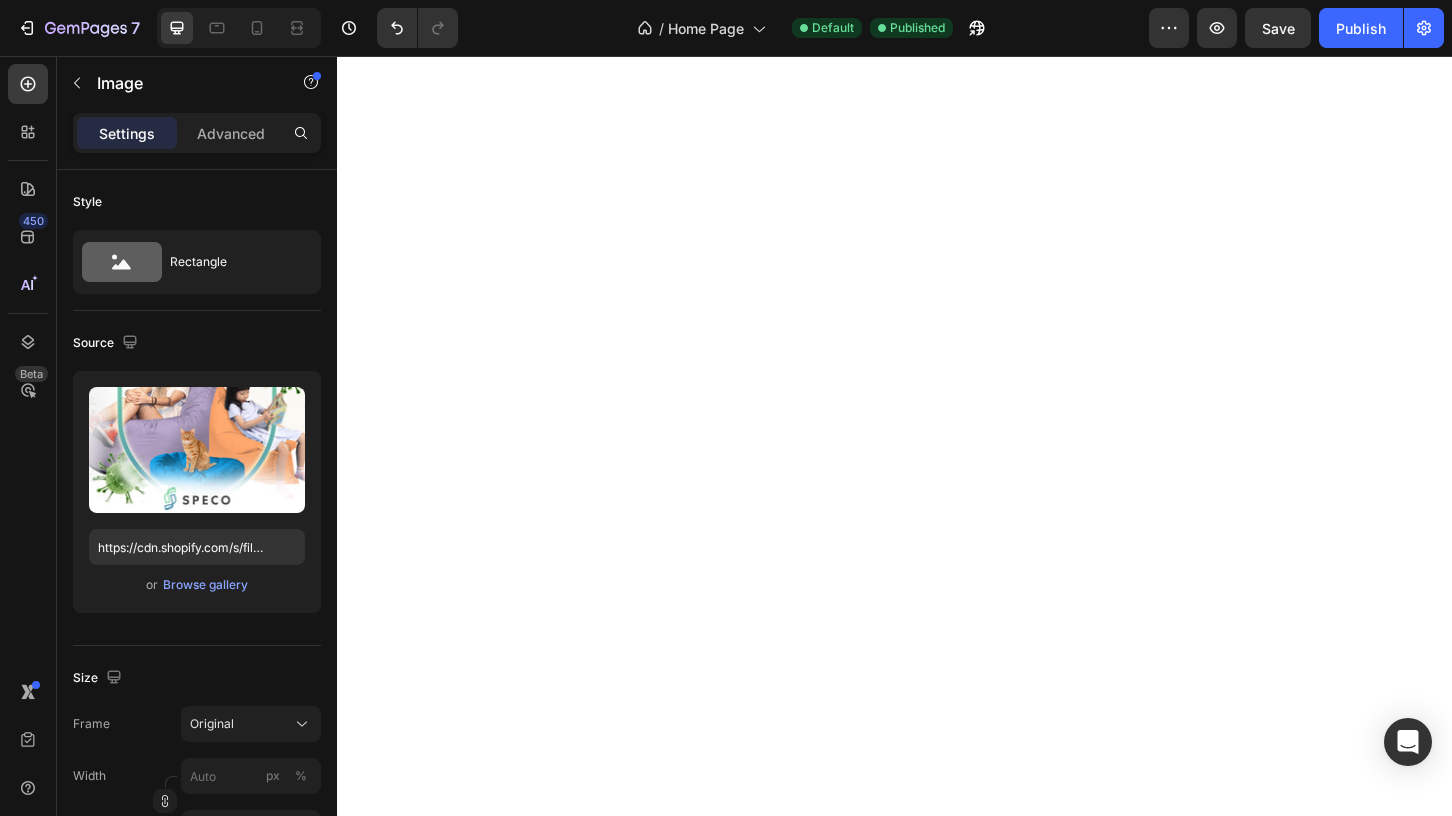 scroll, scrollTop: 0, scrollLeft: 0, axis: both 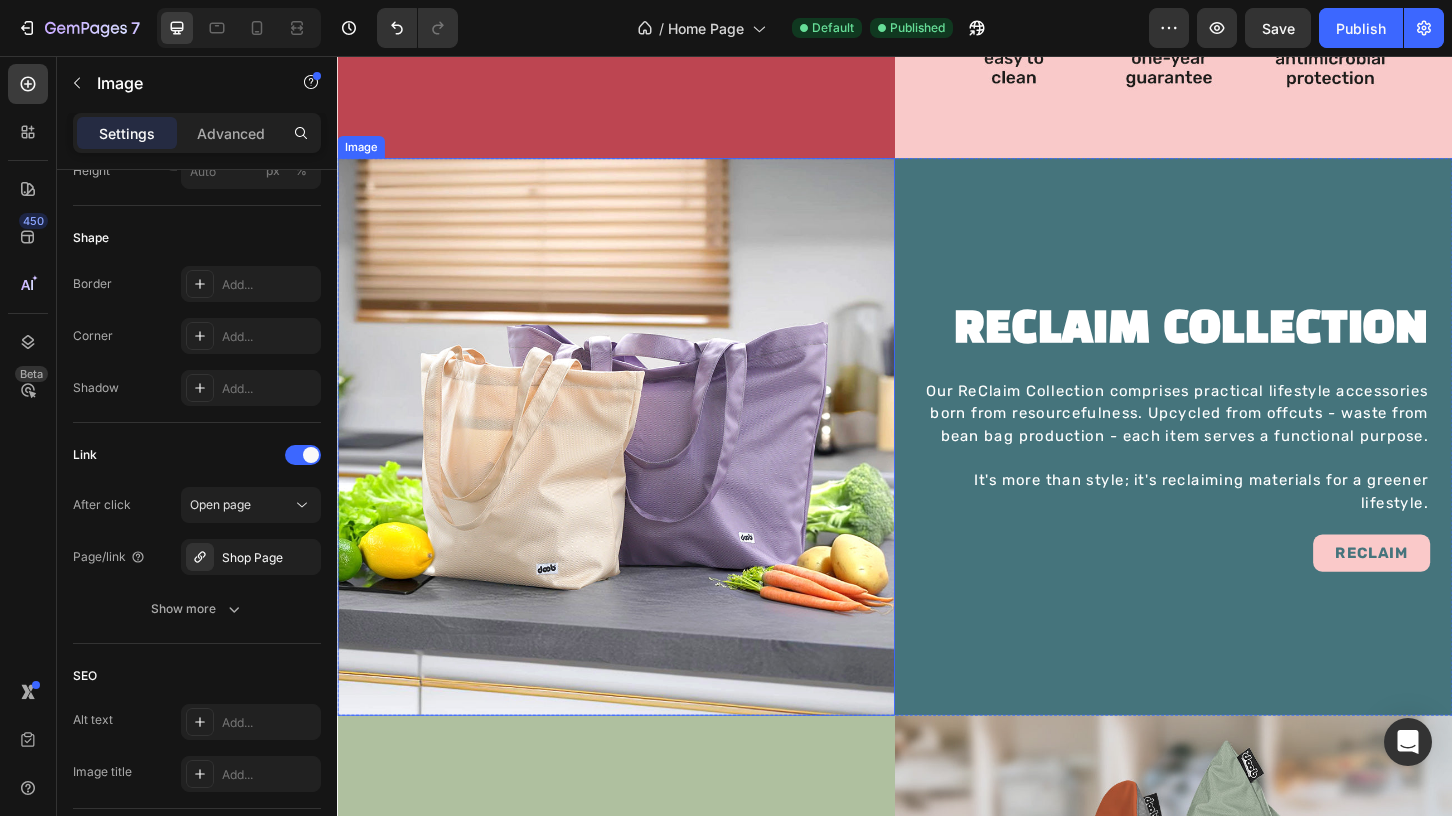 click at bounding box center (637, 466) 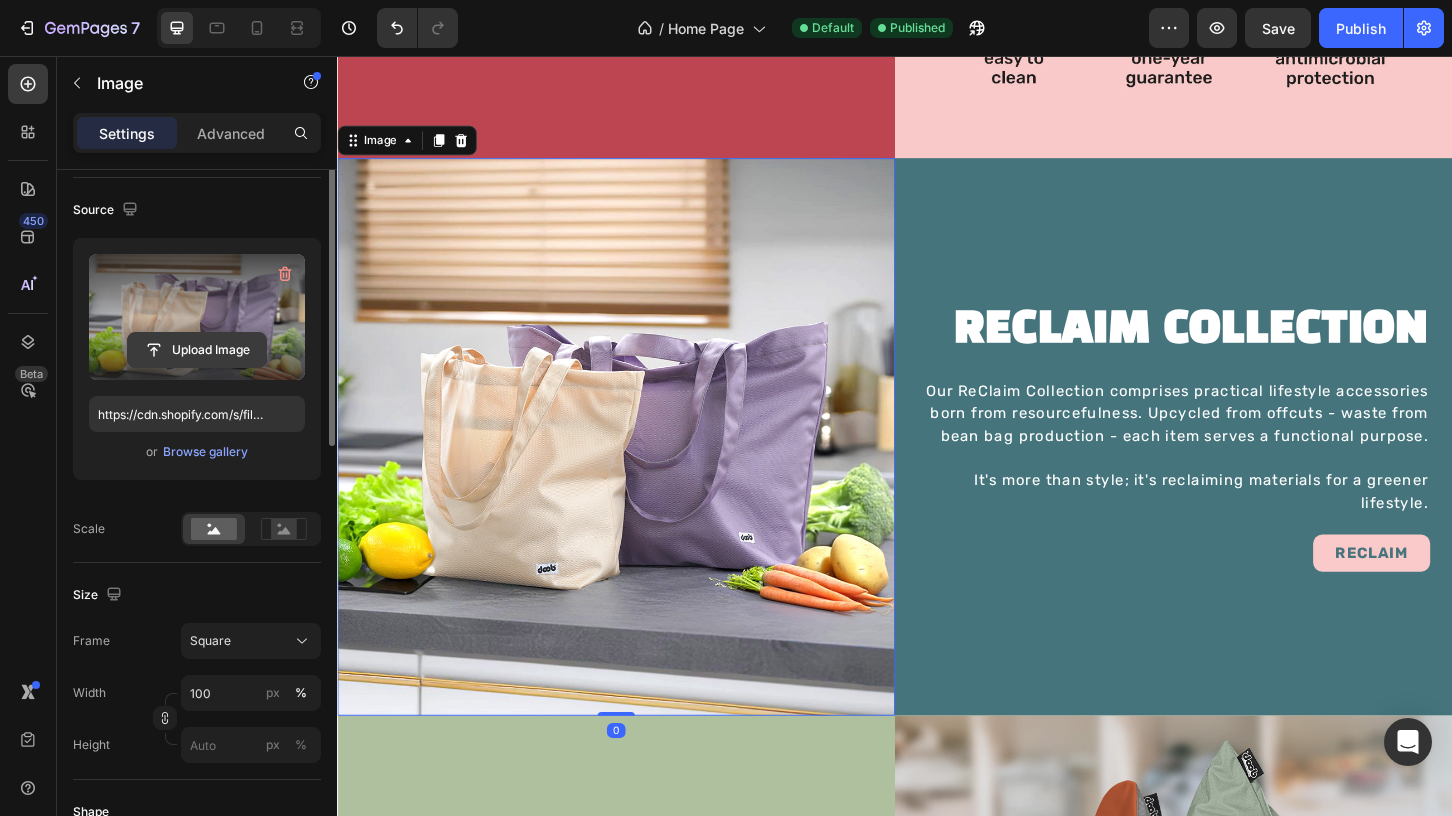 scroll, scrollTop: 0, scrollLeft: 0, axis: both 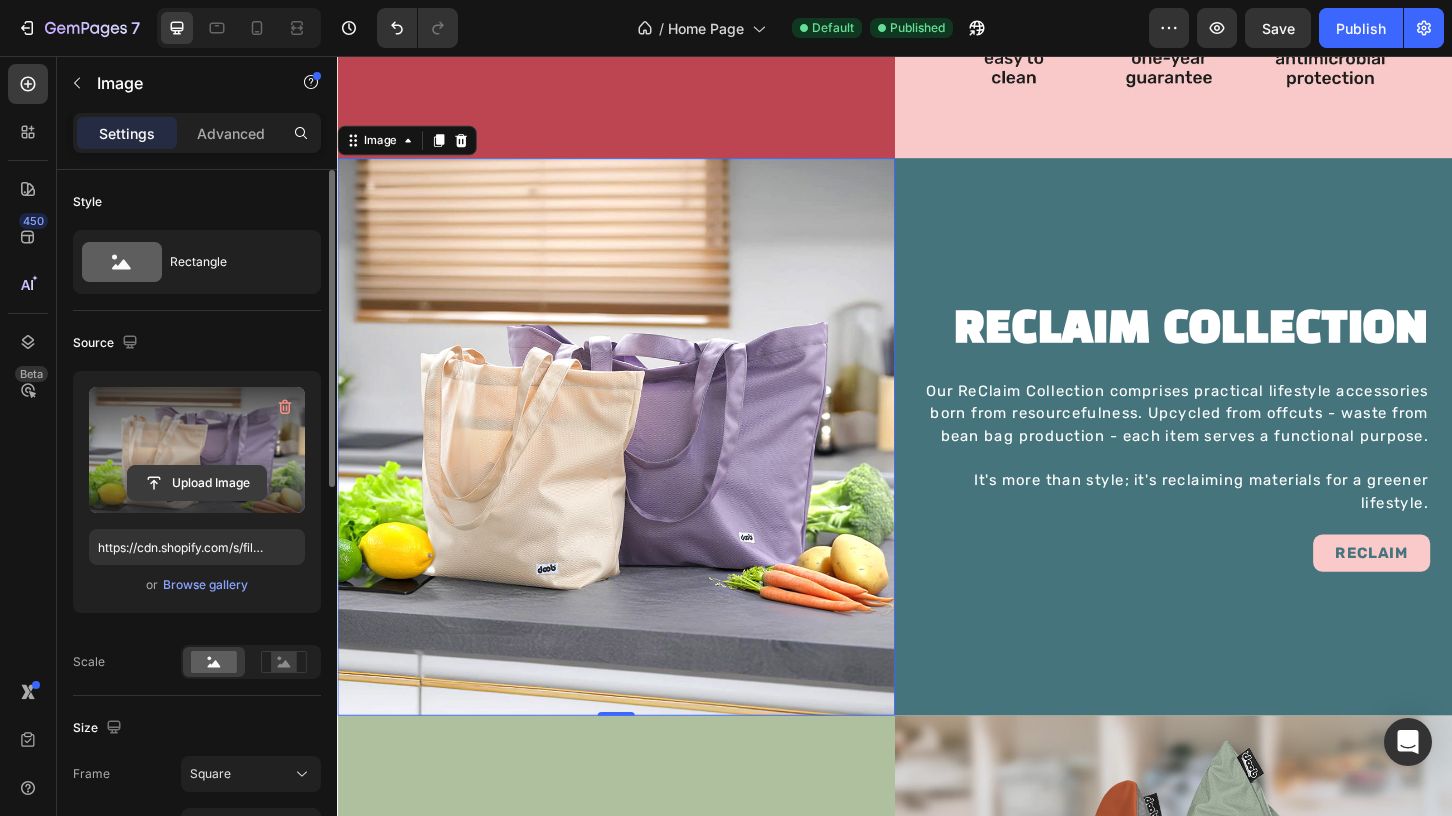 click 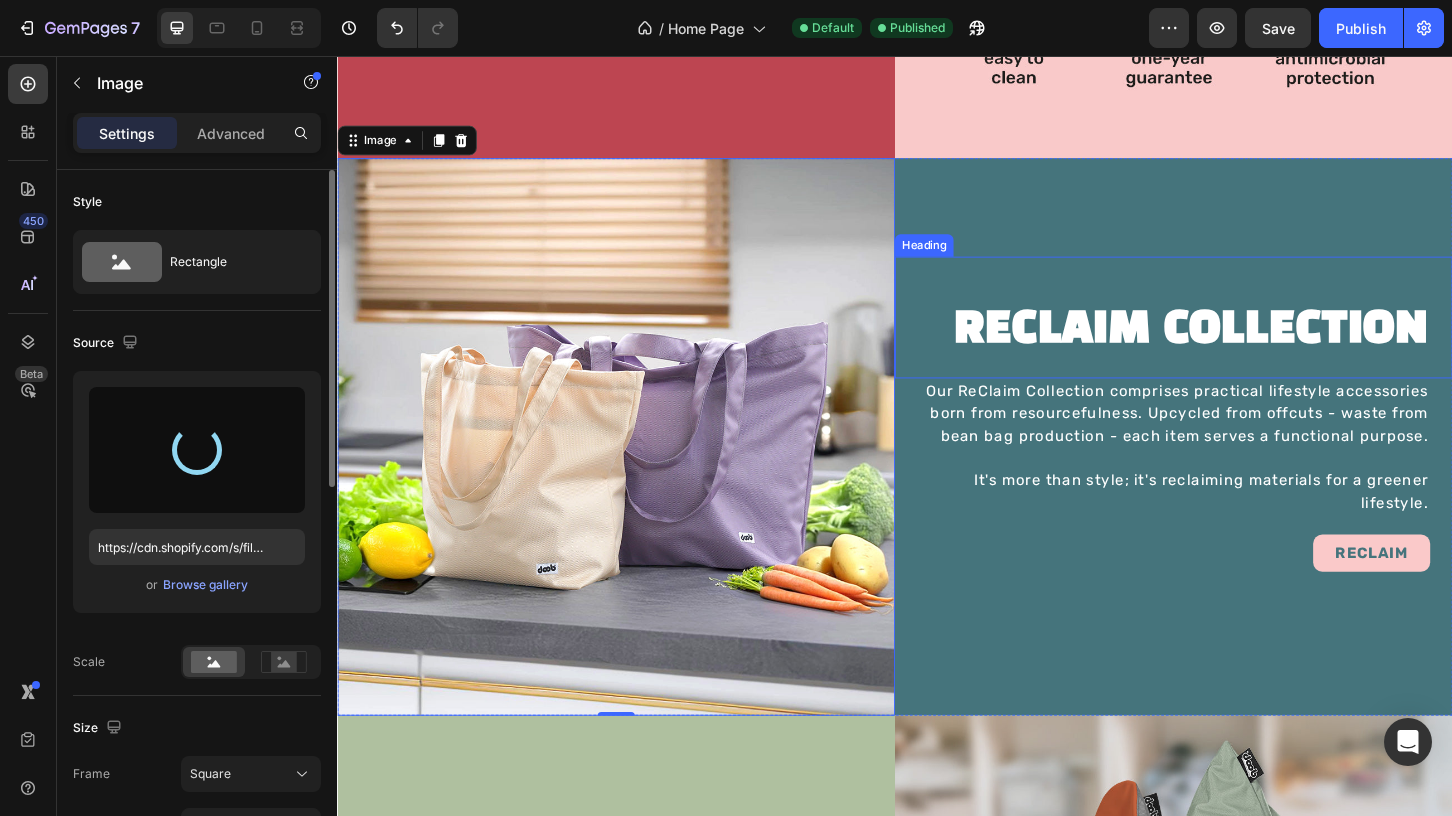 type on "https://cdn.shopify.com/s/files/1/0826/6478/4180/files/gempages_476949487982478251-5557b63e-f759-4aa8-80b3-4bfa72cfbefa.jpg" 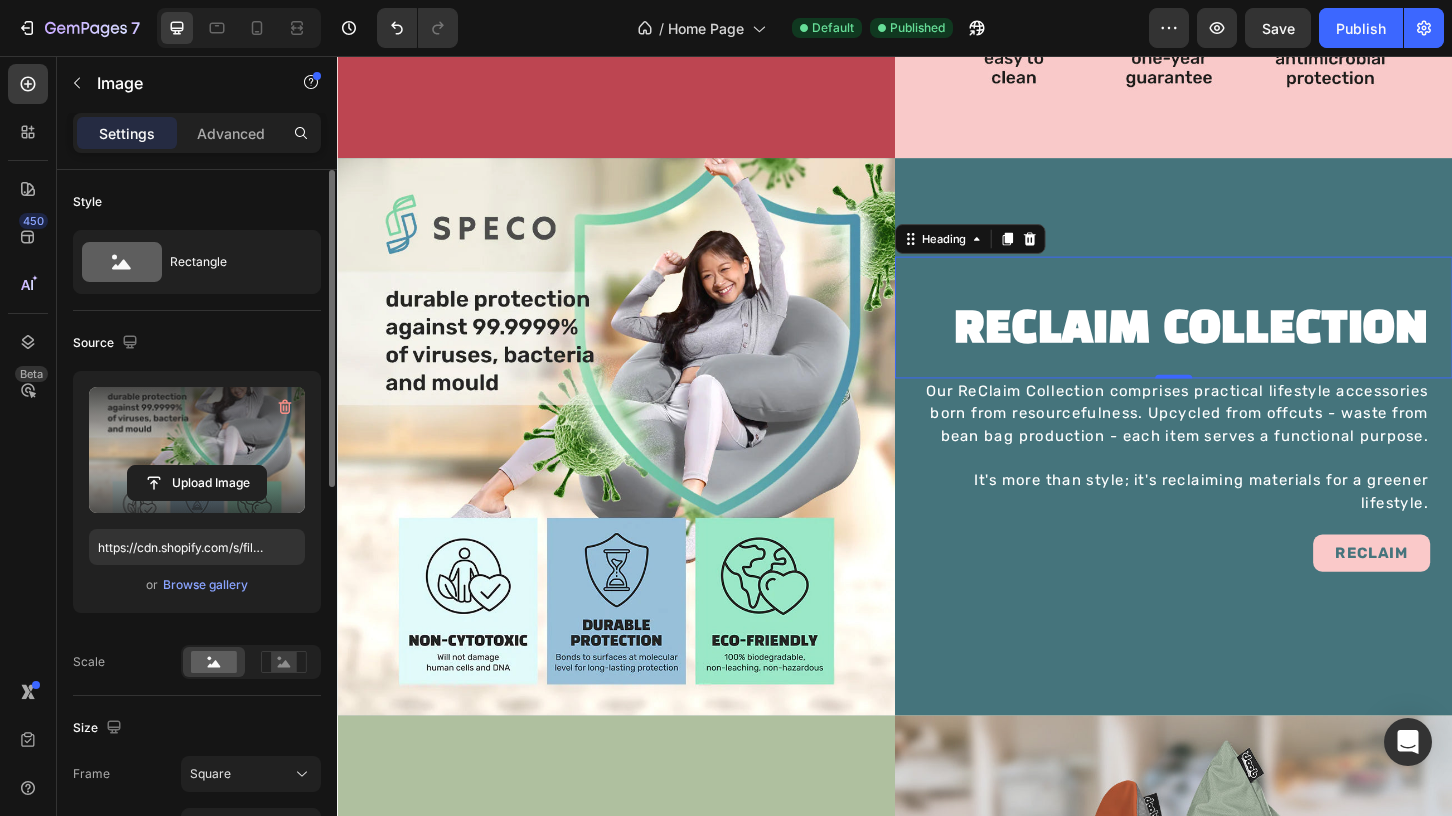 click on "RECLAIM COLLECTION" at bounding box center [1237, 351] 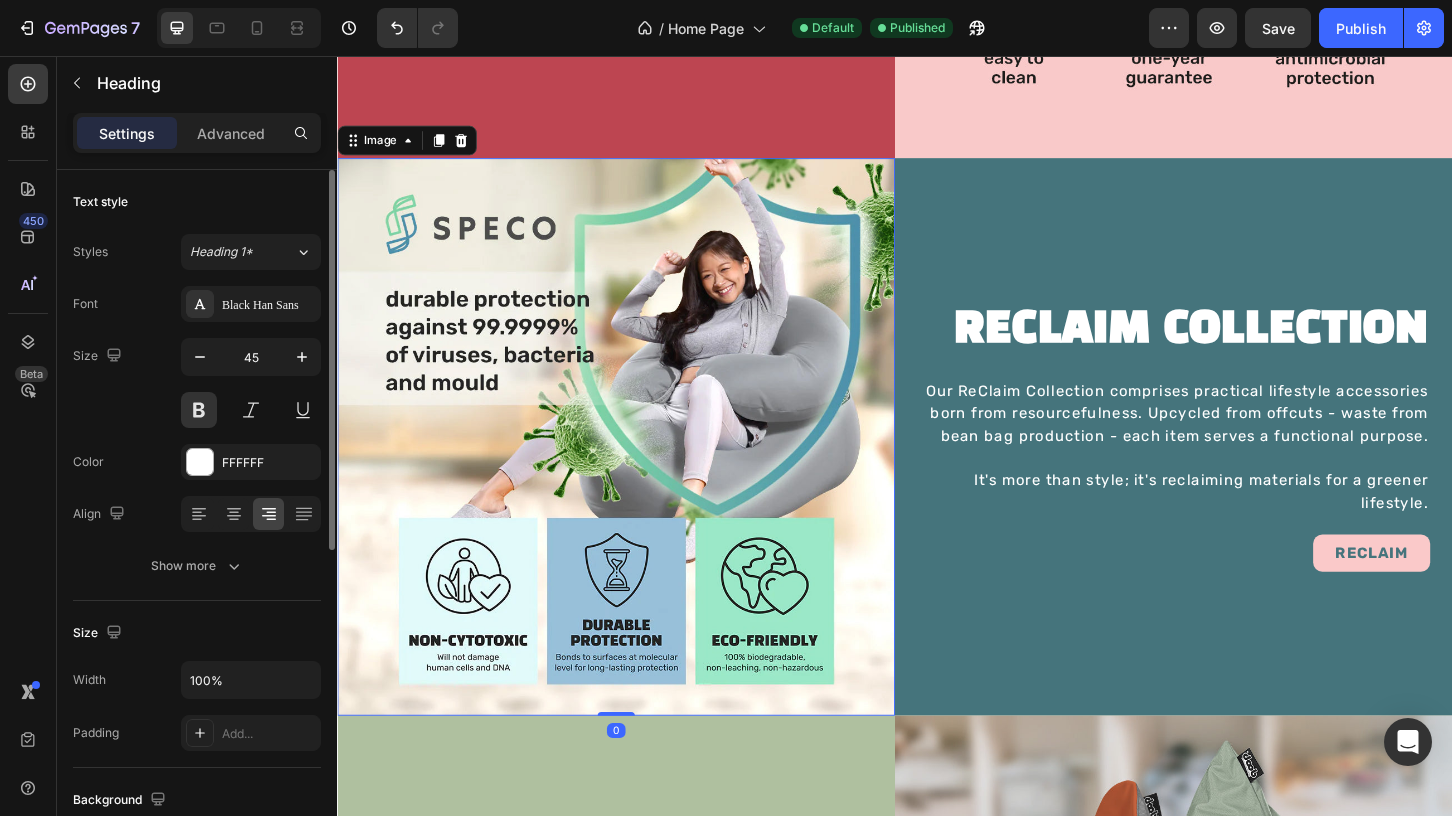 click at bounding box center [637, 466] 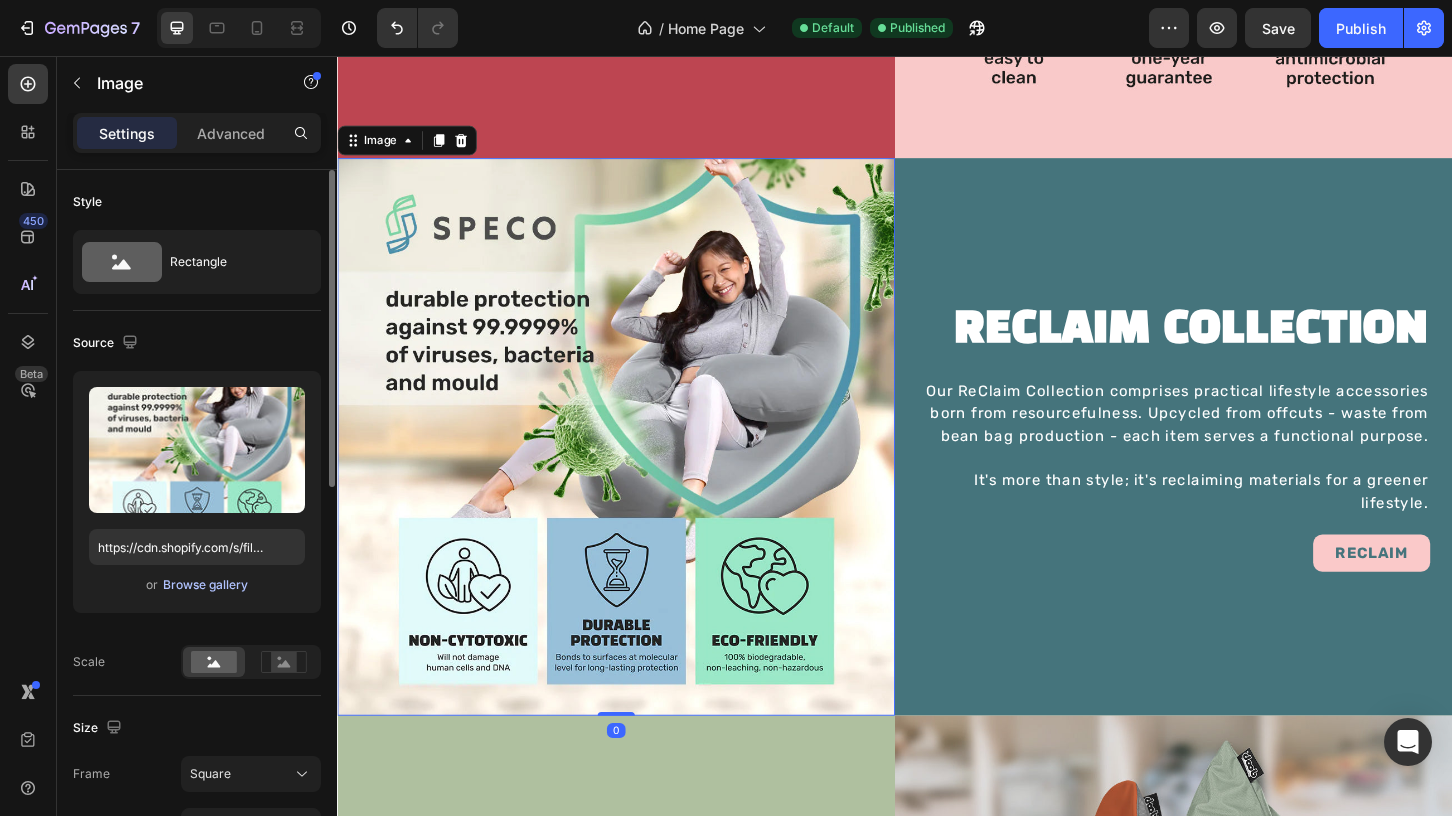 click on "Browse gallery" at bounding box center (205, 585) 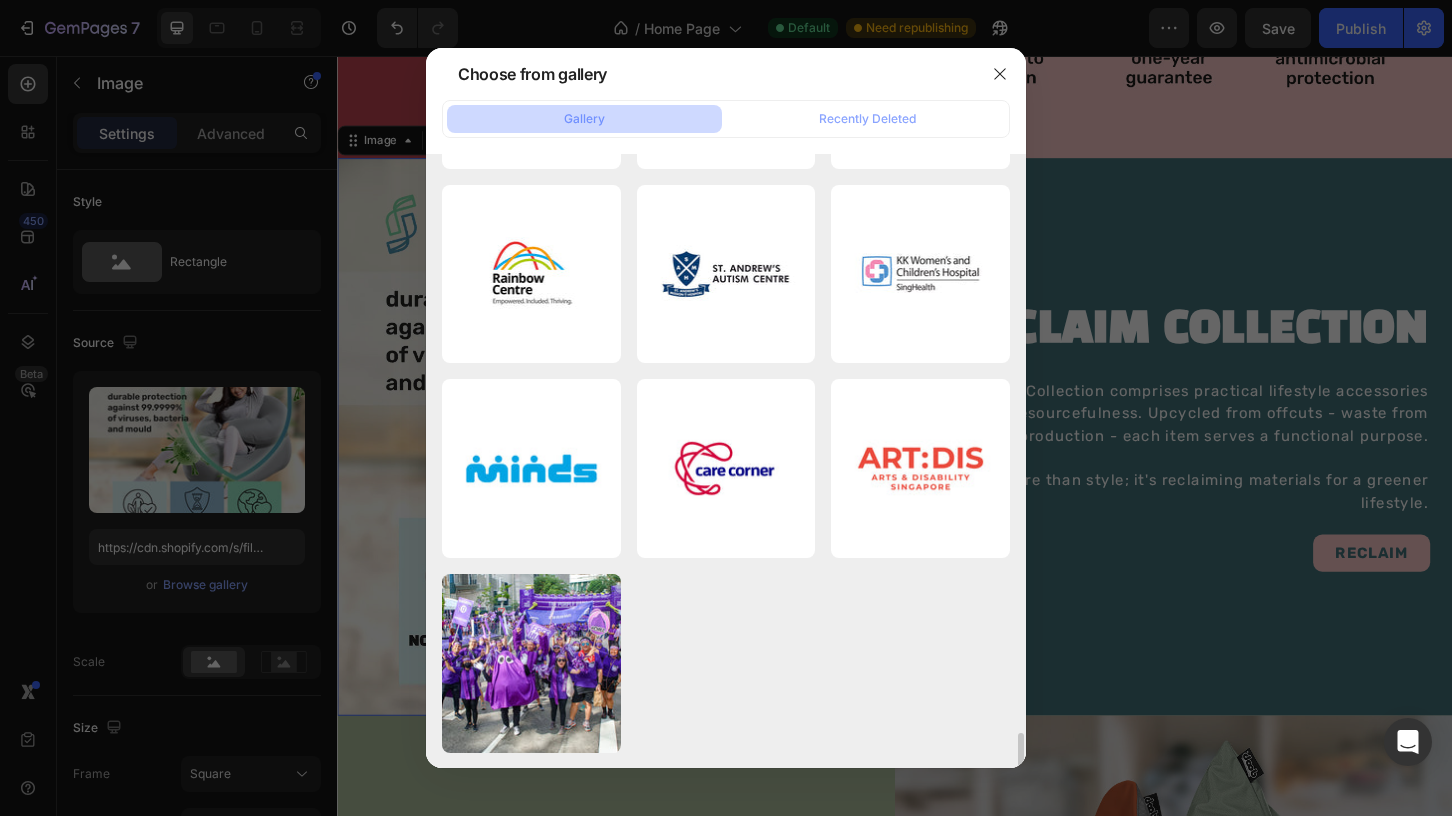 scroll, scrollTop: 10315, scrollLeft: 0, axis: vertical 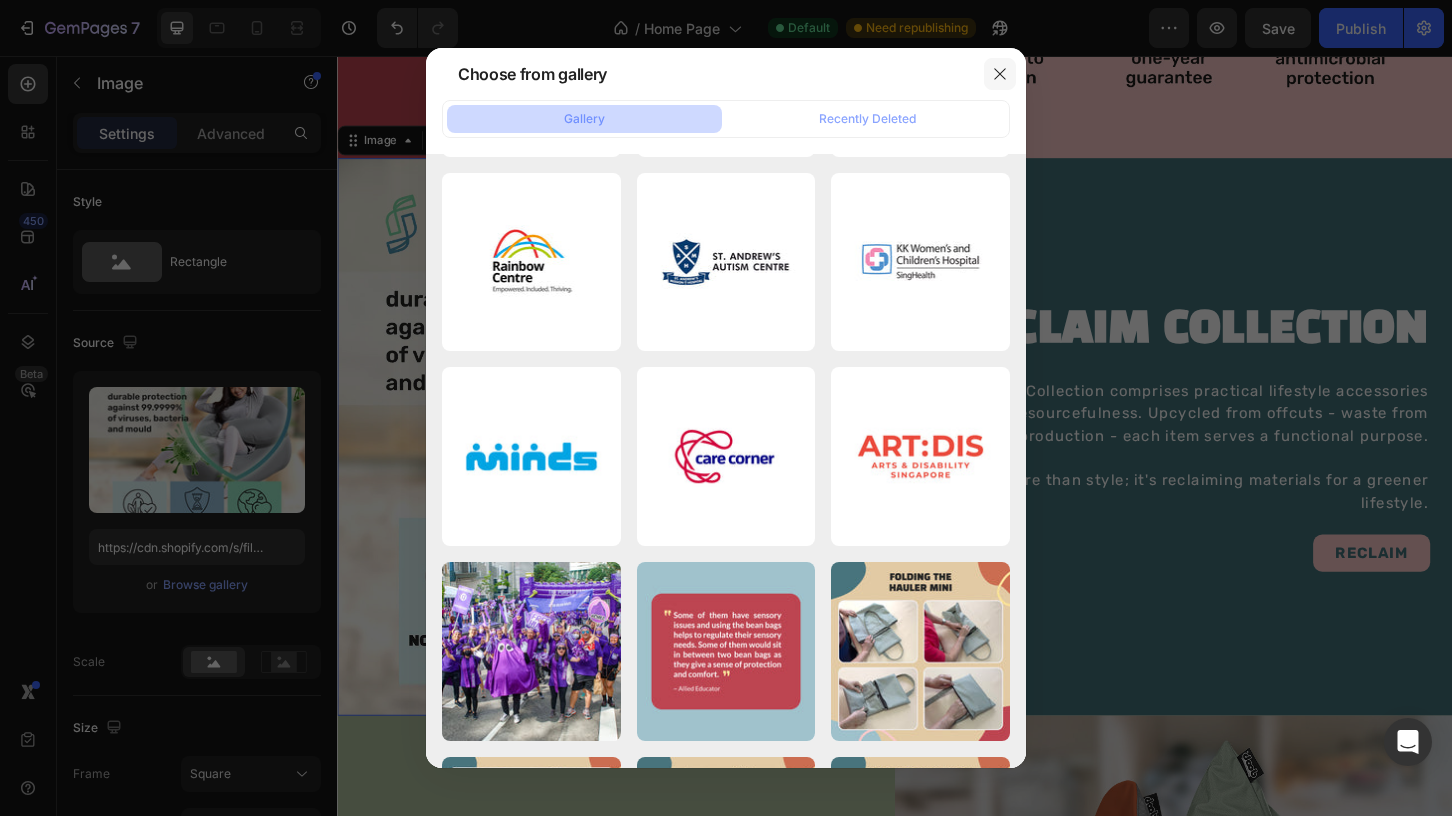 click 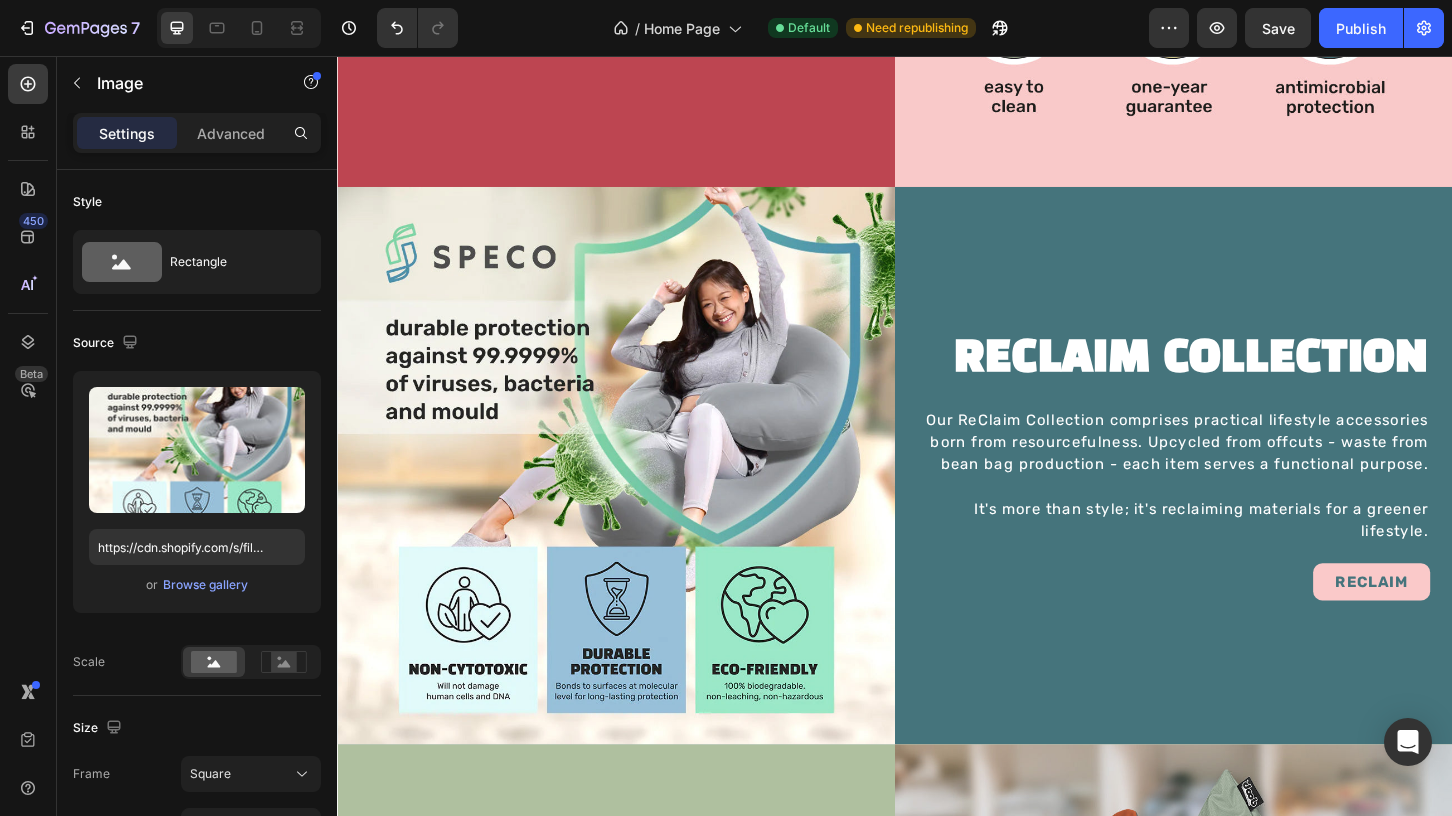 scroll, scrollTop: 1550, scrollLeft: 0, axis: vertical 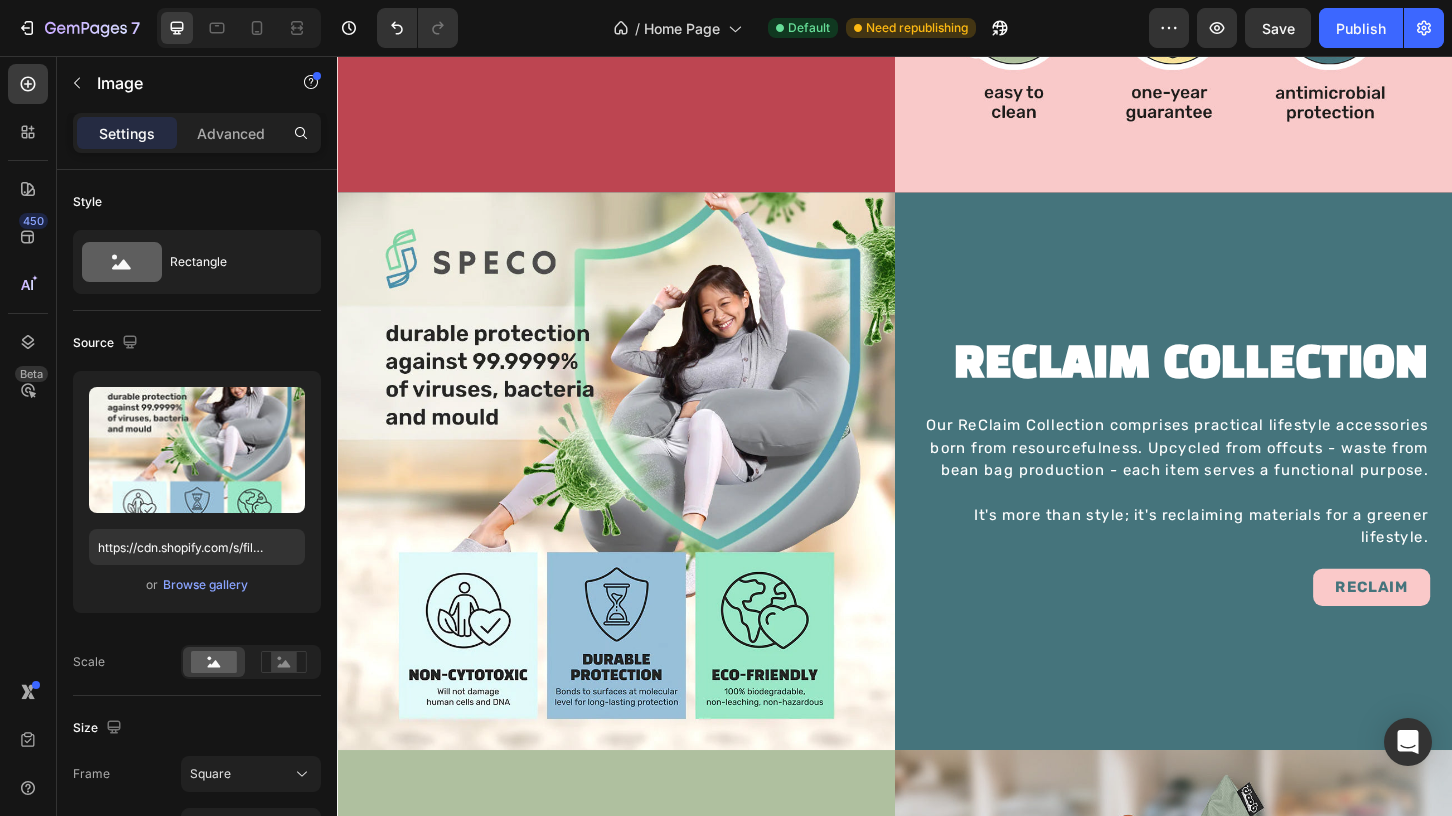 click at bounding box center (637, 503) 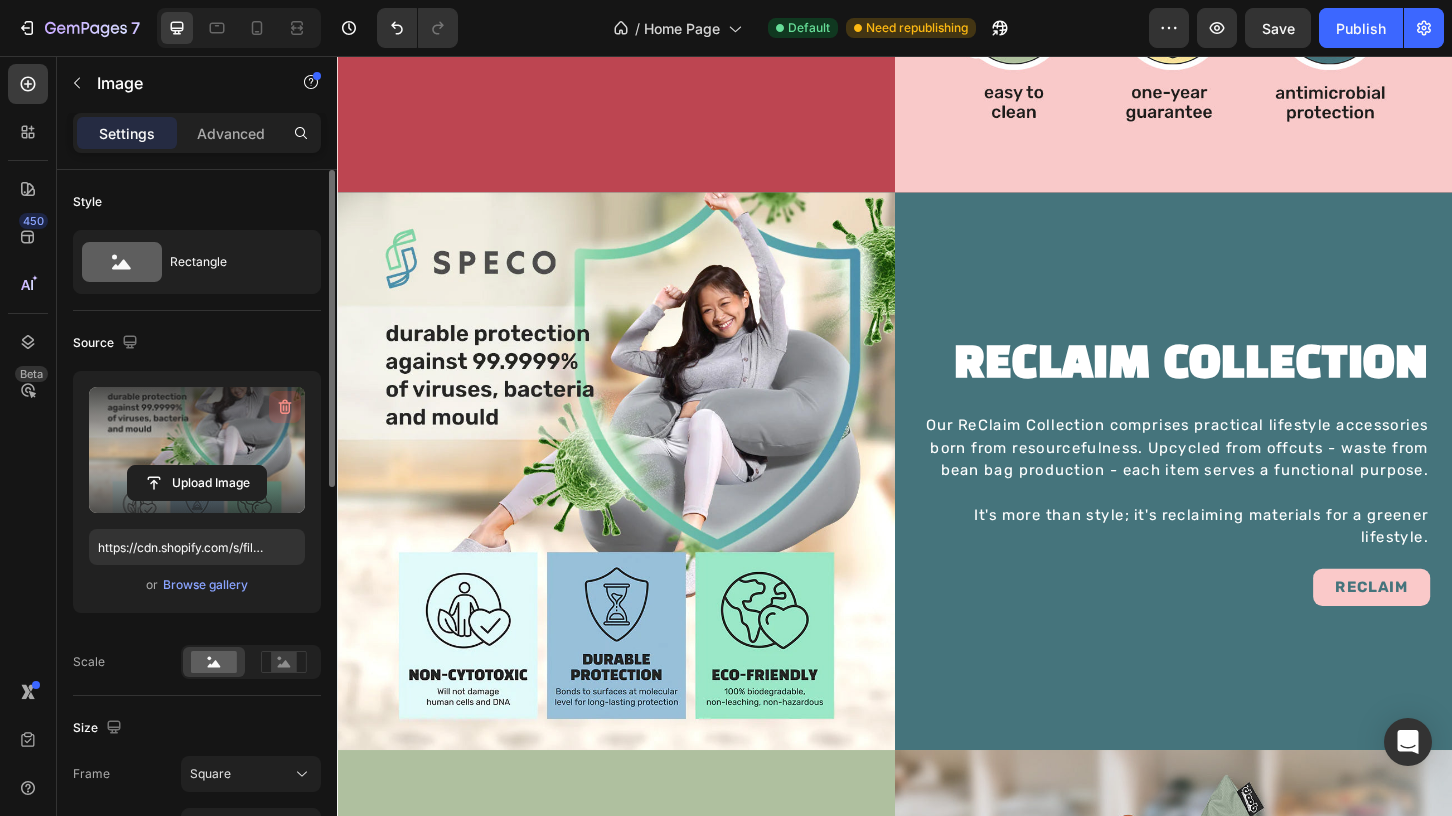 click 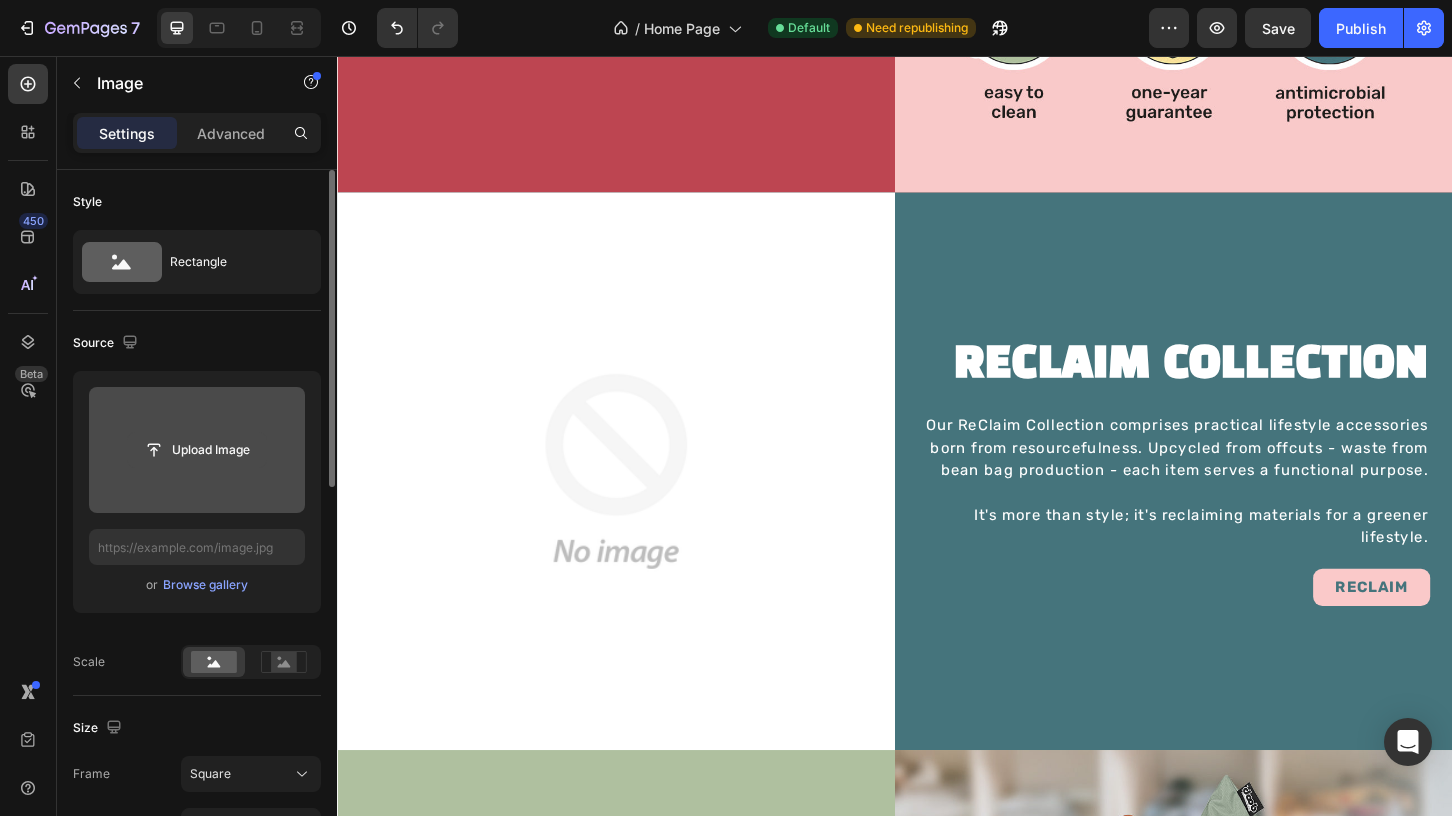 click 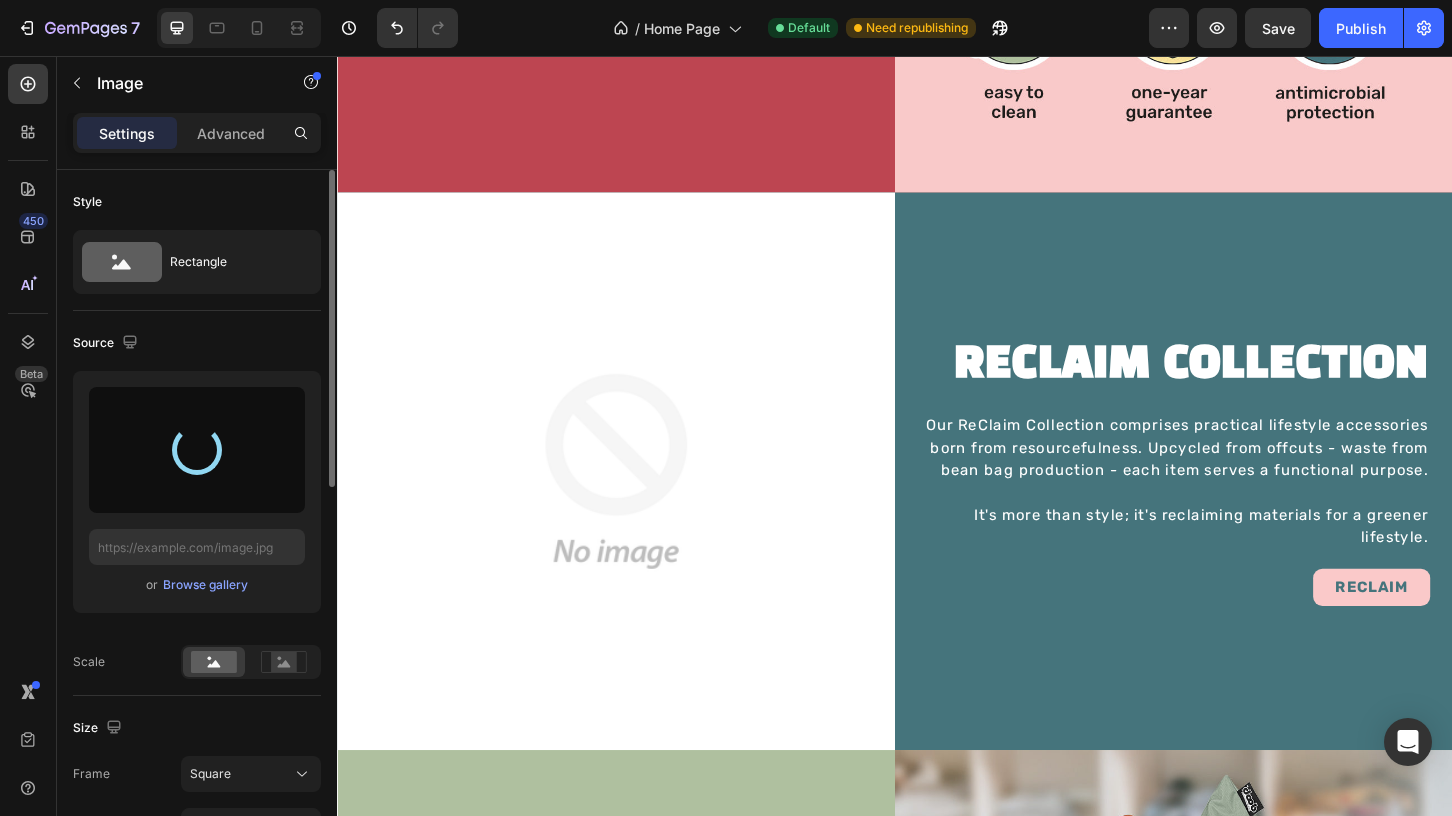 type on "https://cdn.shopify.com/s/files/1/0826/6478/4180/files/gempages_476949487982478251-90fea3c1-4a19-4e7a-b1ee-ccc7565d99a2.jpg" 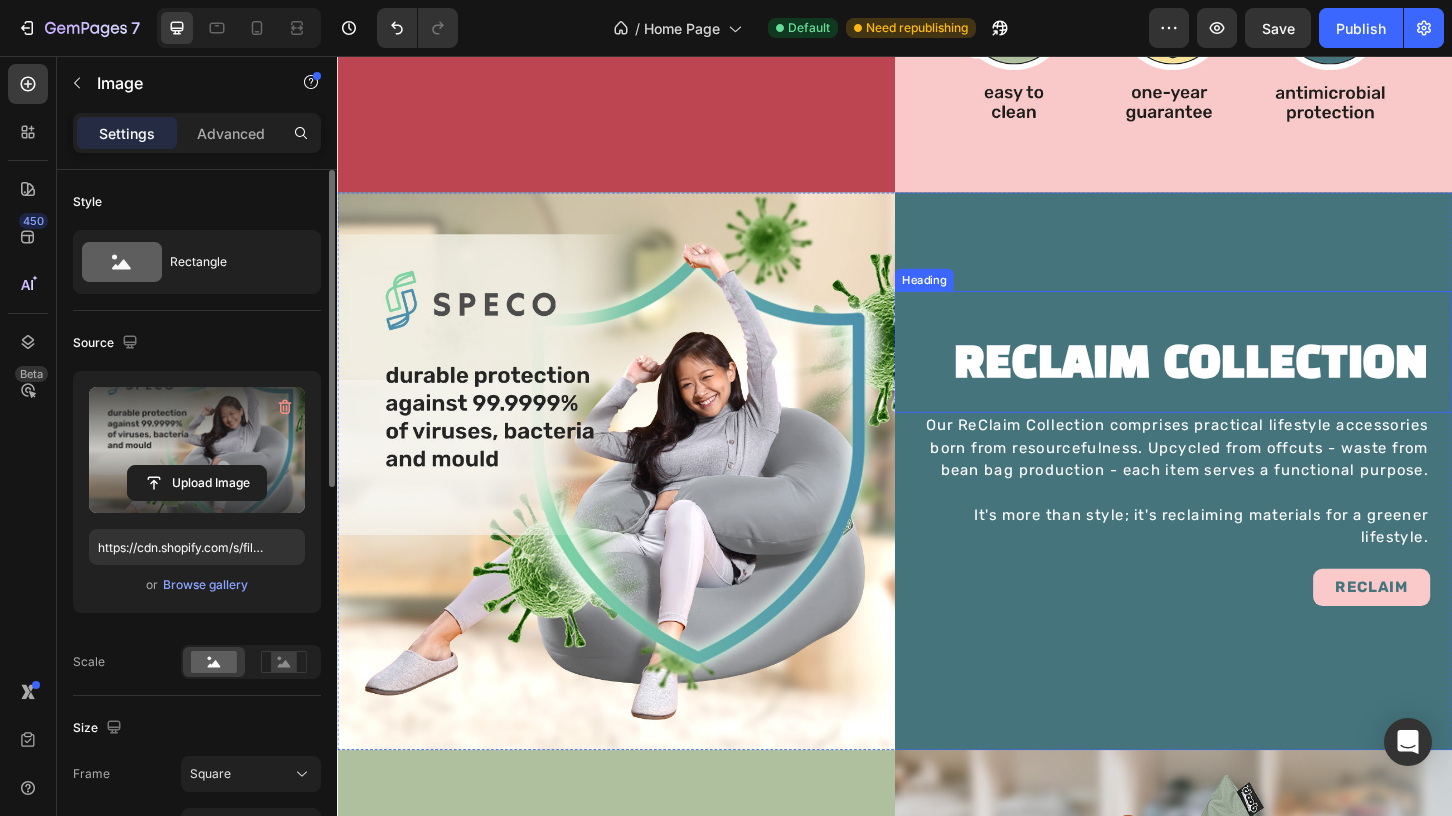 click on "RECLAIM COLLECTION" at bounding box center (1237, 388) 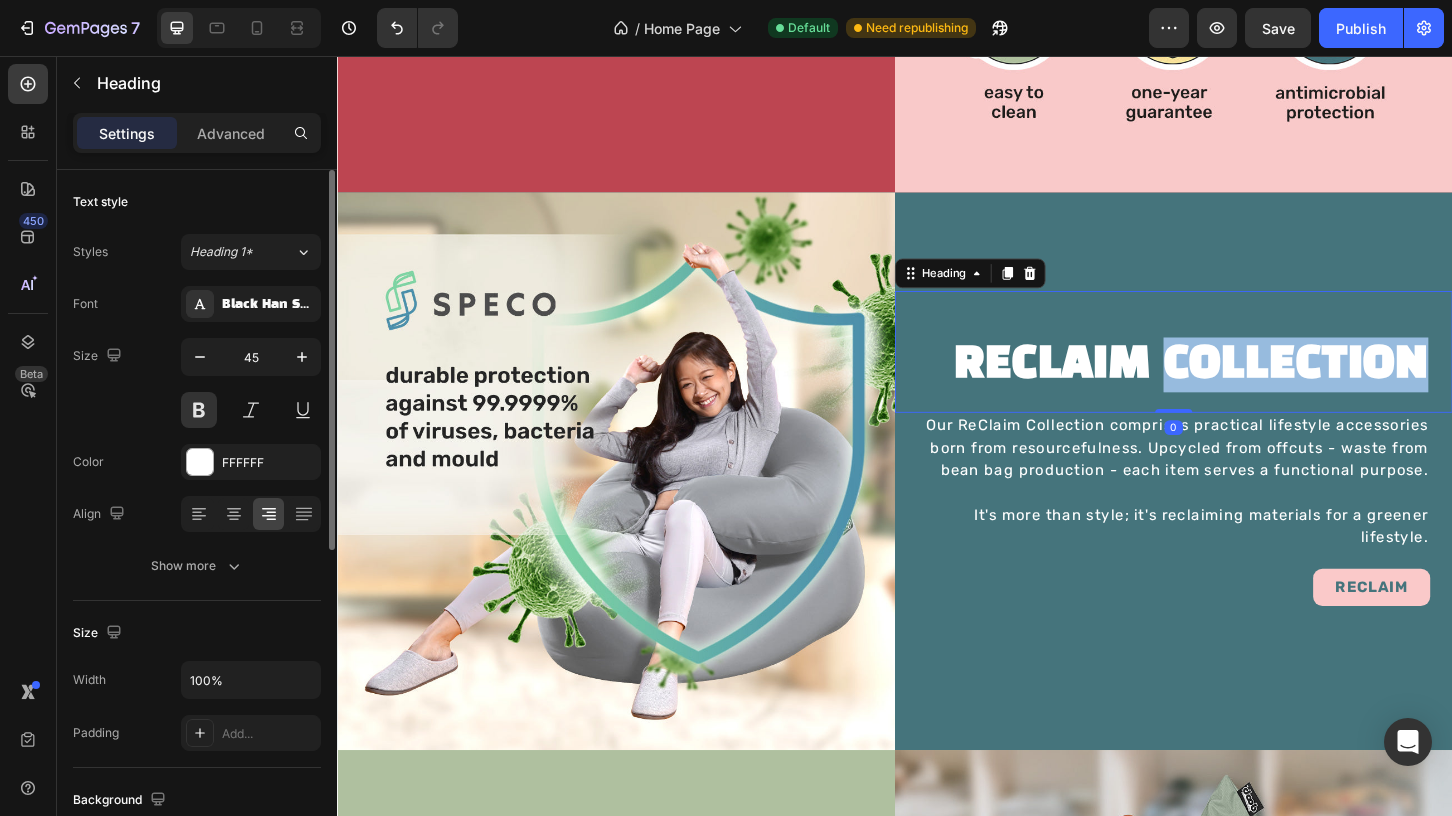 click on "RECLAIM COLLECTION" at bounding box center (1237, 388) 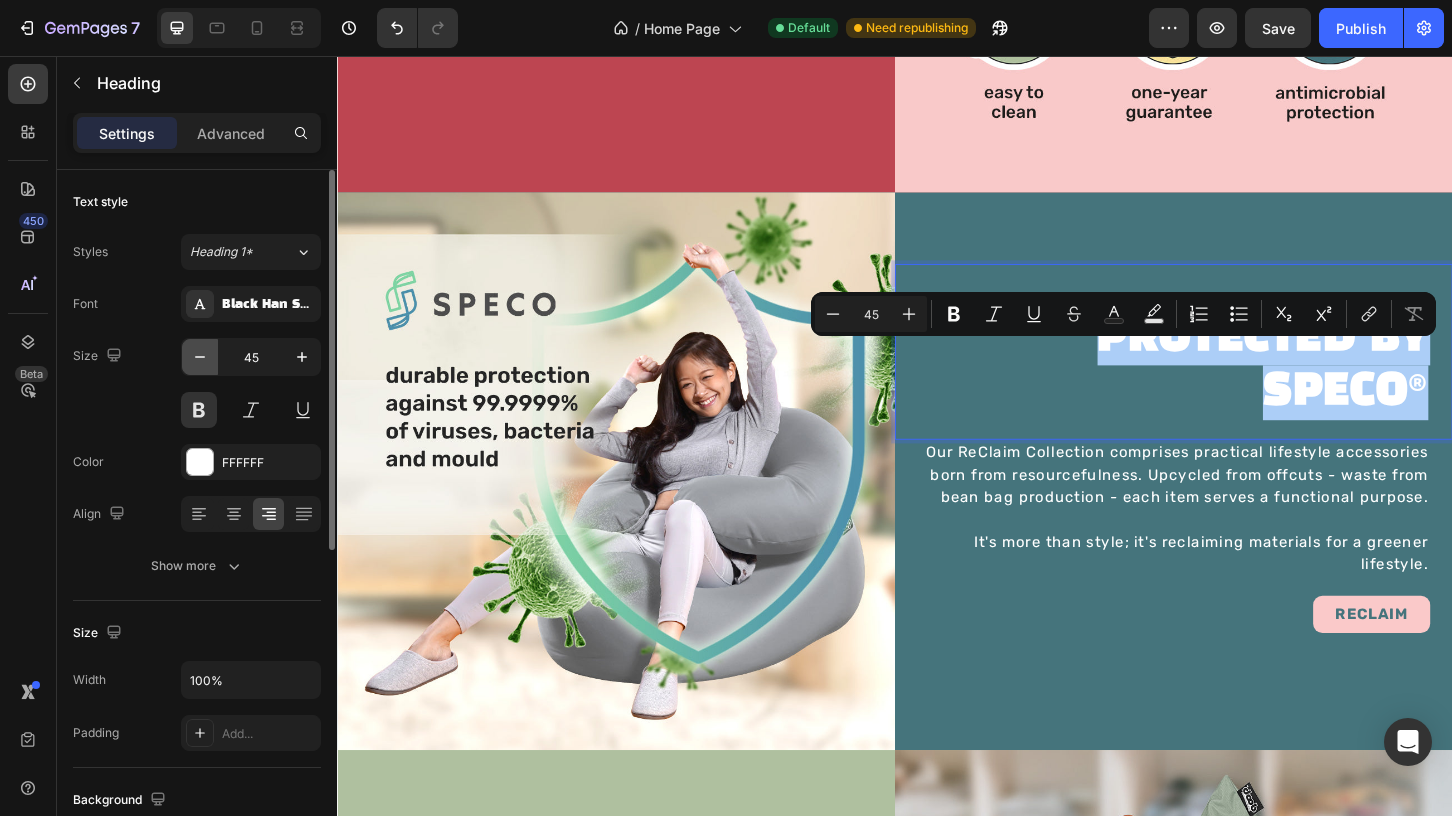 click 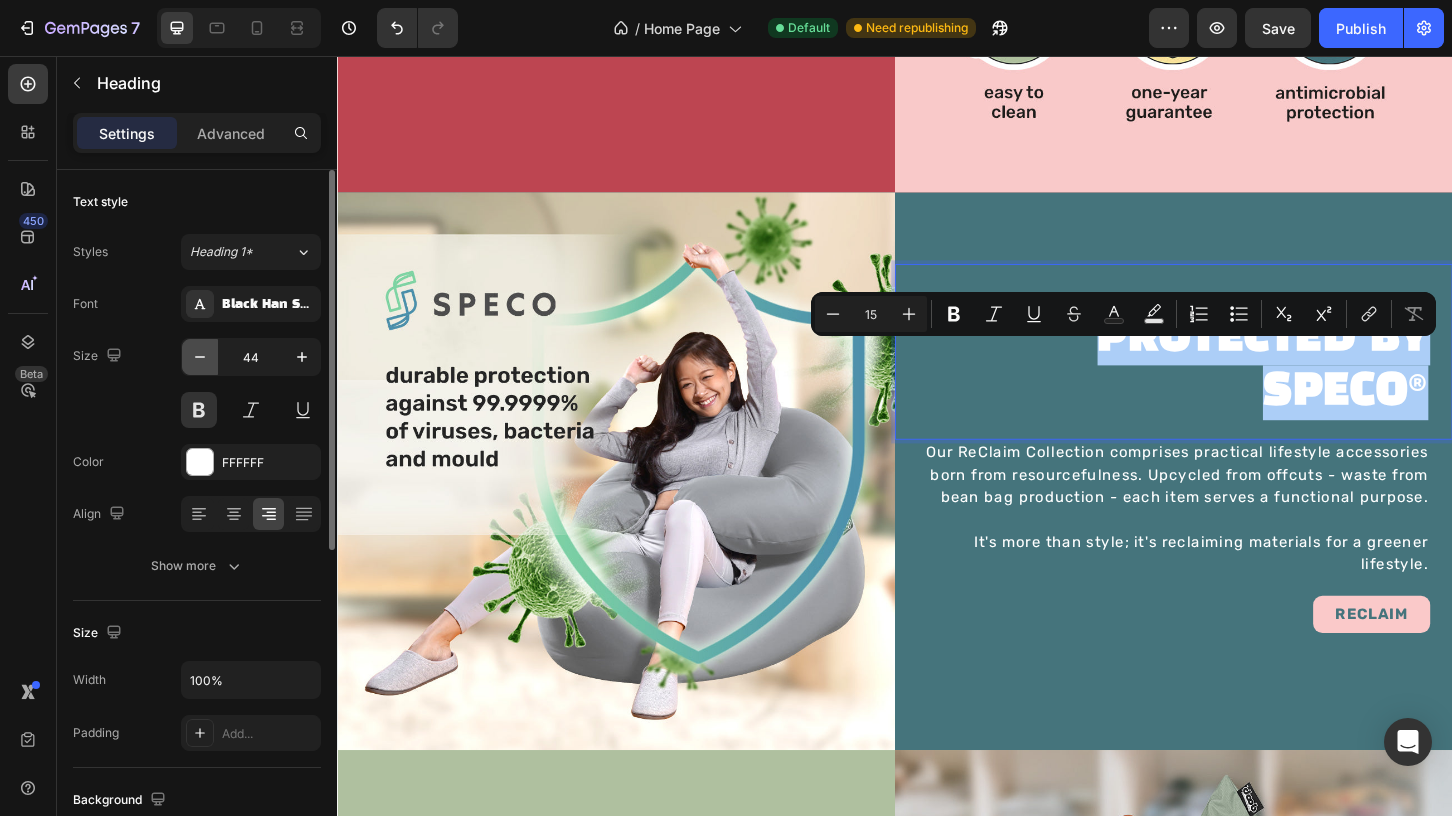 click 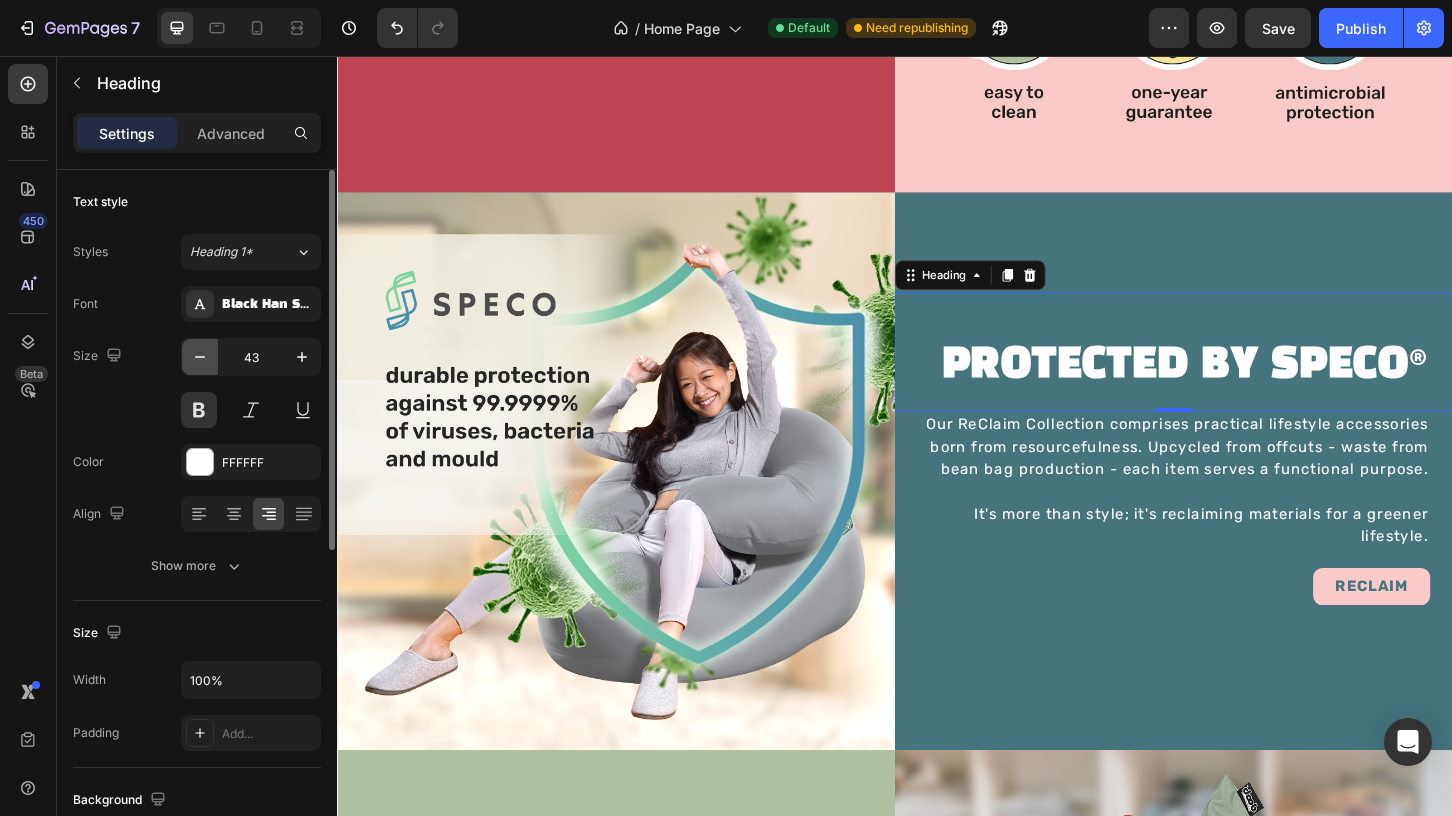 click 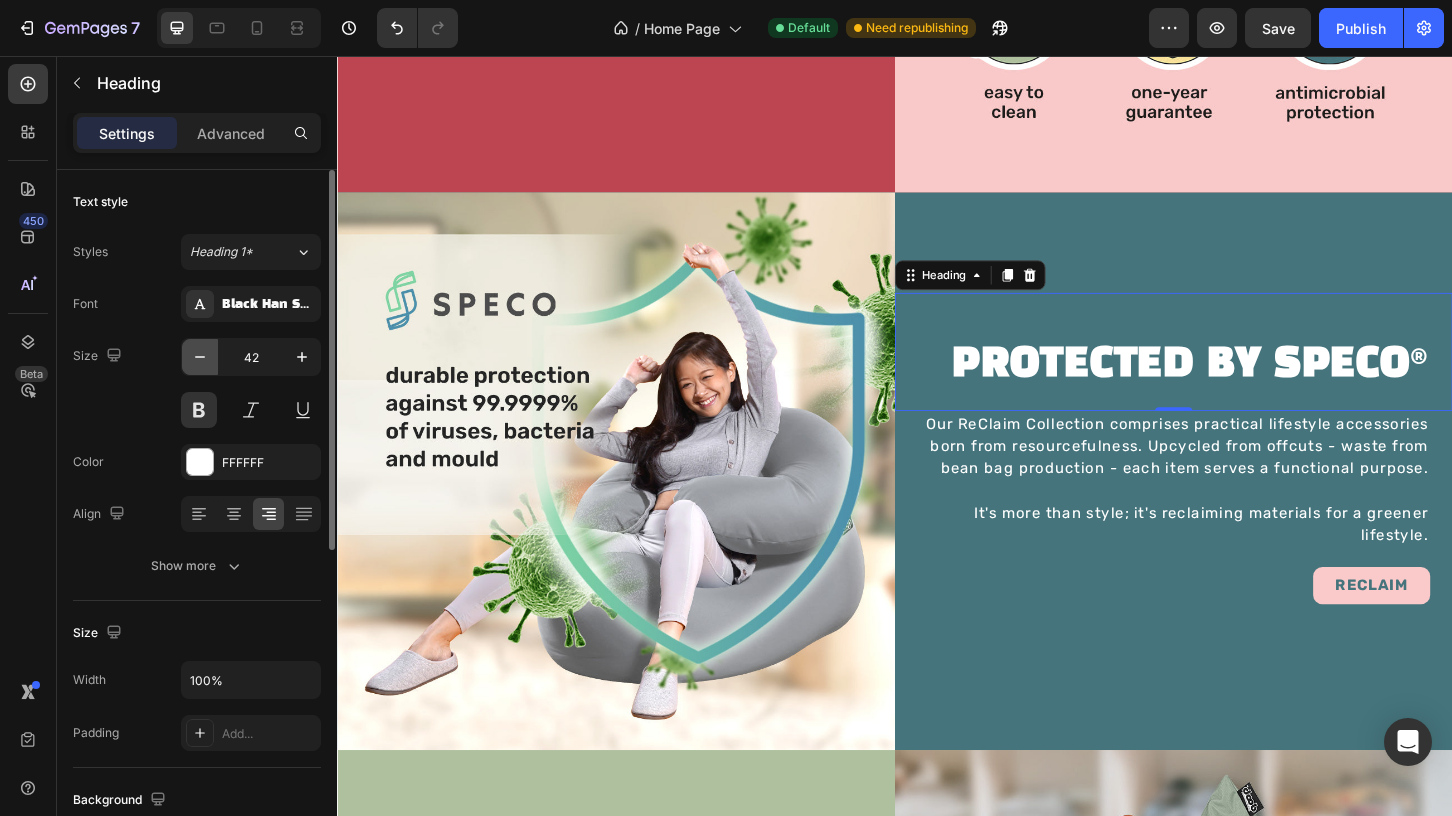 click 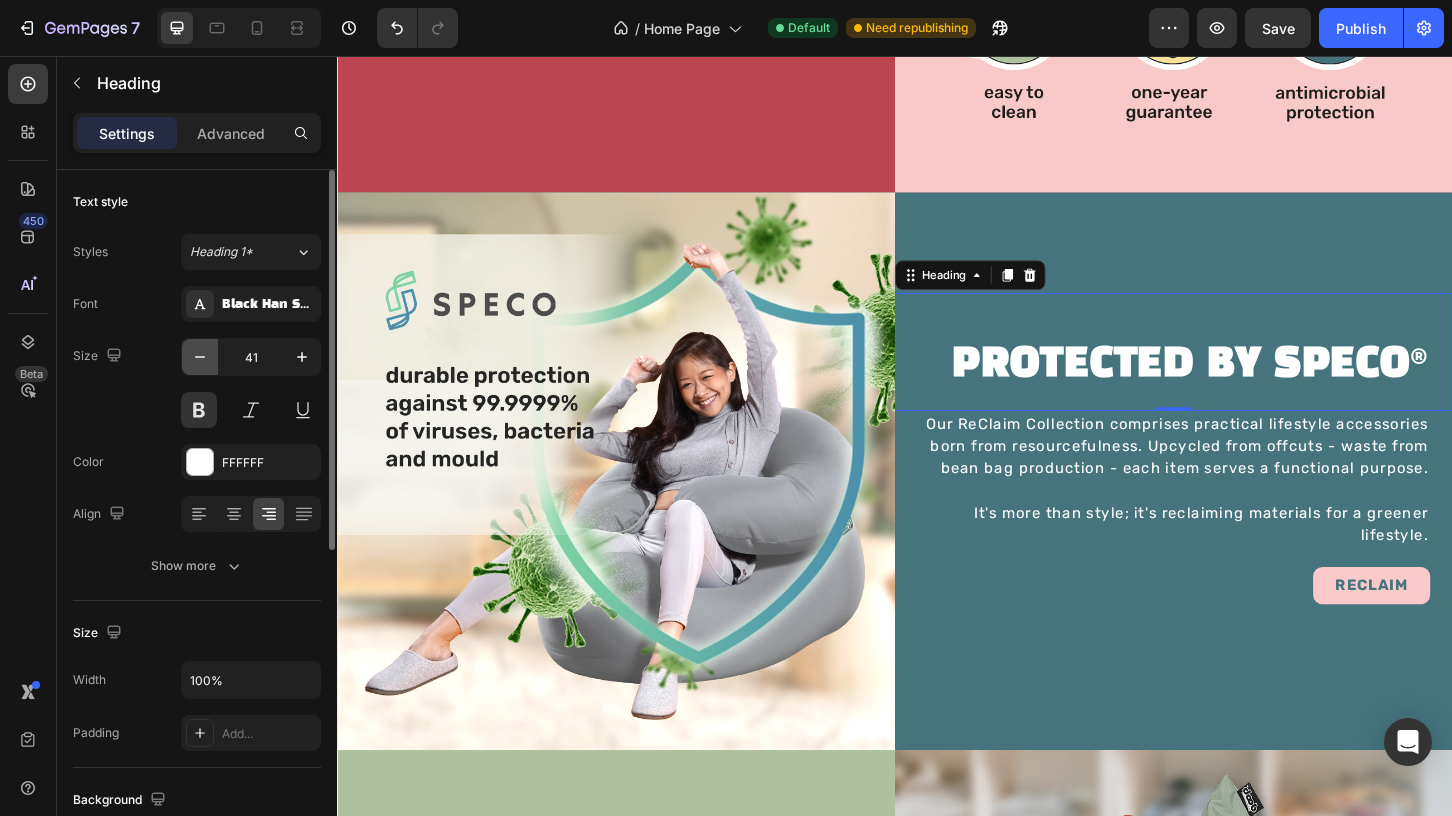 click 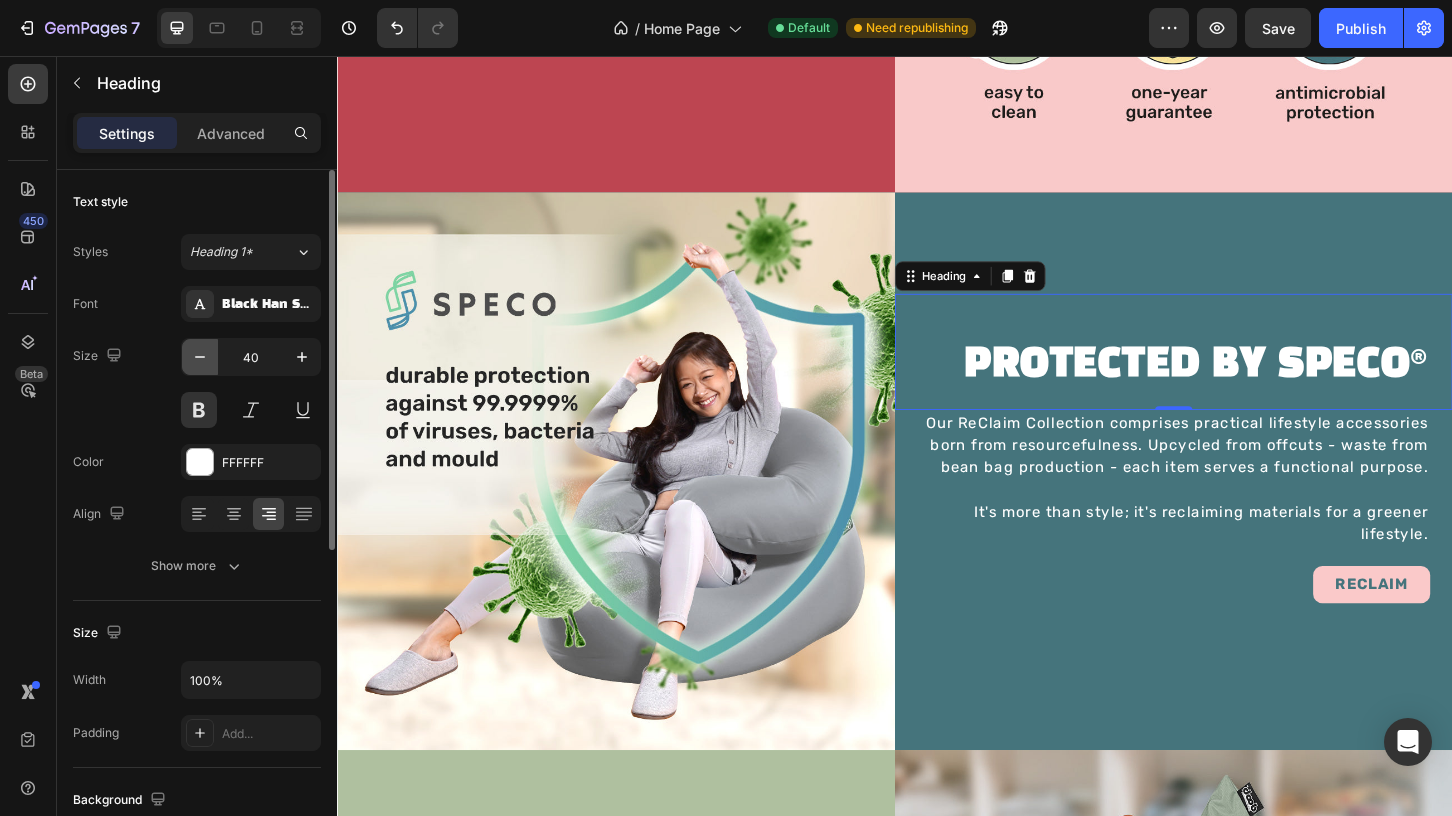 click 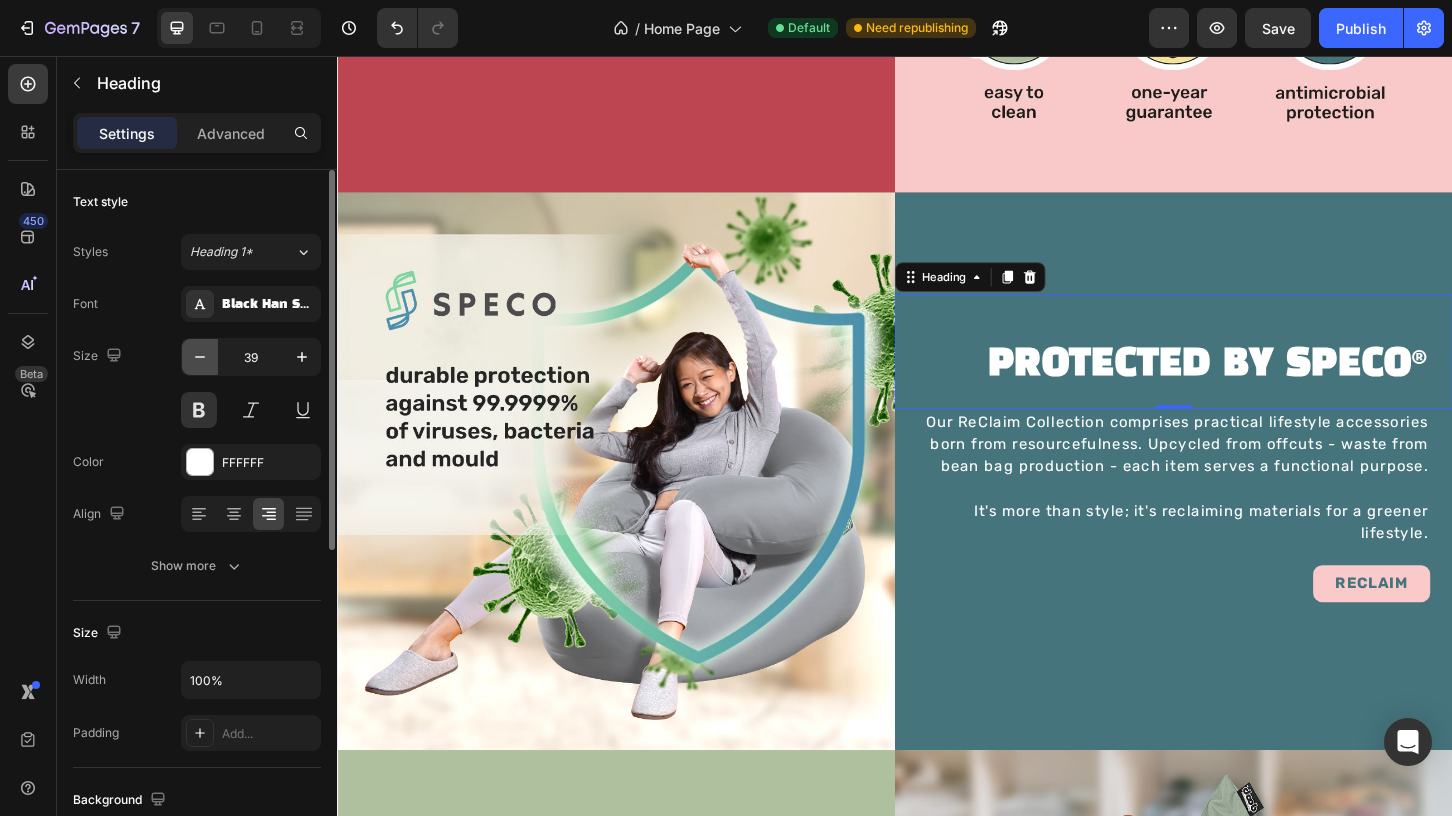 click 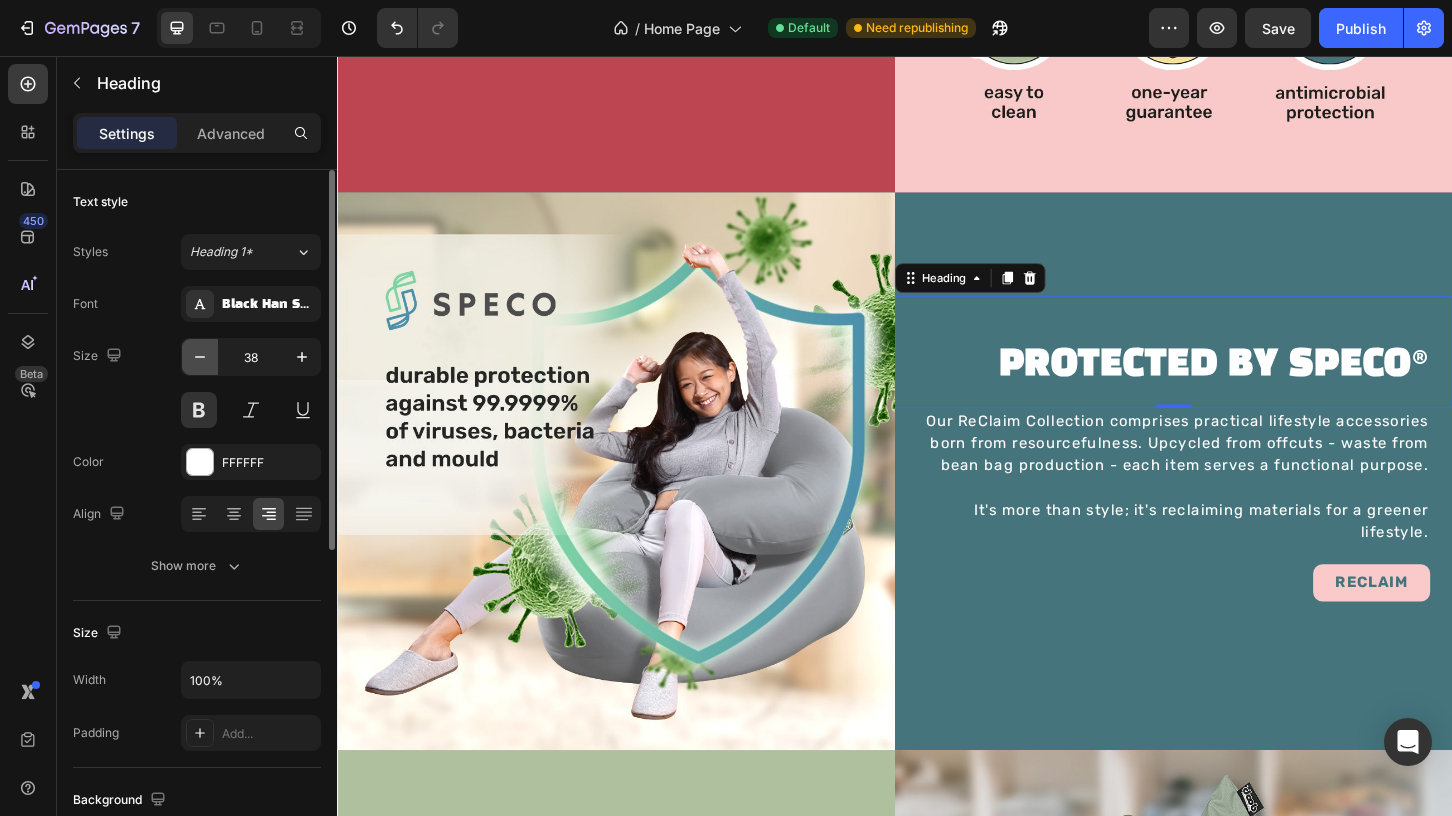 click 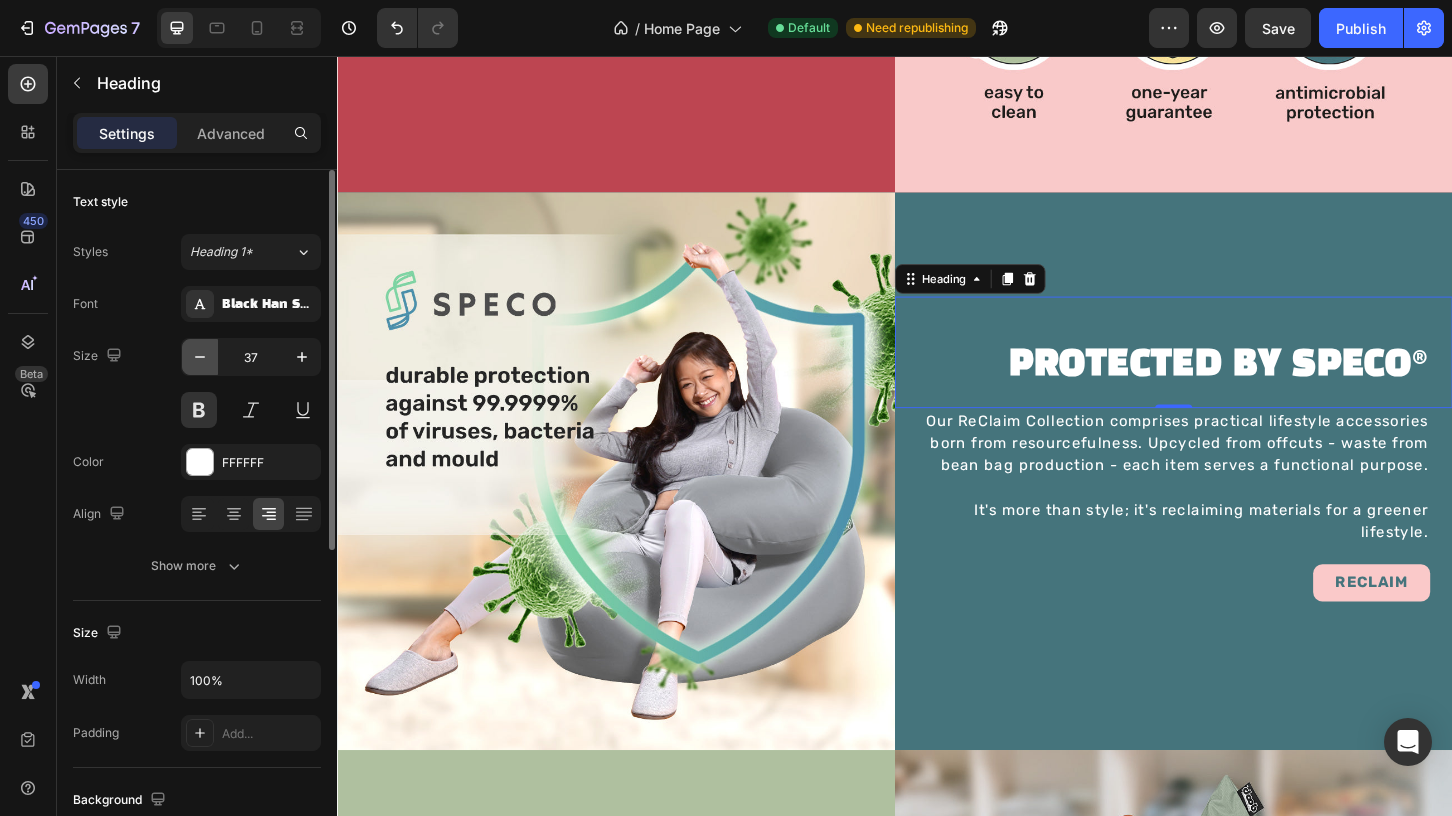 click 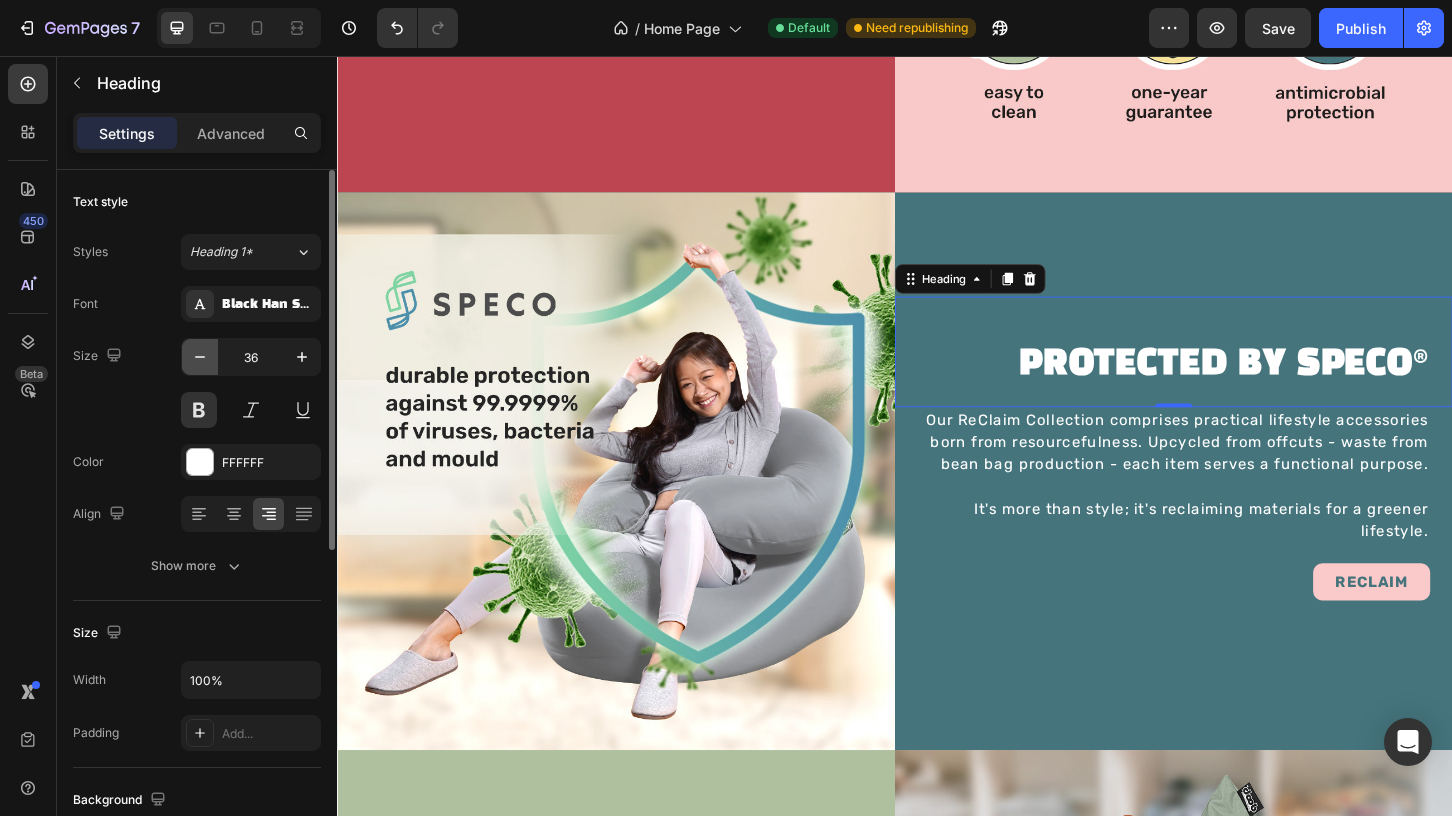 click 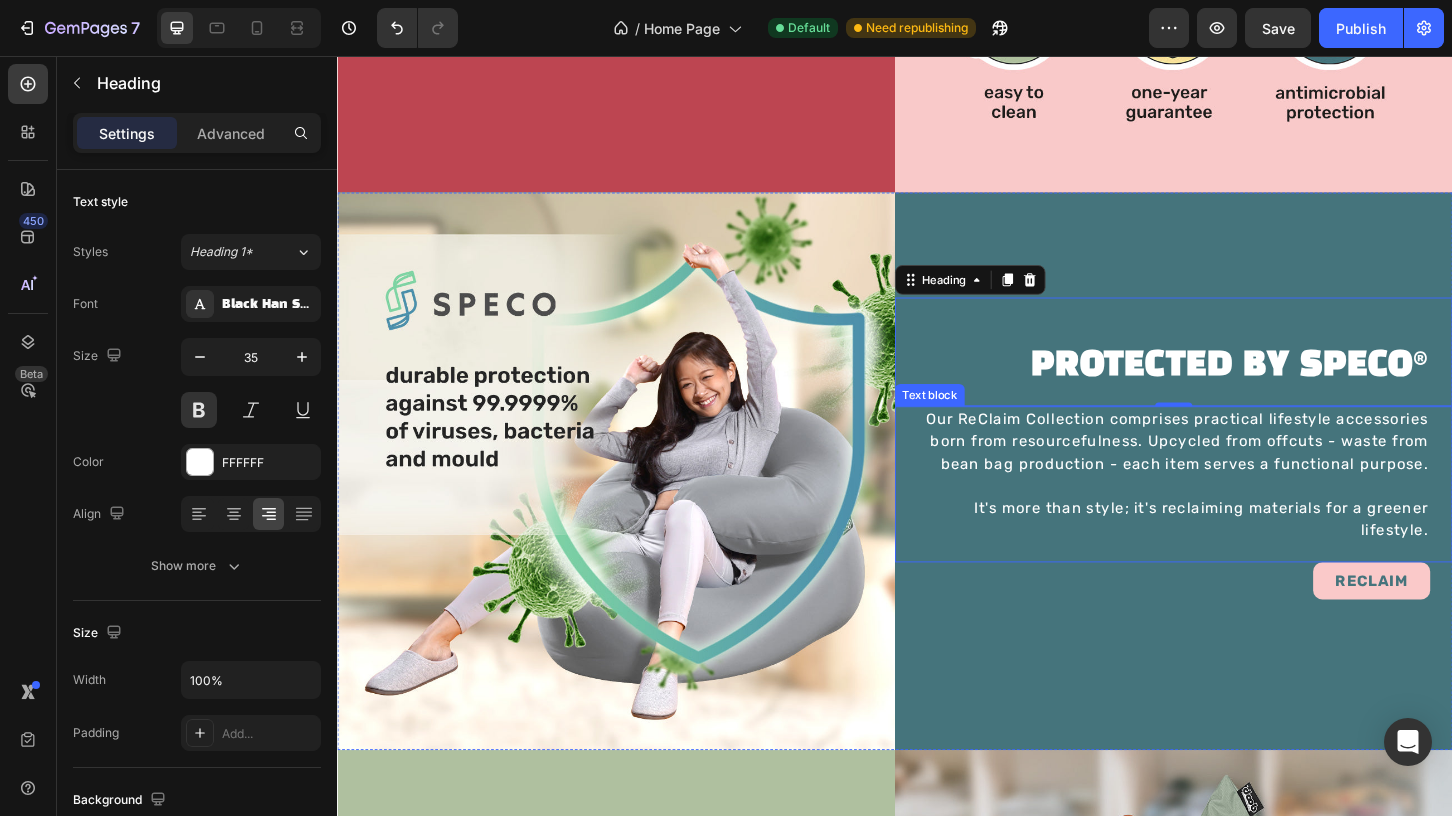 click on "Our ReClaim Collection comprises practical lifestyle accessories born from resourcefulness. Upcycled from offcuts - waste from bean bag production - each item serves a functional purpose." at bounding box center [1237, 471] 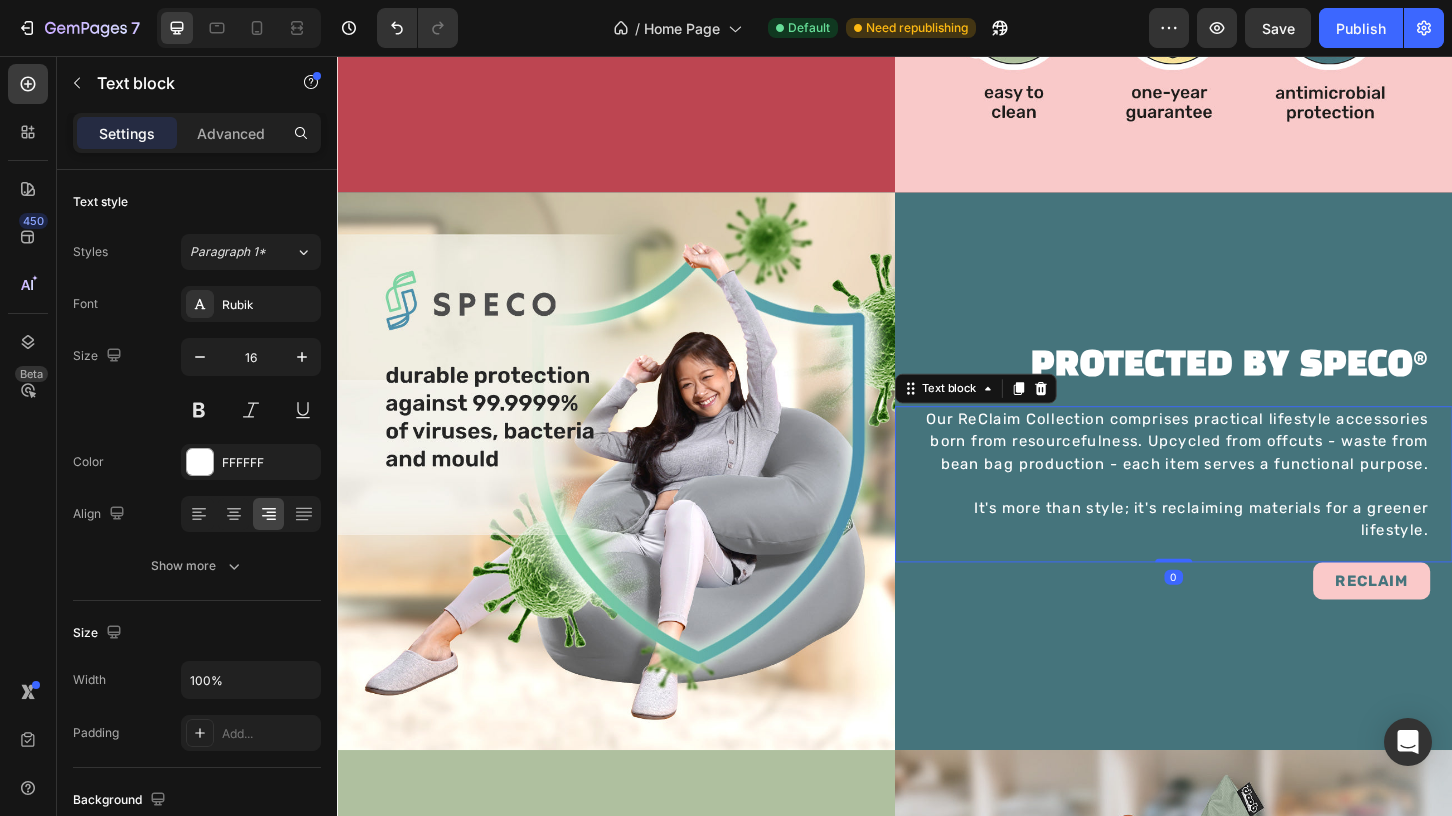 click on "Our ReClaim Collection comprises practical lifestyle accessories born from resourcefulness. Upcycled from offcuts - waste from bean bag production - each item serves a functional purpose." at bounding box center (1237, 471) 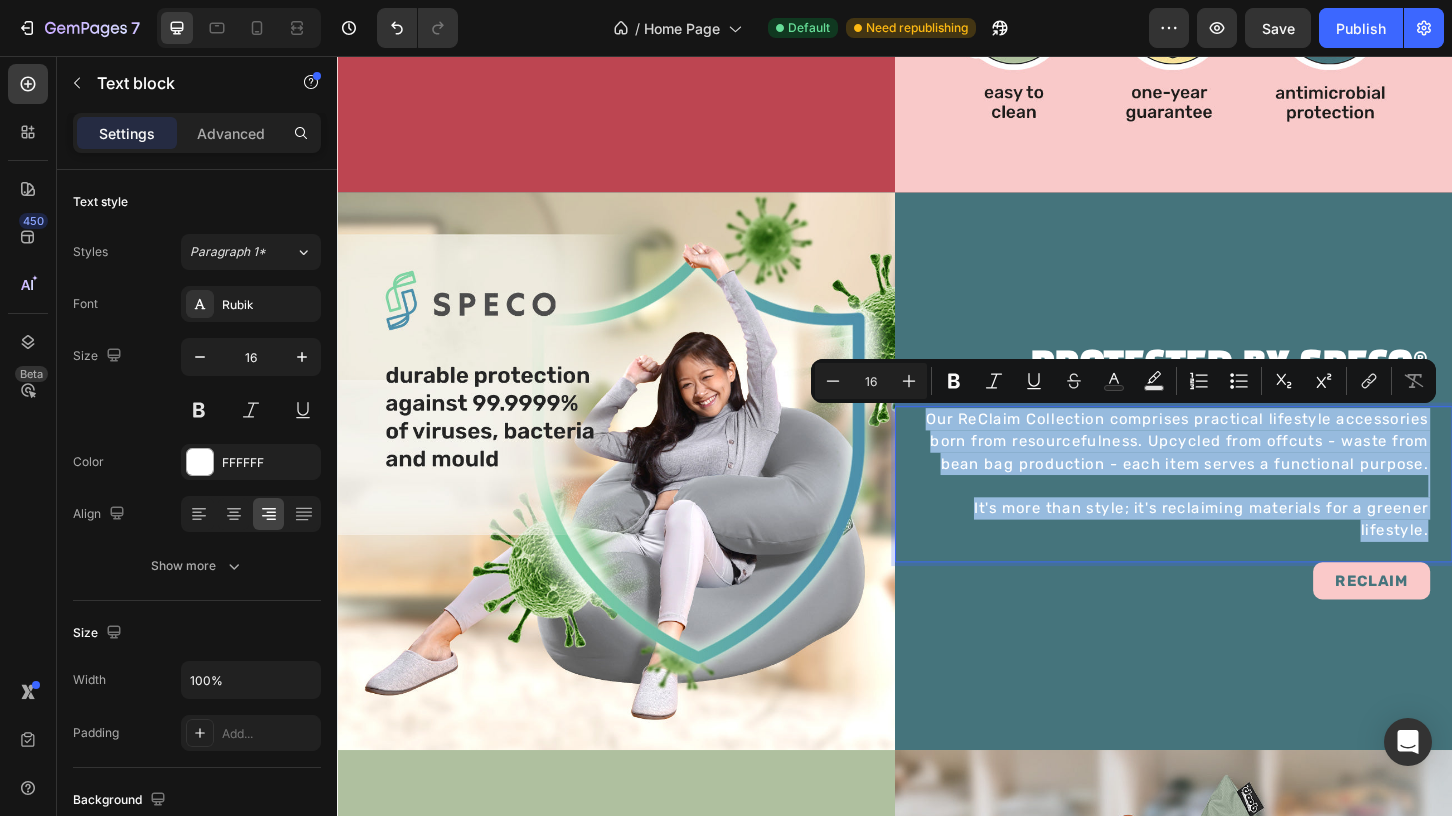 scroll, scrollTop: 1598, scrollLeft: 0, axis: vertical 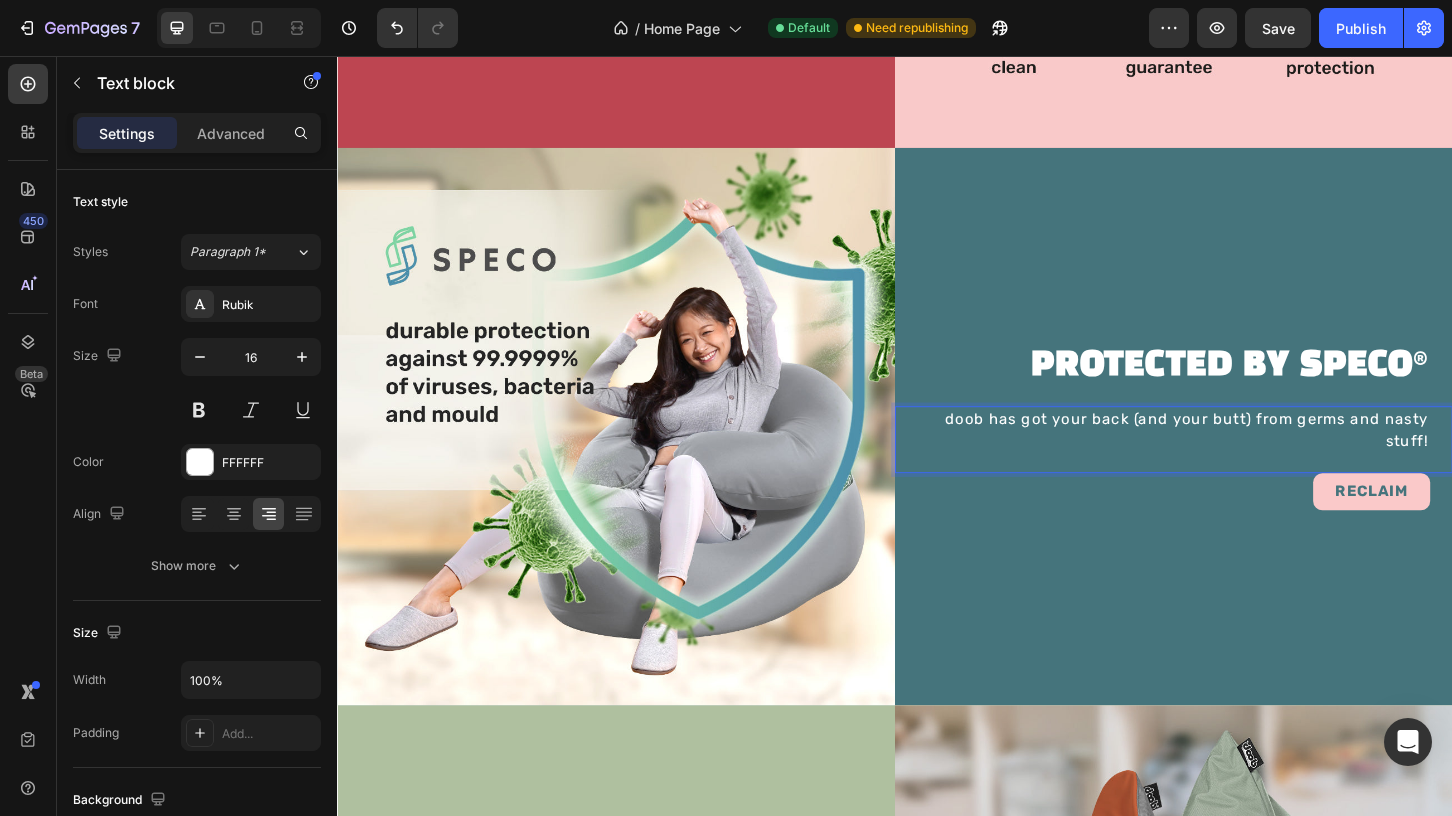 click on "doob has got your back (and your butt) from germs and nasty stuff!" at bounding box center [1237, 459] 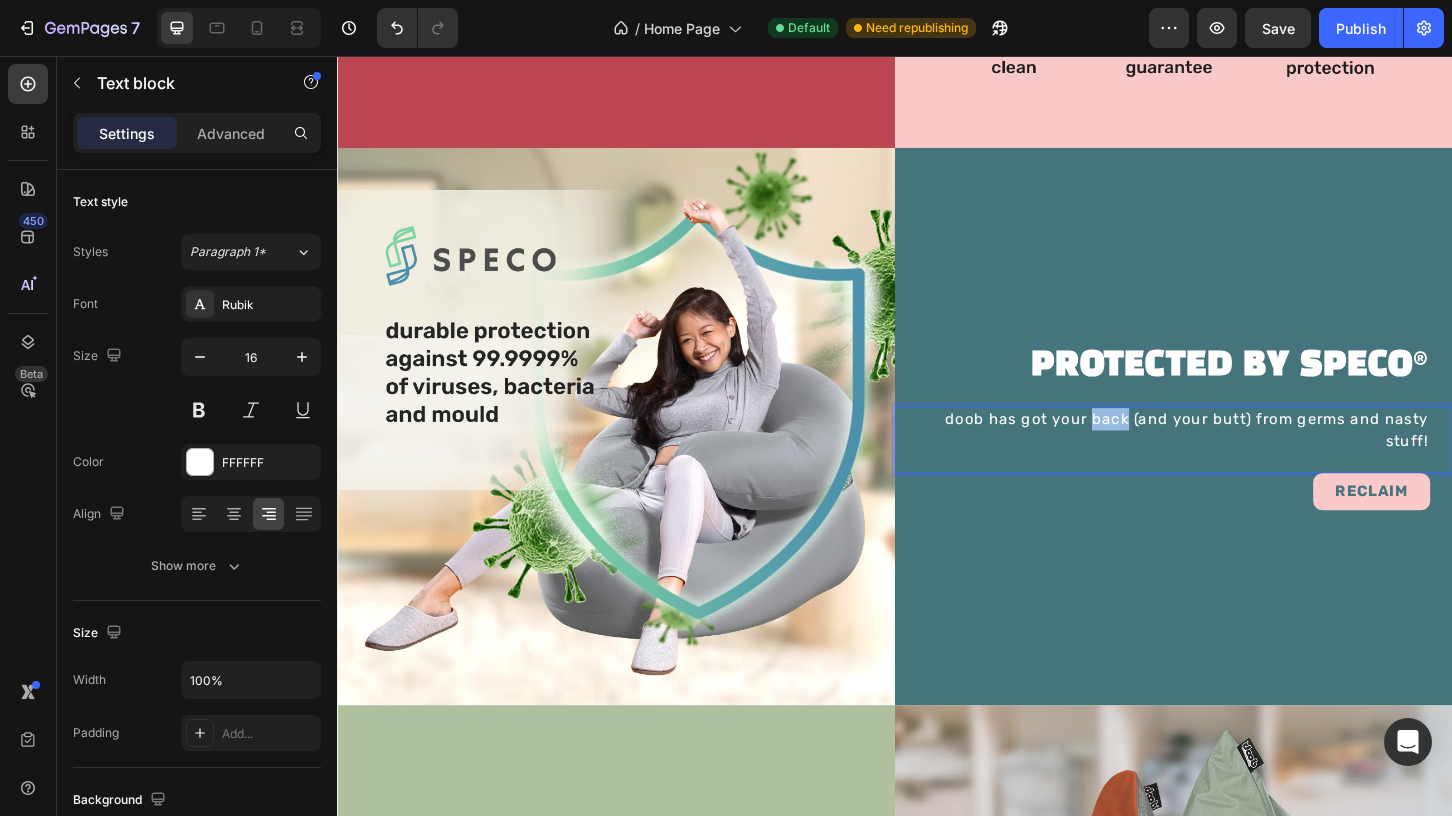 click on "doob has got your back (and your butt) from germs and nasty stuff!" at bounding box center [1237, 459] 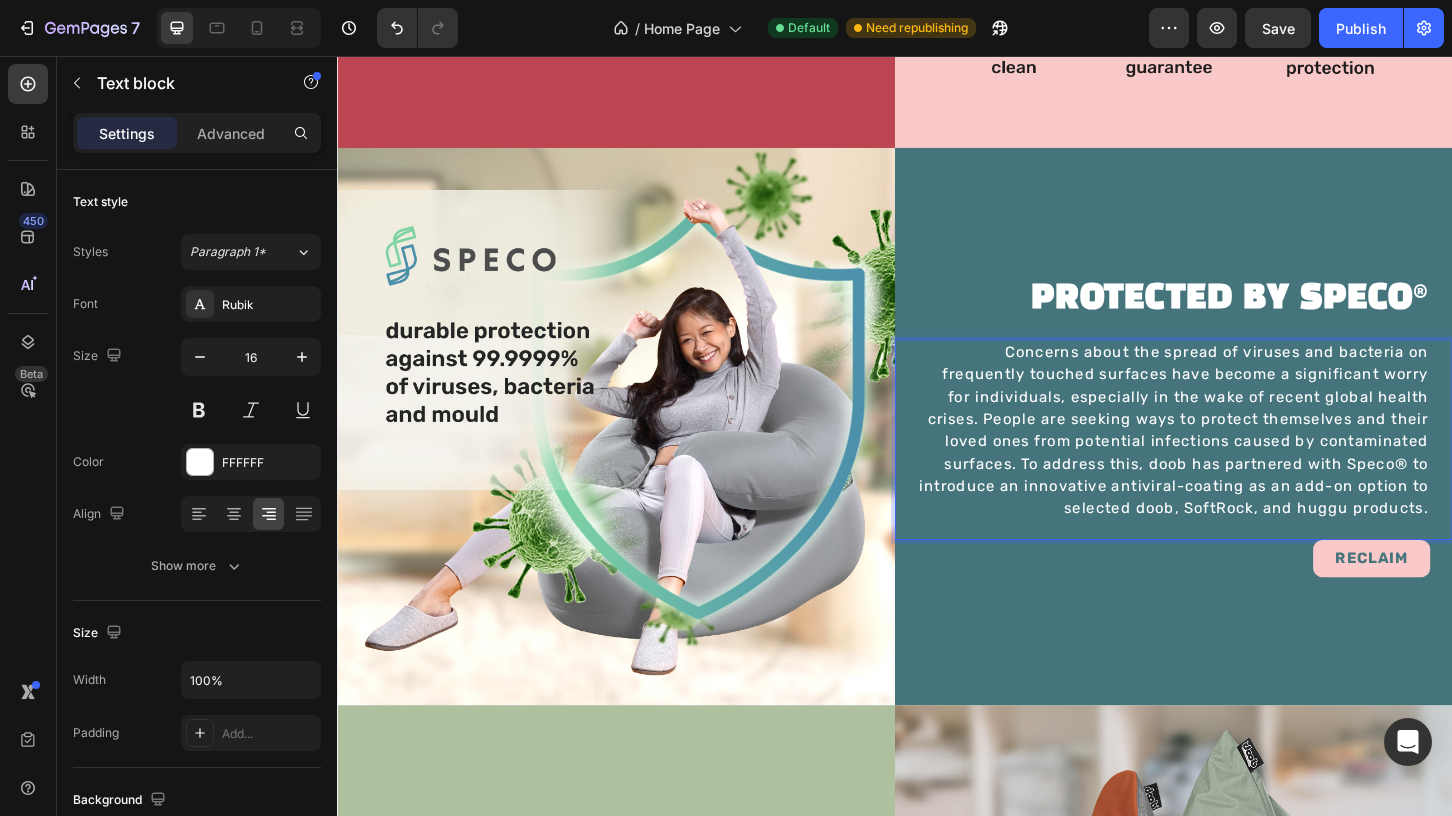 click on "Concerns about the spread of viruses and bacteria on frequently touched surfaces have become a significant worry for individuals, especially in the wake of recent global health crises. People are seeking ways to protect themselves and their loved ones from potential infections caused by contaminated surfaces. To address this, doob has partnered with Speco® to introduce an innovative antiviral-coating as an add-on option to selected doob, SoftRock, and huggu products." at bounding box center (1237, 459) 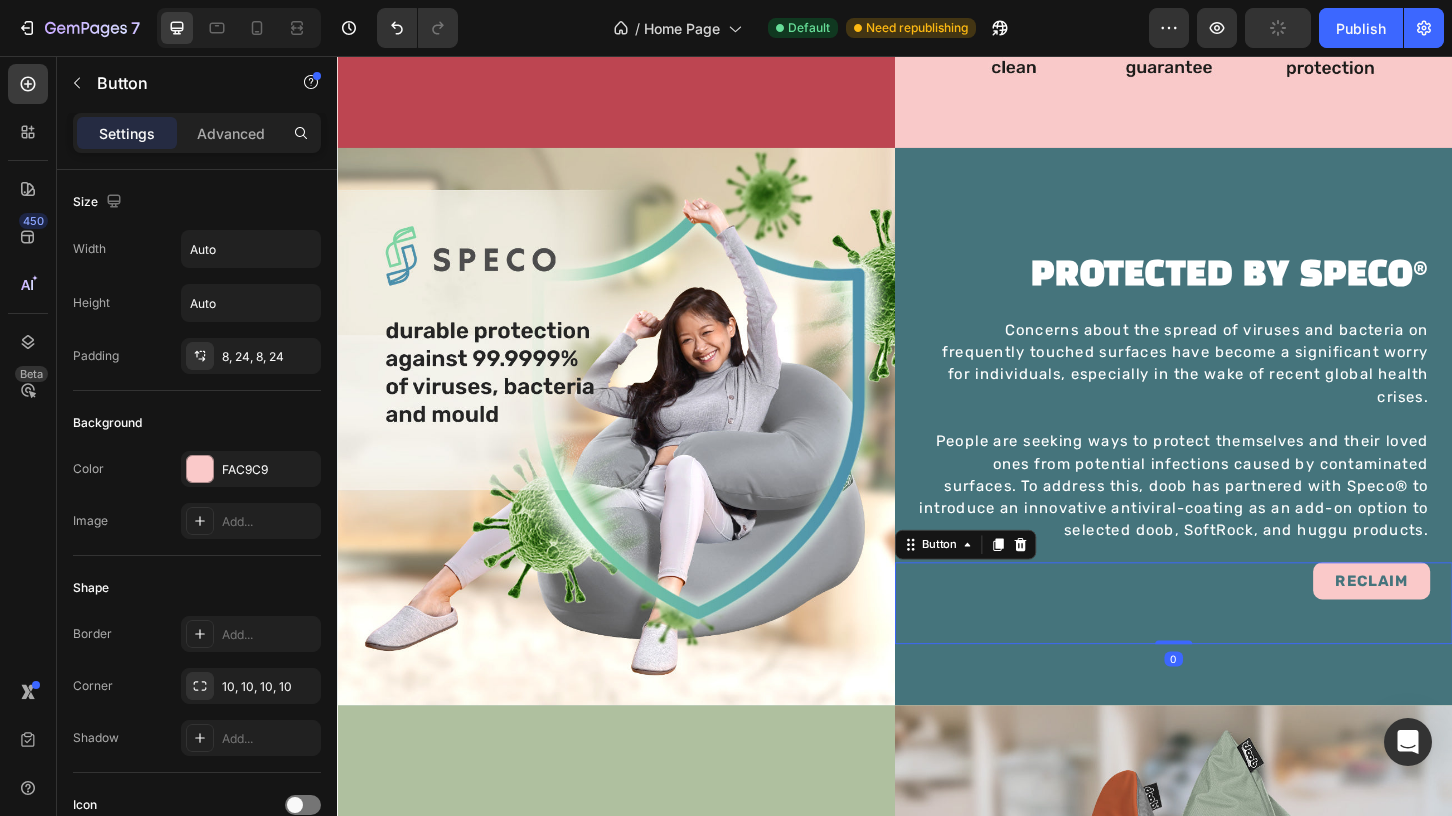 click on "RECLAIM Button   0" at bounding box center [1237, 645] 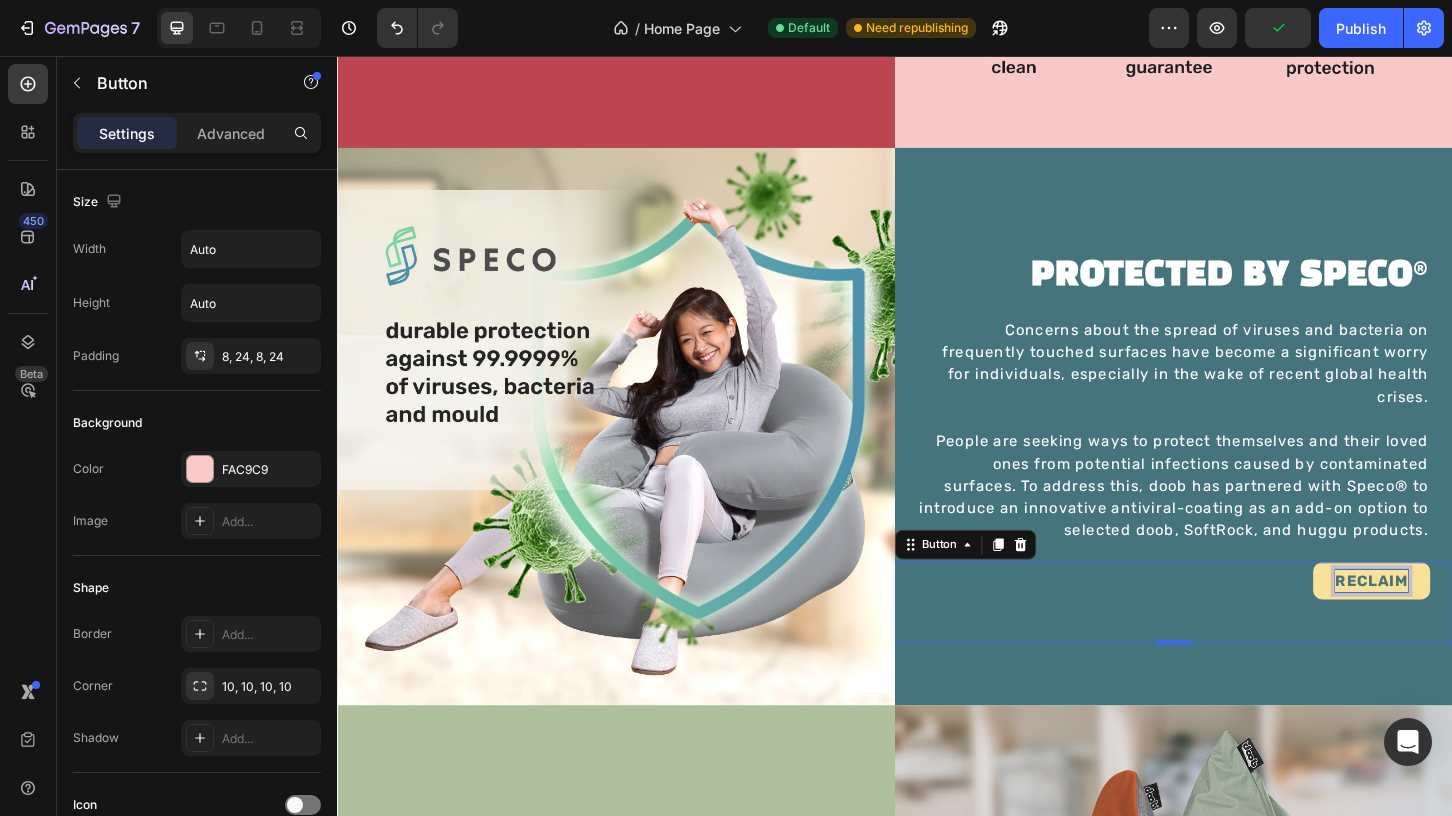 click on "RECLAIM" at bounding box center (1450, 621) 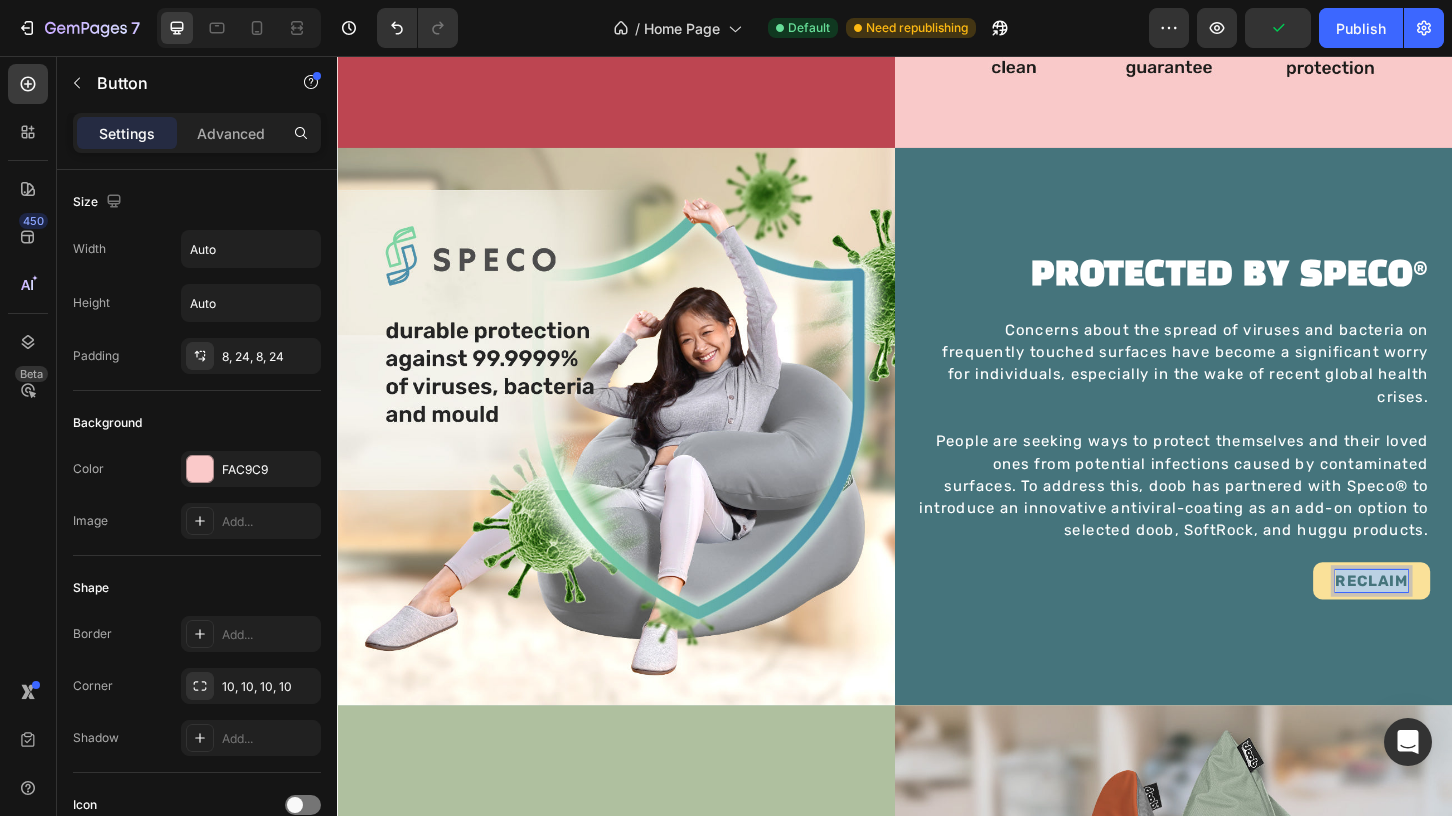 click on "RECLAIM" at bounding box center [1450, 621] 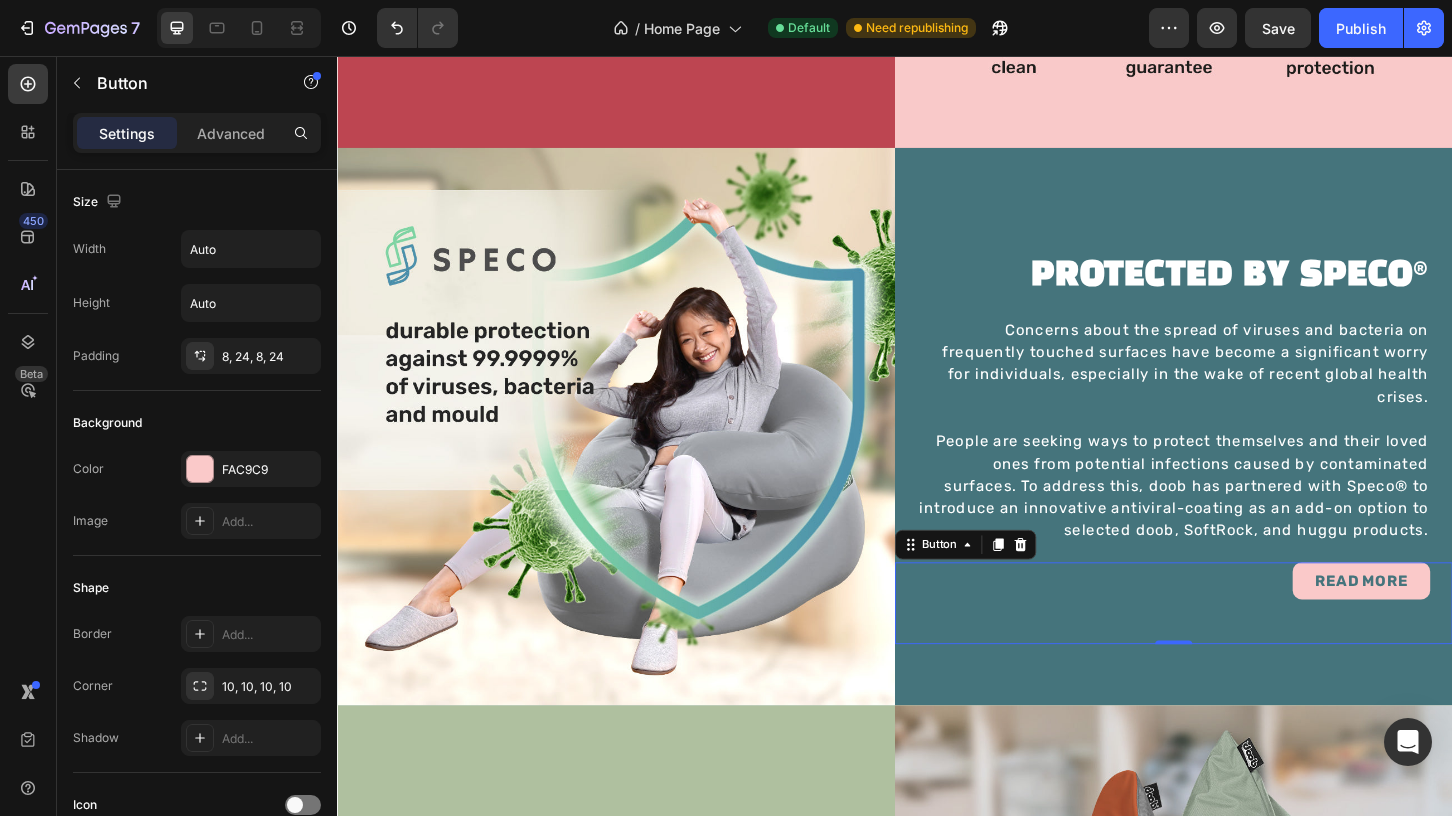 click on "READ MORE Button   0" at bounding box center (1237, 645) 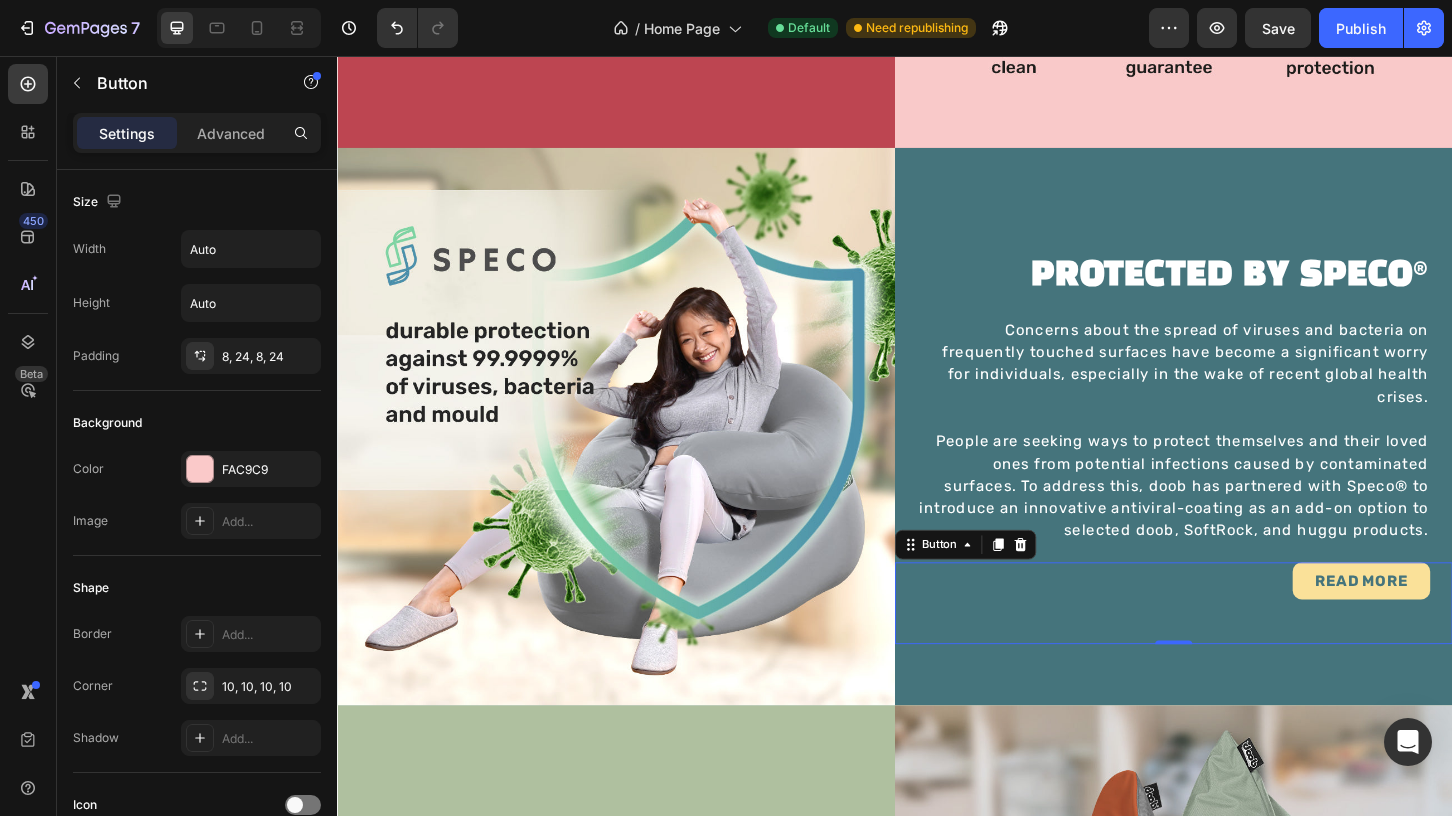 click on "READ MORE" at bounding box center [1439, 621] 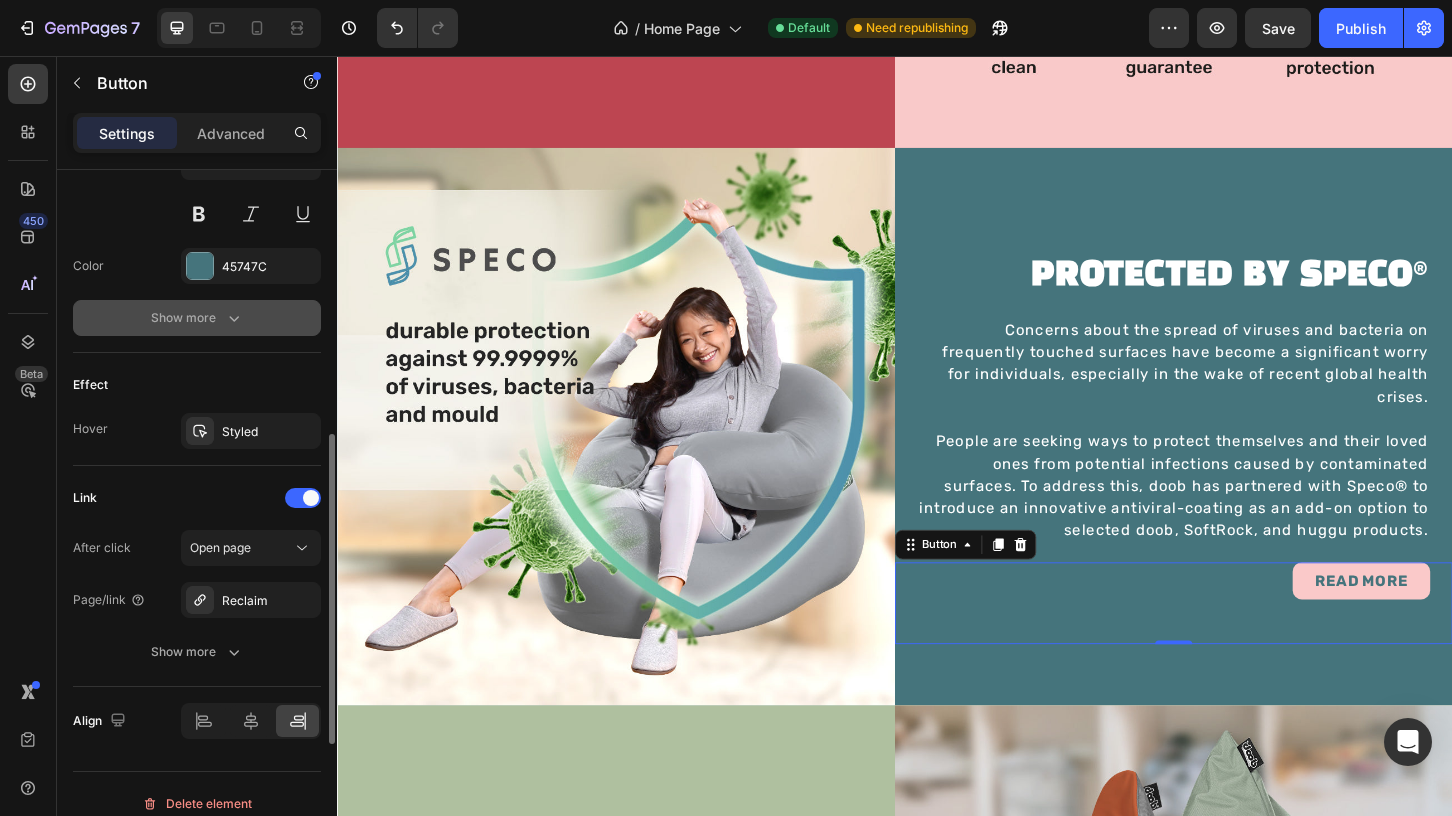 scroll, scrollTop: 887, scrollLeft: 0, axis: vertical 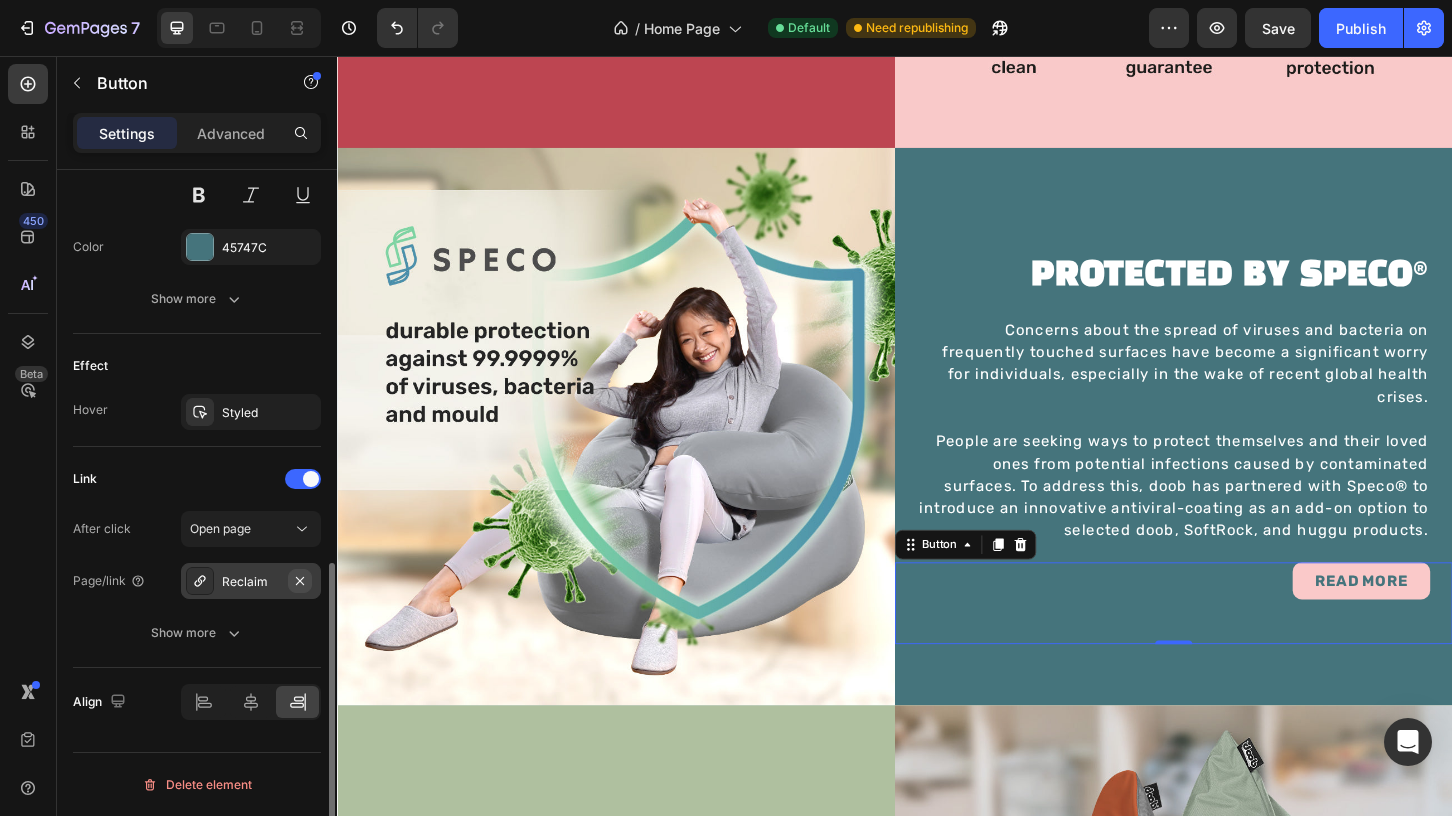 click 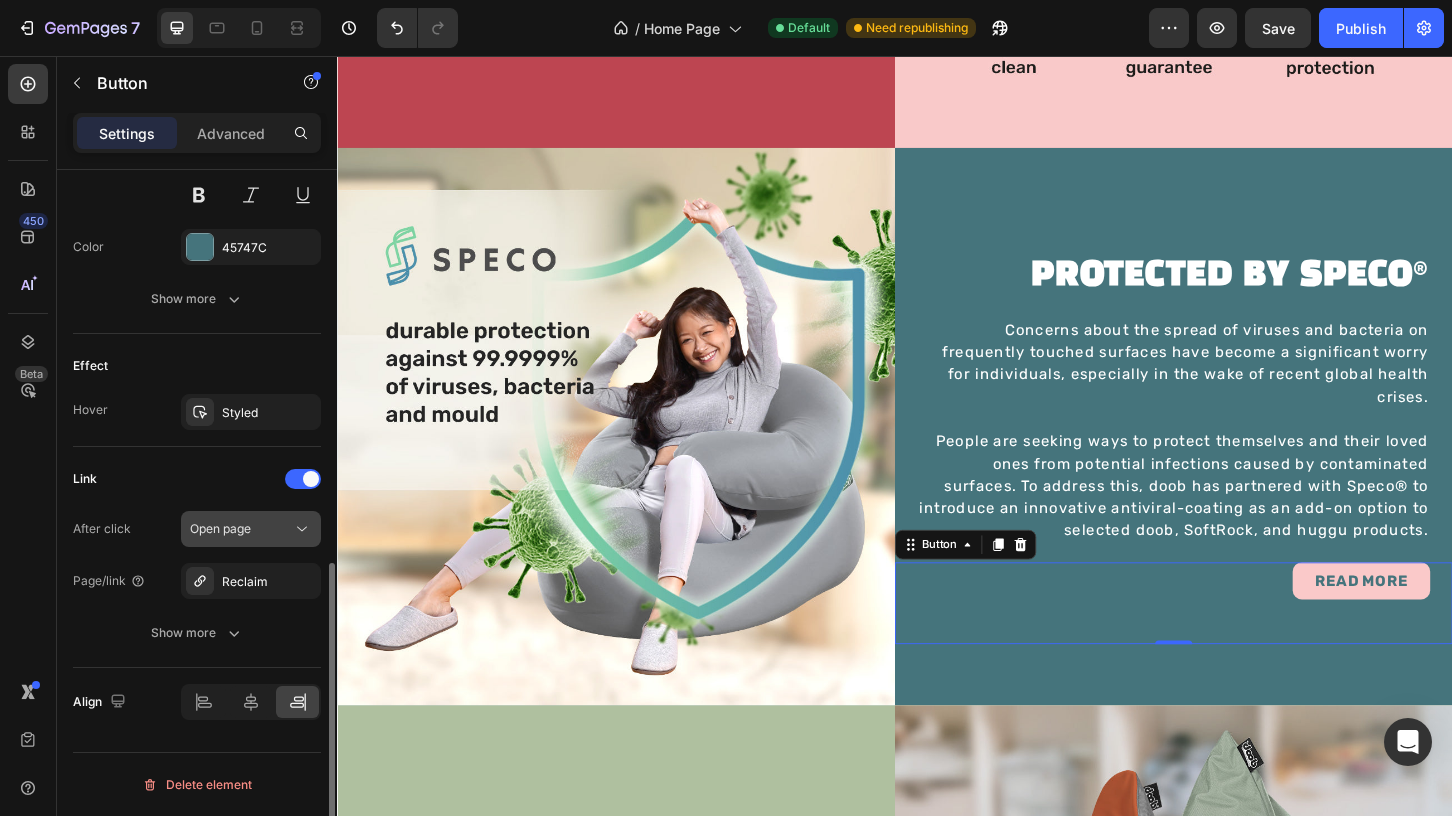 scroll, scrollTop: 835, scrollLeft: 0, axis: vertical 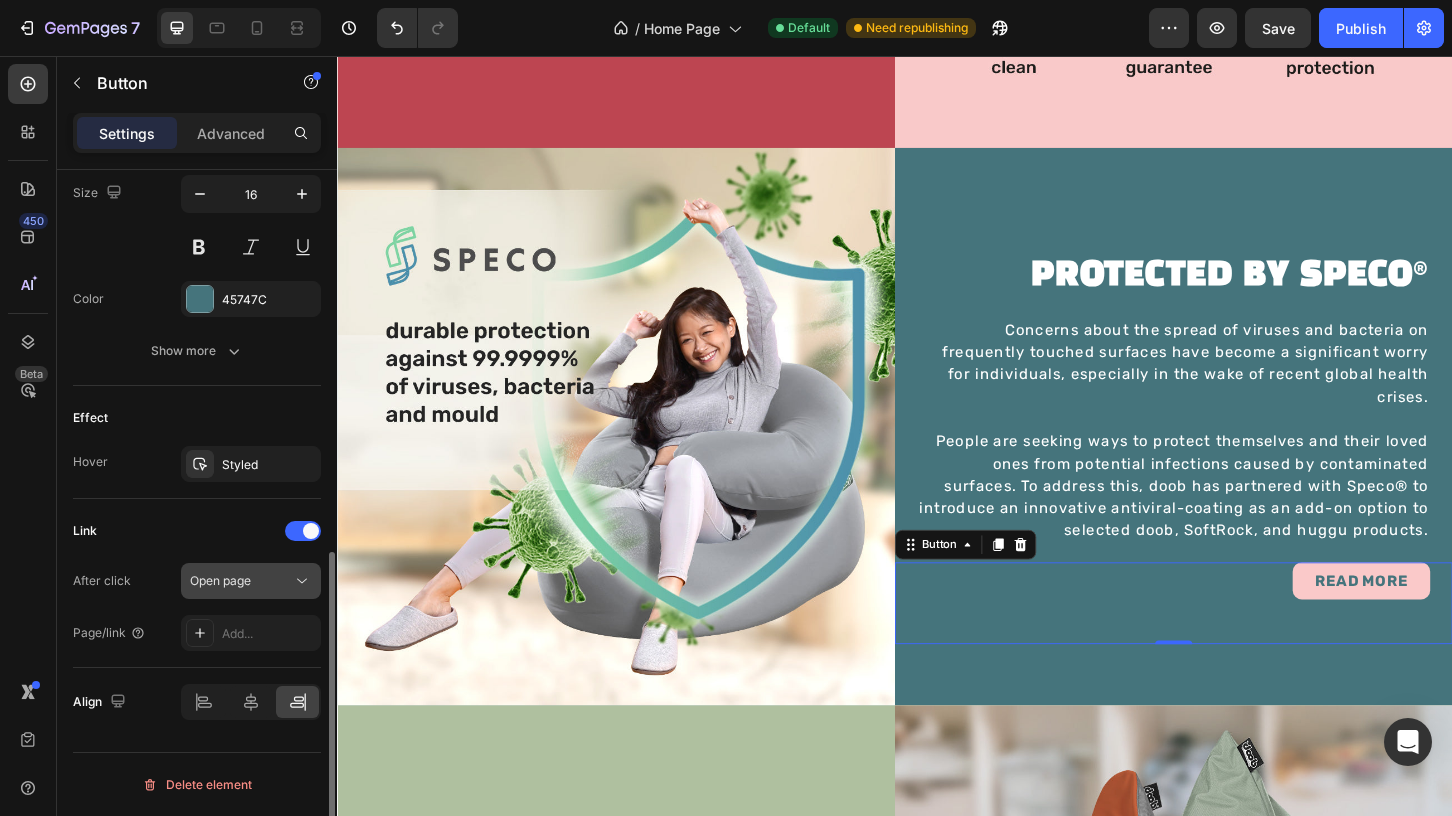 click on "Open page" at bounding box center [241, 581] 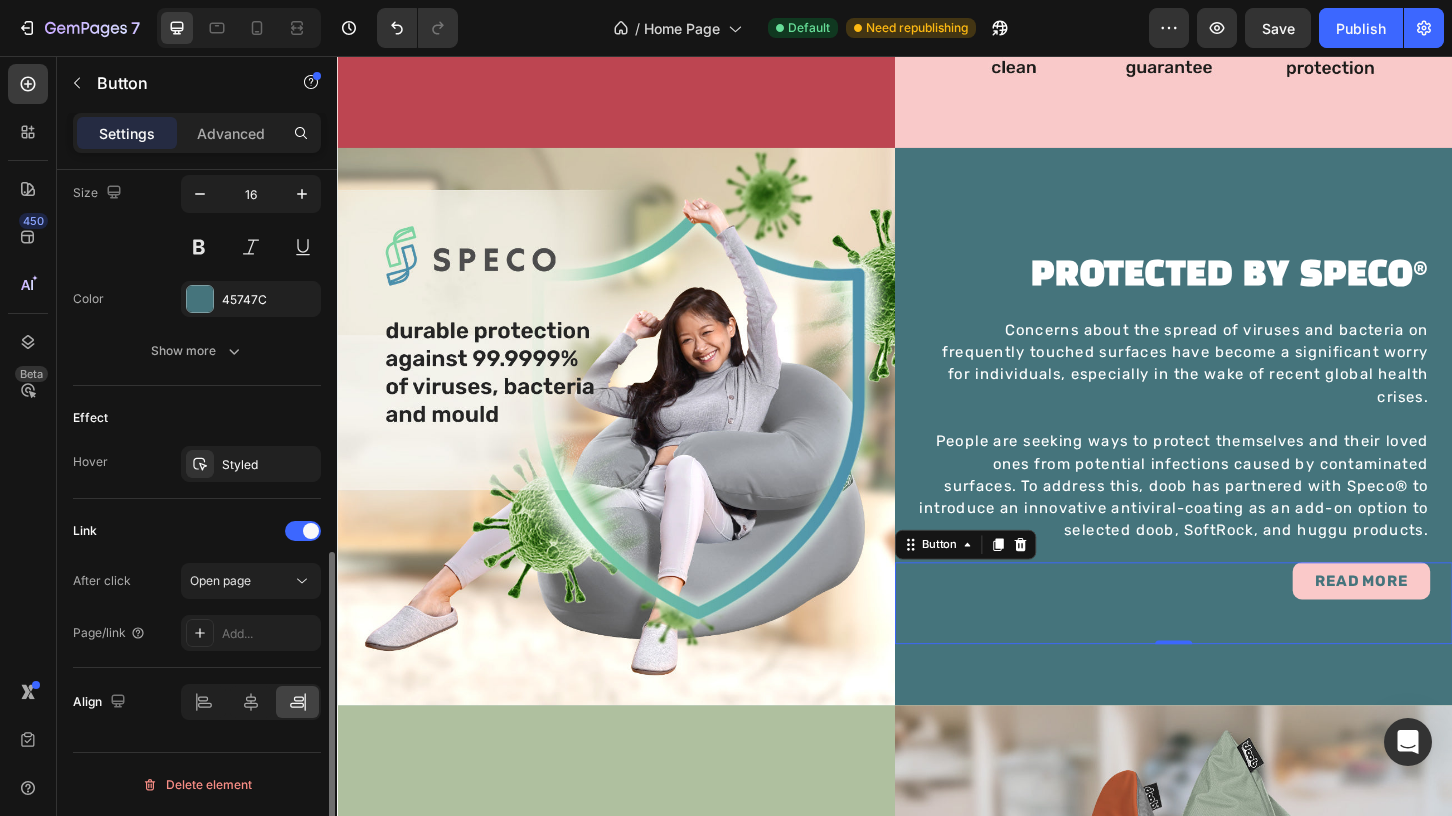 click on "Link" at bounding box center [197, 531] 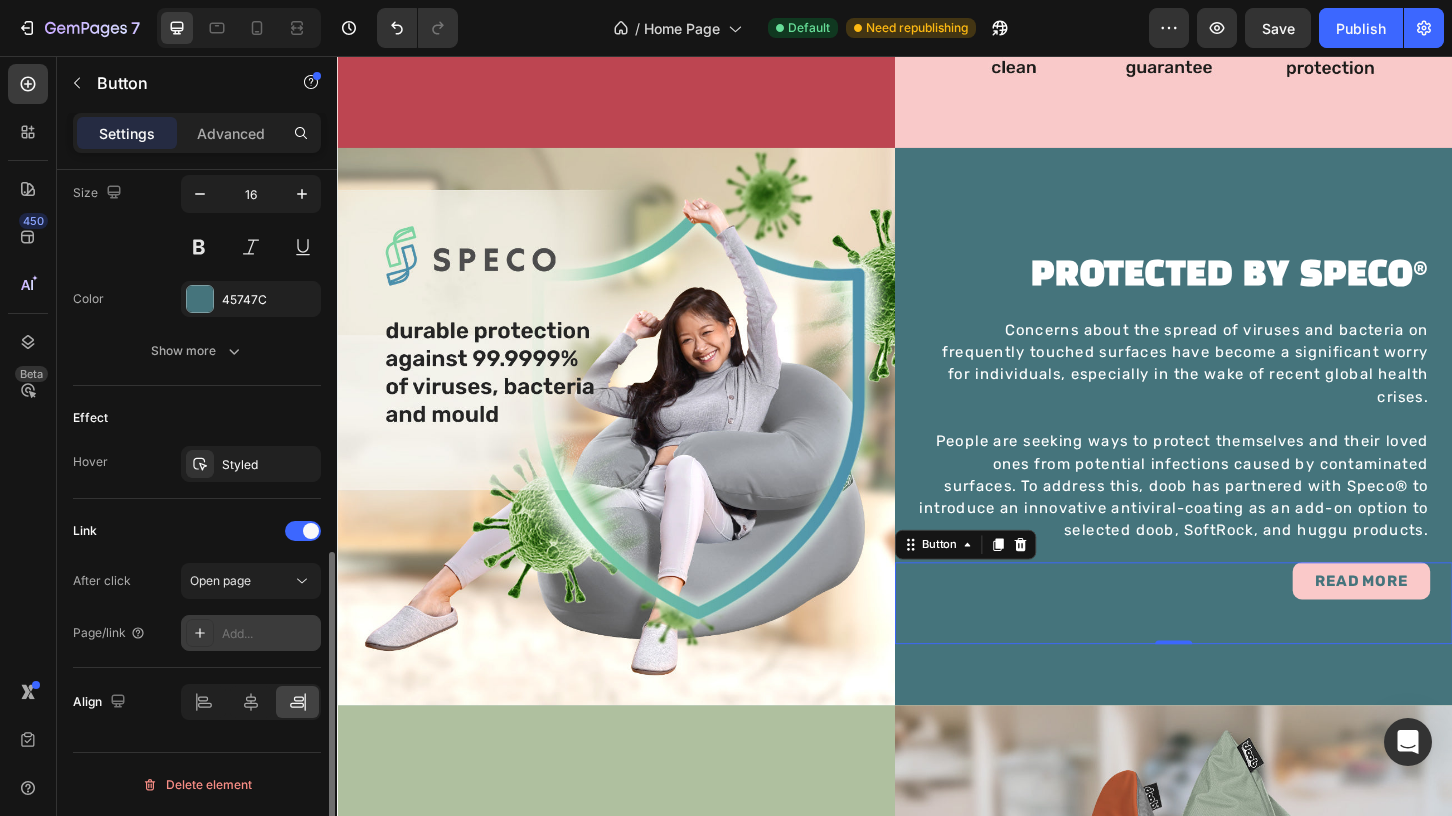 click on "Add..." at bounding box center [269, 634] 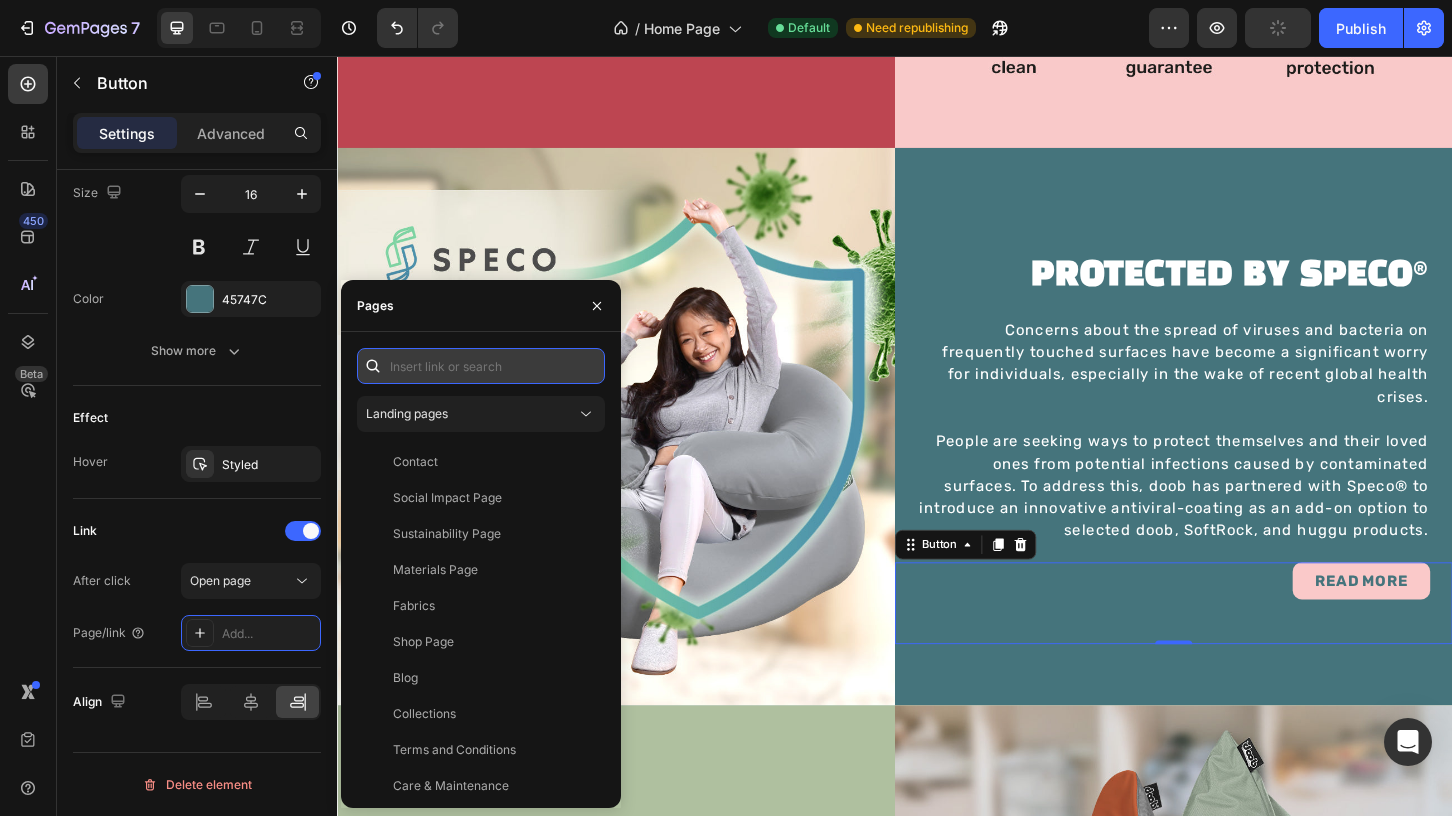 click at bounding box center [481, 366] 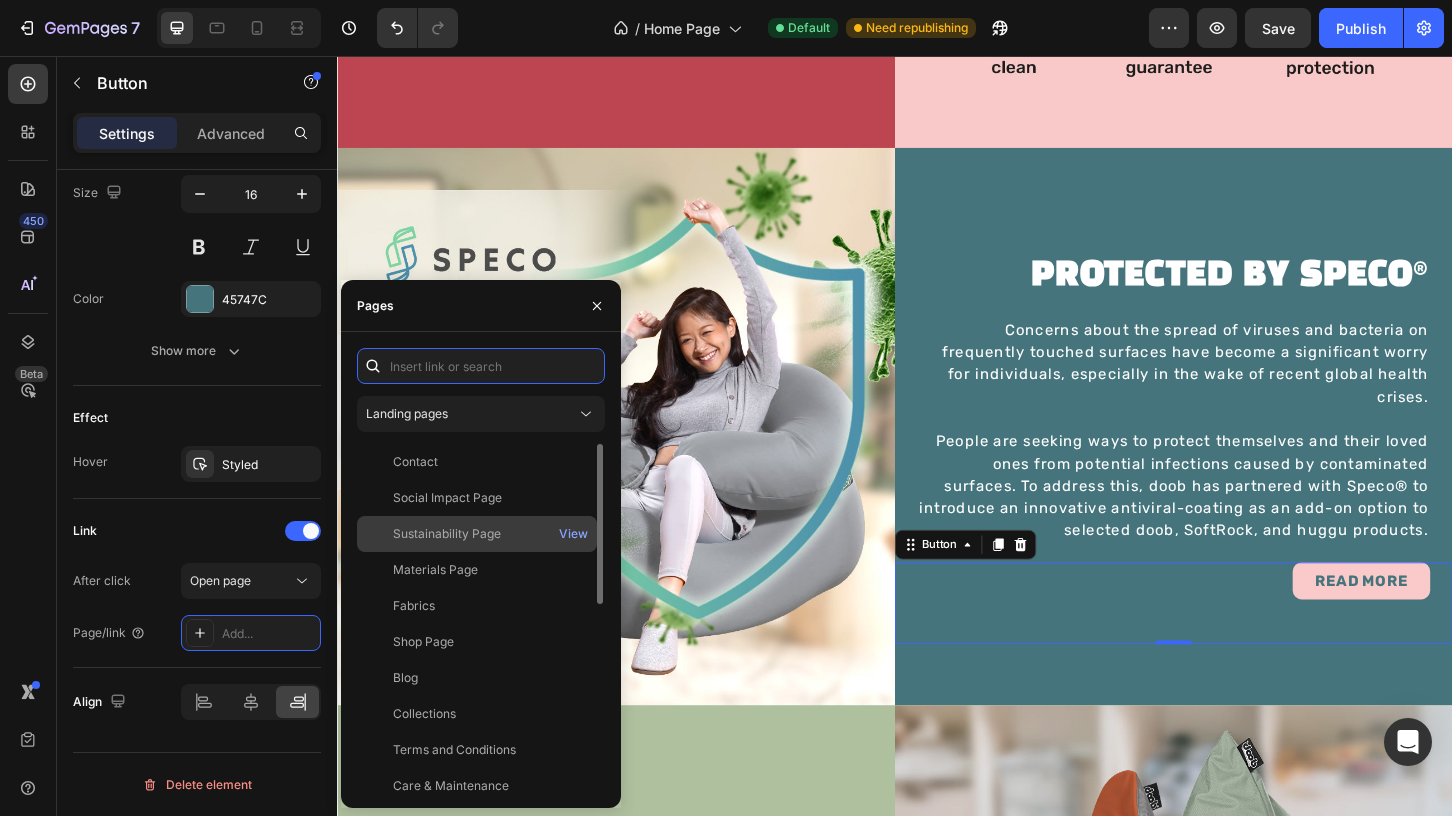 paste on "https://getdoob.com/blogs/articles/blog-doob-x-speco®-antiviral-coating-technology-for-your-bean-bags" 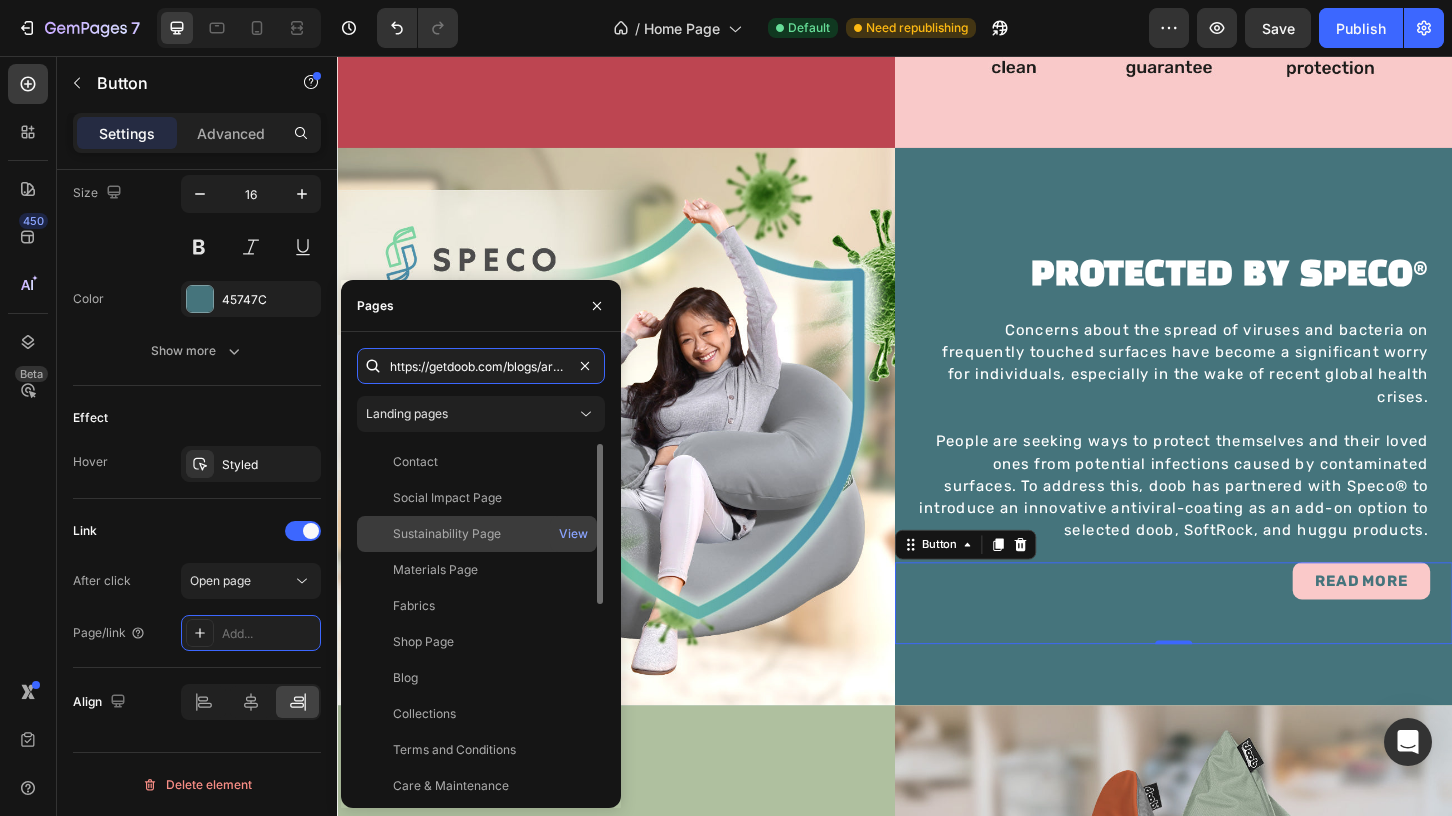 scroll, scrollTop: 0, scrollLeft: 478, axis: horizontal 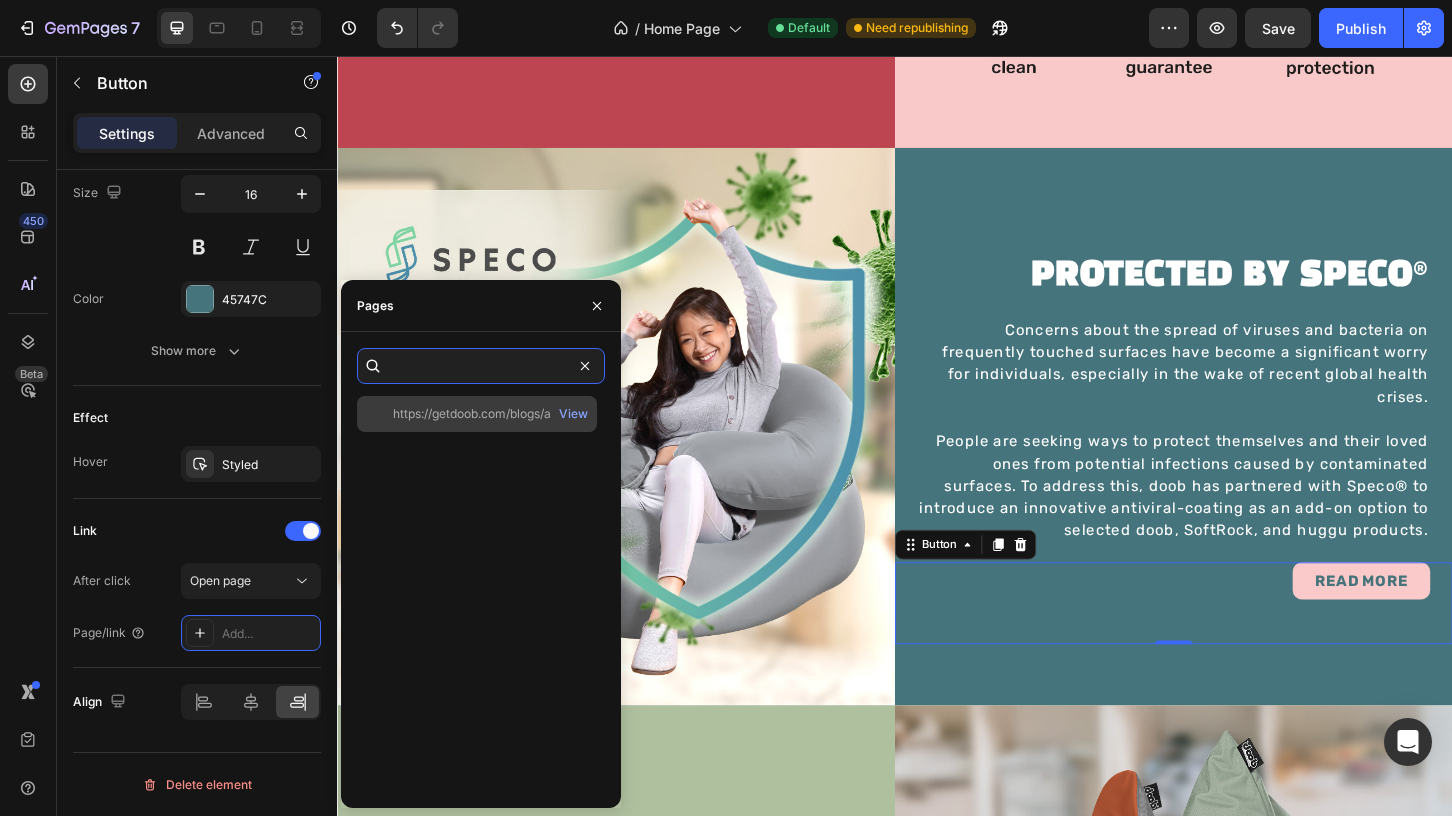 type on "https://getdoob.com/blogs/articles/blog-doob-x-speco®-antiviral-coating-technology-for-your-bean-bags" 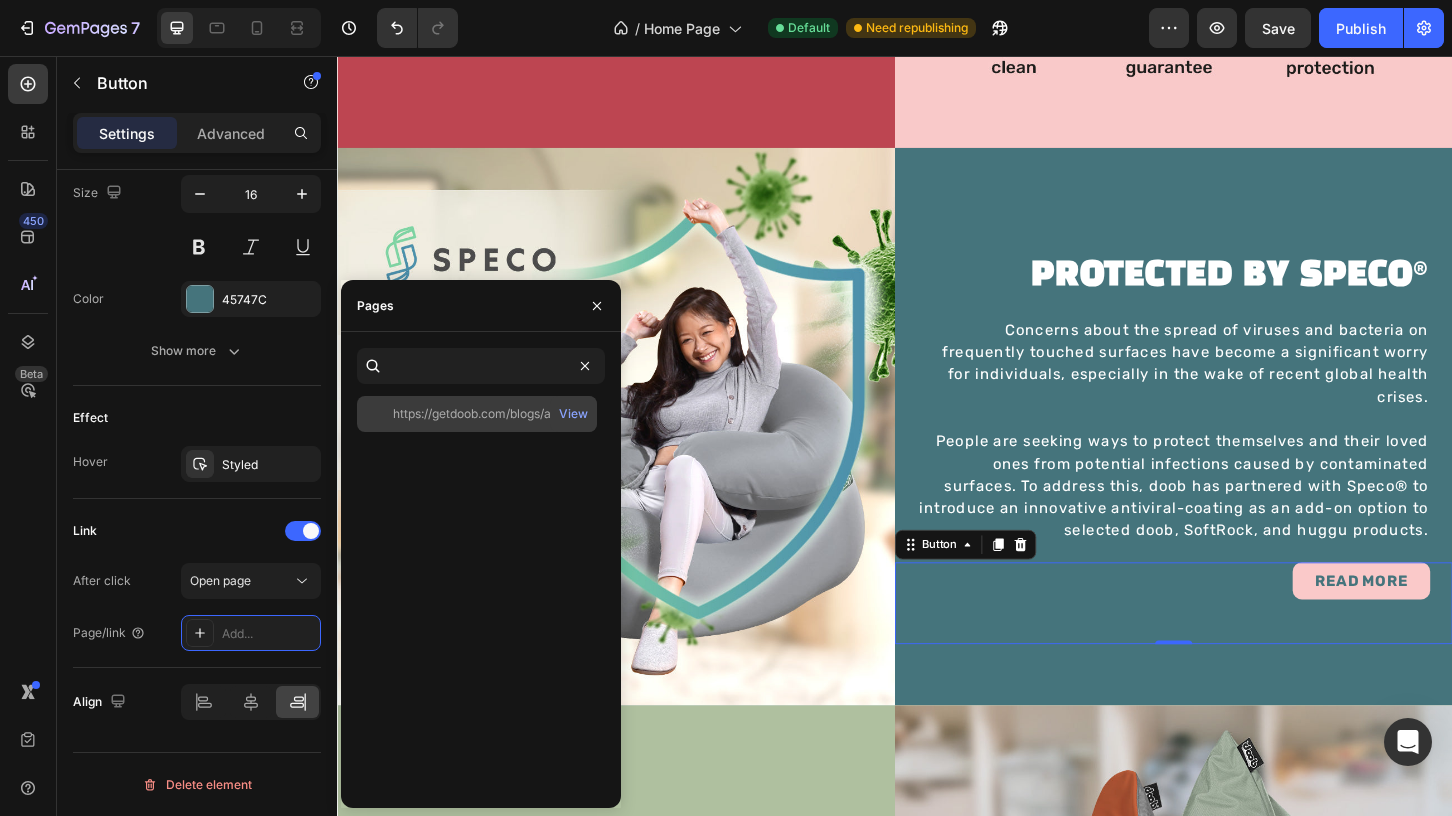 scroll, scrollTop: 0, scrollLeft: 0, axis: both 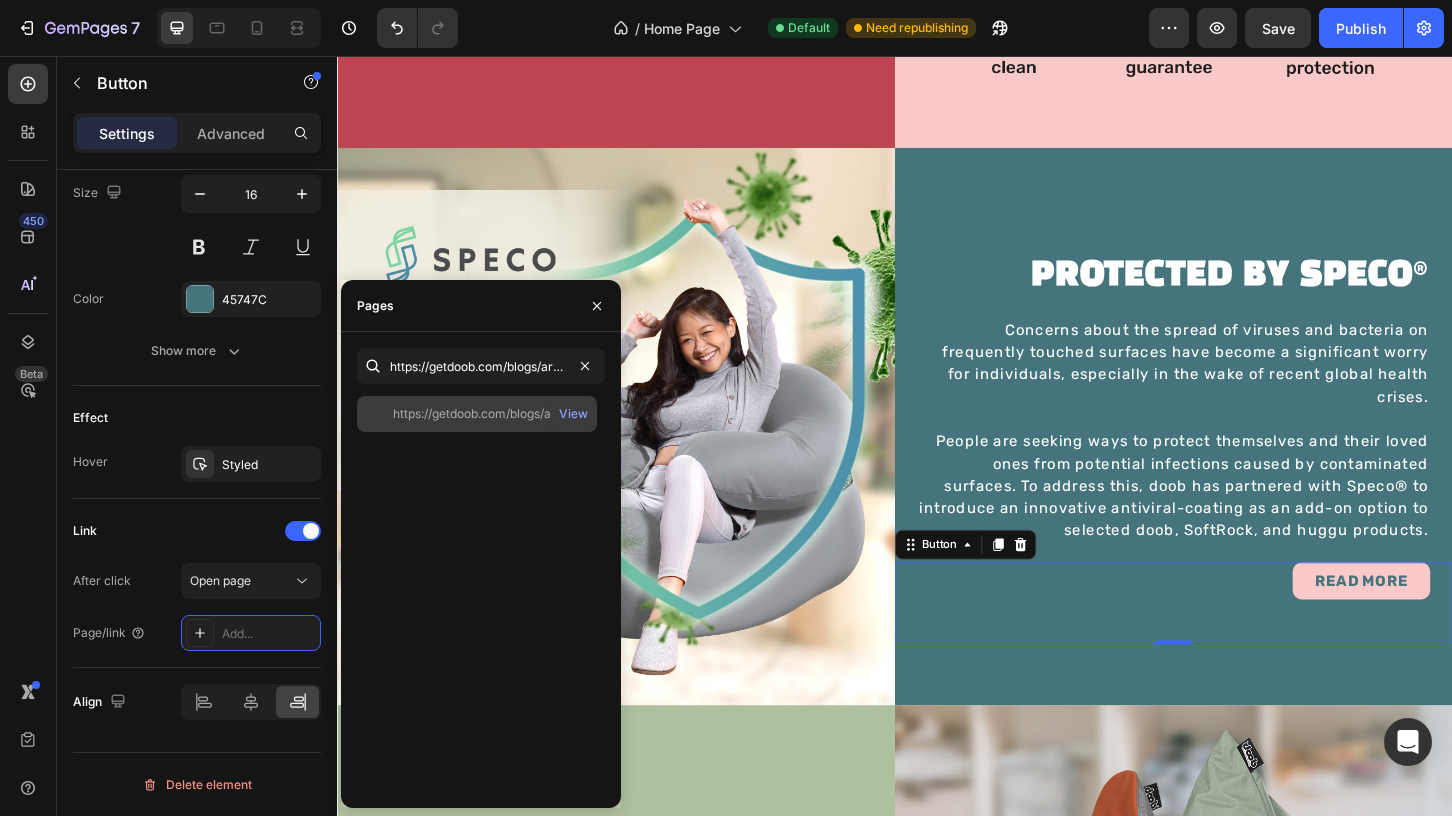 click on "https://getdoob.com/blogs/articles/blog-doob-x-speco®-antiviral-coating-technology-for-your-bean-bags" 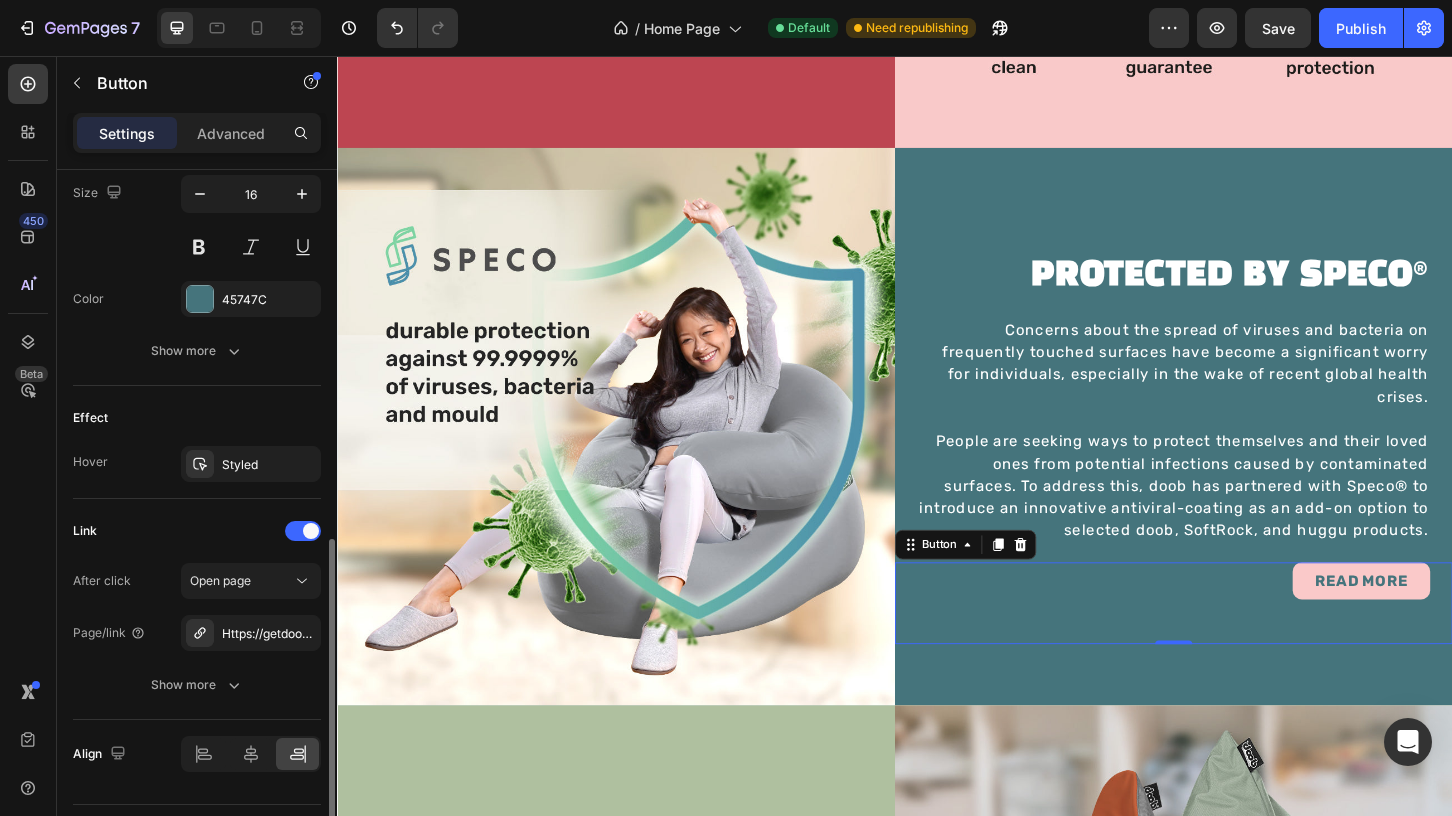 click on "Link" at bounding box center (197, 531) 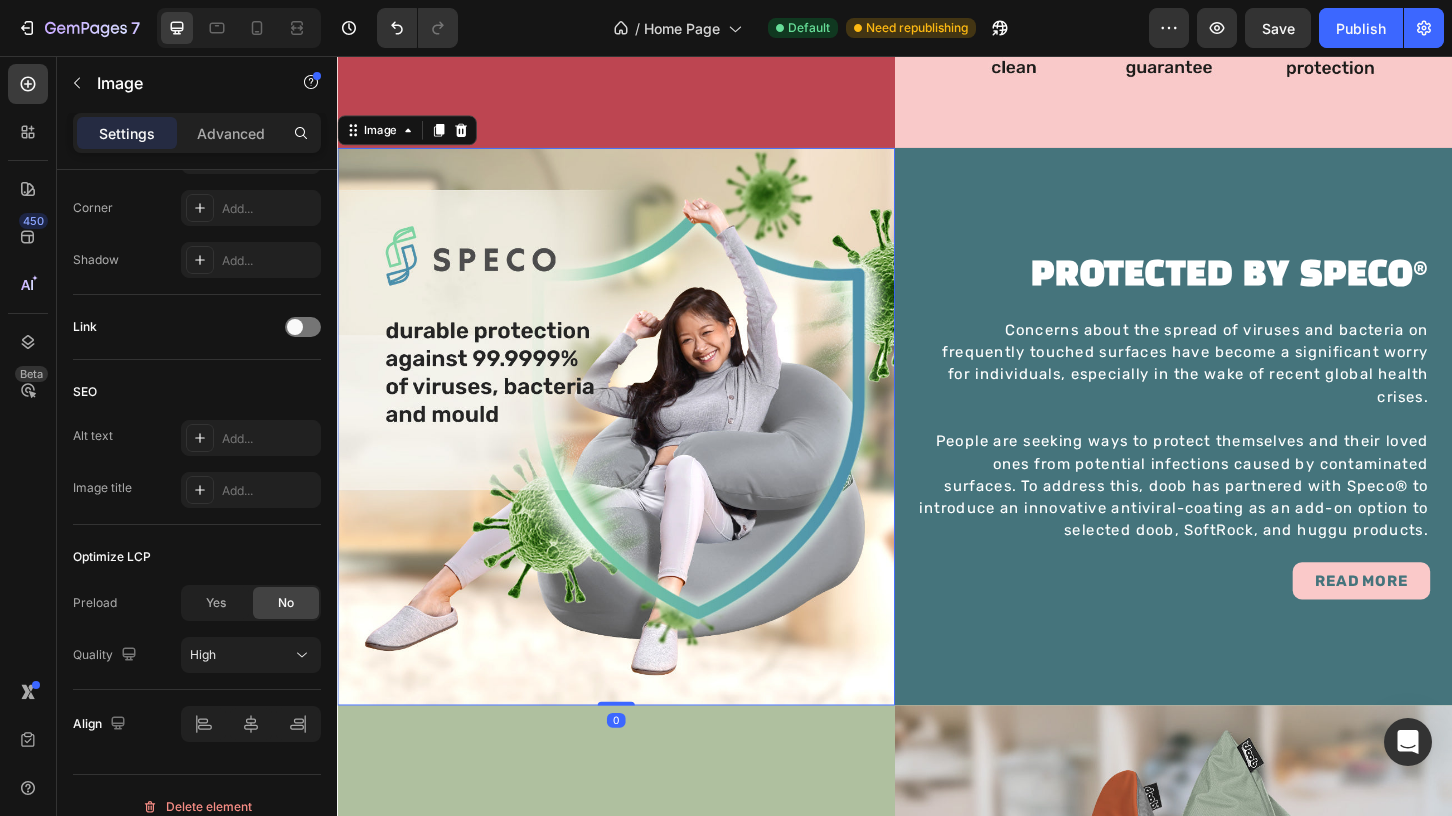 click at bounding box center (637, 455) 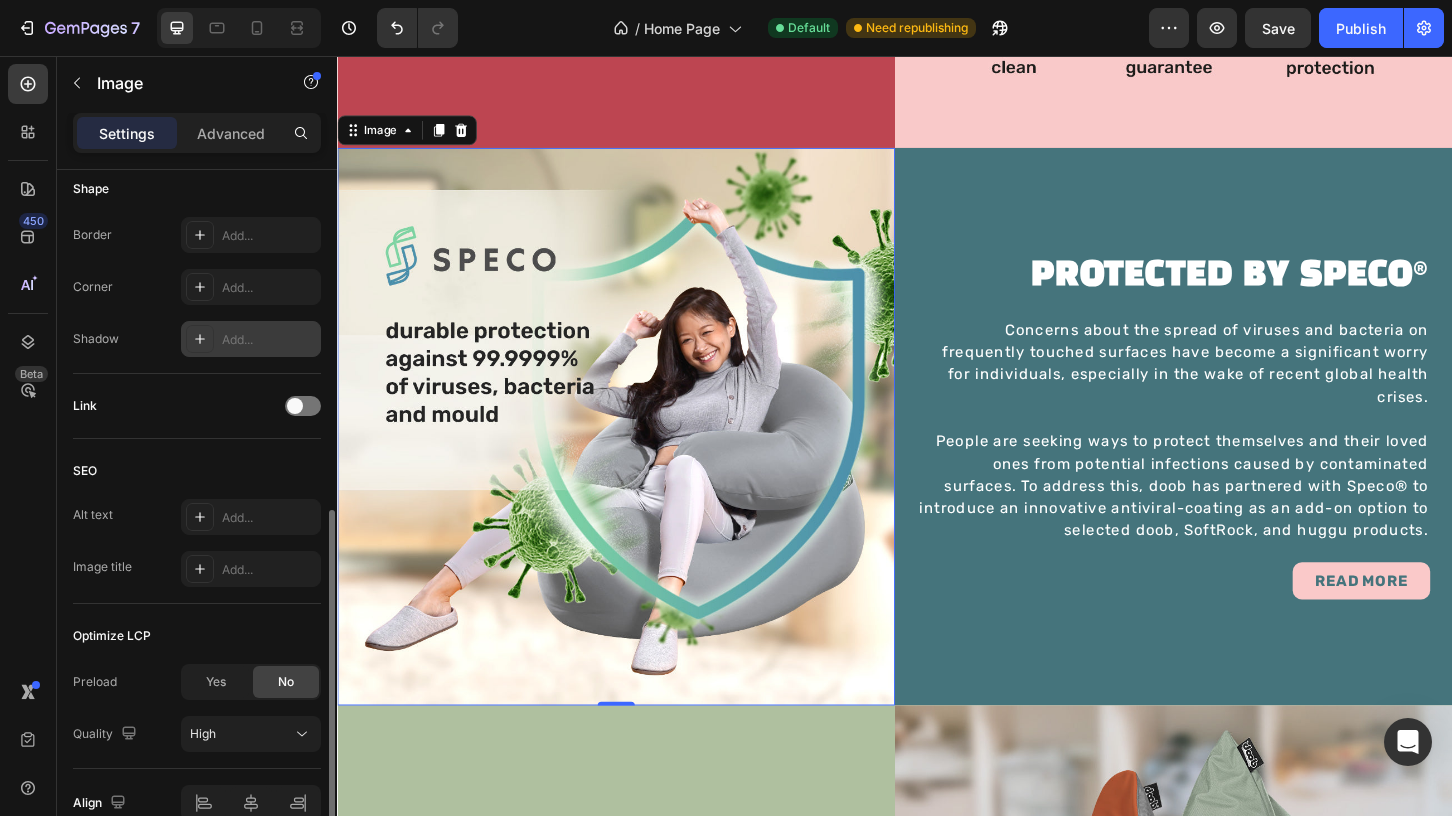 scroll, scrollTop: 855, scrollLeft: 0, axis: vertical 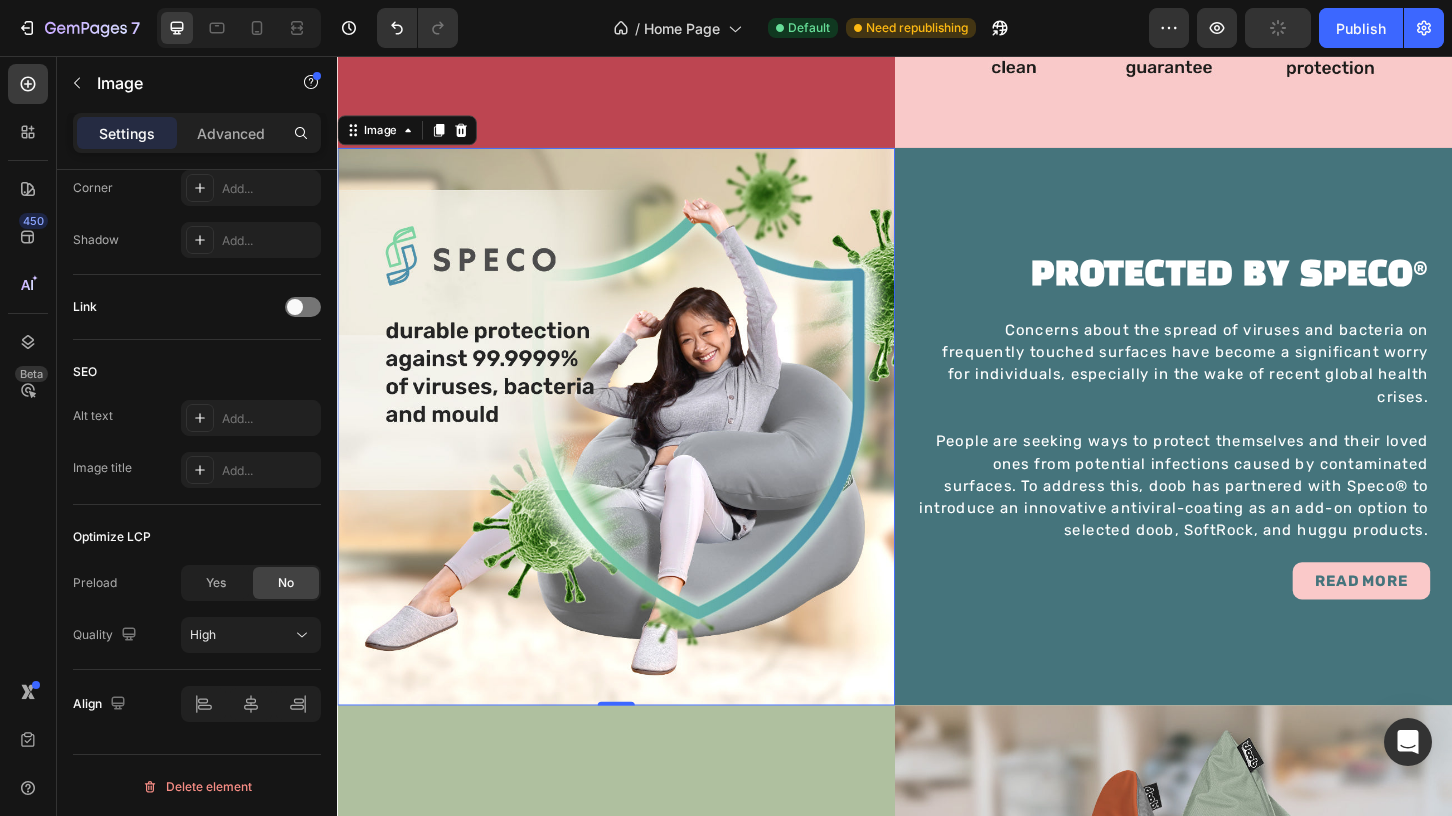 click at bounding box center (637, 455) 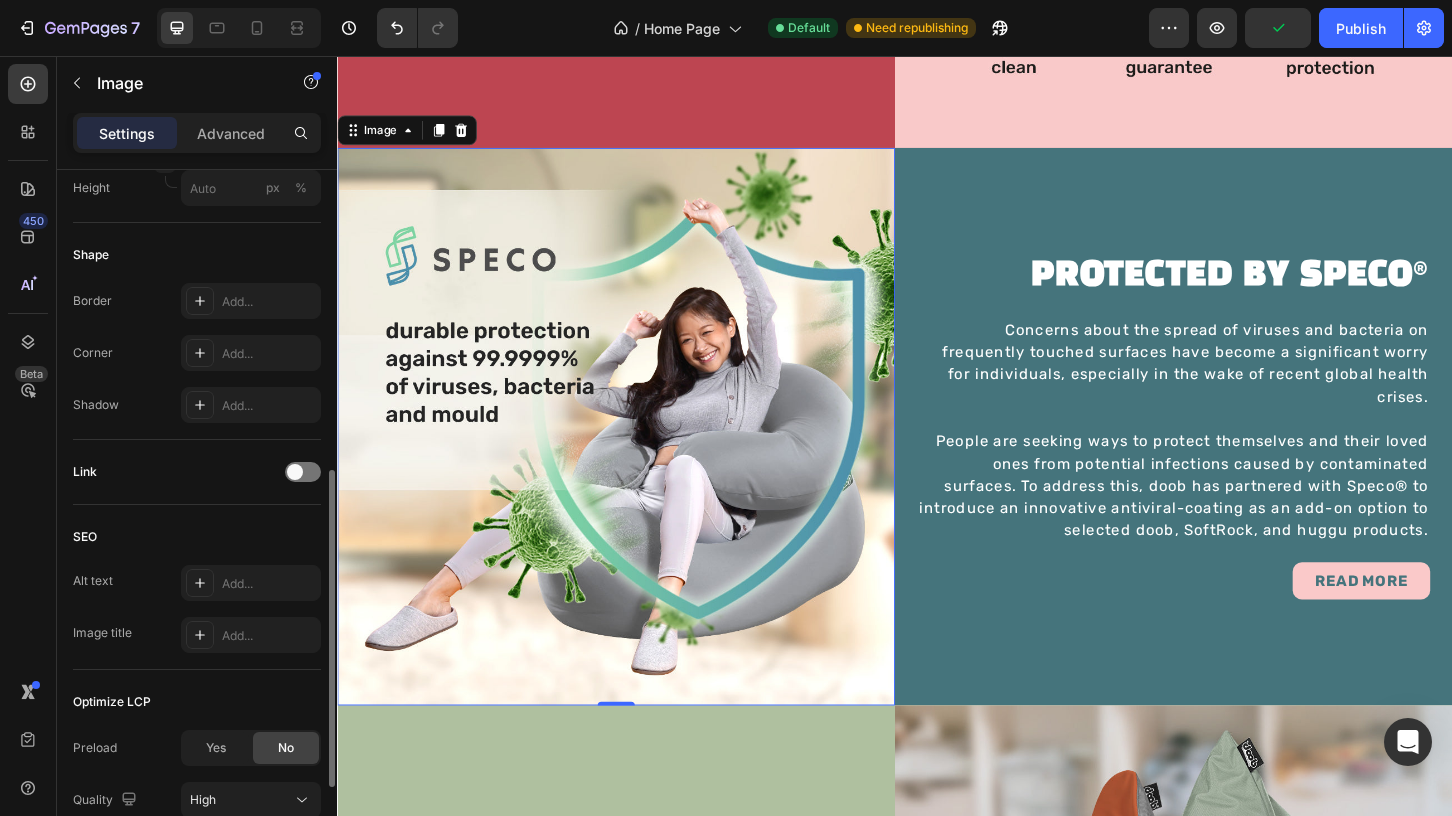 scroll, scrollTop: 682, scrollLeft: 0, axis: vertical 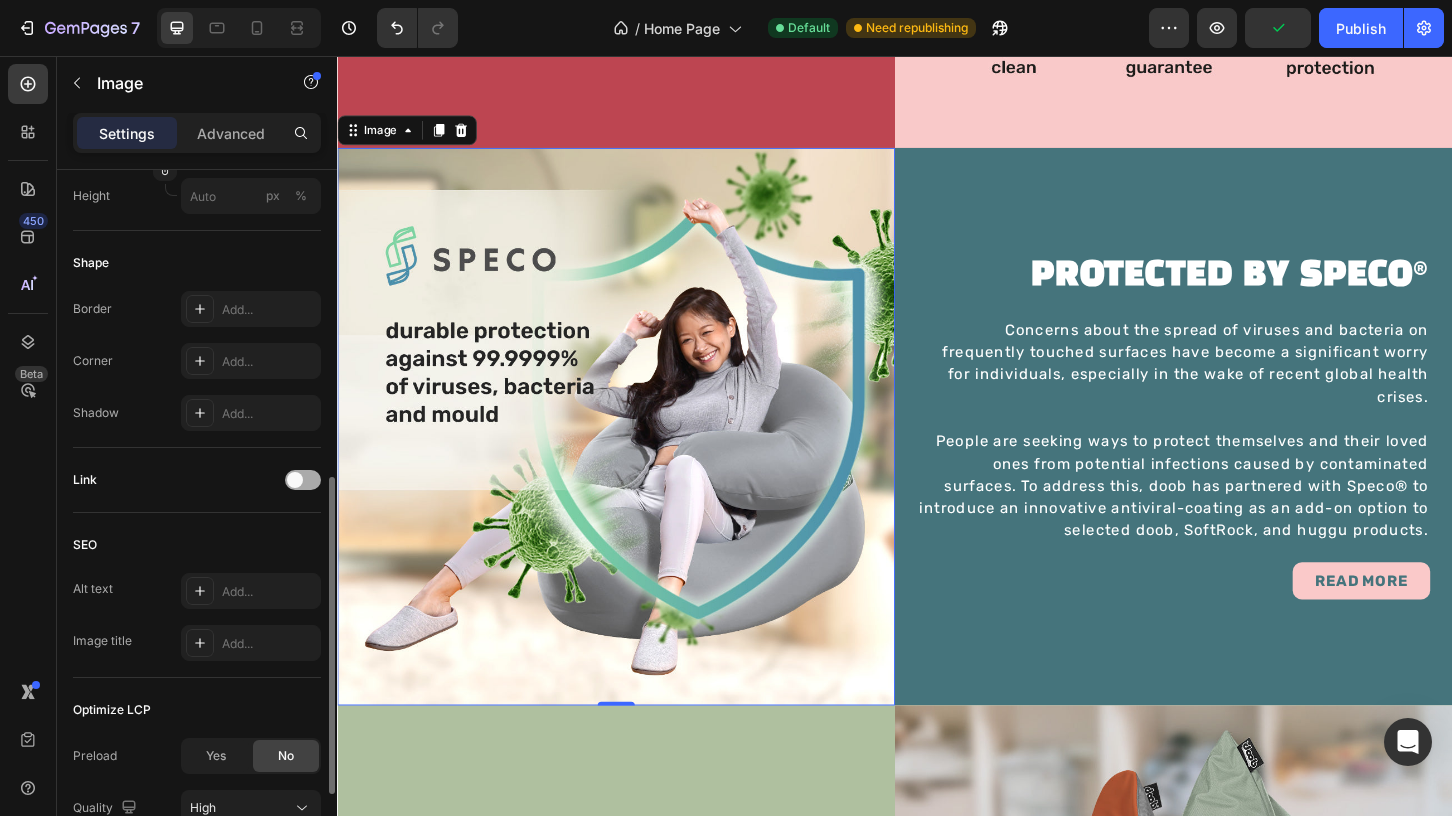 click at bounding box center [295, 480] 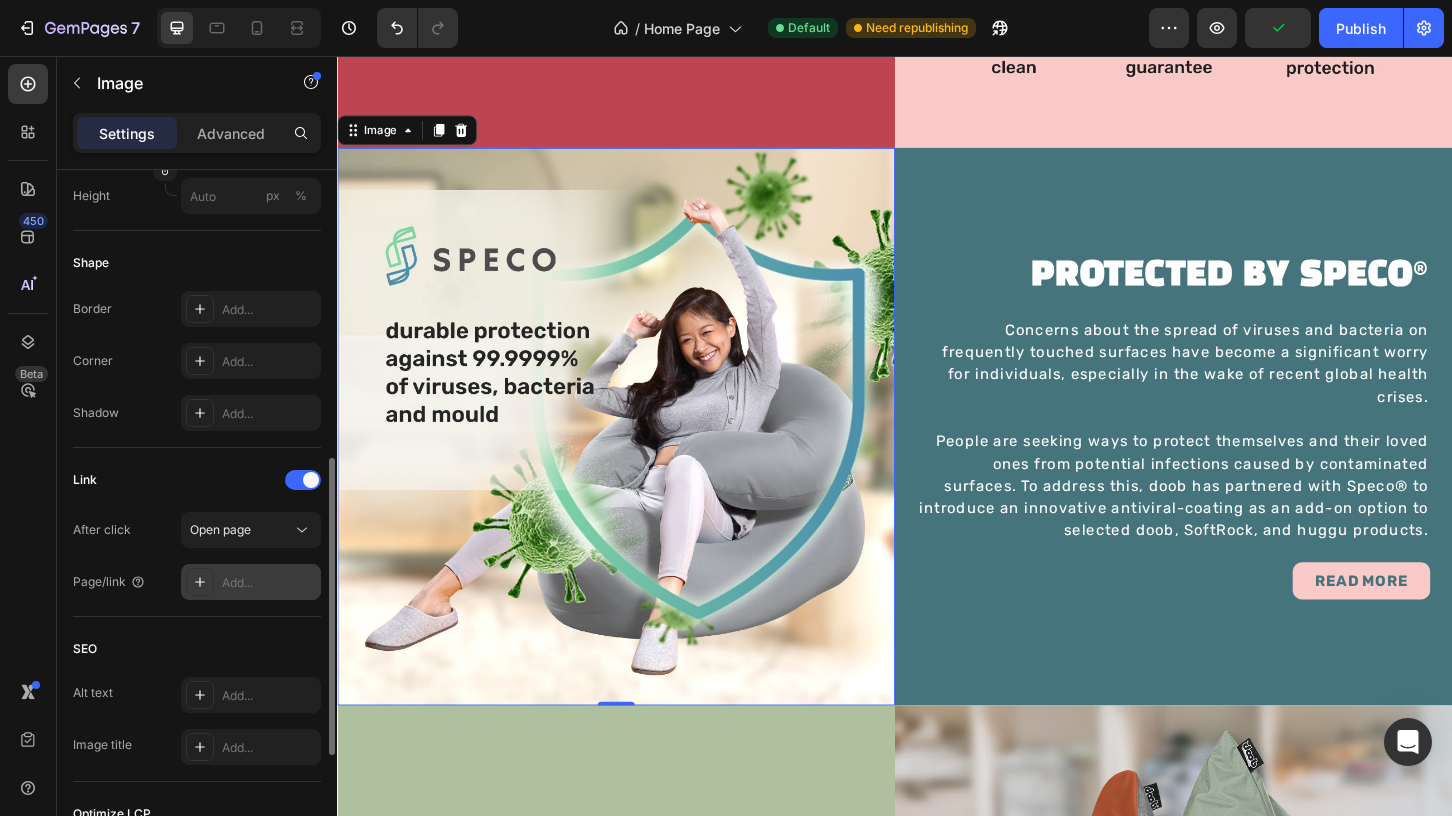 click on "Add..." at bounding box center [269, 583] 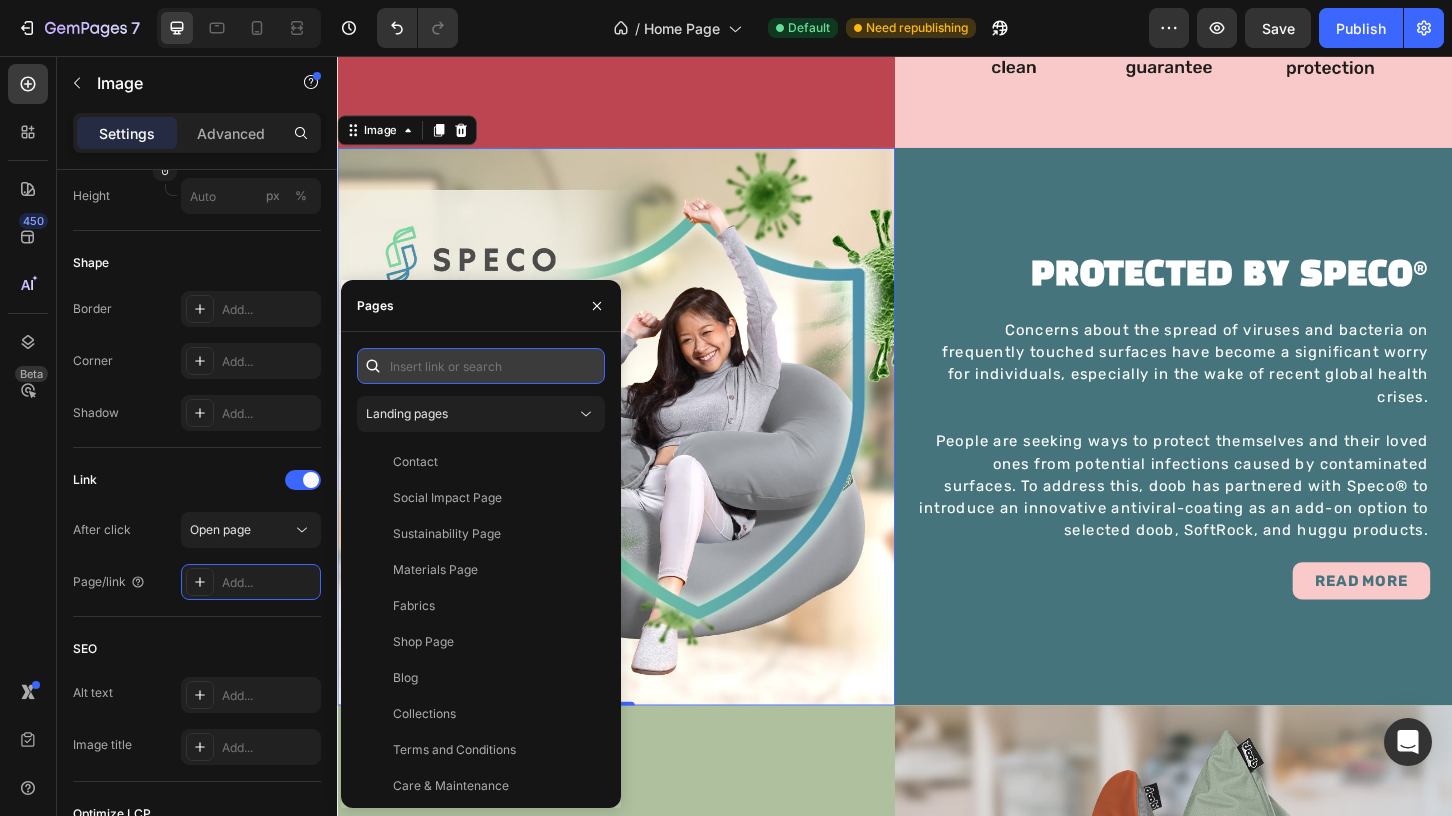click at bounding box center [481, 366] 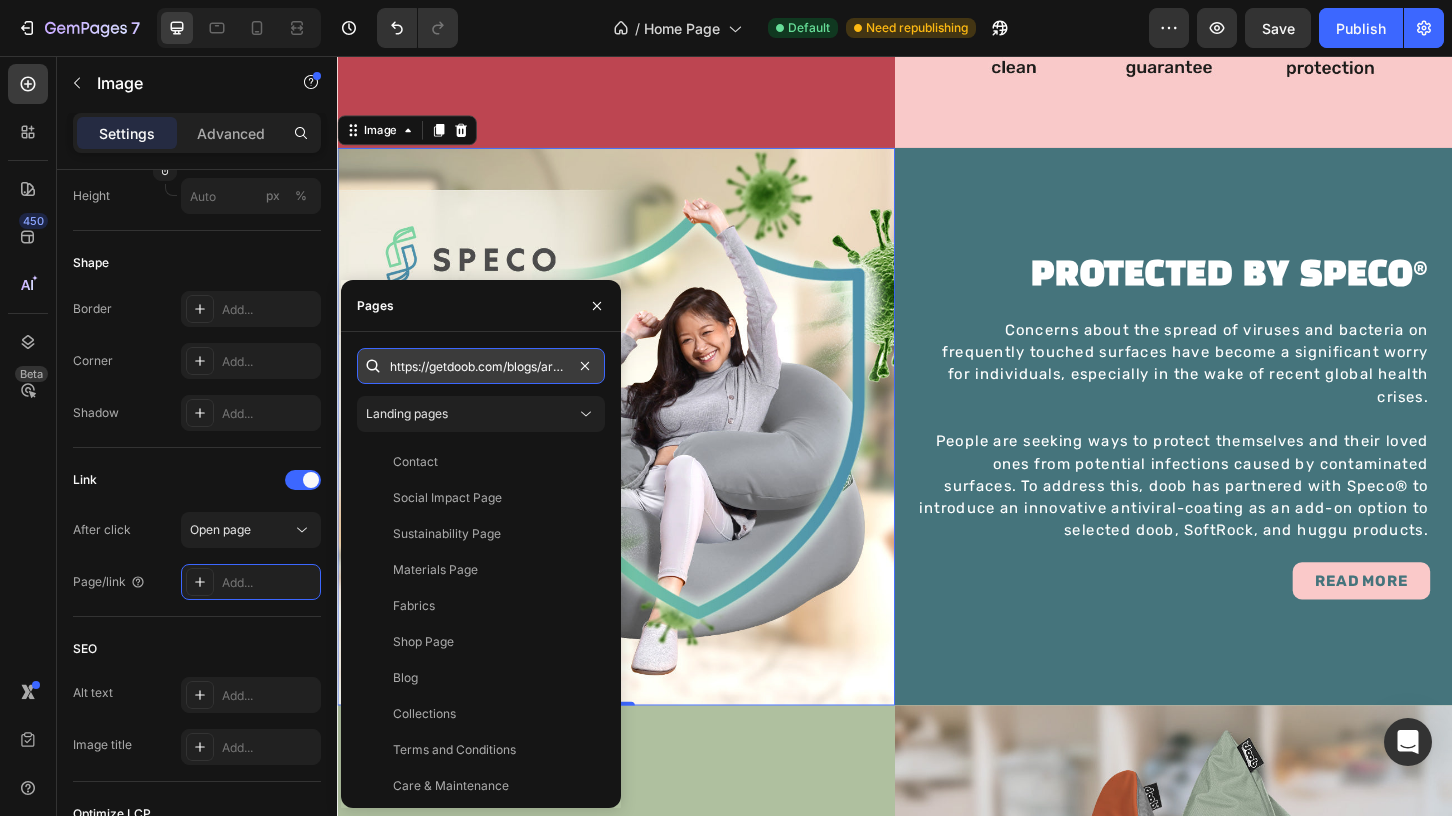 scroll, scrollTop: 0, scrollLeft: 478, axis: horizontal 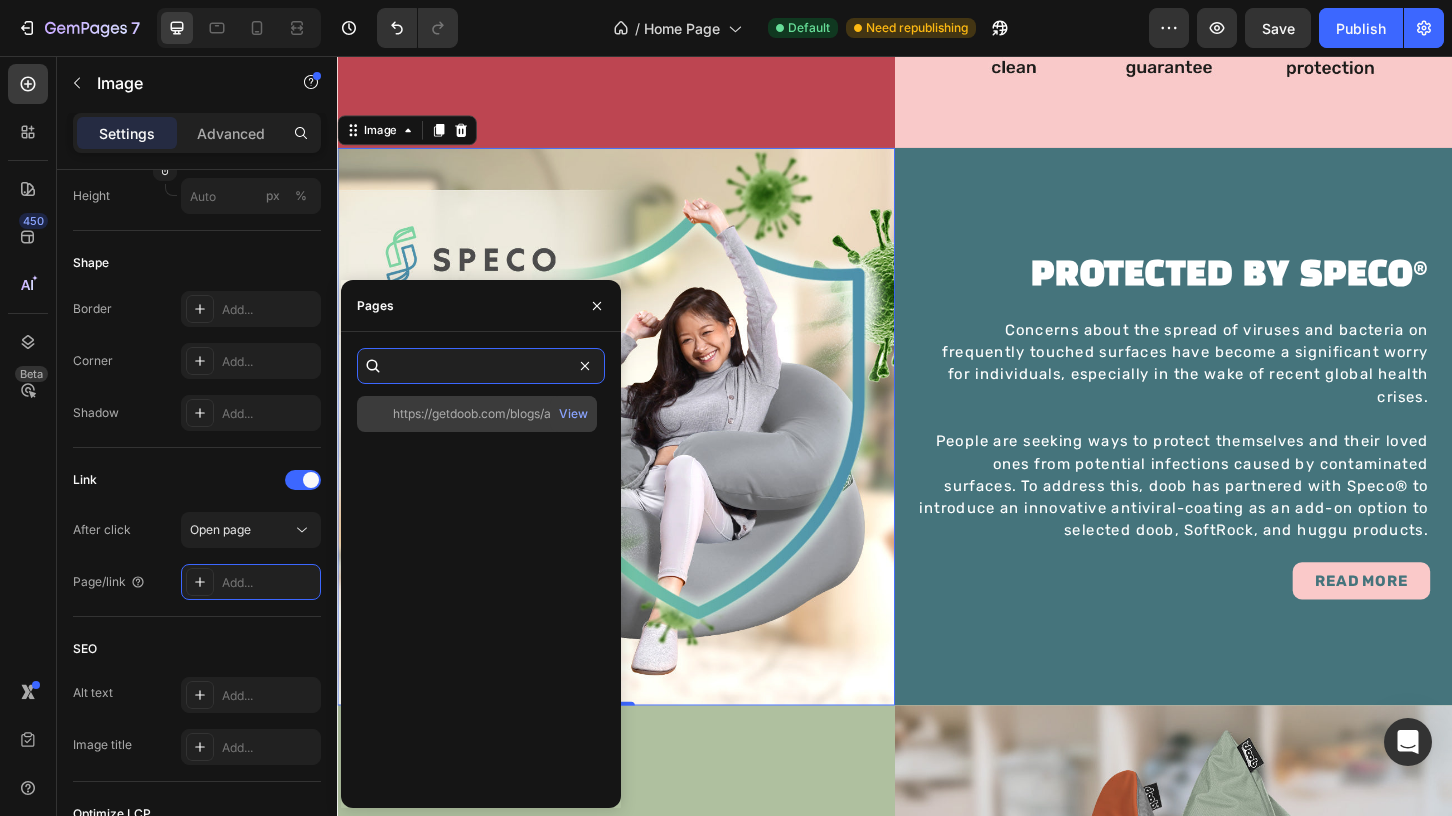 type on "https://getdoob.com/blogs/articles/blog-doob-x-speco®-antiviral-coating-technology-for-your-bean-bags" 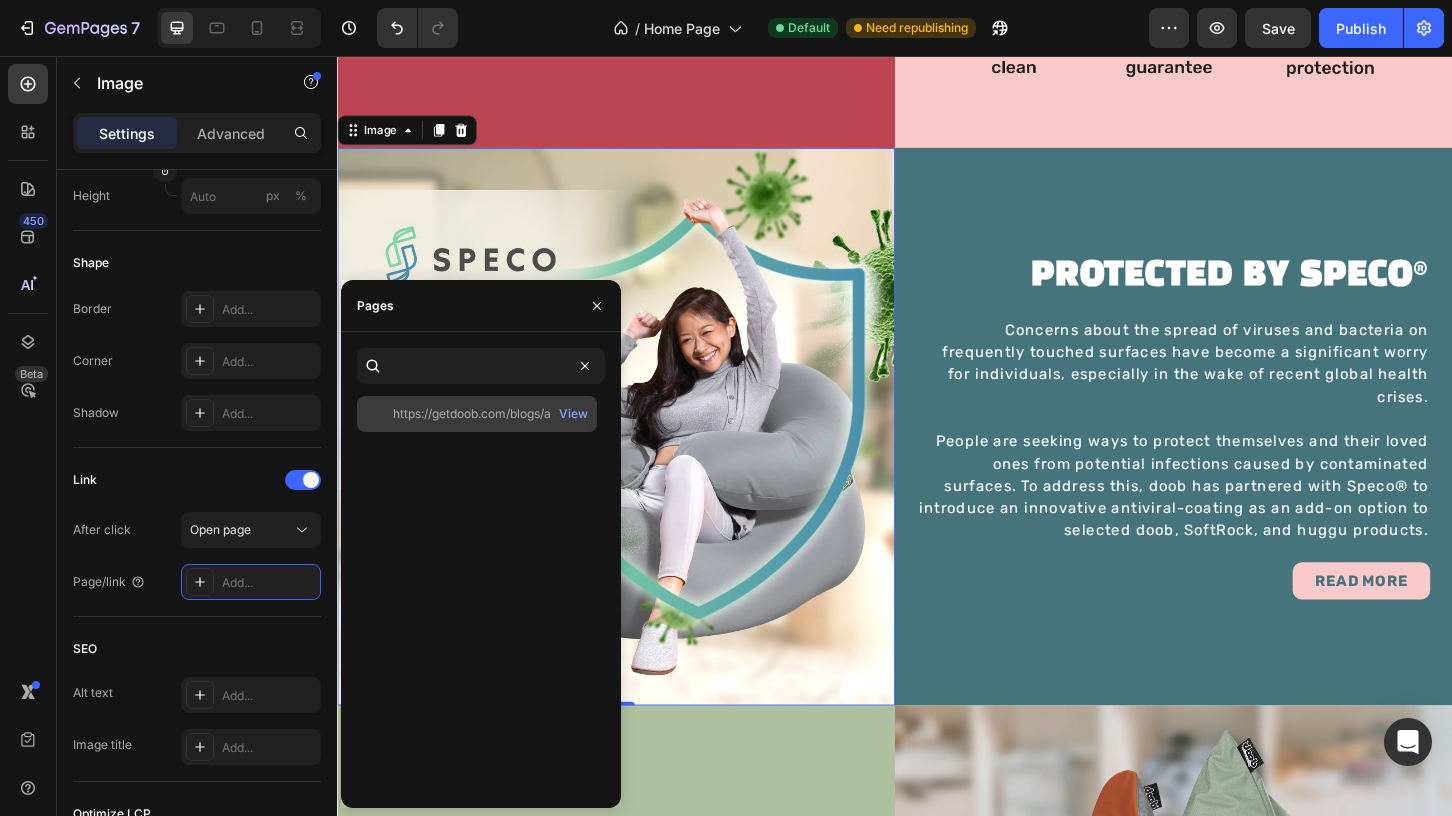 scroll, scrollTop: 0, scrollLeft: 0, axis: both 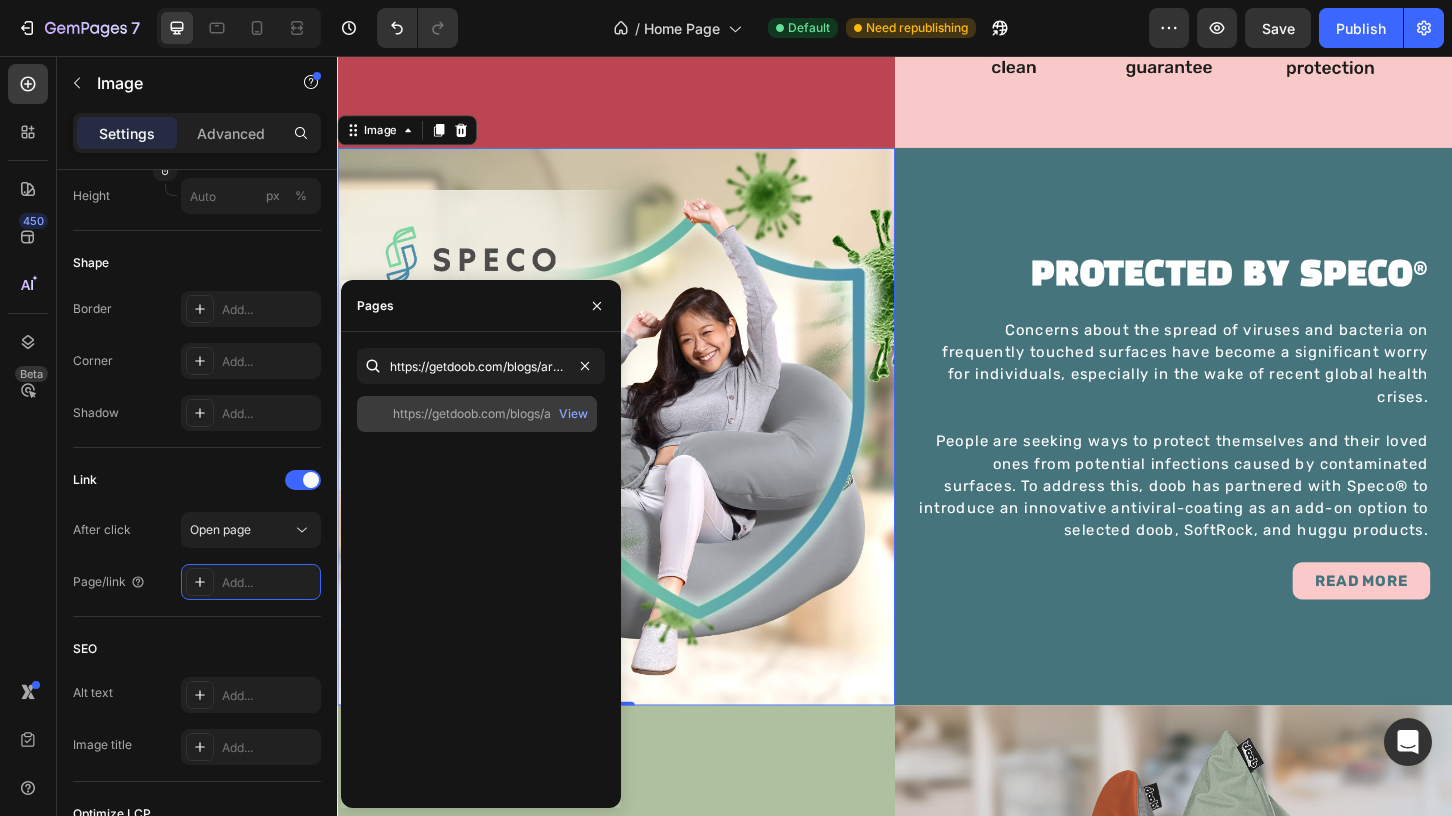 click on "https://getdoob.com/blogs/articles/blog-doob-x-speco®-antiviral-coating-technology-for-your-bean-bags" 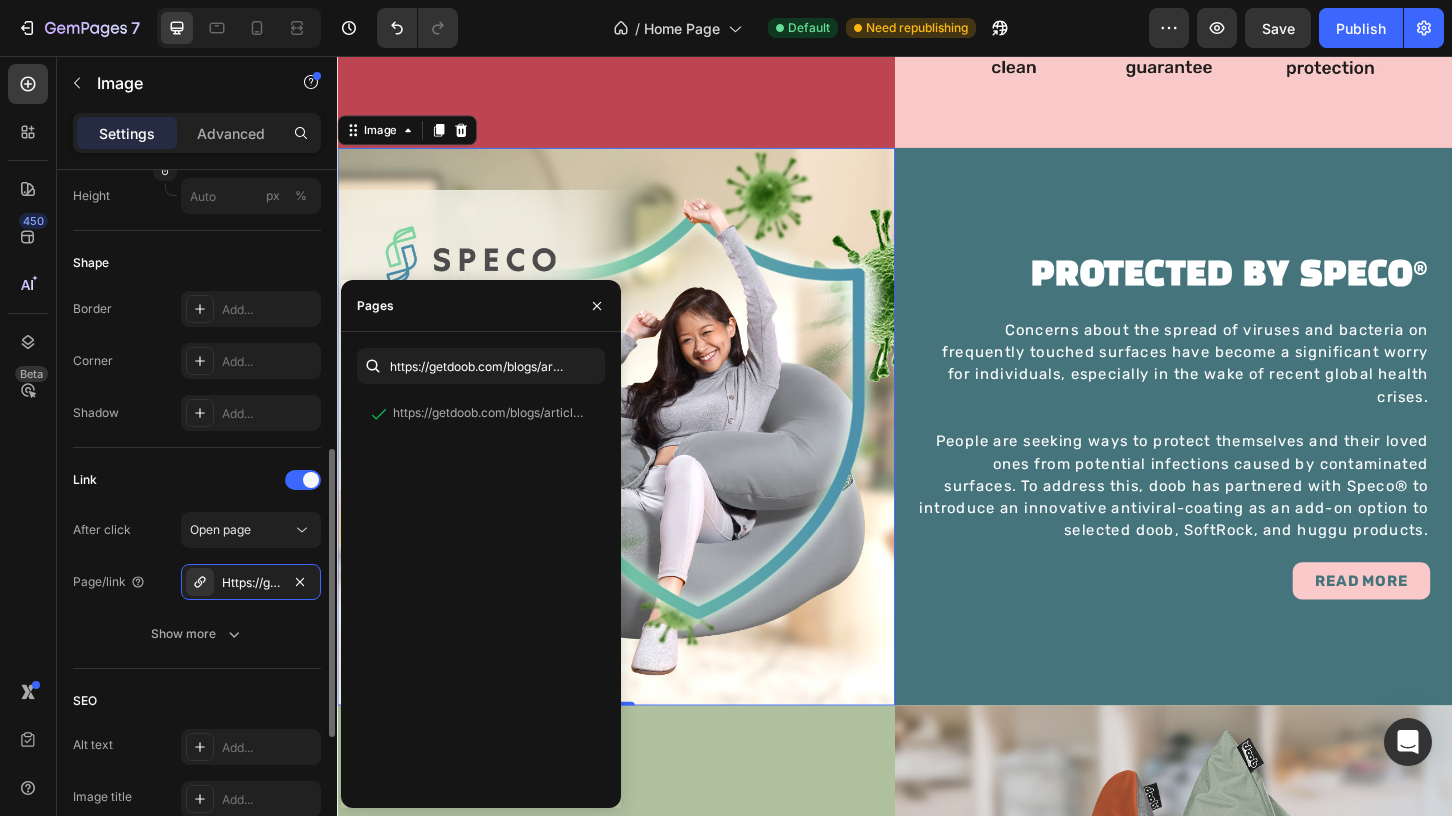 click on "Link" at bounding box center [197, 480] 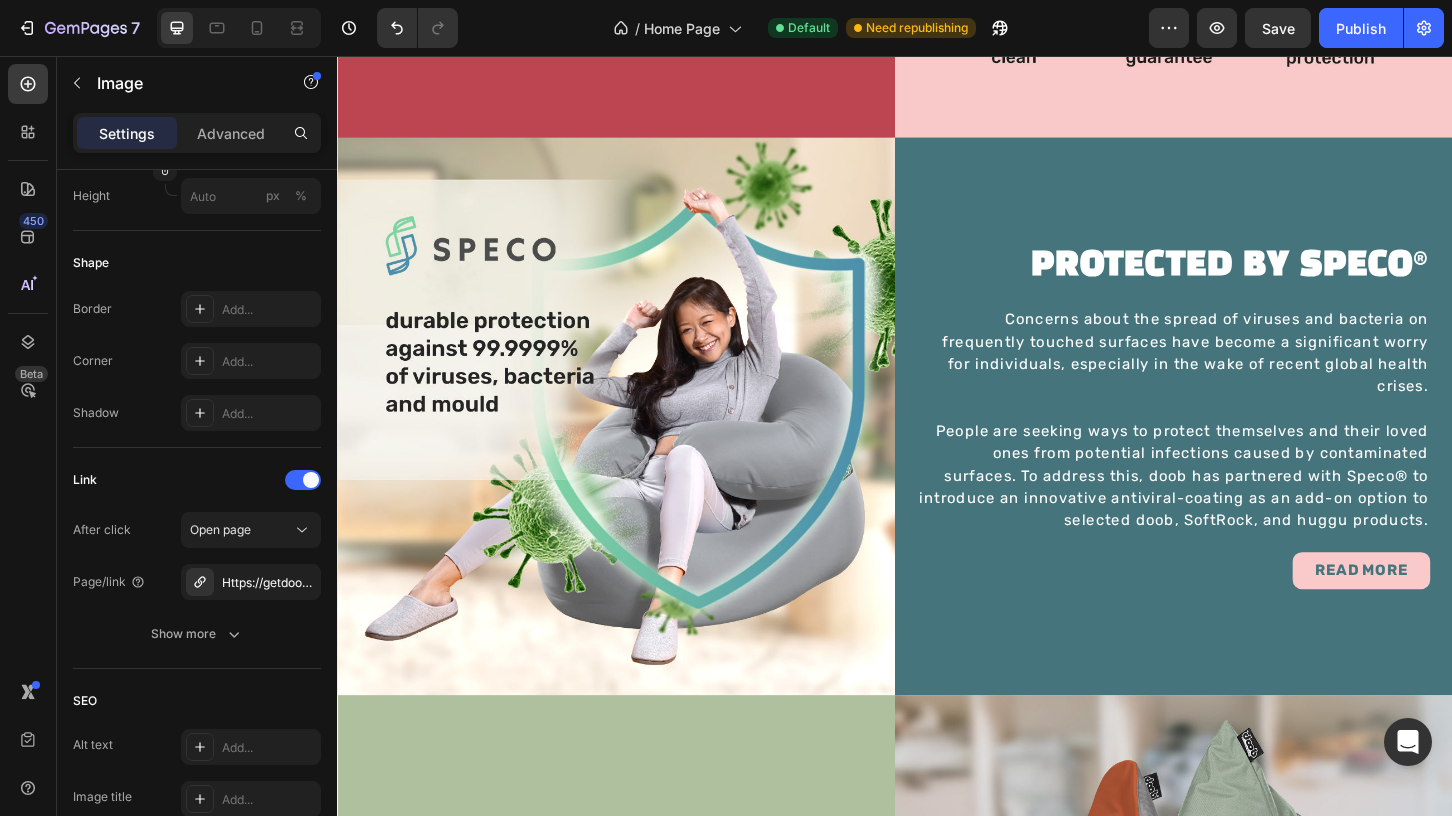 scroll, scrollTop: 1607, scrollLeft: 0, axis: vertical 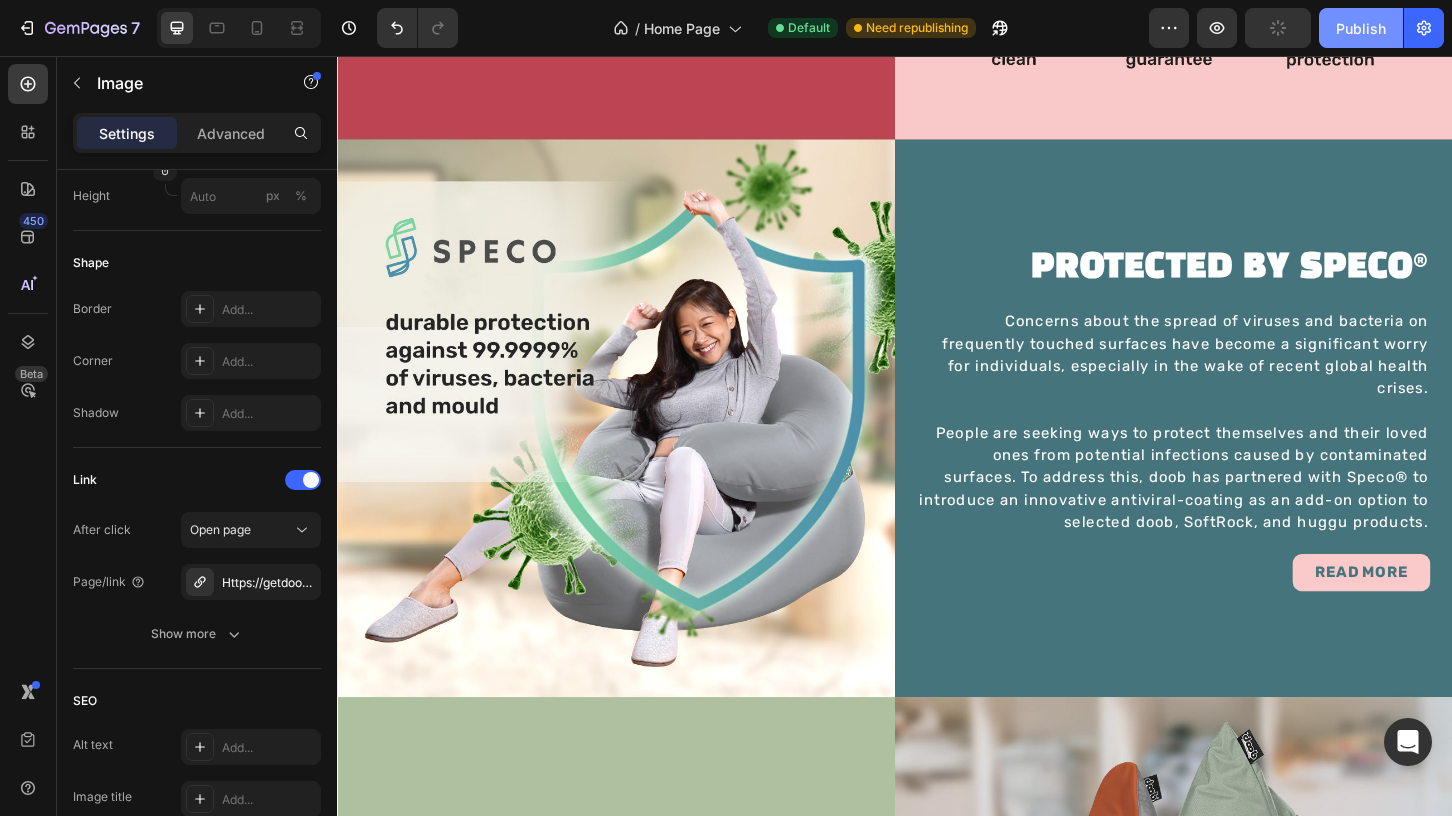 click on "Publish" 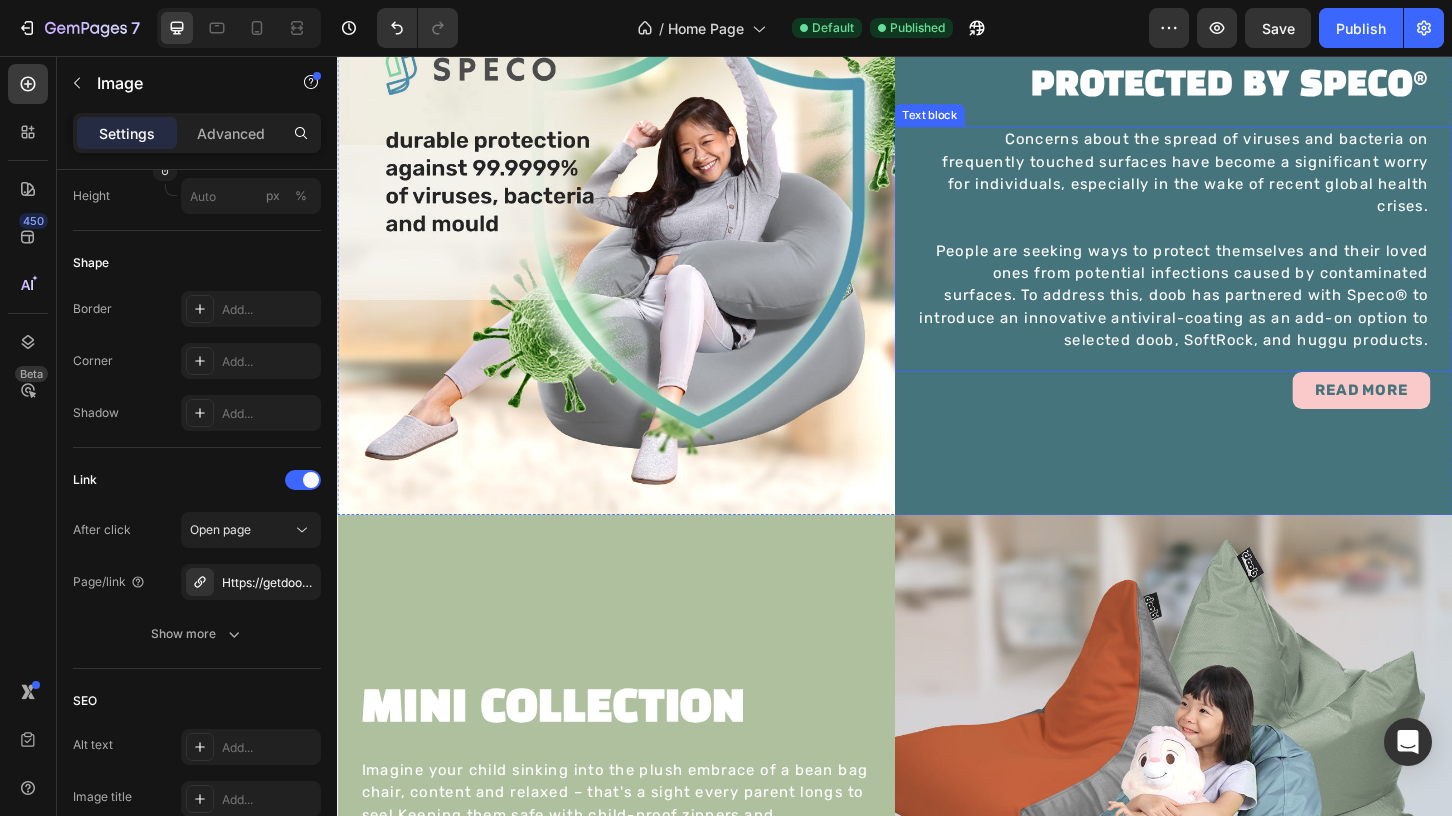 scroll, scrollTop: 1805, scrollLeft: 0, axis: vertical 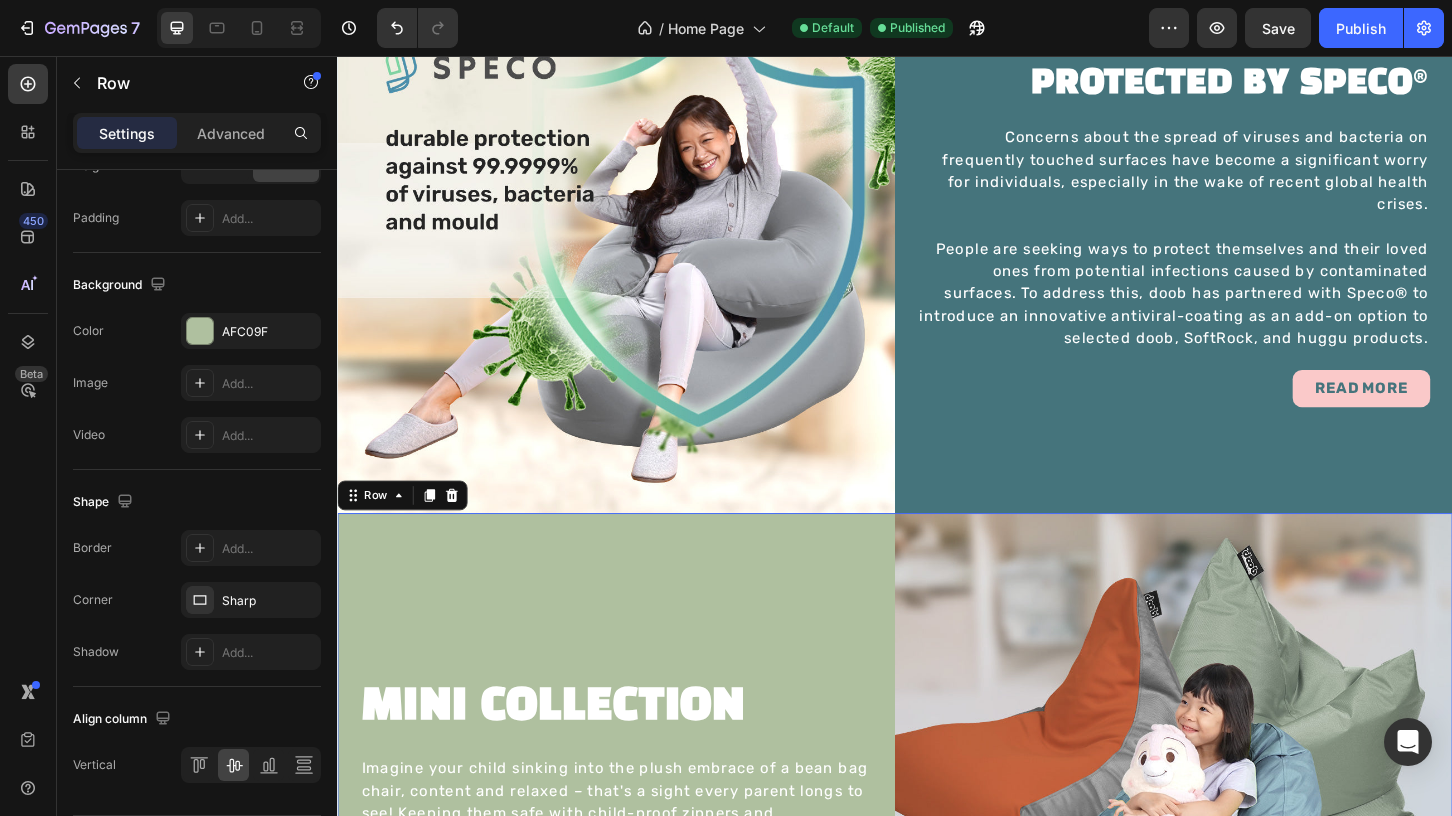 click on "MINI COLLECTION Heading Imagine your child sinking into the plush embrace of a bean bag chair, content and relaxed – that's a sight every parent longs to see! Keeping them safe with child-proof zippers and antimicrobial protection with Speco. Text block KIDS BEAN BAGS Button" at bounding box center (637, 848) 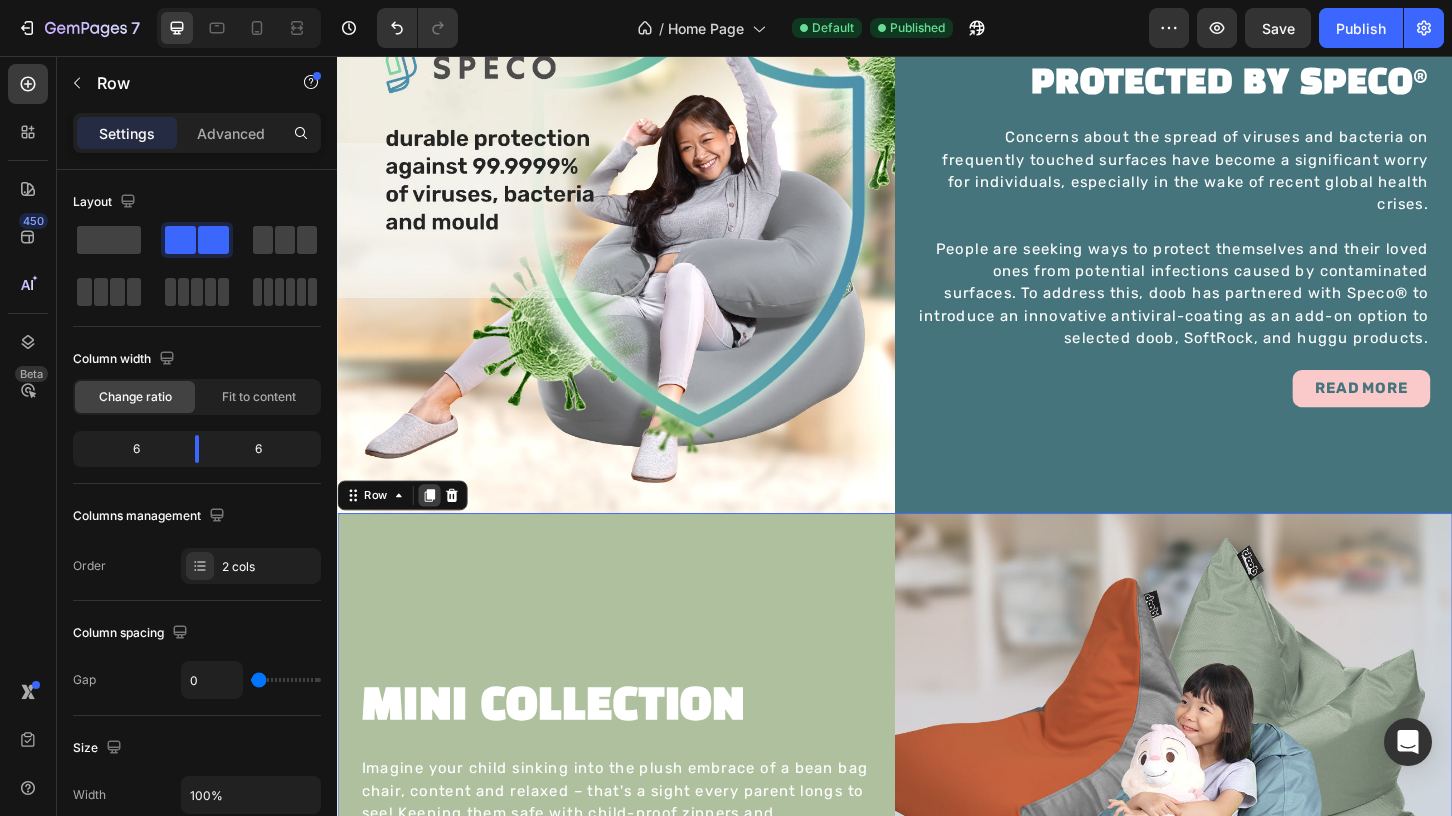 click 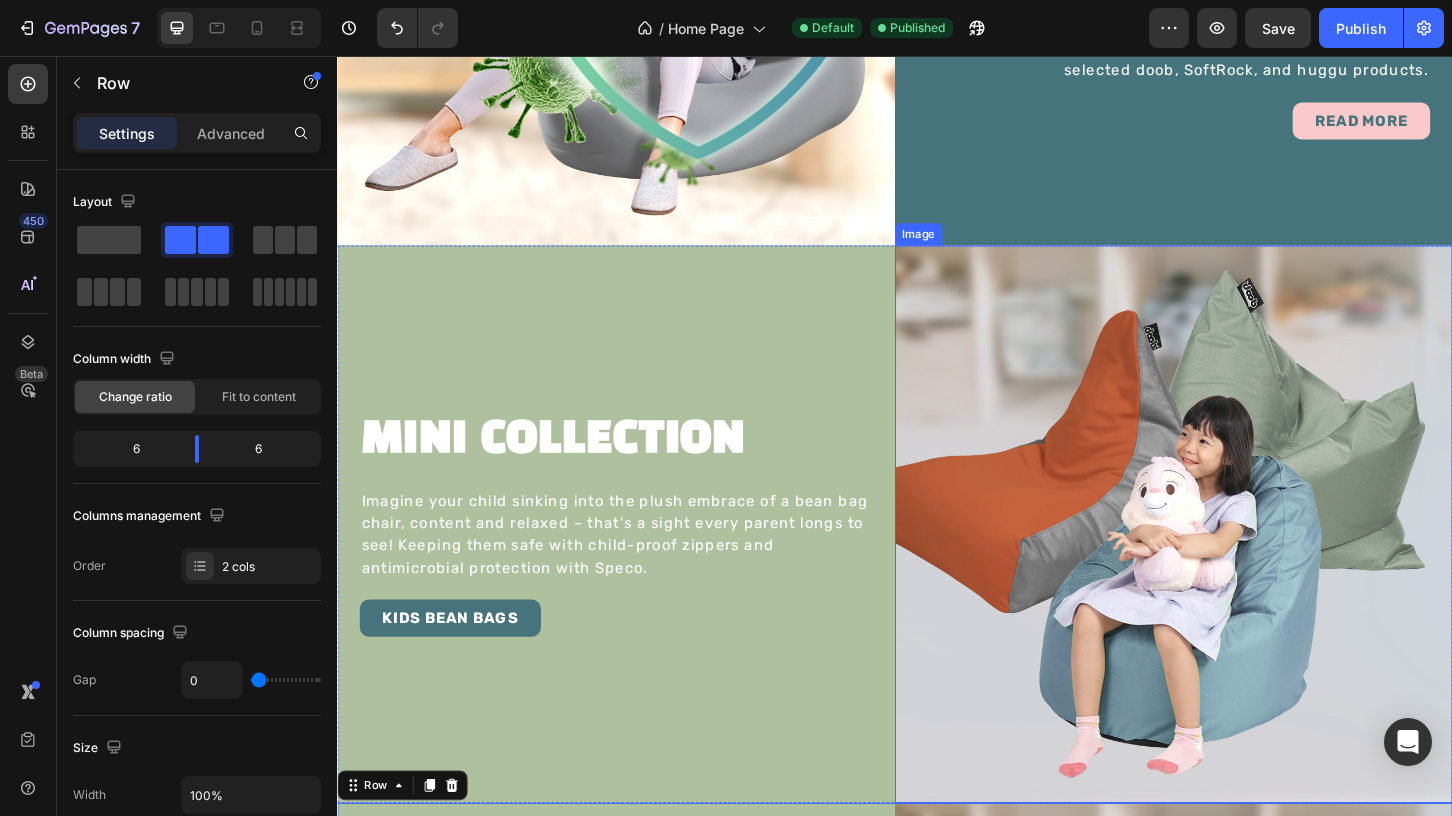 scroll, scrollTop: 2086, scrollLeft: 0, axis: vertical 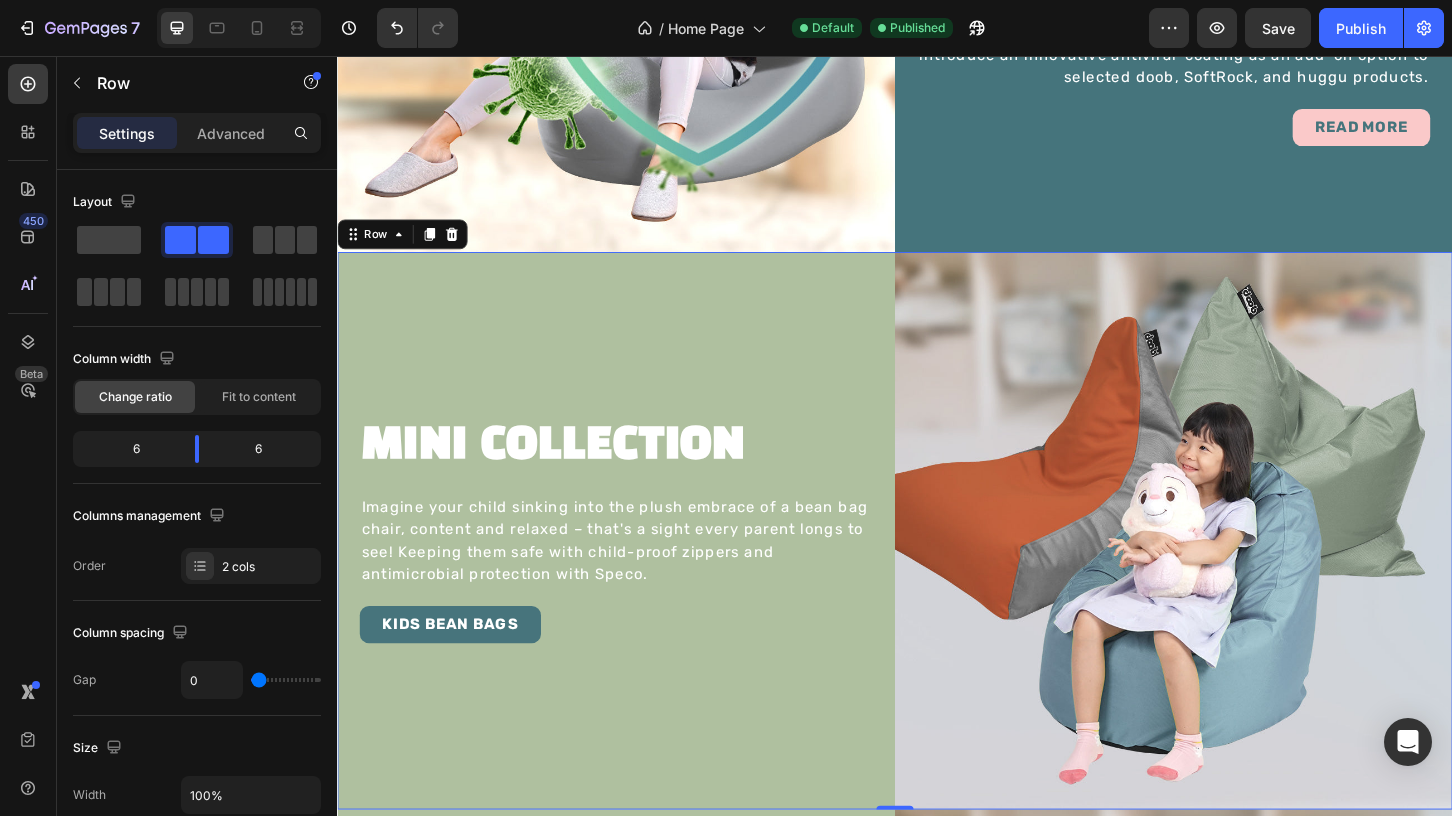 click on "MINI COLLECTION Heading Imagine your child sinking into the plush embrace of a bean bag chair, content and relaxed – that's a sight every parent longs to see! Keeping them safe with child-proof zippers and antimicrobial protection with Speco. Text block KIDS BEAN BAGS Button" at bounding box center (637, 567) 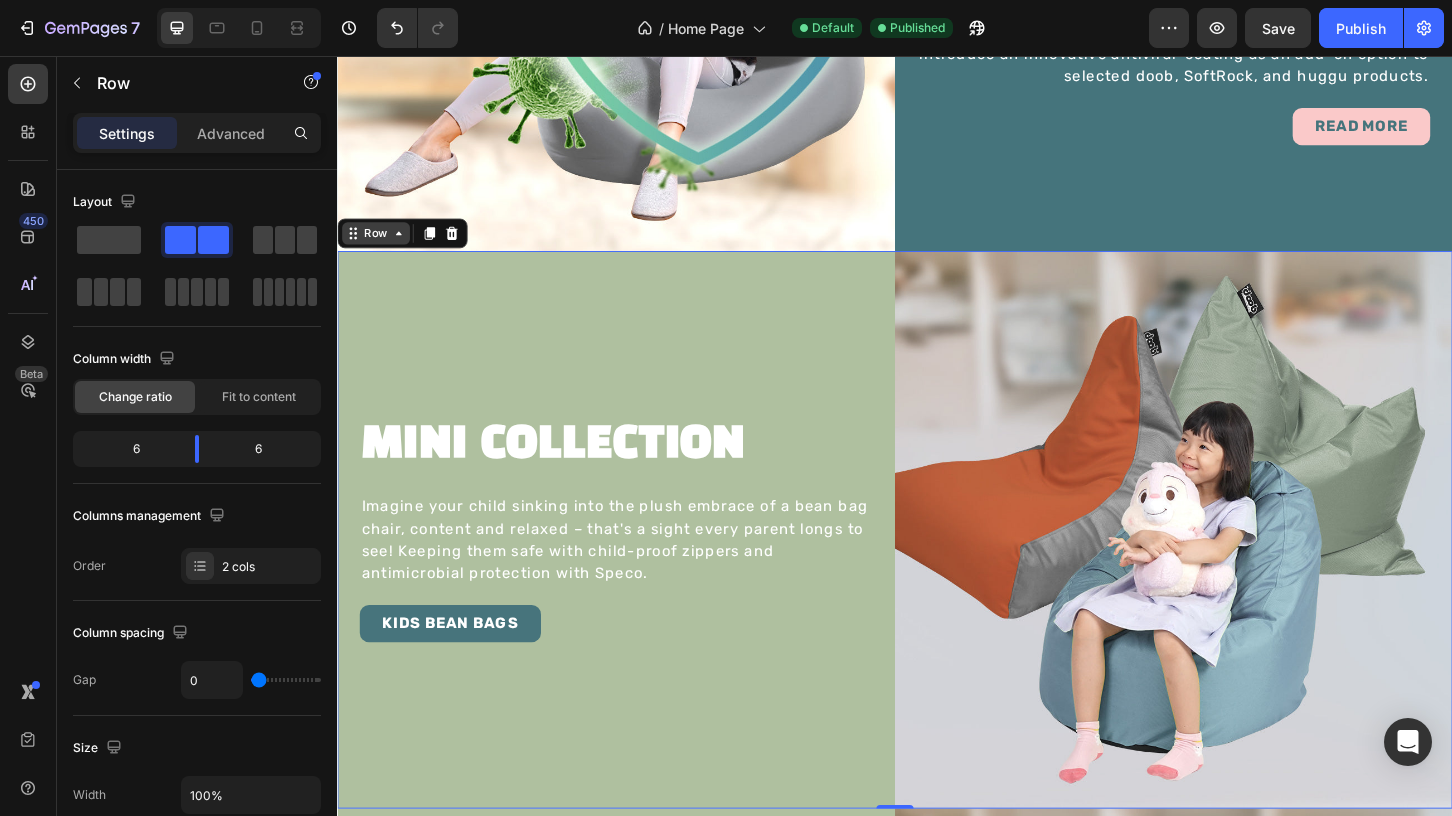 click on "Row" at bounding box center [378, 247] 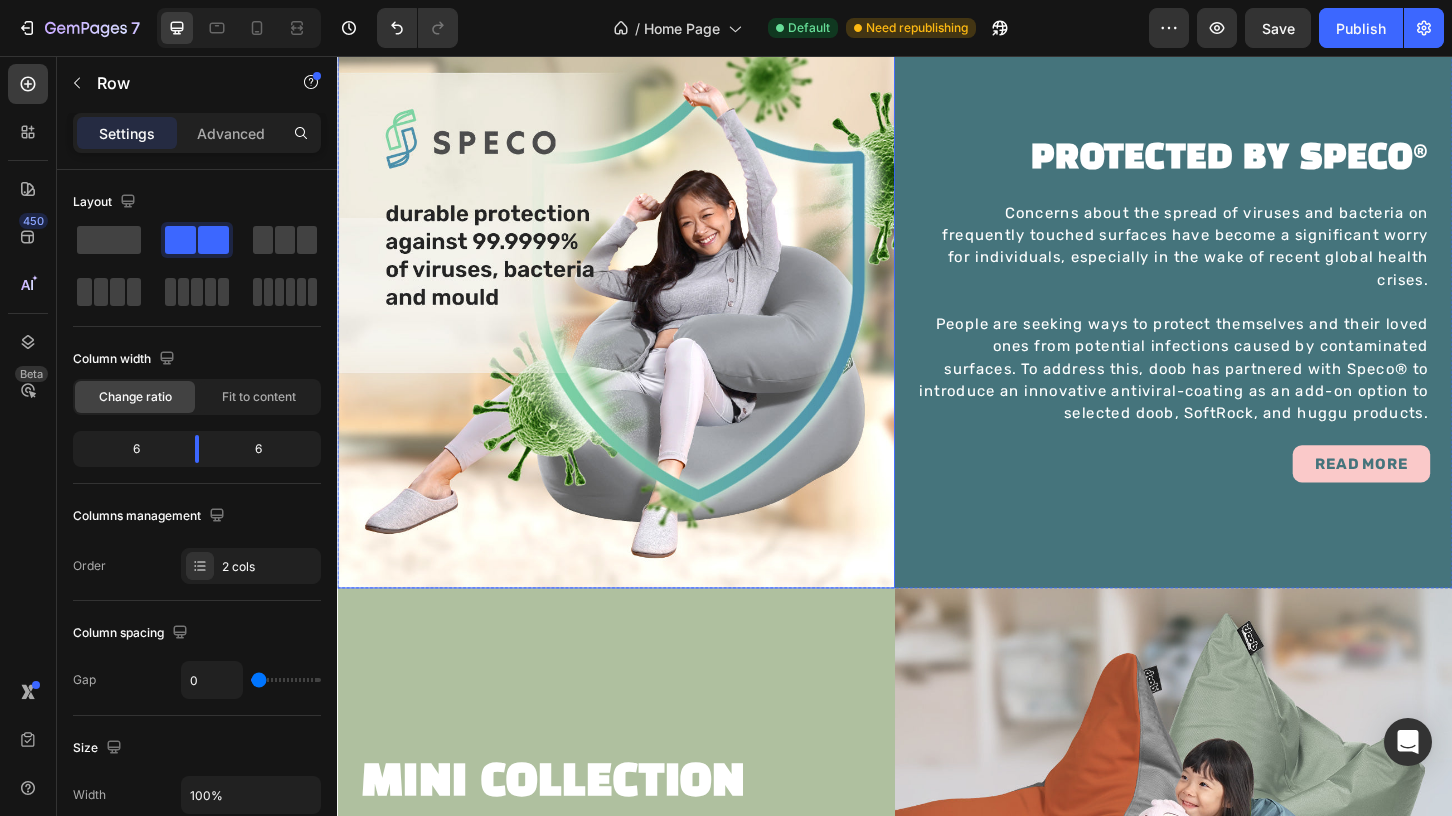 scroll, scrollTop: 1723, scrollLeft: 0, axis: vertical 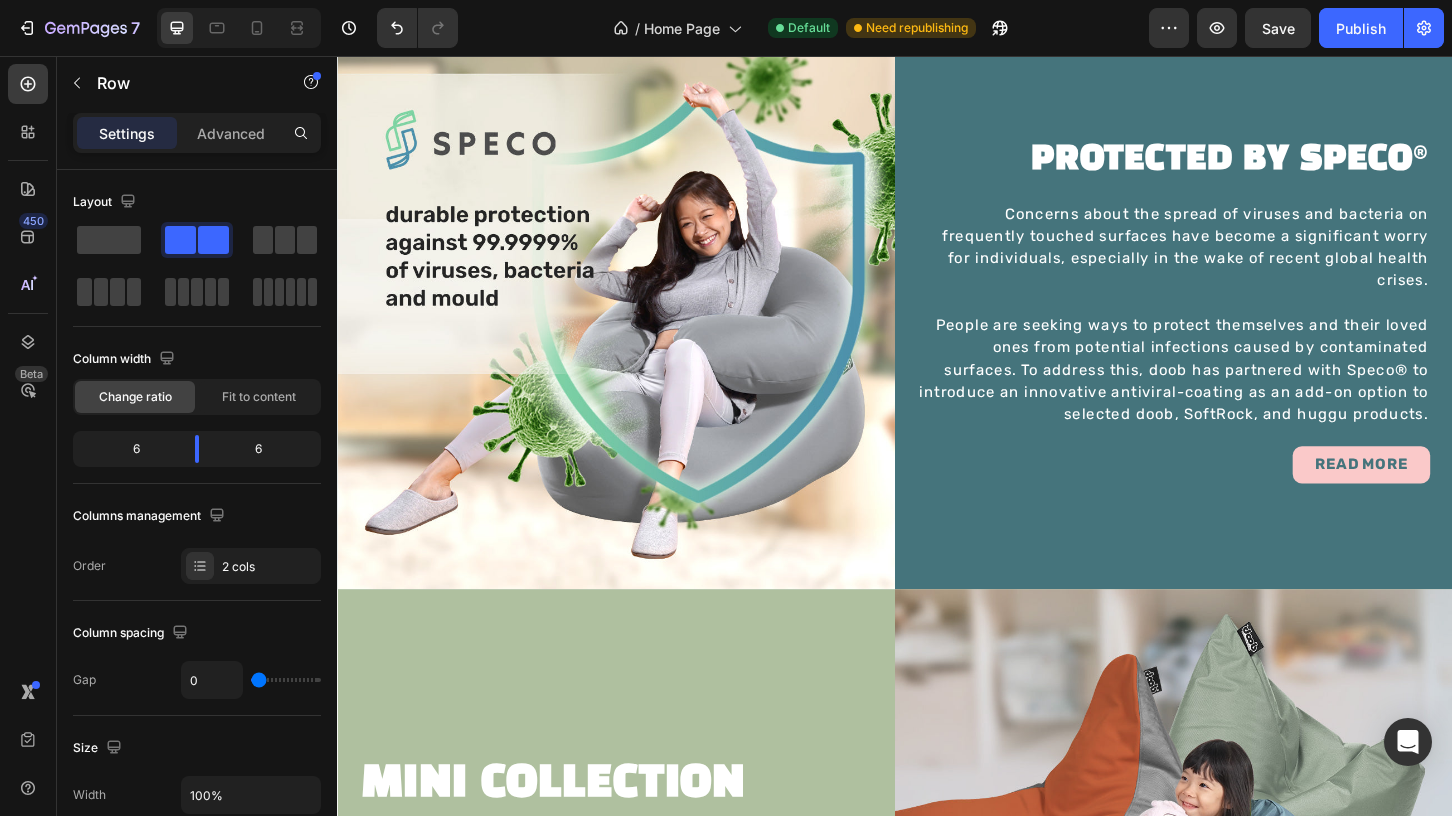 click on "MINI COLLECTION Heading Imagine your child sinking into the plush embrace of a bean bag chair, content and relaxed – that's a sight every parent longs to see! Keeping them safe with child-proof zippers and antimicrobial protection with Speco. Text block KIDS BEAN BAGS Button" at bounding box center (637, 930) 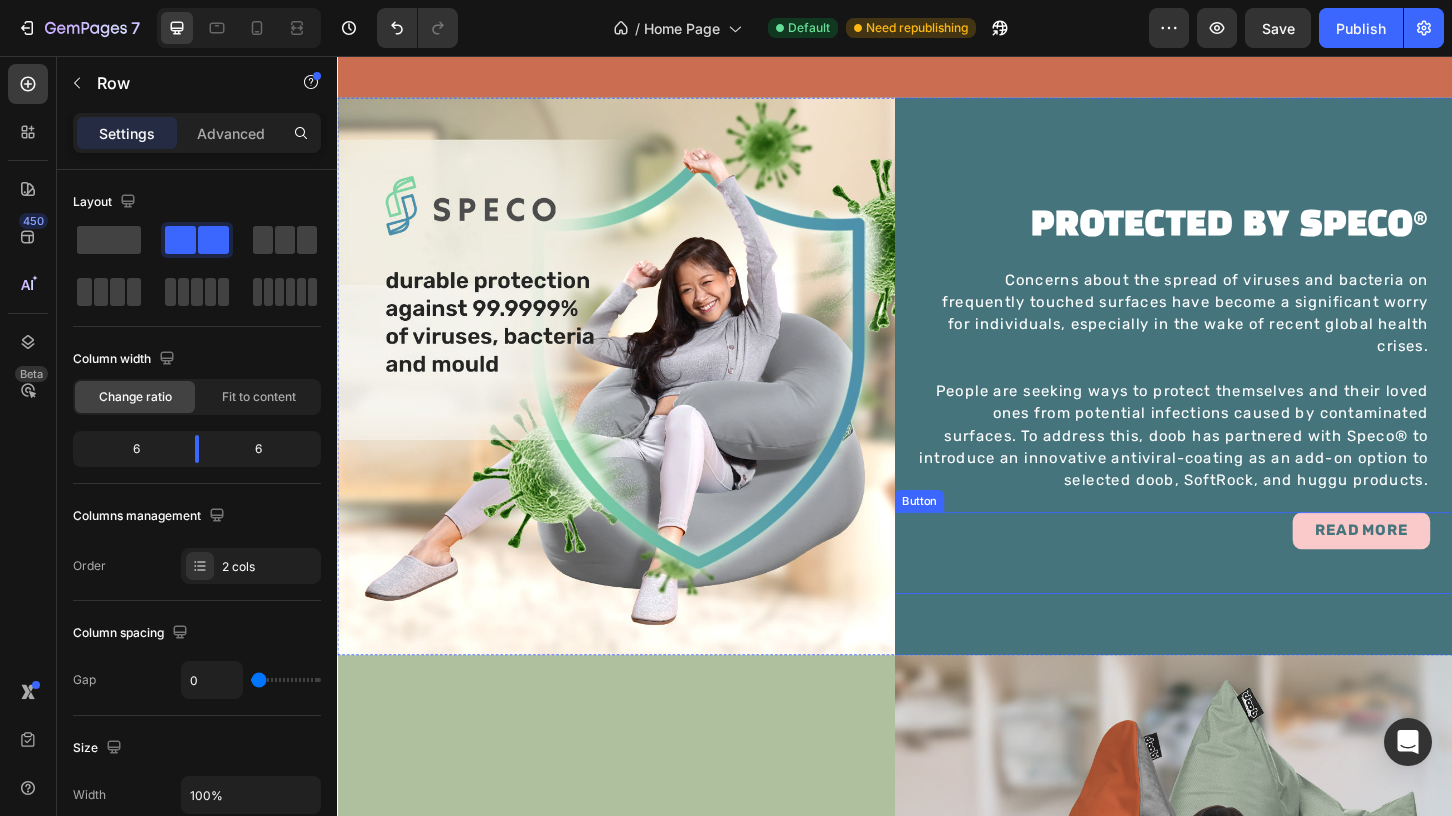 scroll, scrollTop: 1637, scrollLeft: 0, axis: vertical 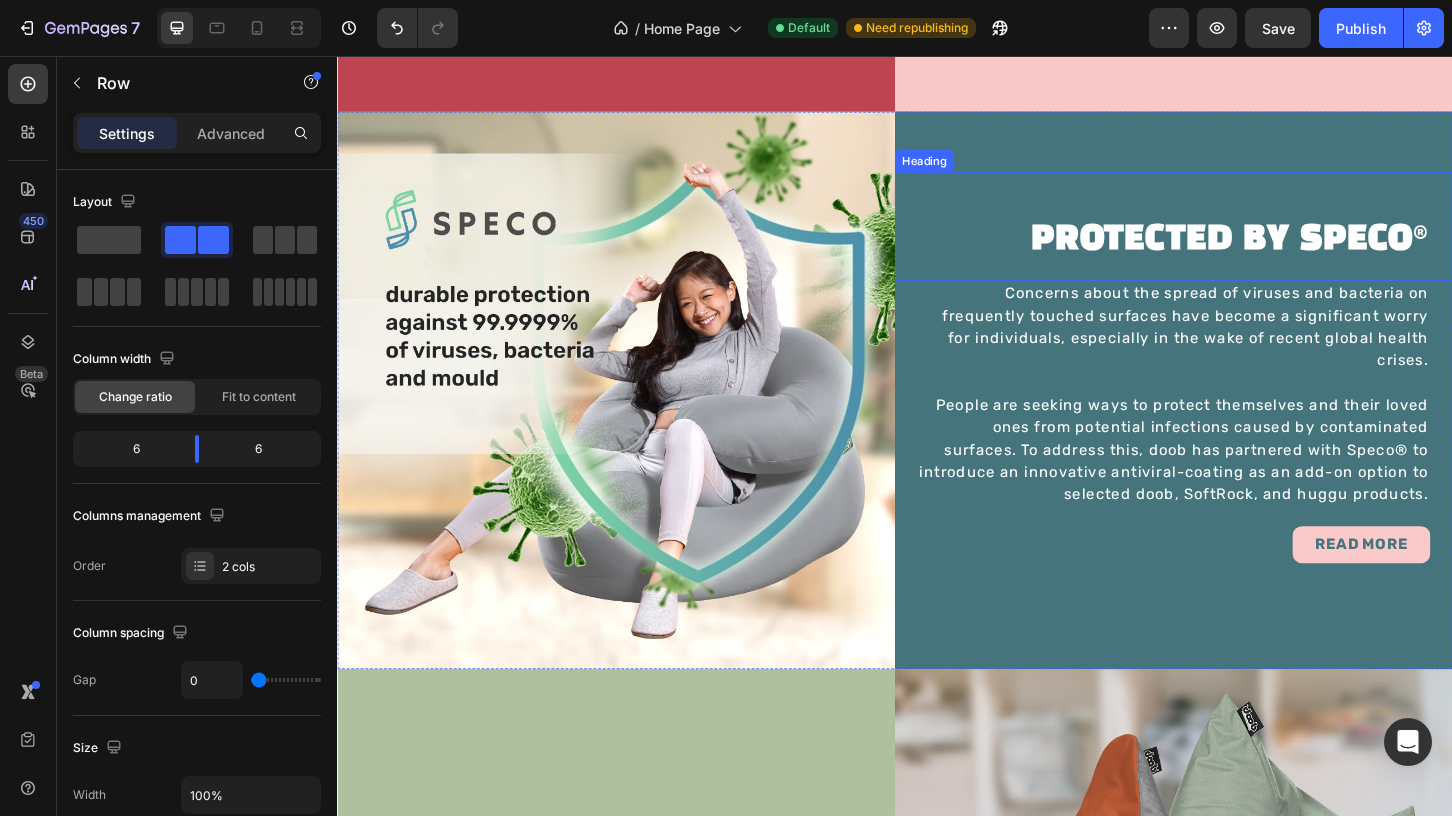 click on "Heading" at bounding box center [968, 169] 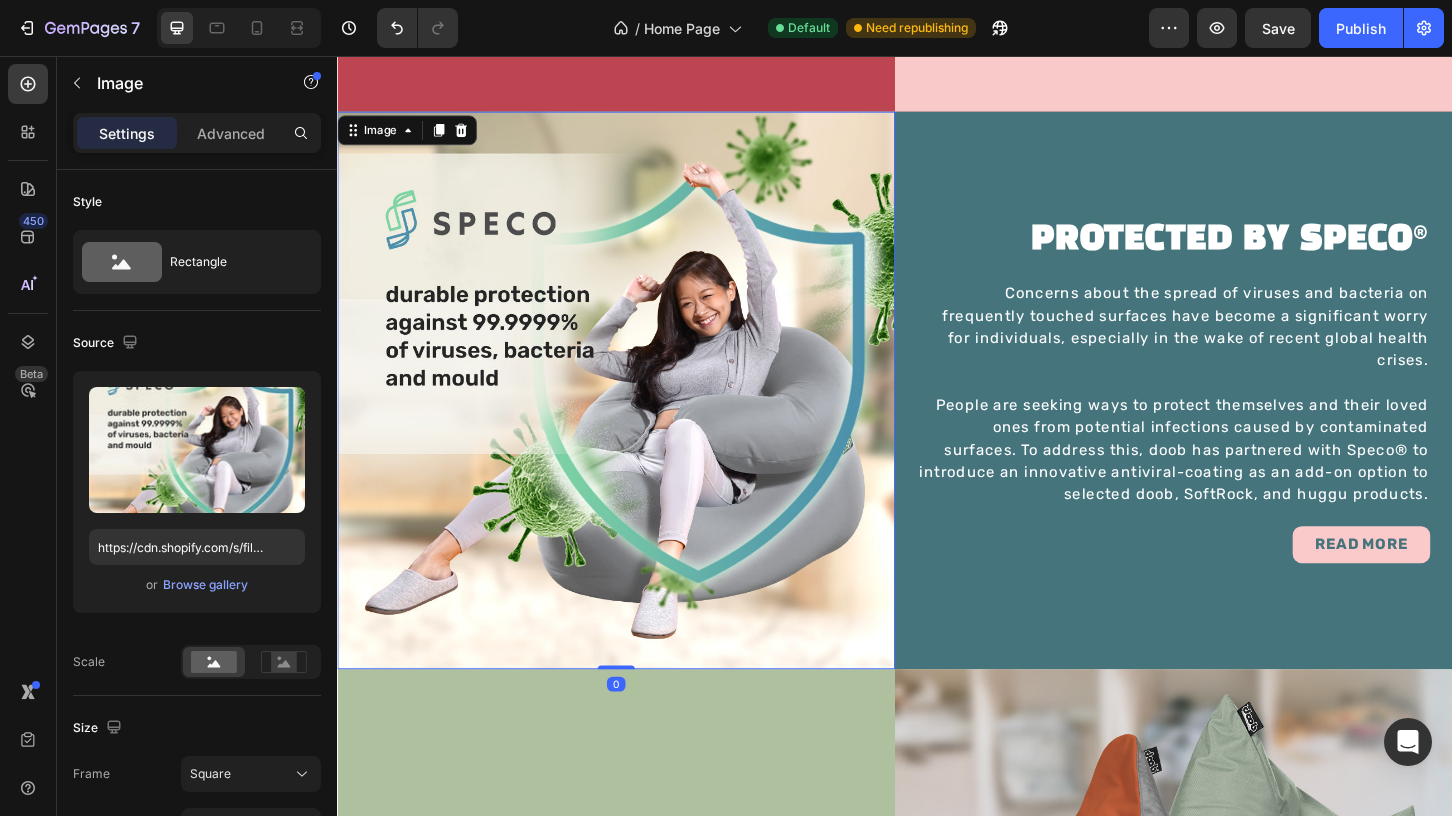 click at bounding box center (637, 416) 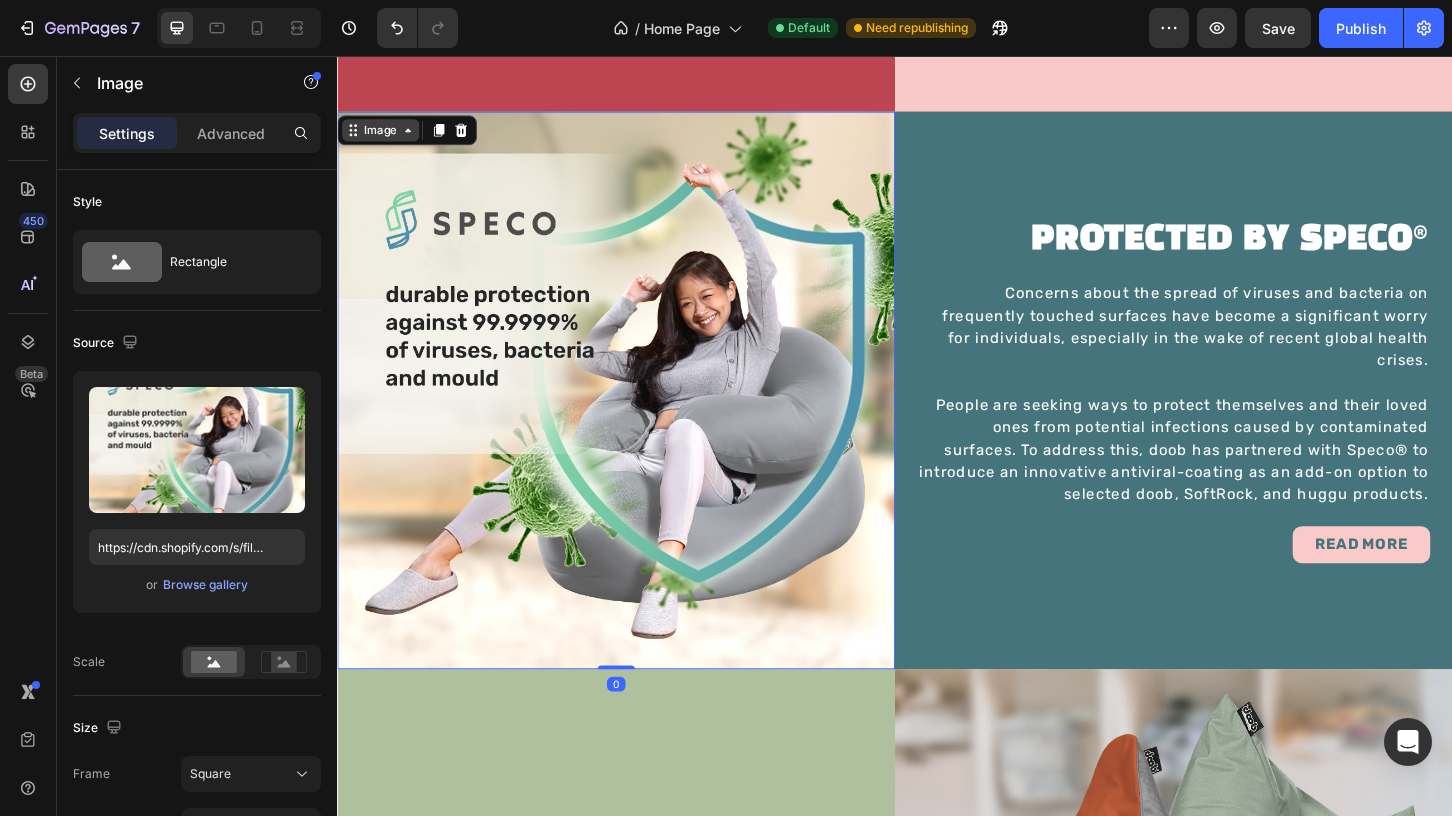 click on "Image" at bounding box center (383, 136) 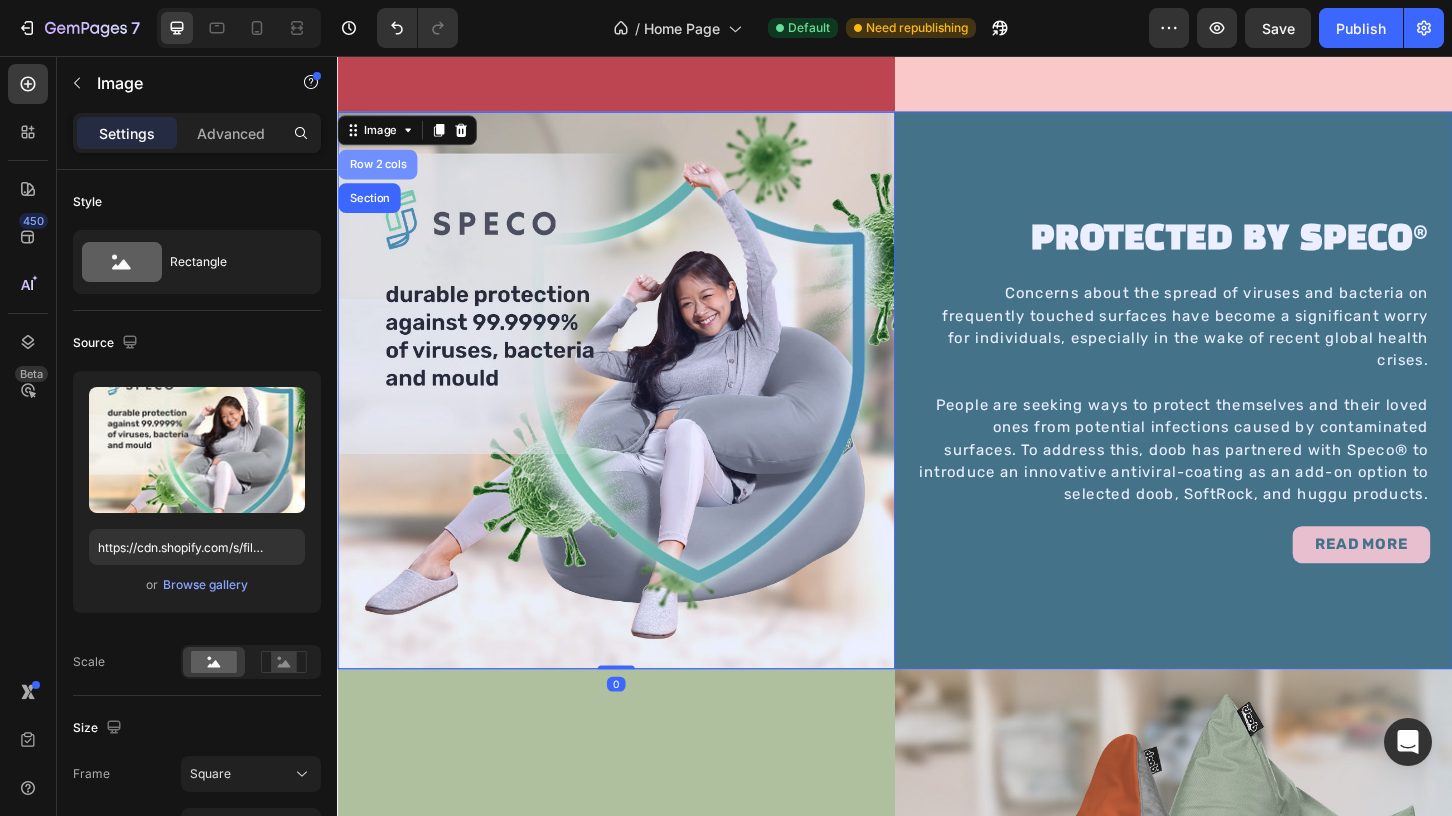 click on "Row 2 cols" at bounding box center (380, 173) 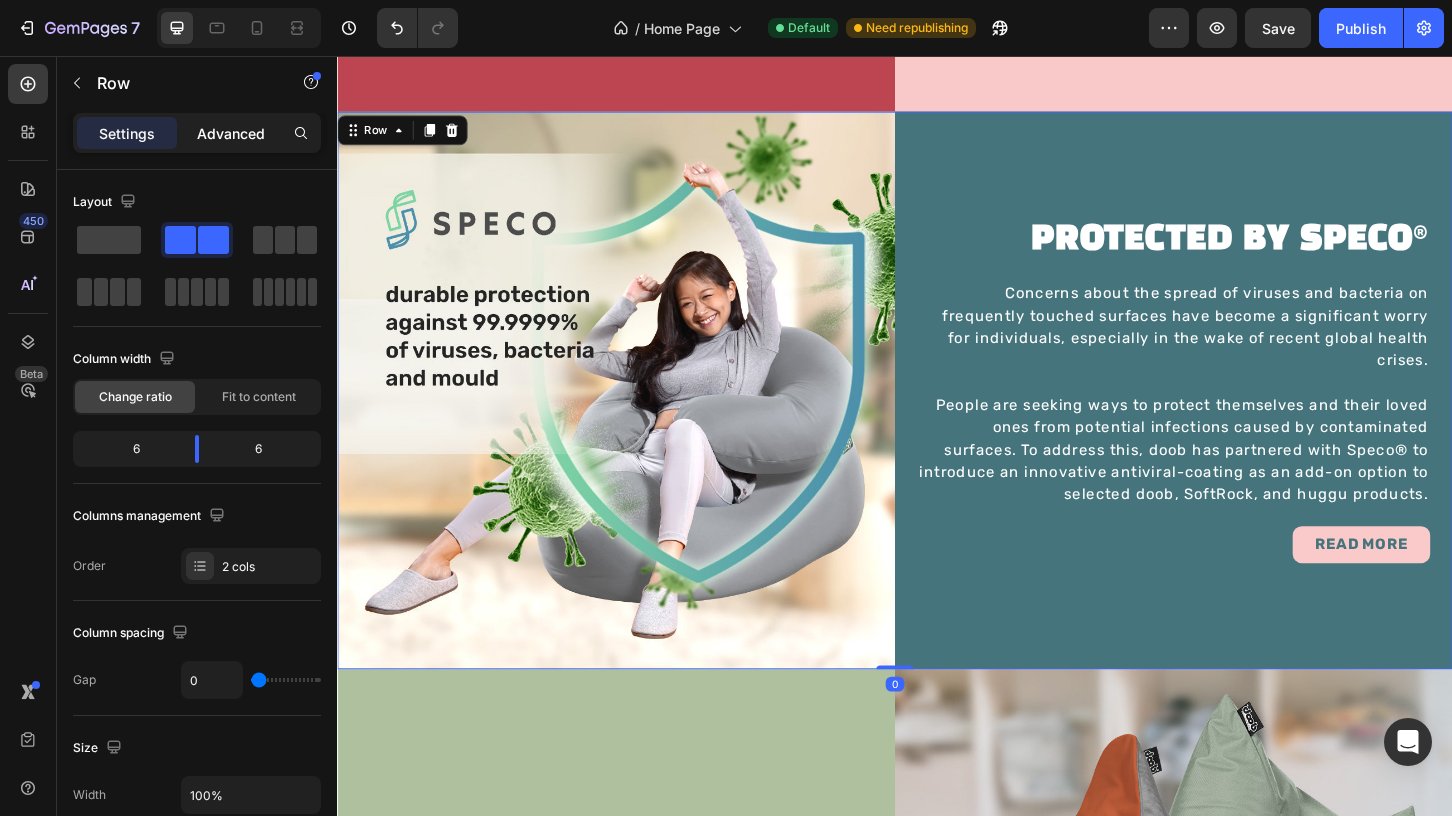 click on "Advanced" 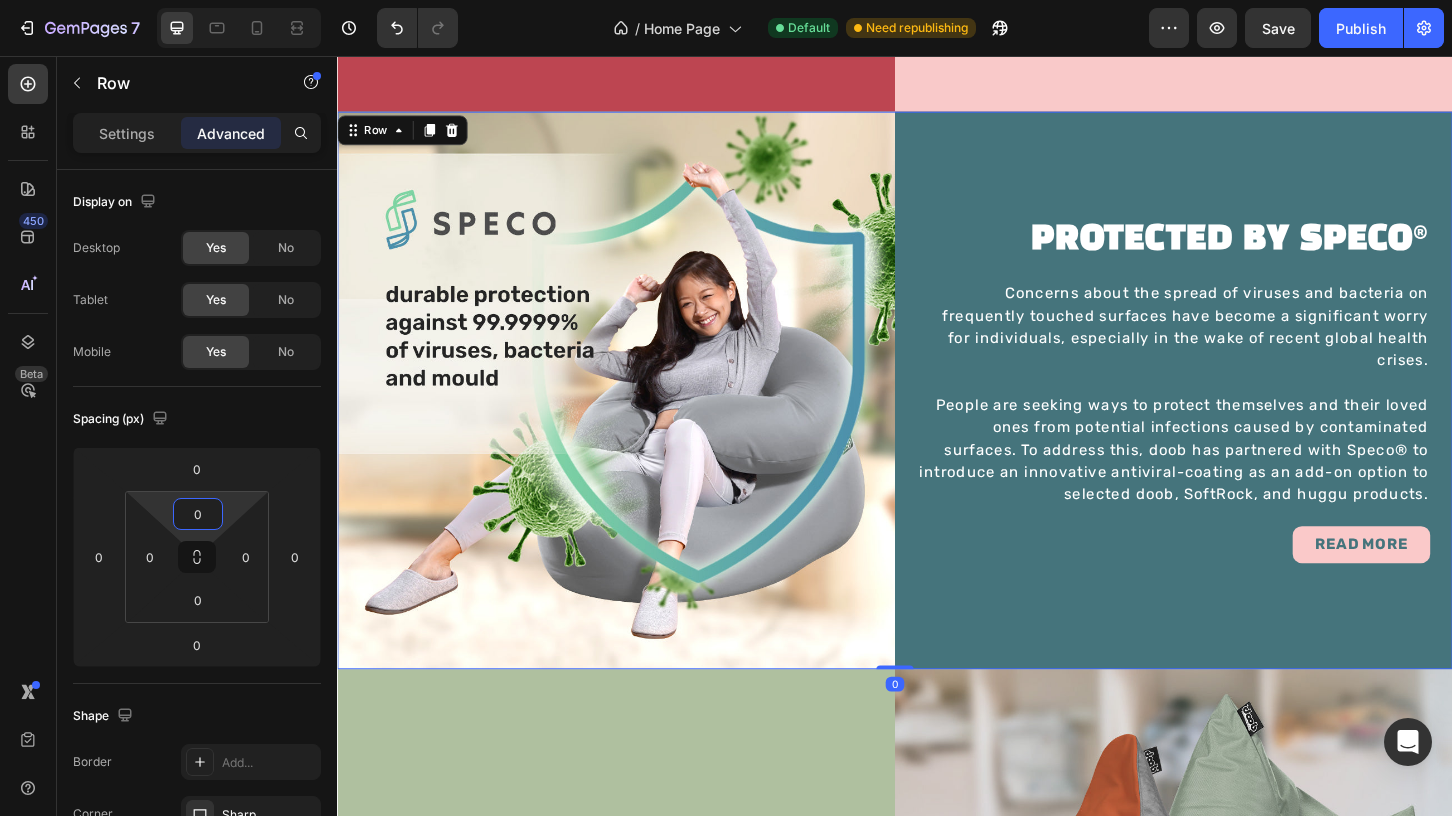 click on "0" at bounding box center (198, 514) 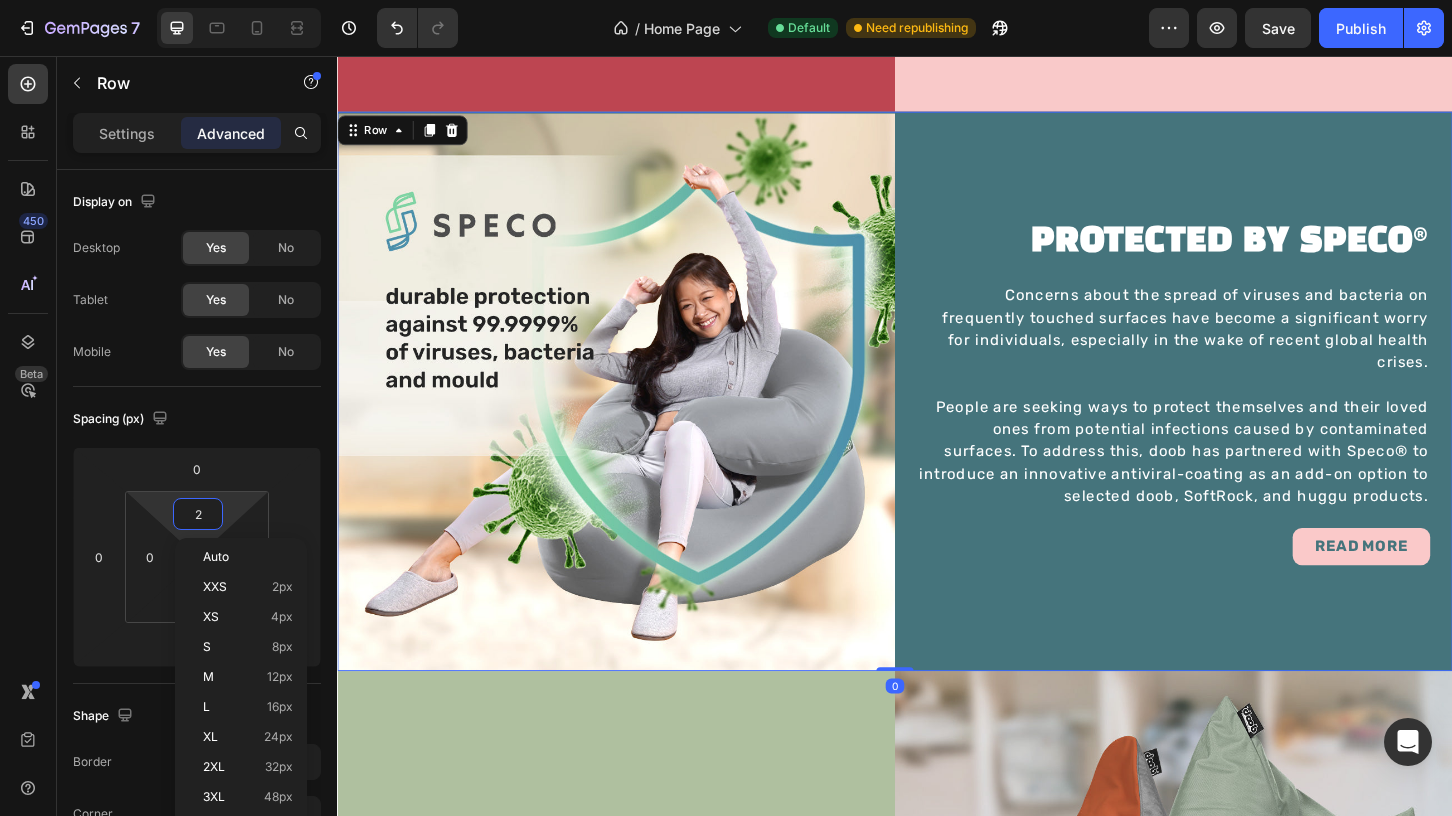 type on "20" 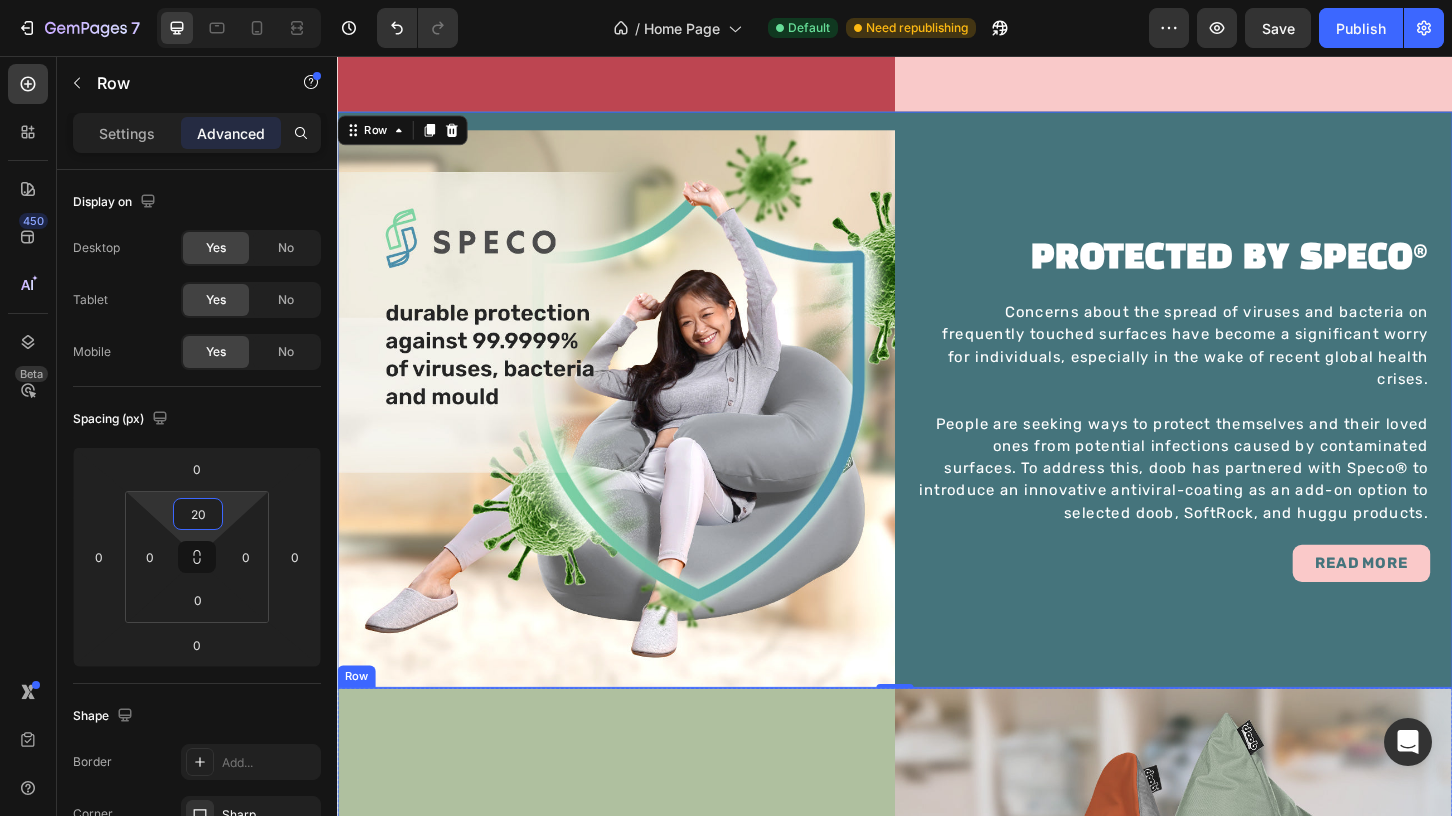 click on "MINI COLLECTION Heading Imagine your child sinking into the plush embrace of a bean bag chair, content and relaxed – that's a sight every parent longs to see! Keeping them safe with child-proof zippers and antimicrobial protection with Speco. Text block KIDS BEAN BAGS Button" at bounding box center (637, 1036) 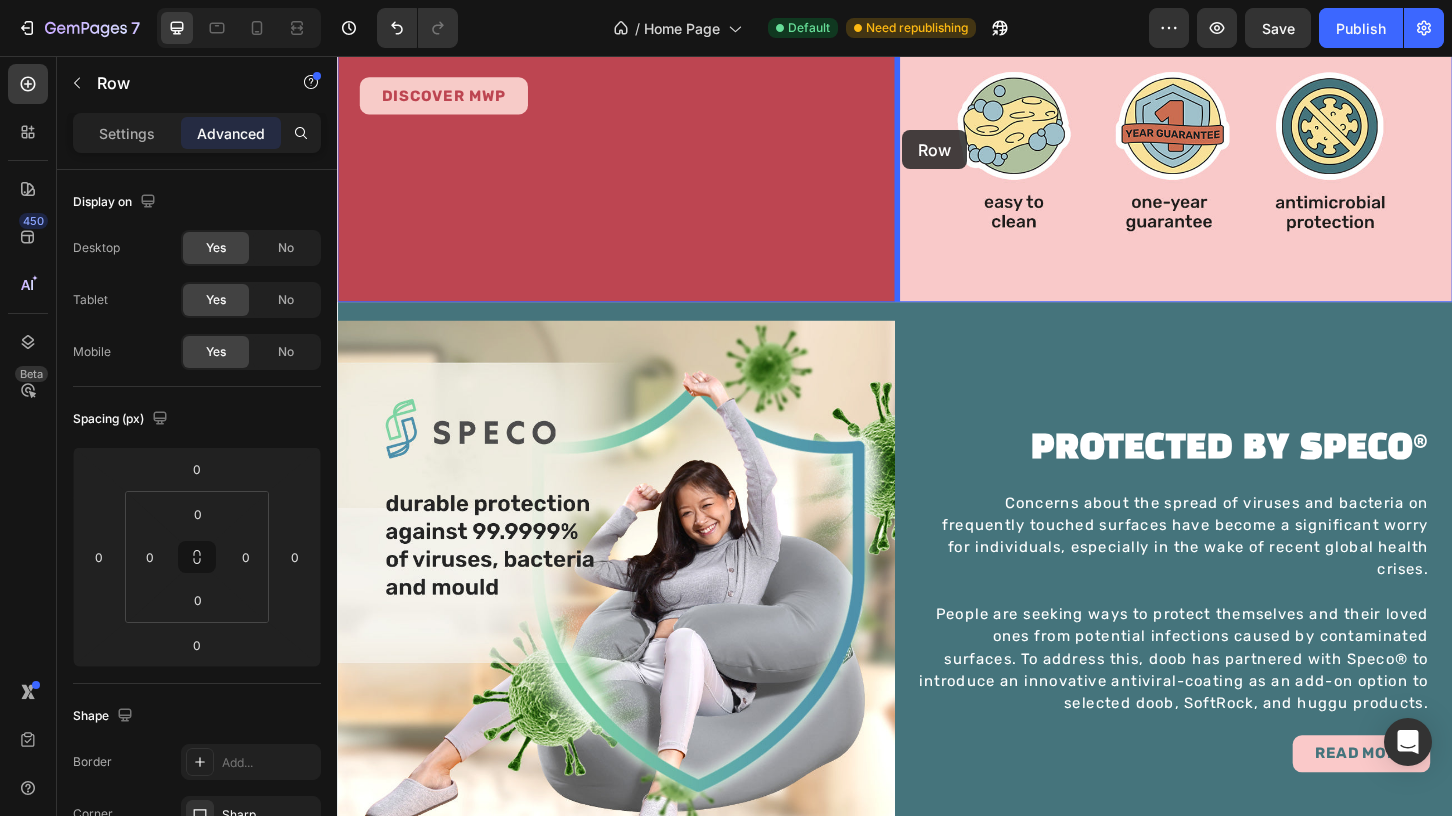 scroll, scrollTop: 1414, scrollLeft: 0, axis: vertical 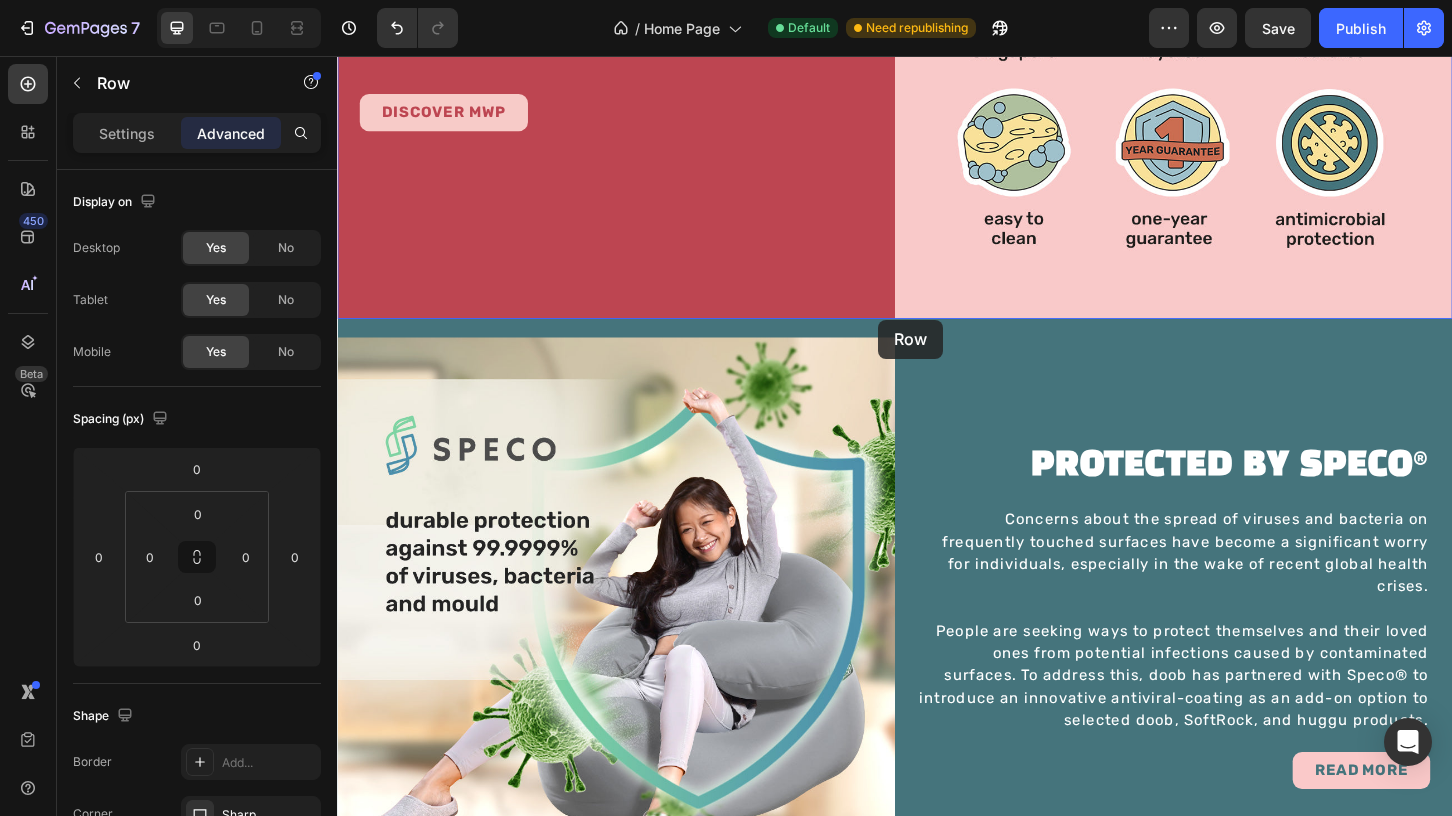 drag, startPoint x: 386, startPoint y: 718, endPoint x: 919, endPoint y: 340, distance: 653.4317 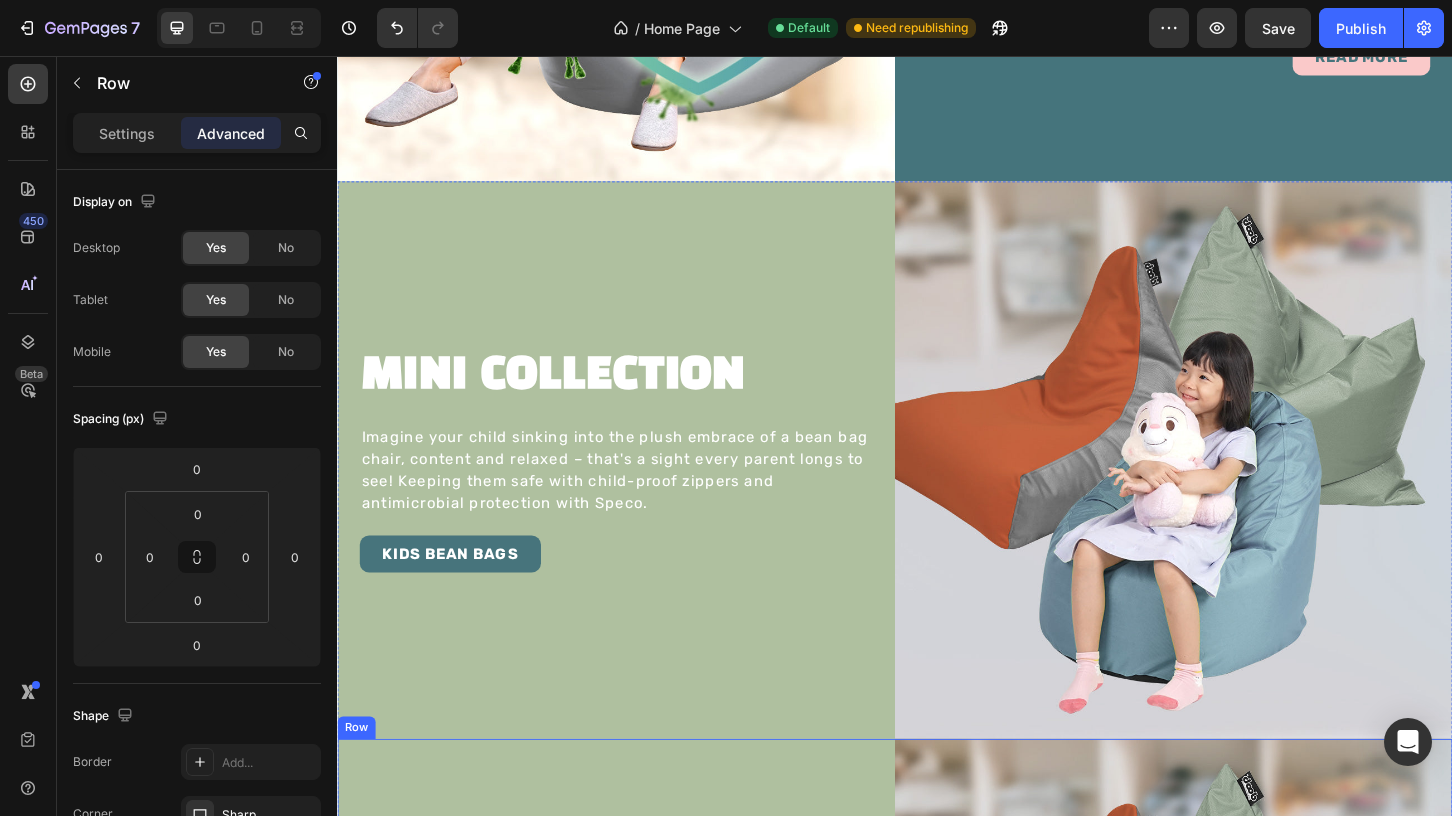 scroll, scrollTop: 1744, scrollLeft: 0, axis: vertical 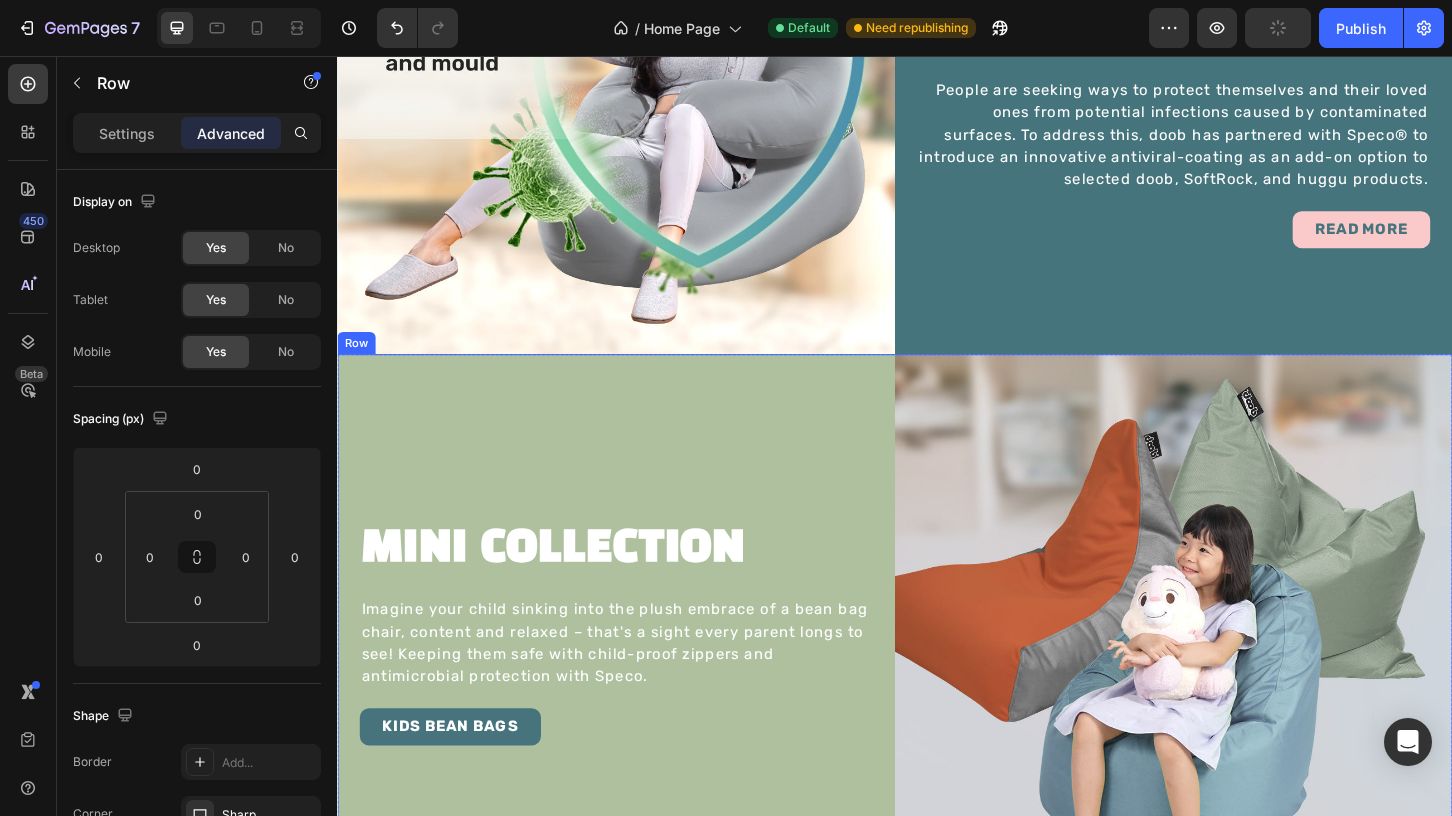 click on "MINI COLLECTION Heading Imagine your child sinking into the plush embrace of a bean bag chair, content and relaxed – that's a sight every parent longs to see! Keeping them safe with child-proof zippers and antimicrobial protection with Speco. Text block KIDS BEAN BAGS Button" at bounding box center (637, 677) 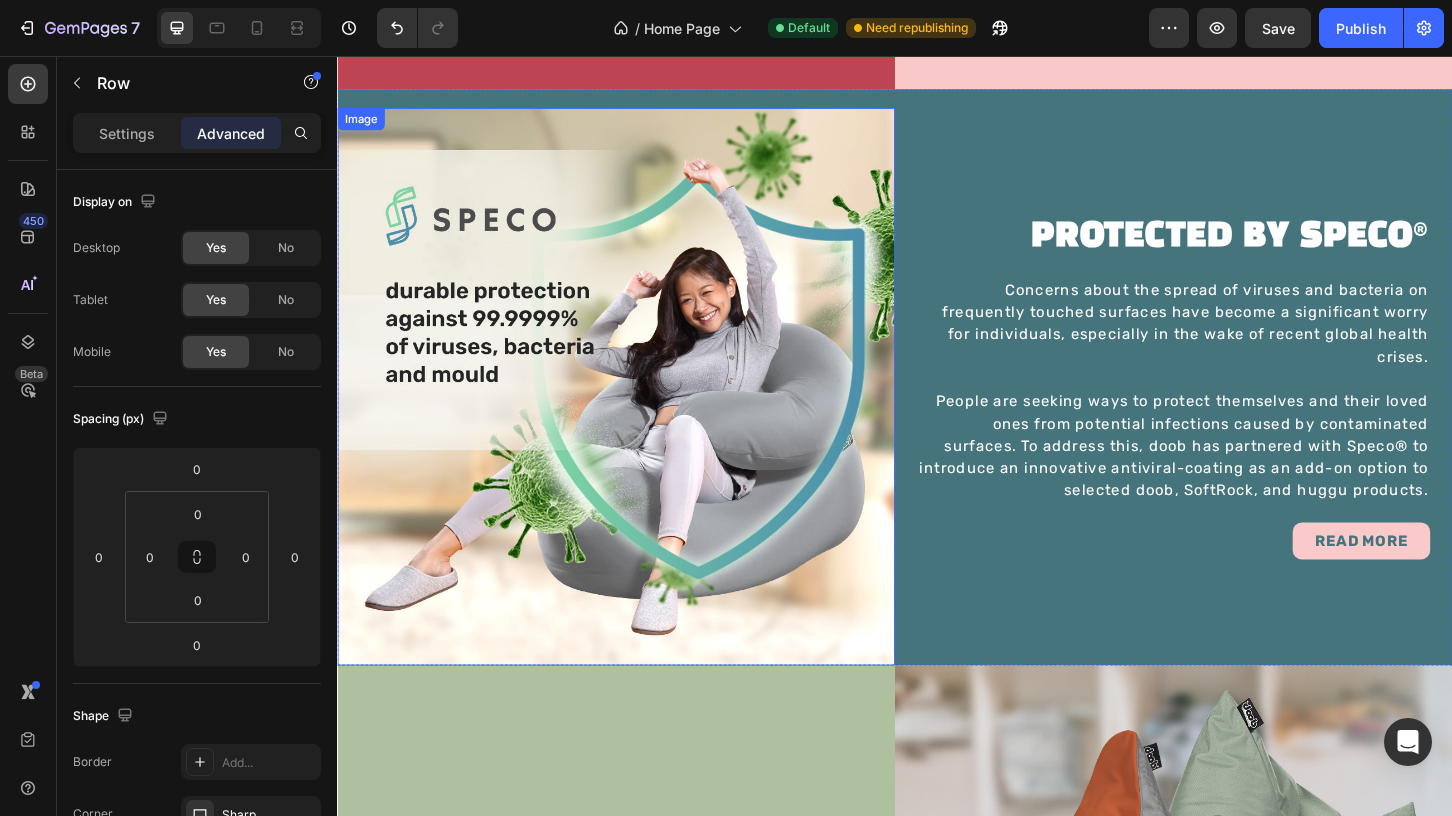 scroll, scrollTop: 1656, scrollLeft: 0, axis: vertical 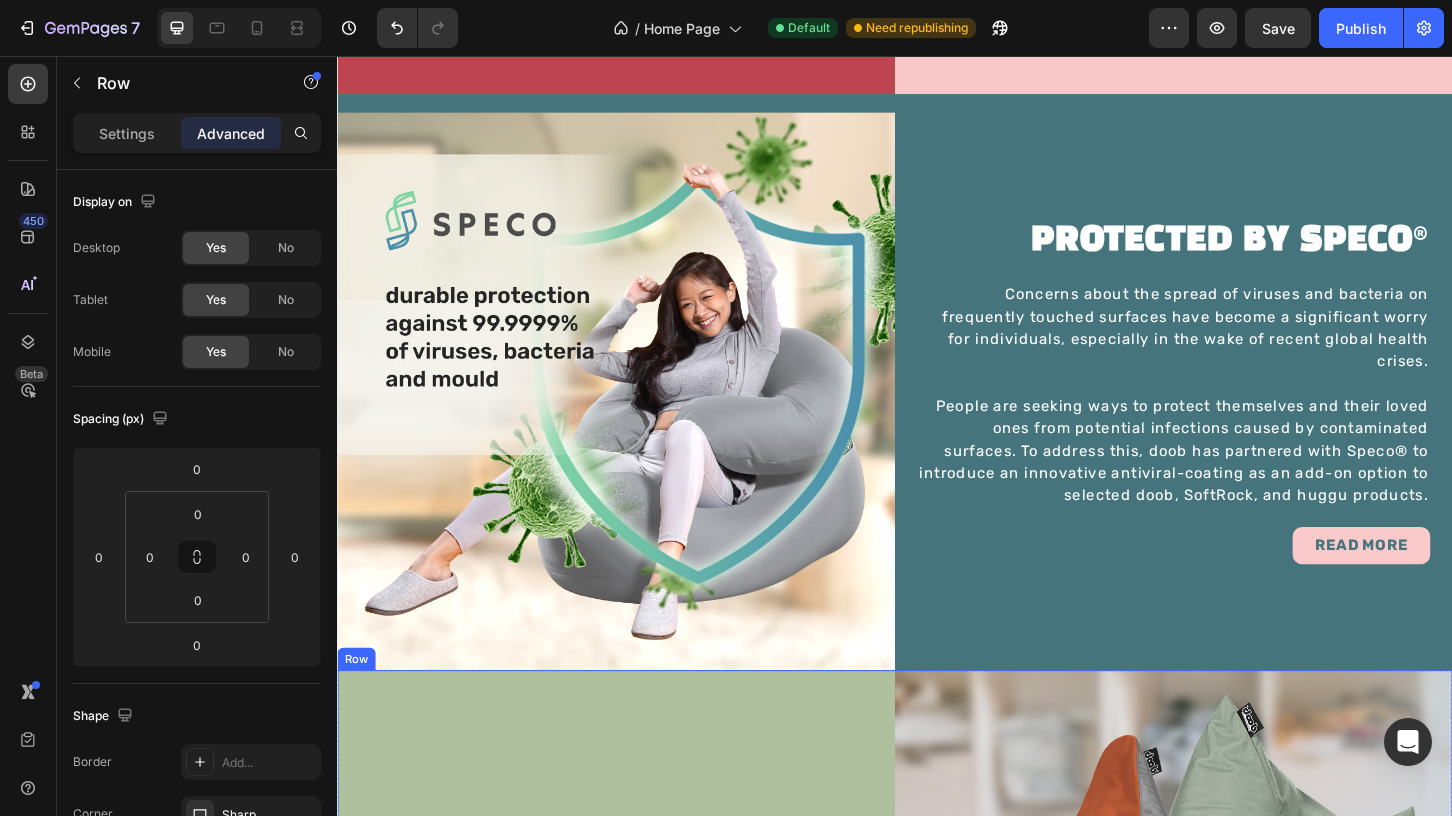 click on "MINI COLLECTION Heading Imagine your child sinking into the plush embrace of a bean bag chair, content and relaxed – that's a sight every parent longs to see! Keeping them safe with child-proof zippers and antimicrobial protection with Speco. Text block KIDS BEAN BAGS Button" at bounding box center (637, 1017) 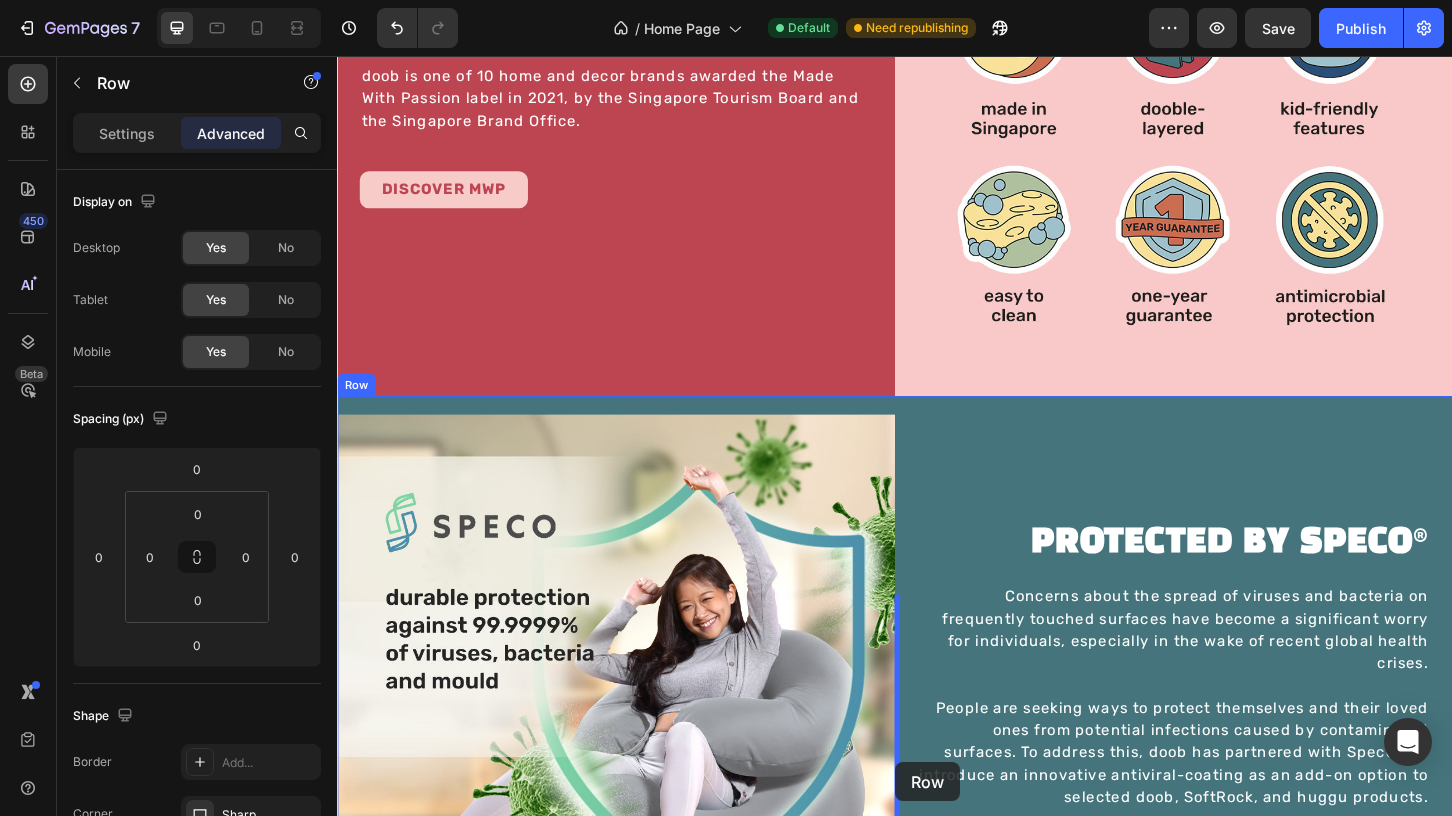 scroll, scrollTop: 1599, scrollLeft: 0, axis: vertical 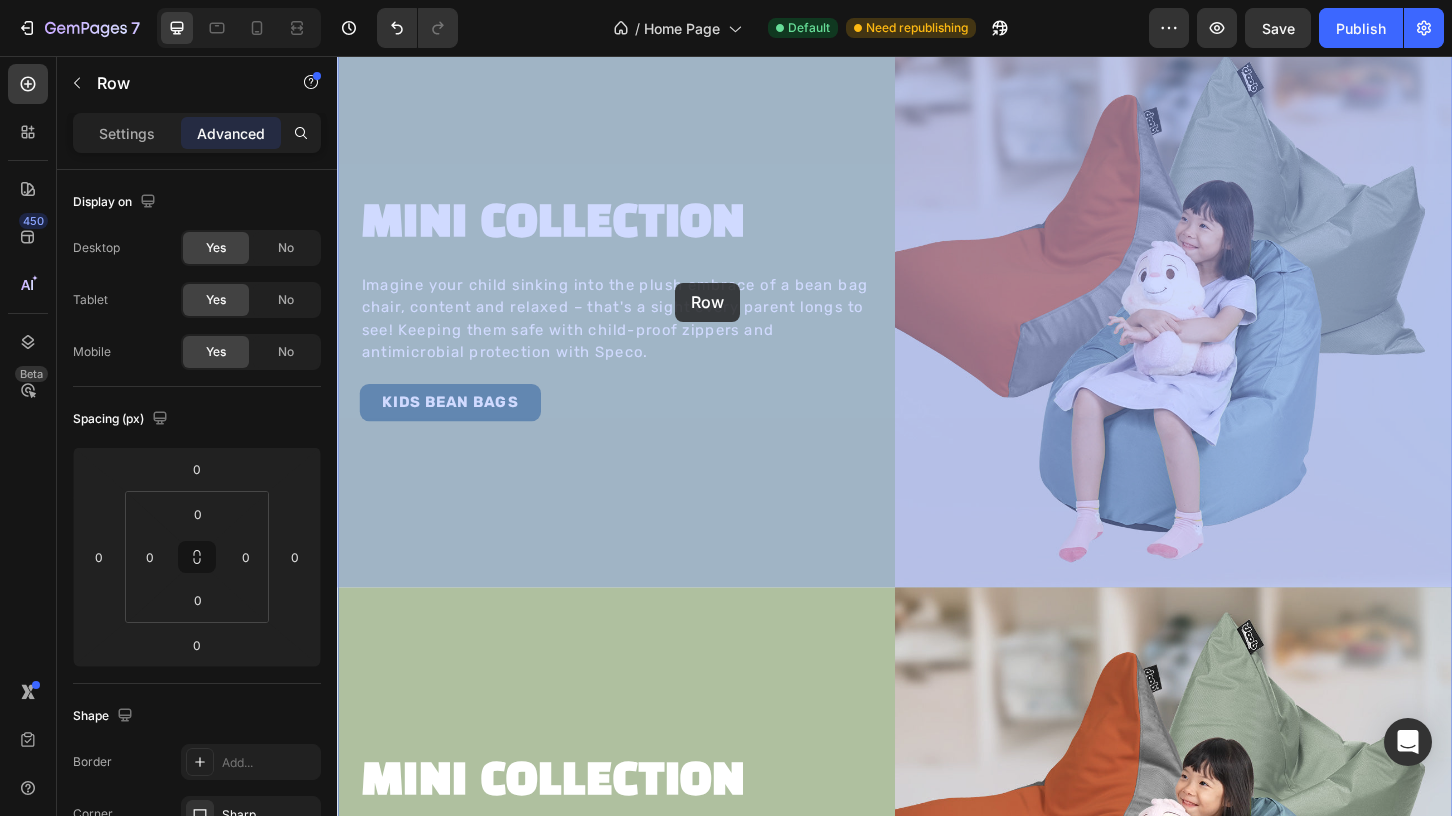 drag, startPoint x: 354, startPoint y: 709, endPoint x: 701, endPoint y: 300, distance: 536.36743 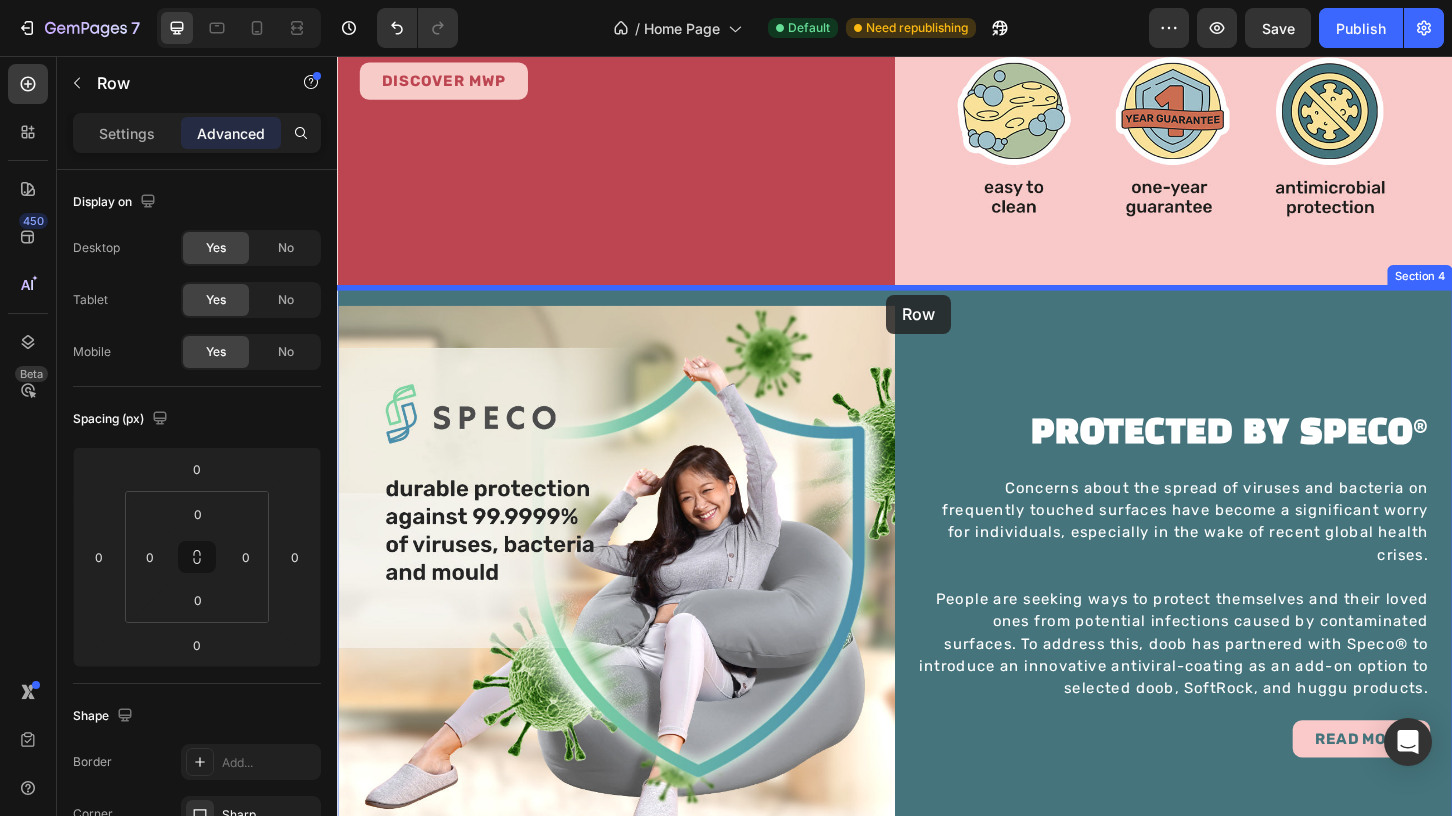 scroll, scrollTop: 1450, scrollLeft: 0, axis: vertical 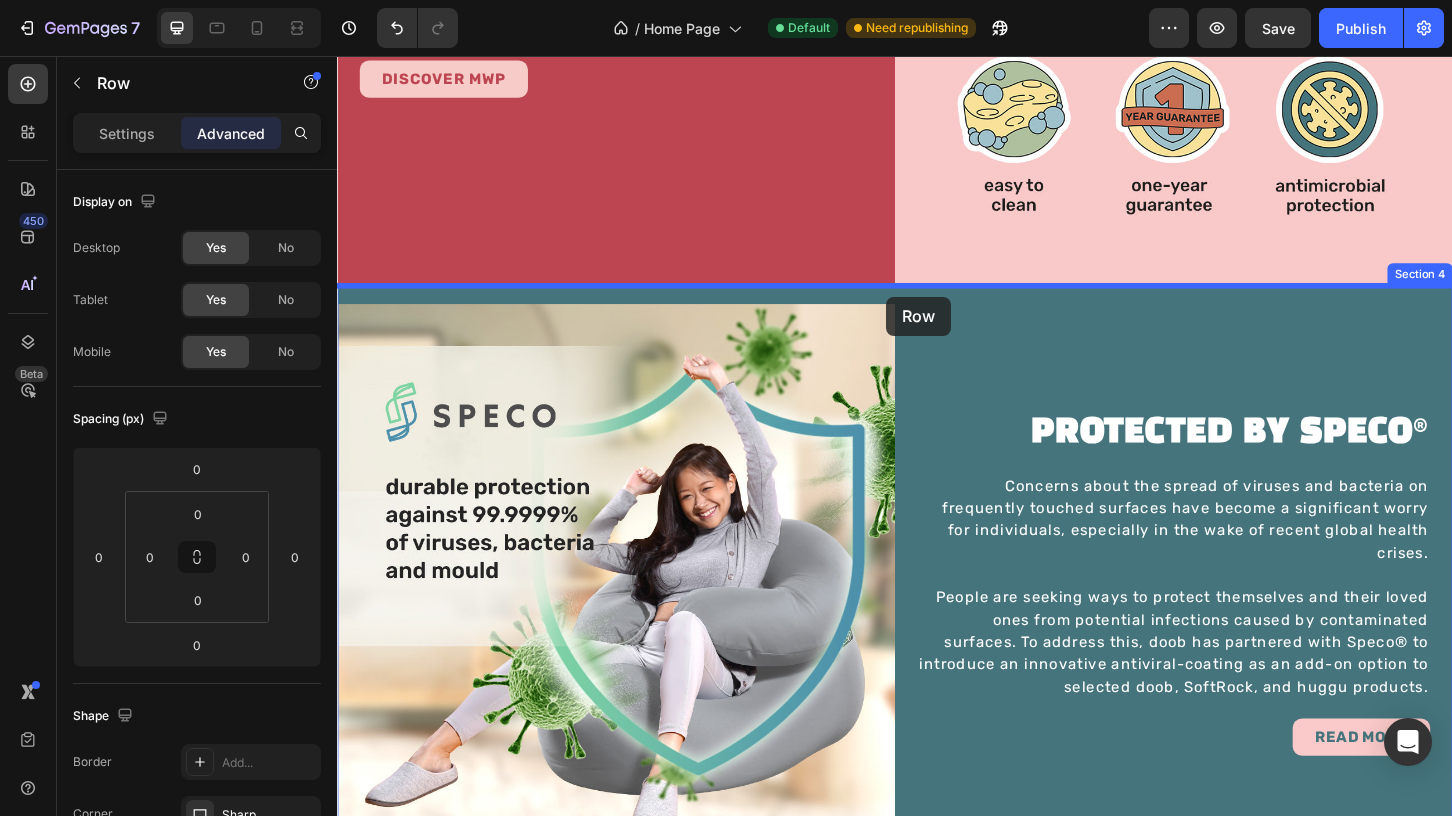 drag, startPoint x: 376, startPoint y: 721, endPoint x: 928, endPoint y: 315, distance: 685.22986 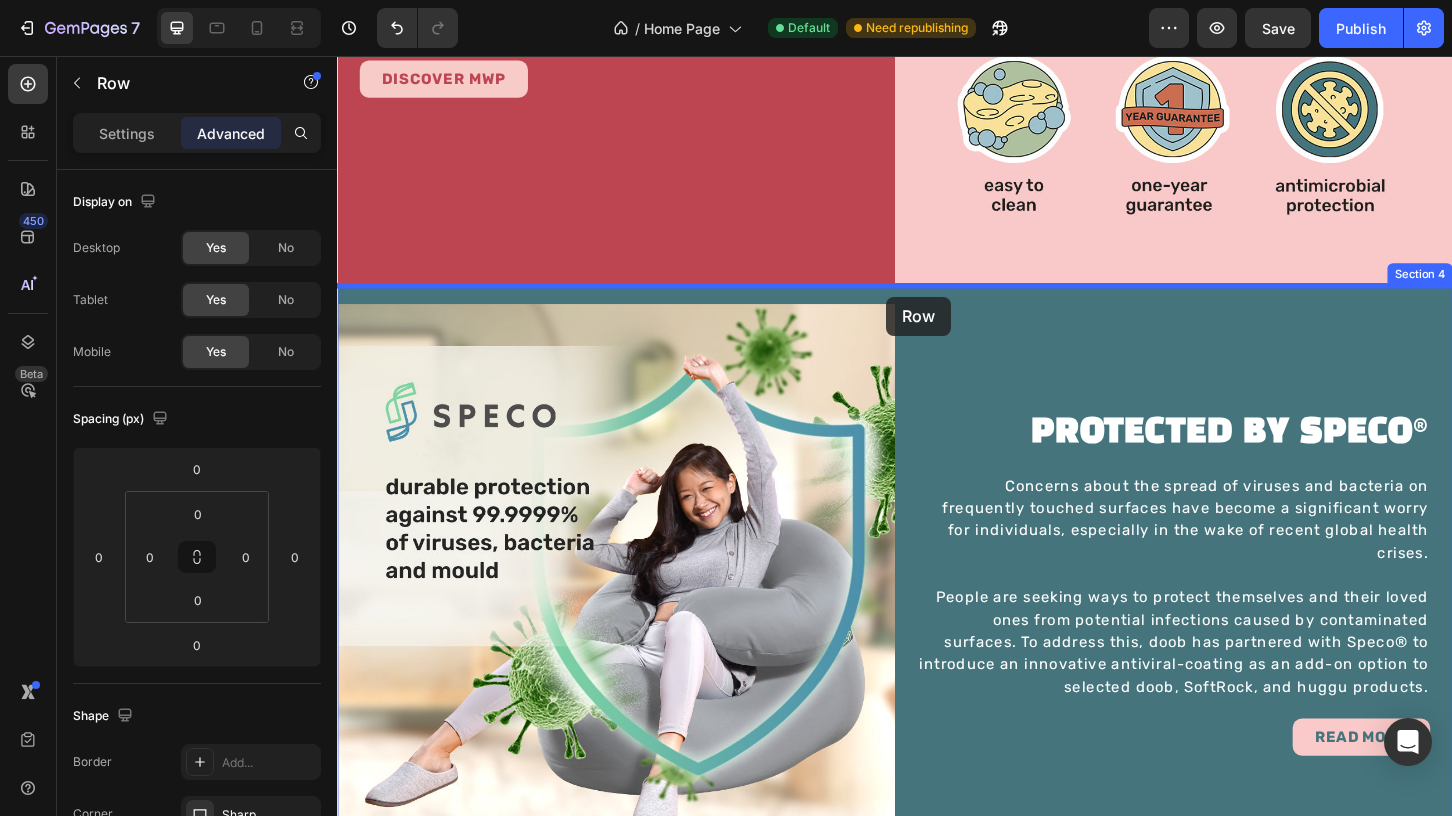 type on "16" 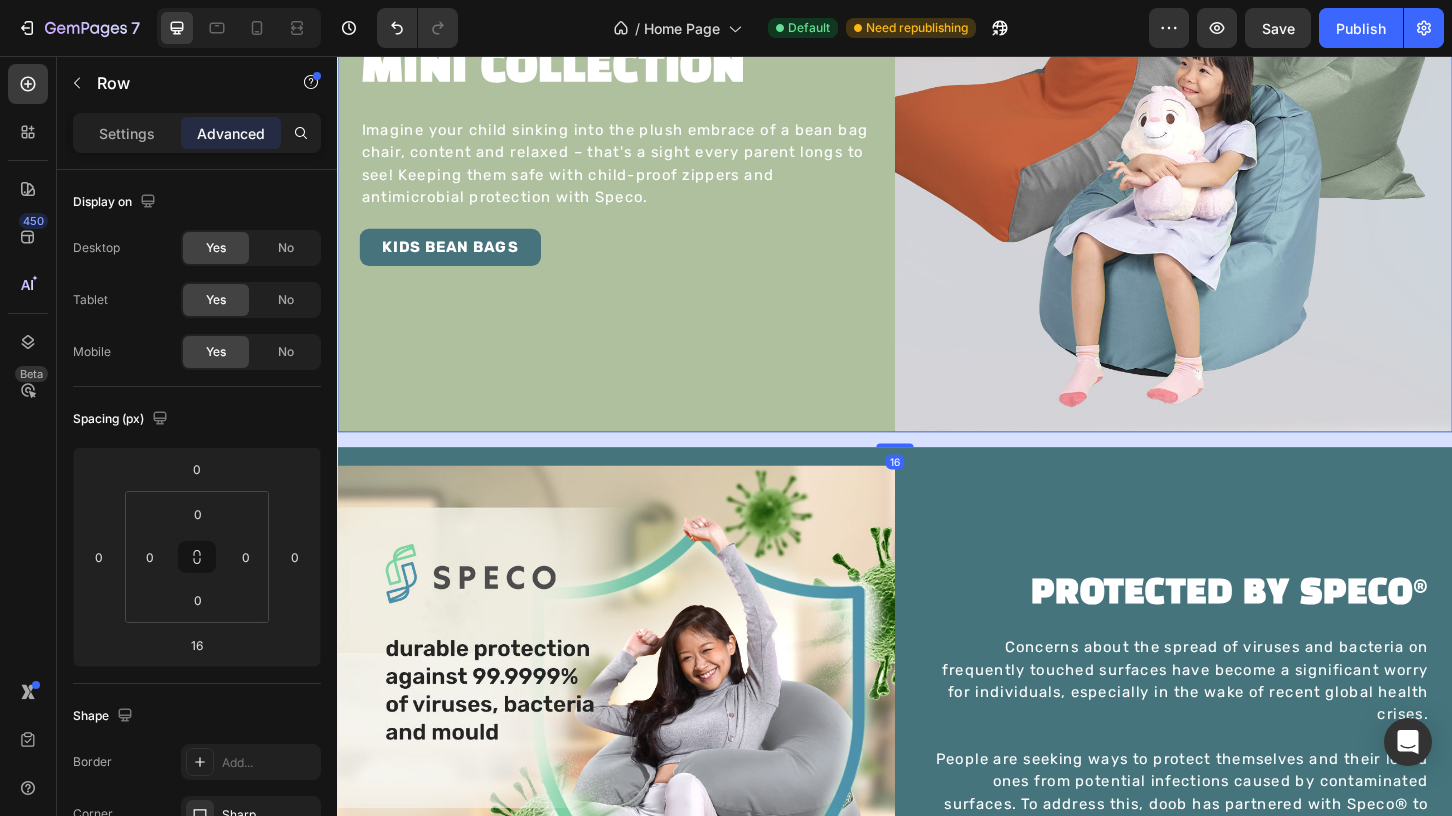 scroll, scrollTop: 1901, scrollLeft: 0, axis: vertical 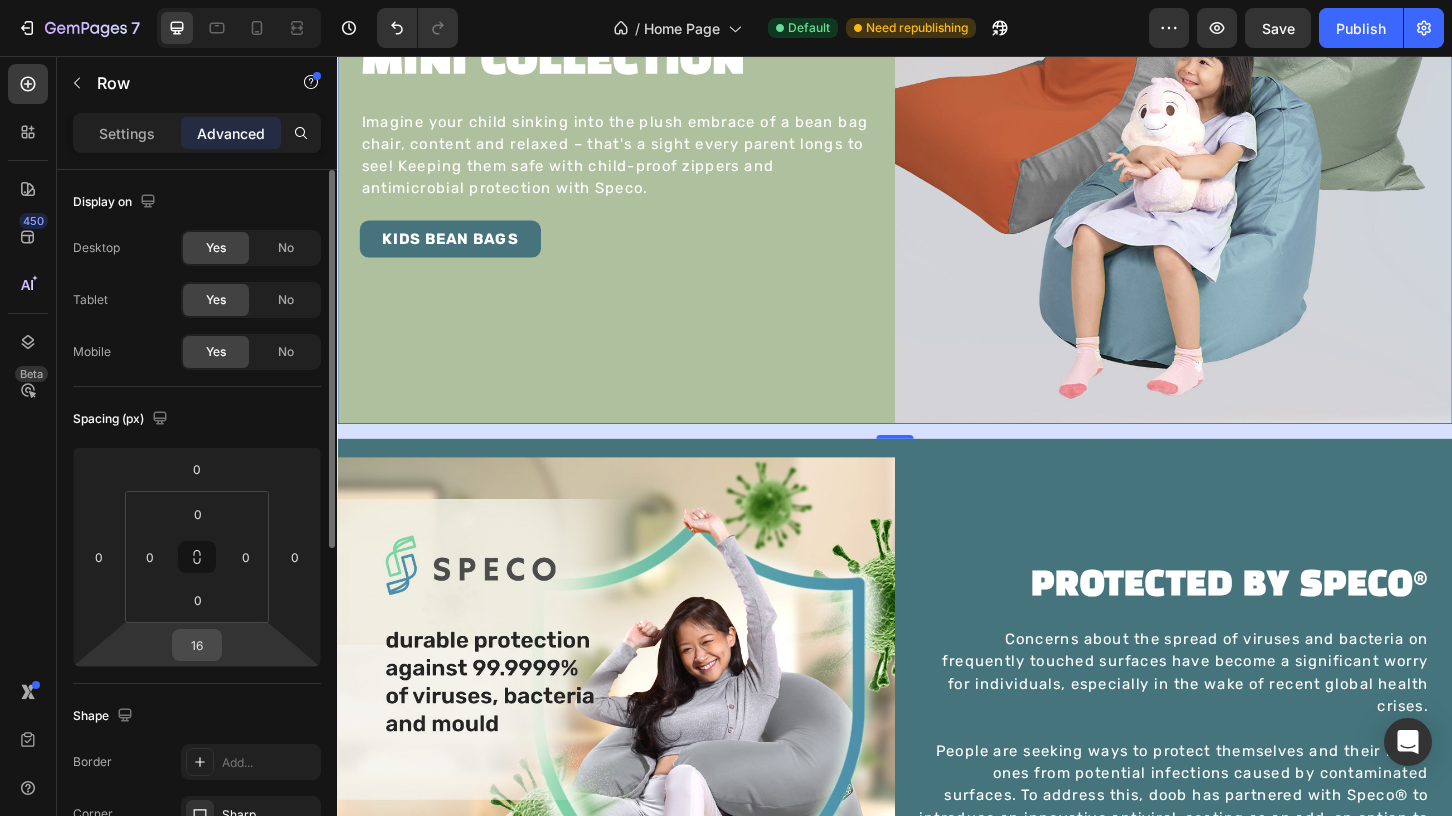 click on "16" at bounding box center [197, 645] 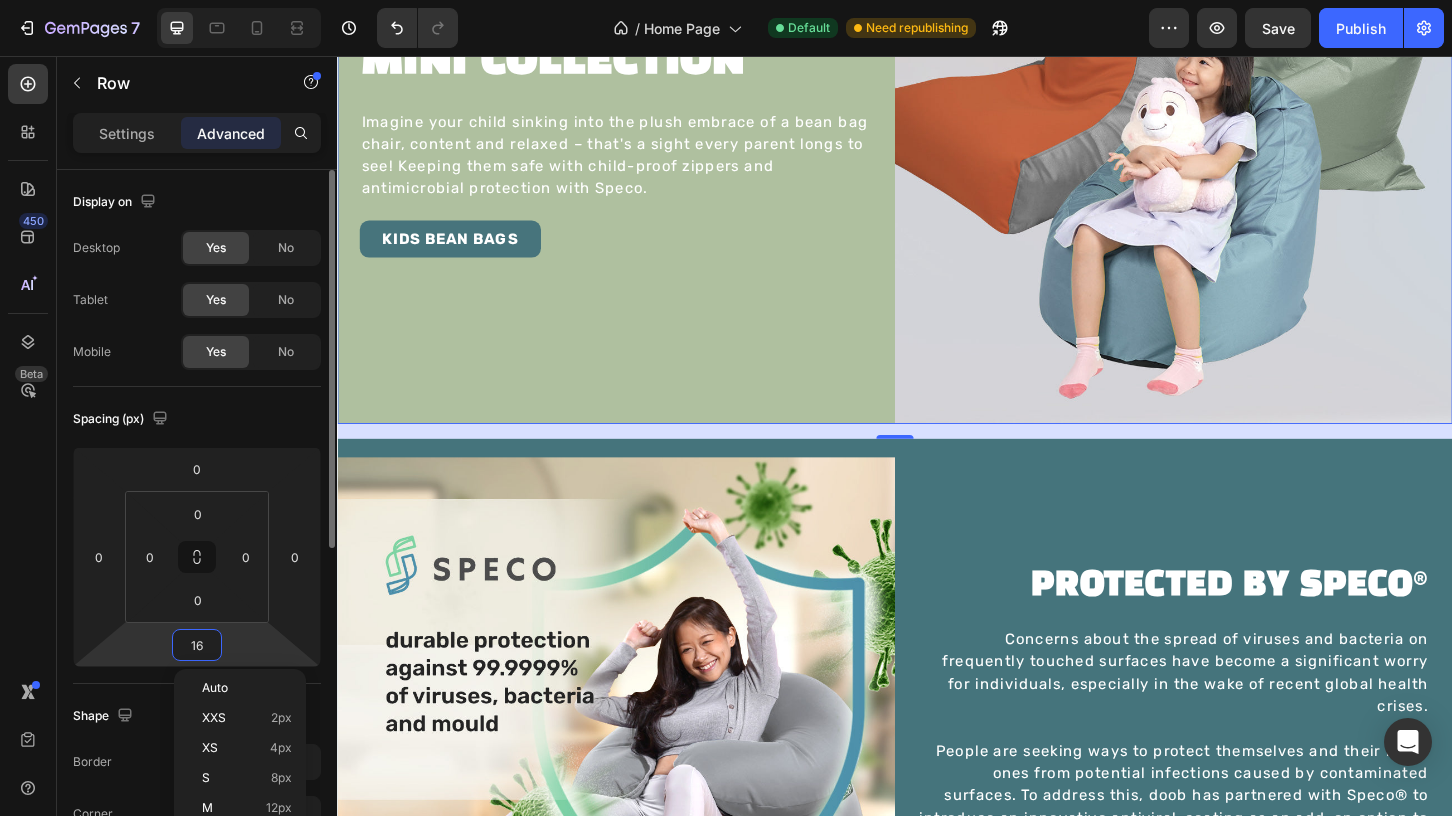 type 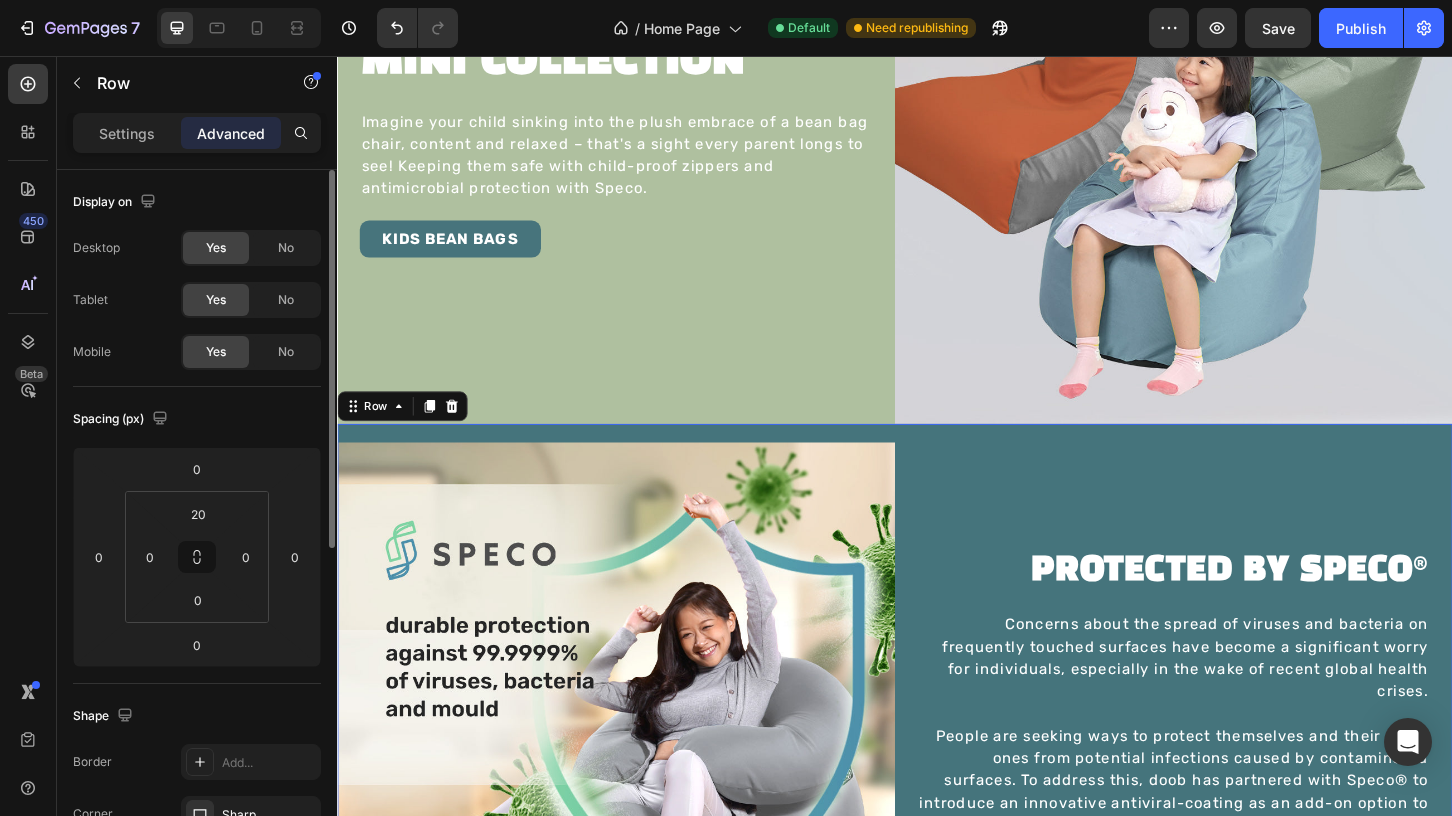 click on "Image PROTECTED BY SPECO® Heading Concerns about the spread of viruses and bacteria on frequently touched surfaces have become a significant worry for individuals, especially in the wake of recent global health crises.    People are seeking ways to protect themselves and their loved ones from potential infections caused by contaminated surfaces. To address this, doob has partnered with Speco® to introduce an innovative antiviral-coating as an add-on option to selected doob, SoftRock, and huggu products. Text block READ MORE Button Row   0" at bounding box center [937, 762] 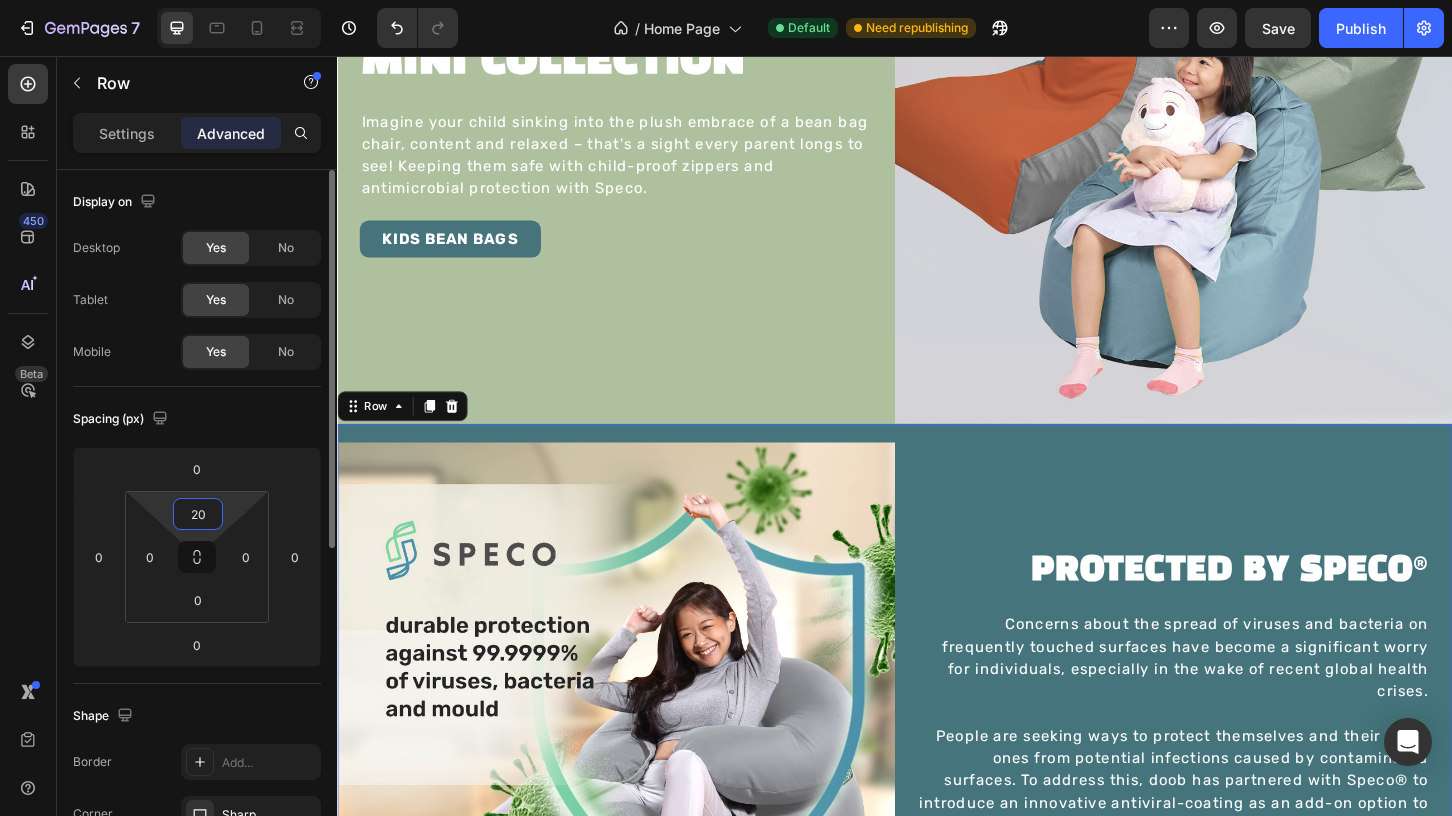 click on "20" at bounding box center (198, 514) 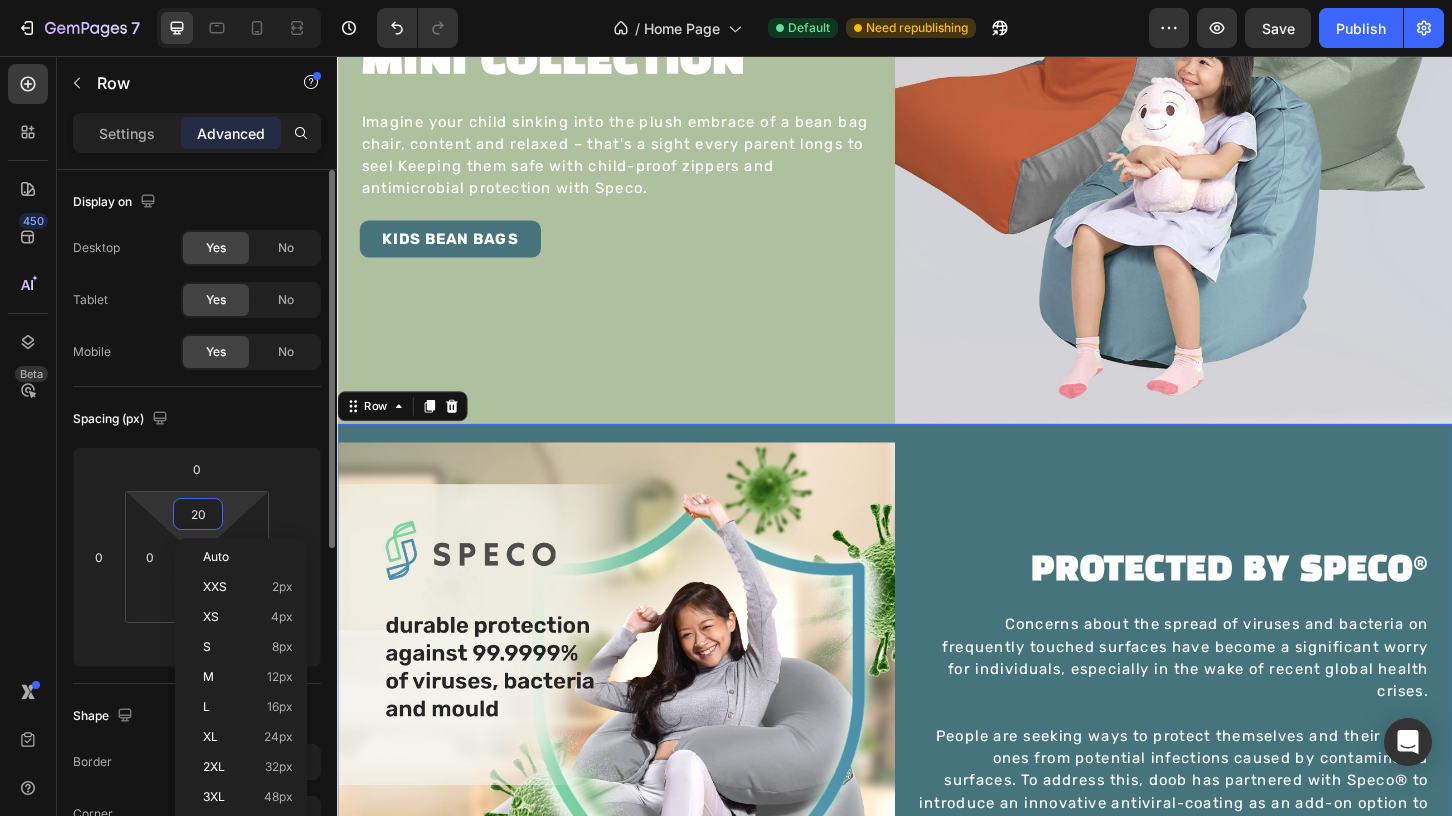 type 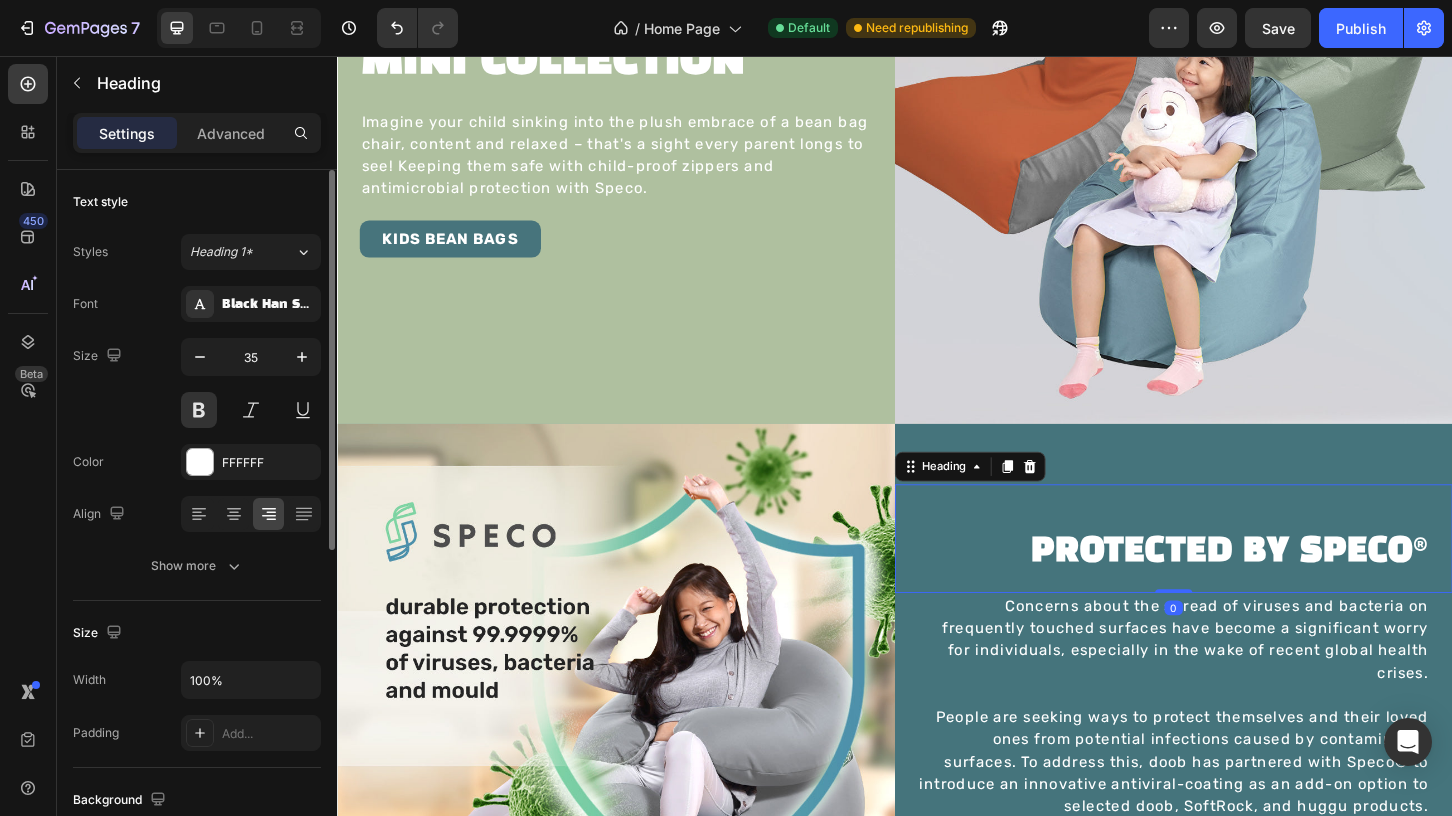 click on "PROTECTED BY SPECO® Heading   0" at bounding box center (1237, 576) 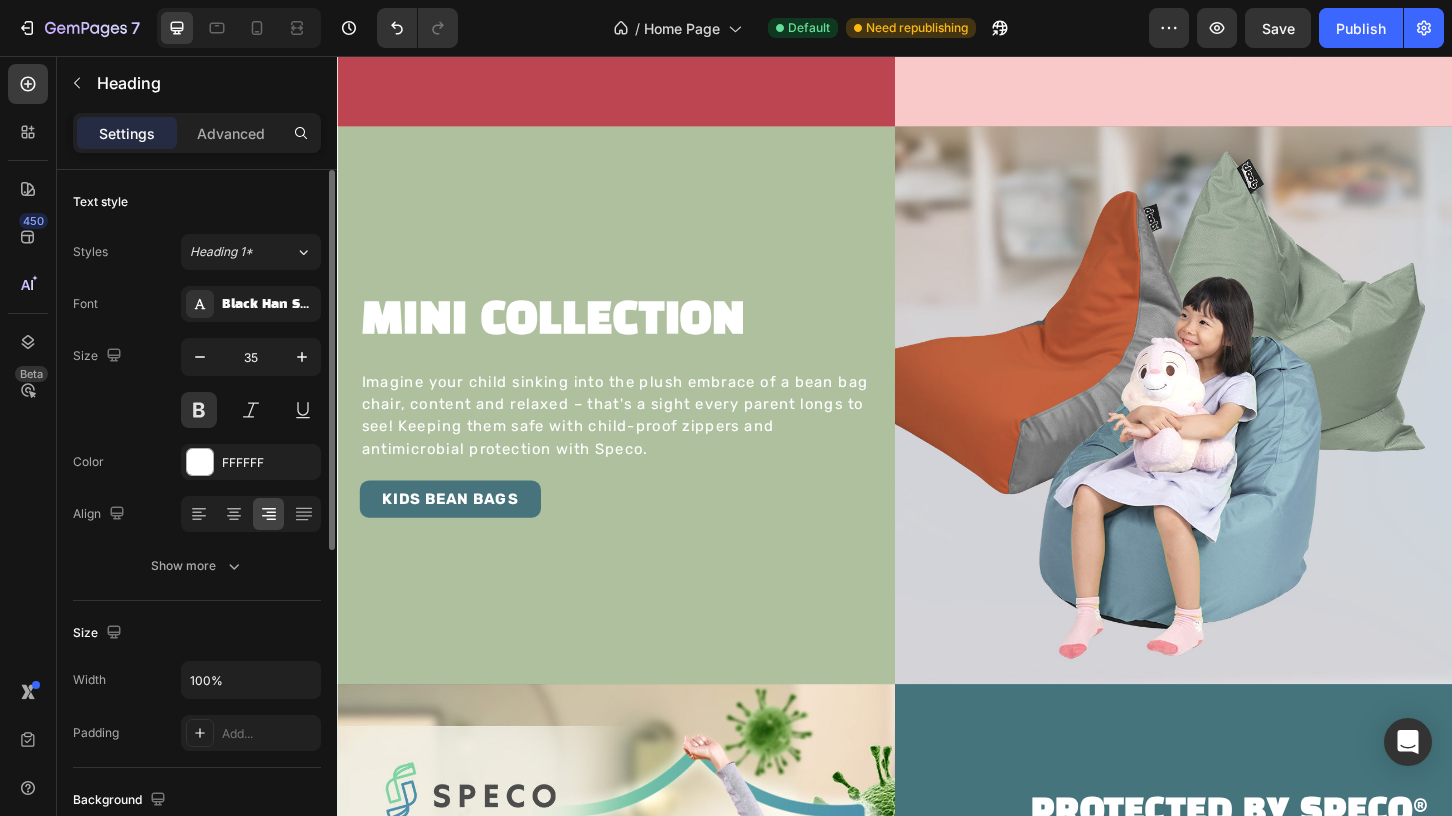scroll, scrollTop: 1704, scrollLeft: 0, axis: vertical 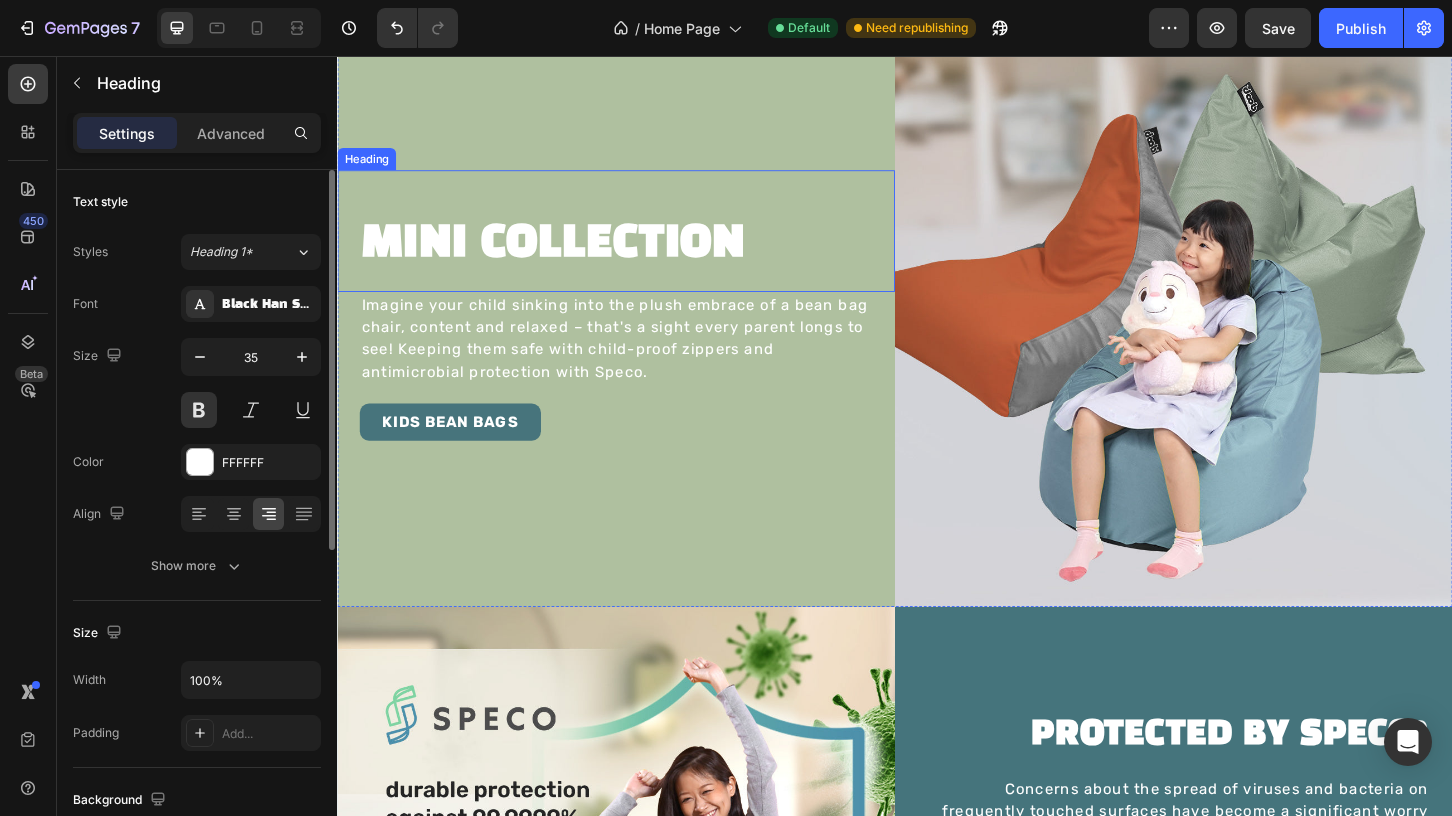 click on "MINI COLLECTION" at bounding box center (637, 258) 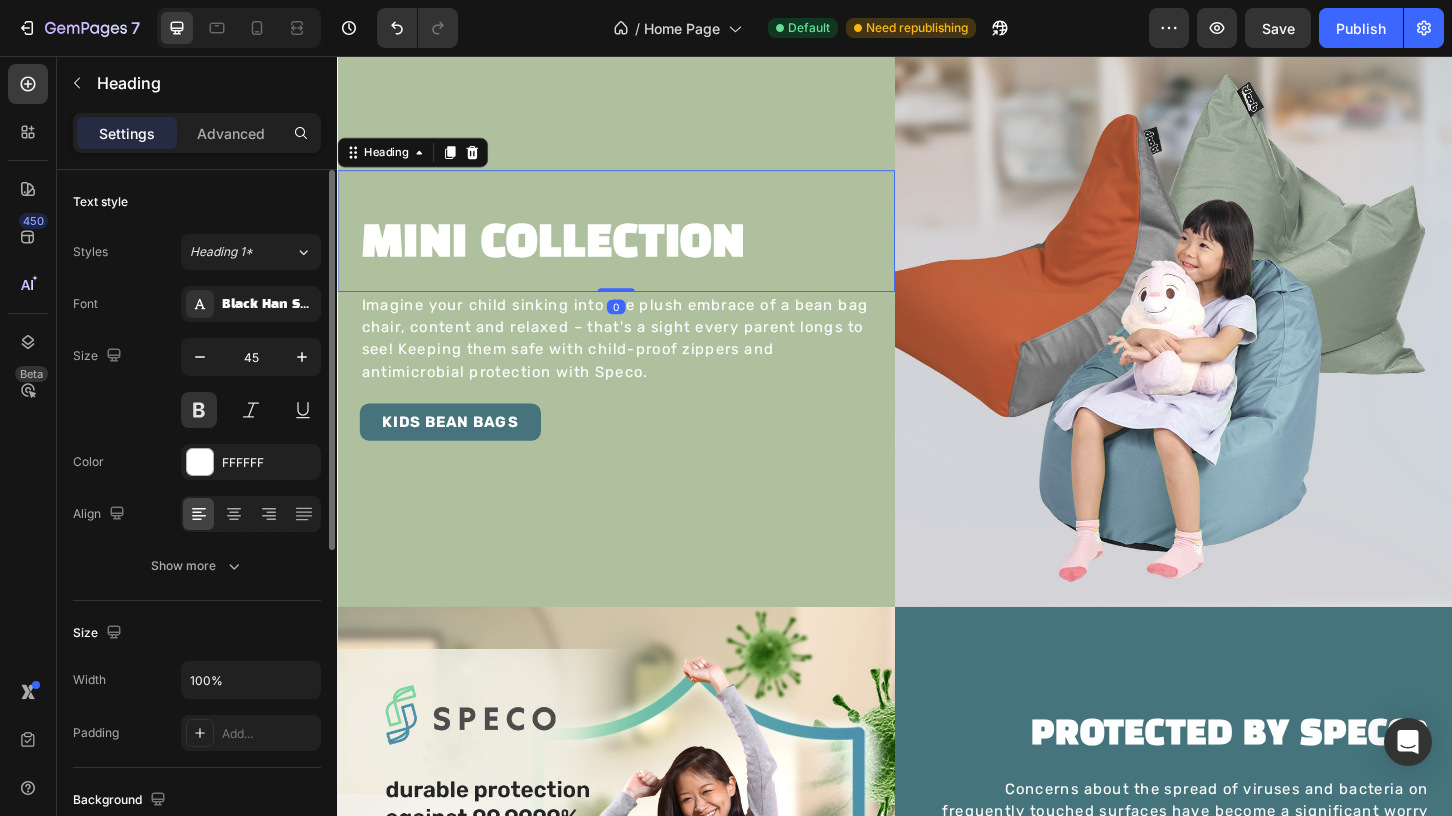 click on "MINI COLLECTION" at bounding box center [637, 258] 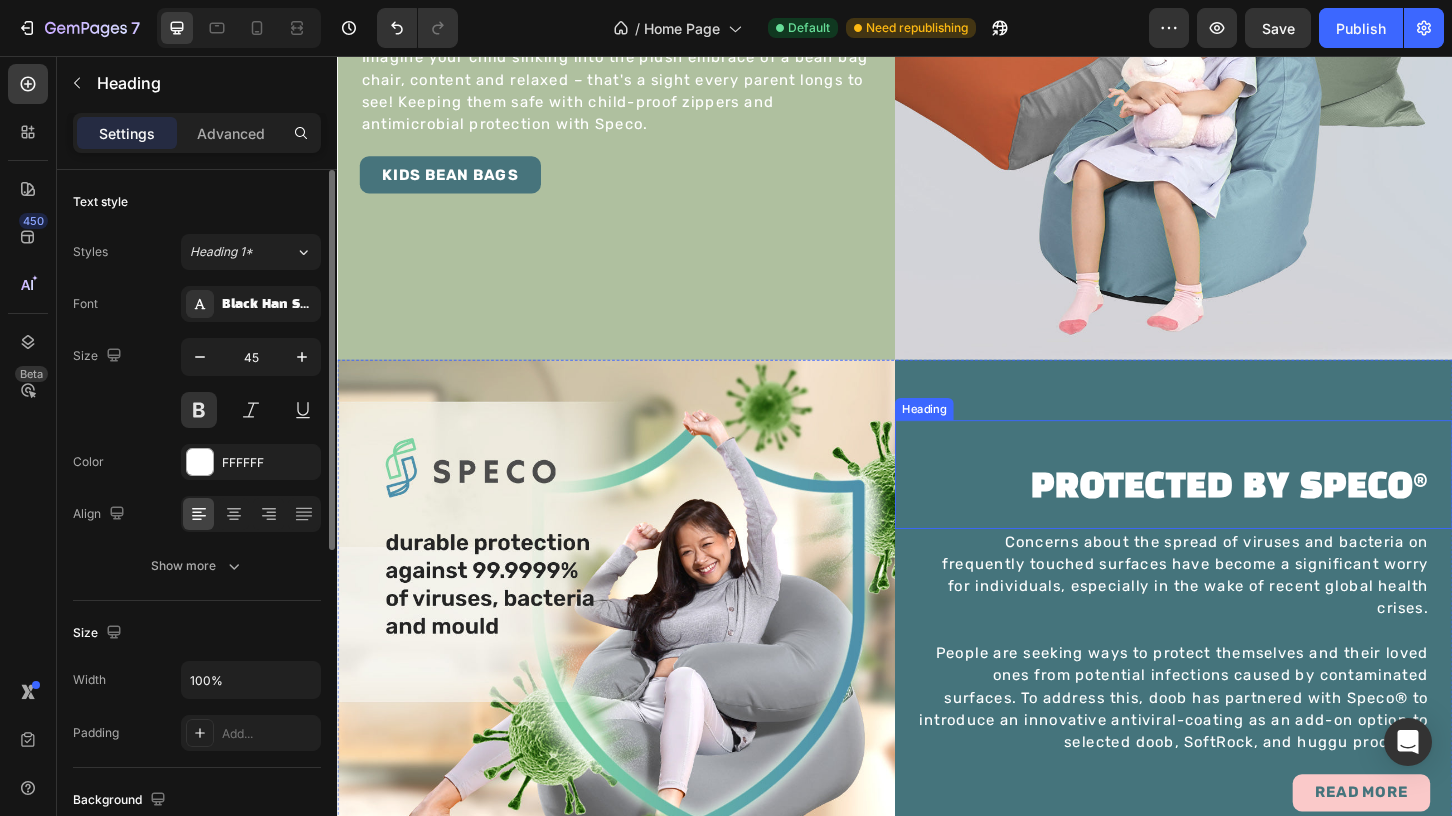 click on "PROTECTED BY SPECO®" at bounding box center [1237, 521] 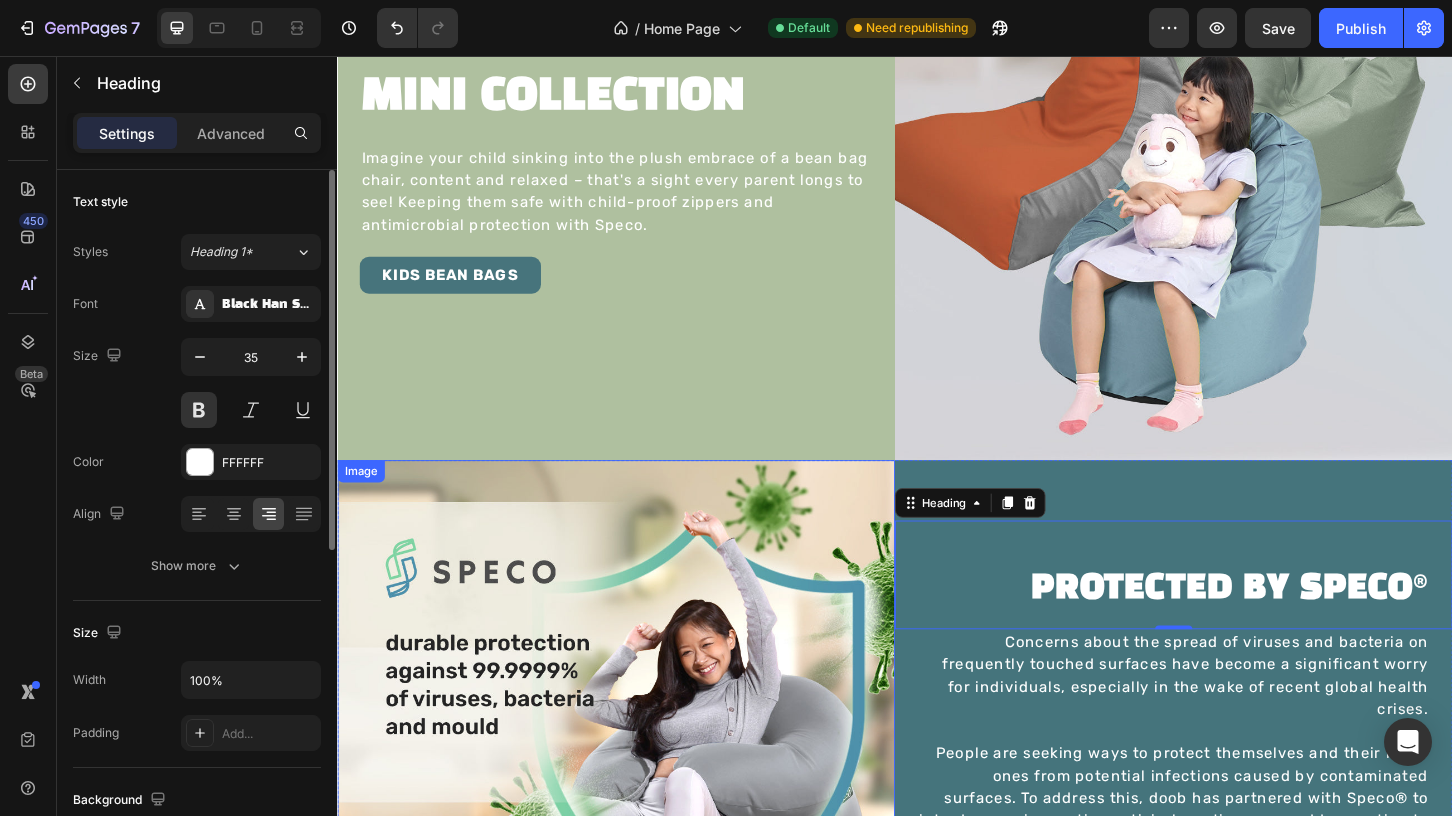 scroll, scrollTop: 1860, scrollLeft: 0, axis: vertical 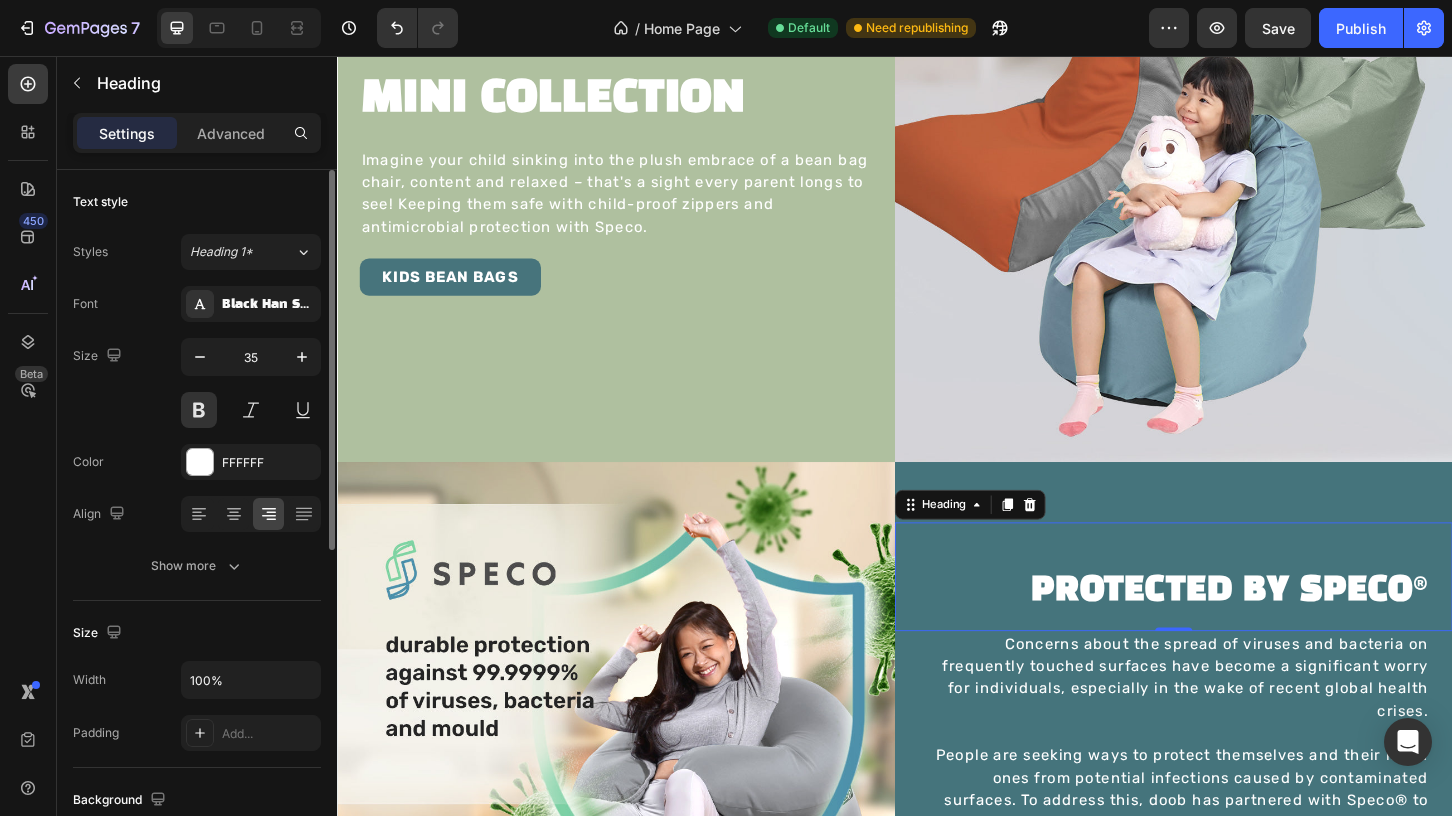 click on "PROTECTED BY SPECO®" at bounding box center (1237, 631) 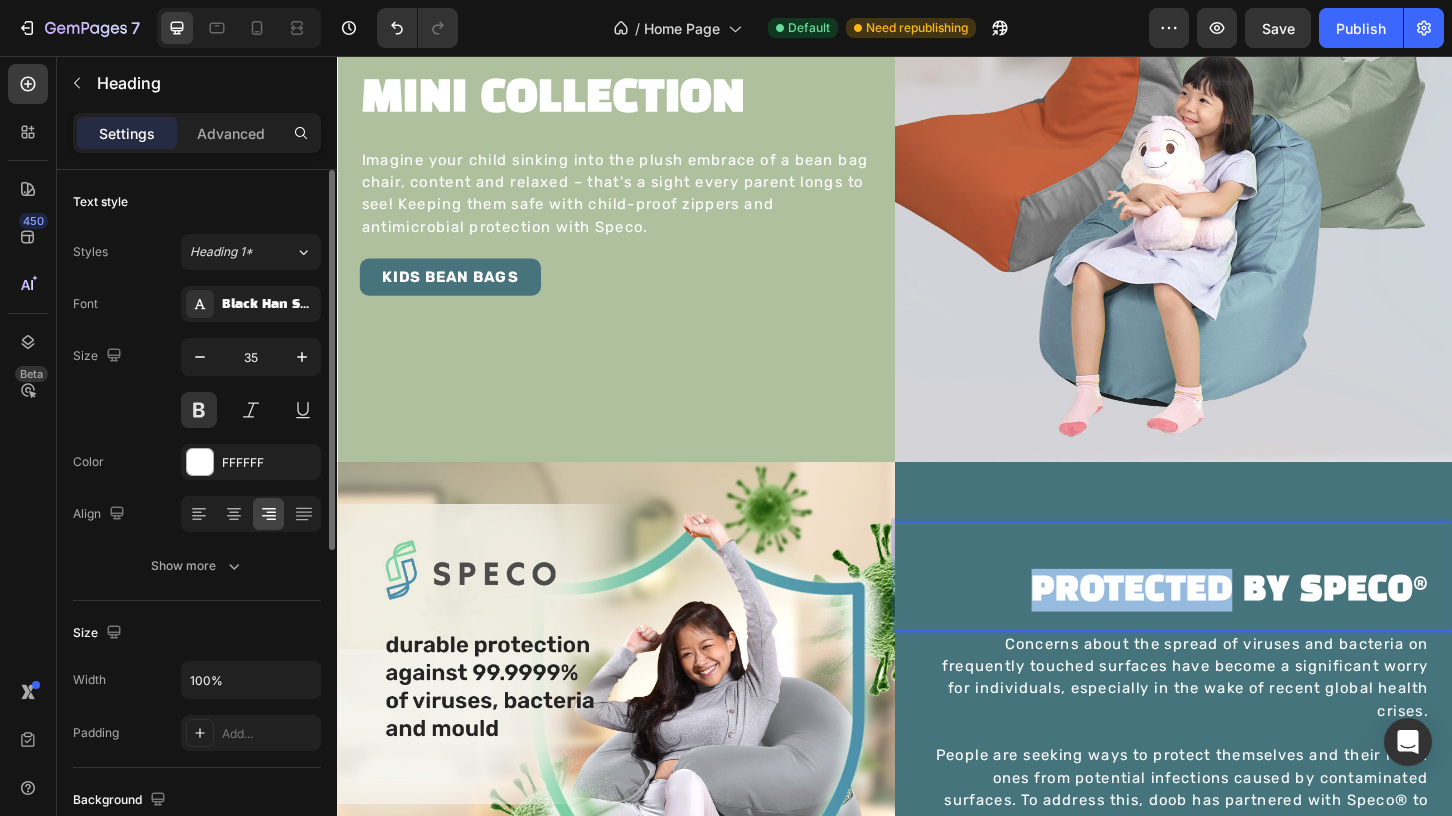 click on "PROTECTED BY SPECO®" at bounding box center [1237, 631] 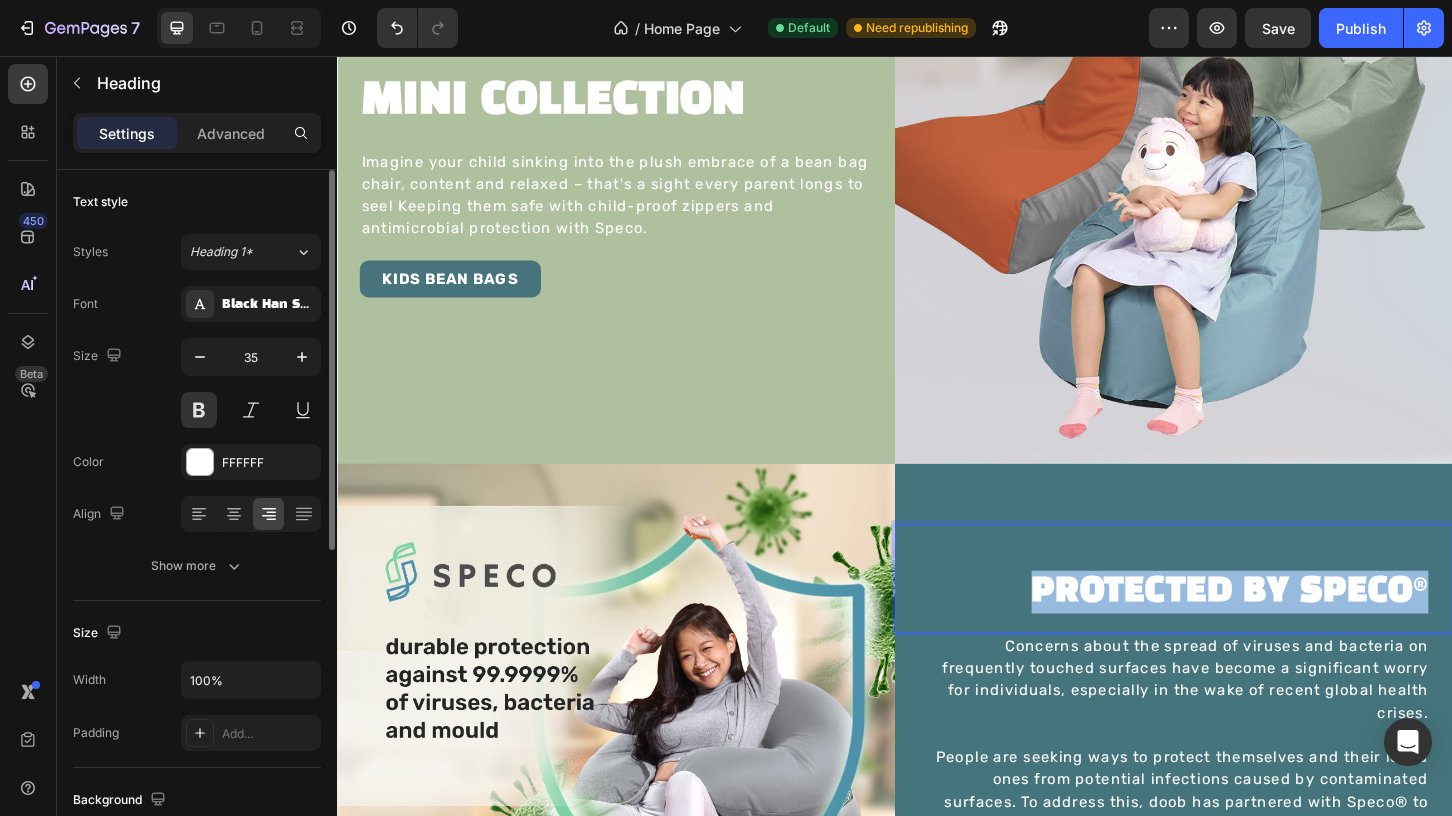 scroll, scrollTop: 1857, scrollLeft: 0, axis: vertical 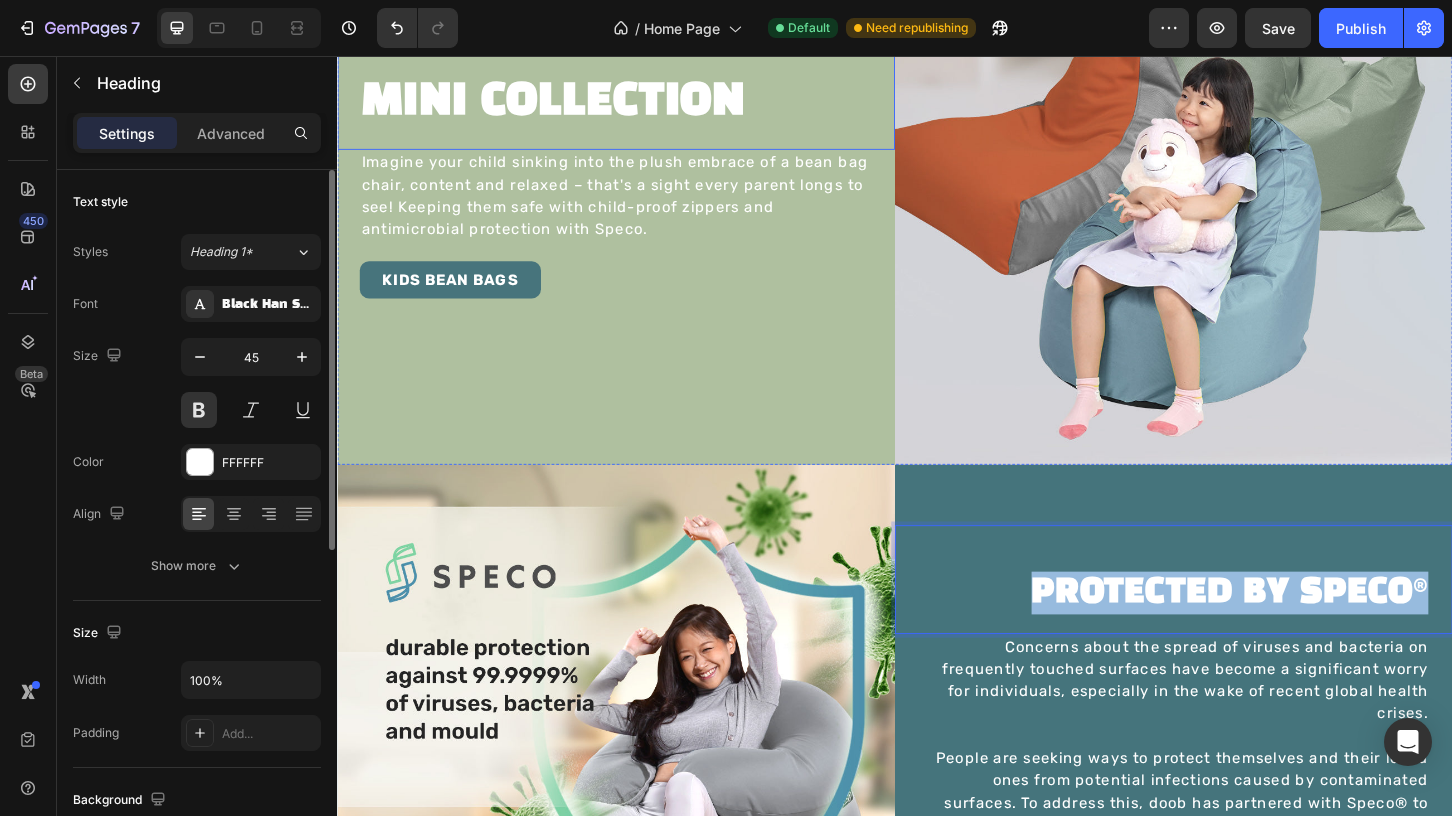 click on "MINI COLLECTION" at bounding box center (637, 105) 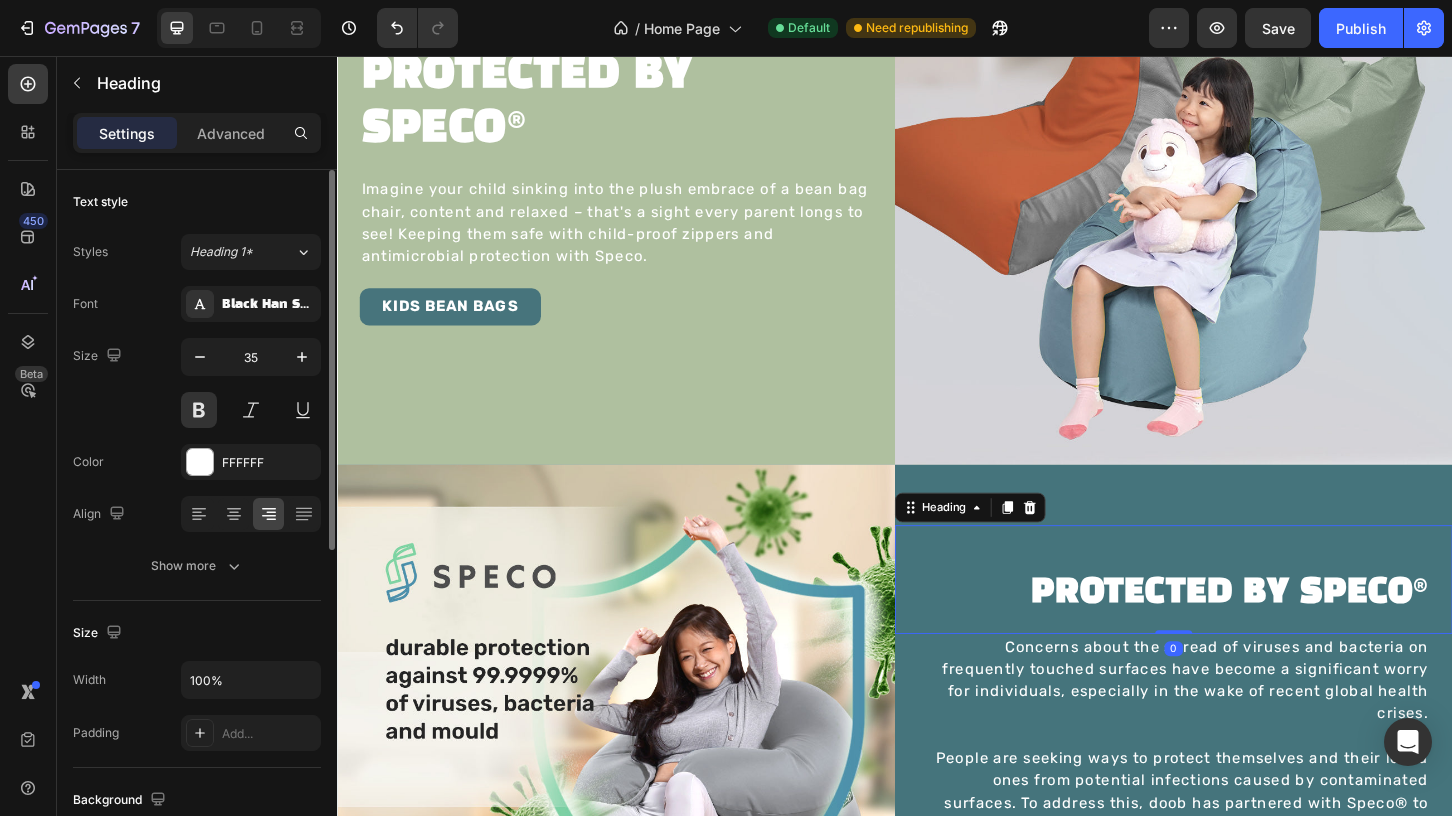 click on "PROTECTED BY SPECO®" at bounding box center [1237, 634] 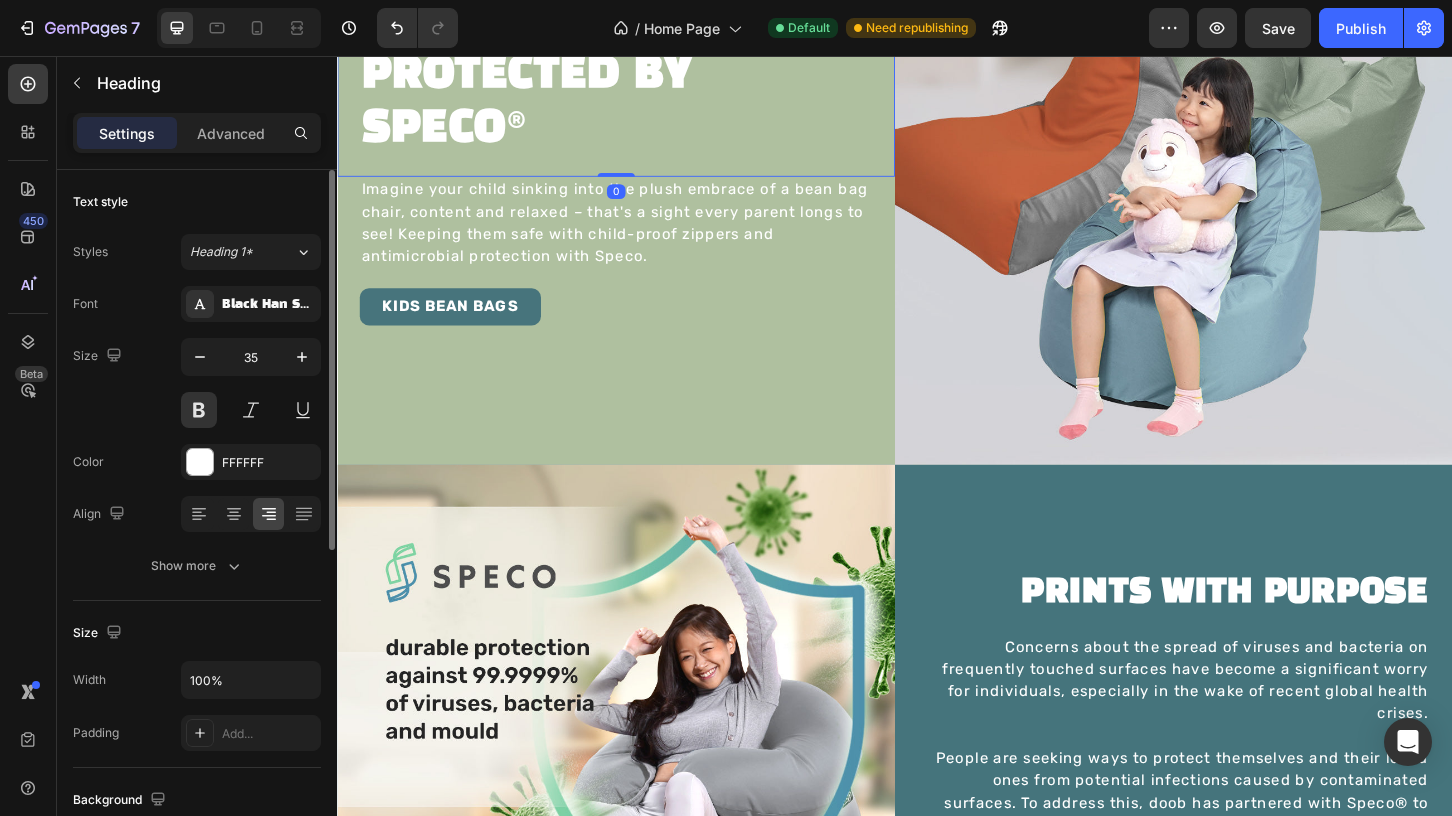 click on "PROTECTED BY SPECO®" at bounding box center (637, 105) 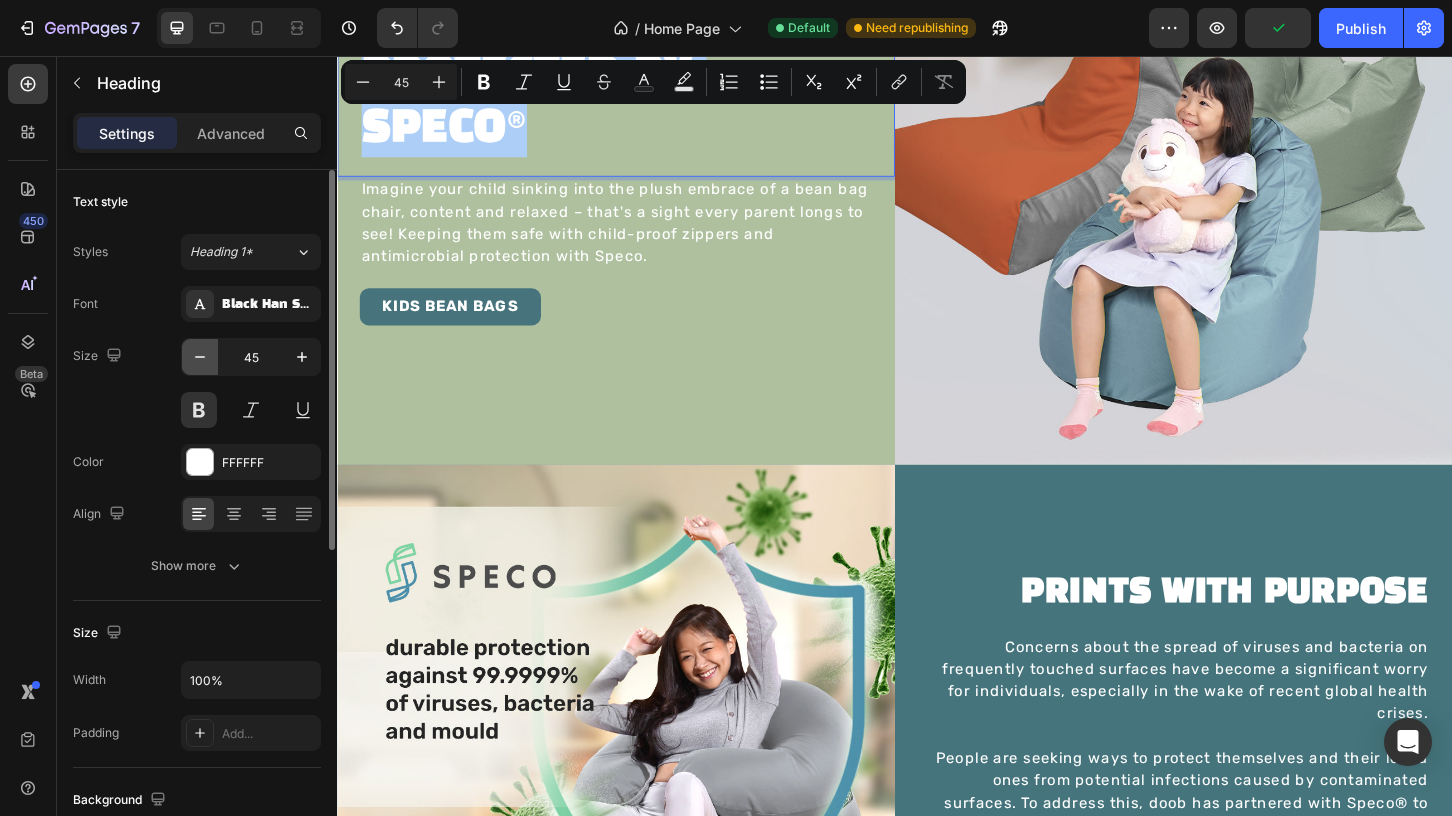 click 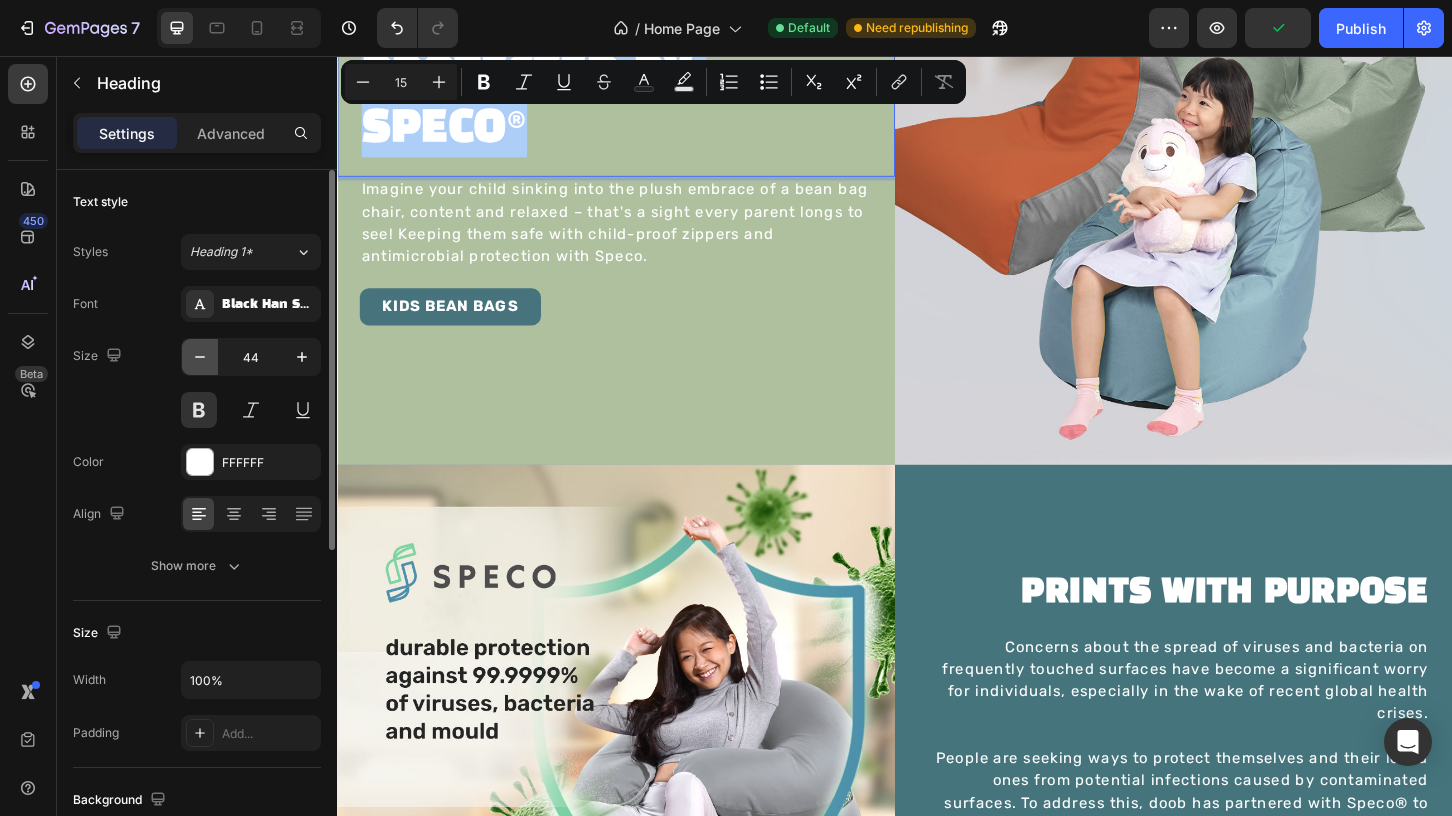click 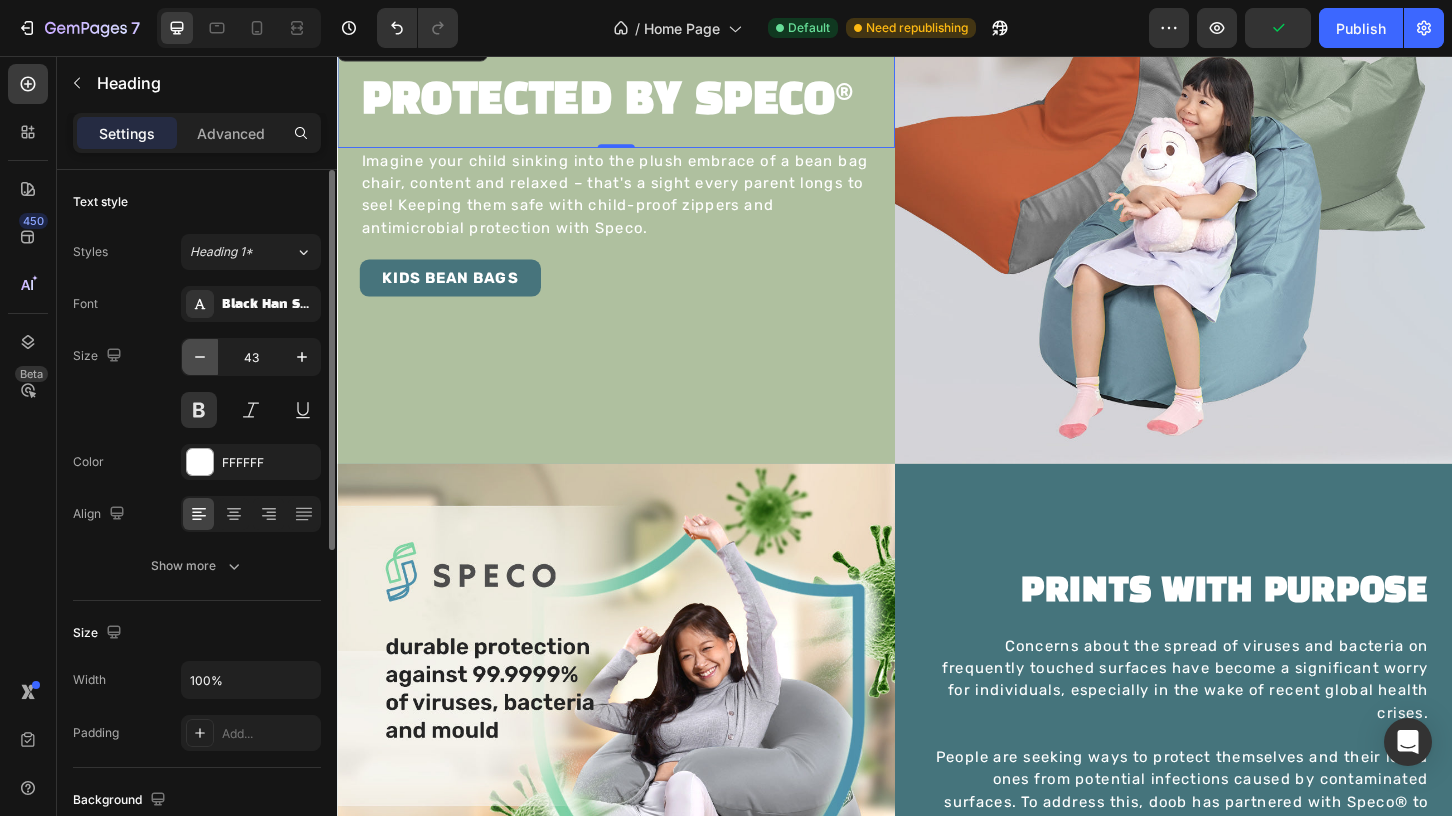 click 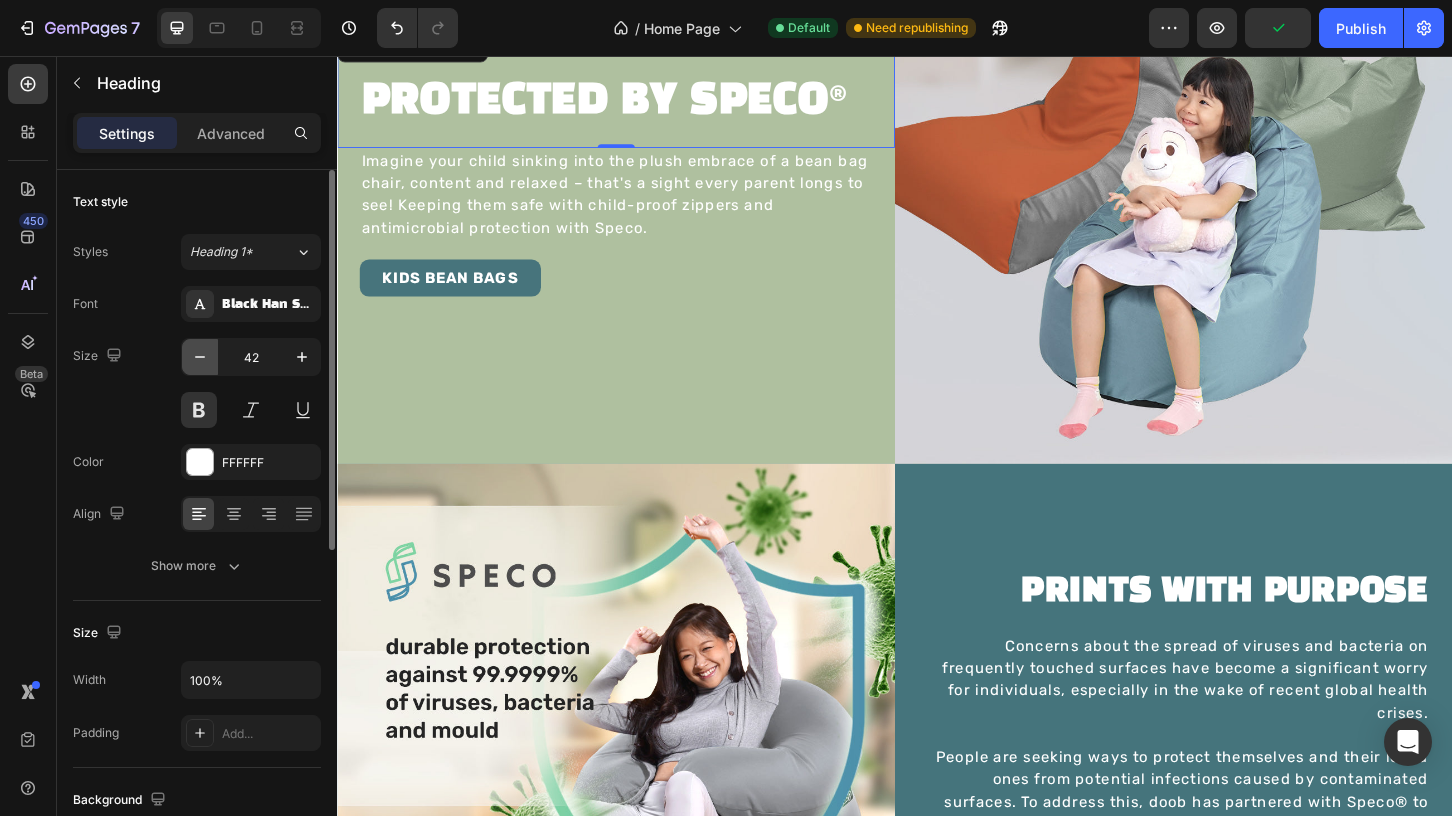 click 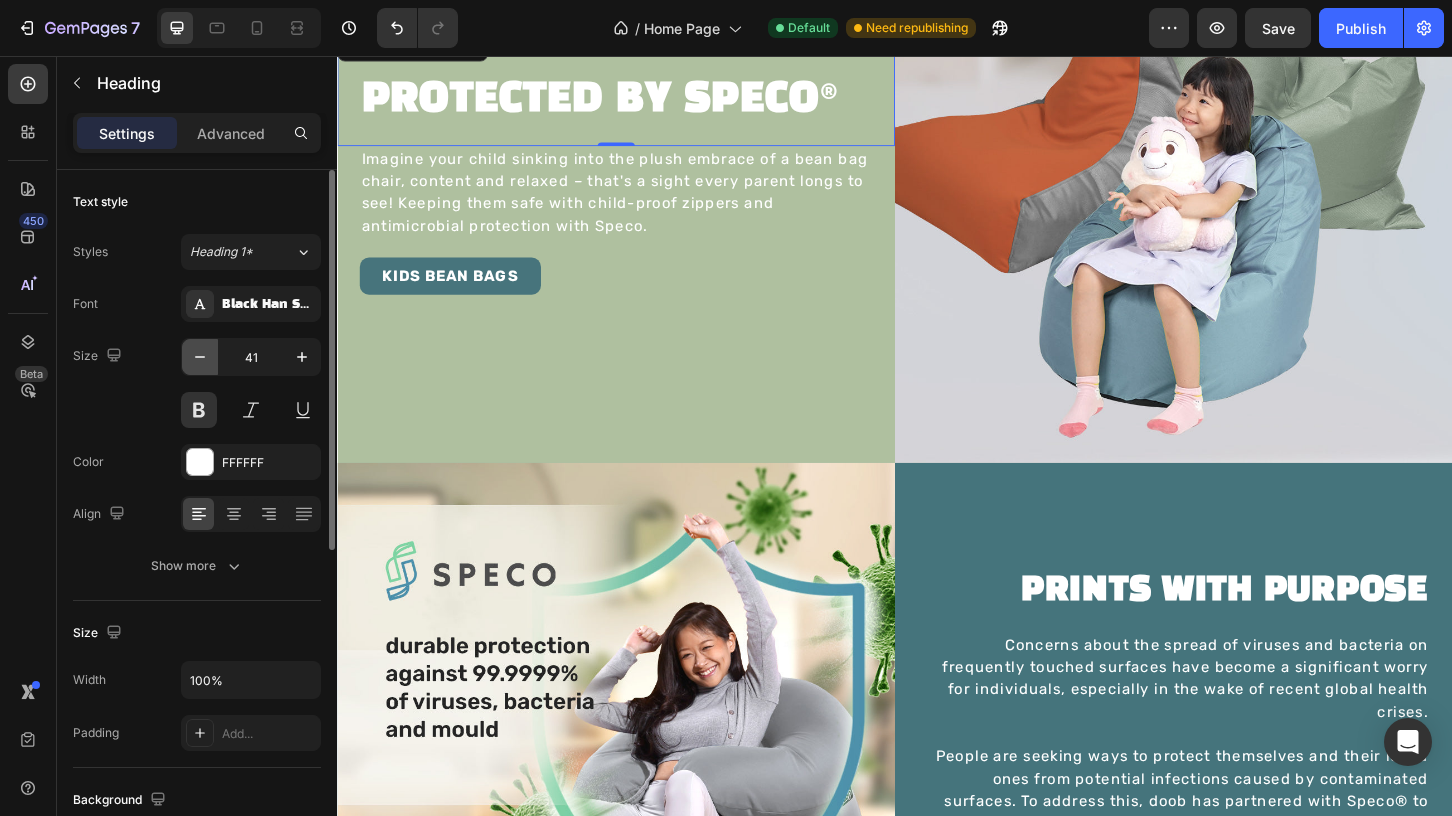 click 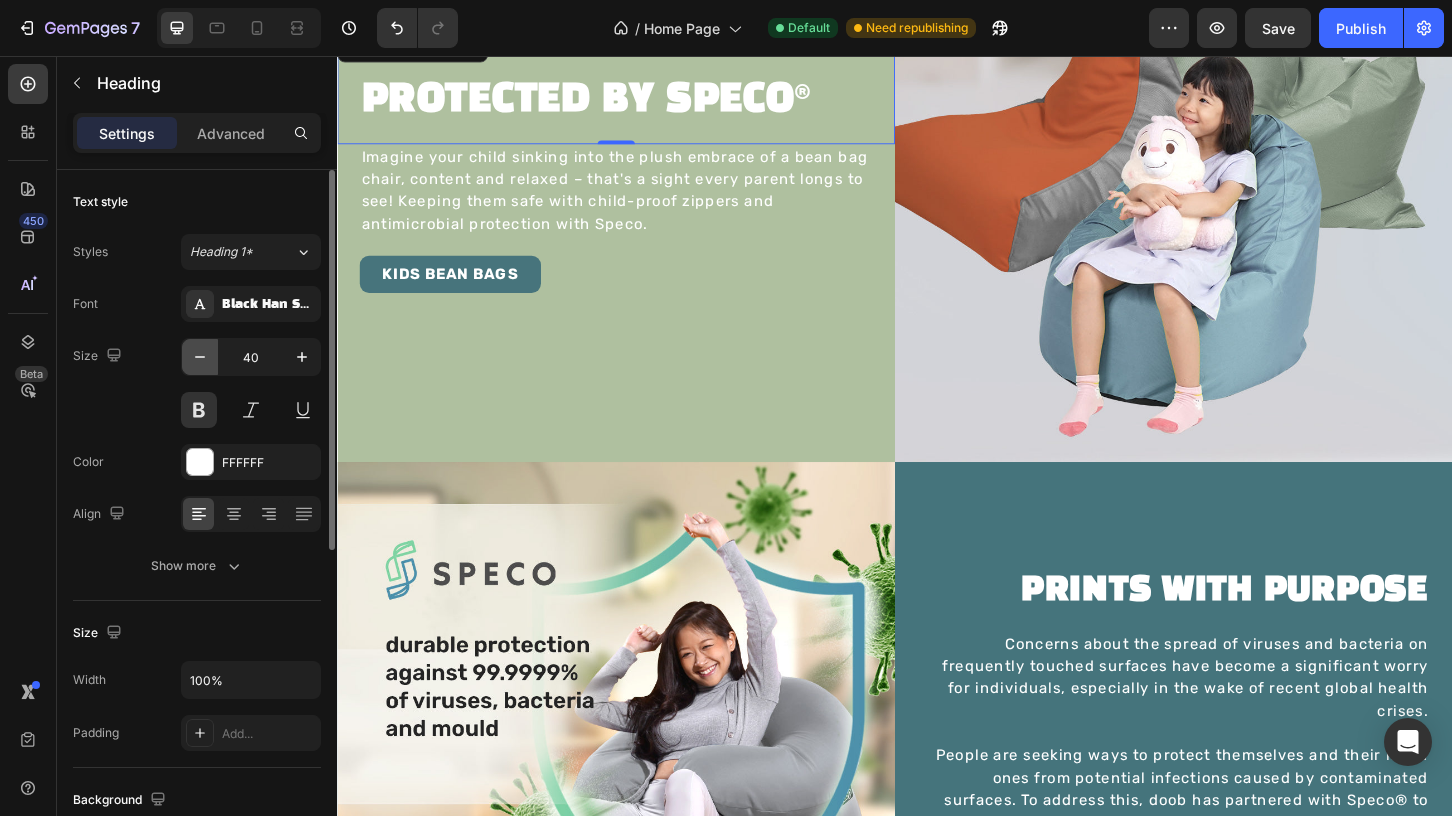click 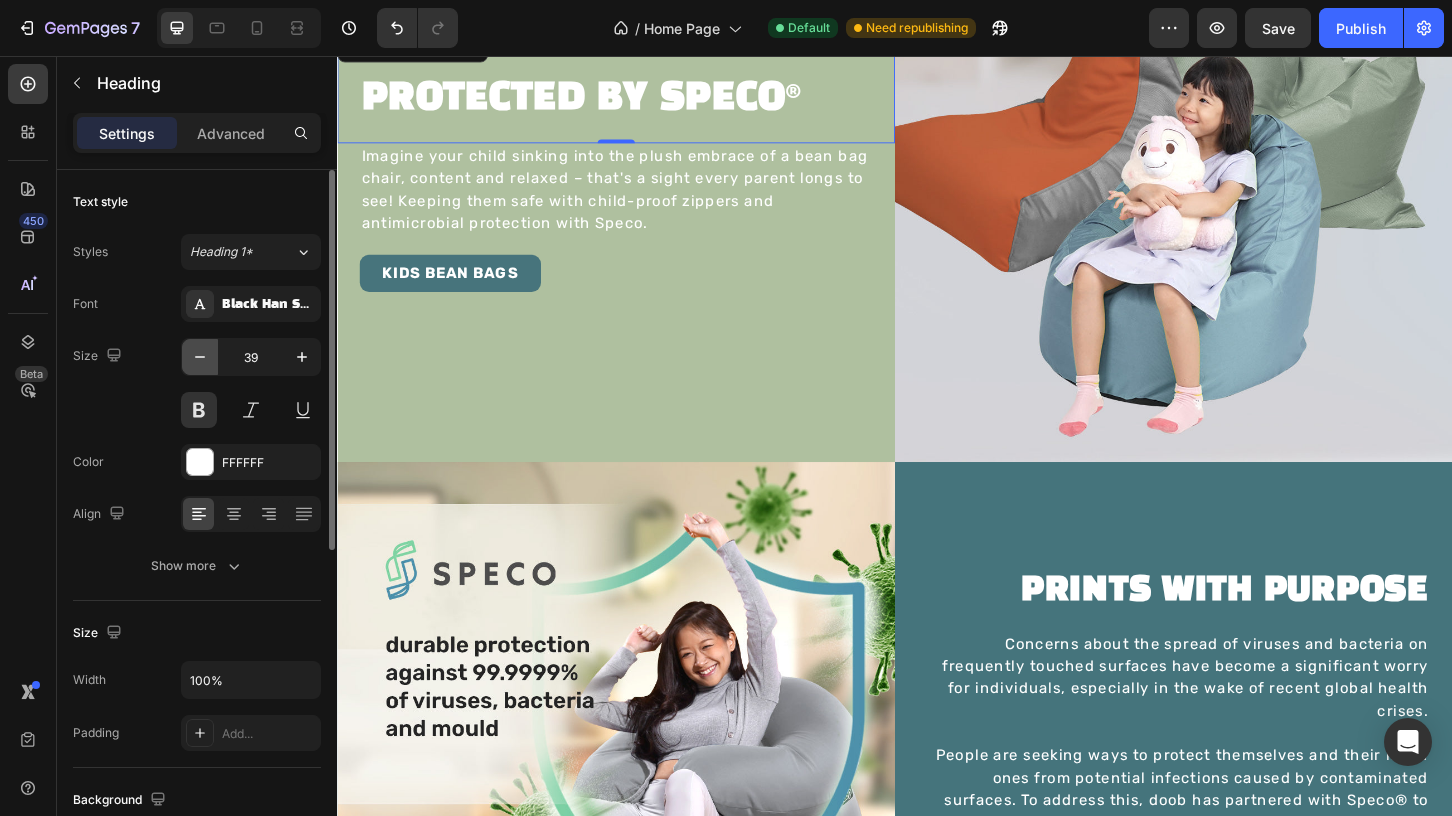 click 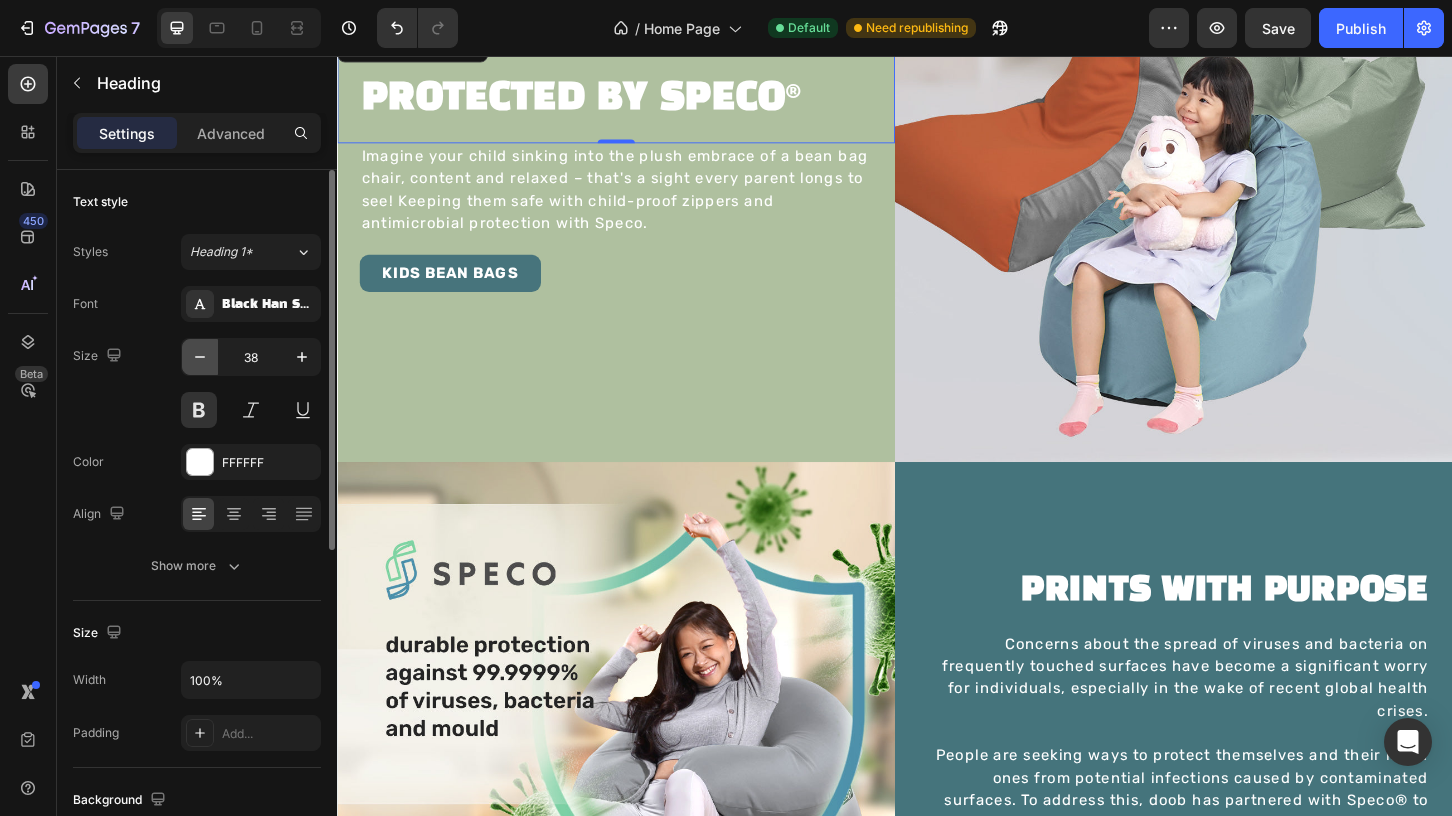 click 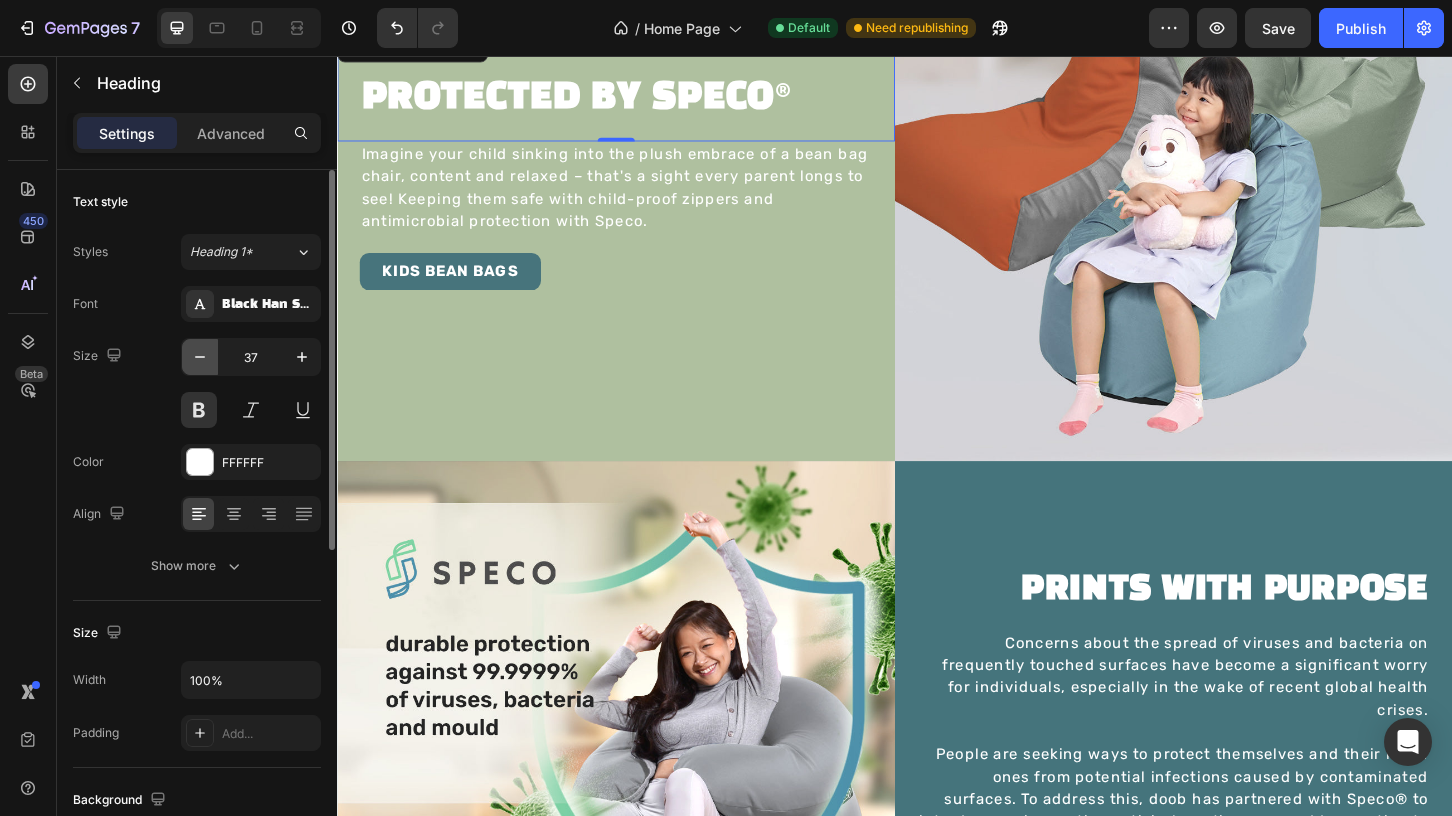 click 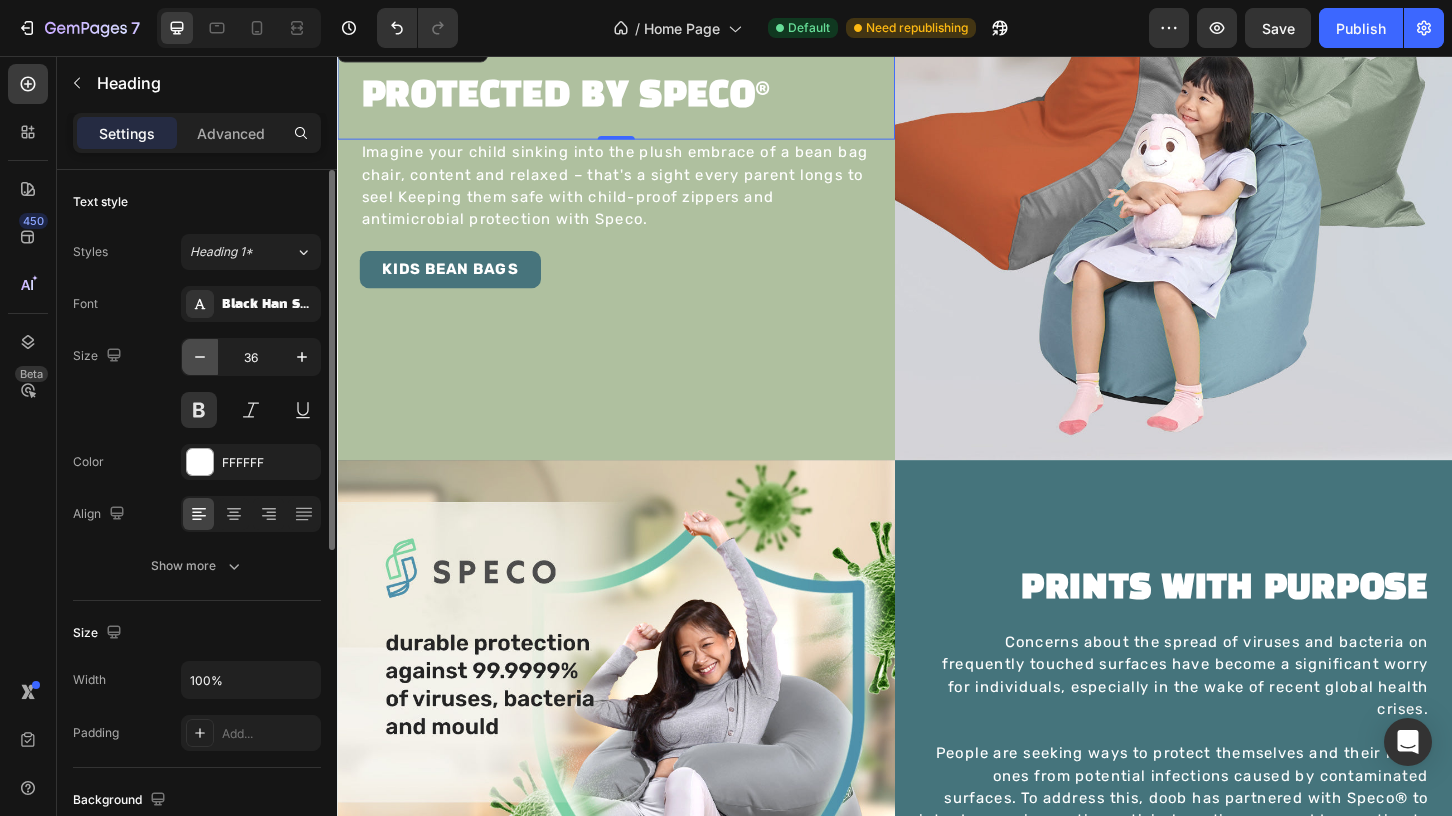click 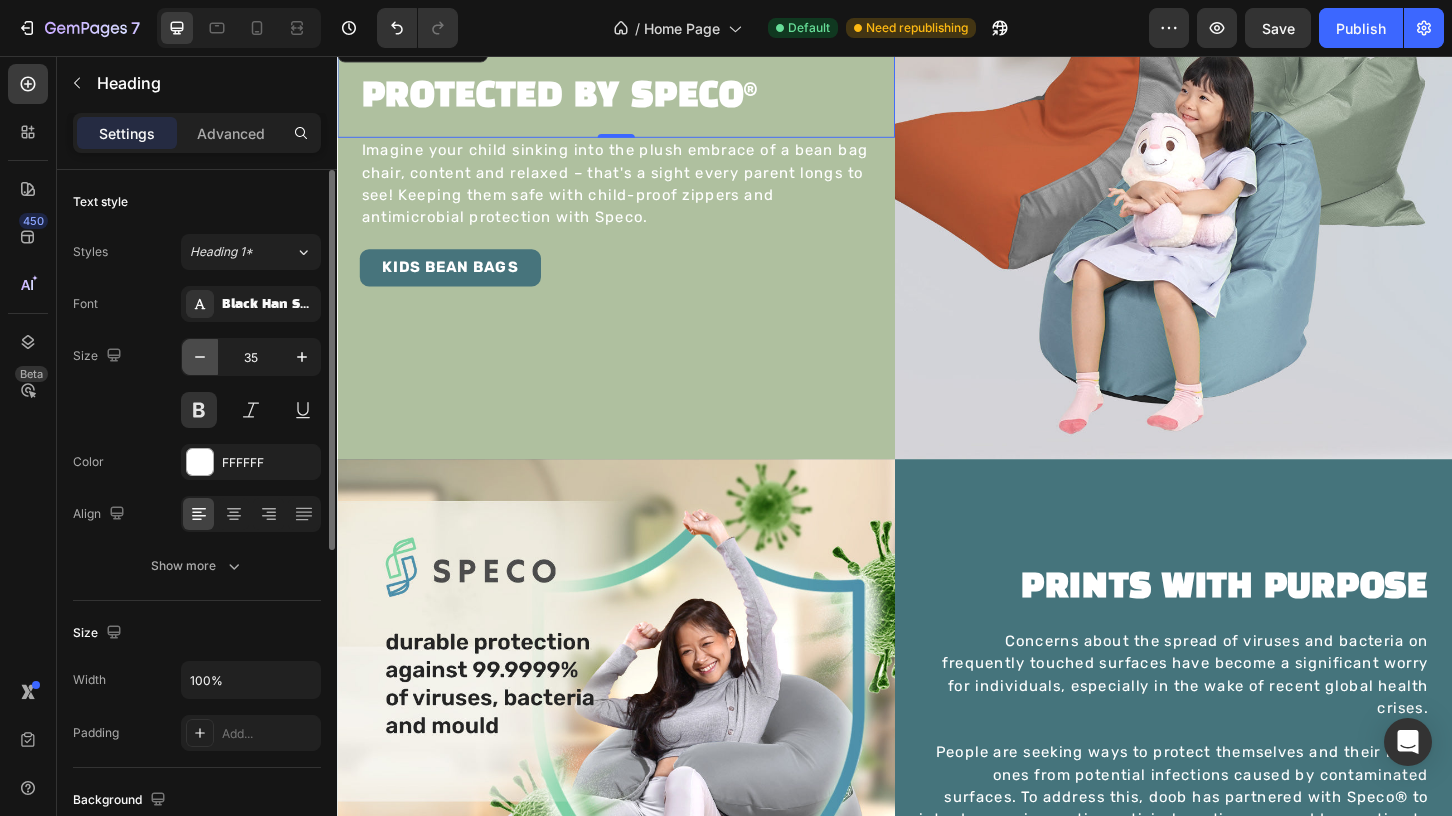 click 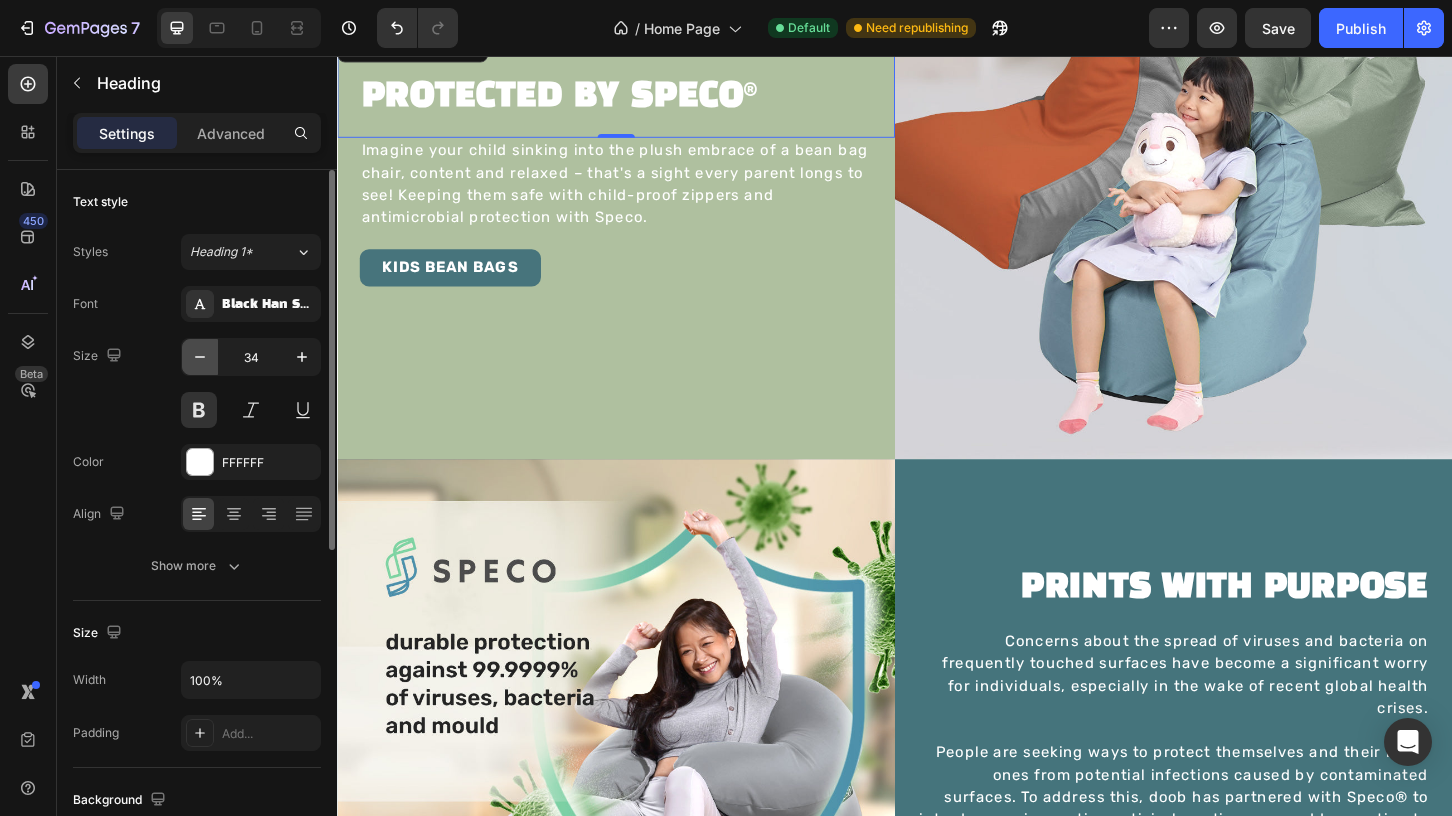 scroll, scrollTop: 1864, scrollLeft: 0, axis: vertical 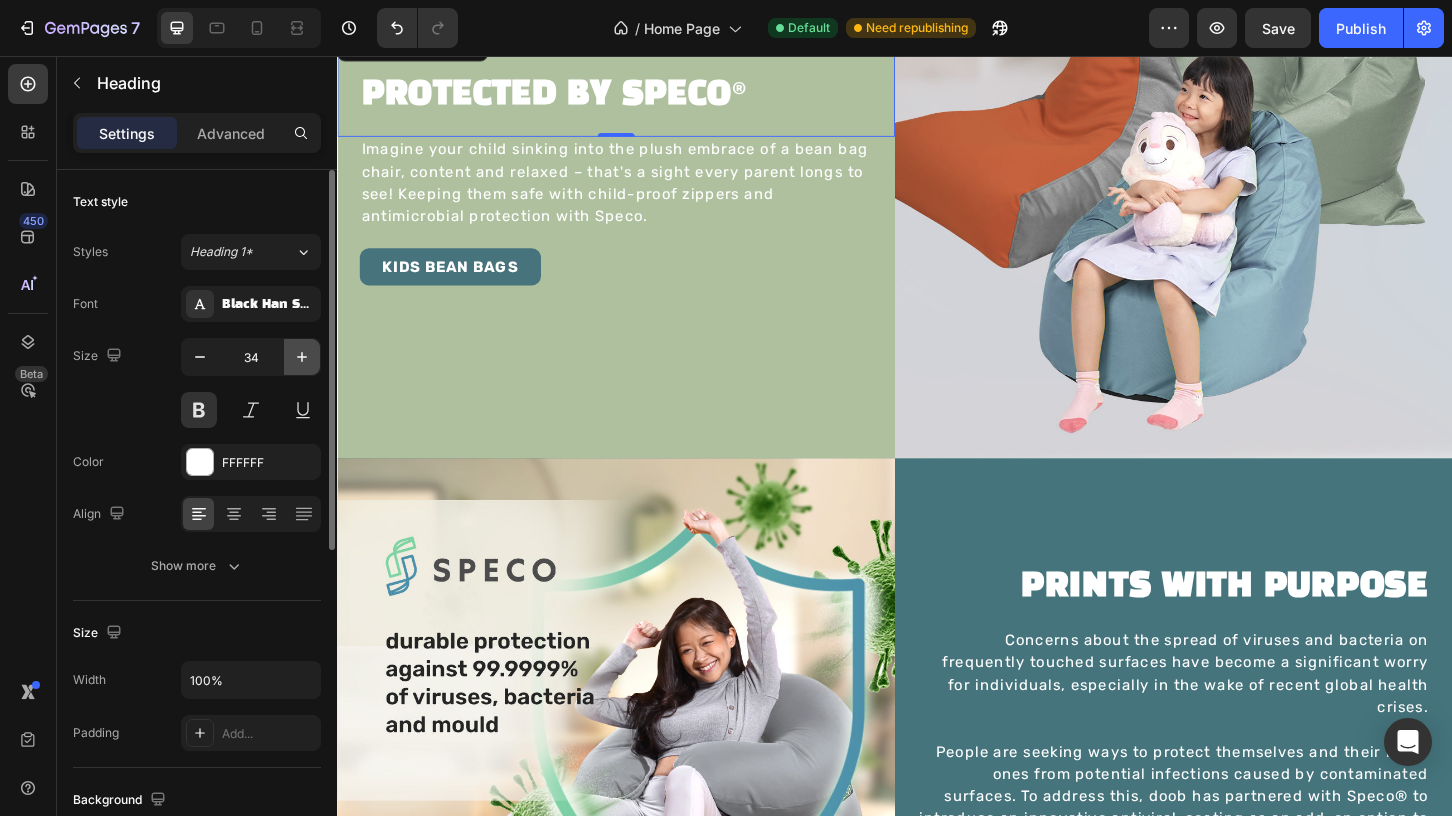 click 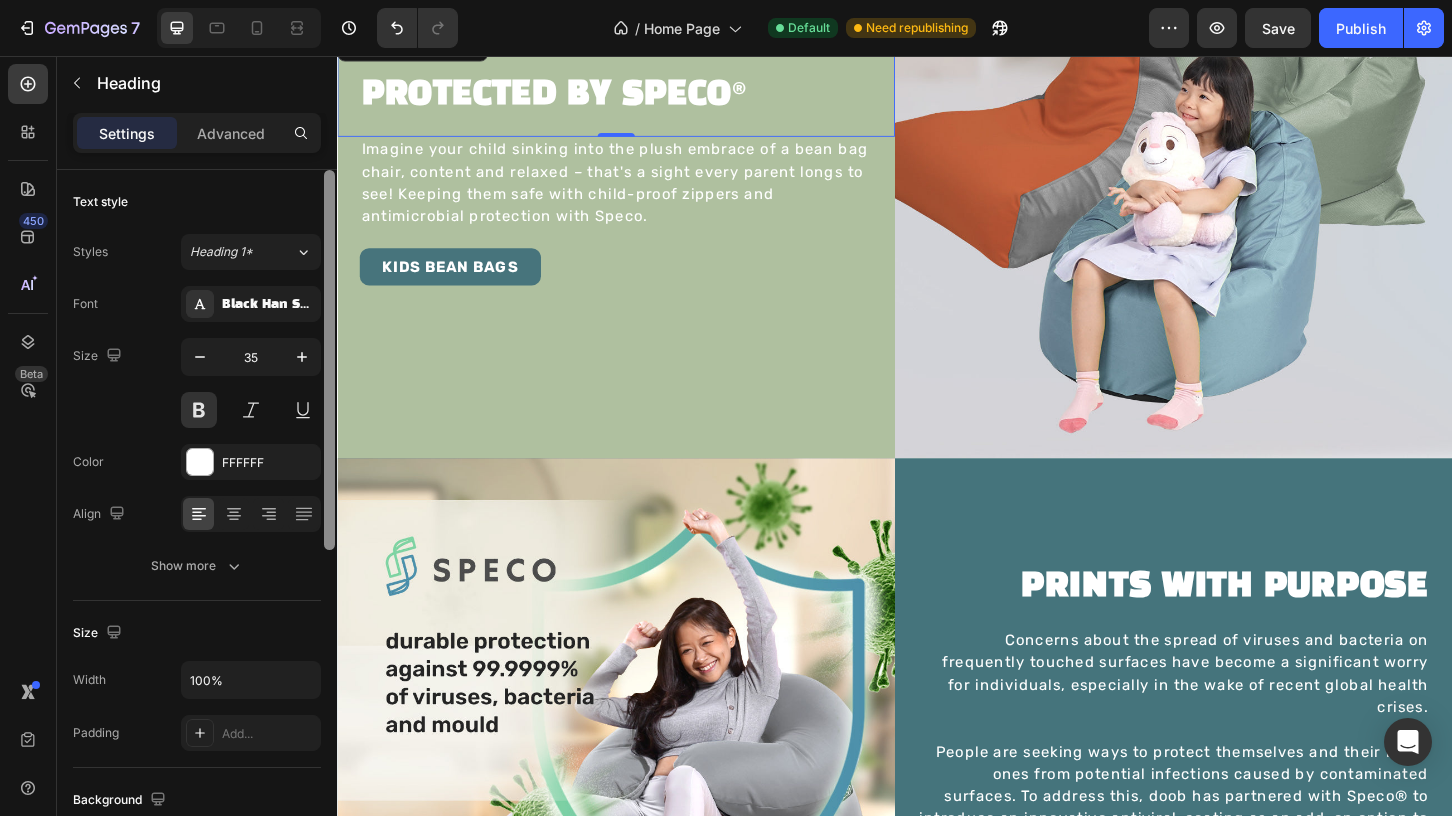 scroll, scrollTop: 1863, scrollLeft: 0, axis: vertical 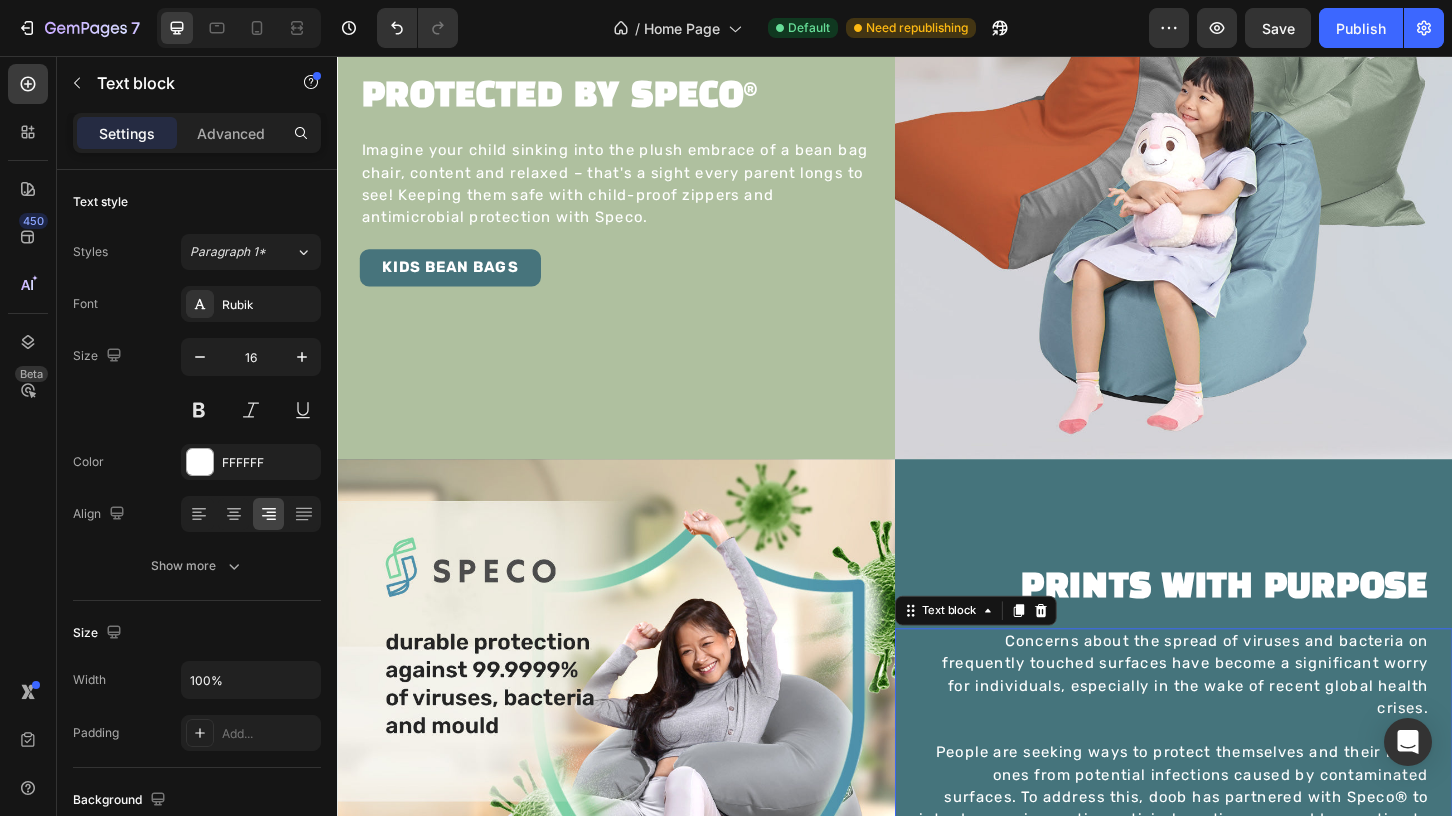 click on "Concerns about the spread of viruses and bacteria on frequently touched surfaces have become a significant worry for individuals, especially in the wake of recent global health crises." at bounding box center [1237, 722] 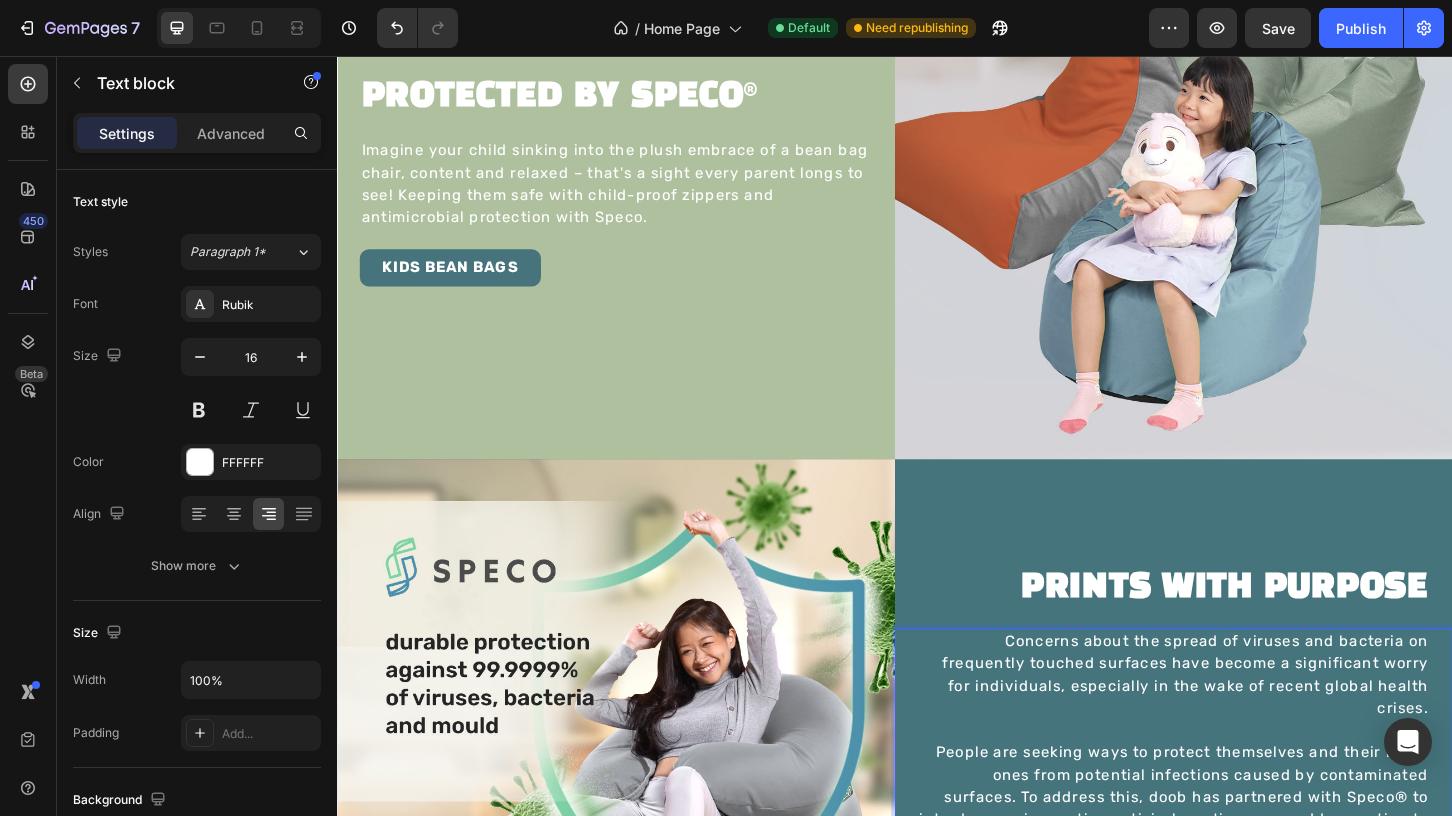 click on "Concerns about the spread of viruses and bacteria on frequently touched surfaces have become a significant worry for individuals, especially in the wake of recent global health crises." at bounding box center (1237, 722) 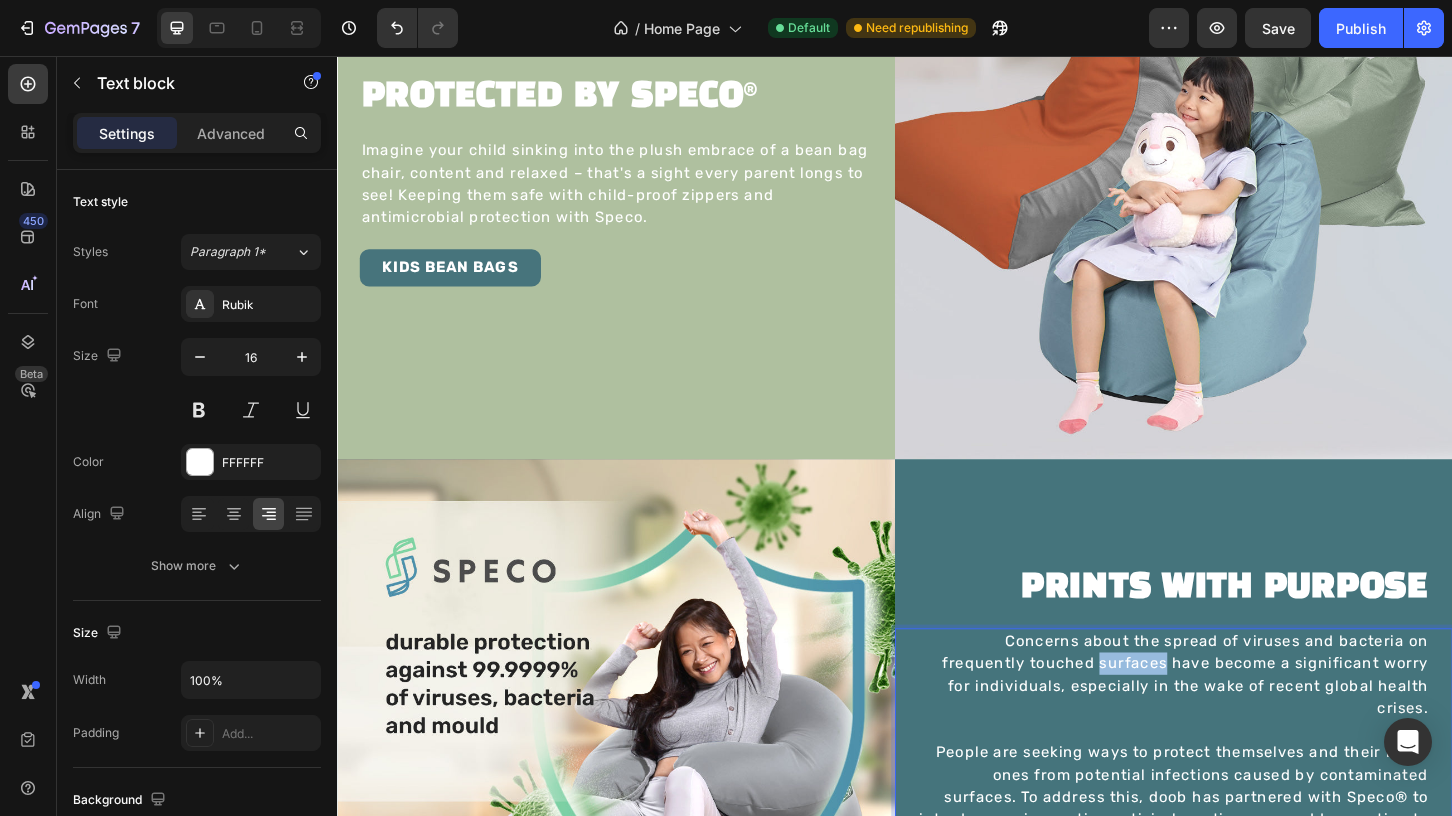 click on "Concerns about the spread of viruses and bacteria on frequently touched surfaces have become a significant worry for individuals, especially in the wake of recent global health crises." at bounding box center (1237, 722) 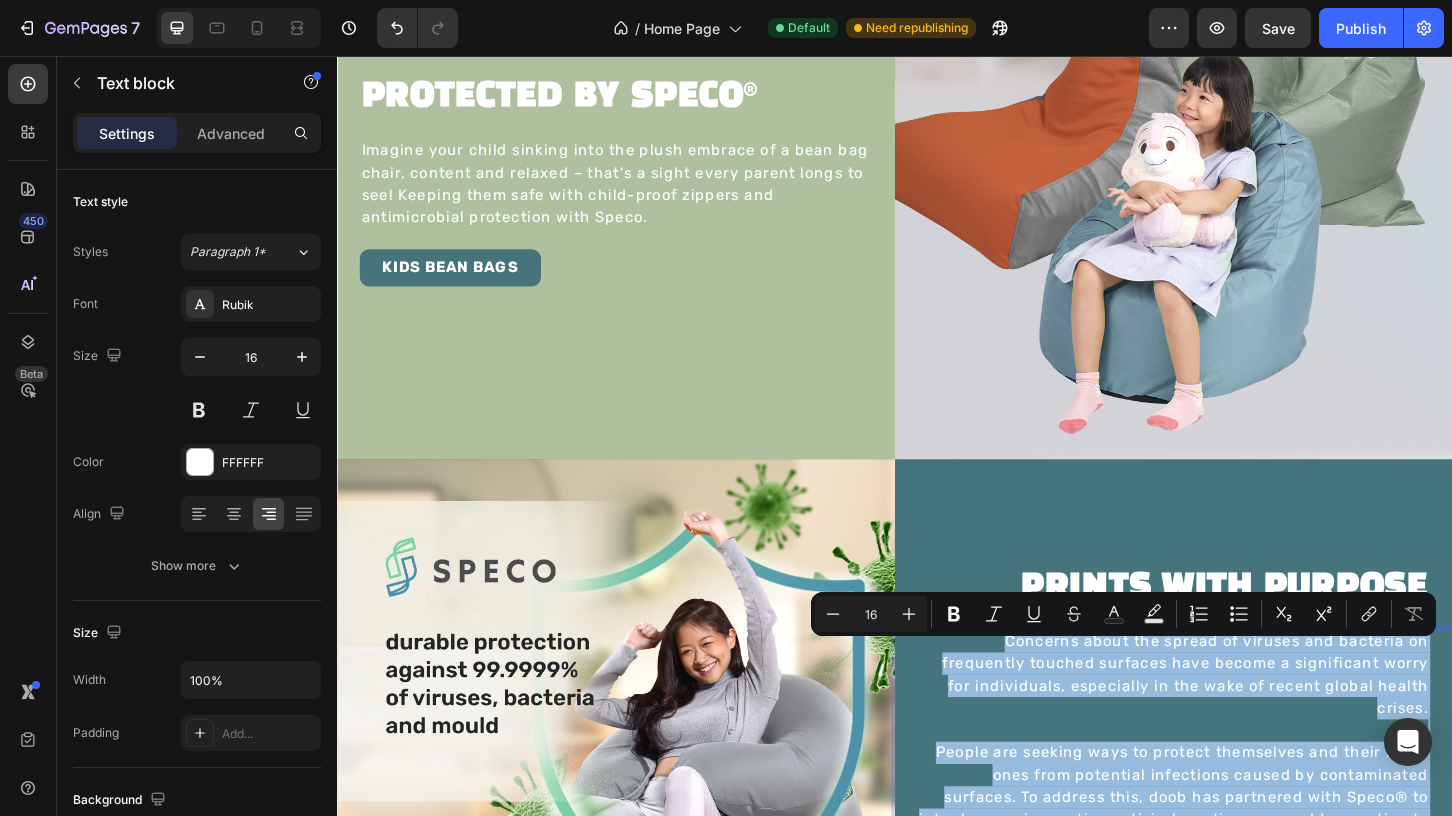 copy on "Concerns about the spread of viruses and bacteria on frequently touched surfaces have become a significant worry for individuals, especially in the wake of recent global health crises. People are seeking ways to protect themselves and their loved ones from potential infections caused by contaminated surfaces. To address this, doob has partnered with Speco® to introduce an innovative antiviral-coating as an add-on option to selected doob, SoftRock, and huggu products." 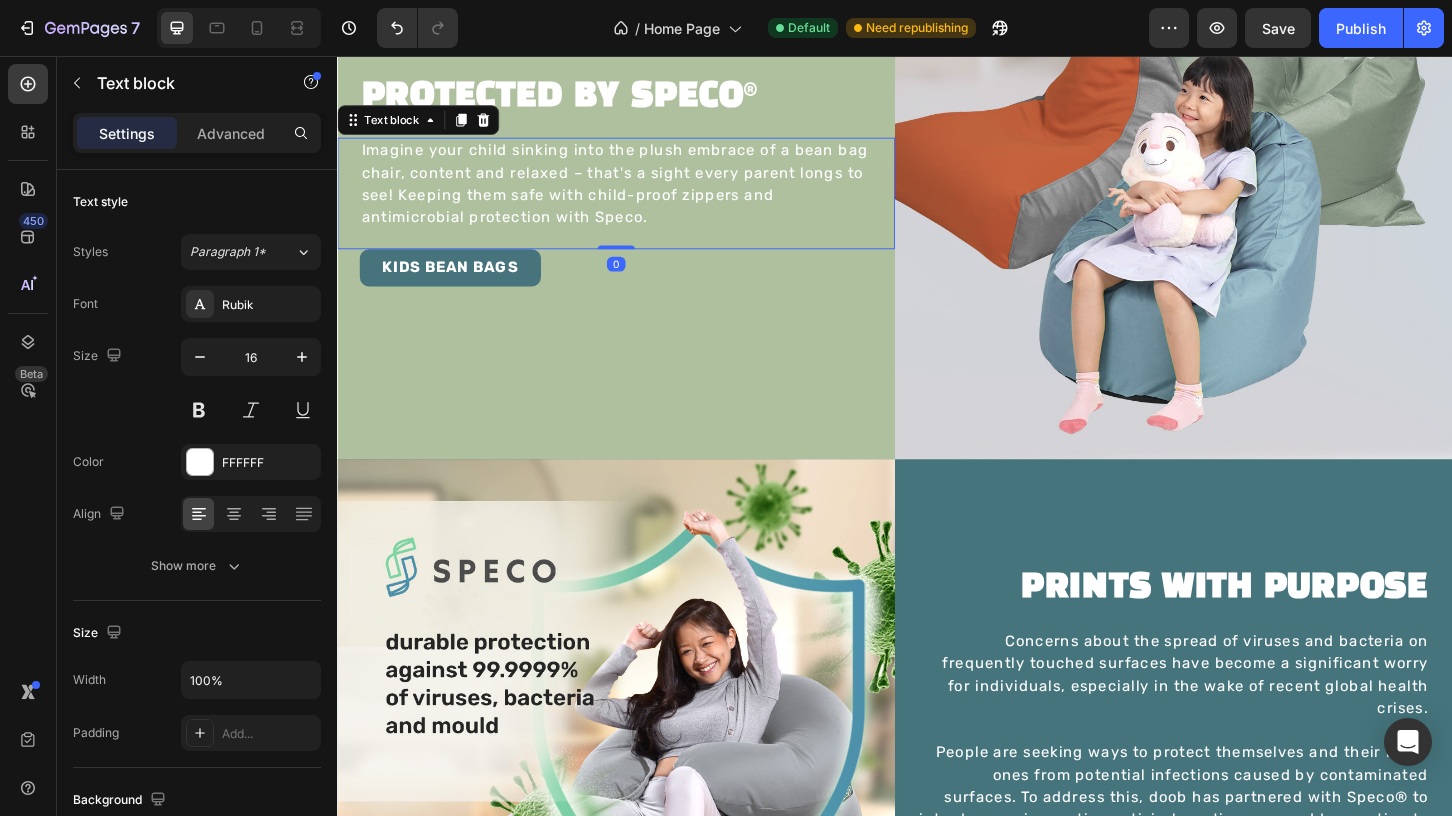 click on "Imagine your child sinking into the plush embrace of a bean bag chair, content and relaxed – that's a sight every parent longs to see! Keeping them safe with child-proof zippers and antimicrobial protection with Speco." at bounding box center [637, 194] 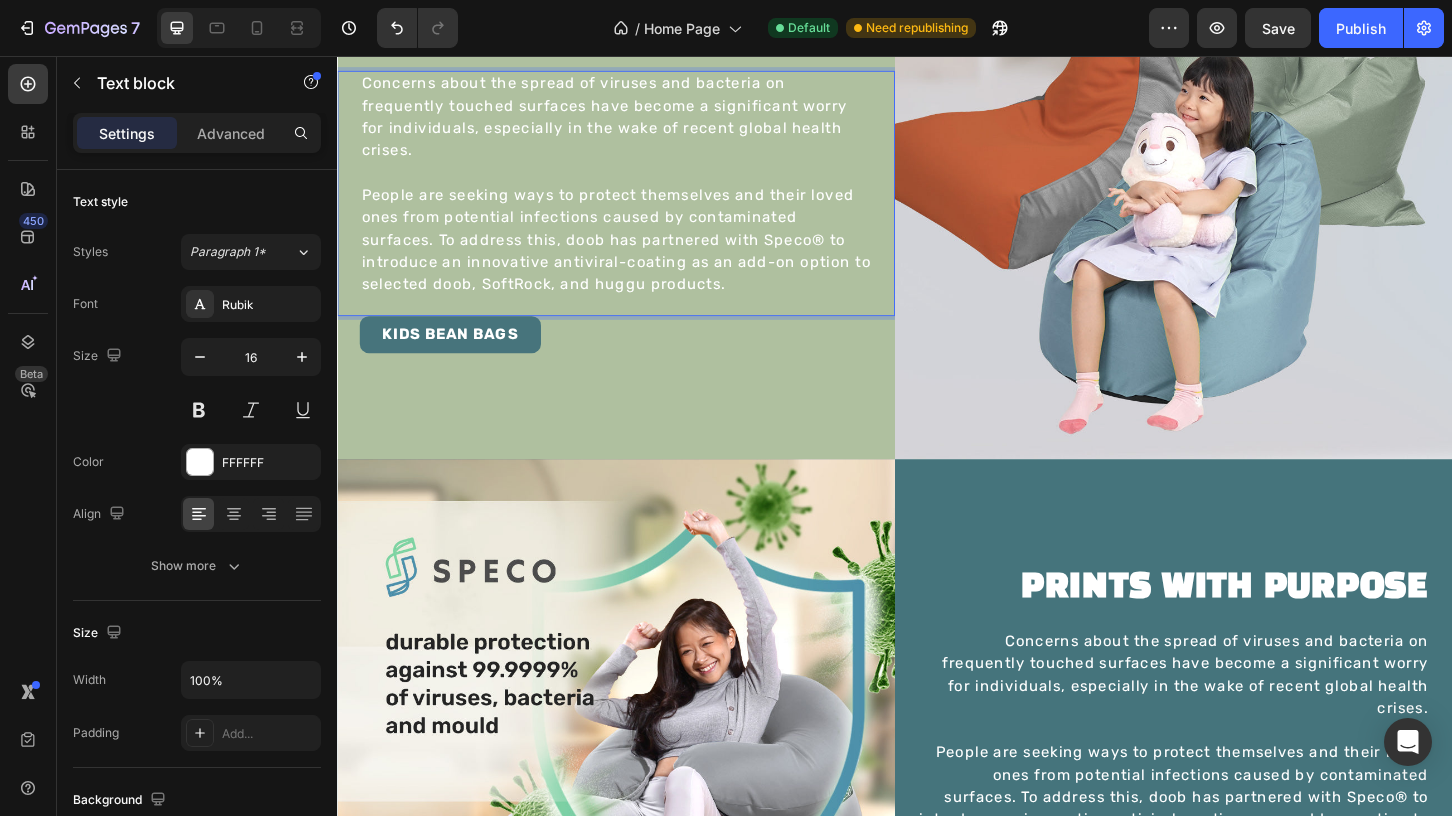 scroll, scrollTop: 1803, scrollLeft: 0, axis: vertical 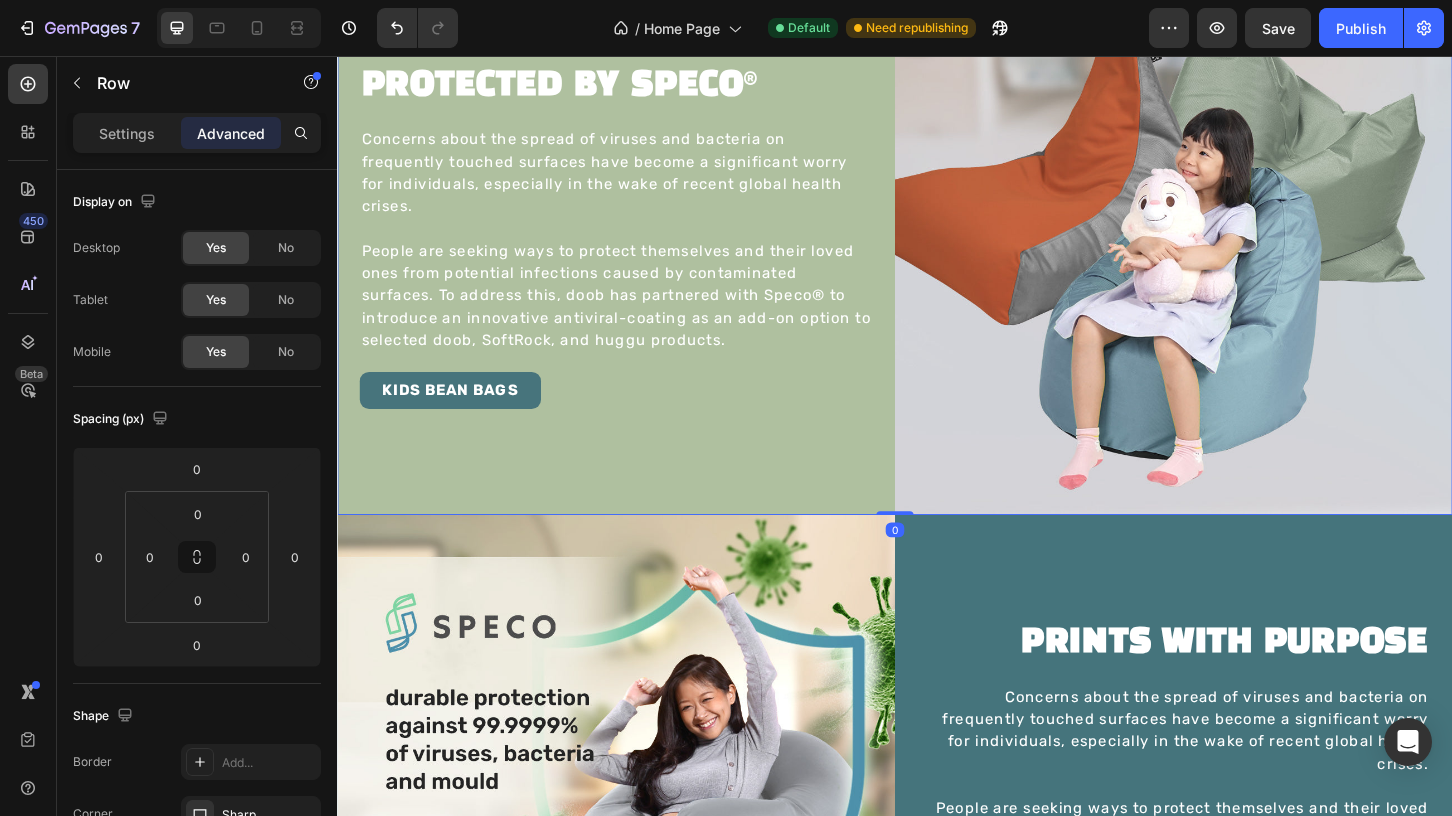 click on "PROTECTED BY SPECO® Heading Concerns about the spread of viruses and bacteria on frequently touched surfaces have become a significant worry for individuals, especially in the wake of recent global health crises.  People are seeking ways to protect themselves and their loved ones from potential infections caused by contaminated surfaces. To address this, doob has partnered with Speco® to introduce an innovative antiviral-coating as an add-on option to selected doob, SoftRock, and huggu products. Text block KIDS BEAN BAGS Button" at bounding box center (637, 250) 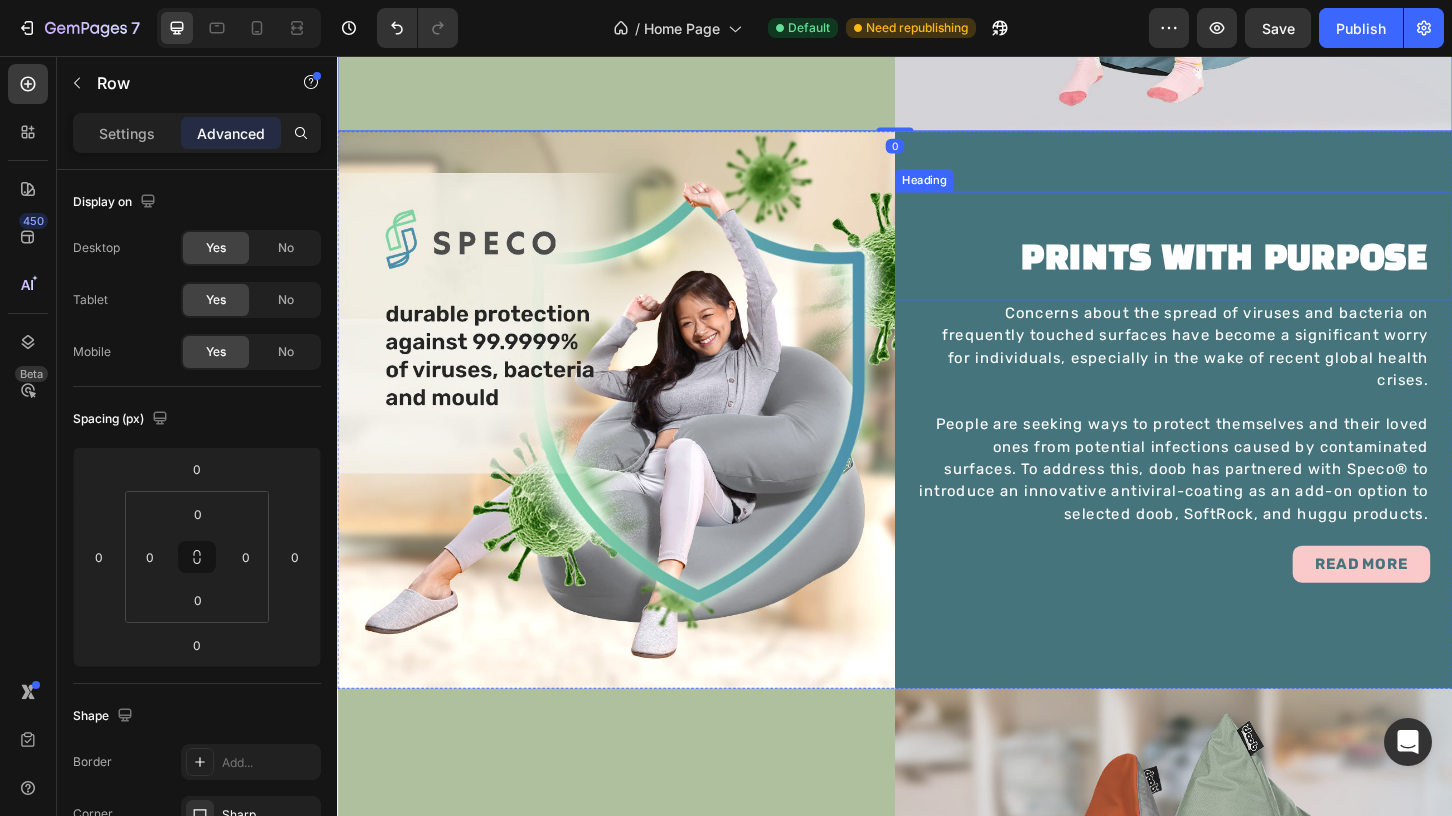 scroll, scrollTop: 2275, scrollLeft: 0, axis: vertical 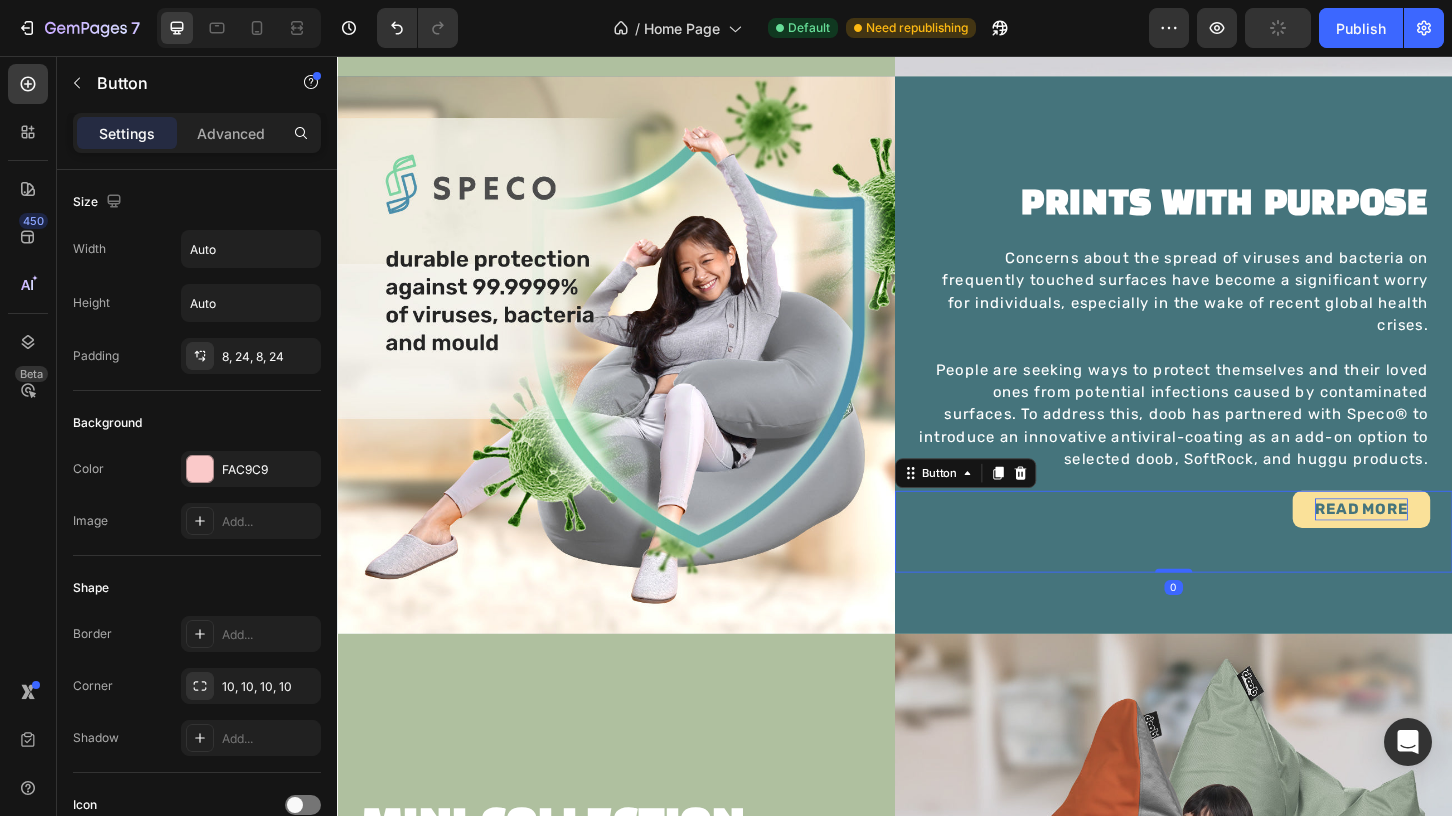 click on "READ MORE" at bounding box center [1439, 544] 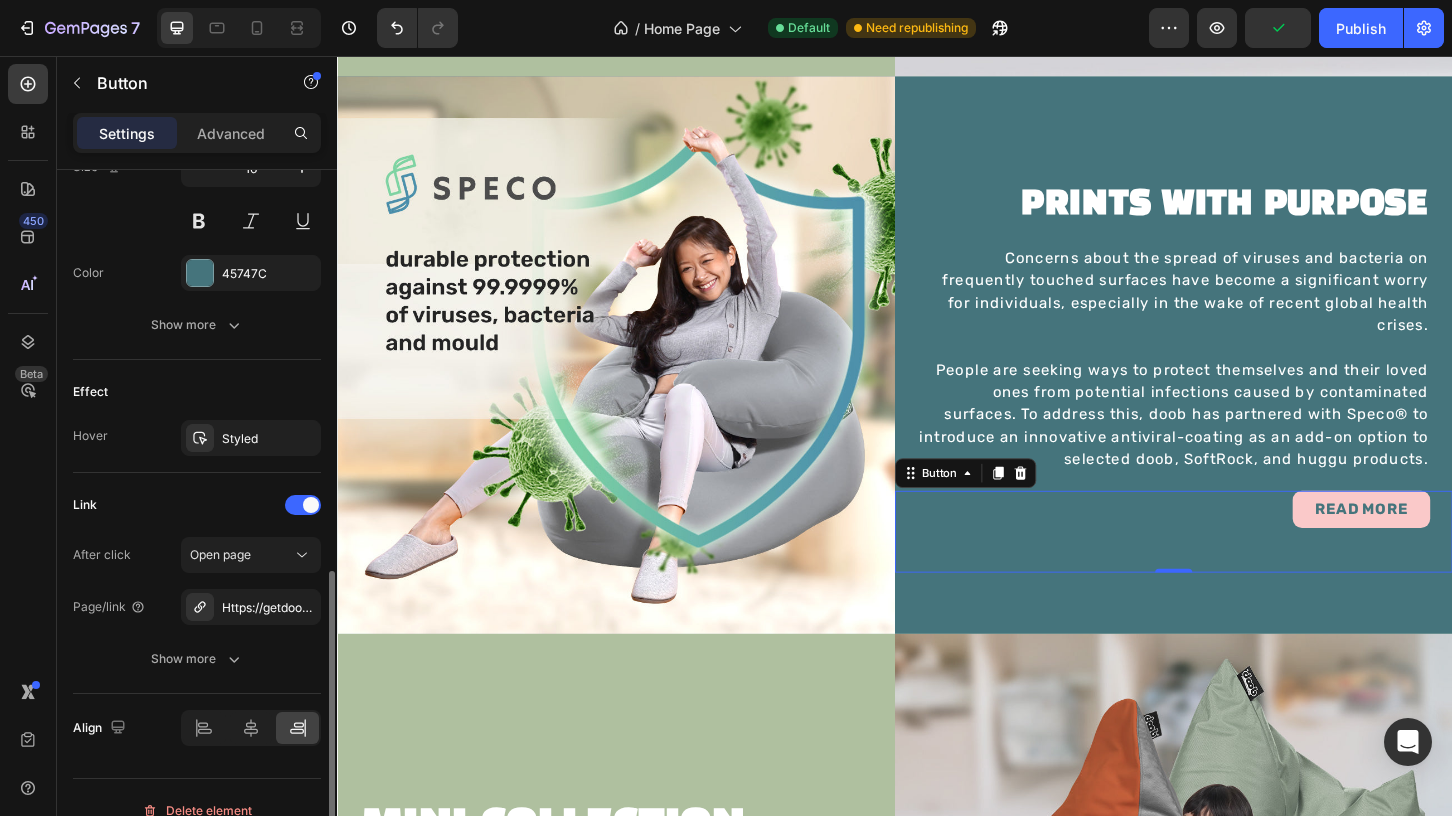 scroll, scrollTop: 887, scrollLeft: 0, axis: vertical 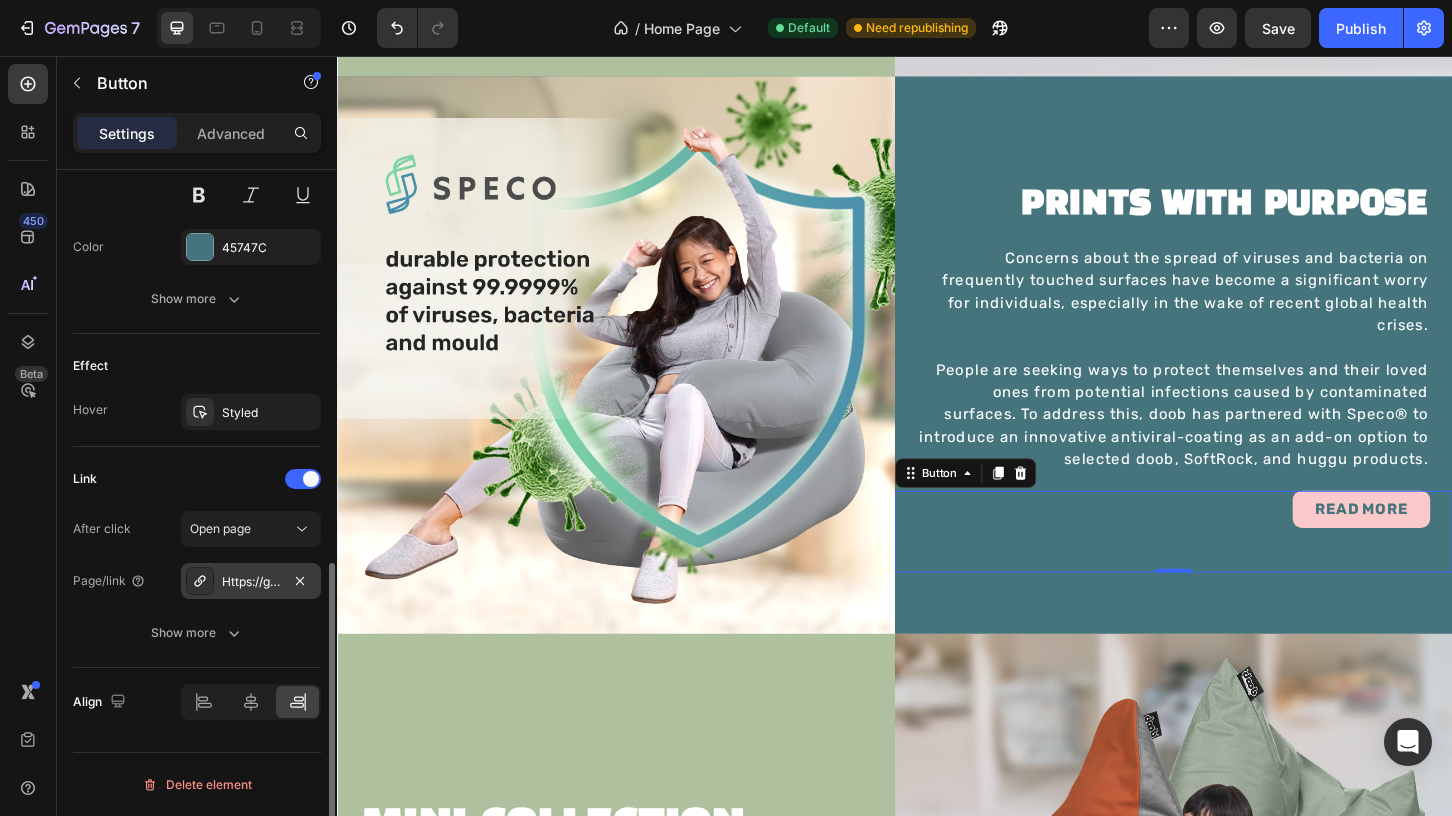click on "Https://getdoob.Com/articles/blog-doob-x-speco®-antiviral-coating-technology-for-your-bean-bags" at bounding box center (251, 582) 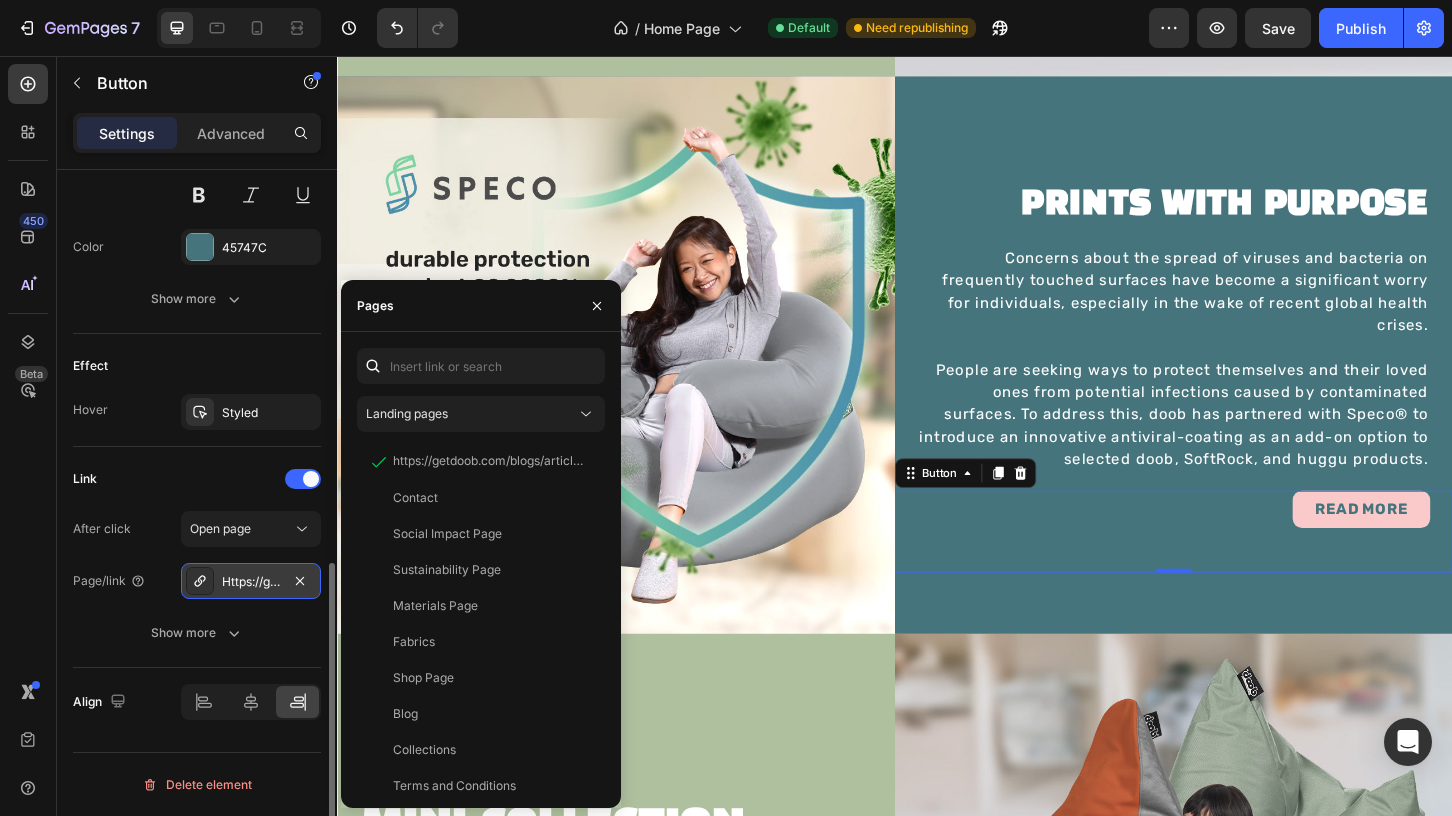click on "Https://getdoob.Com/articles/blog-doob-x-speco®-antiviral-coating-technology-for-your-bean-bags" at bounding box center [251, 582] 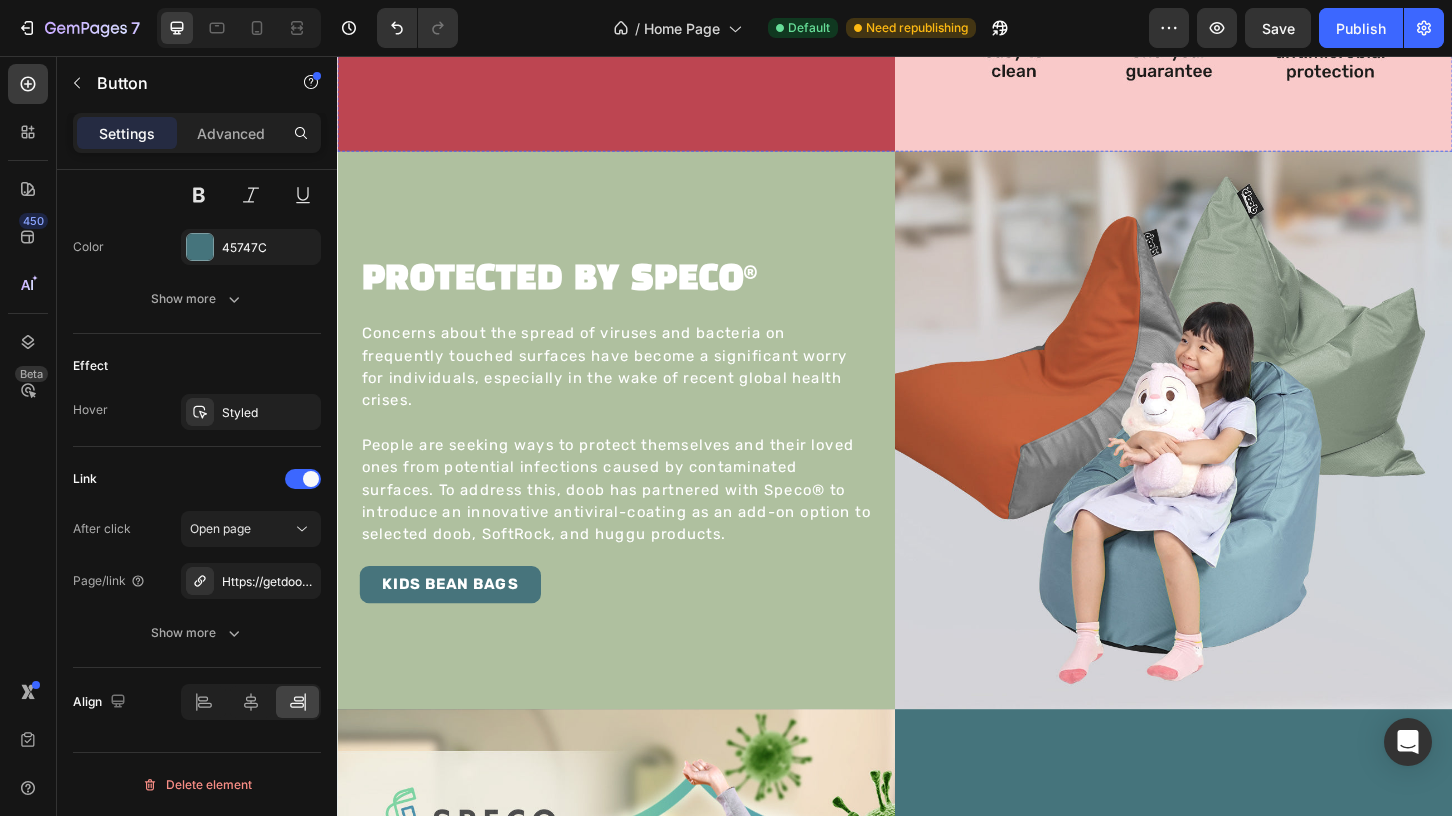 scroll, scrollTop: 1601, scrollLeft: 0, axis: vertical 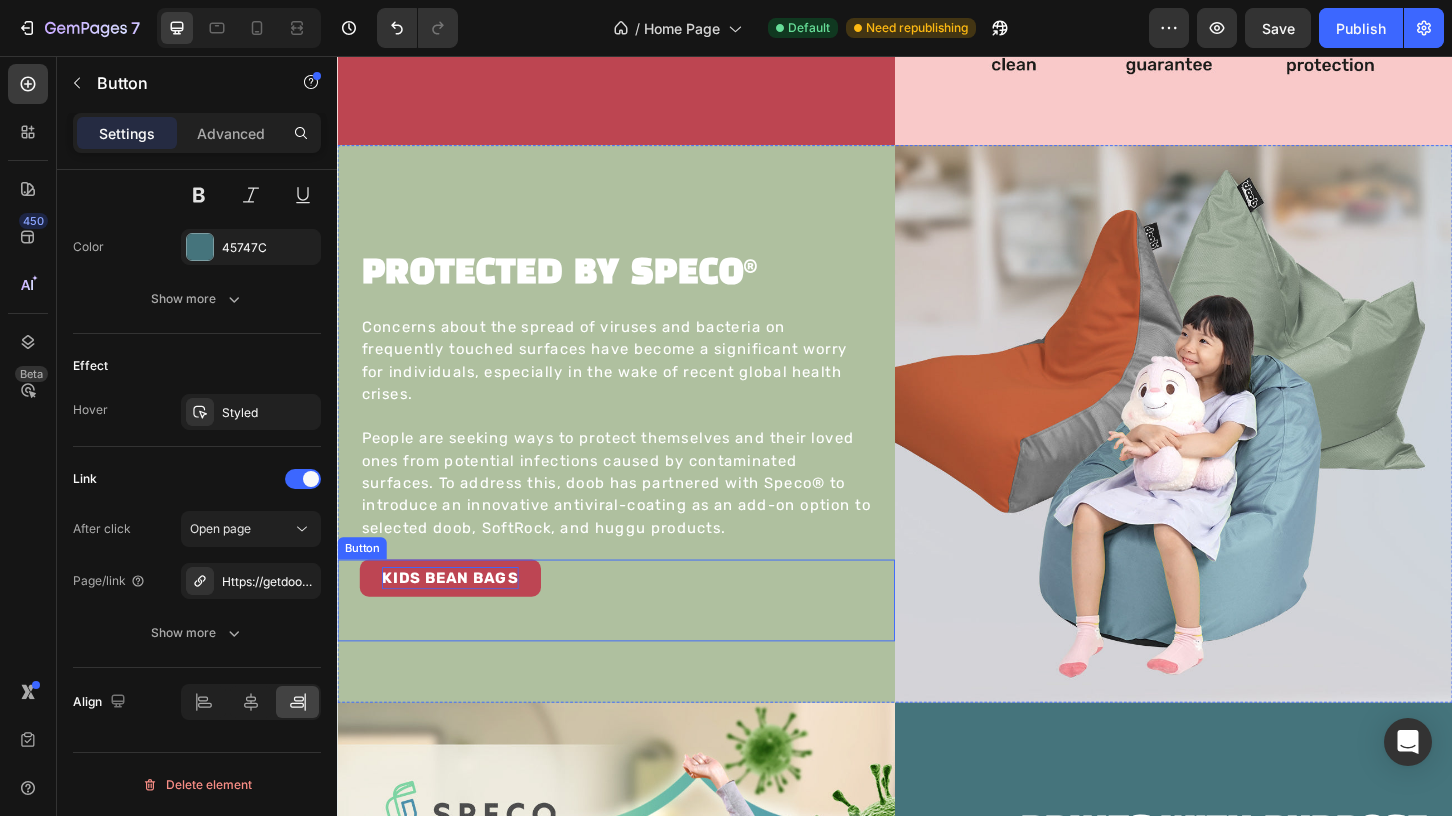 click on "KIDS BEAN BAGS" at bounding box center [458, 618] 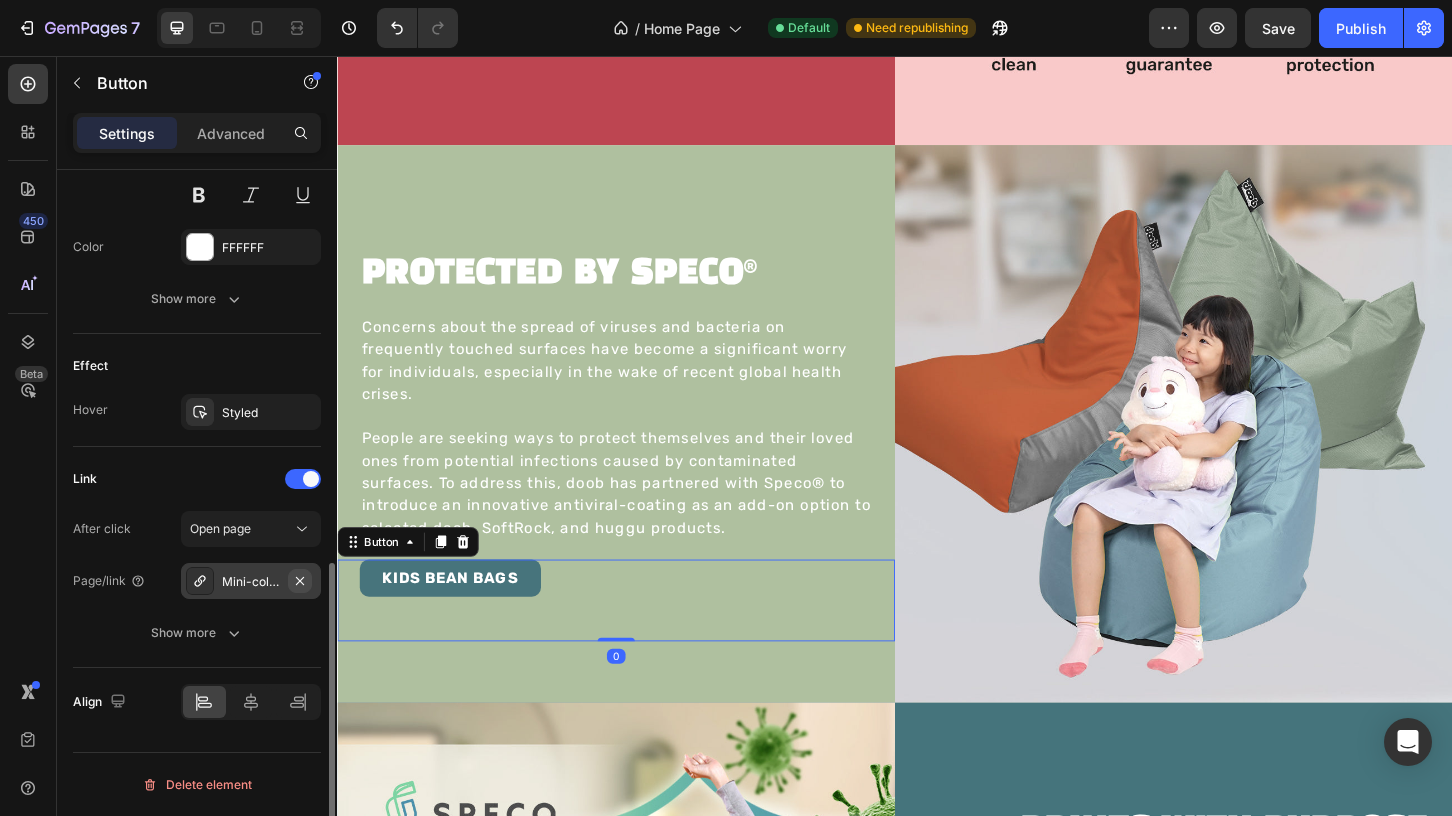 click 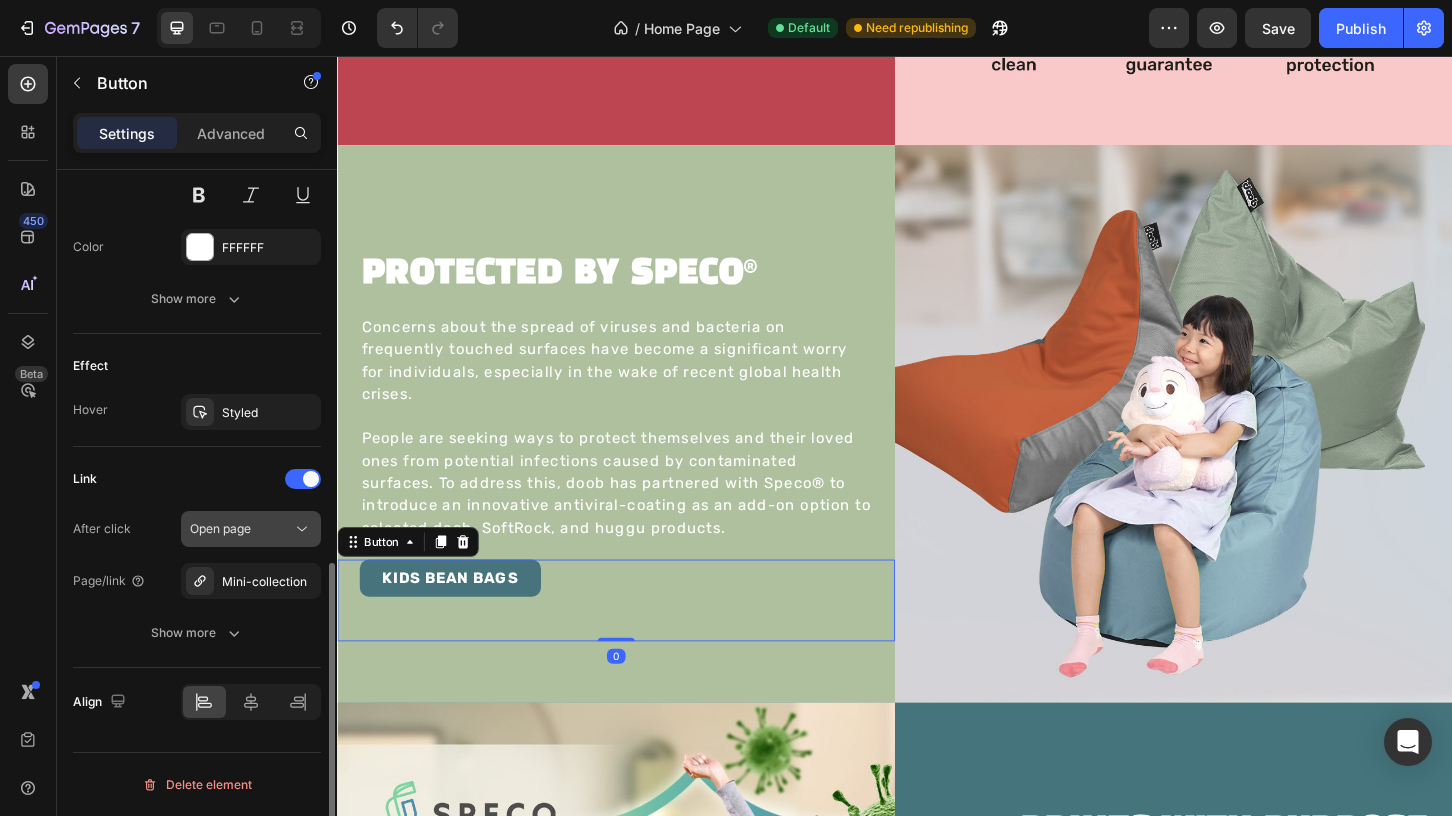 scroll, scrollTop: 835, scrollLeft: 0, axis: vertical 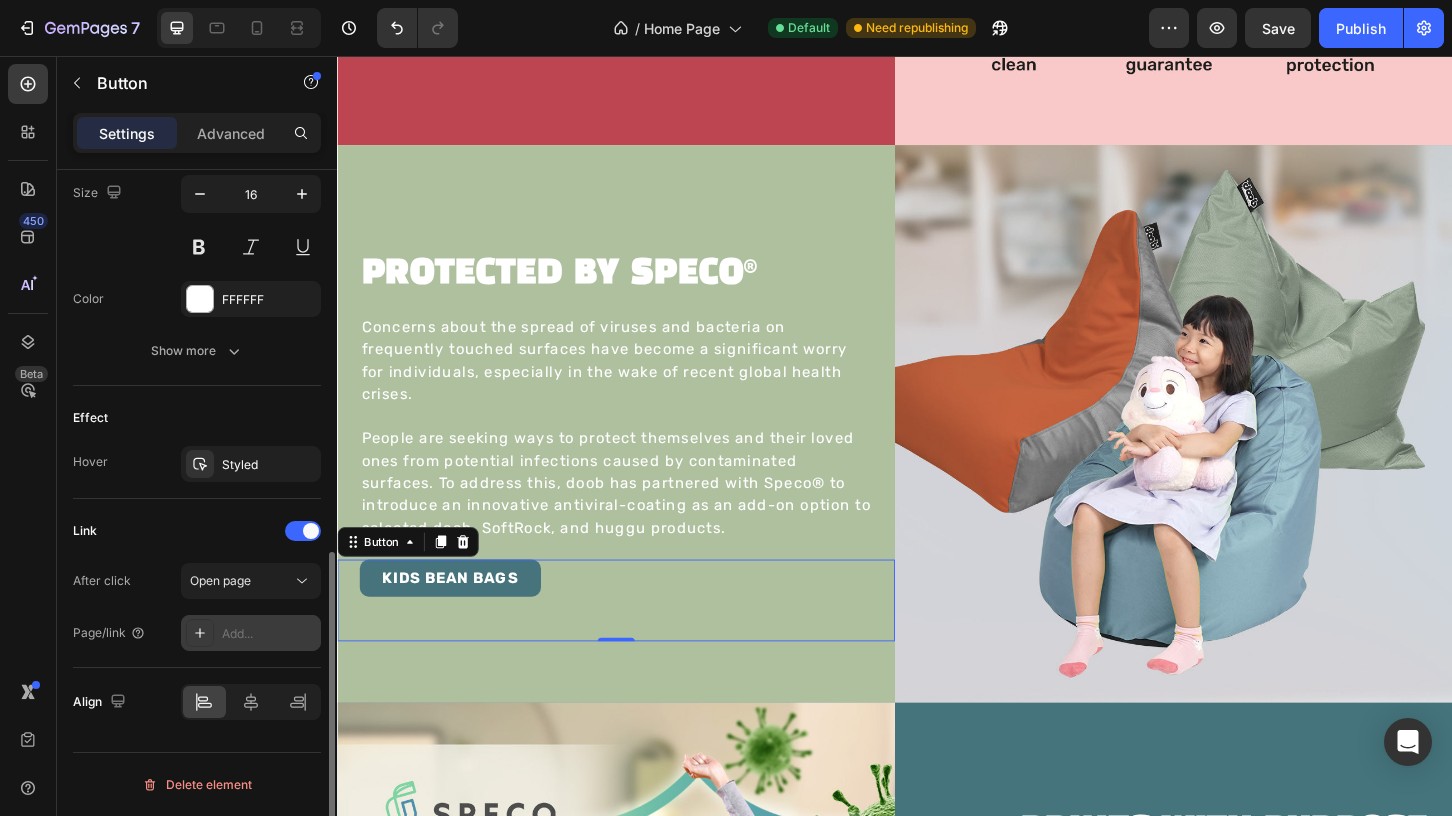 click on "Add..." at bounding box center [269, 634] 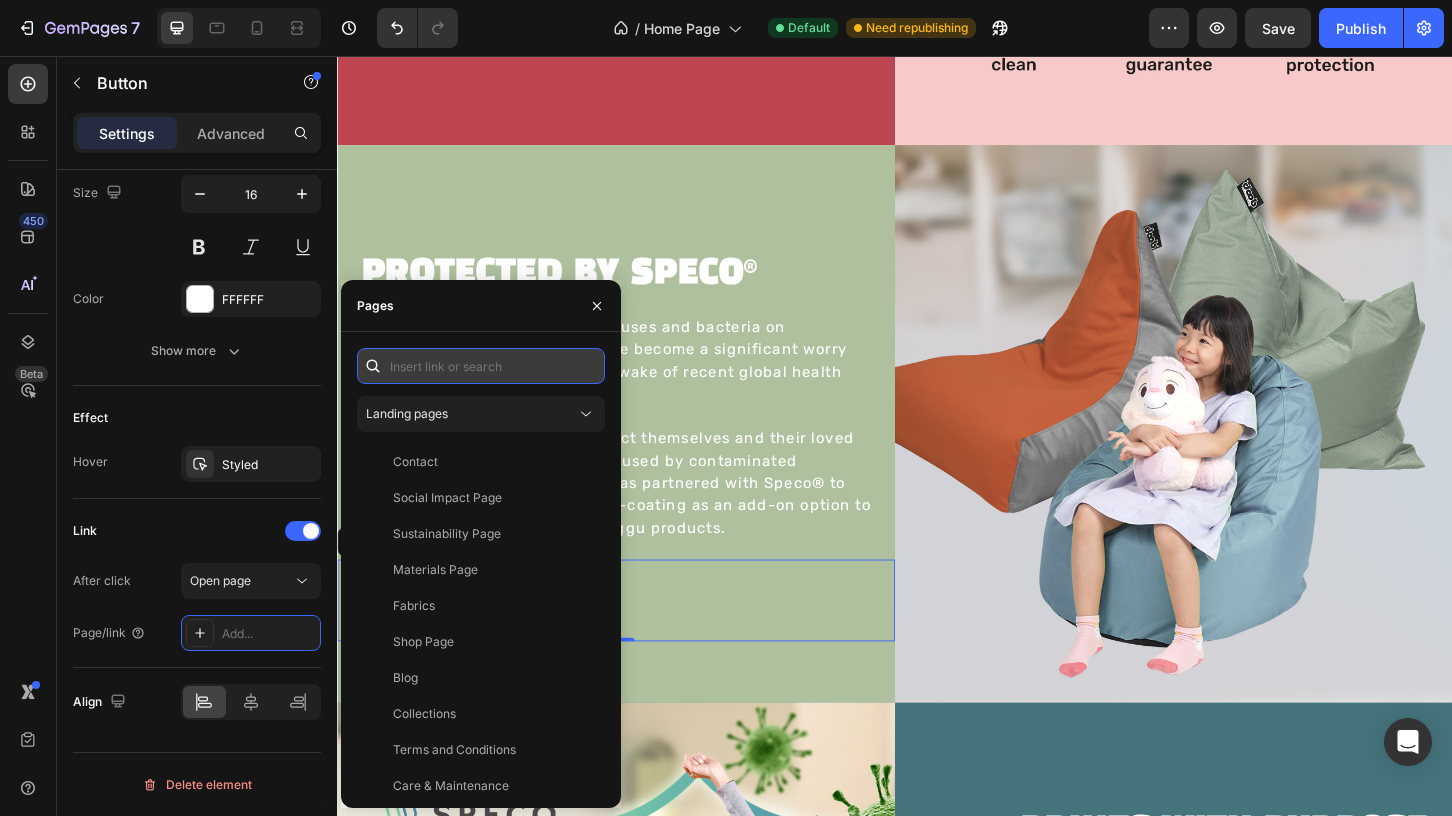 click at bounding box center (481, 366) 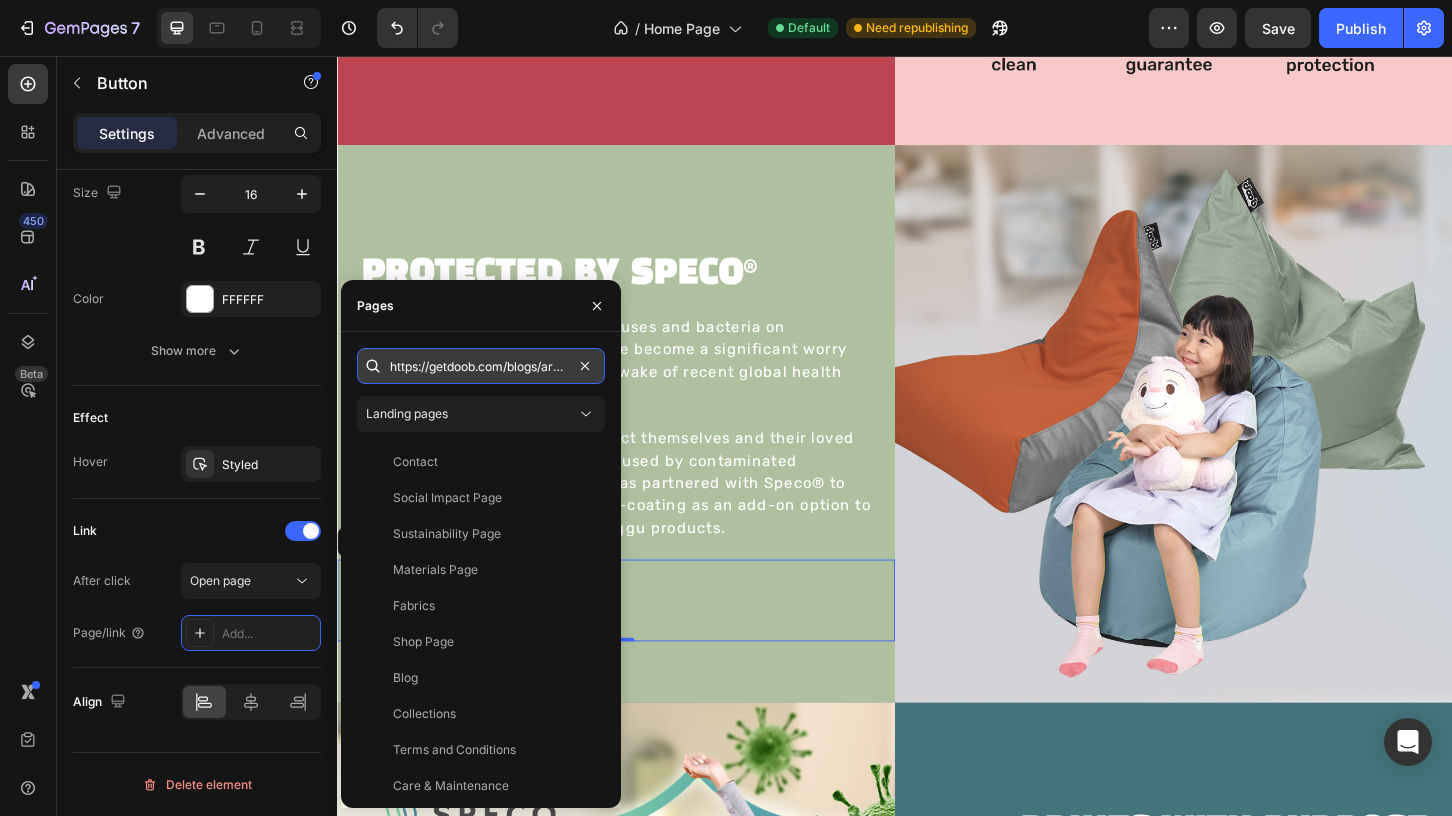 scroll, scrollTop: 0, scrollLeft: 478, axis: horizontal 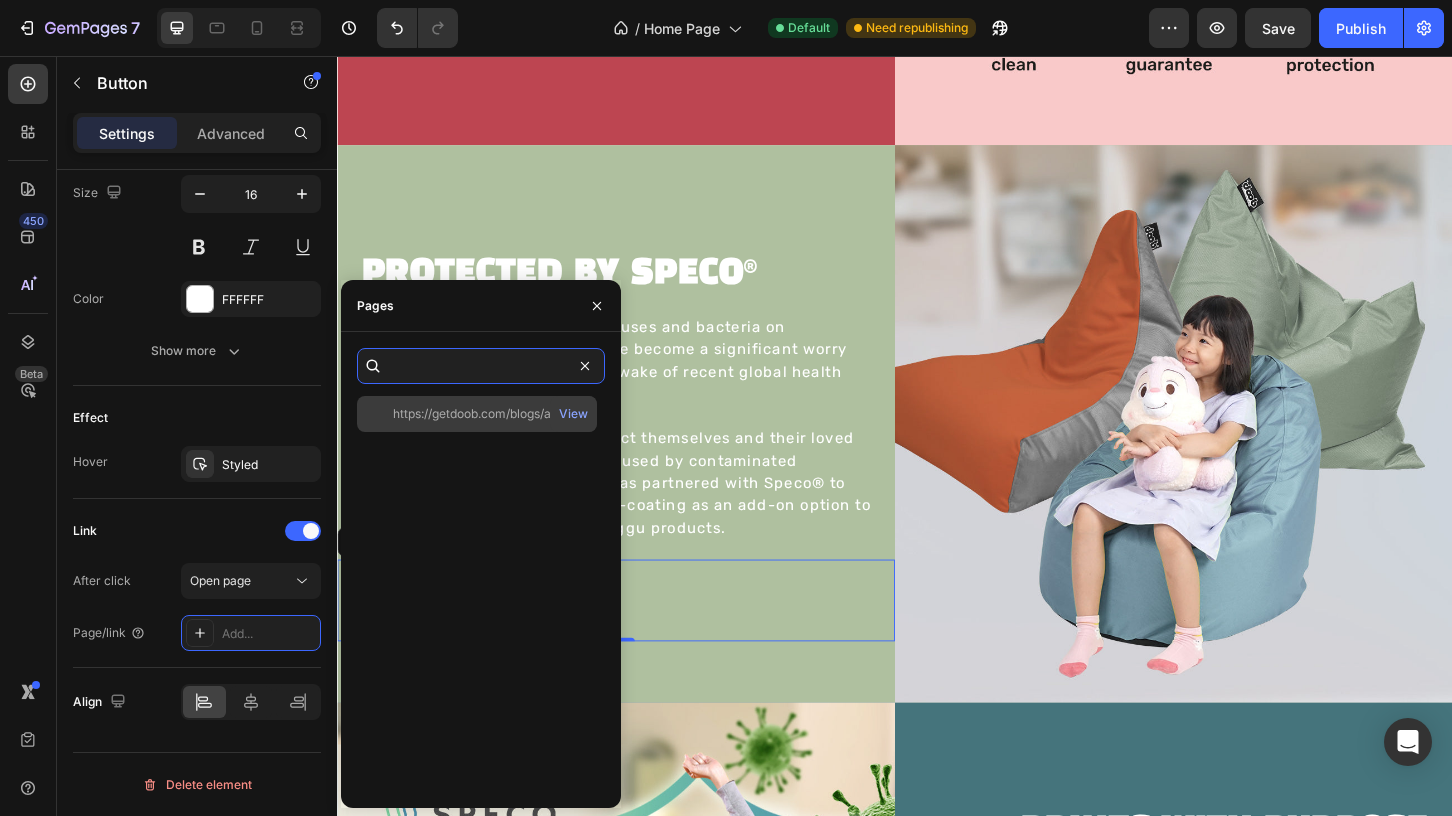 type on "https://getdoob.com/blogs/articles/blog-doob-x-speco®-antiviral-coating-technology-for-your-bean-bags" 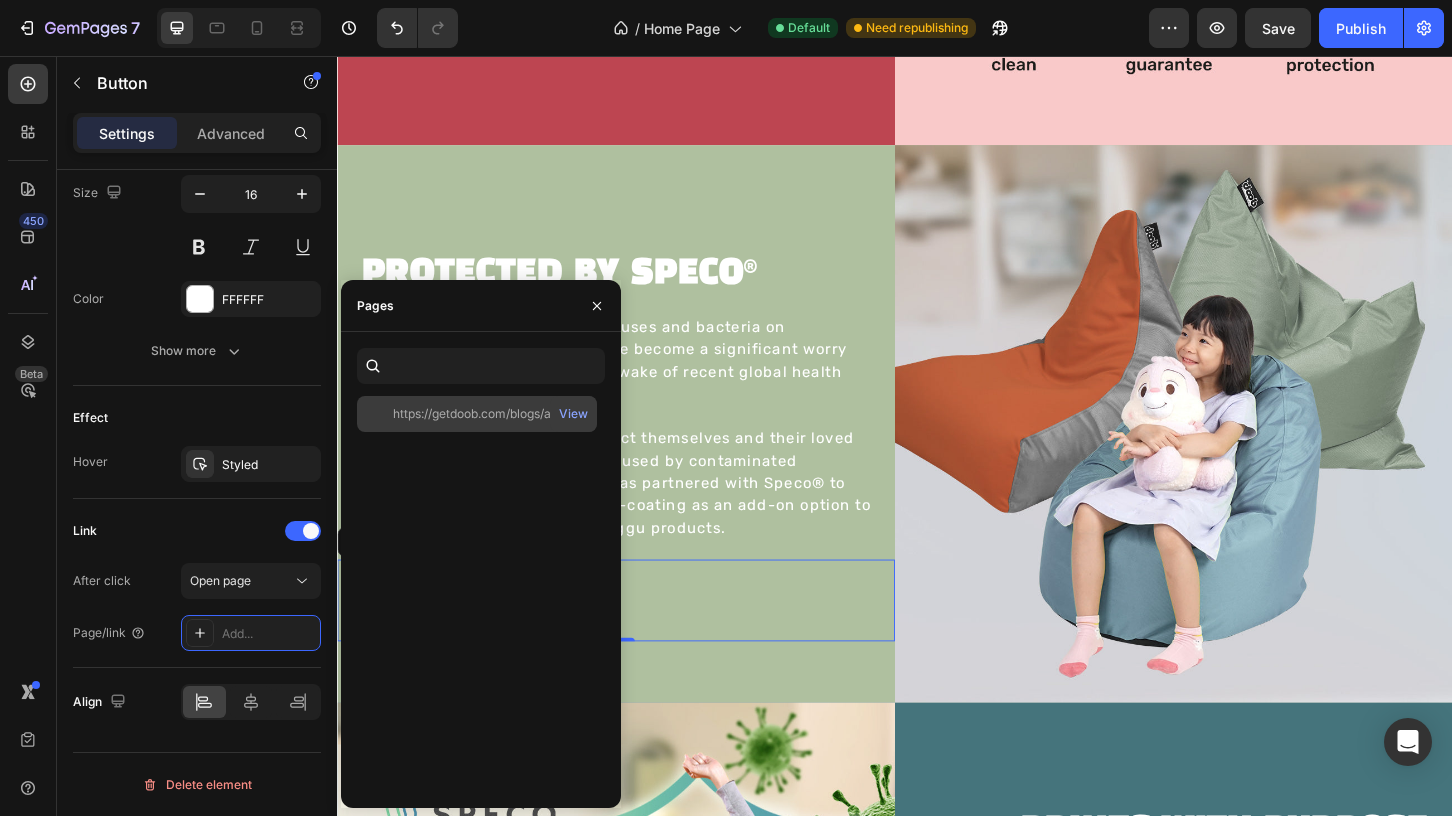 scroll, scrollTop: 0, scrollLeft: 0, axis: both 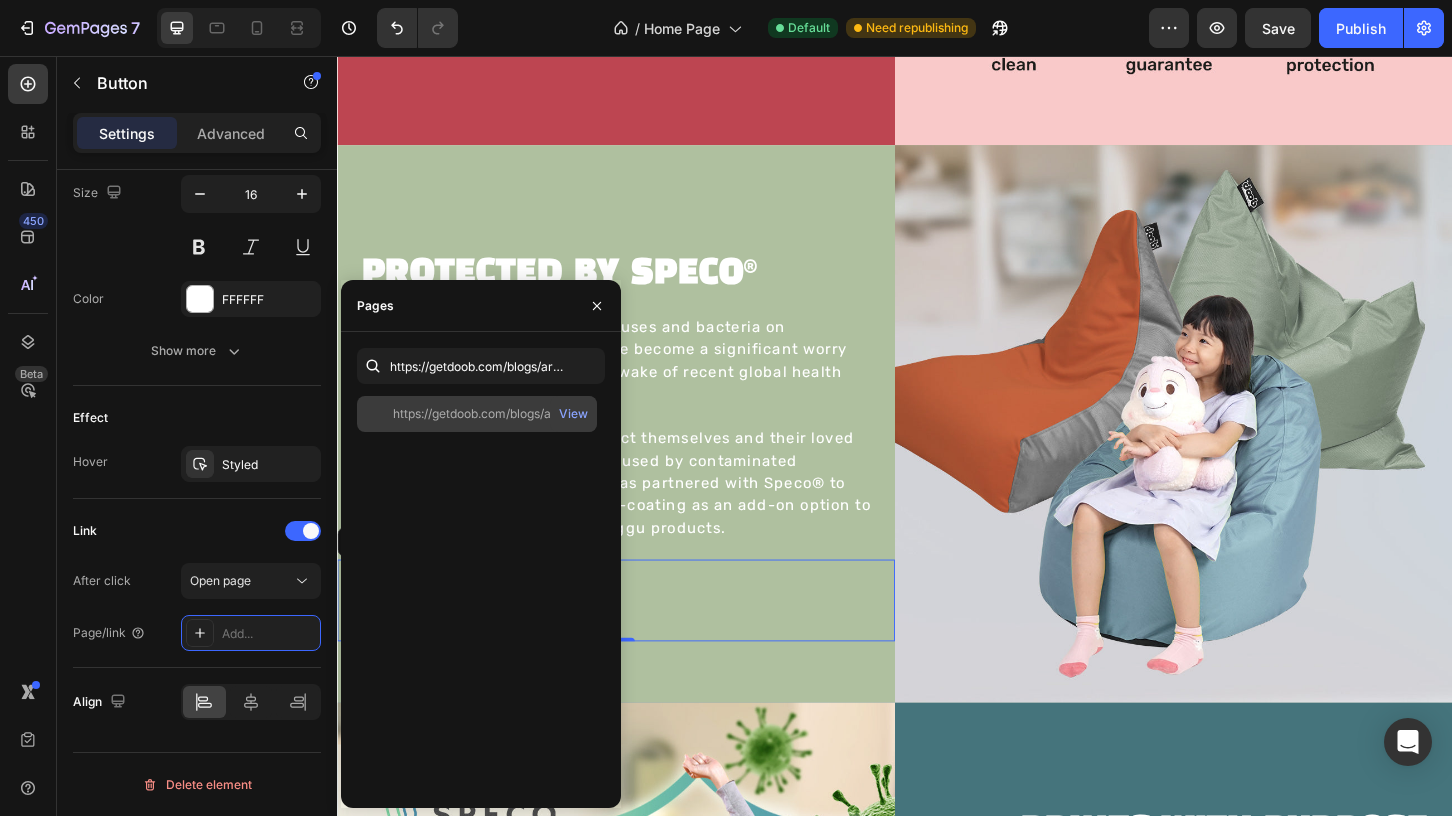 click on "https://getdoob.com/blogs/articles/blog-doob-x-speco®-antiviral-coating-technology-for-your-bean-bags" 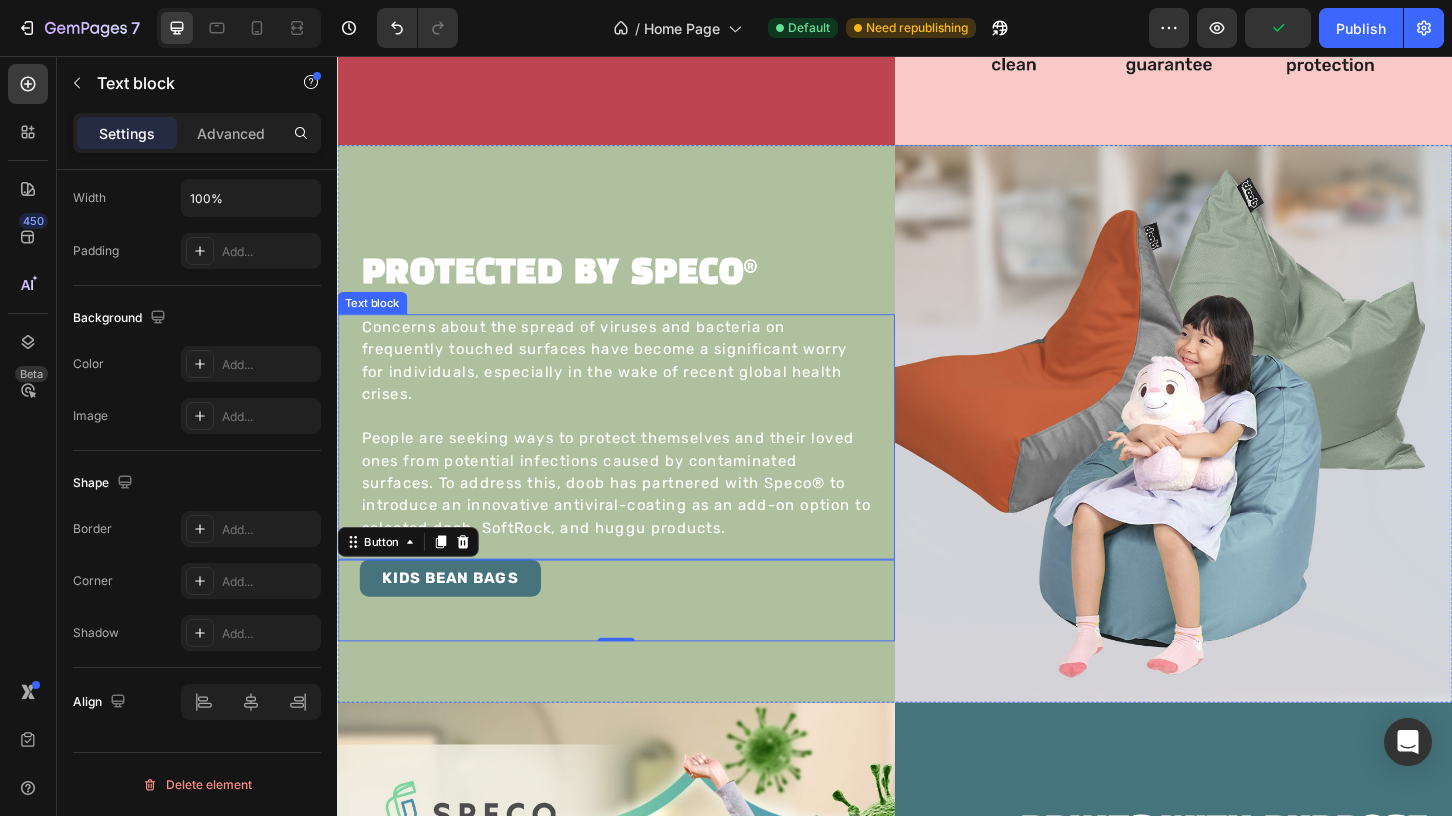 click on "People are seeking ways to protect themselves and their loved ones from potential infections caused by contaminated surfaces. To address this, doob has partnered with Speco® to introduce an innovative antiviral-coating as an add-on option to selected doob, SoftRock, and huggu products." at bounding box center (637, 516) 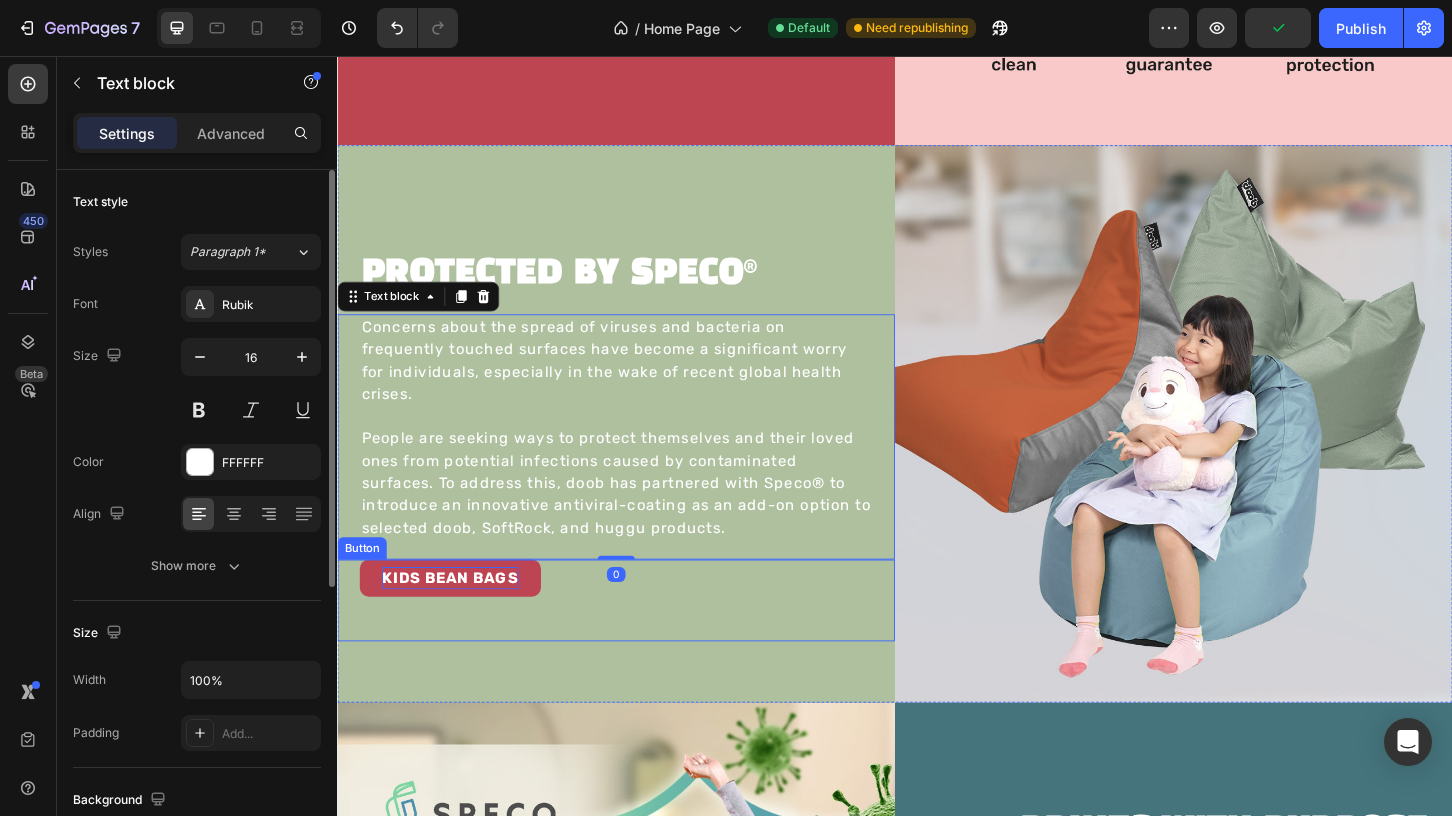 click on "KIDS BEAN BAGS" at bounding box center [458, 618] 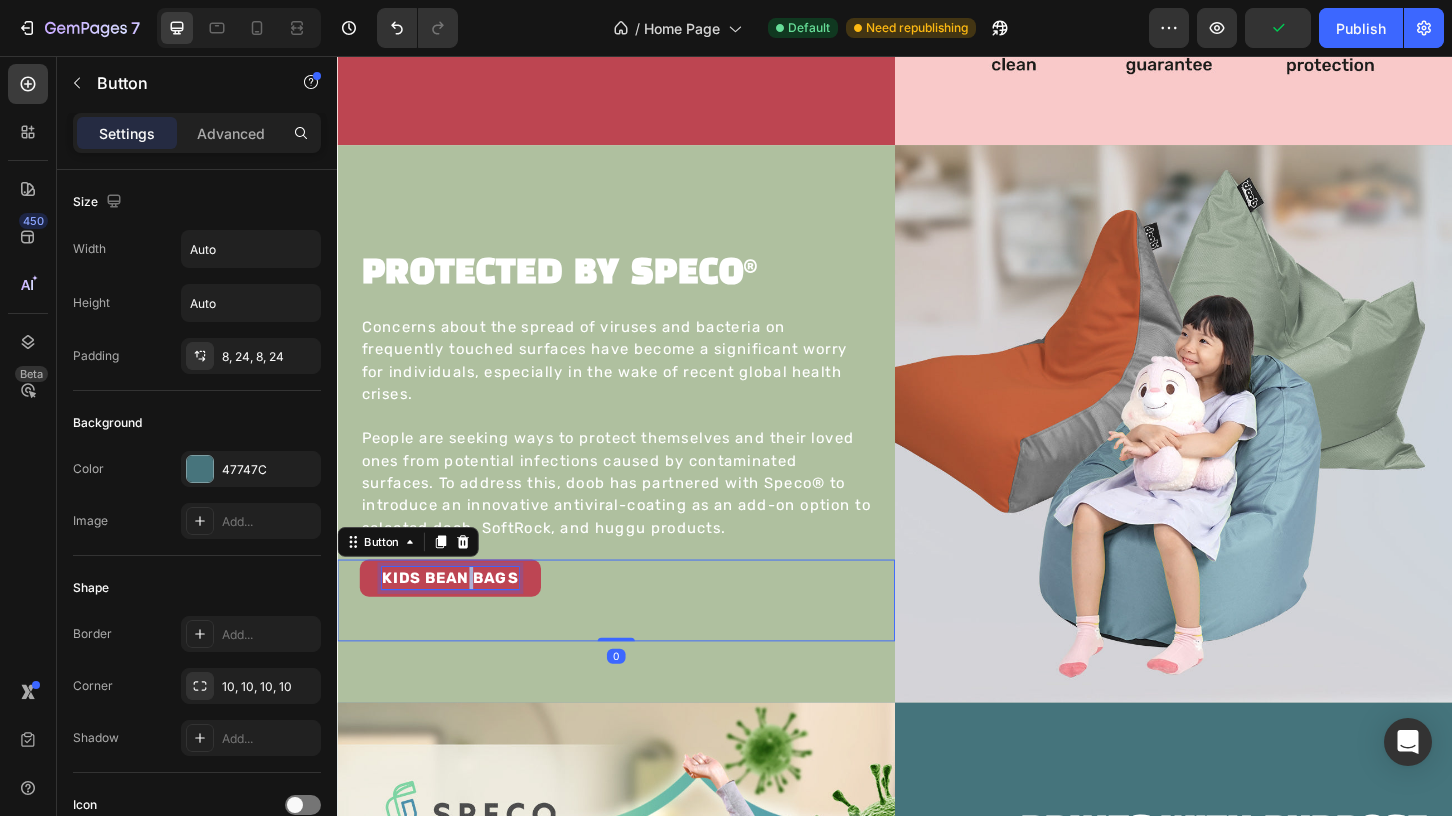 click on "KIDS BEAN BAGS" at bounding box center [458, 618] 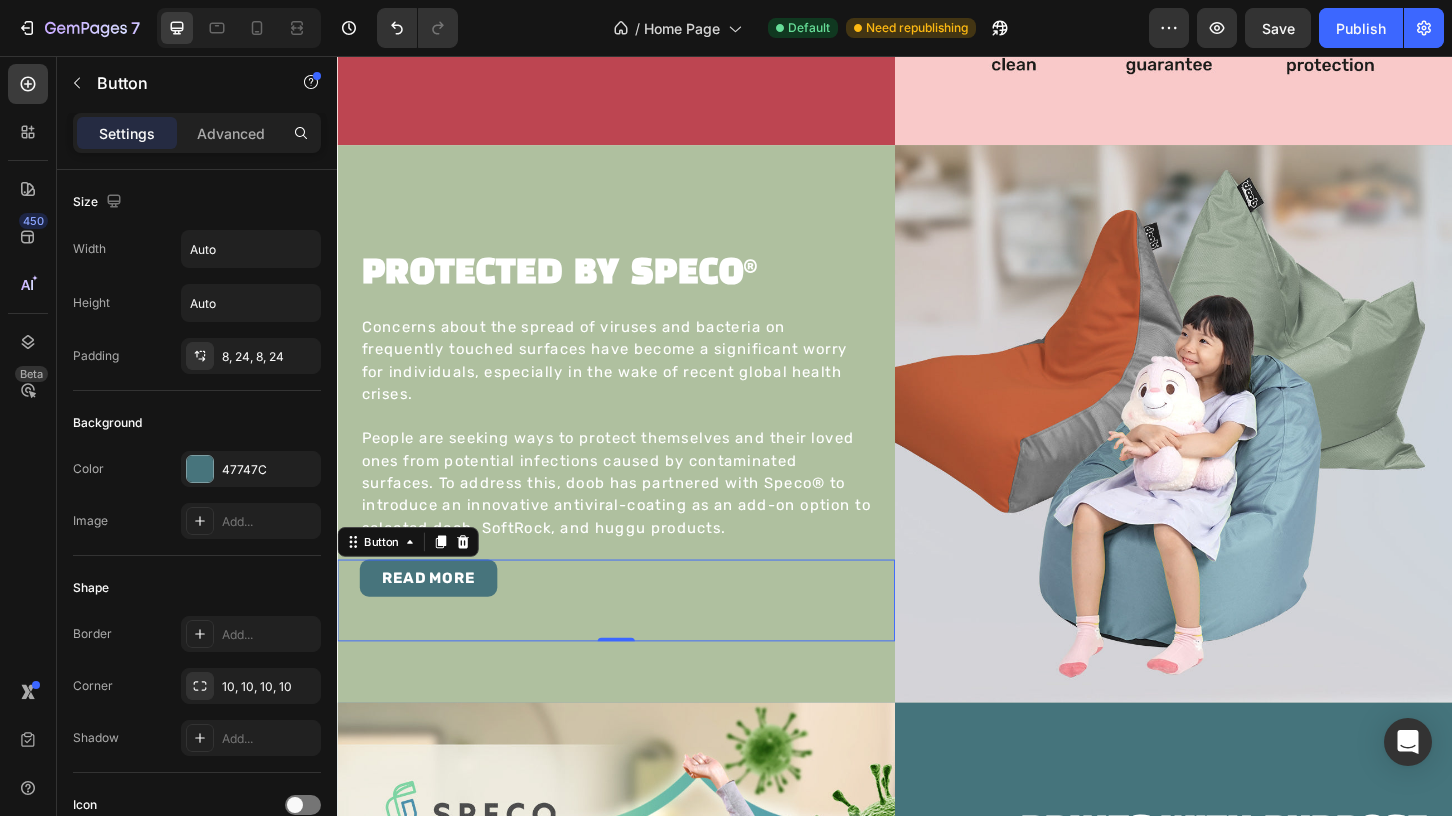 click on "READ MORE Button   0" at bounding box center [637, 642] 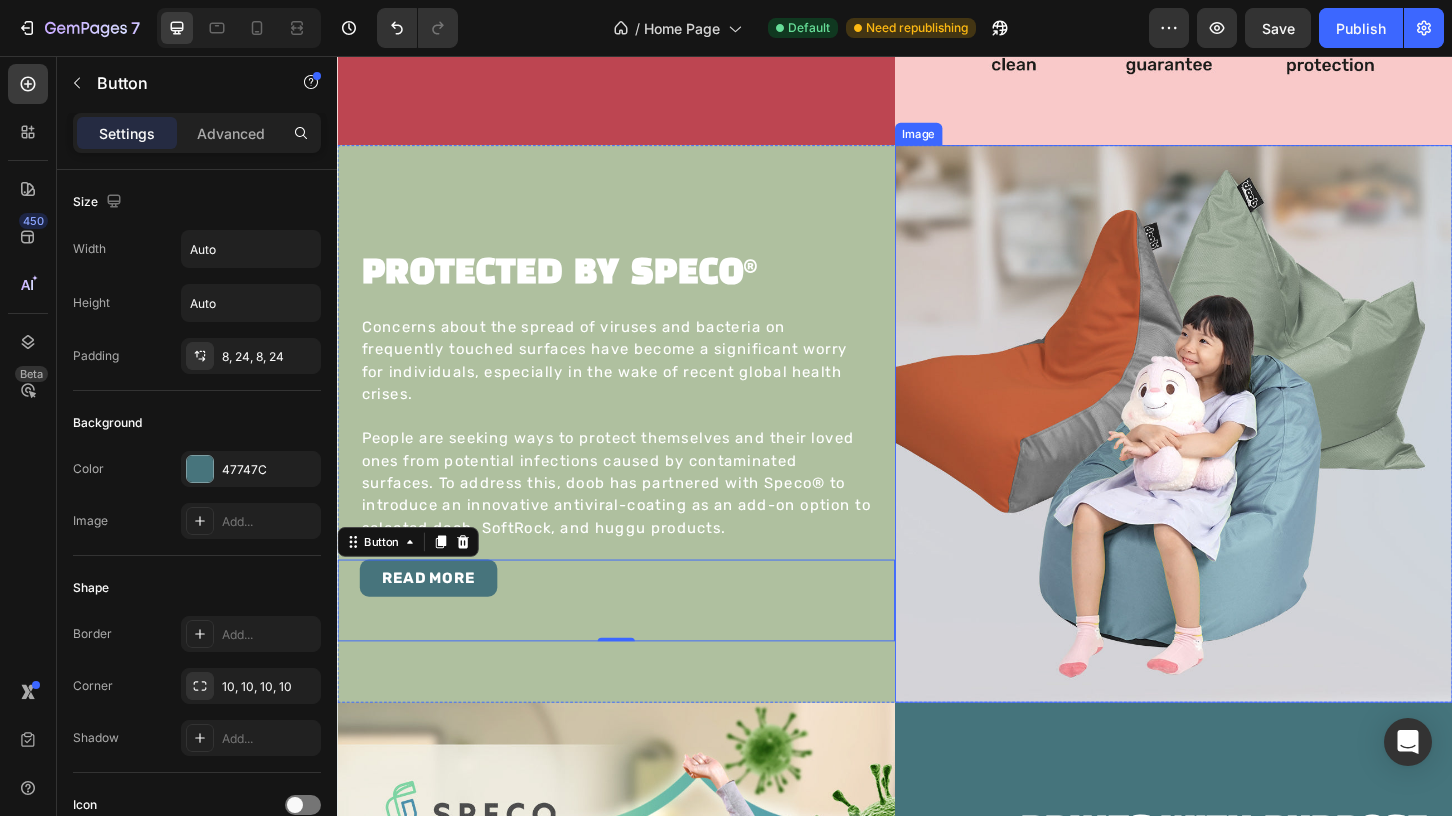 click at bounding box center (1237, 452) 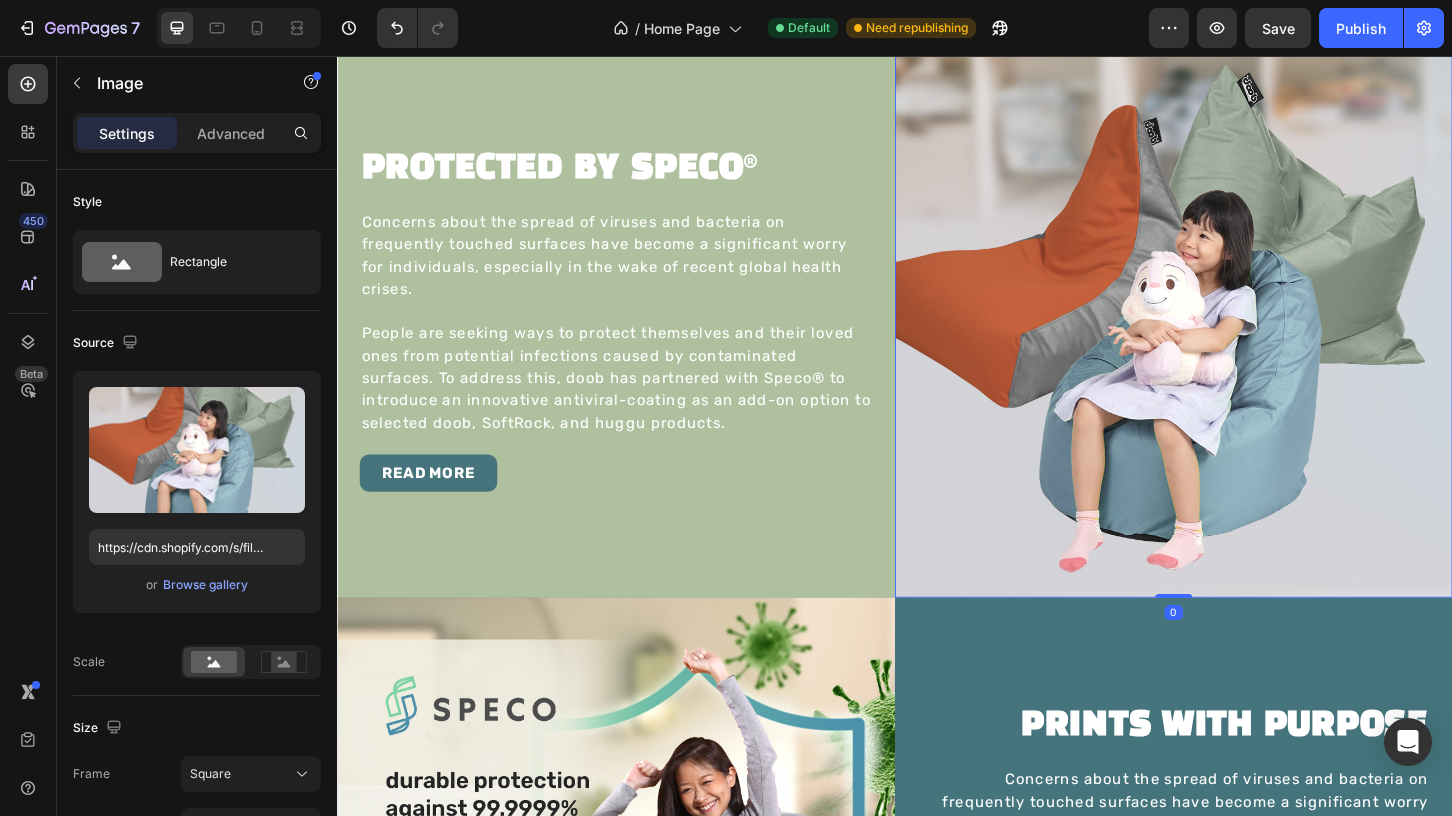 scroll, scrollTop: 1808, scrollLeft: 0, axis: vertical 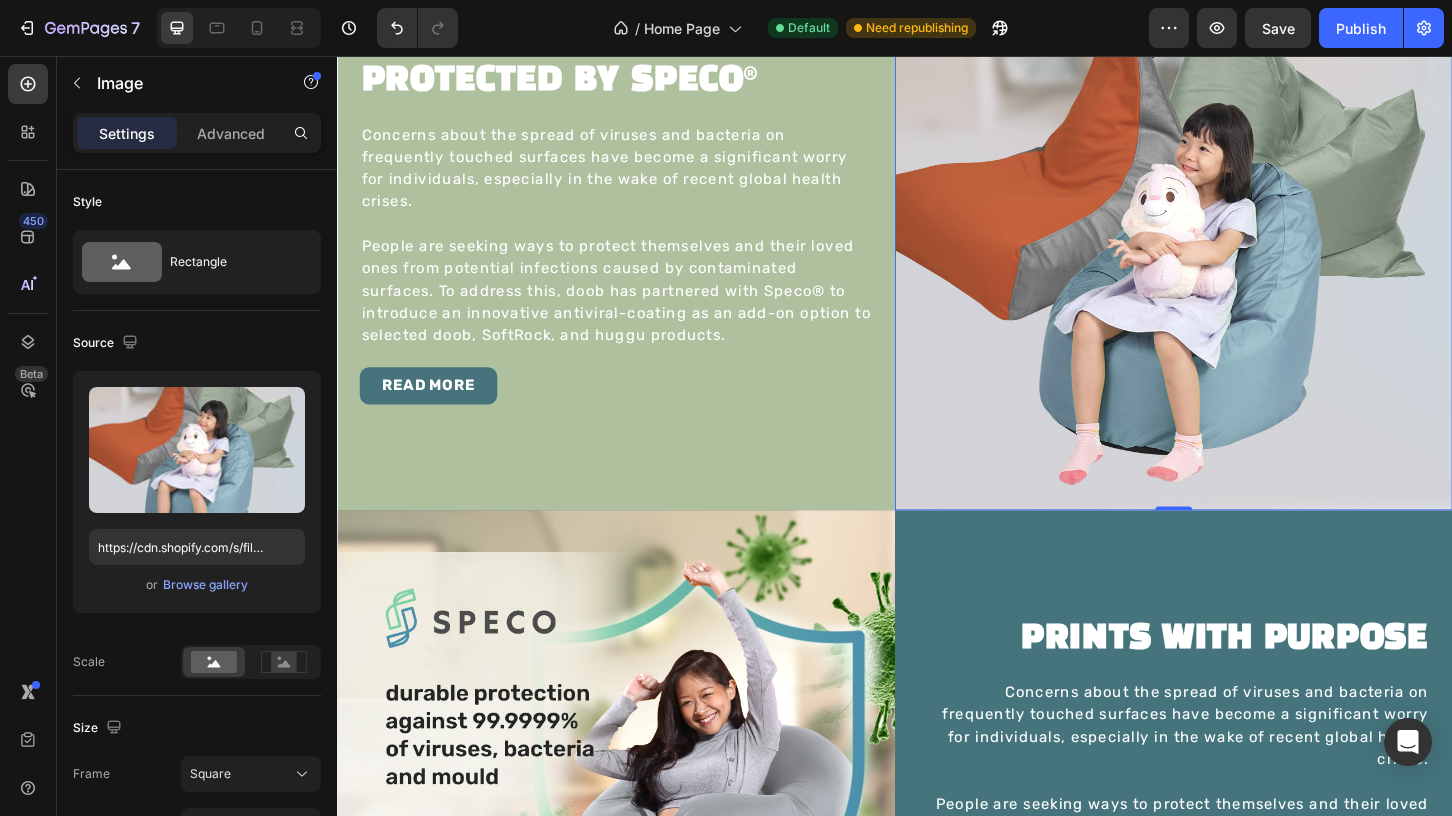click at bounding box center (1237, 245) 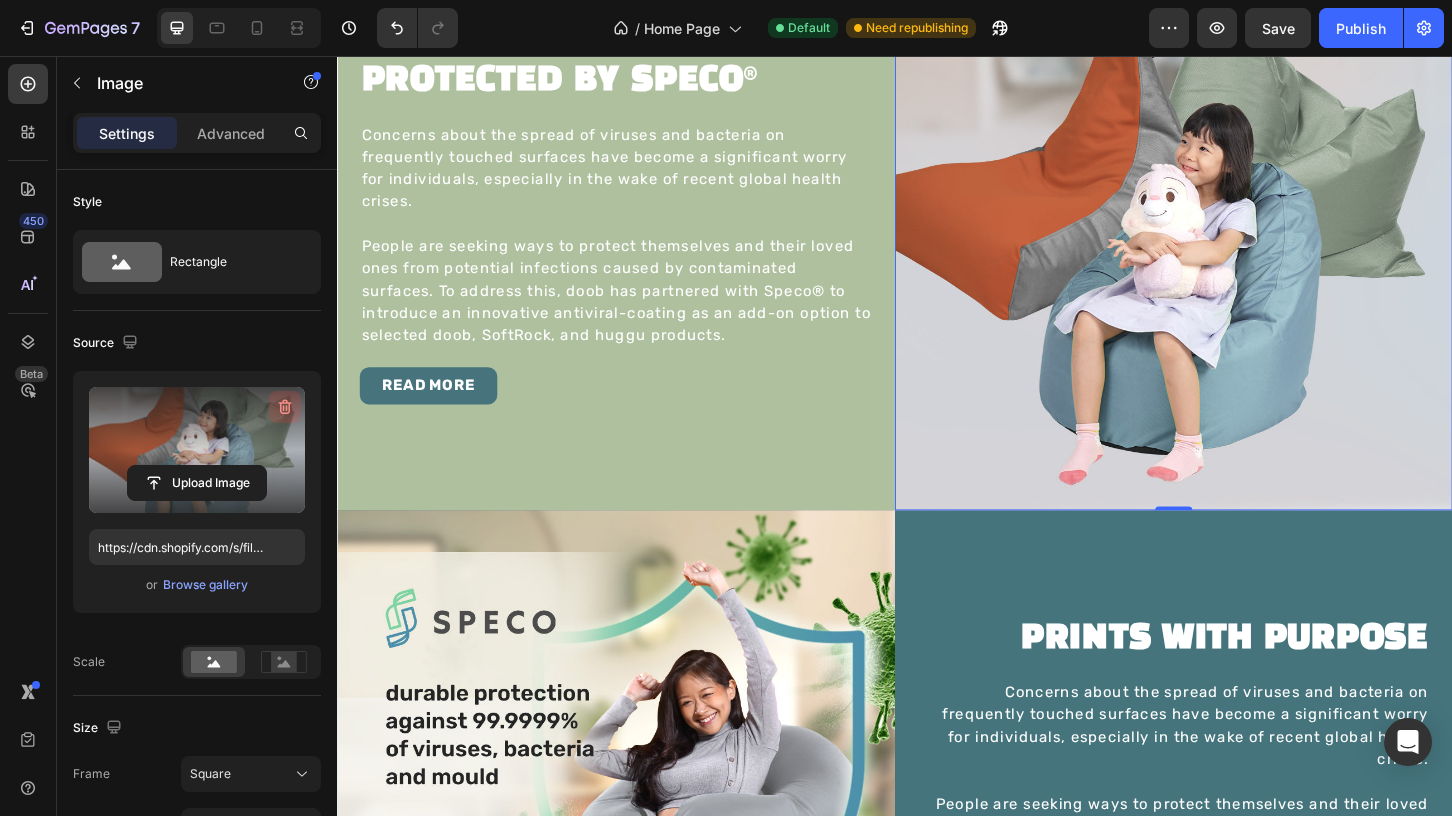 click 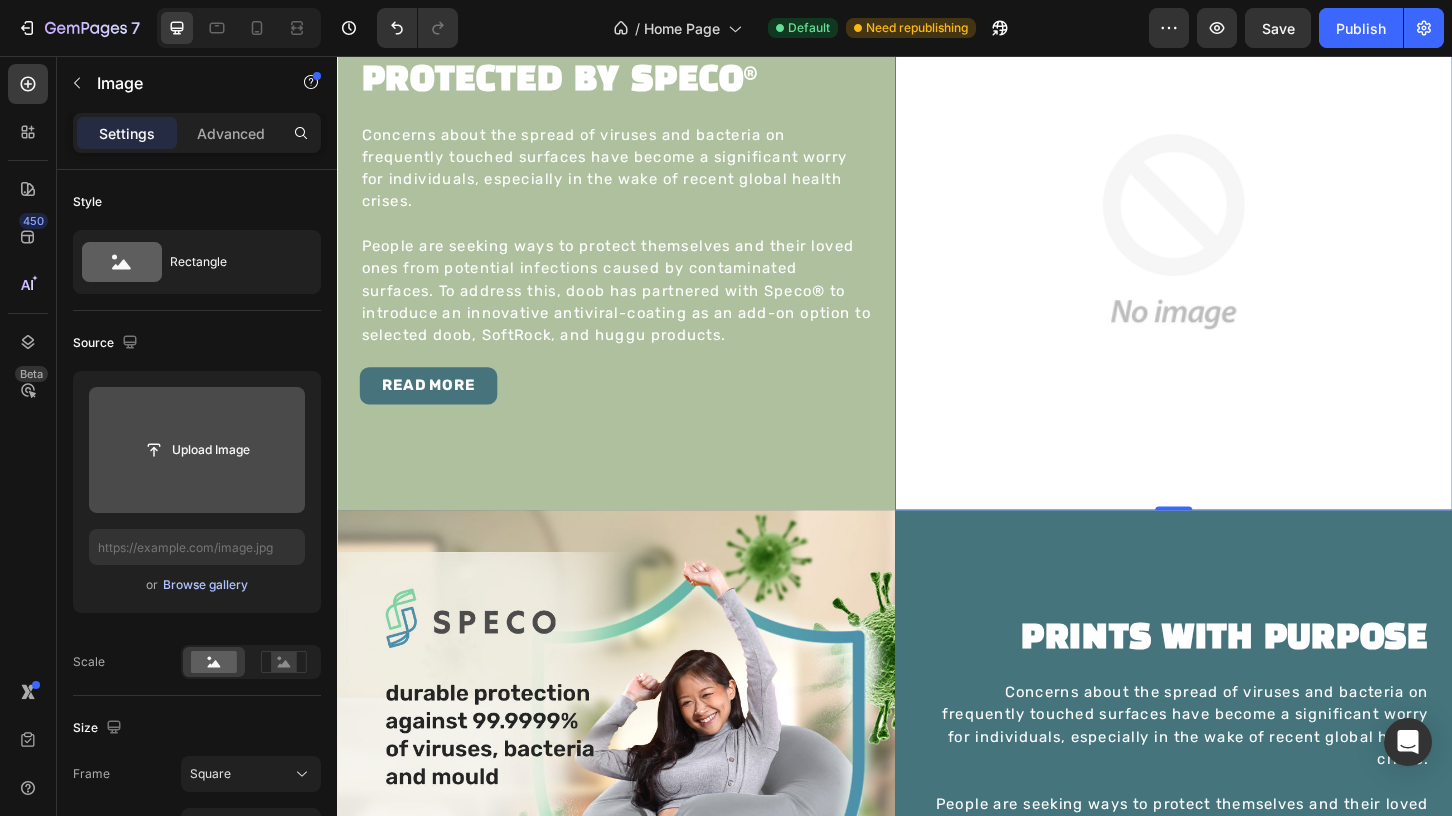 click on "Browse gallery" at bounding box center (205, 585) 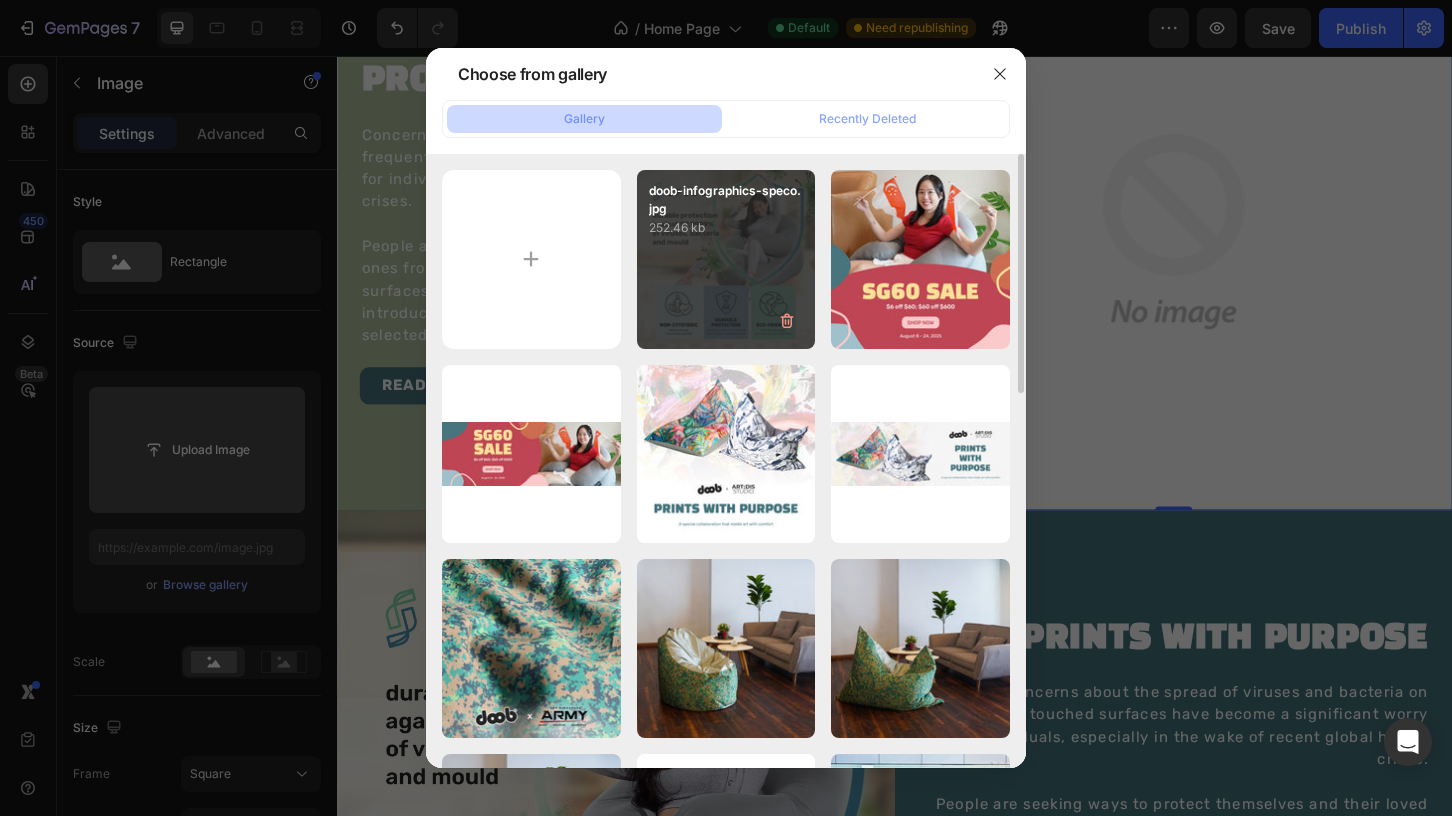click on "doob-infographics-speco.jpg 252.46 kb" at bounding box center [726, 259] 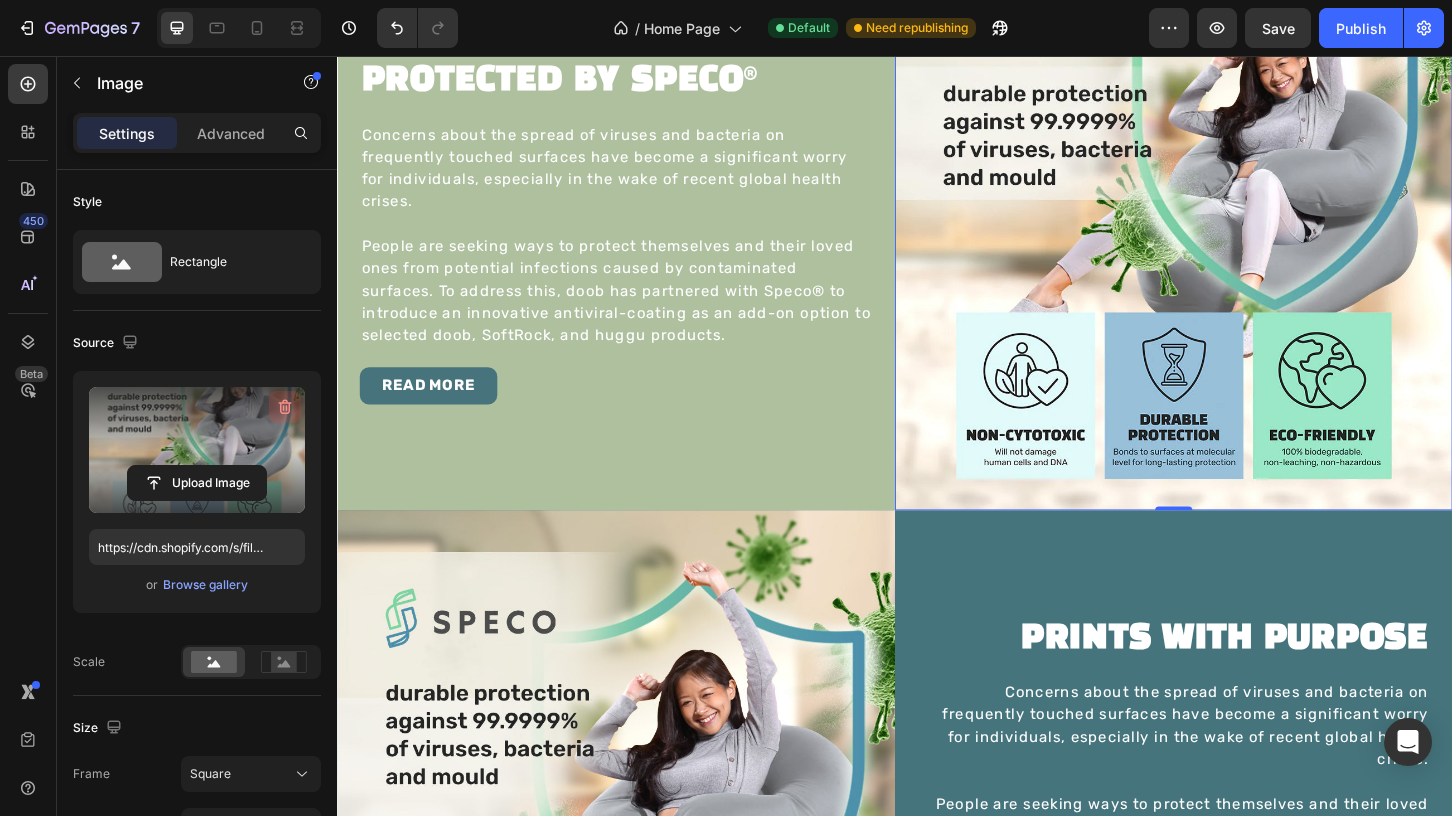 click 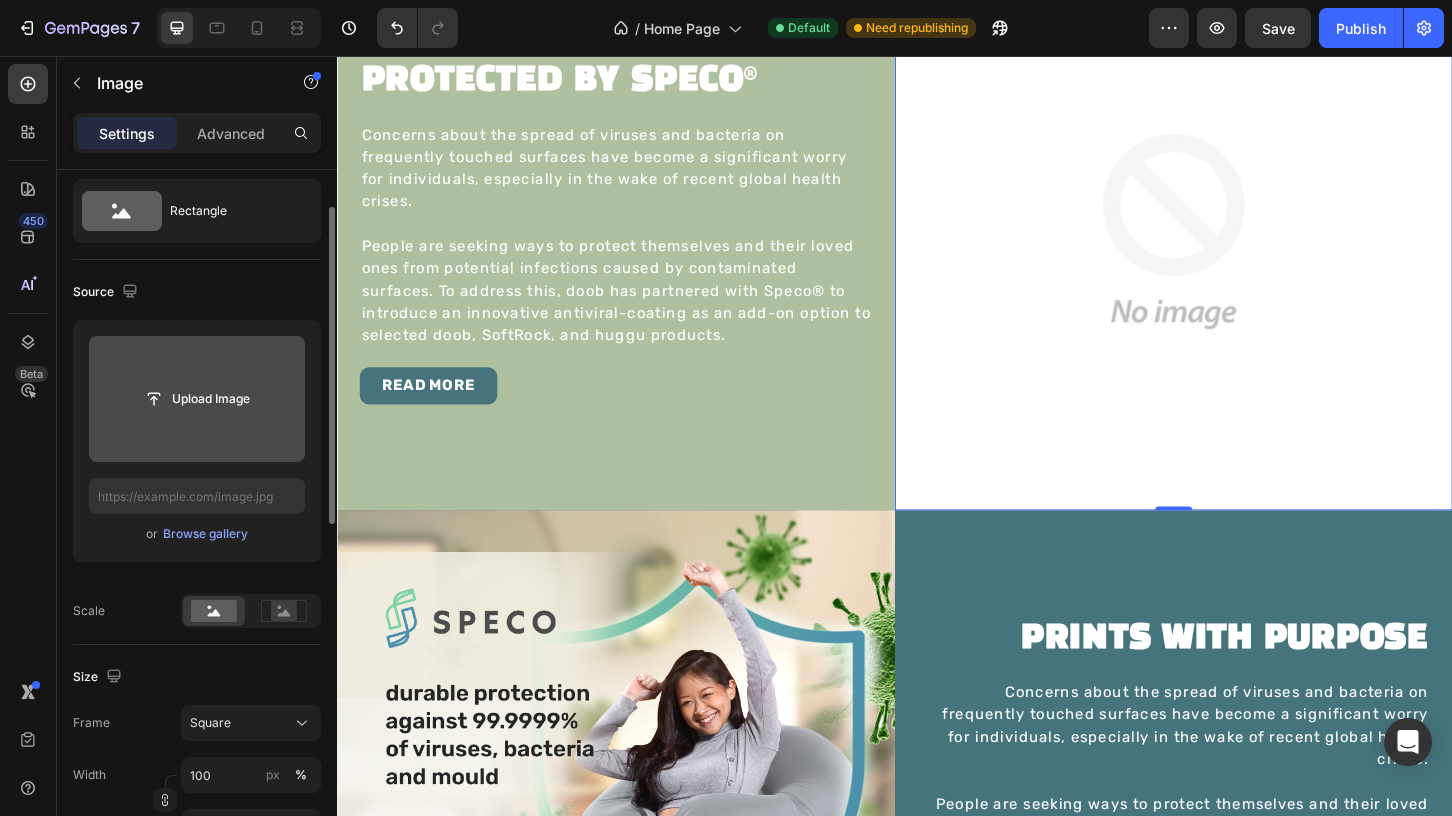 scroll, scrollTop: 67, scrollLeft: 0, axis: vertical 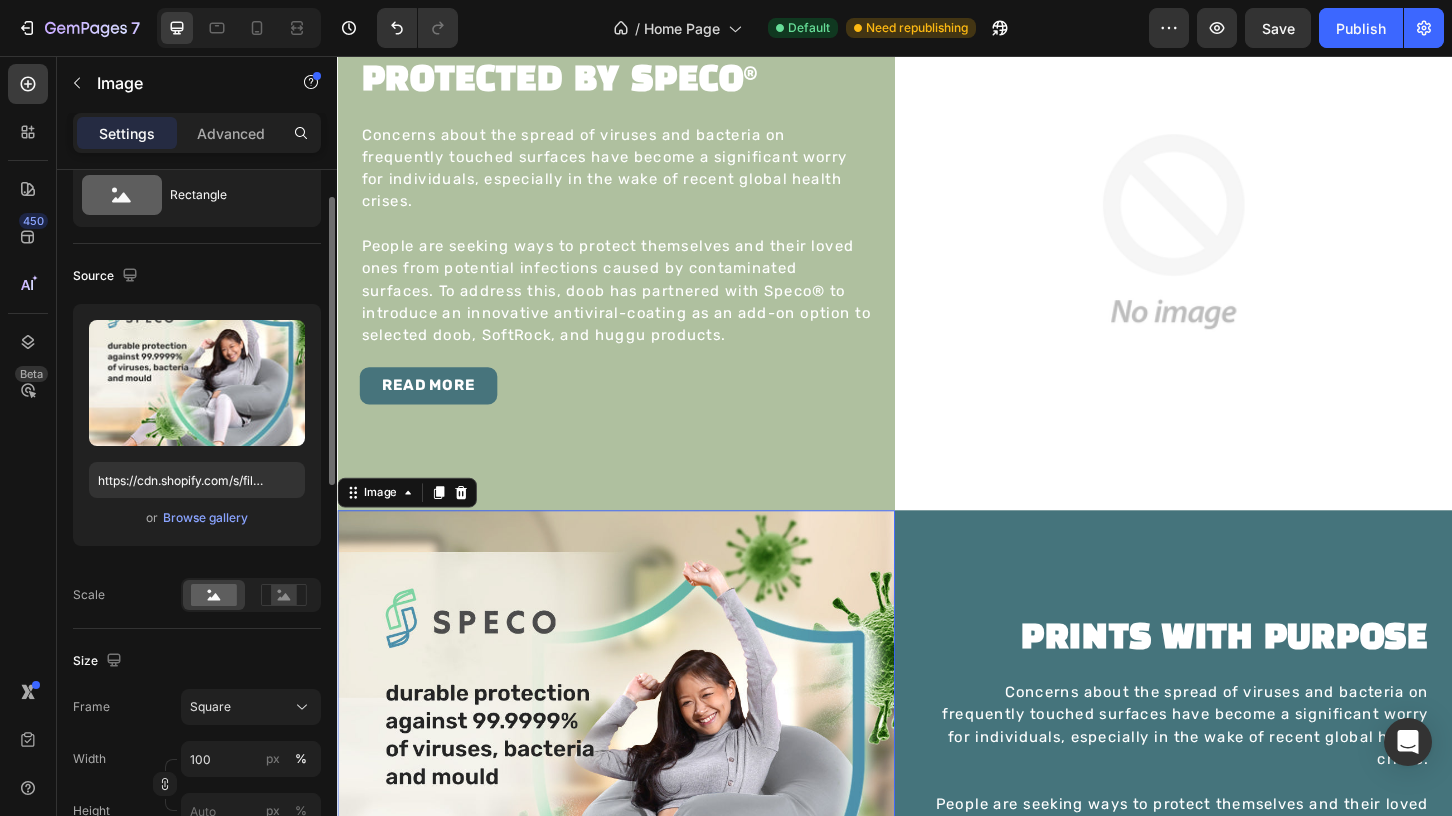 click at bounding box center [637, 845] 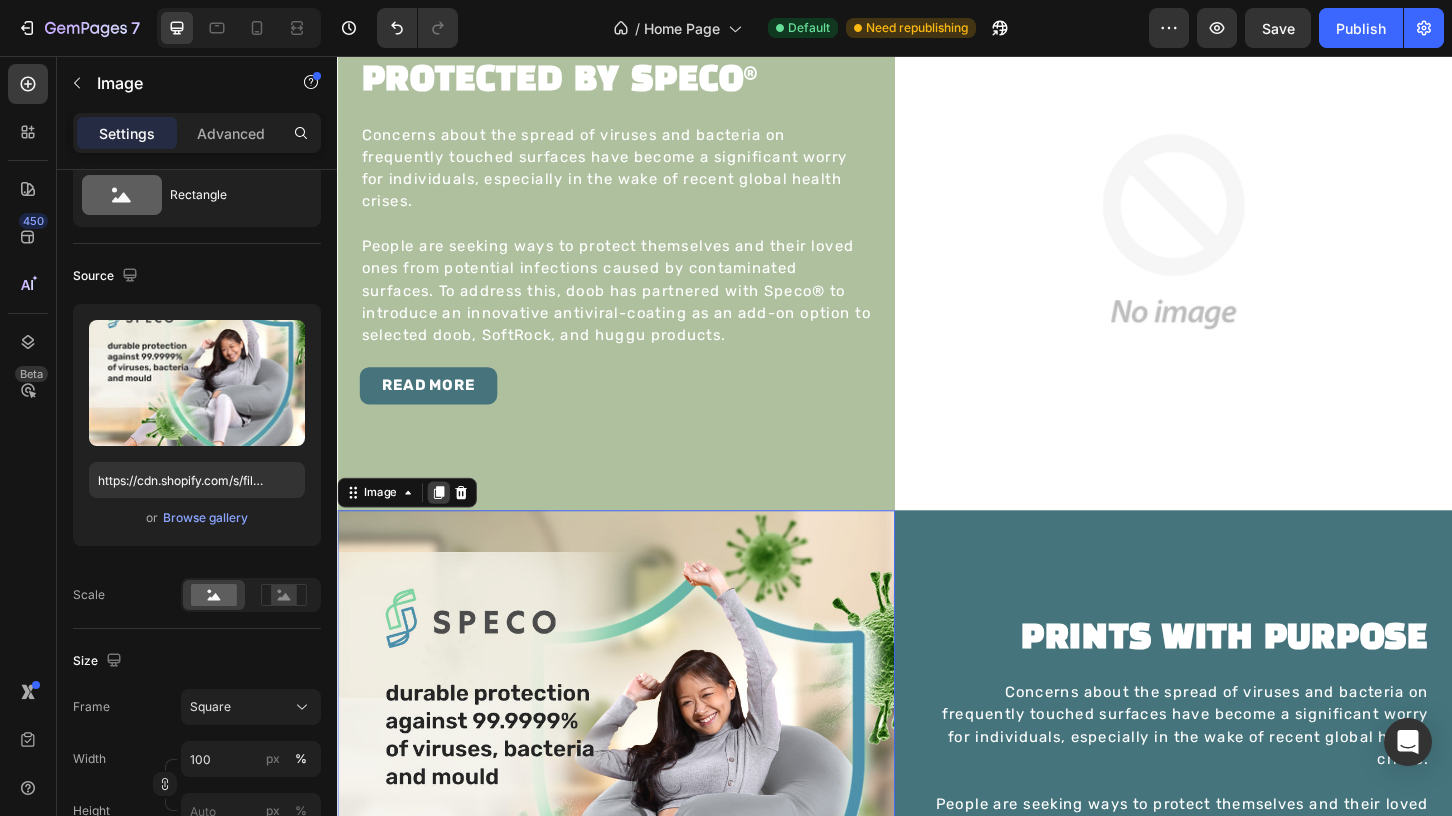 click 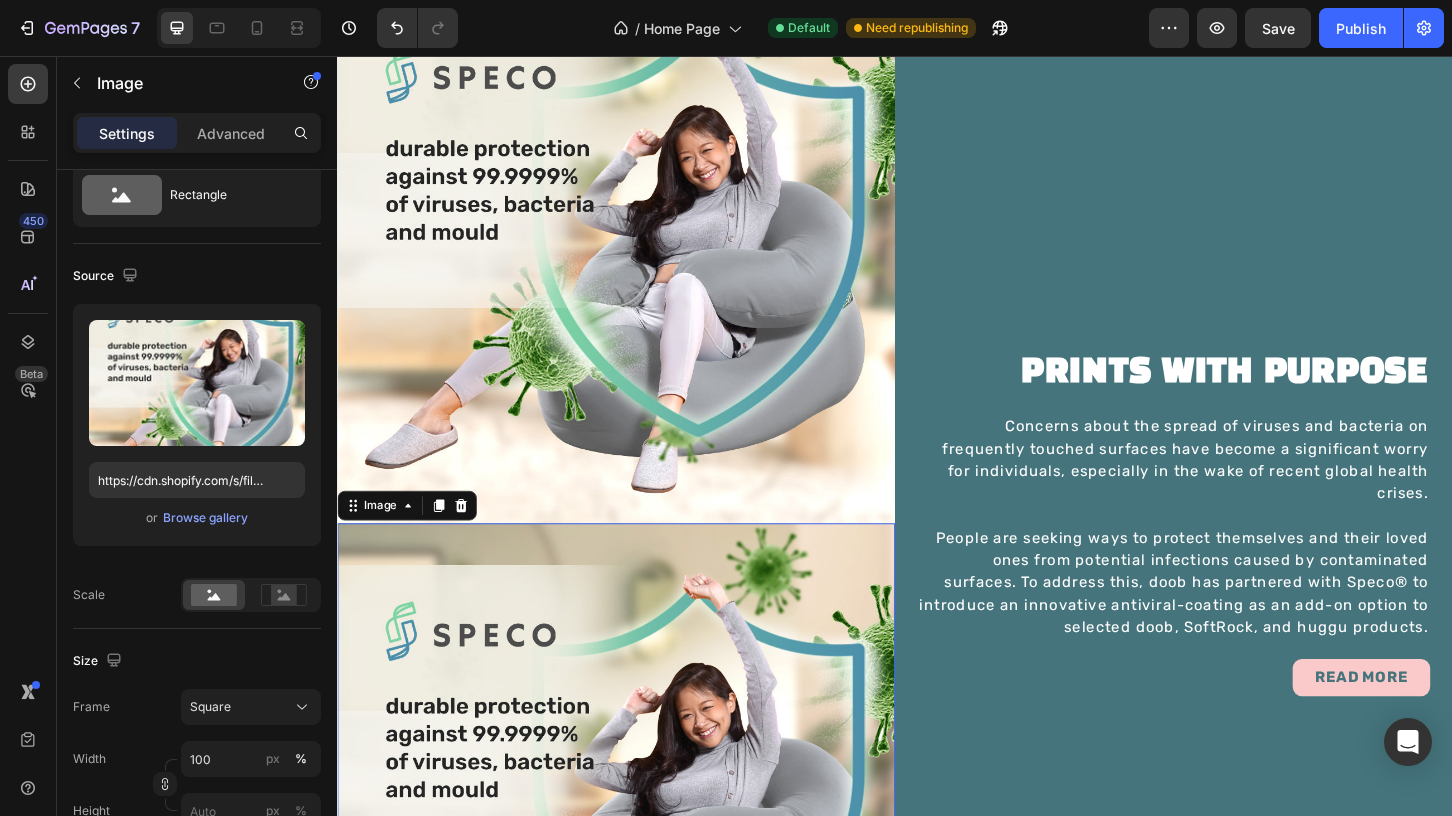 scroll, scrollTop: 2328, scrollLeft: 0, axis: vertical 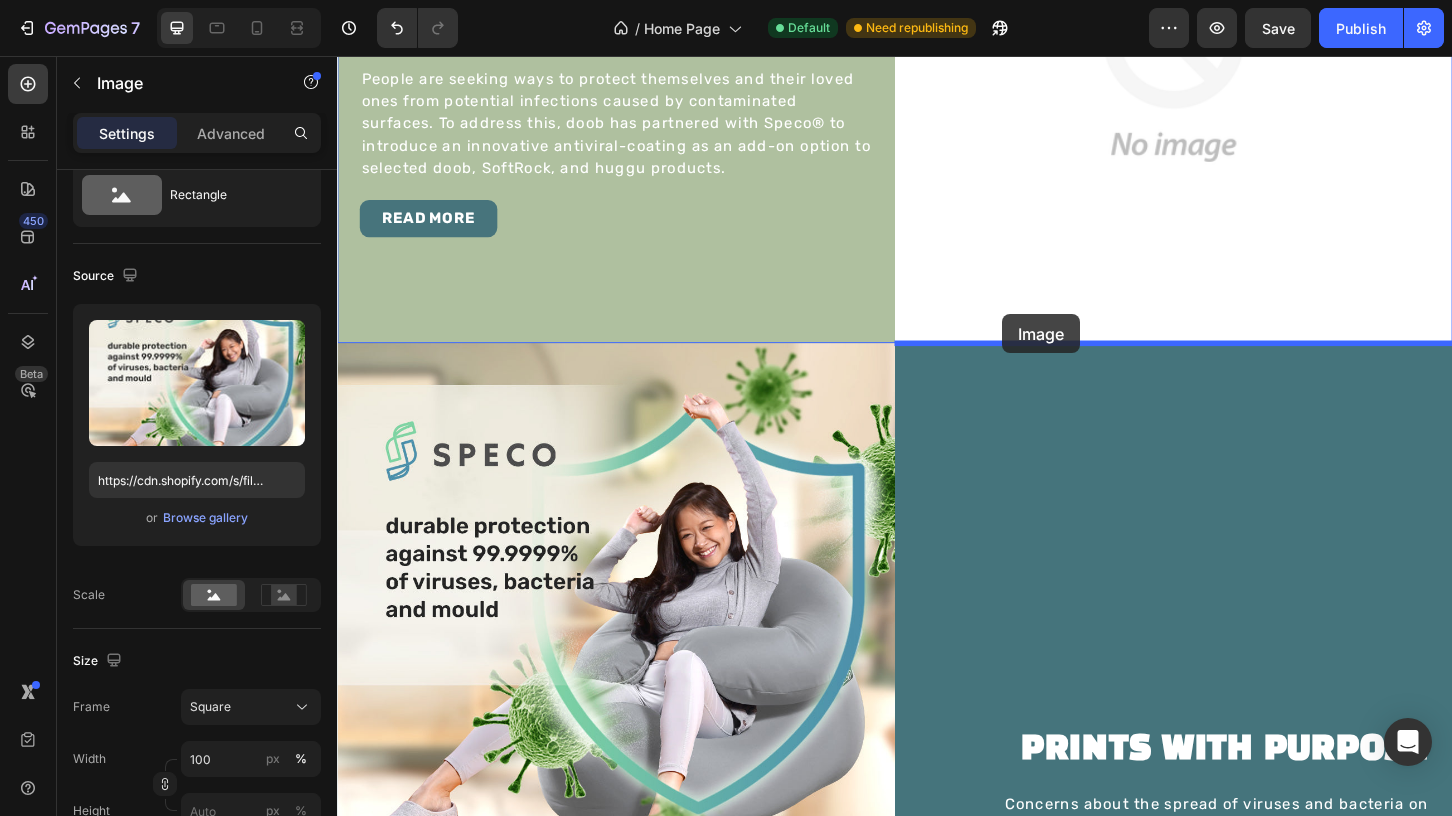 drag, startPoint x: 506, startPoint y: 512, endPoint x: 1053, endPoint y: 334, distance: 575.233 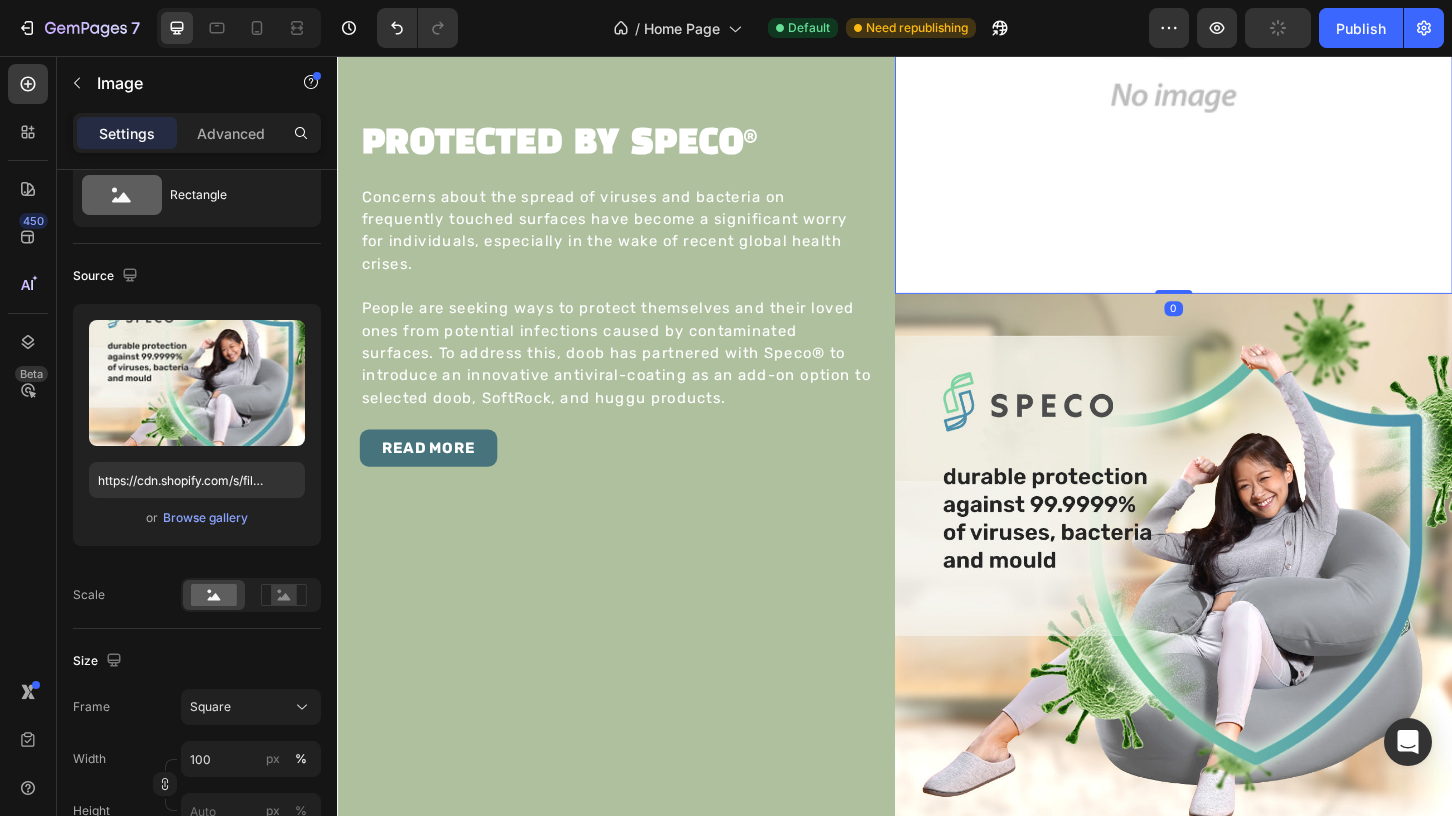 click at bounding box center (1237, 12) 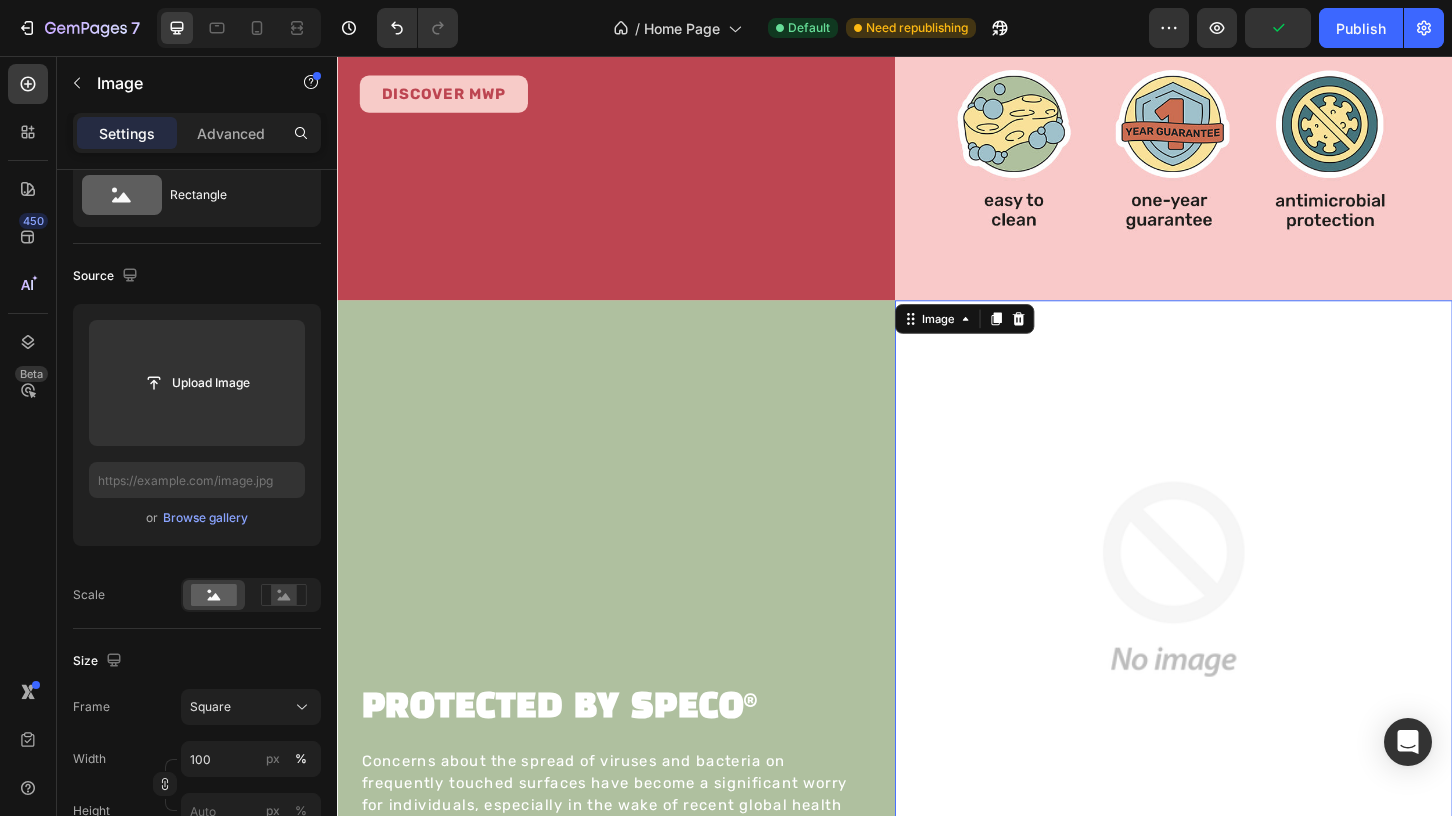 scroll, scrollTop: 1069, scrollLeft: 0, axis: vertical 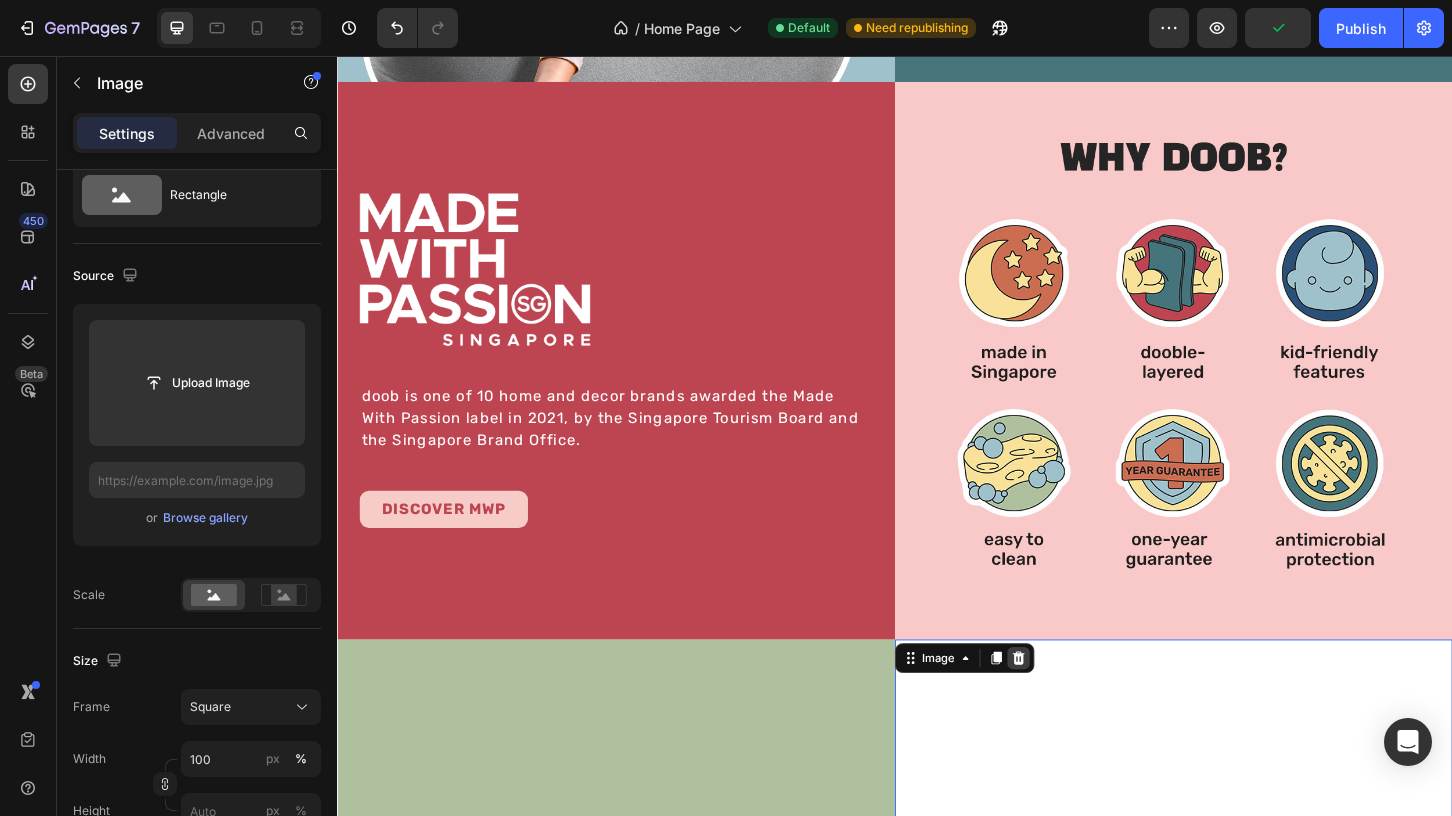 click 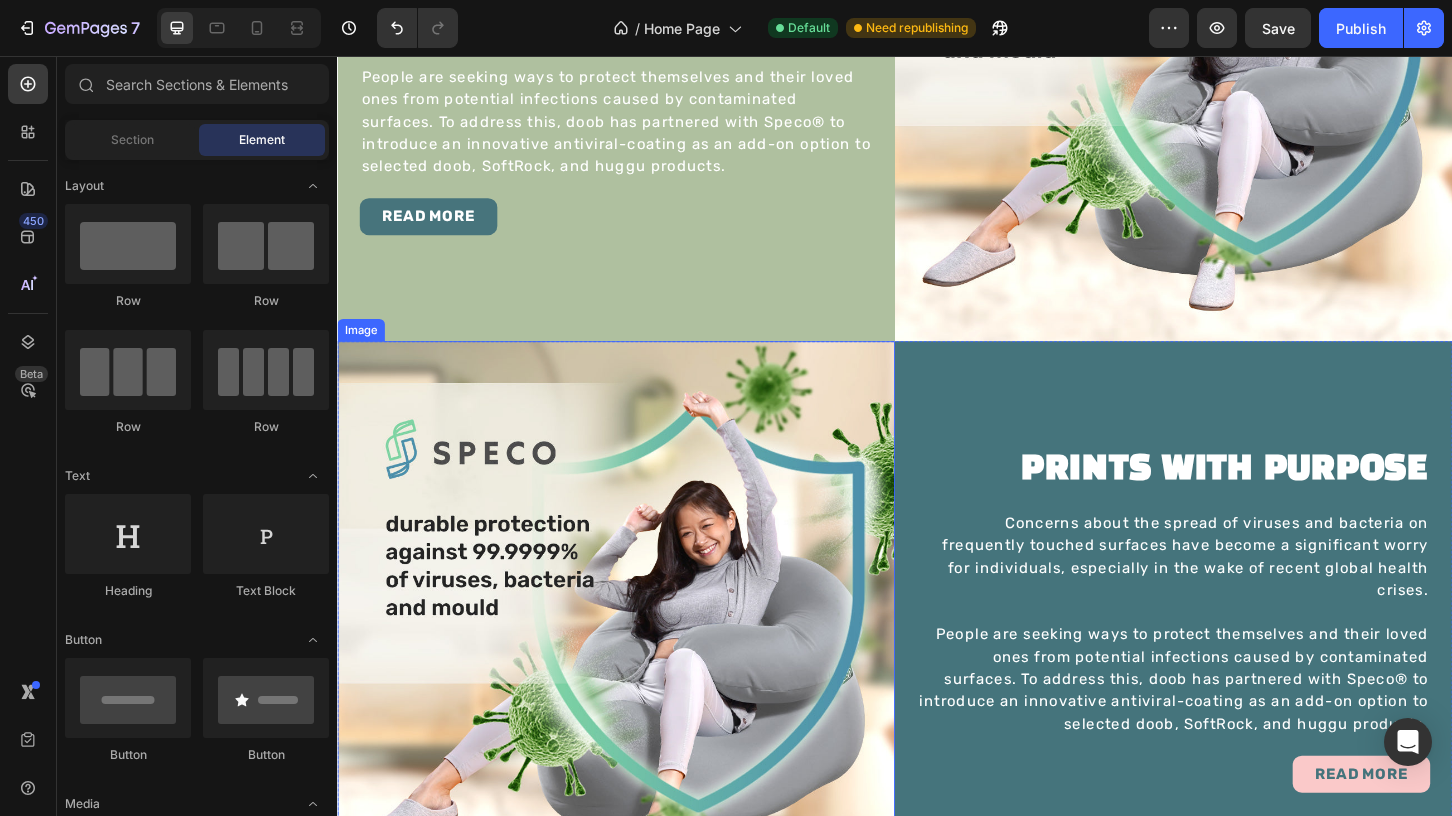 scroll, scrollTop: 1998, scrollLeft: 0, axis: vertical 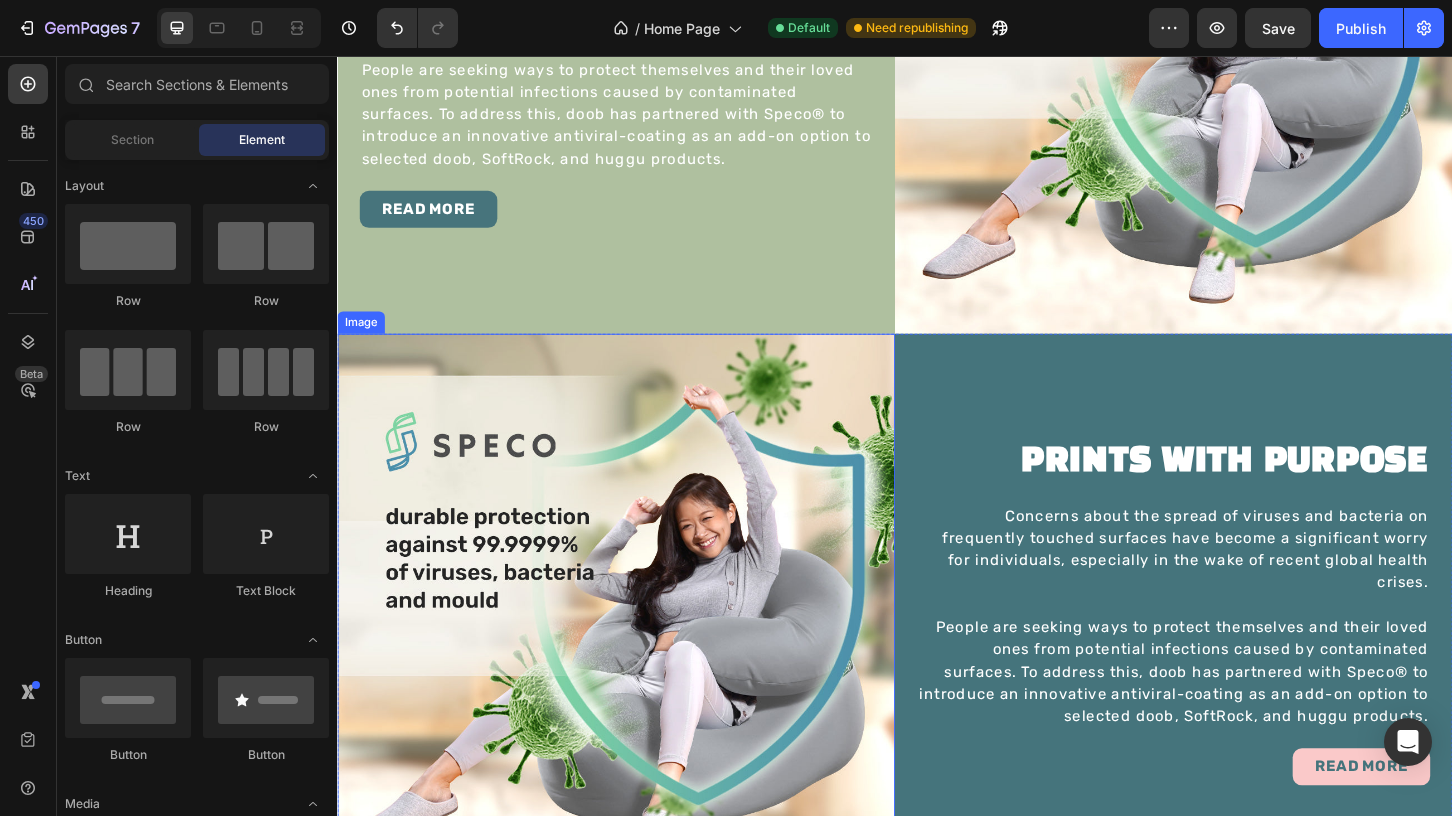 click at bounding box center (637, 655) 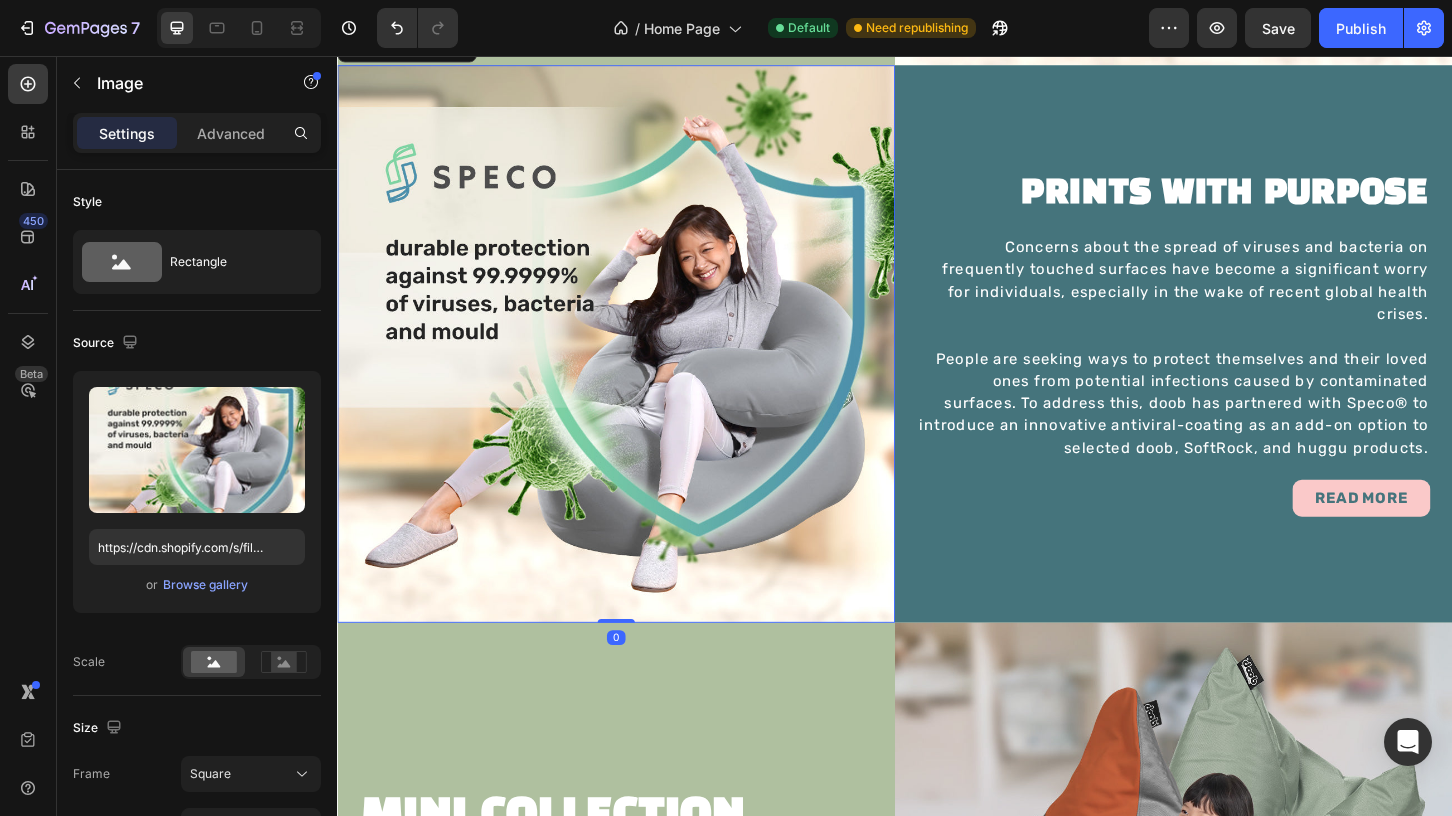 scroll, scrollTop: 2294, scrollLeft: 0, axis: vertical 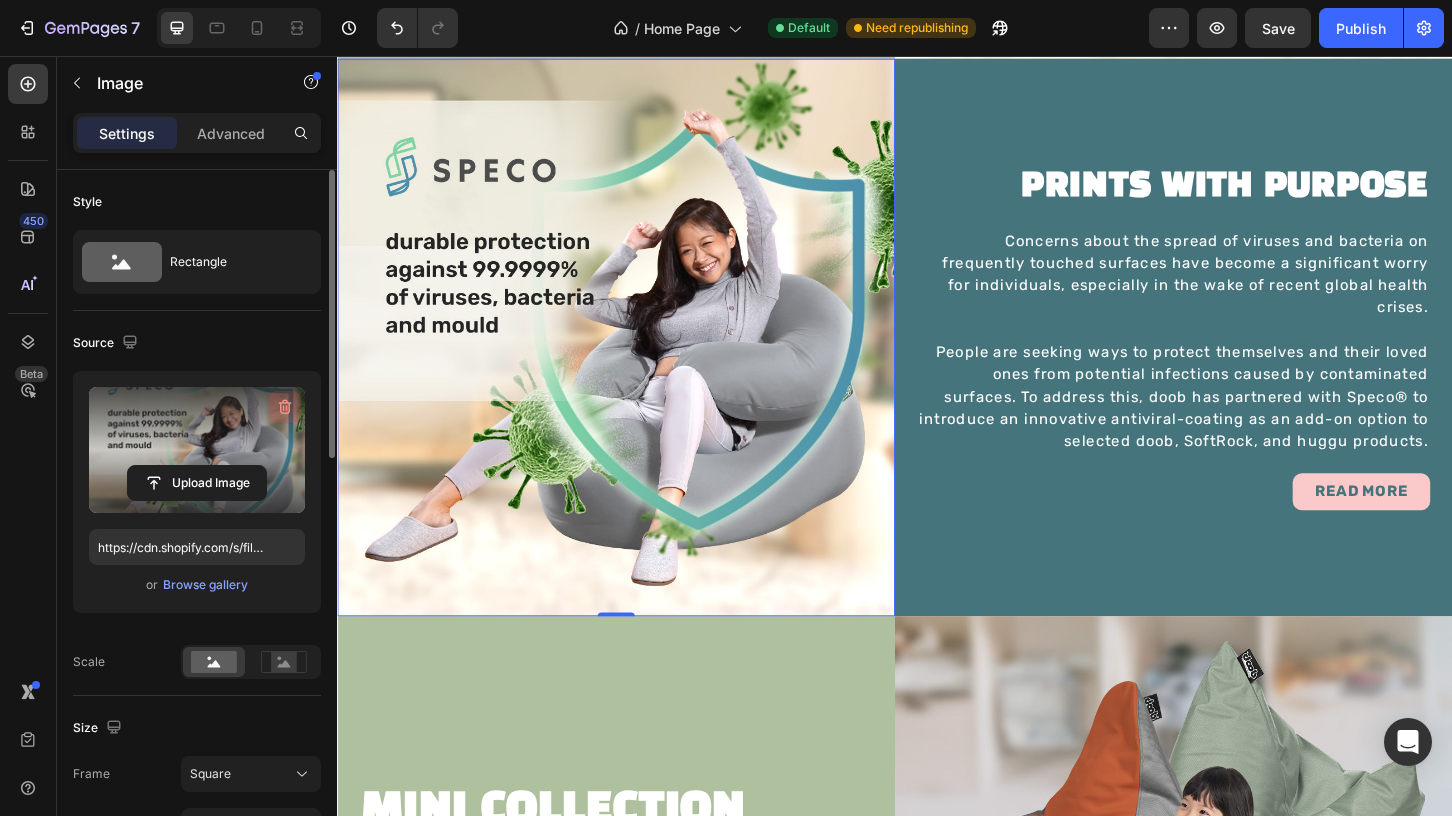 click 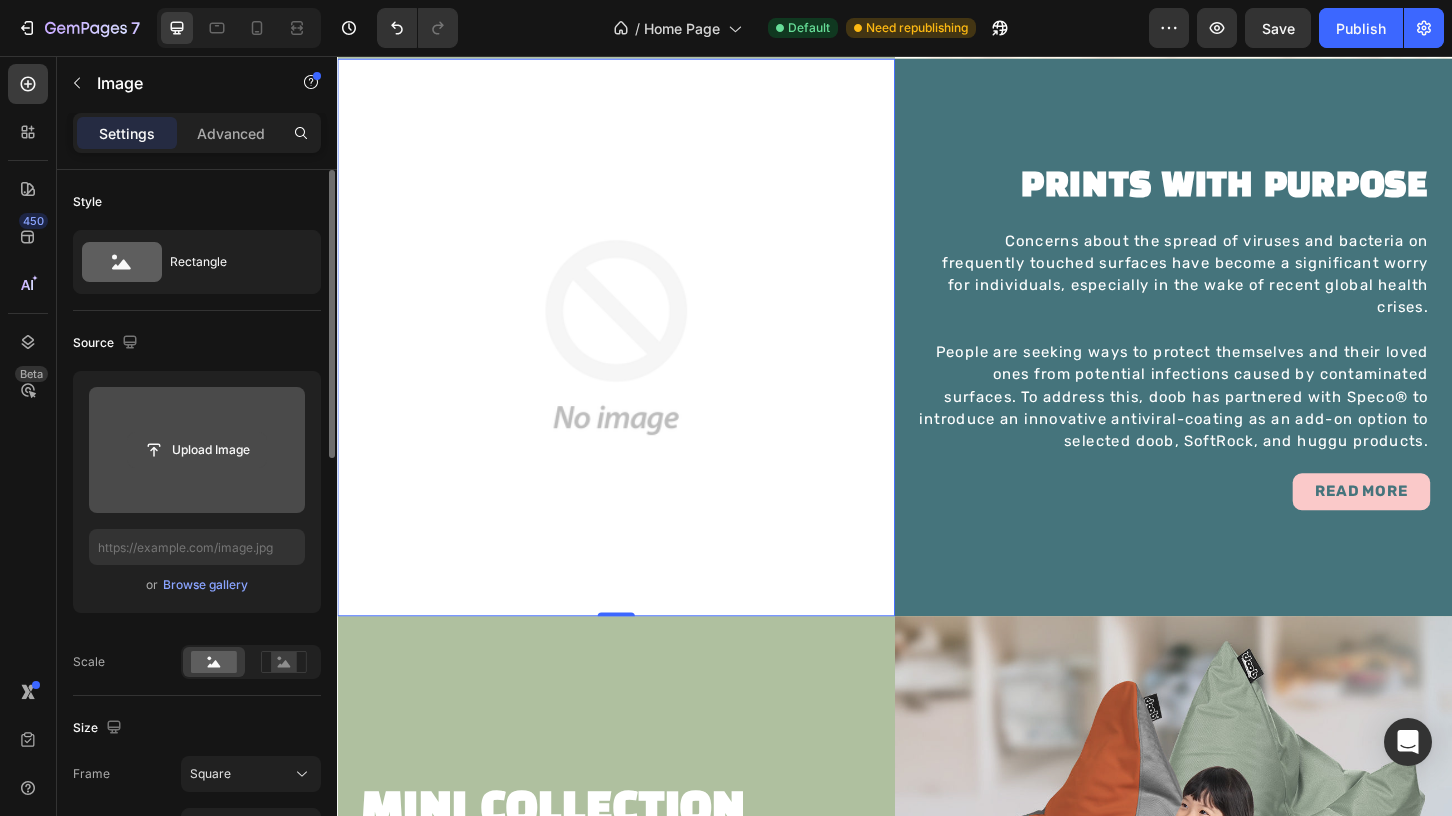 click 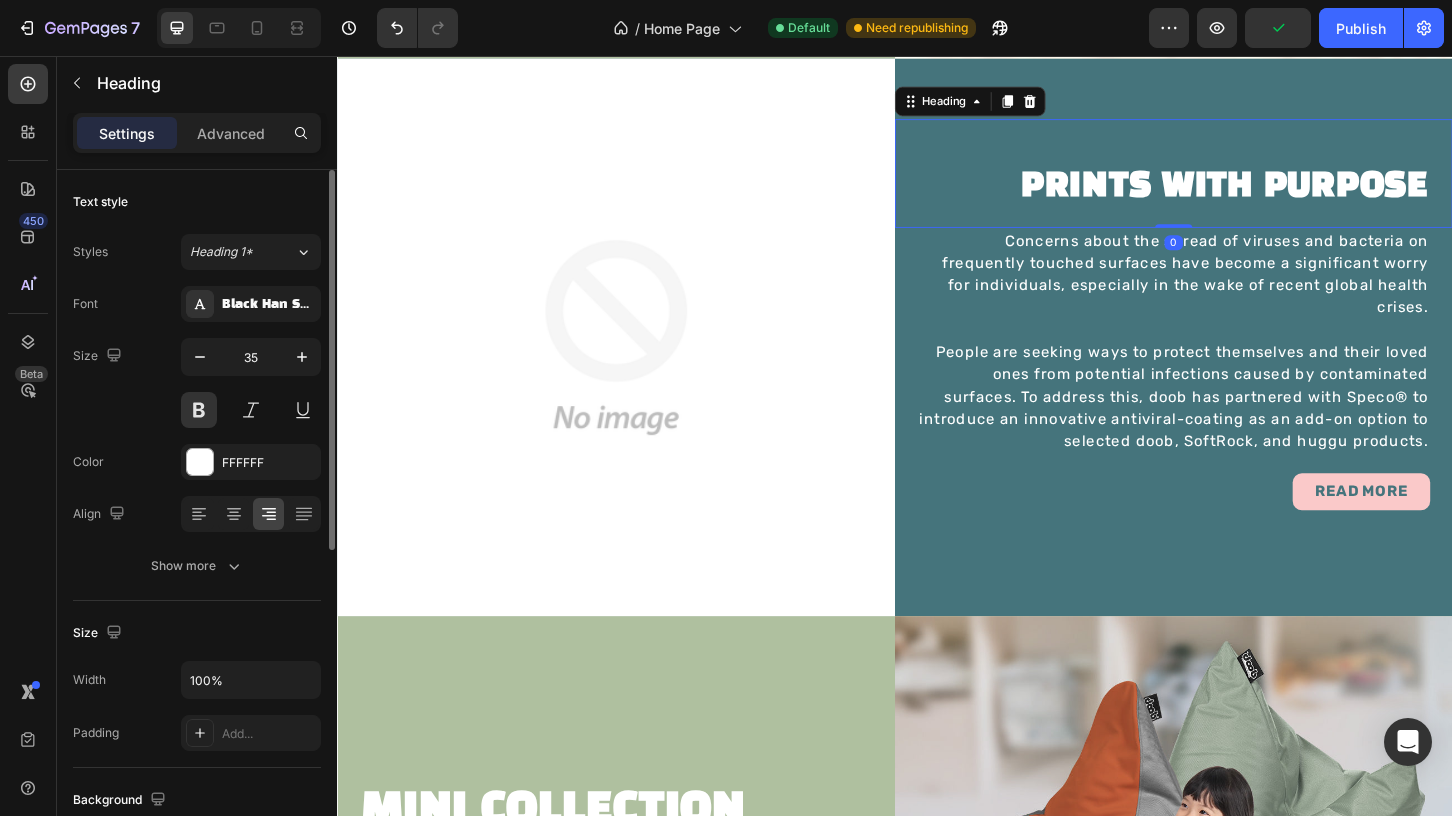 click on "PRINTS WITH PURPOSE" at bounding box center (1237, 197) 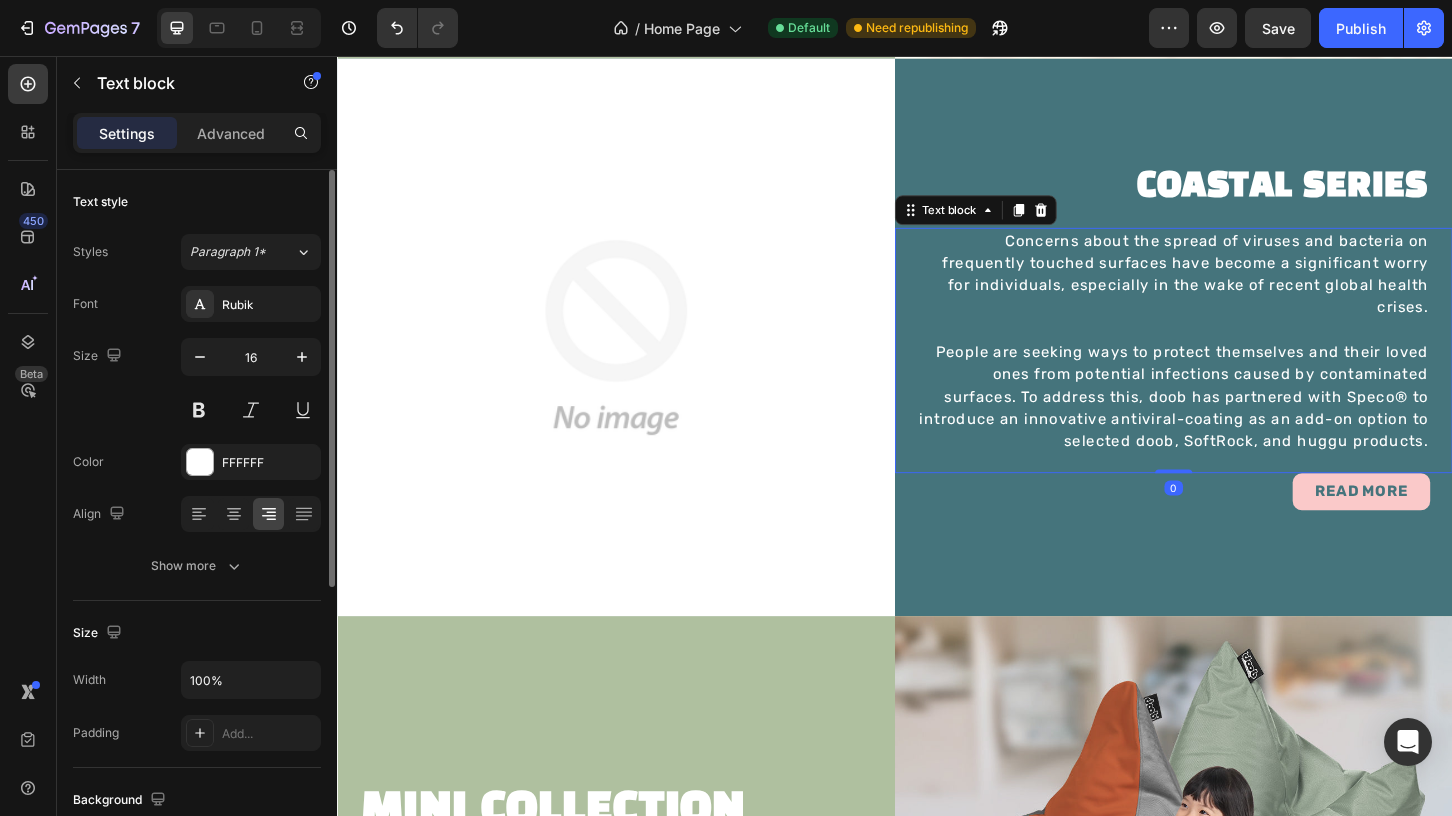 click on "People are seeking ways to protect themselves and their loved ones from potential infections caused by contaminated surfaces. To address this, doob has partnered with Speco® to introduce an innovative antiviral-coating as an add-on option to selected doob, SoftRock, and huggu products." at bounding box center (1237, 423) 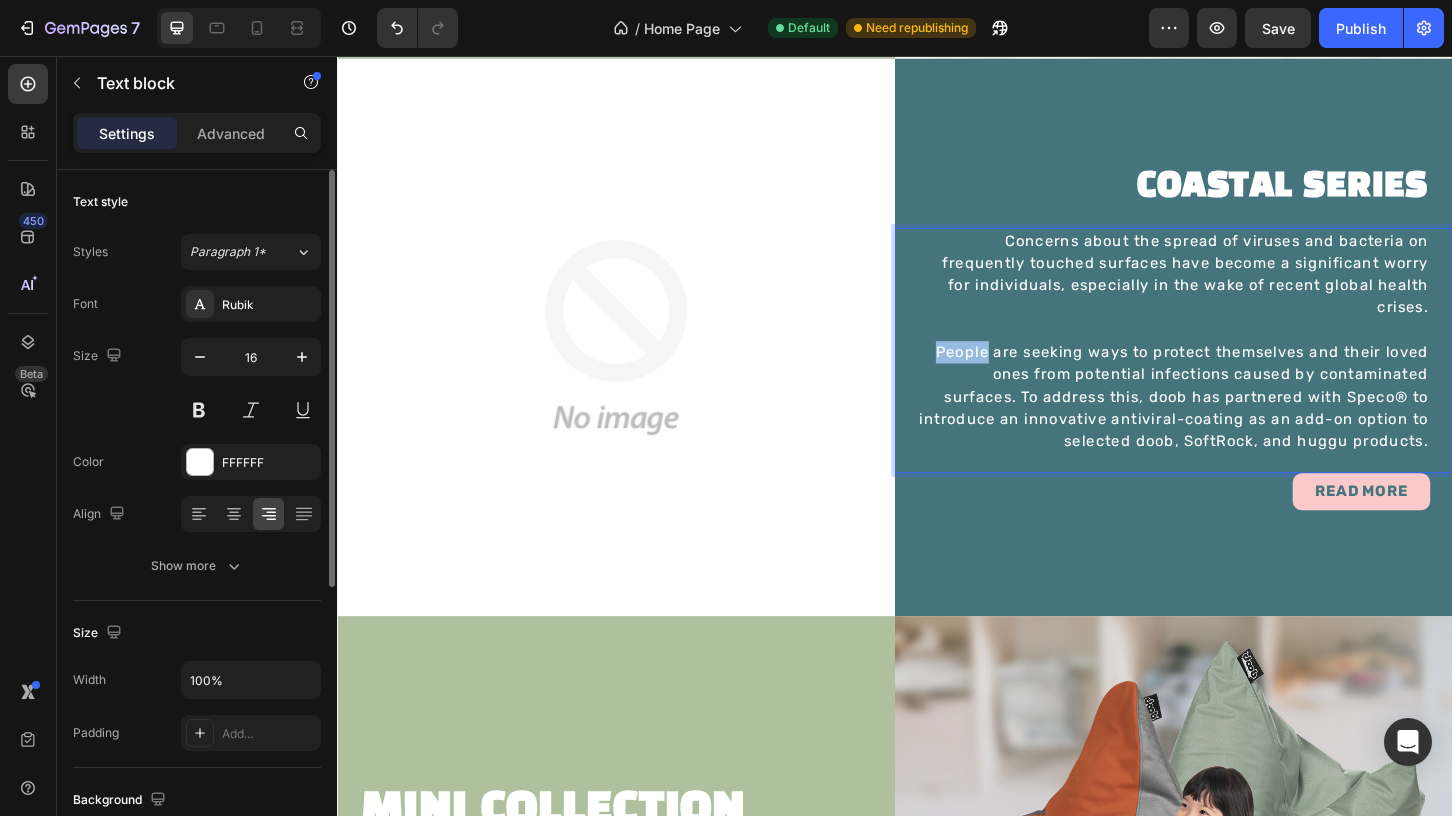 click on "People are seeking ways to protect themselves and their loved ones from potential infections caused by contaminated surfaces. To address this, doob has partnered with Speco® to introduce an innovative antiviral-coating as an add-on option to selected doob, SoftRock, and huggu products." at bounding box center [1237, 423] 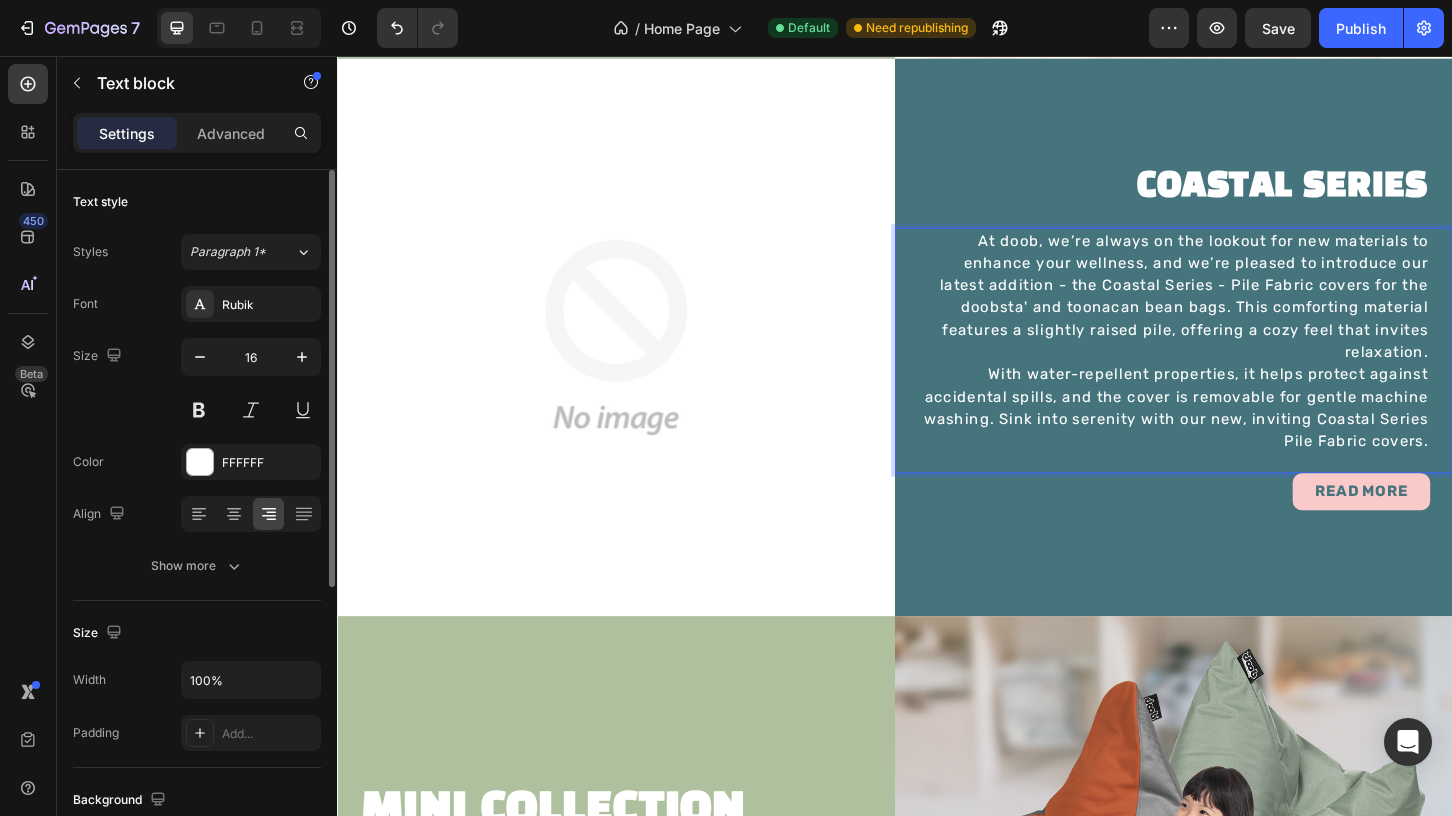 click on "At doob, we’re always on the lookout for new materials to enhance your wellness, and we’re pleased to introduce our latest addition - the Coastal Series - Pile Fabric covers for the doobsta' and toonacan bean bags. This comforting material features a slightly raised pile, offering a cozy feel that invites relaxation. With water-repellent properties, it helps protect against accidental spills, and the cover is removable for gentle machine washing. Sink into serenity with our new, inviting Coastal Series Pile Fabric covers." at bounding box center (1237, 363) 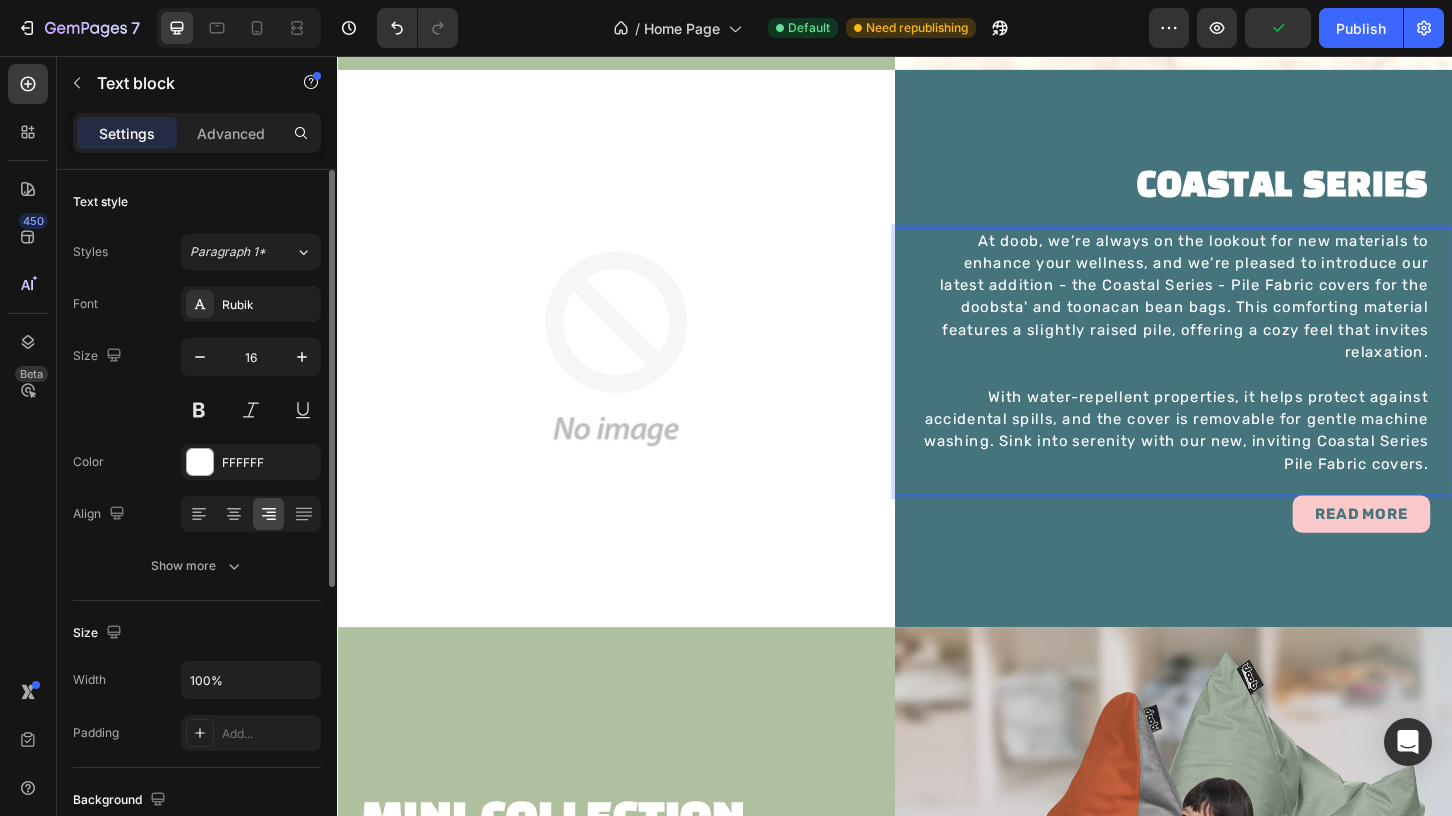 click on "With water-repellent properties, it helps protect against accidental spills, and the cover is removable for gentle machine washing. Sink into serenity with our new, inviting Coastal Series Pile Fabric covers." at bounding box center [1237, 459] 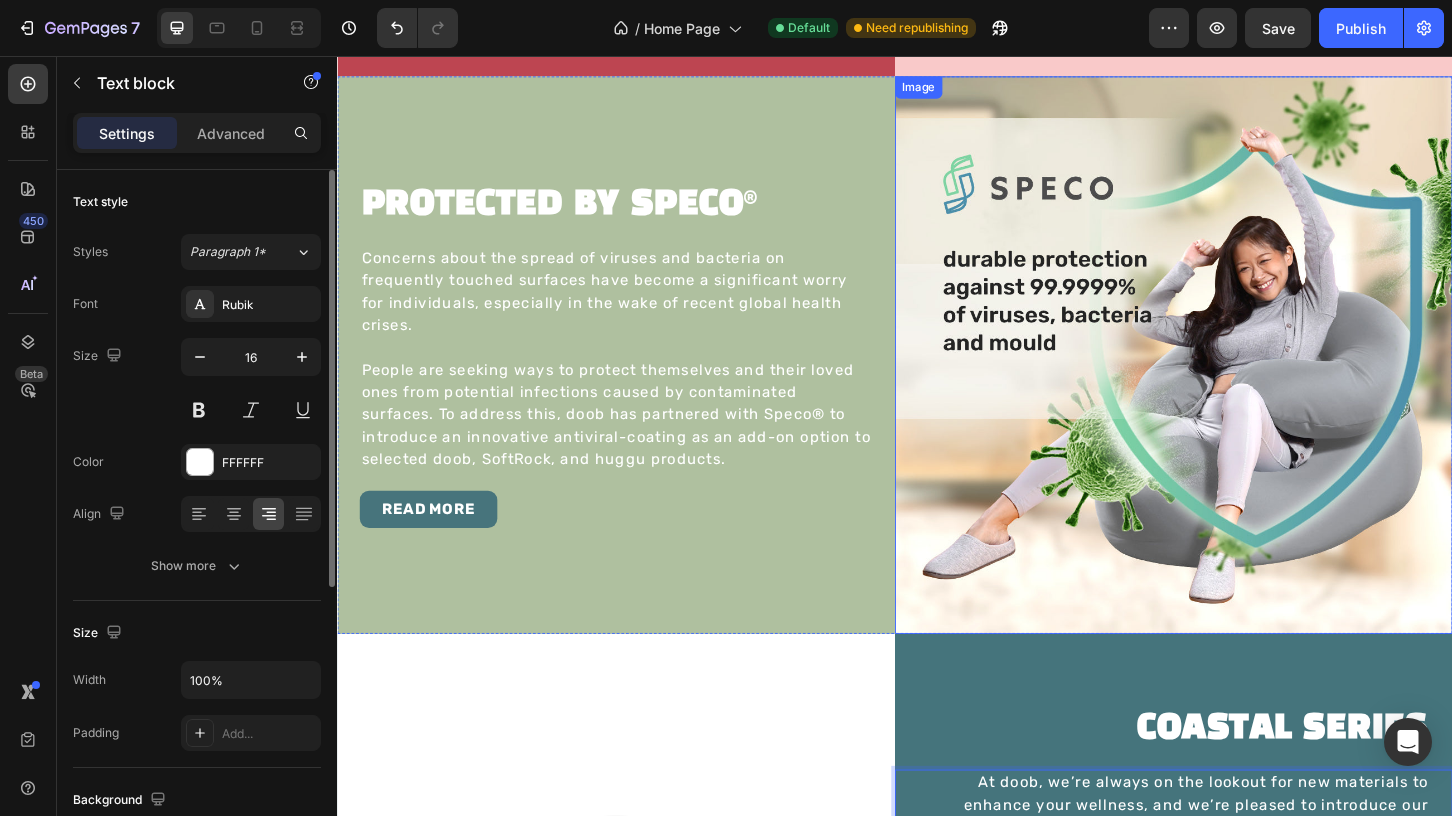 scroll, scrollTop: 1653, scrollLeft: 0, axis: vertical 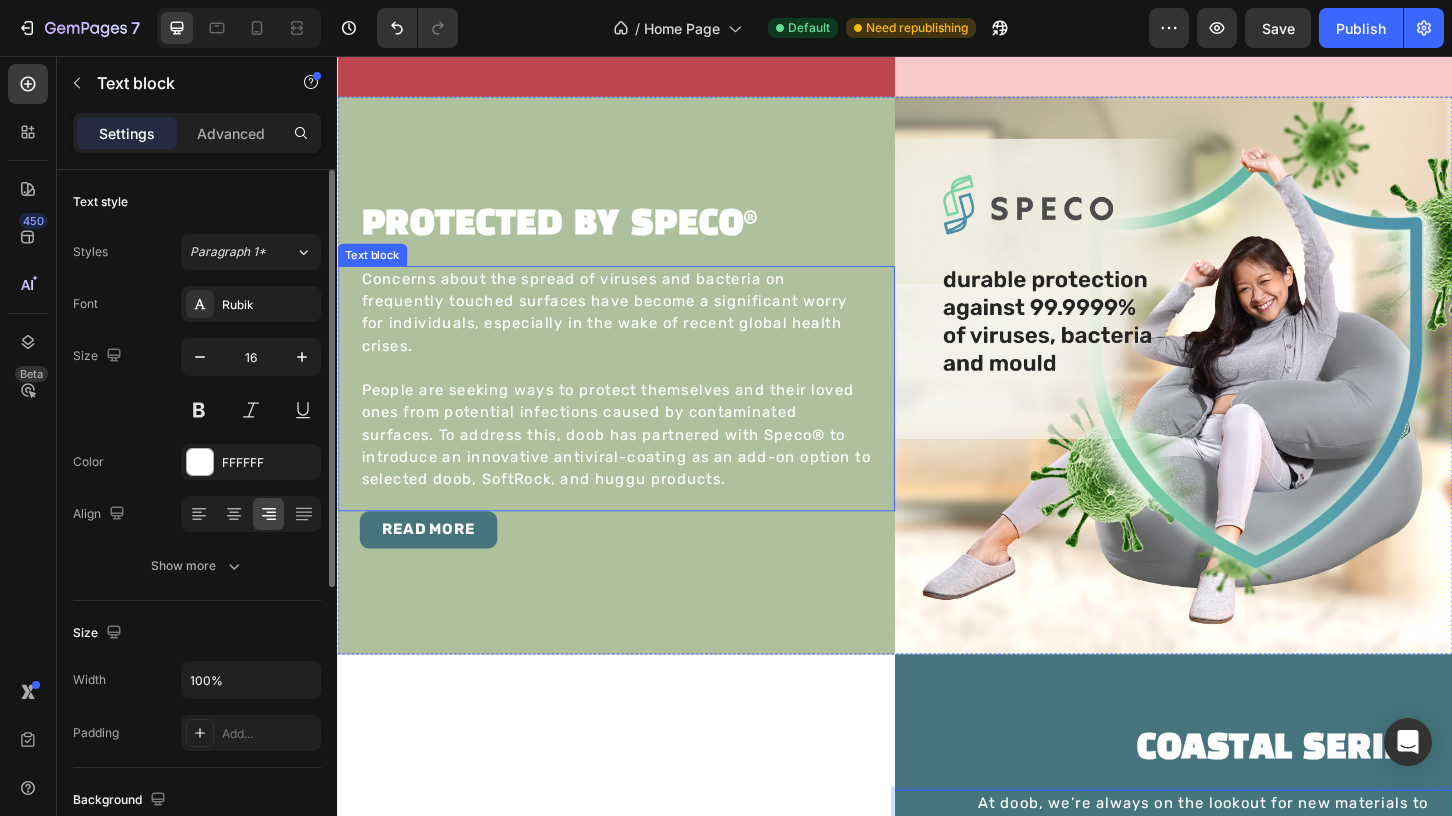 click on "People are seeking ways to protect themselves and their loved ones from potential infections caused by contaminated surfaces. To address this, doob has partnered with Speco® to introduce an innovative antiviral-coating as an add-on option to selected doob, SoftRock, and huggu products." at bounding box center [637, 464] 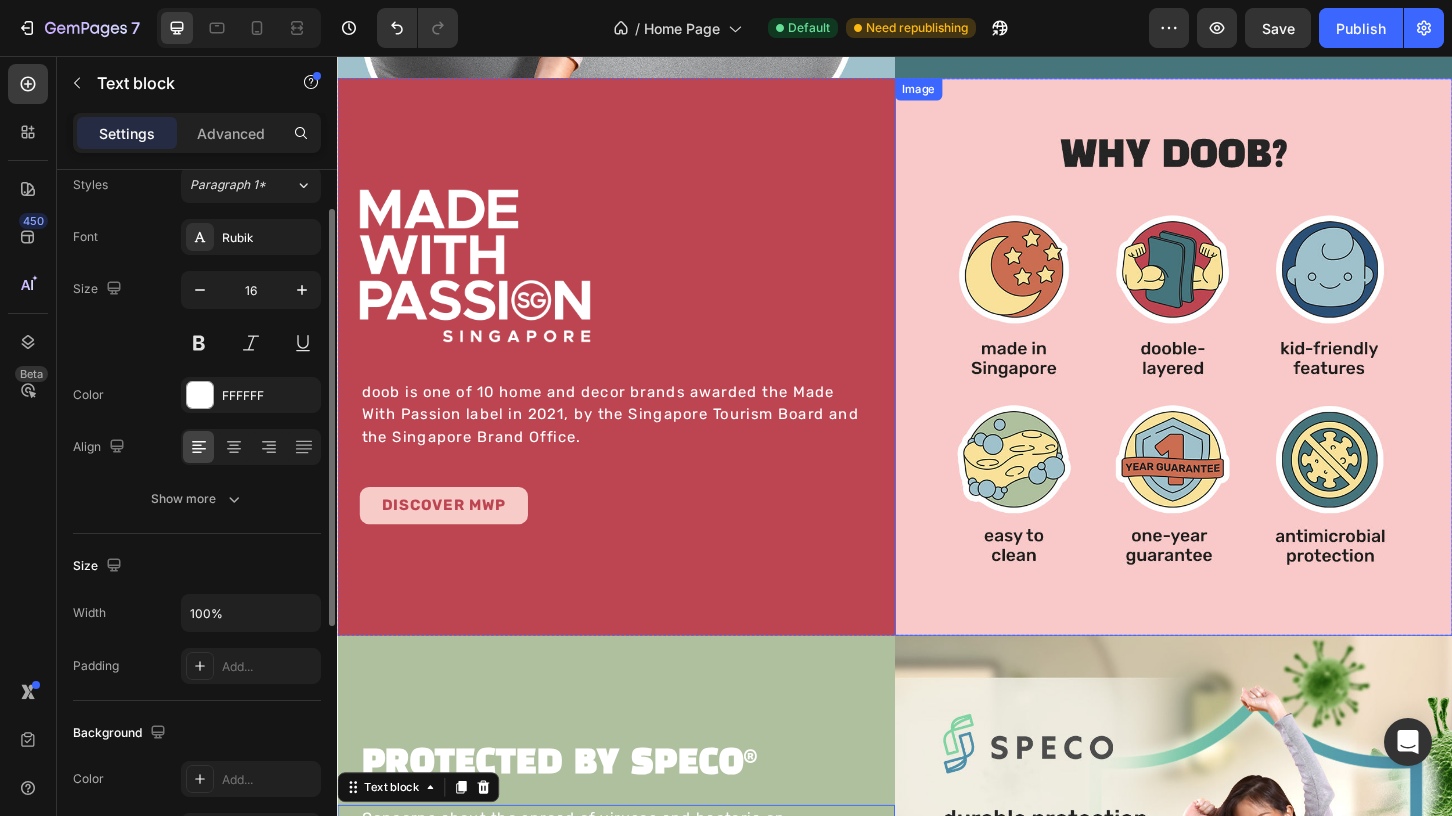 scroll, scrollTop: 1065, scrollLeft: 0, axis: vertical 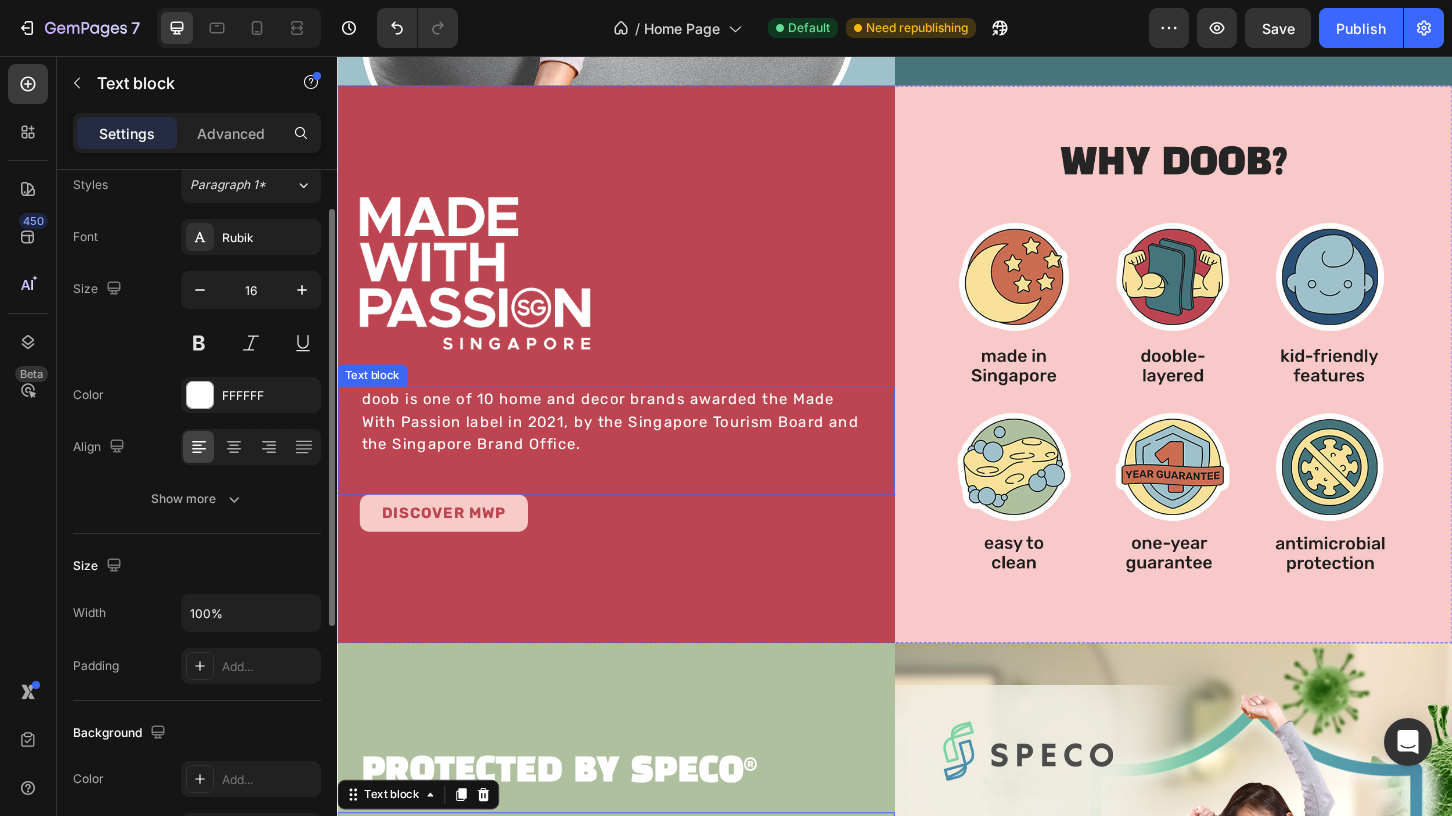 click on "doob is one of 10 home and decor brands awarded the Made With Passion label in 2021, by the Singapore Tourism Board and the Singapore Brand Office." at bounding box center (637, 450) 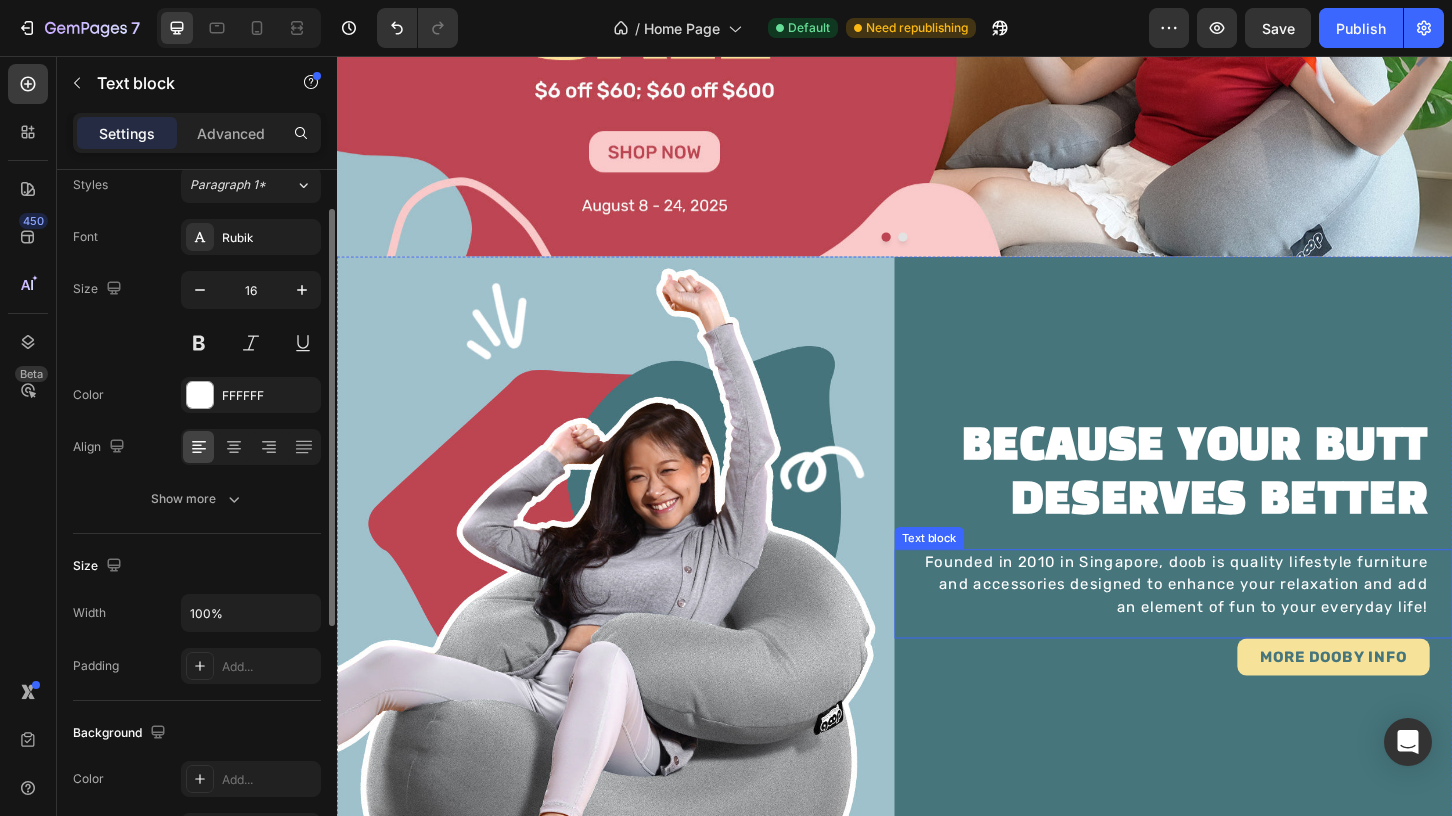 click on "Founded in 2010 in Singapore, doob is quality lifestyle furniture and accessories designed to enhance your relaxation and add an element of fun to your everyday life!" at bounding box center [1237, 625] 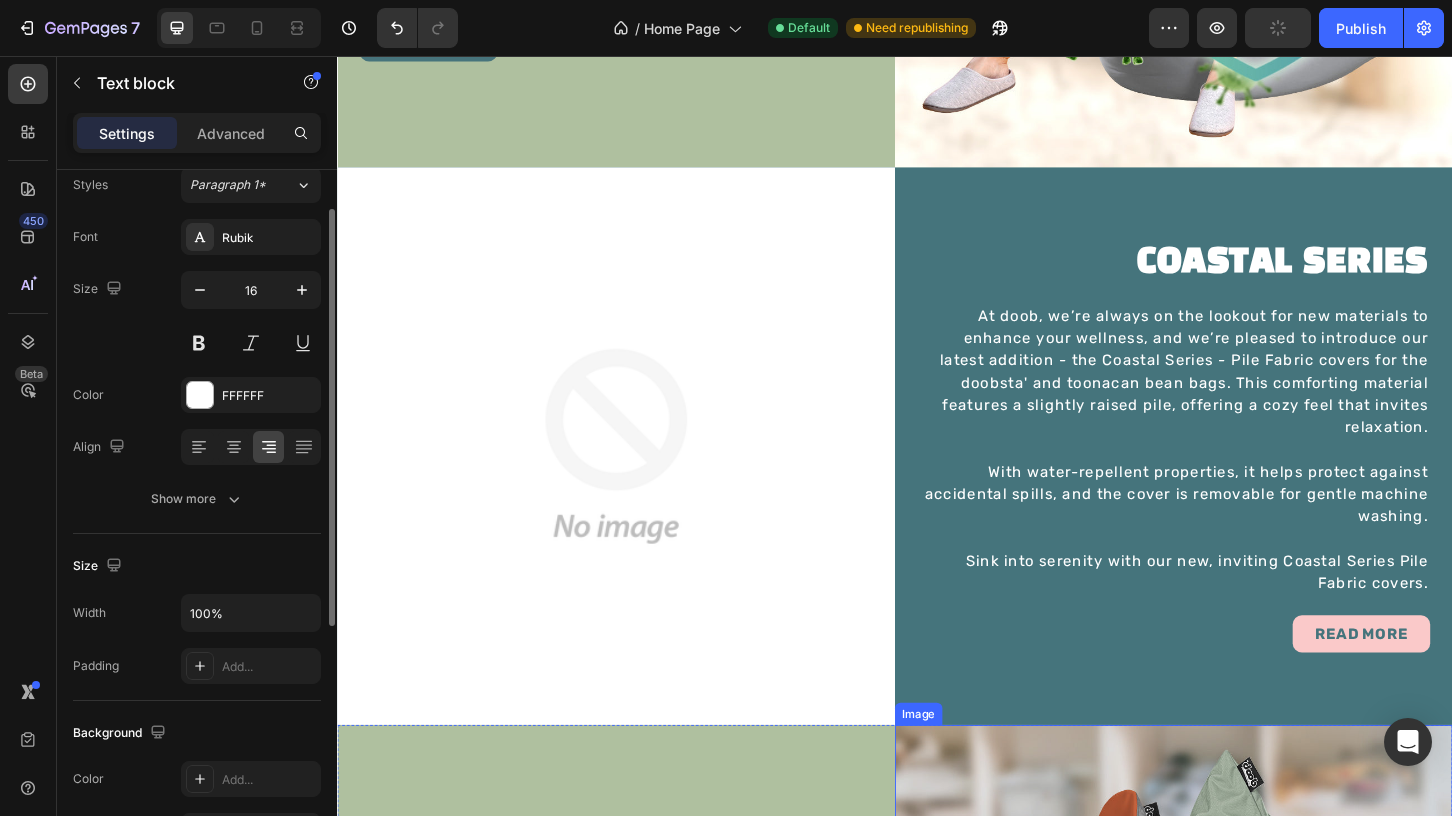 scroll, scrollTop: 2159, scrollLeft: 0, axis: vertical 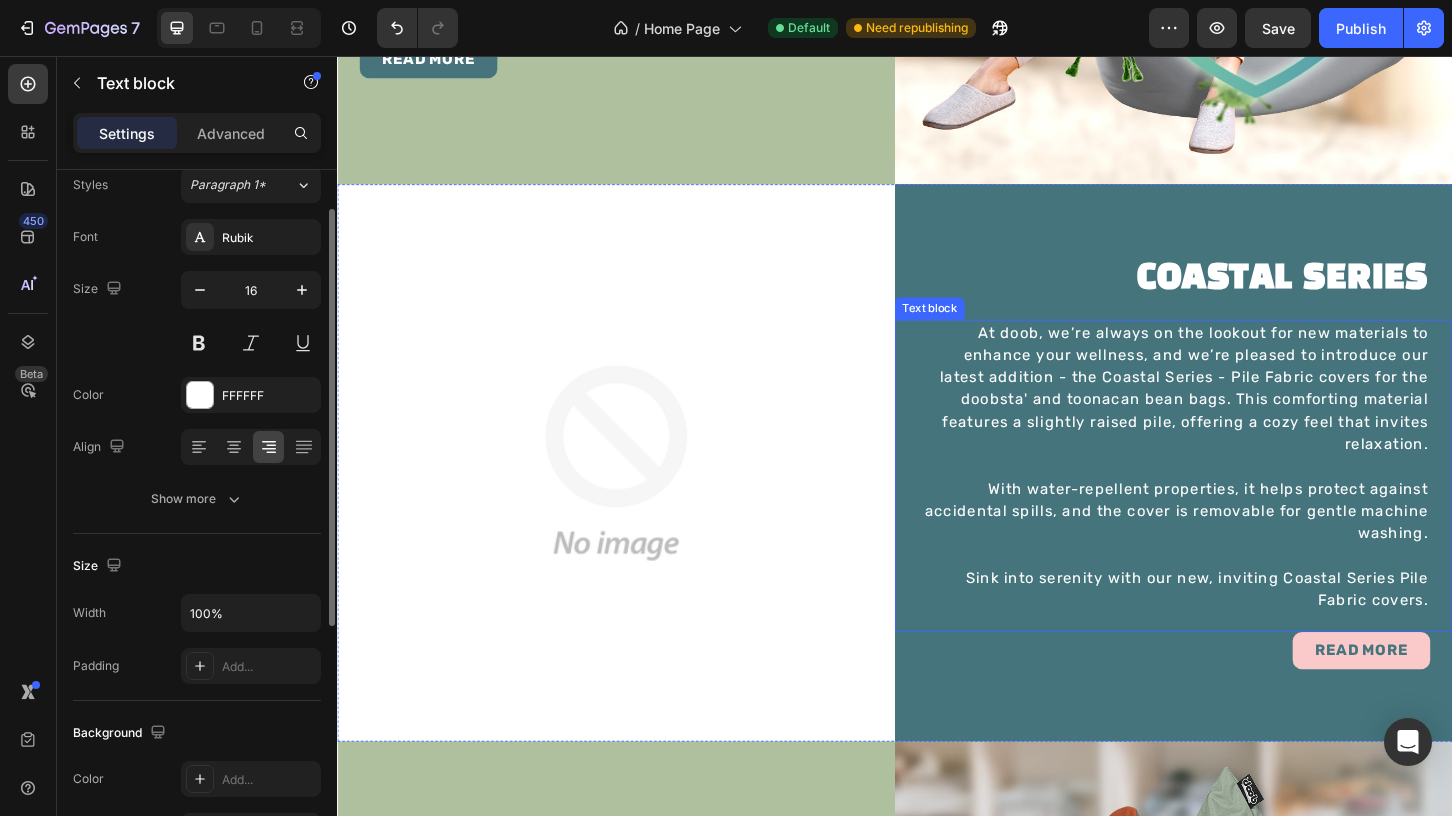 click on "At doob, we’re always on the lookout for new materials to enhance your wellness, and we’re pleased to introduce our latest addition - the Coastal Series - Pile Fabric covers for the doobsta' and toonacan bean bags. This comforting material features a slightly raised pile, offering a cozy feel that invites relaxation." at bounding box center [1237, 426] 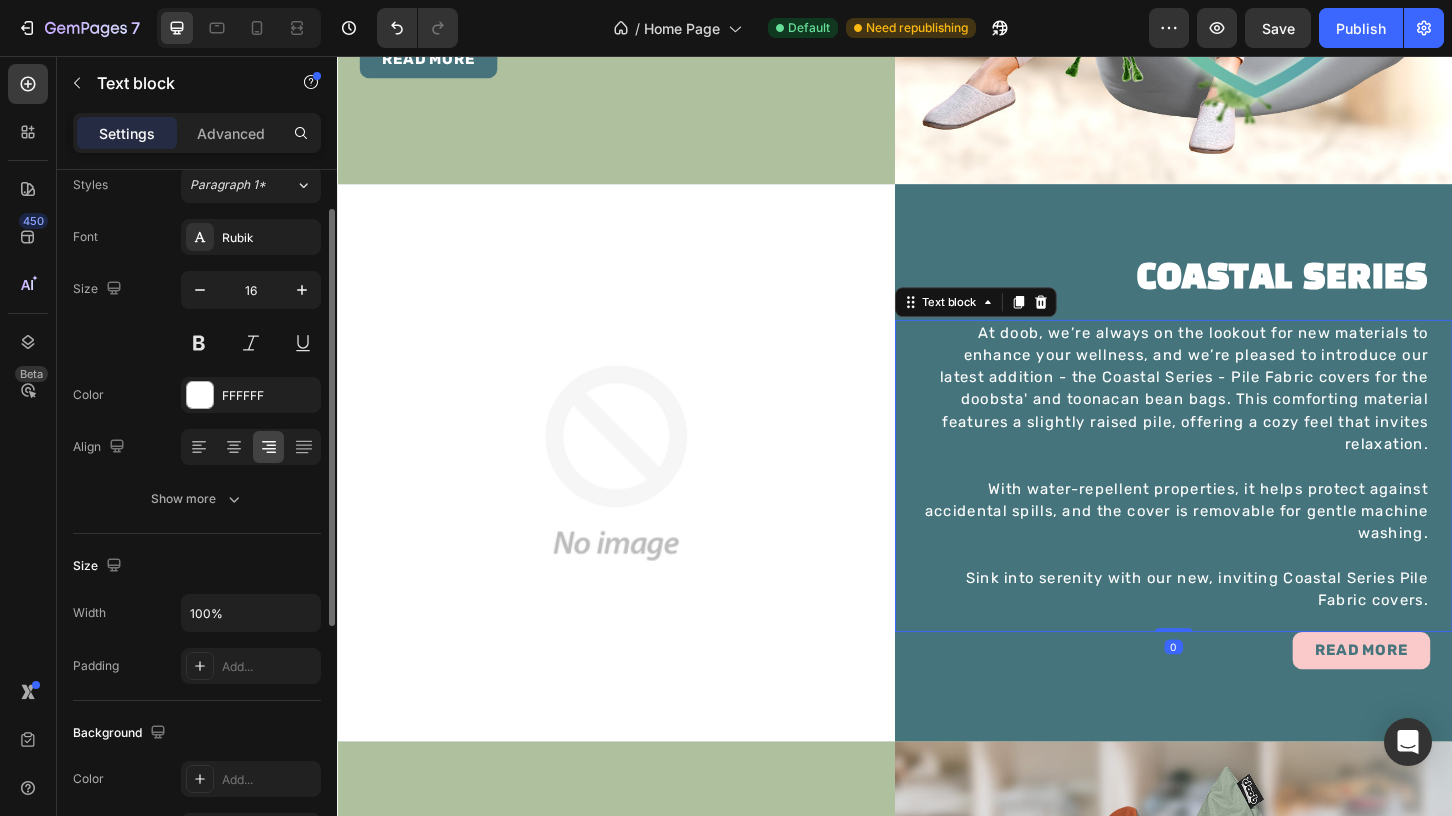 click on "At doob, we’re always on the lookout for new materials to enhance your wellness, and we’re pleased to introduce our latest addition - the Coastal Series - Pile Fabric covers for the doobsta' and toonacan bean bags. This comforting material features a slightly raised pile, offering a cozy feel that invites relaxation." at bounding box center (1237, 426) 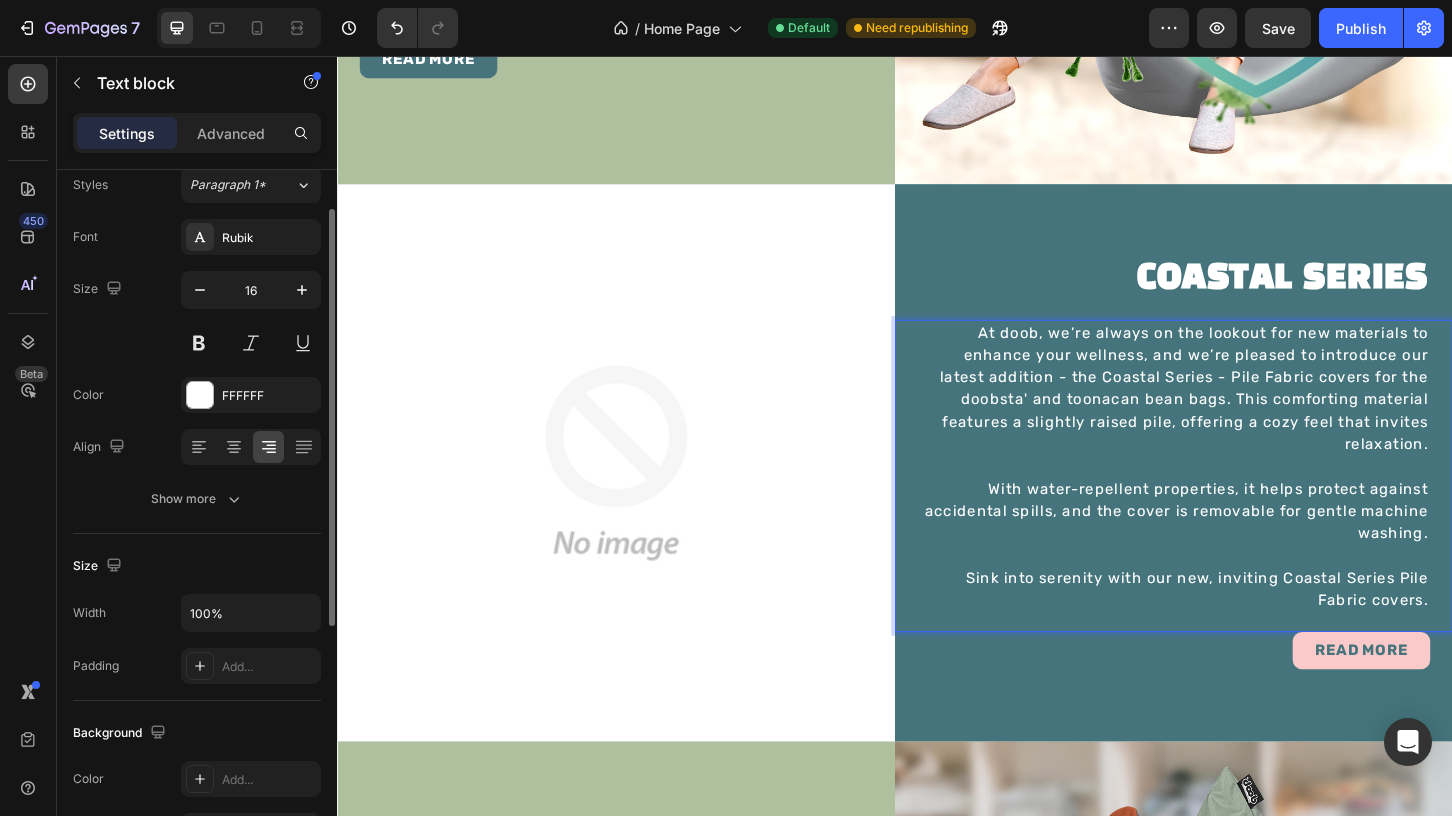 click on "With water-repellent properties, it helps protect against accidental spills, and the cover is removable for gentle machine washing." at bounding box center (1237, 546) 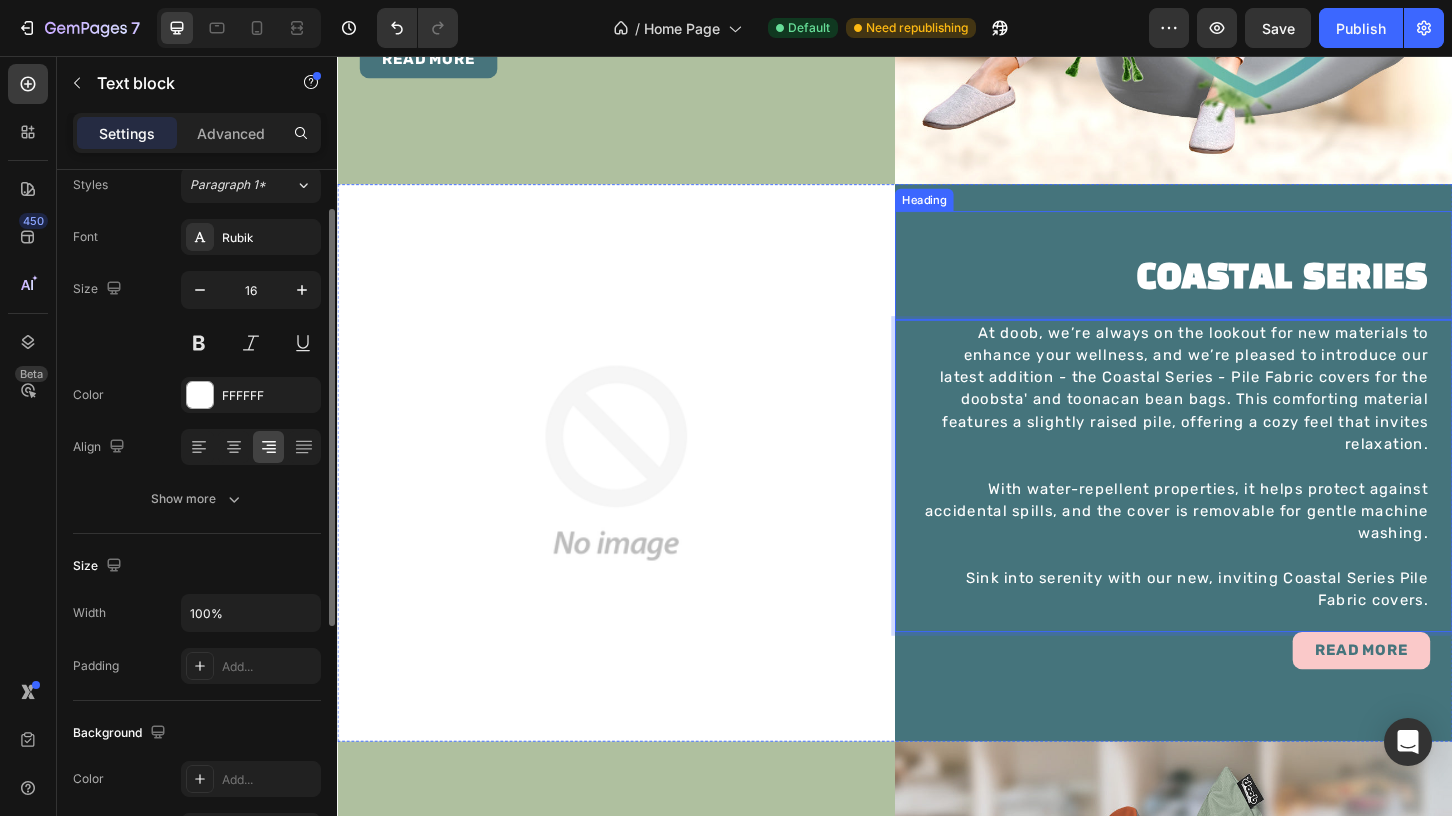 click on "COASTAL SERIES Heading" at bounding box center [1237, 282] 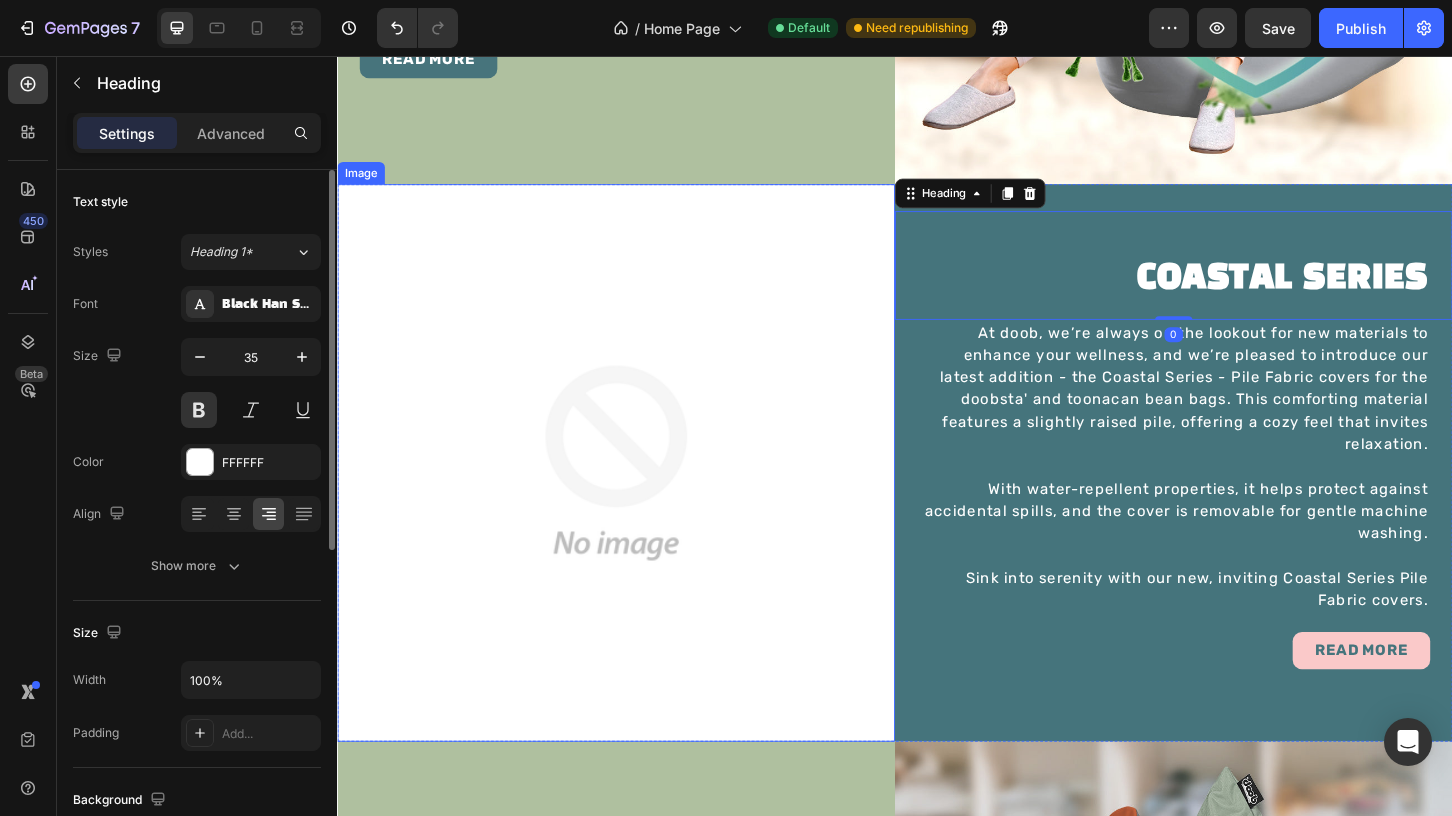 click at bounding box center (637, 494) 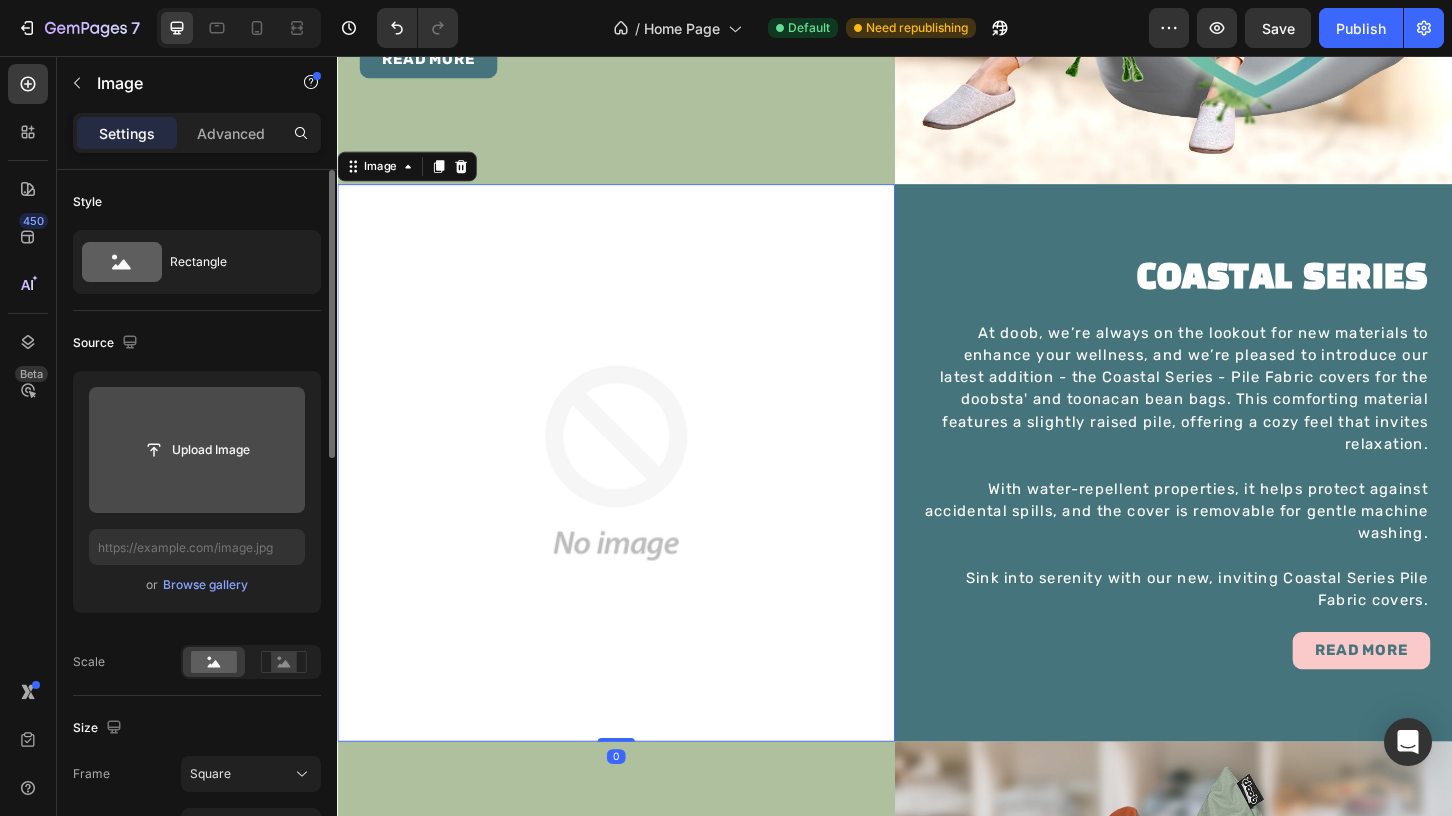 click 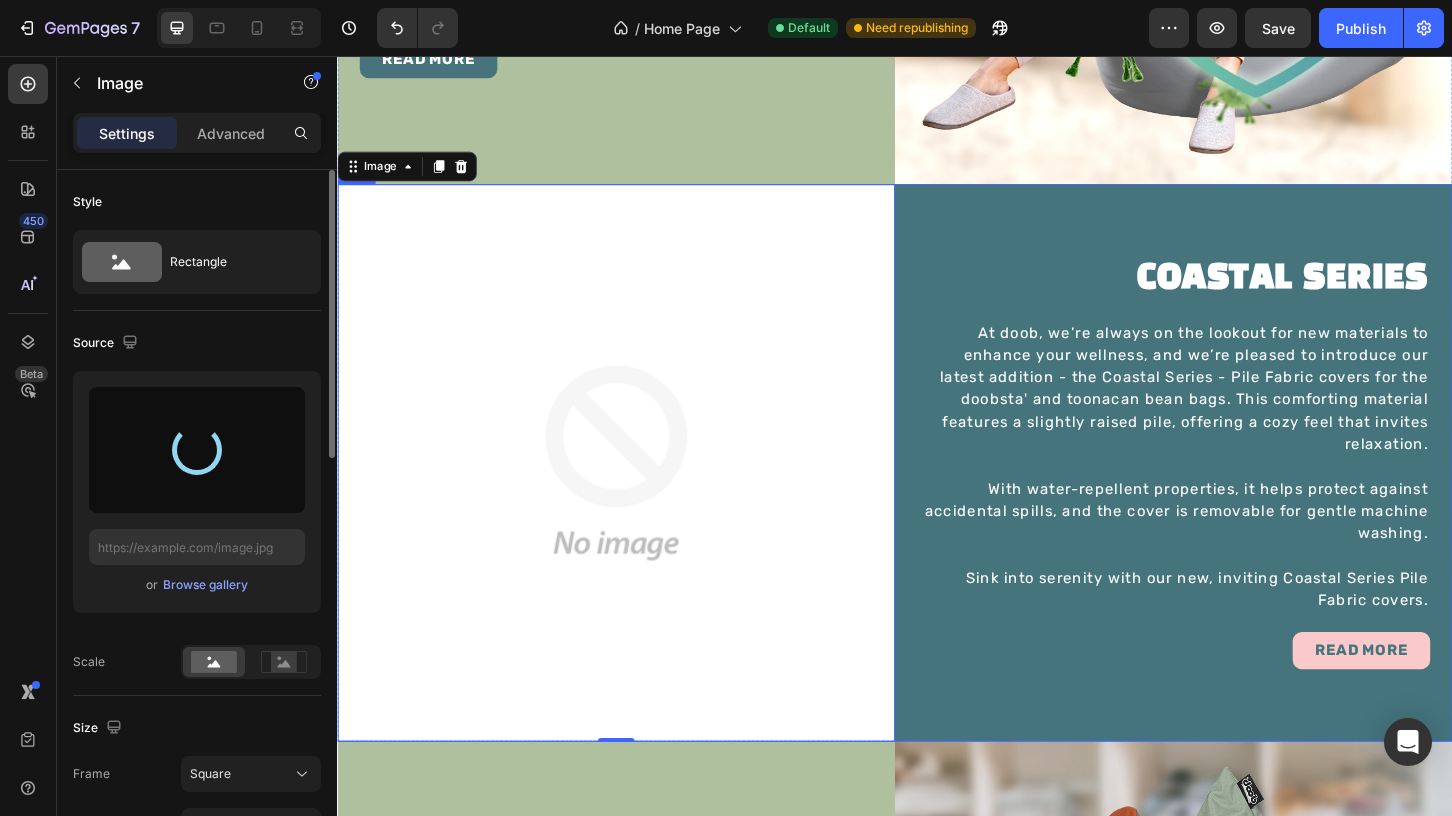 type on "https://cdn.shopify.com/s/files/1/0826/6478/4180/files/gempages_476949487982478251-8fa57532-b4a7-4dd9-8b0a-c03c8f6d9ac8.jpg" 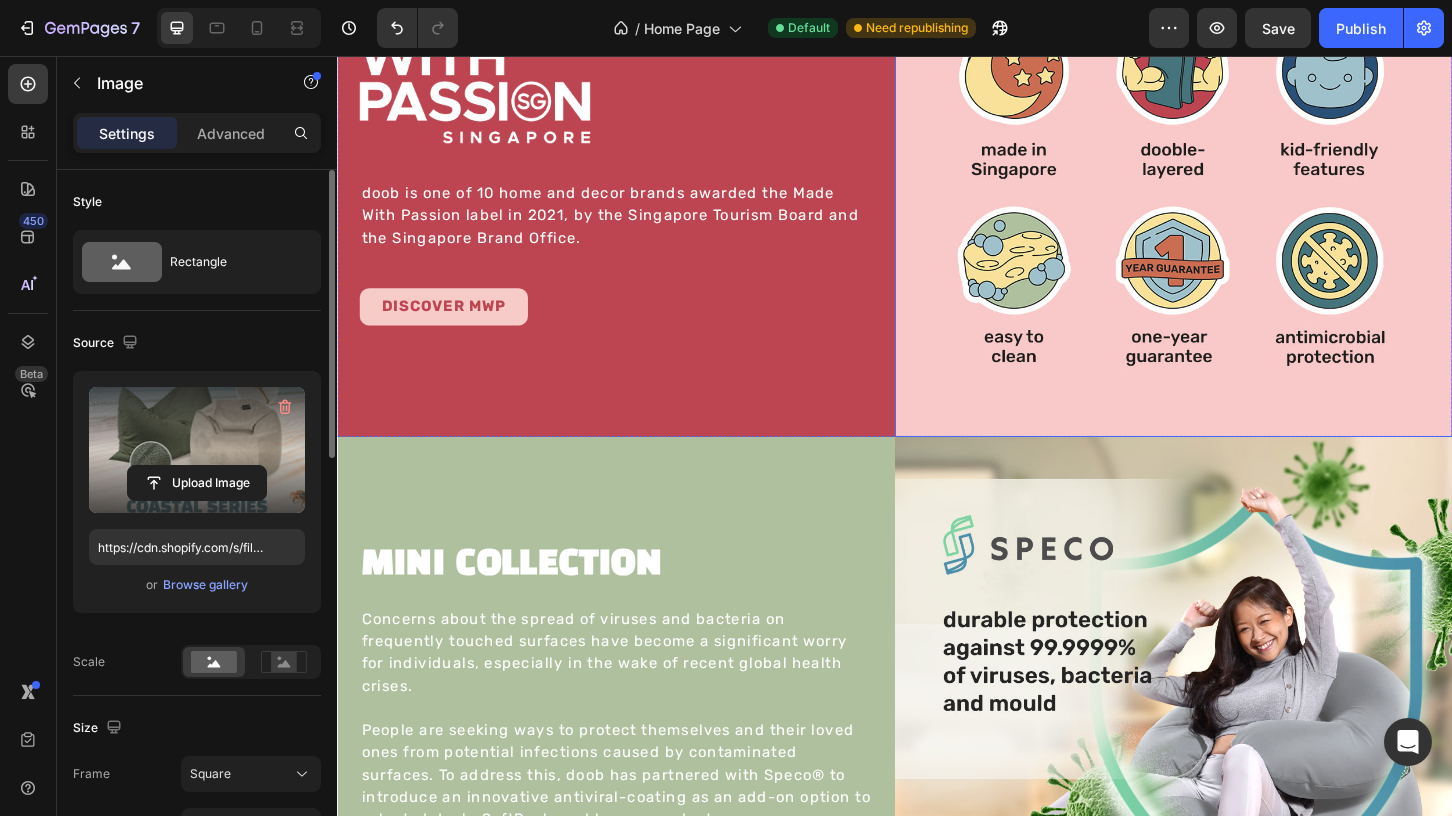 scroll, scrollTop: 1456, scrollLeft: 0, axis: vertical 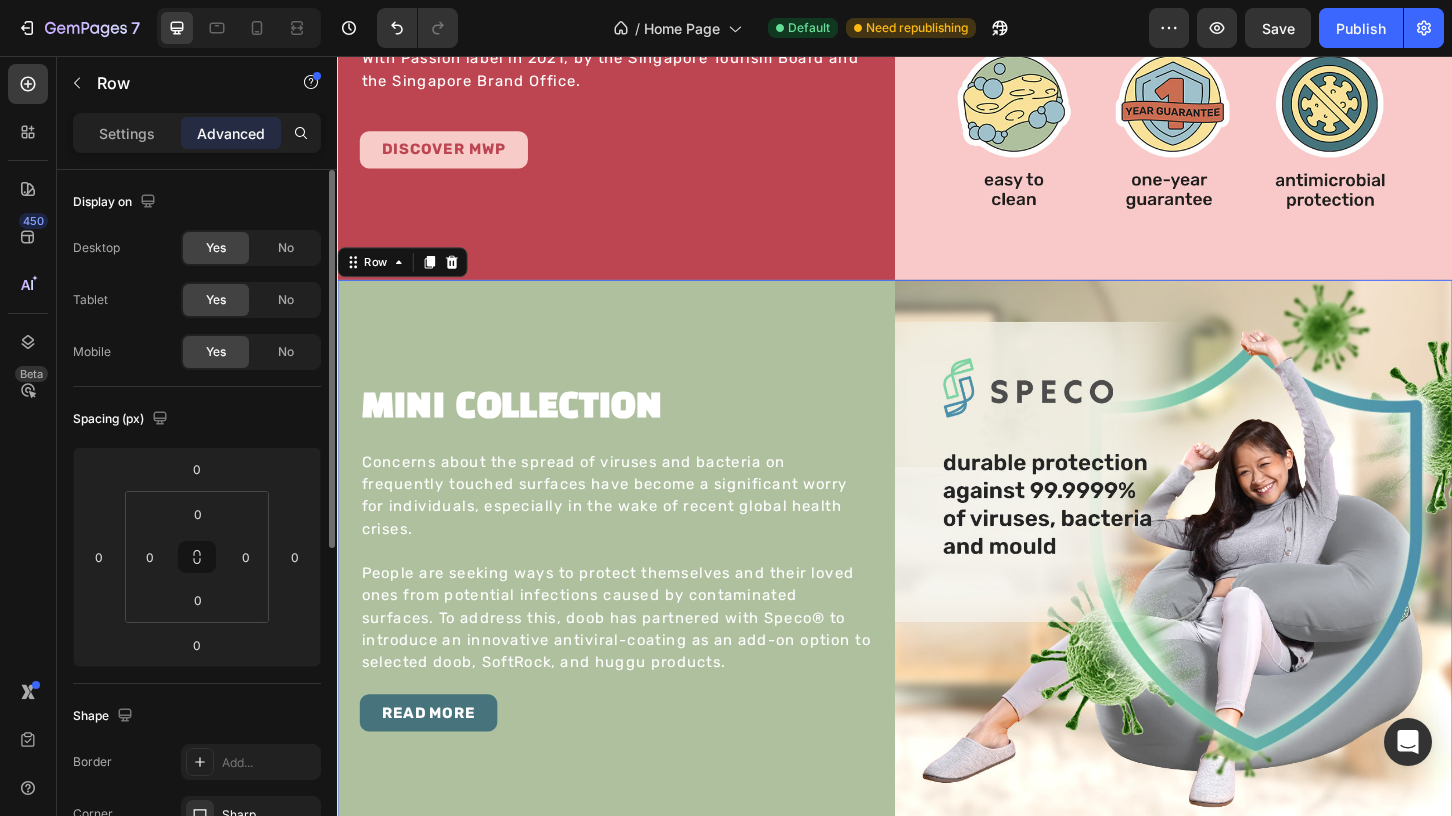 click on "MINI COLLECTION Heading Concerns about the spread of viruses and bacteria on frequently touched surfaces have become a significant worry for individuals, especially in the wake of recent global health crises.    People are seeking ways to protect themselves and their loved ones from potential infections caused by contaminated surfaces. To address this, doob has partnered with Speco® to introduce an innovative antiviral-coating as an add-on option to selected doob, SoftRock, and huggu products. Text block READ MORE Button" at bounding box center [637, 597] 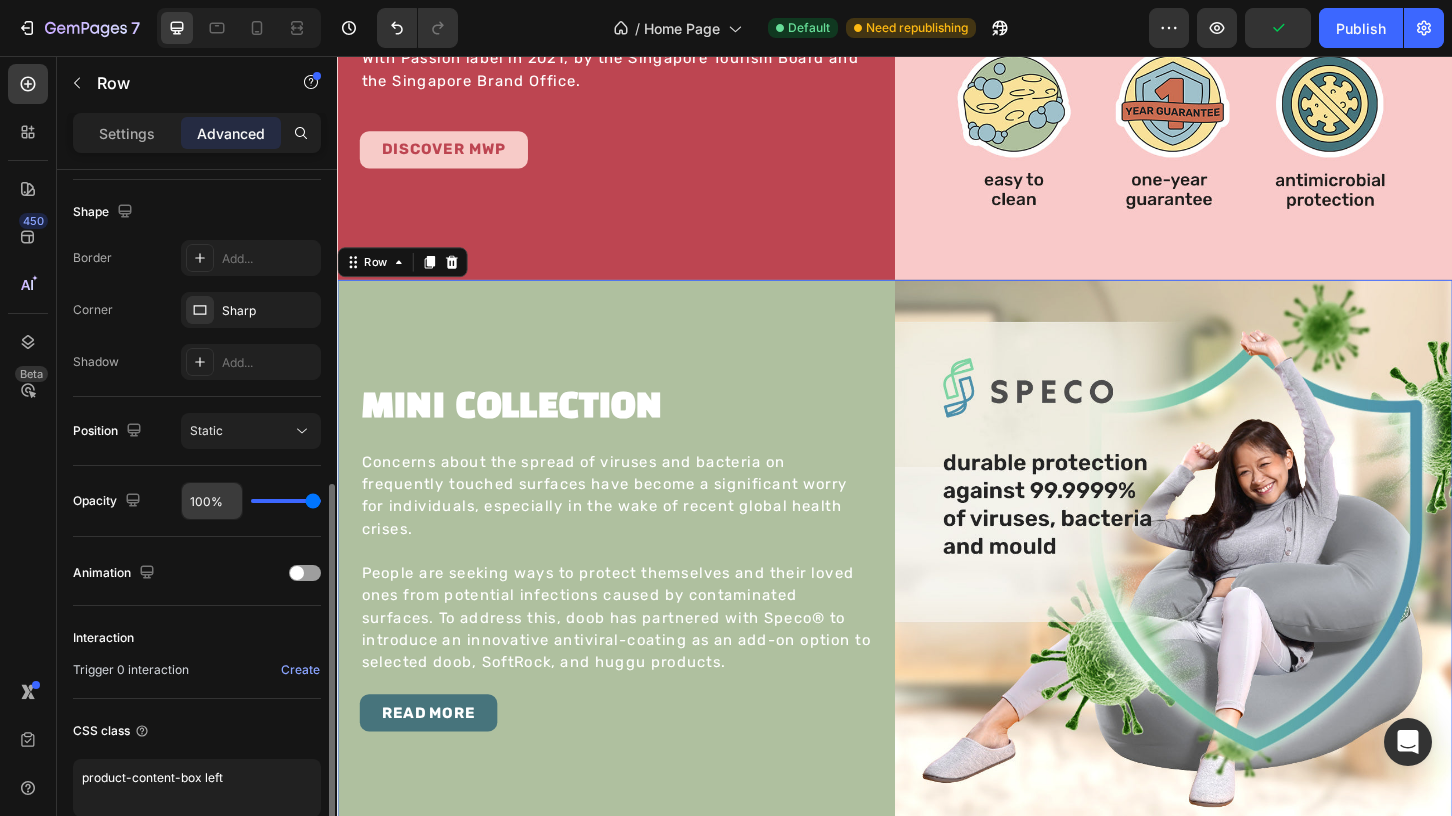 scroll, scrollTop: 601, scrollLeft: 0, axis: vertical 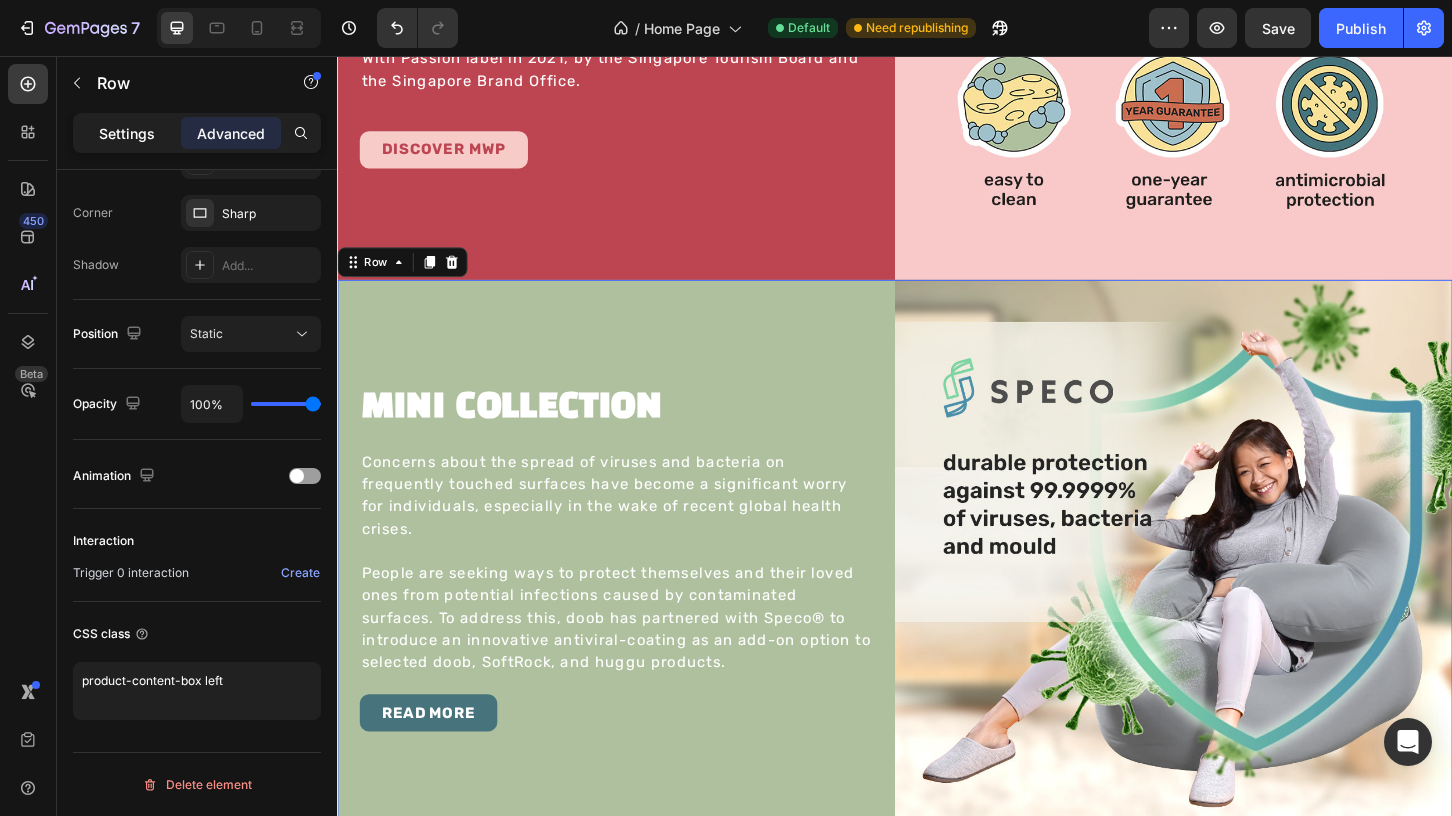 click on "Settings" at bounding box center [127, 133] 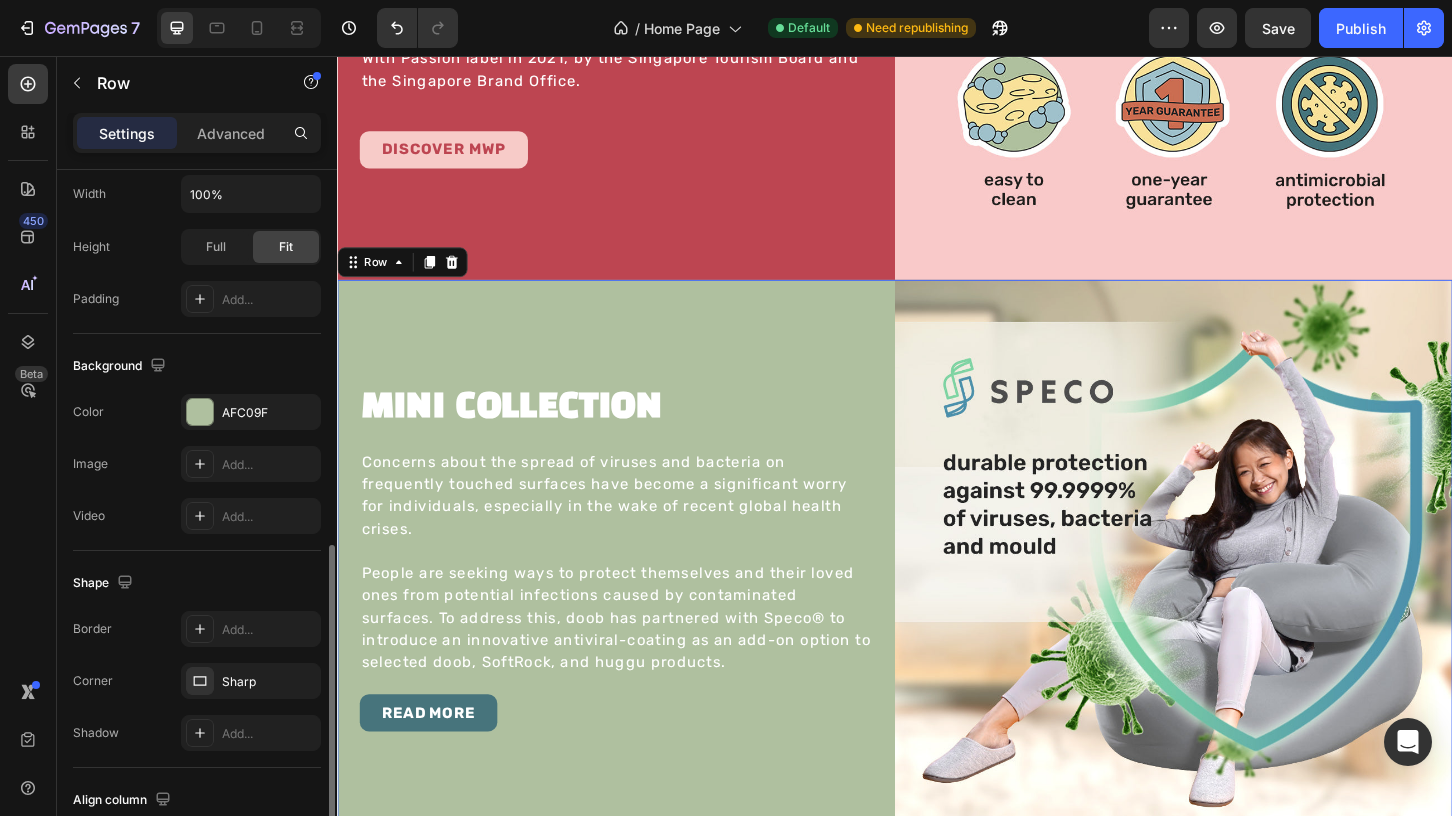 scroll, scrollTop: 745, scrollLeft: 0, axis: vertical 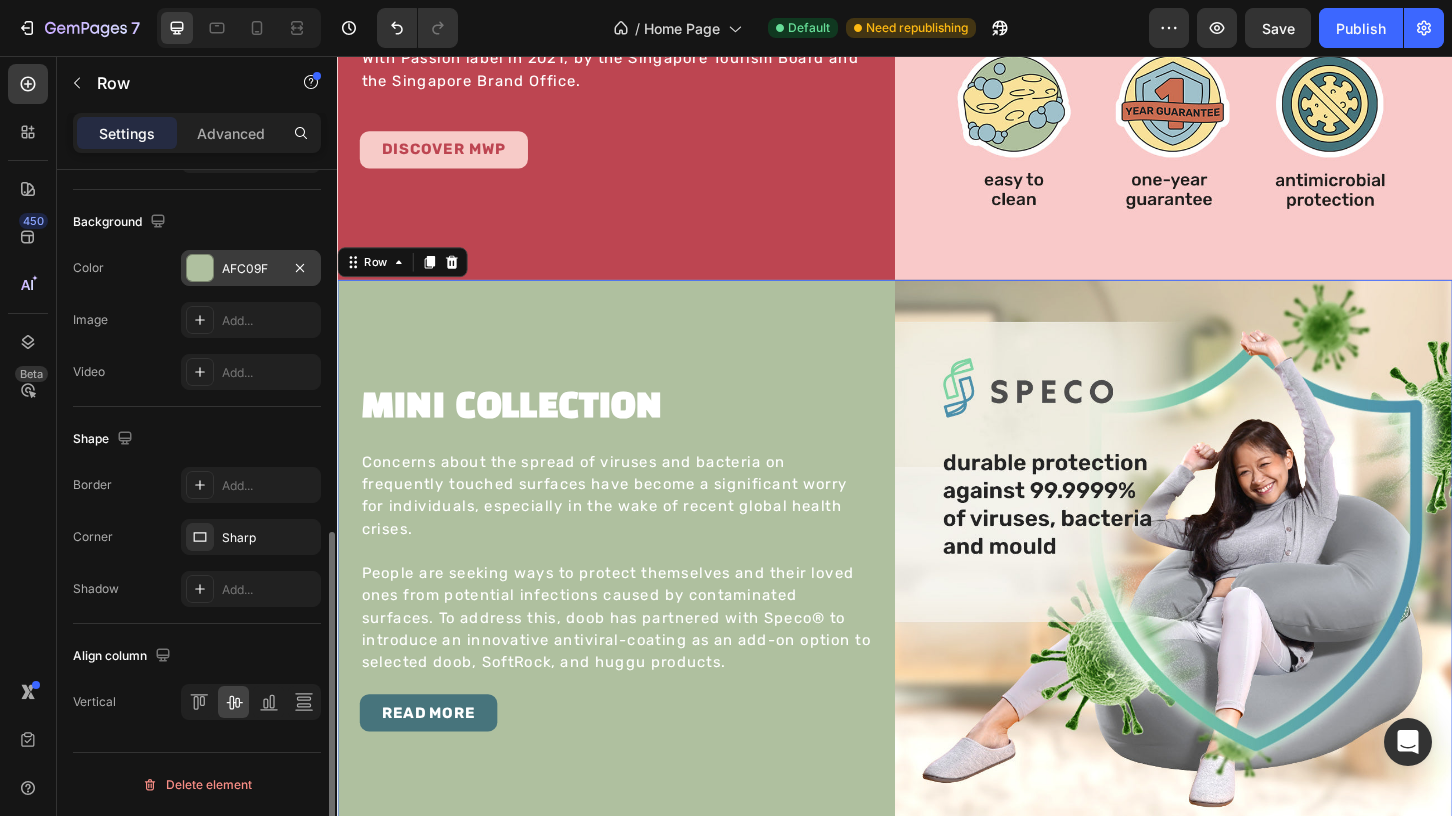 click at bounding box center [200, 268] 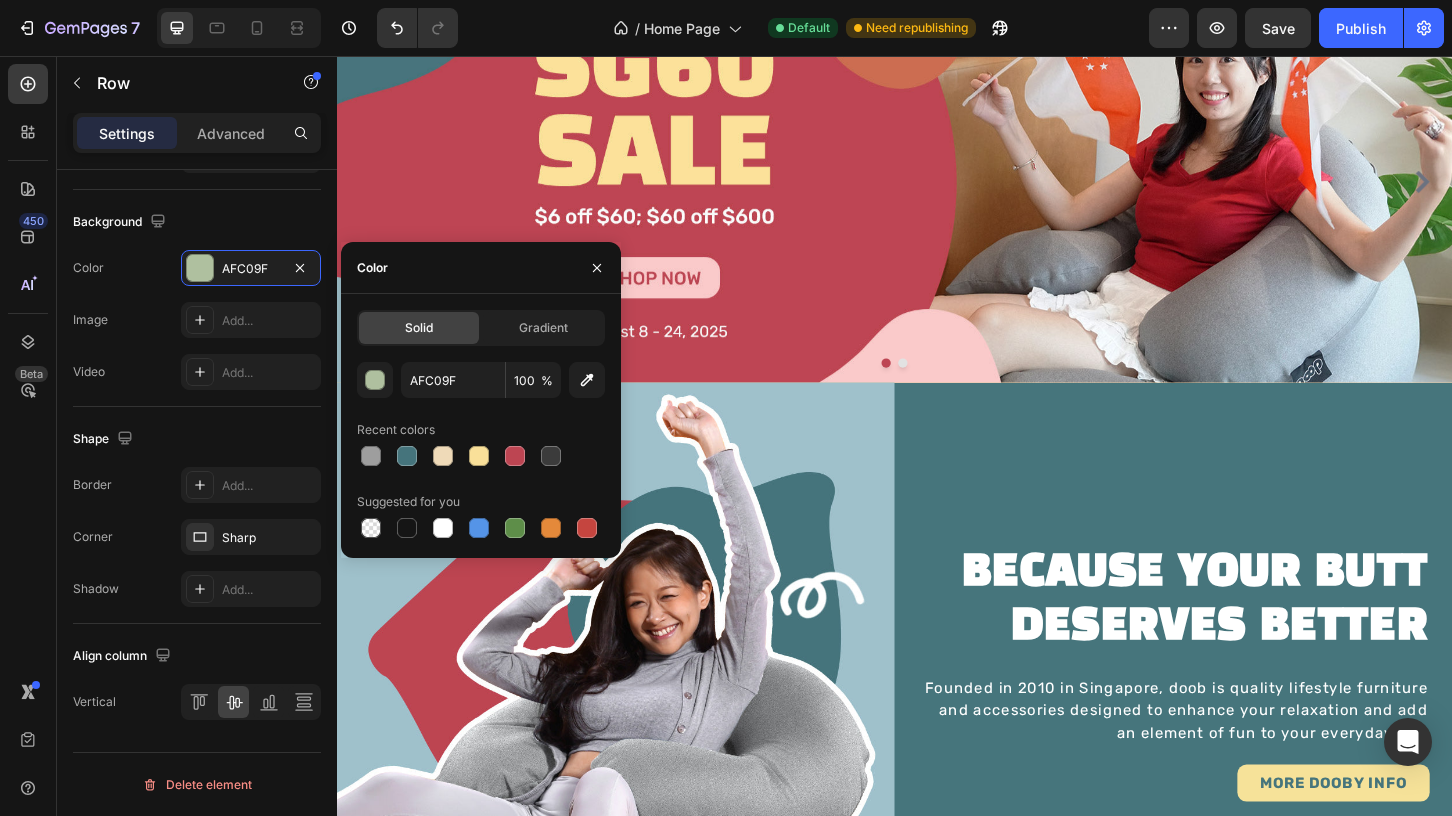scroll, scrollTop: 0, scrollLeft: 0, axis: both 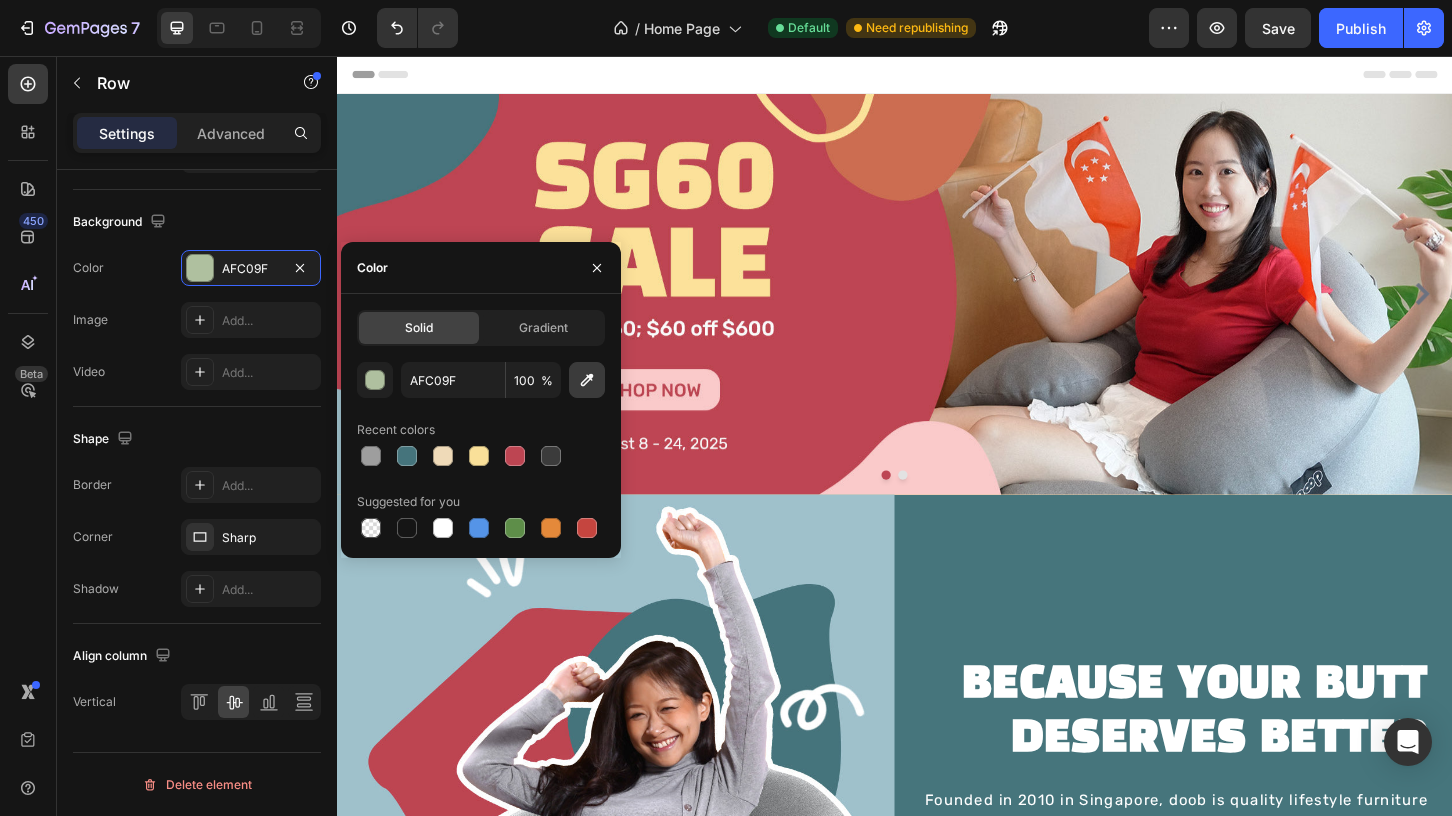 click 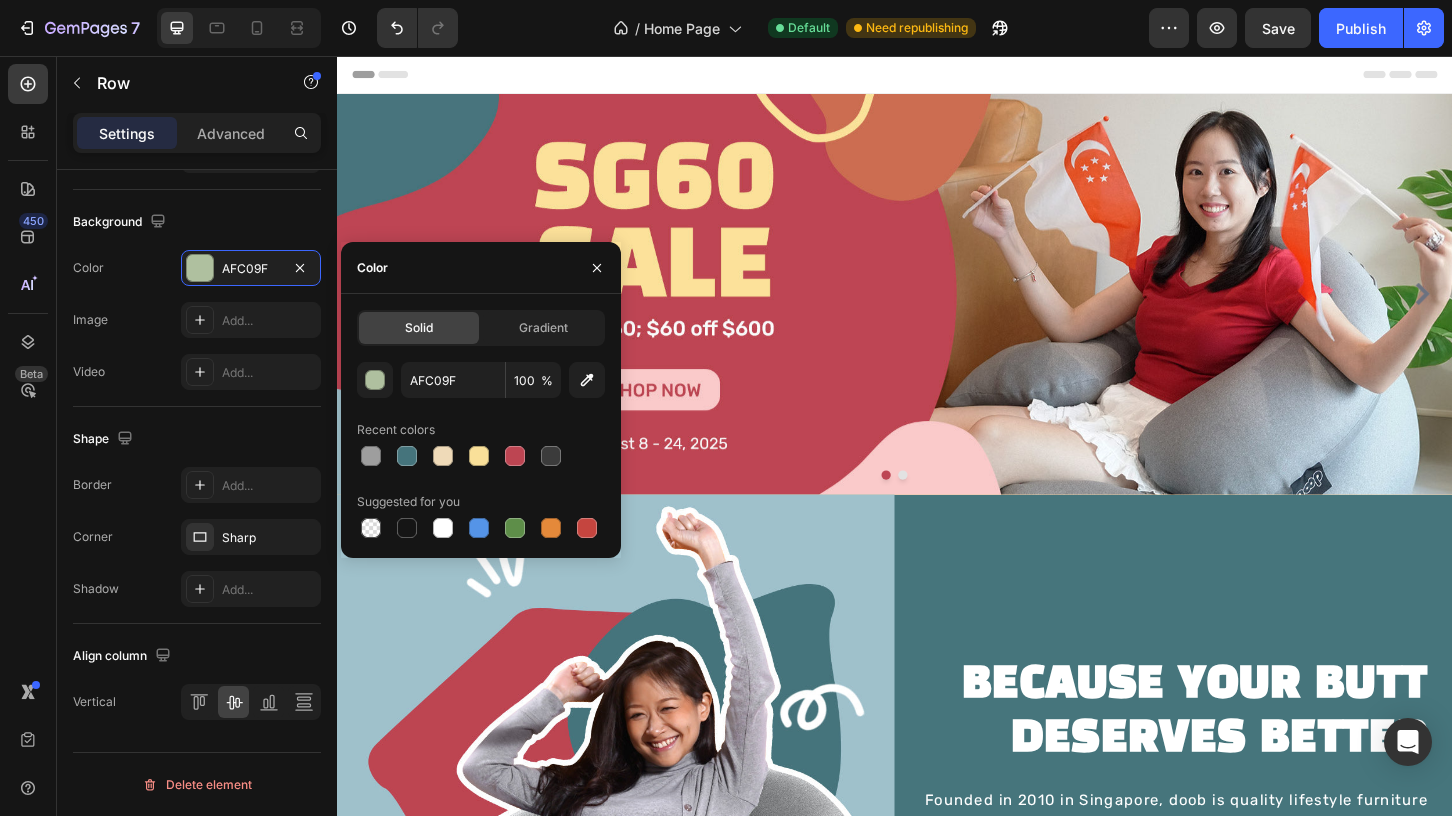 type on "CC6C51" 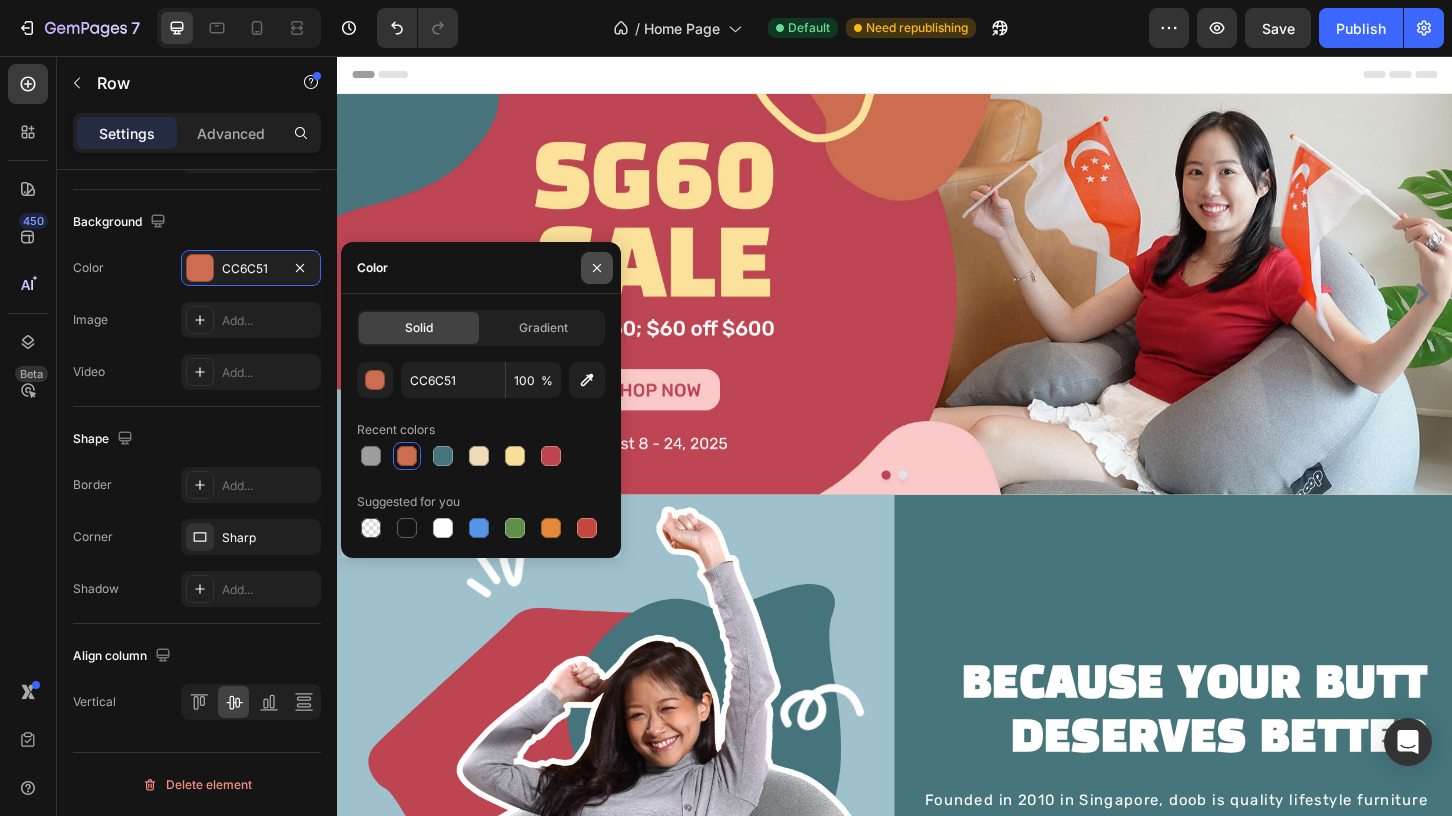 click 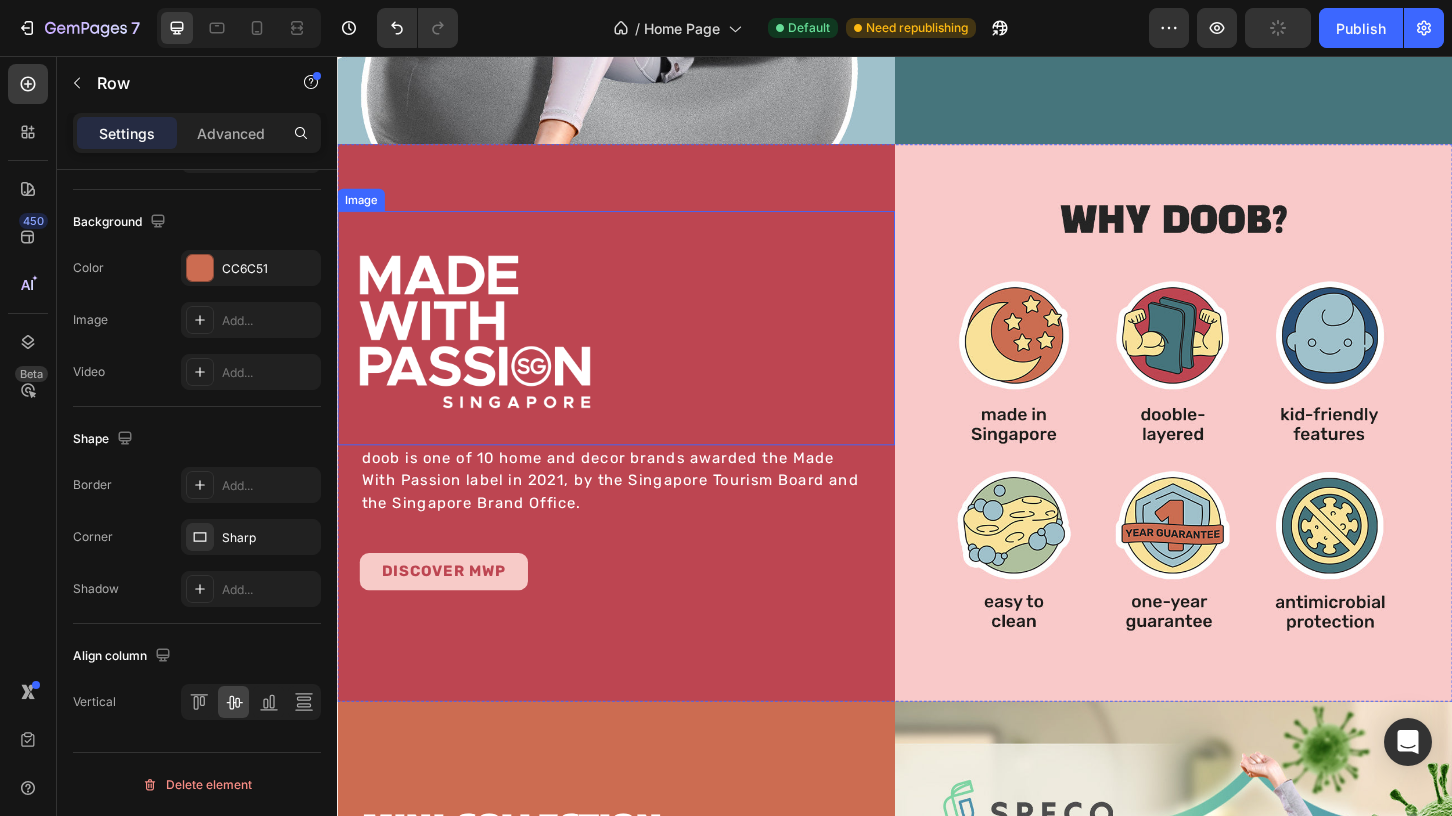 scroll, scrollTop: 1000, scrollLeft: 0, axis: vertical 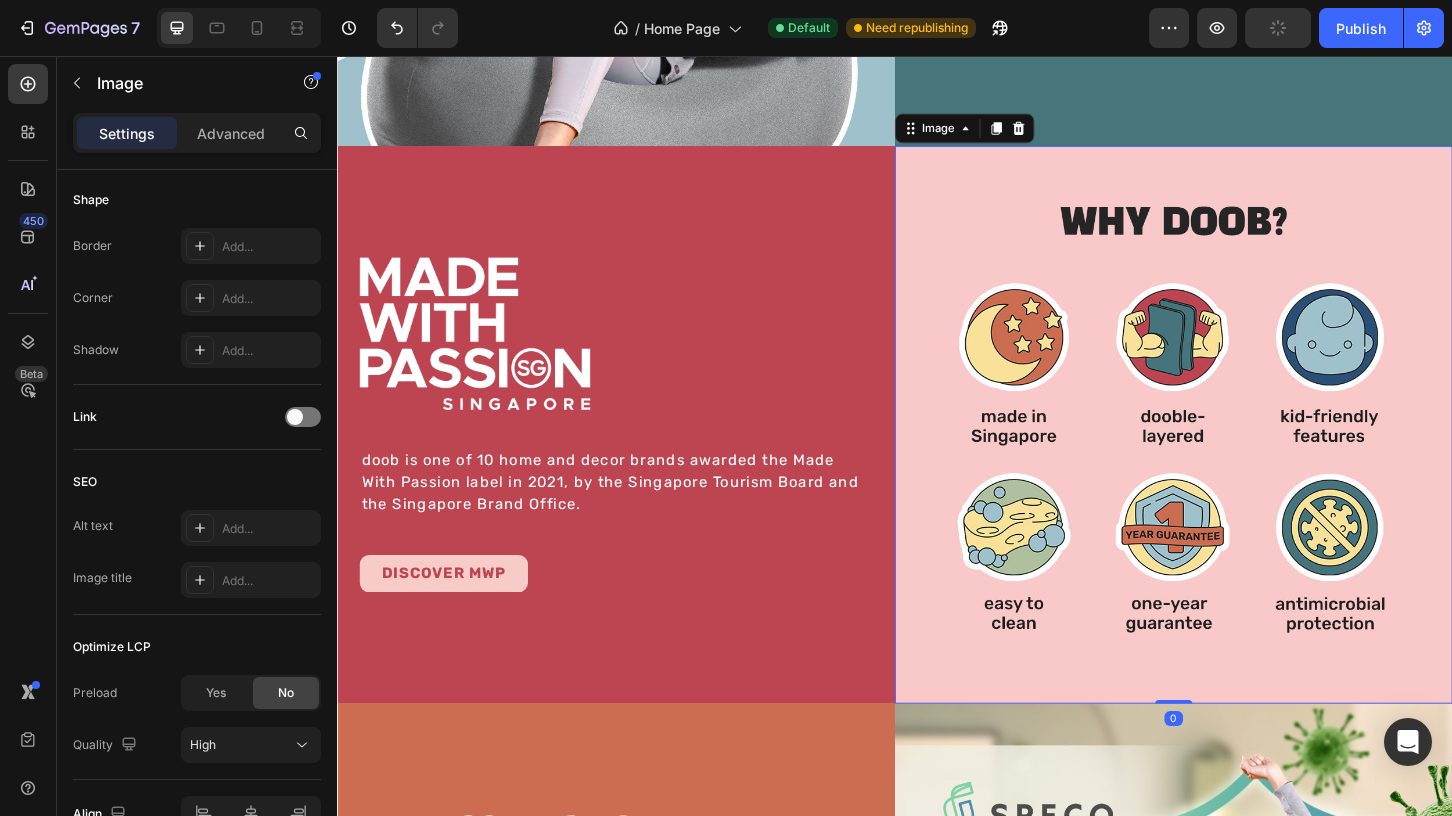 click at bounding box center [1237, 453] 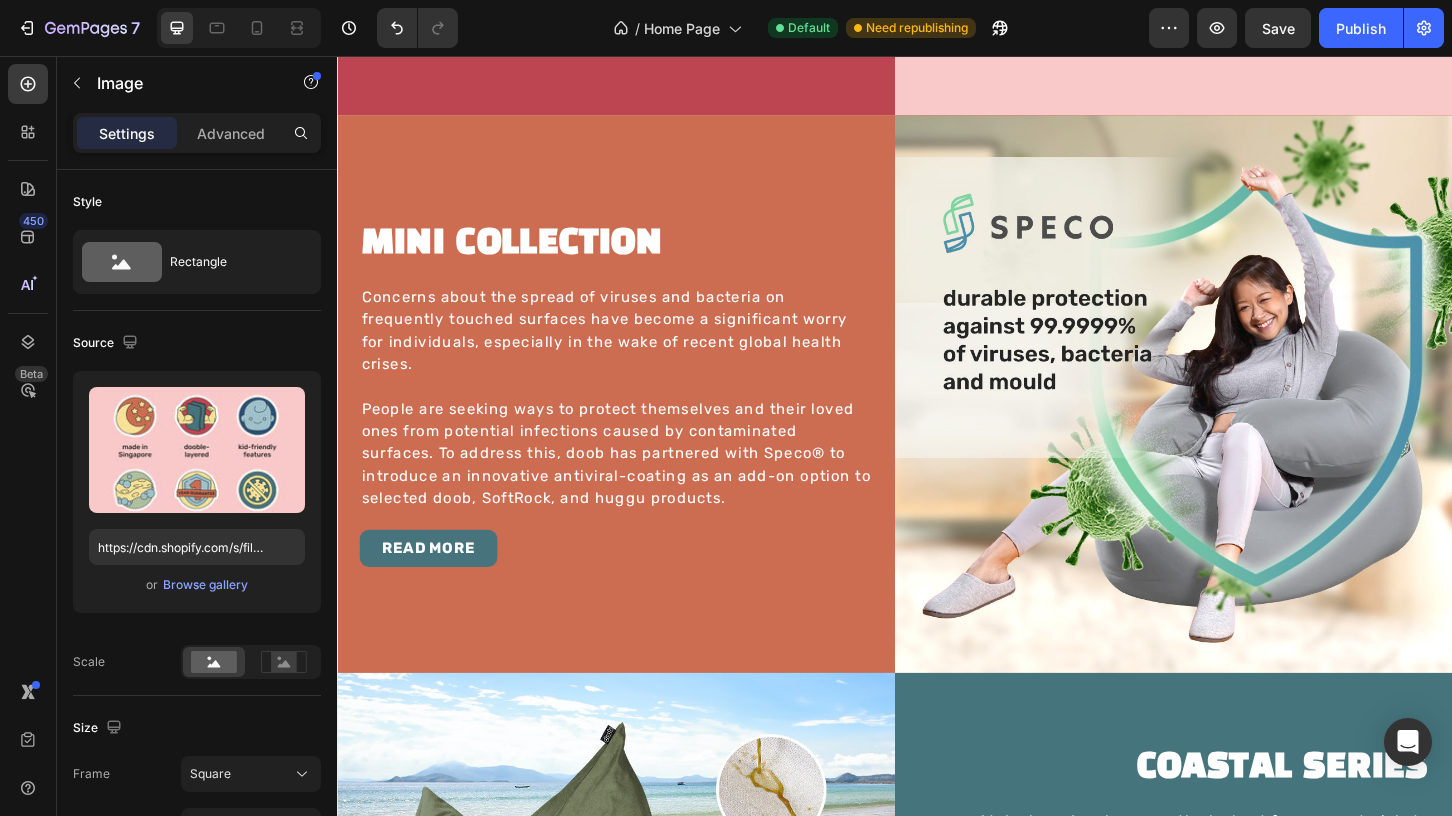scroll, scrollTop: 1526, scrollLeft: 0, axis: vertical 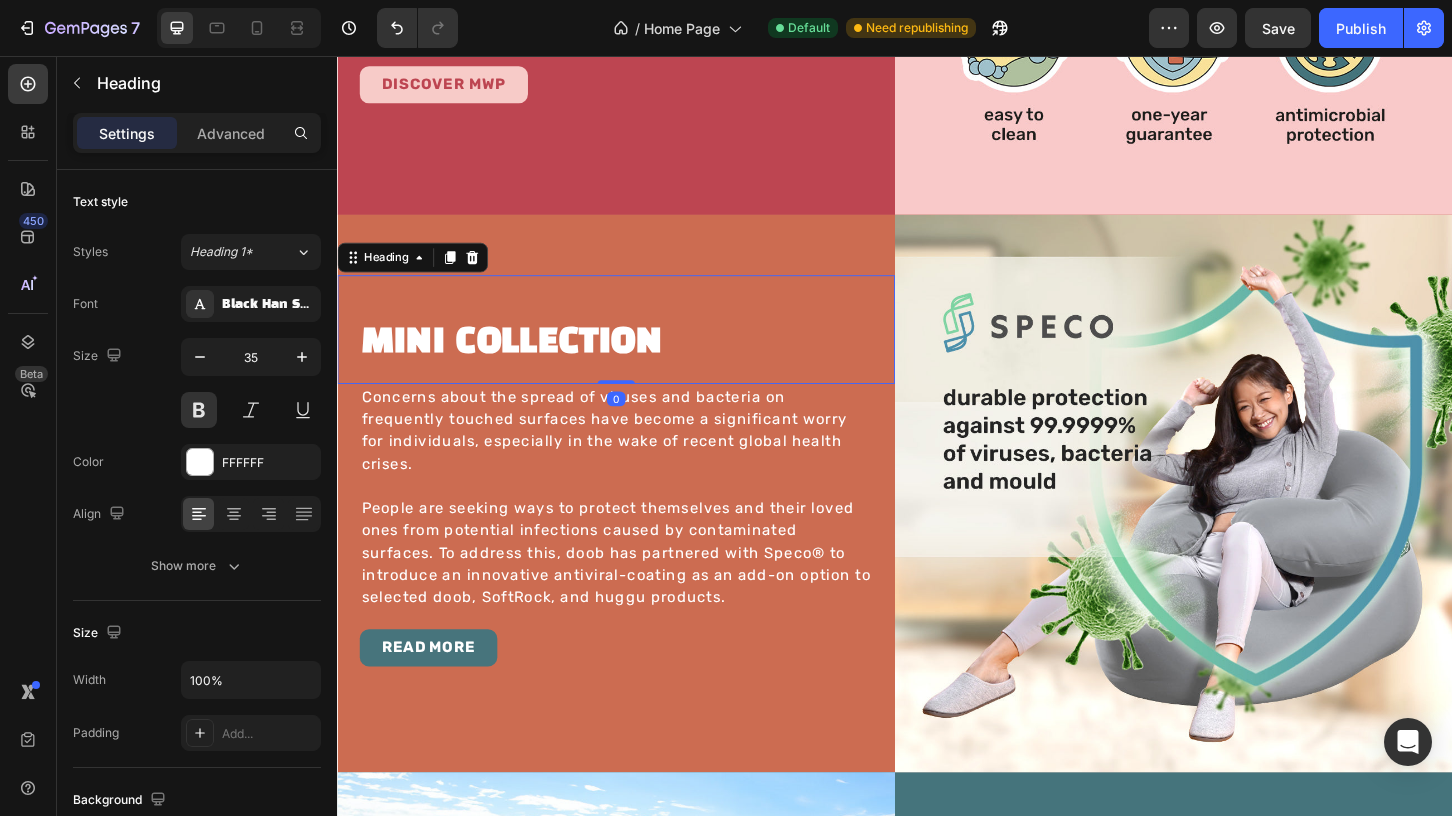 click on "MINI COLLECTION" at bounding box center [637, 365] 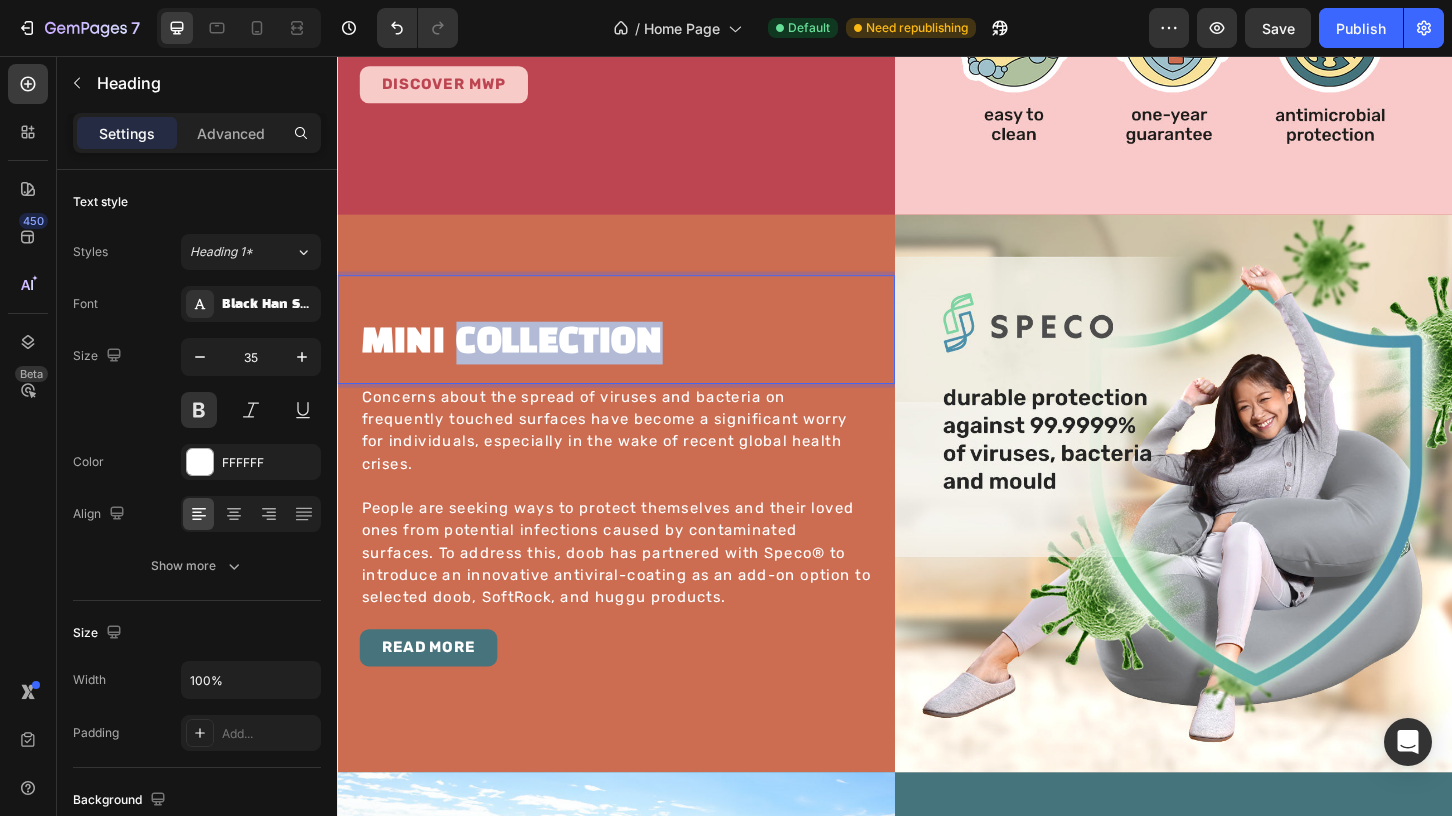 click on "MINI COLLECTION" at bounding box center [637, 365] 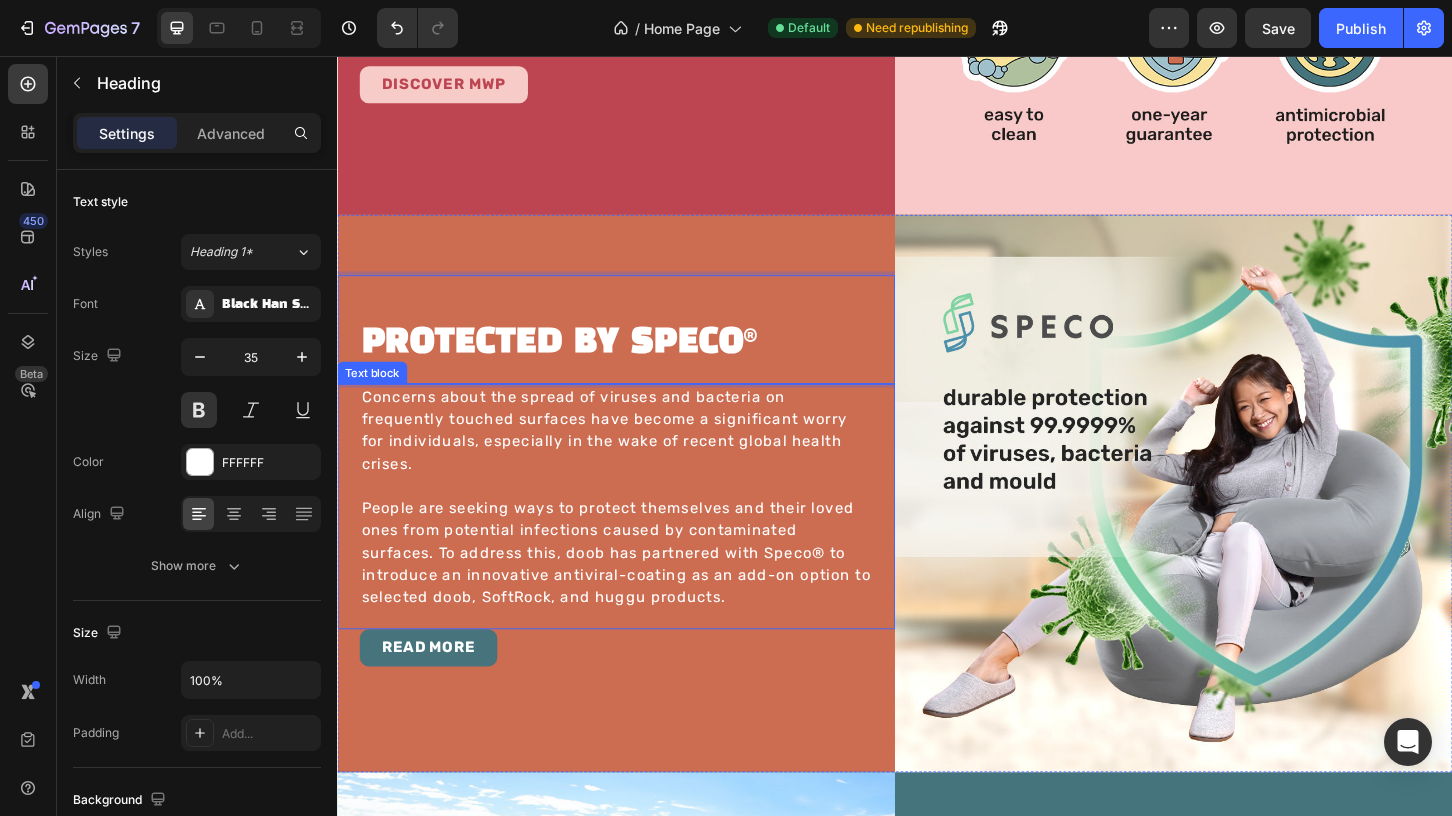 click on "People are seeking ways to protect themselves and their loved ones from potential infections caused by contaminated surfaces. To address this, doob has partnered with Speco® to introduce an innovative antiviral-coating as an add-on option to selected doob, SoftRock, and huggu products." at bounding box center (637, 591) 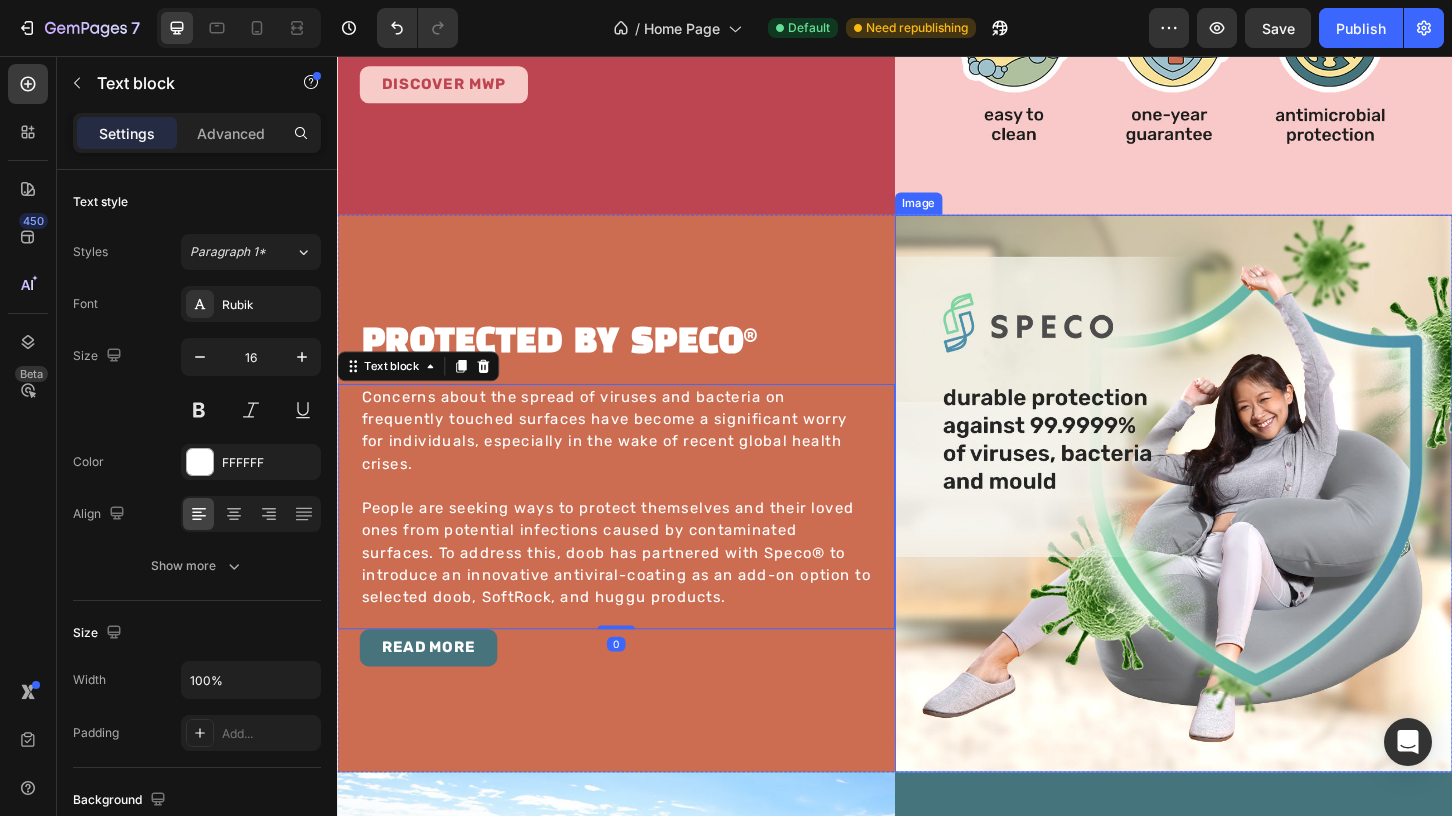 click at bounding box center [1237, 527] 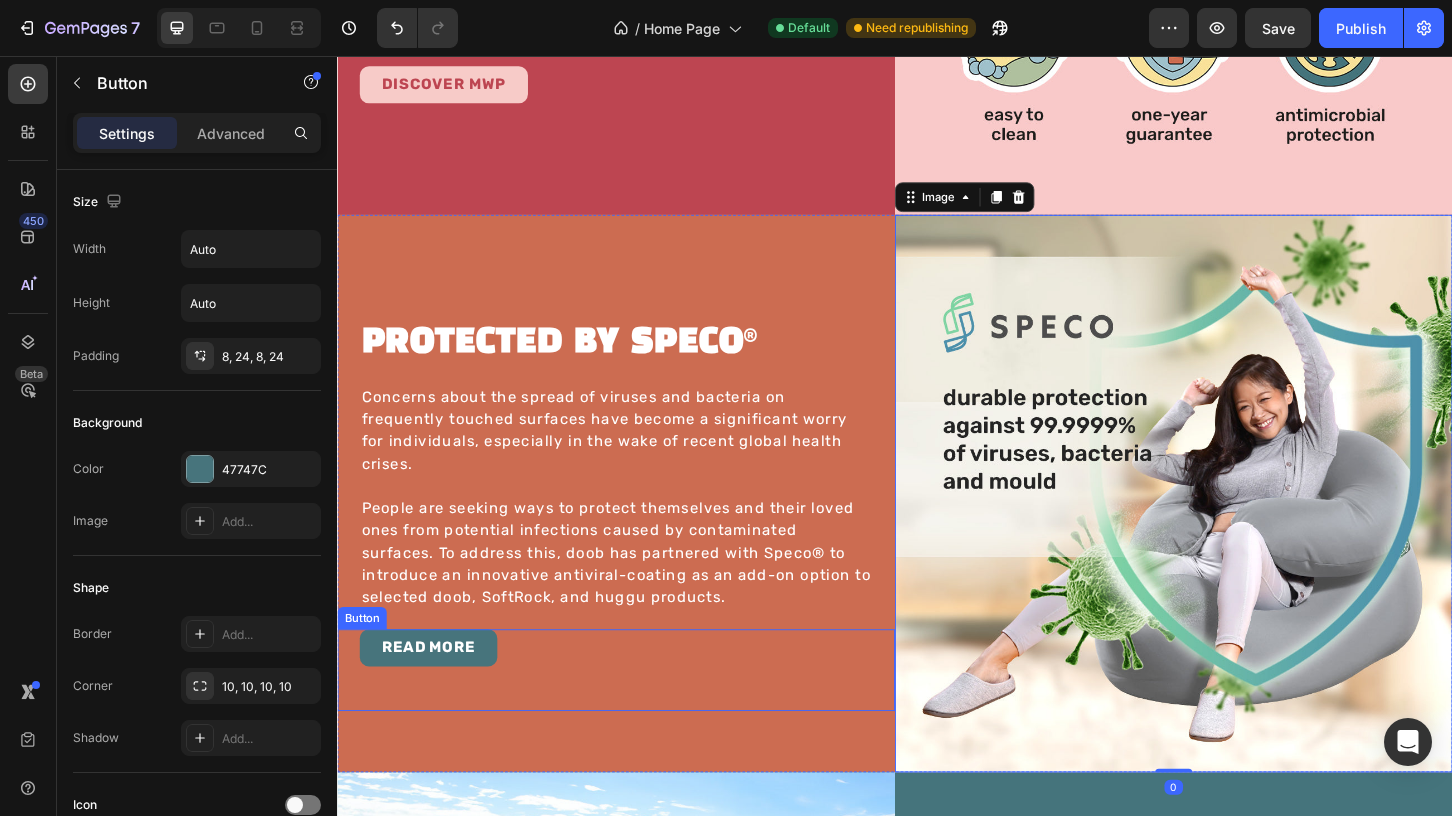 click on "READ MORE Button" at bounding box center (637, 717) 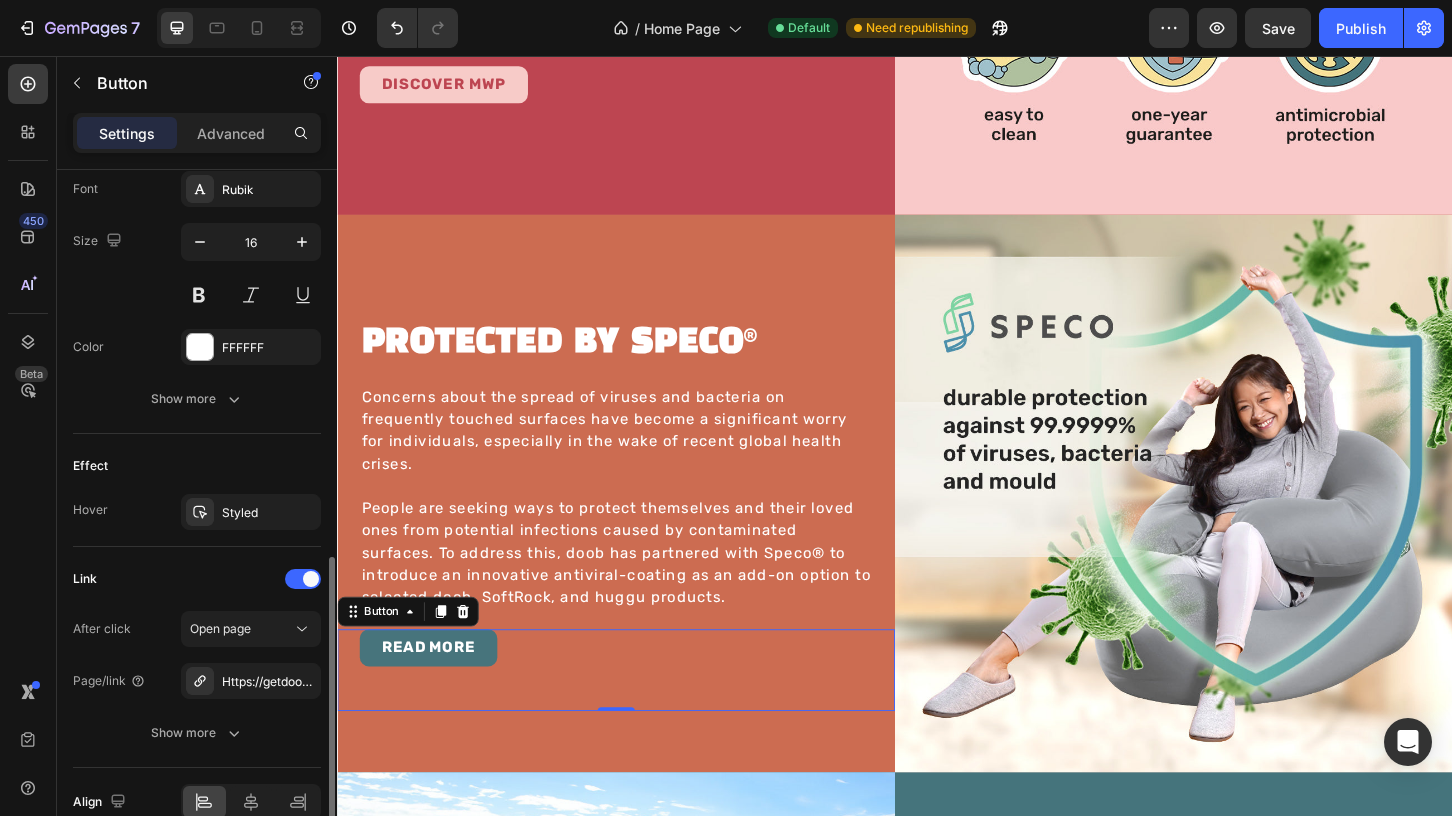 scroll, scrollTop: 887, scrollLeft: 0, axis: vertical 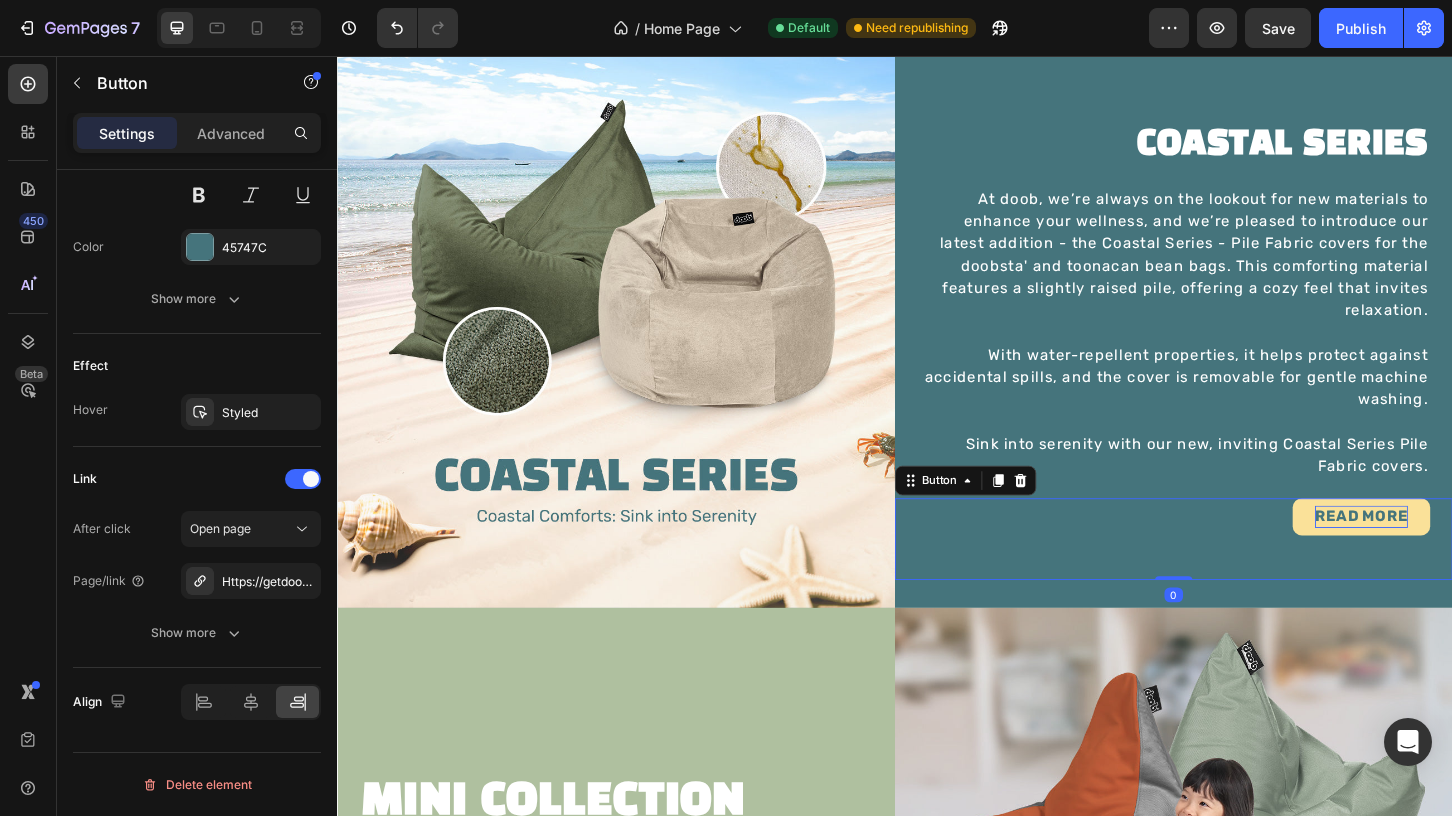click on "READ MORE" at bounding box center [1439, 552] 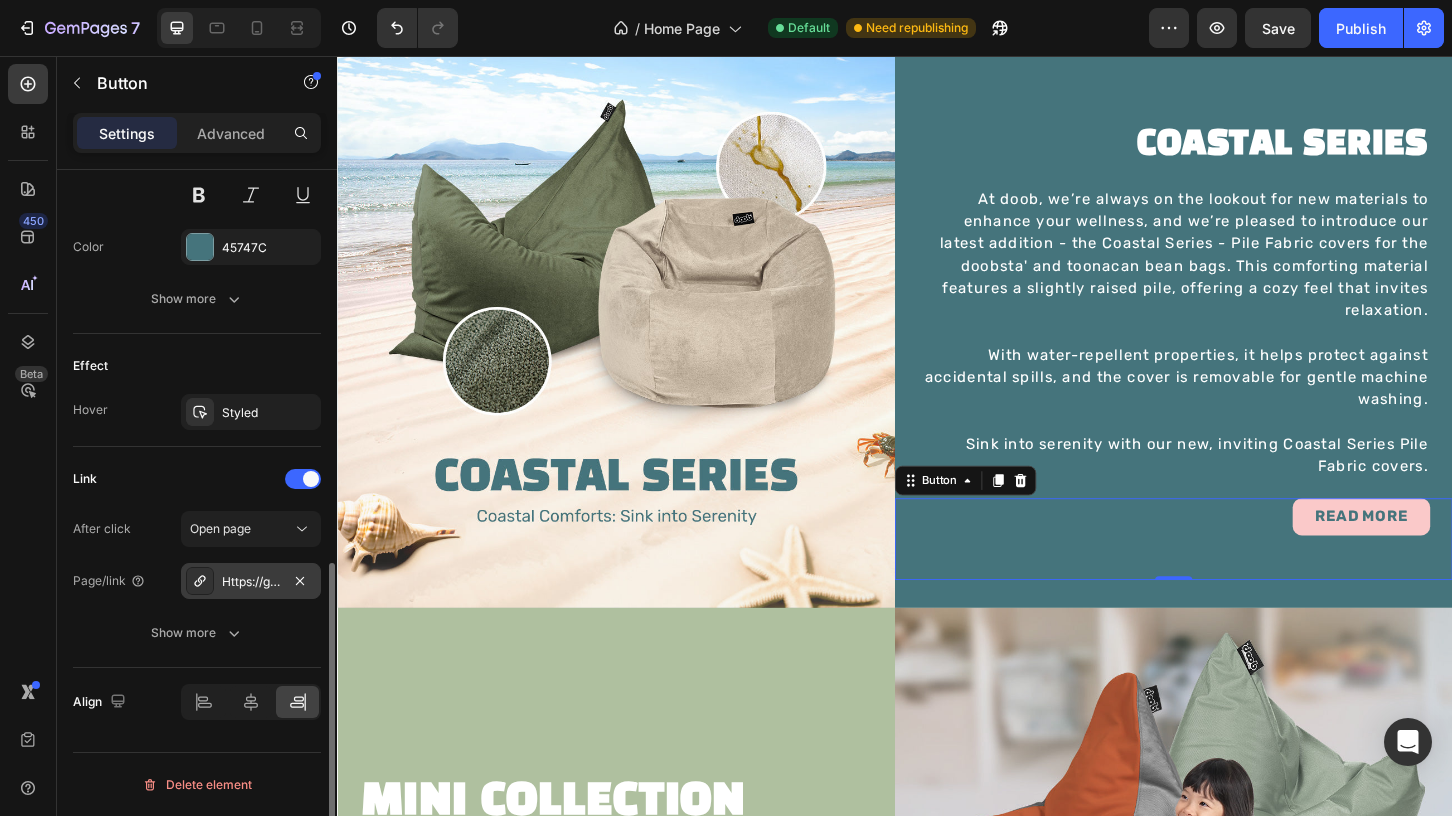 click on "Https://getdoob.Com/articles/blog-doob-x-speco®-antiviral-coating-technology-for-your-bean-bags" at bounding box center (251, 582) 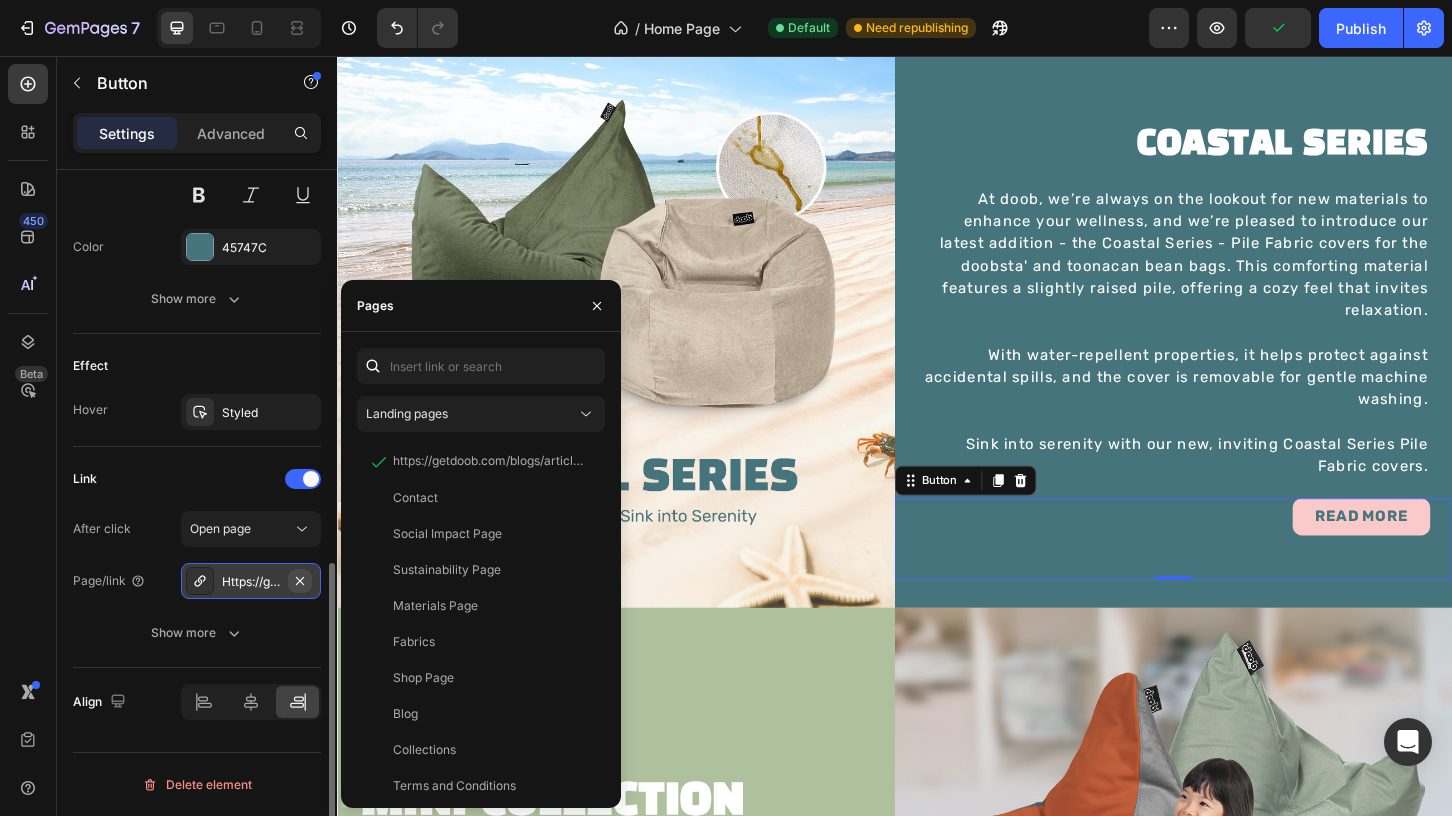 click 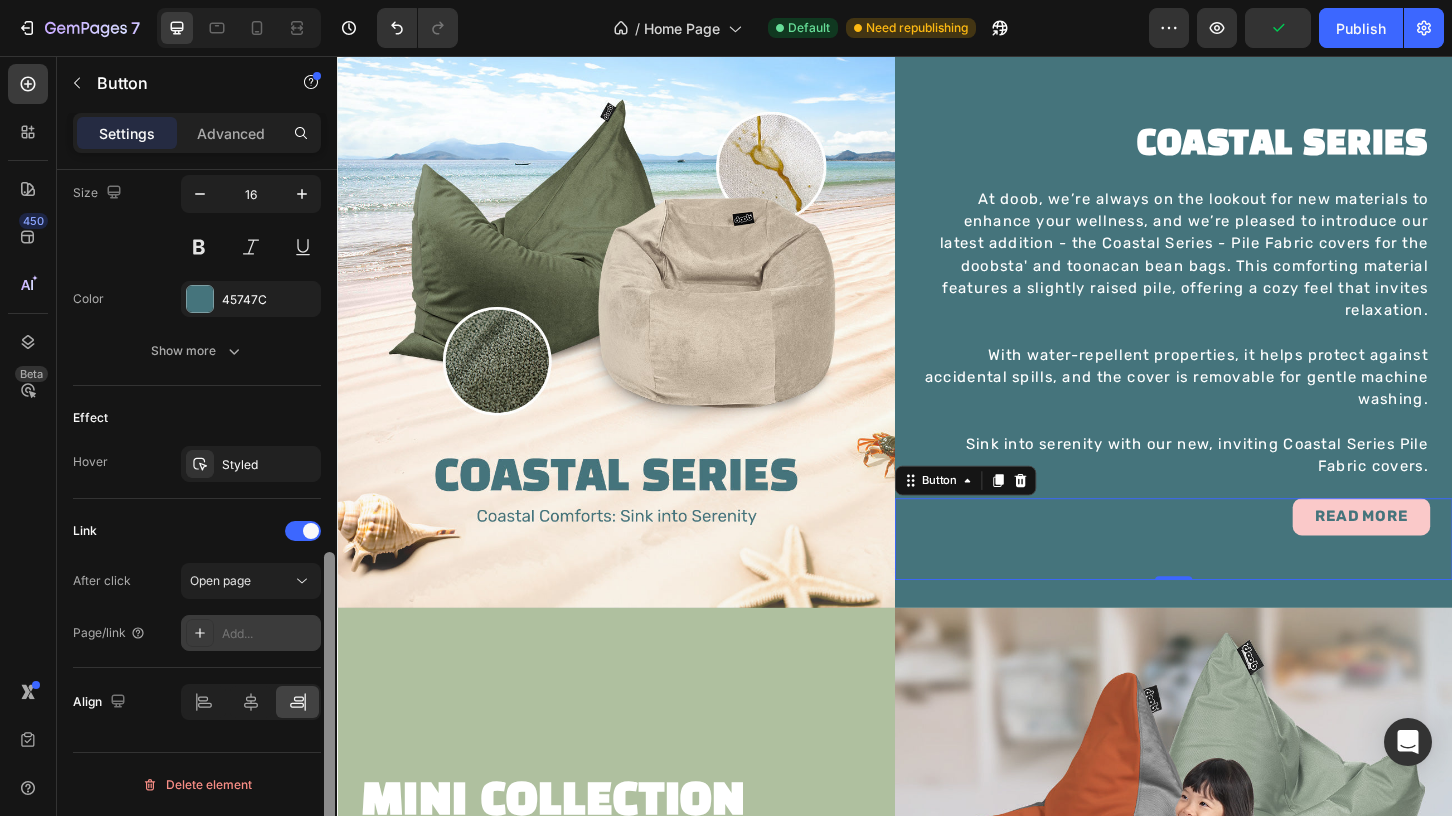 scroll, scrollTop: 835, scrollLeft: 0, axis: vertical 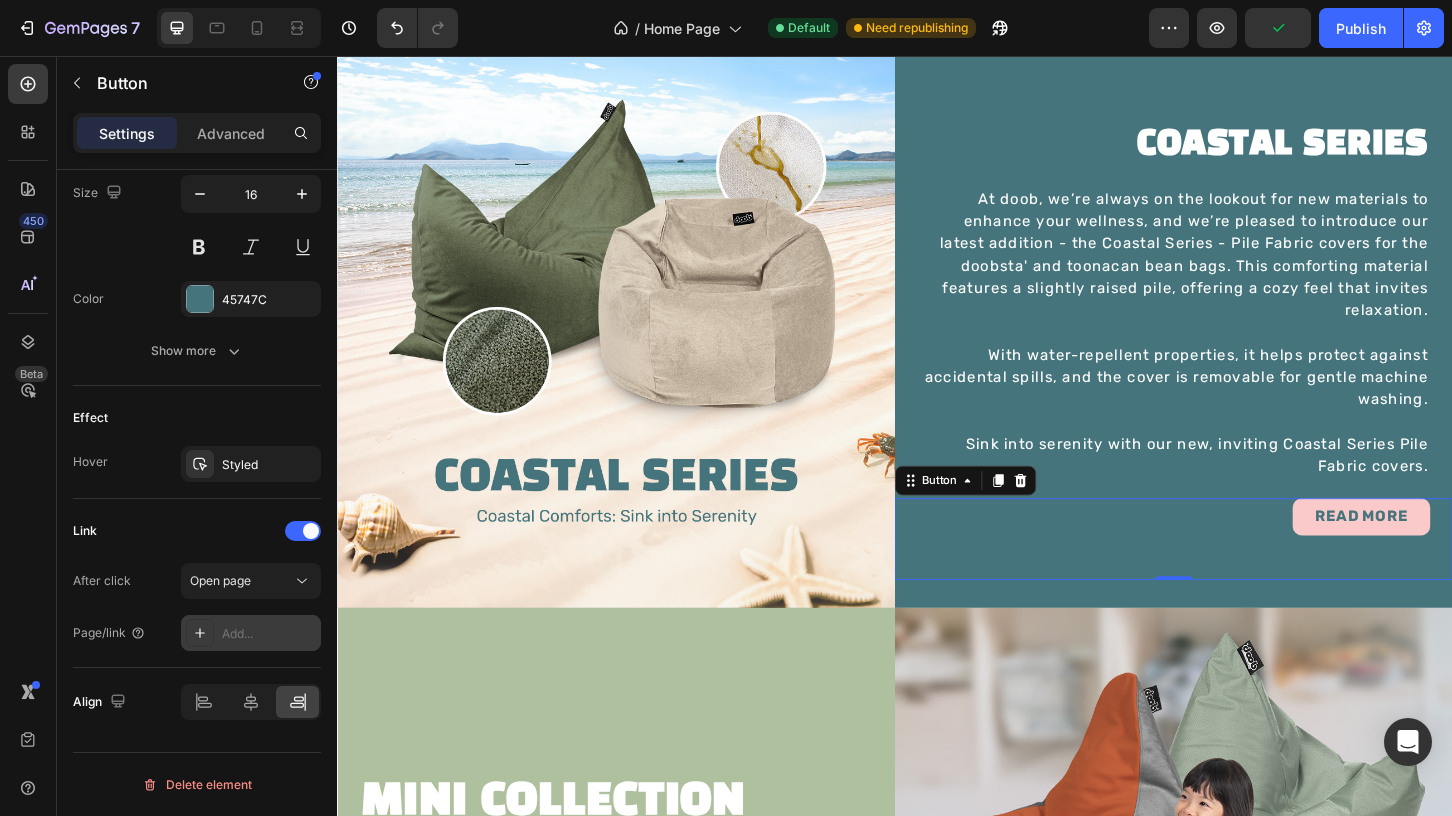 click on "Add..." at bounding box center (269, 634) 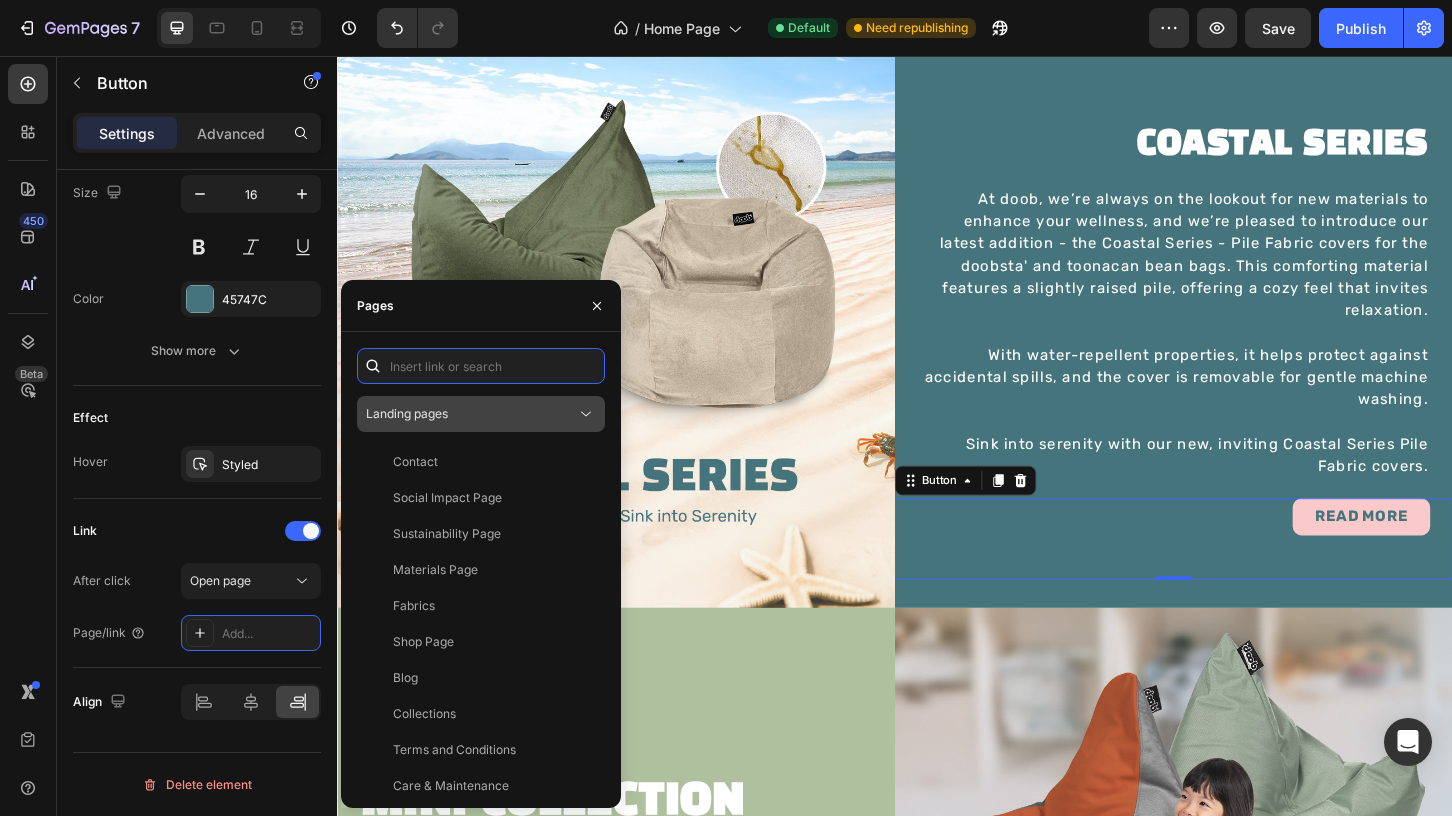 paste on "https://getdoob.com/blogs/articles/coastal-series-pile-fabric" 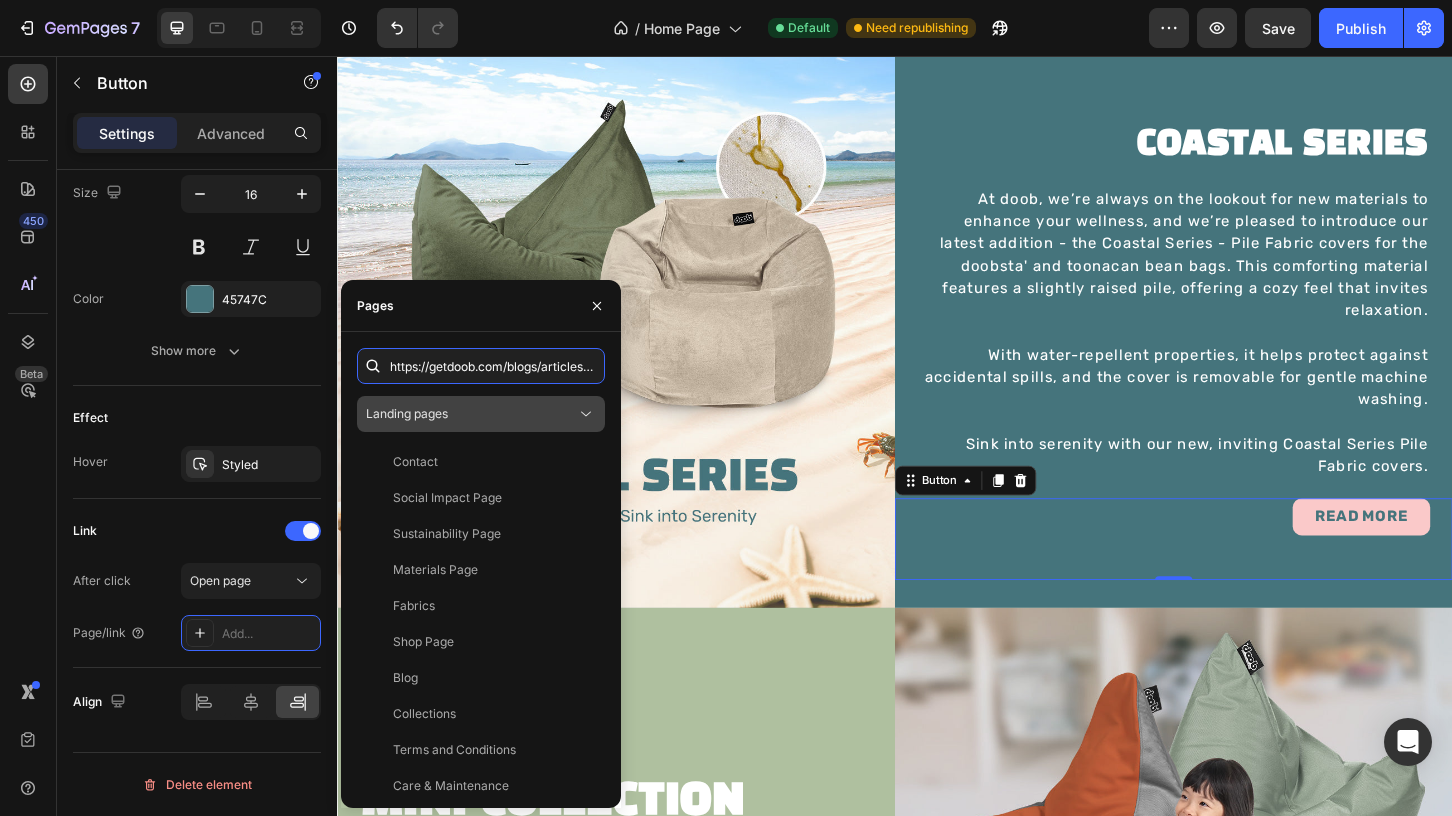 scroll, scrollTop: 0, scrollLeft: 172, axis: horizontal 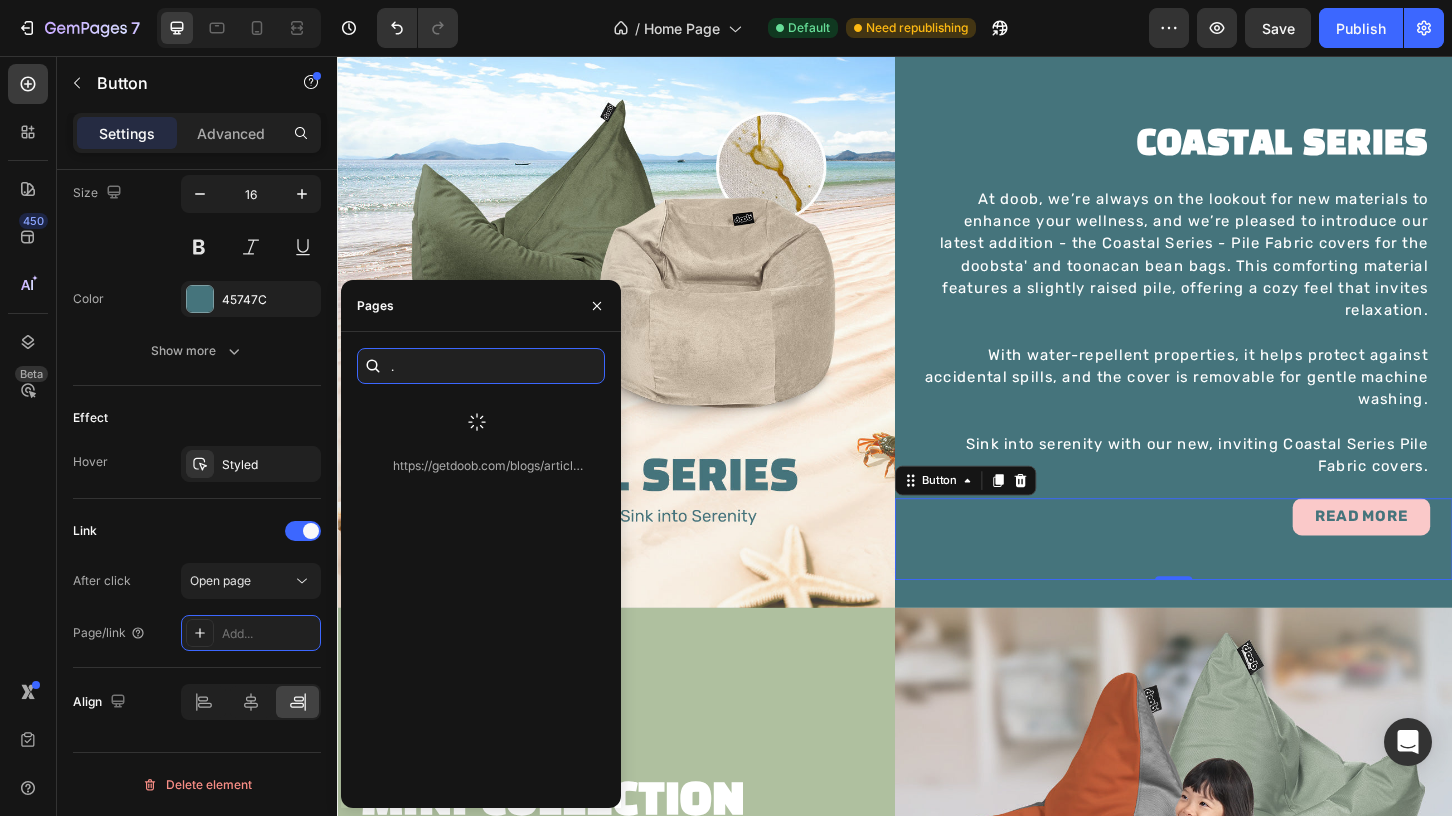 type on "https://getdoob.com/blogs/articles/coastal-series-pile-fabric" 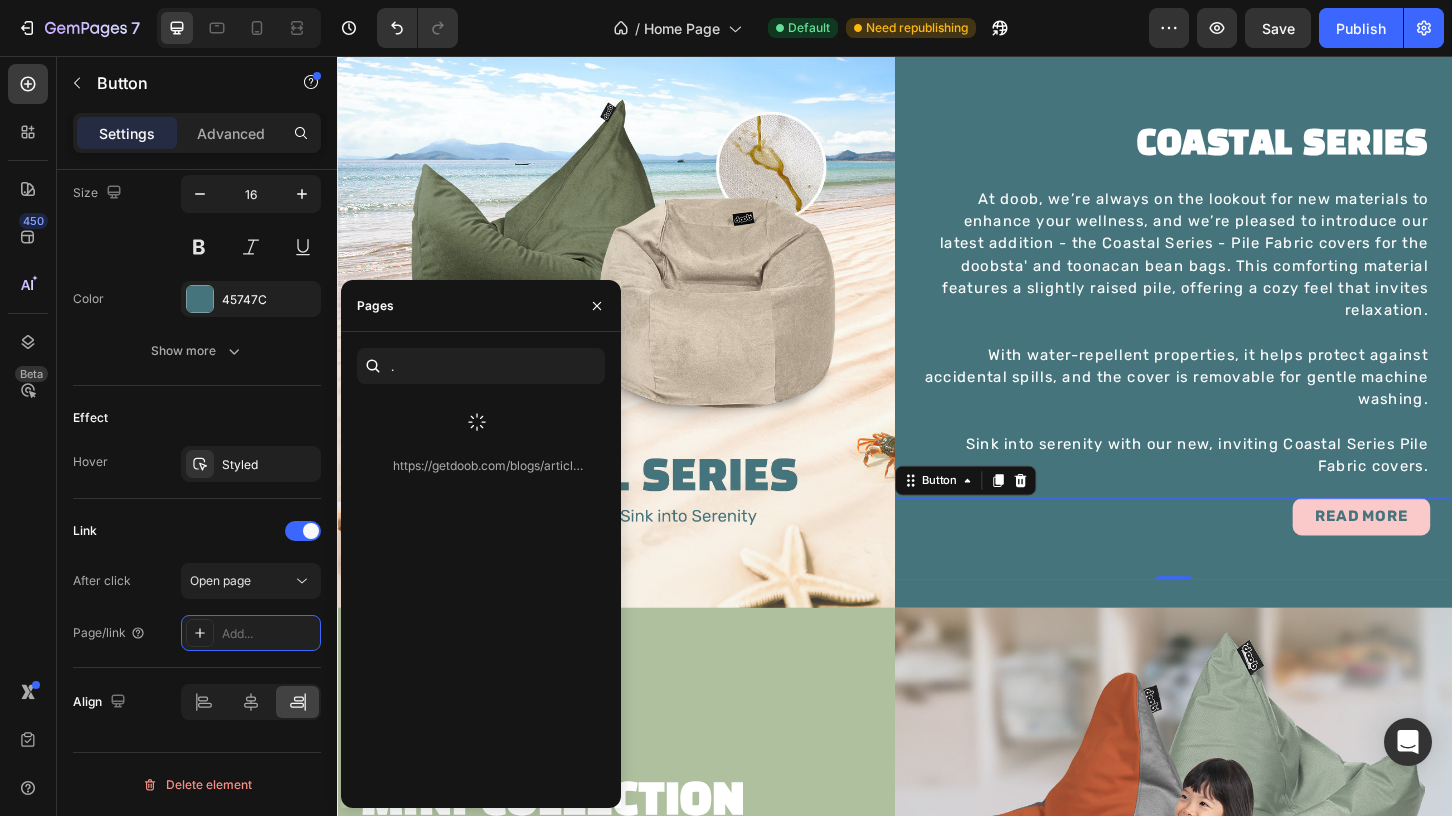 scroll, scrollTop: 0, scrollLeft: 0, axis: both 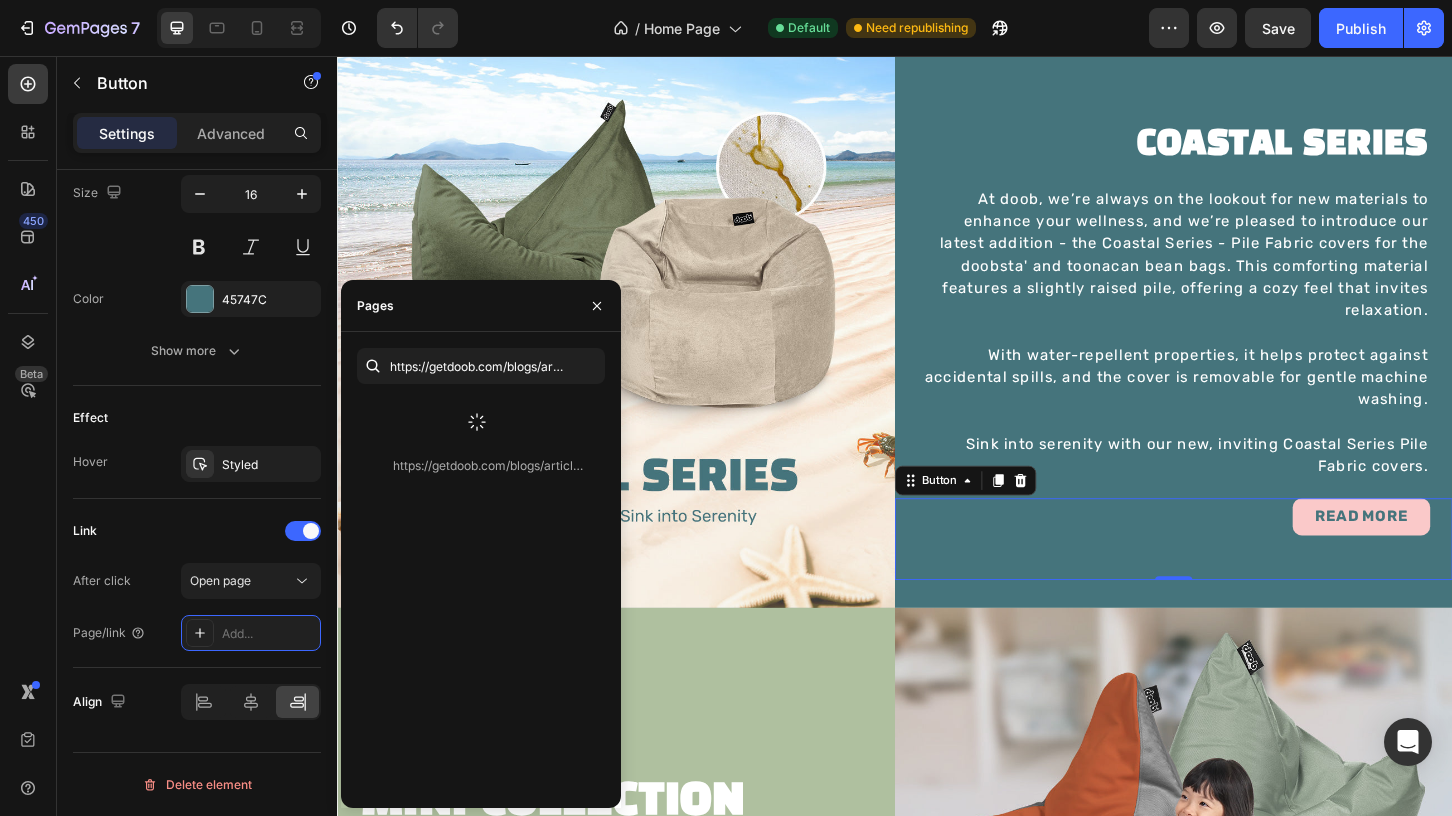 click at bounding box center (477, 422) 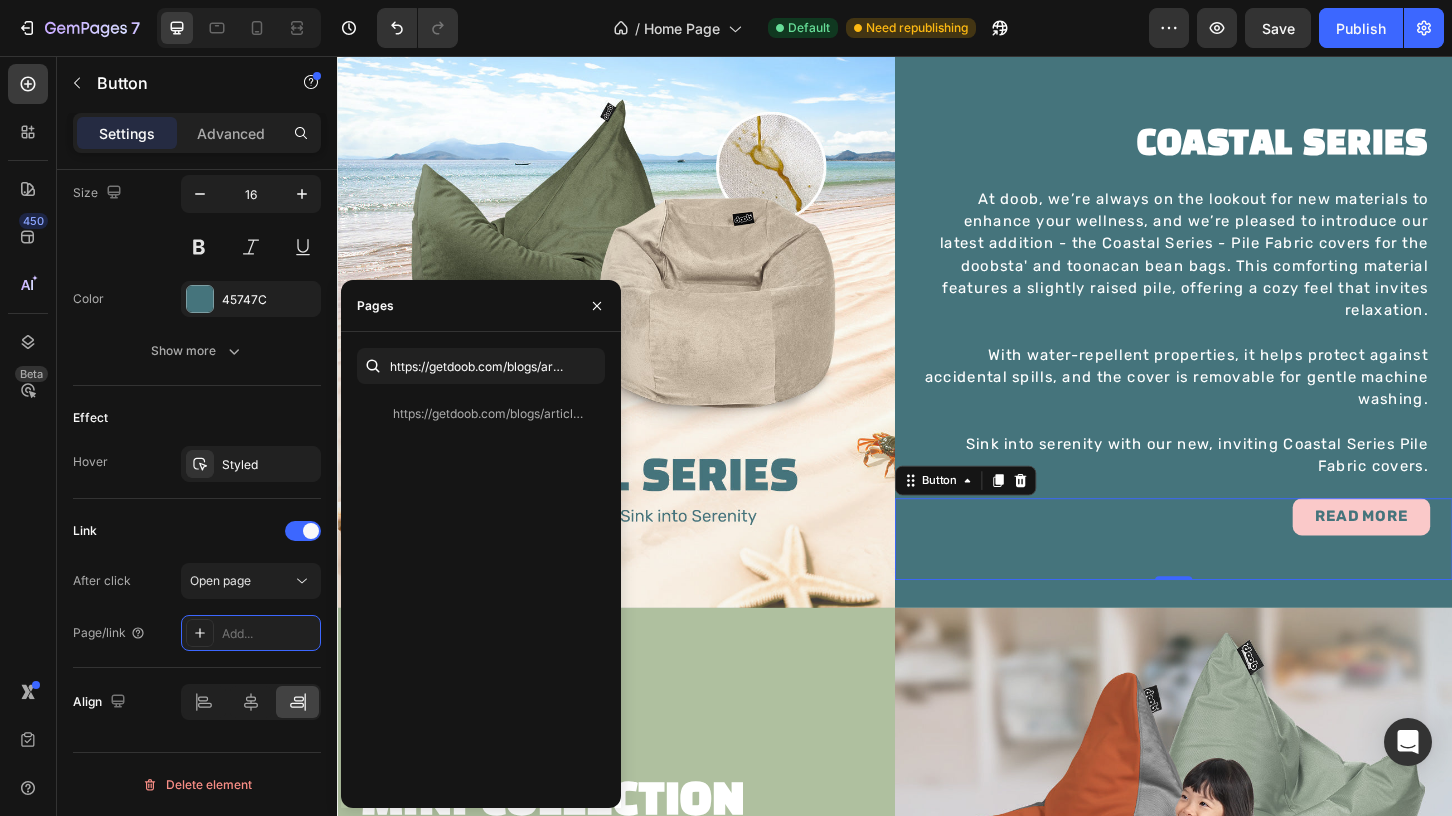 click on "https://getdoob.com/blogs/articles/coastal-series-pile-fabric" 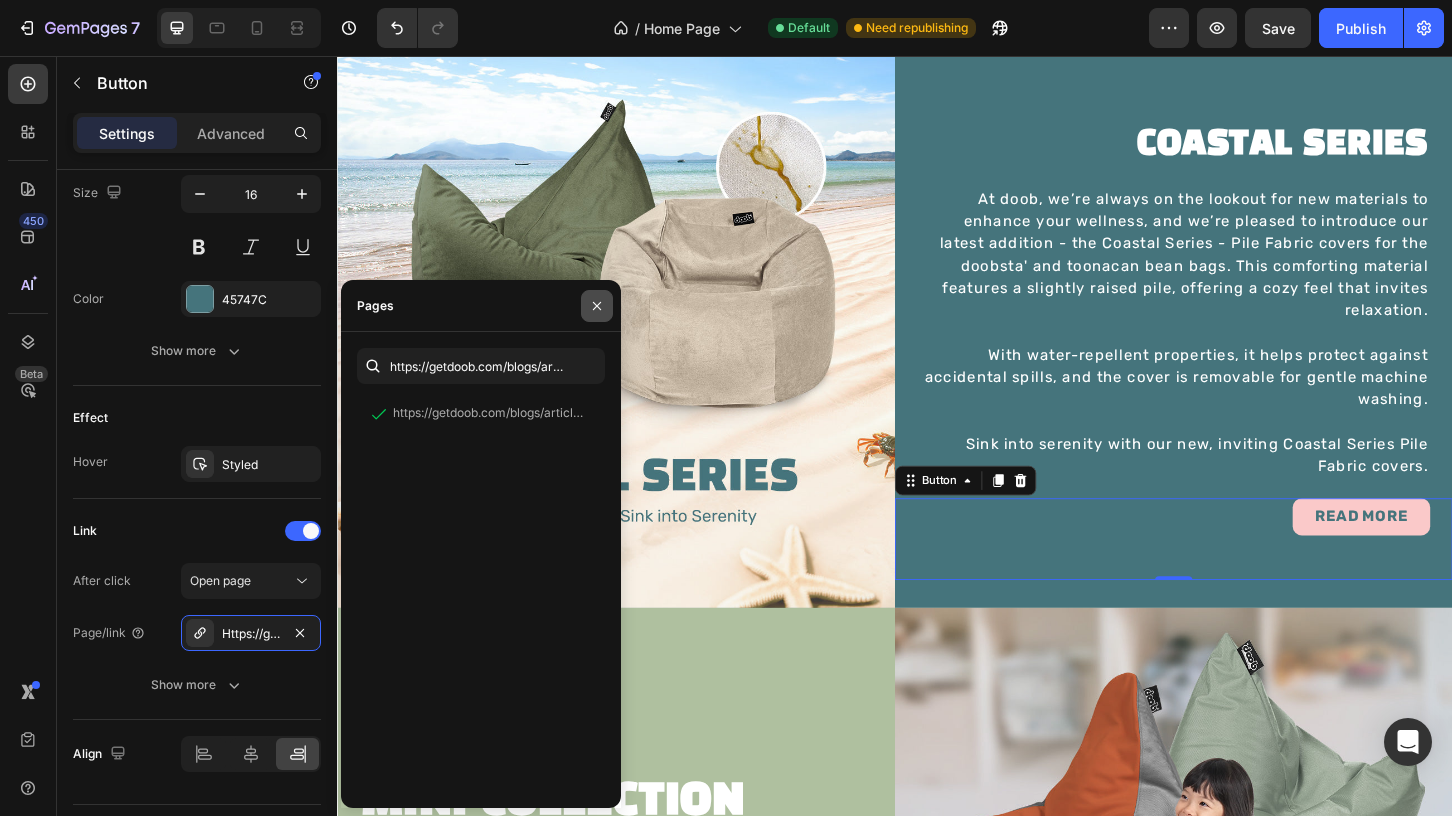 click 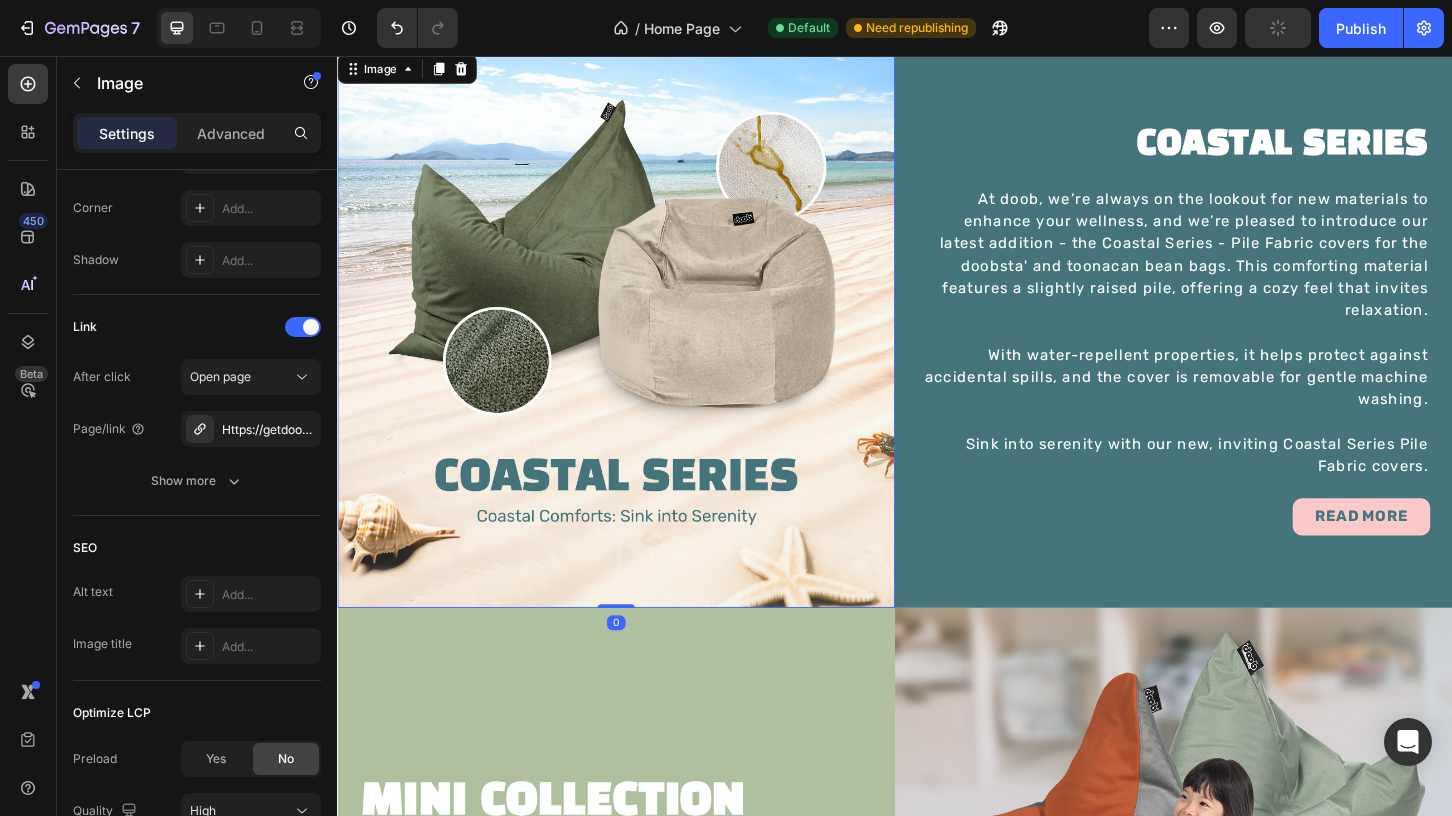 click at bounding box center (637, 350) 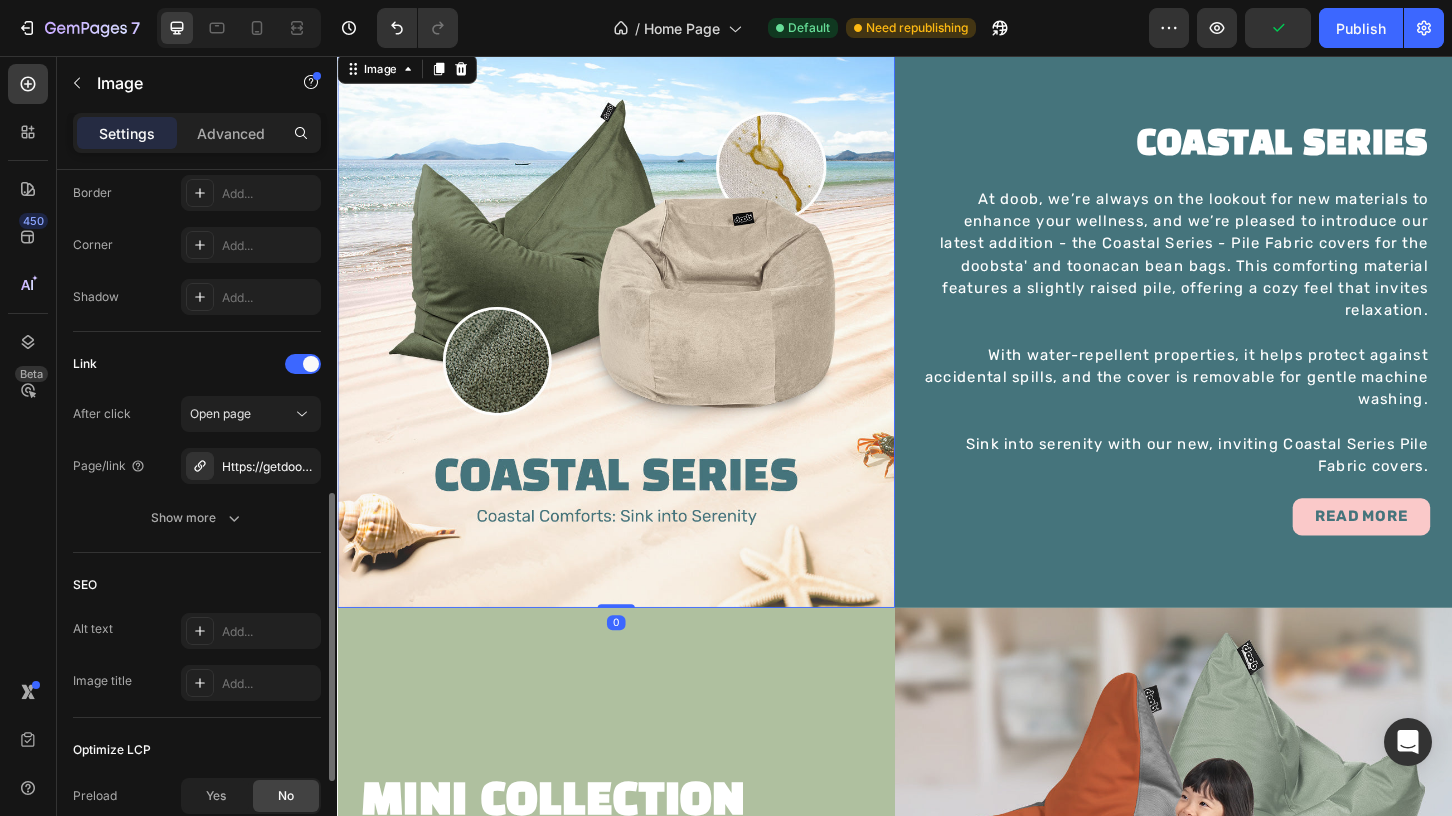 scroll, scrollTop: 803, scrollLeft: 0, axis: vertical 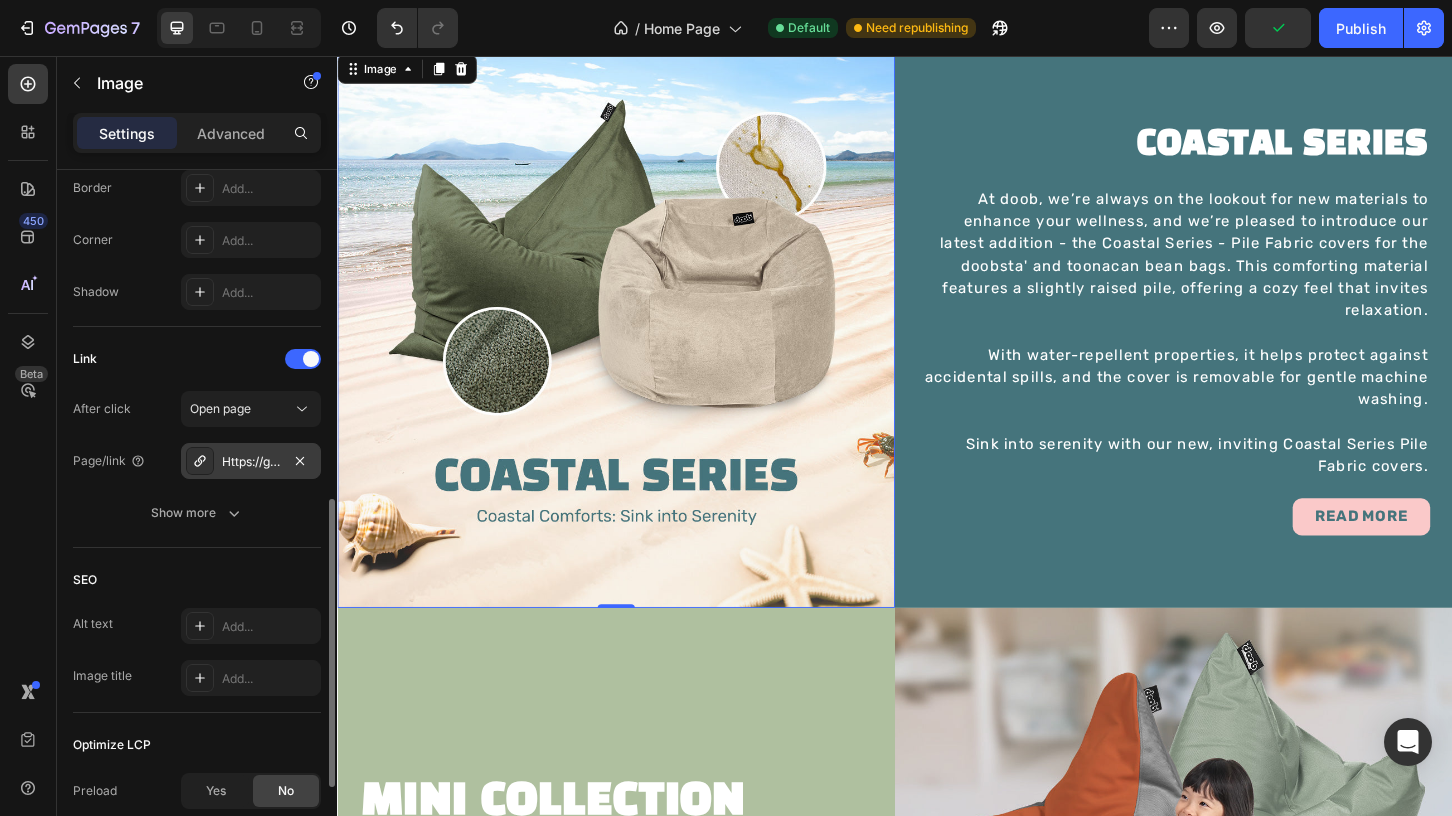 click on "Https://getdoob.Com/articles/blog-doob-x-speco®-antiviral-coating-technology-for-your-bean-bags" at bounding box center [251, 462] 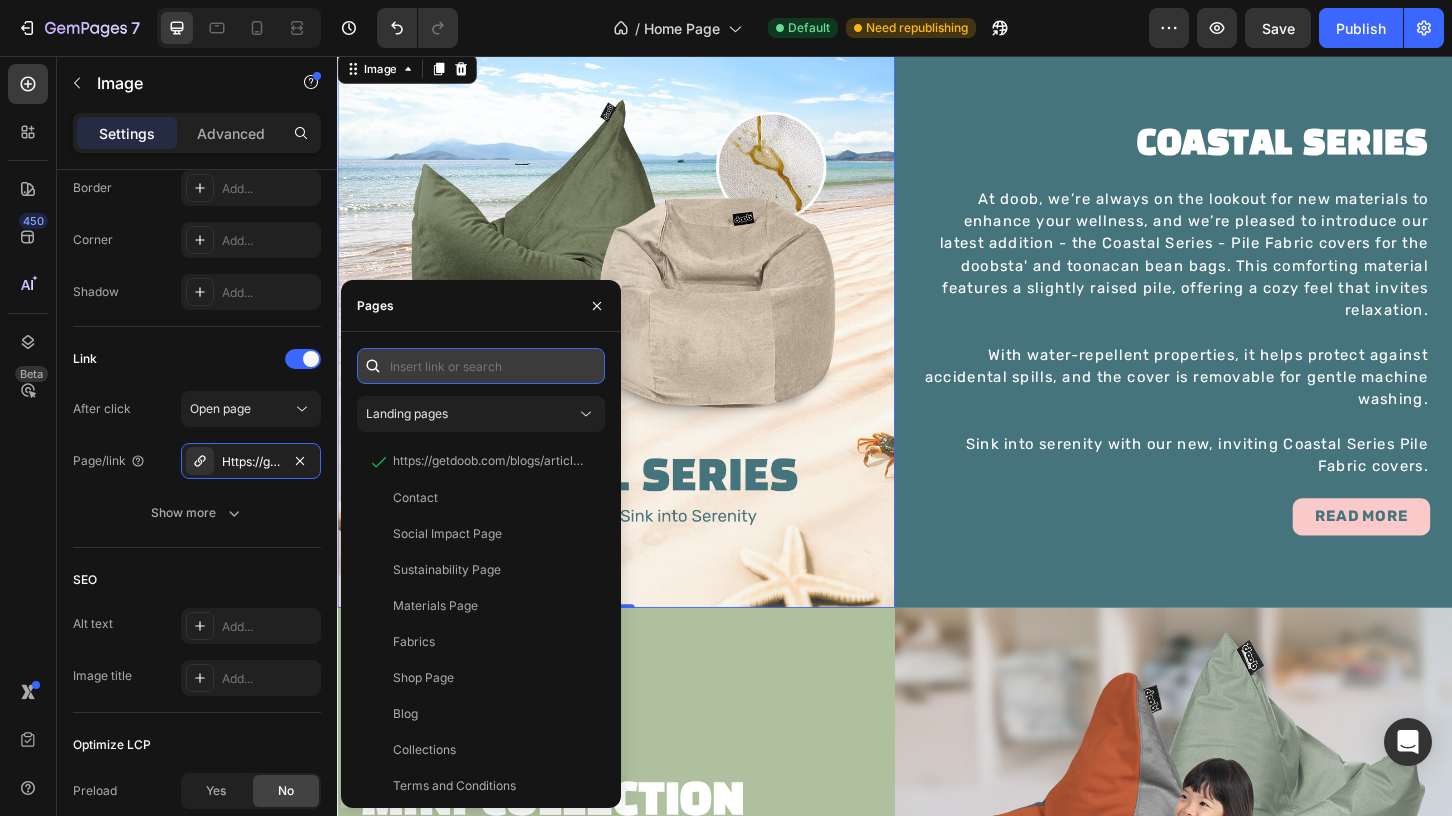 click at bounding box center (481, 366) 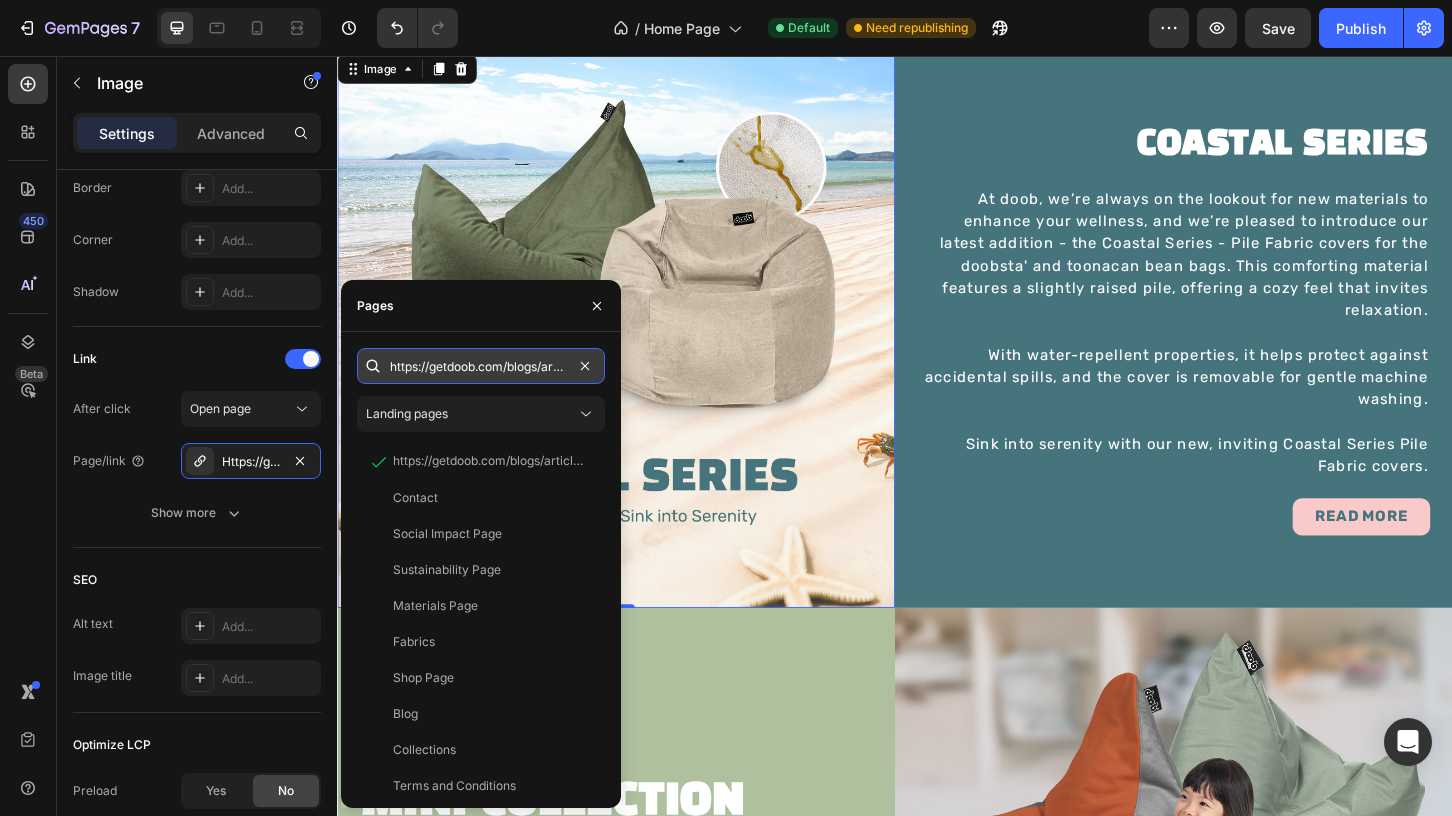 scroll, scrollTop: 0, scrollLeft: 172, axis: horizontal 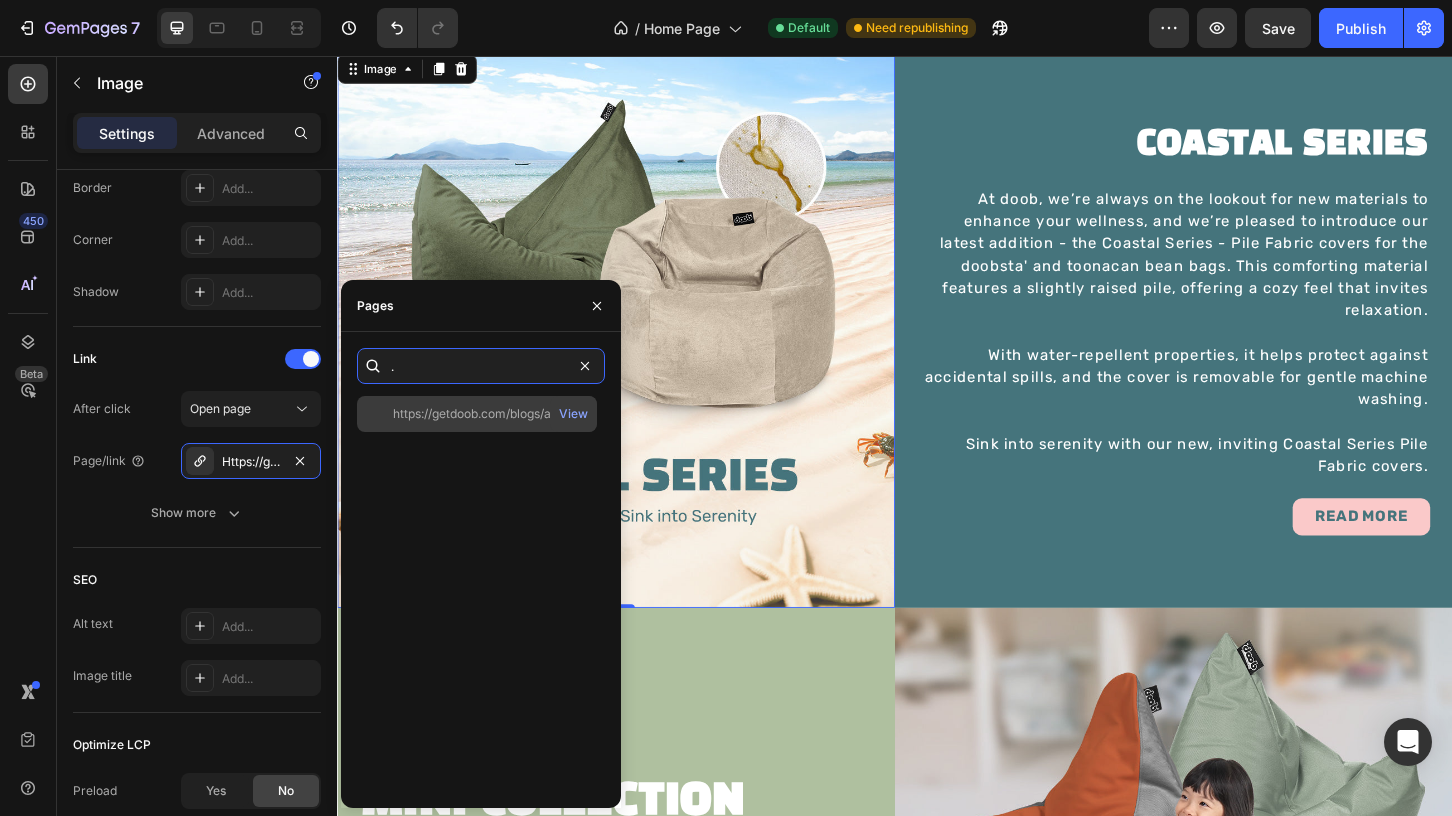 type on "https://getdoob.com/blogs/articles/coastal-series-pile-fabric" 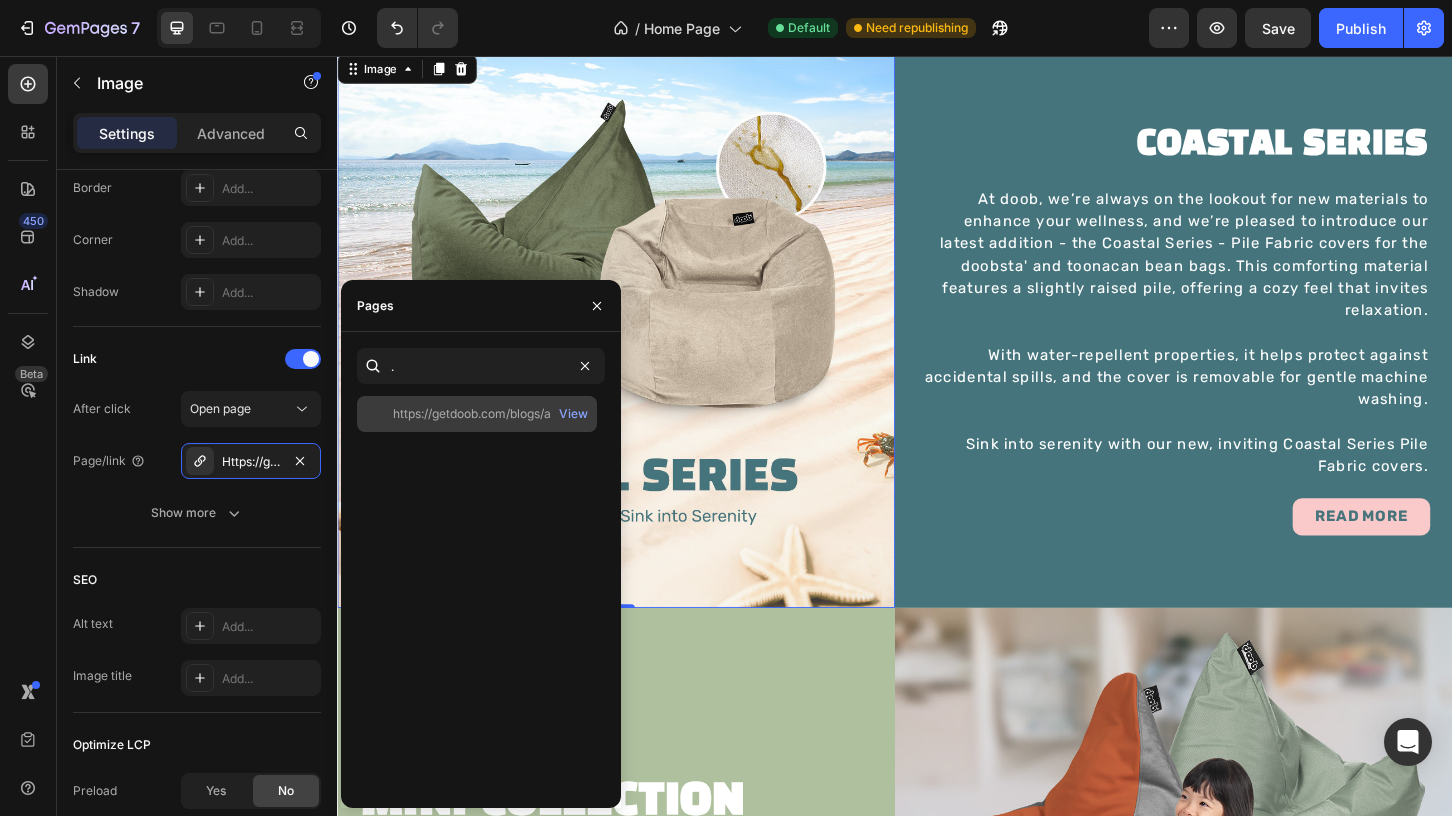 scroll, scrollTop: 0, scrollLeft: 0, axis: both 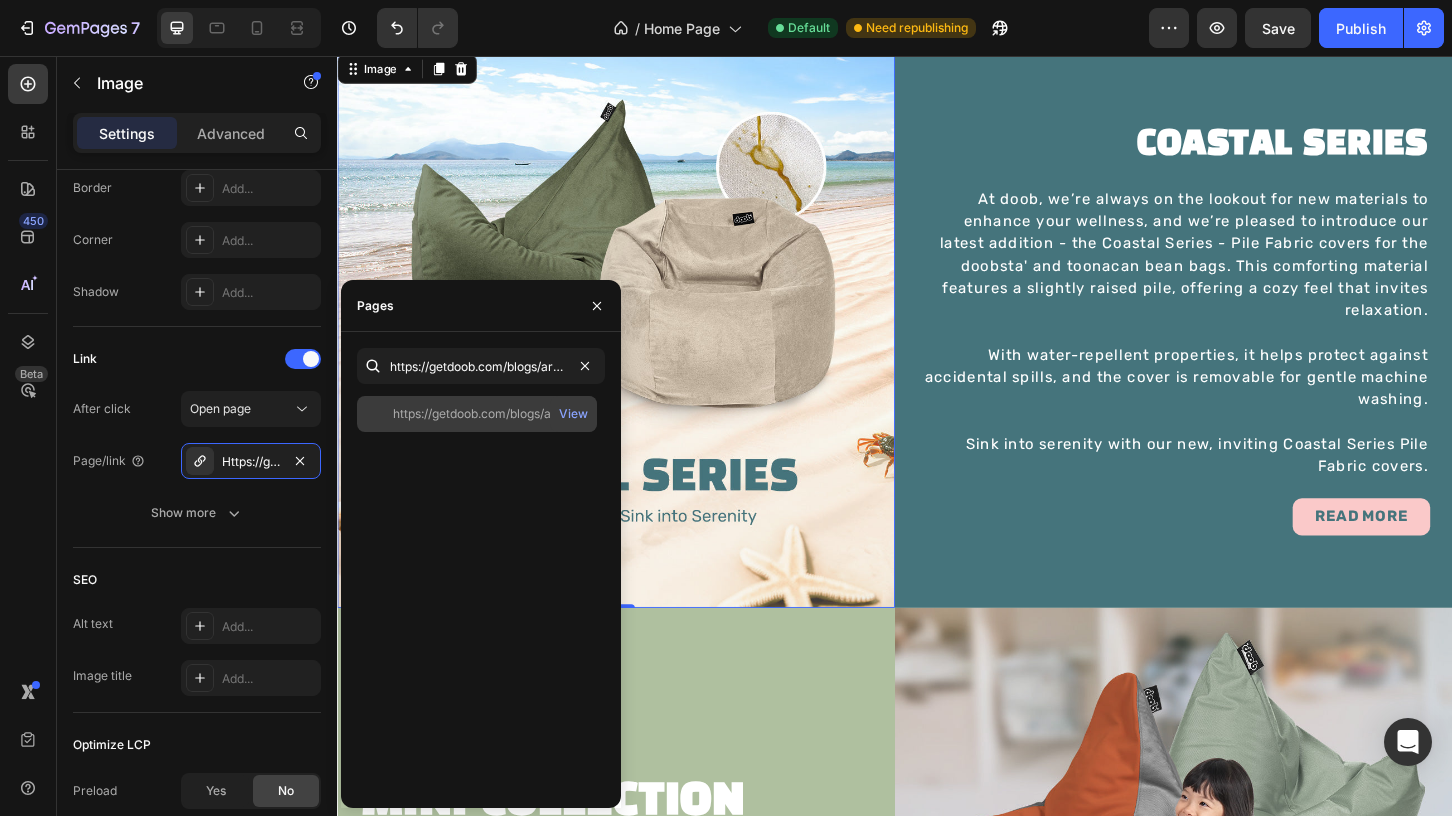 click on "https://getdoob.com/blogs/articles/coastal-series-pile-fabric" 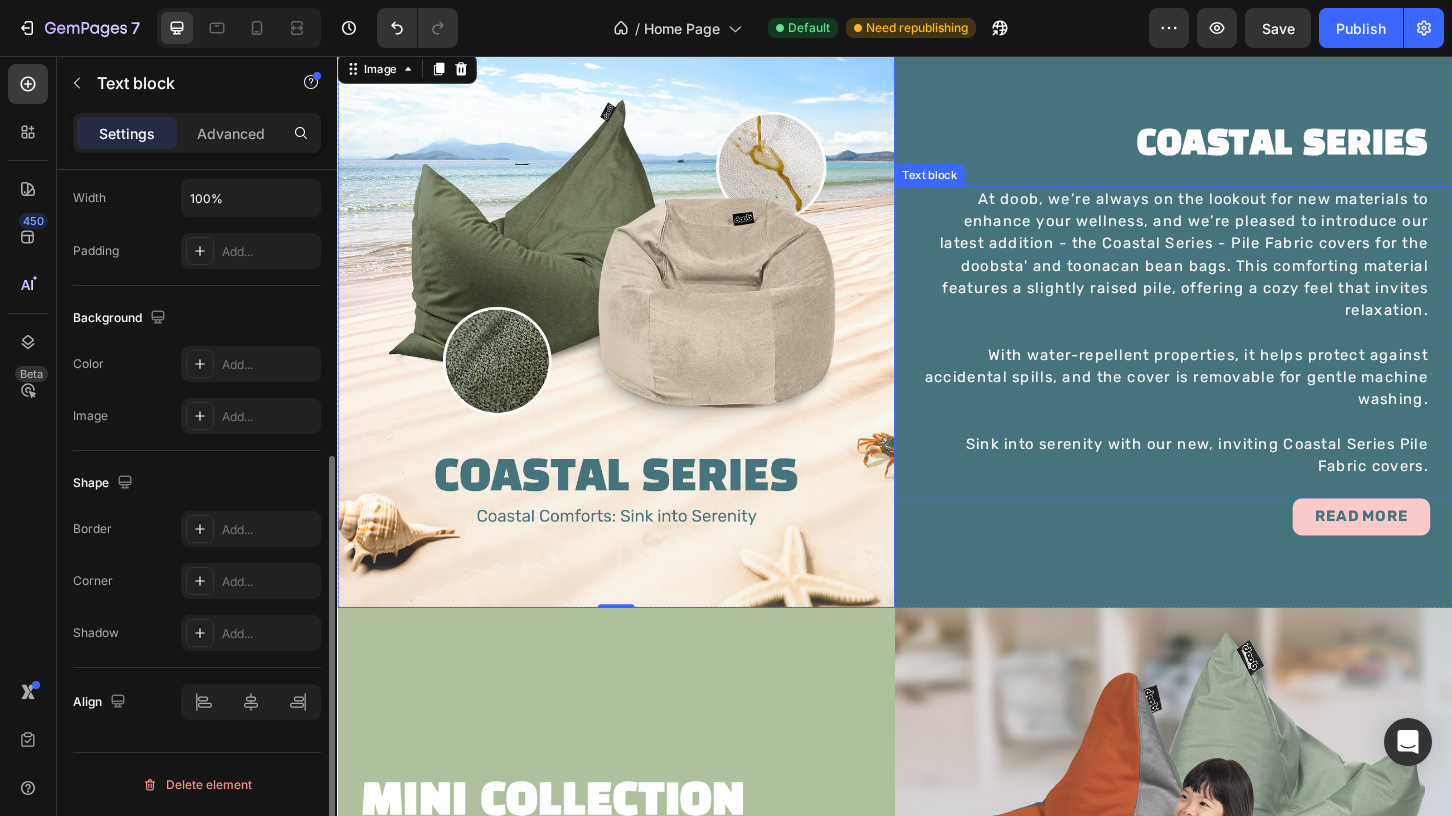 scroll, scrollTop: 0, scrollLeft: 0, axis: both 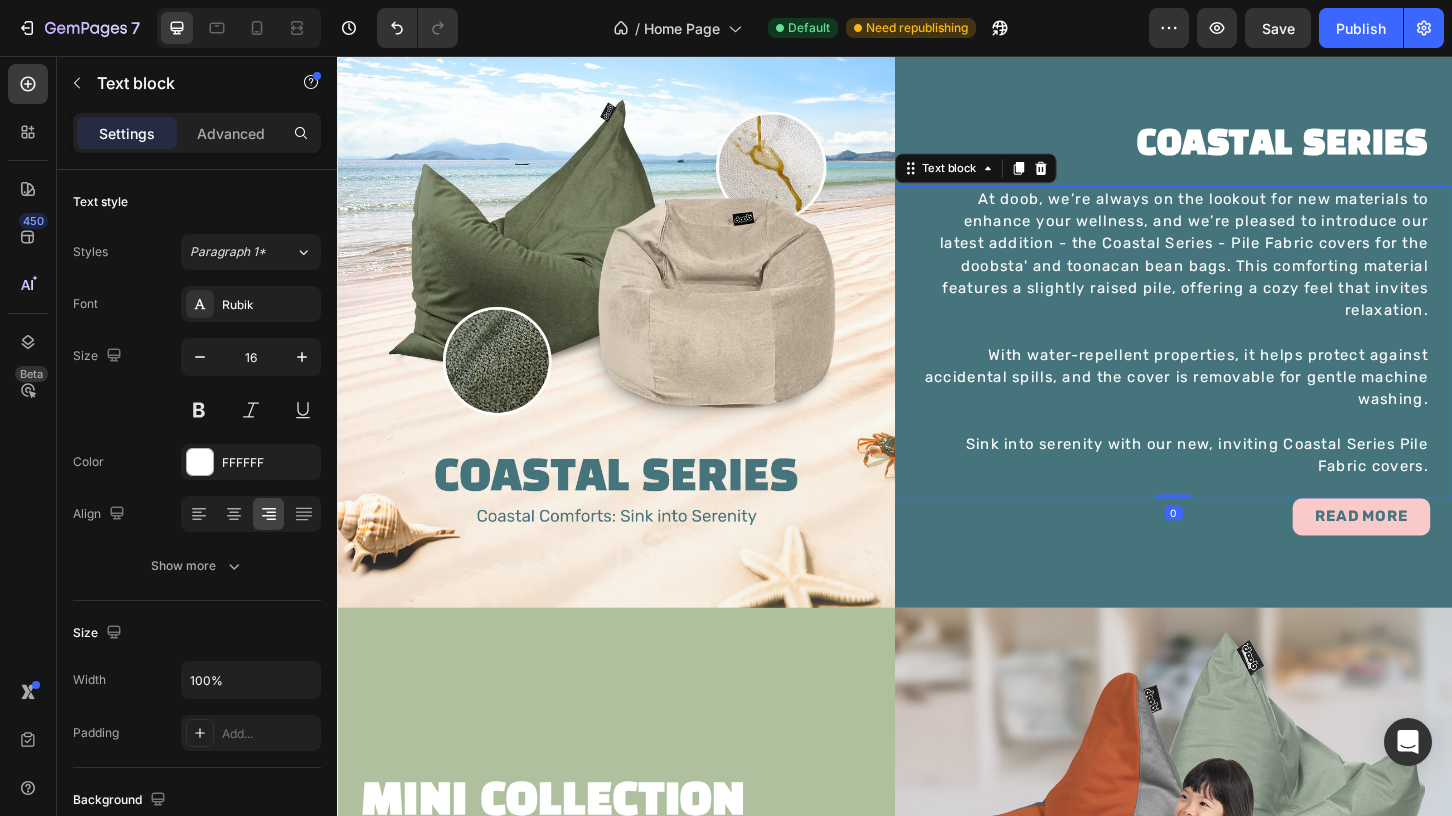 click on "With water-repellent properties, it helps protect against accidental spills, and the cover is removable for gentle machine washing." at bounding box center (1237, 402) 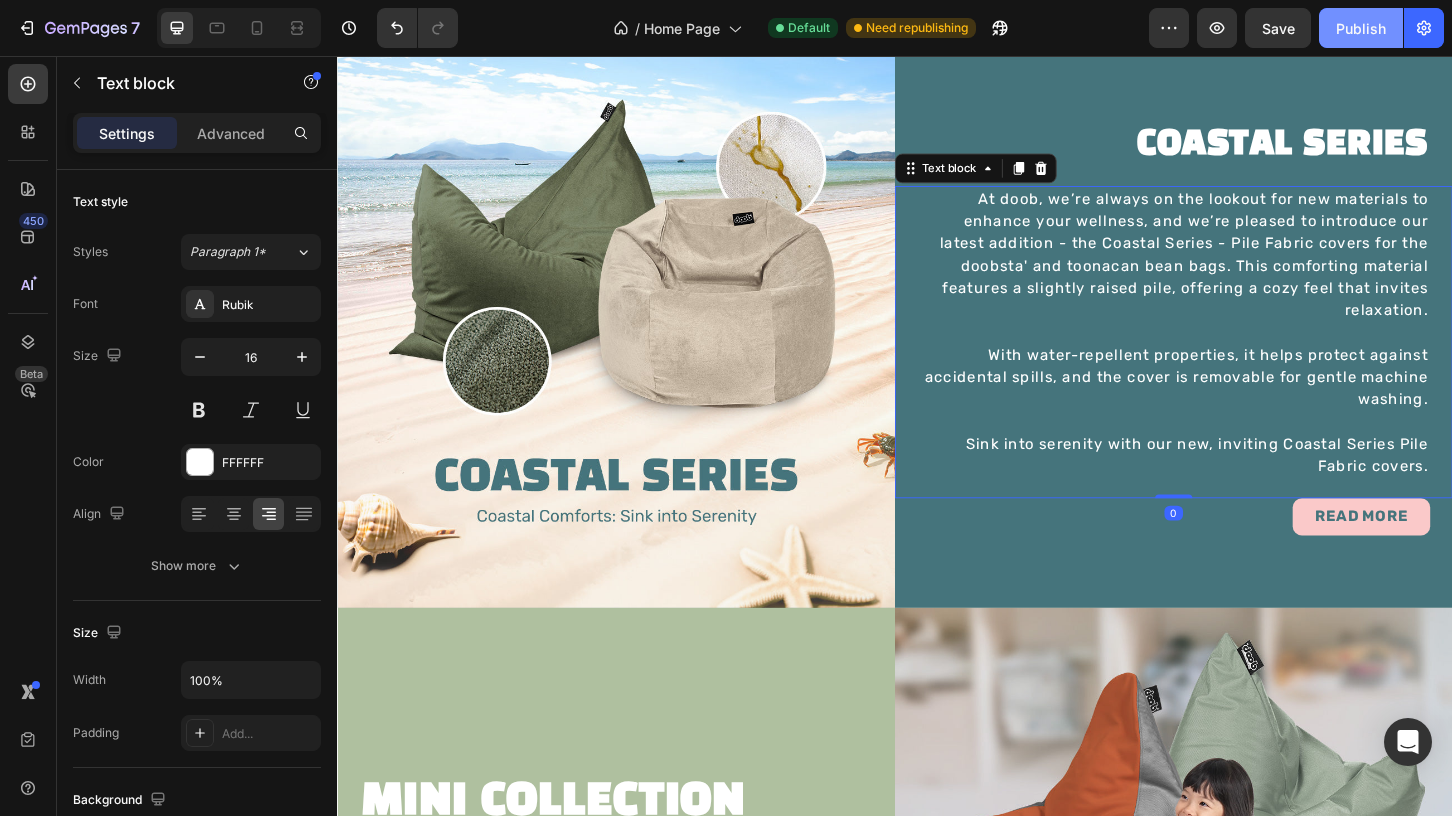 click on "Publish" at bounding box center (1361, 28) 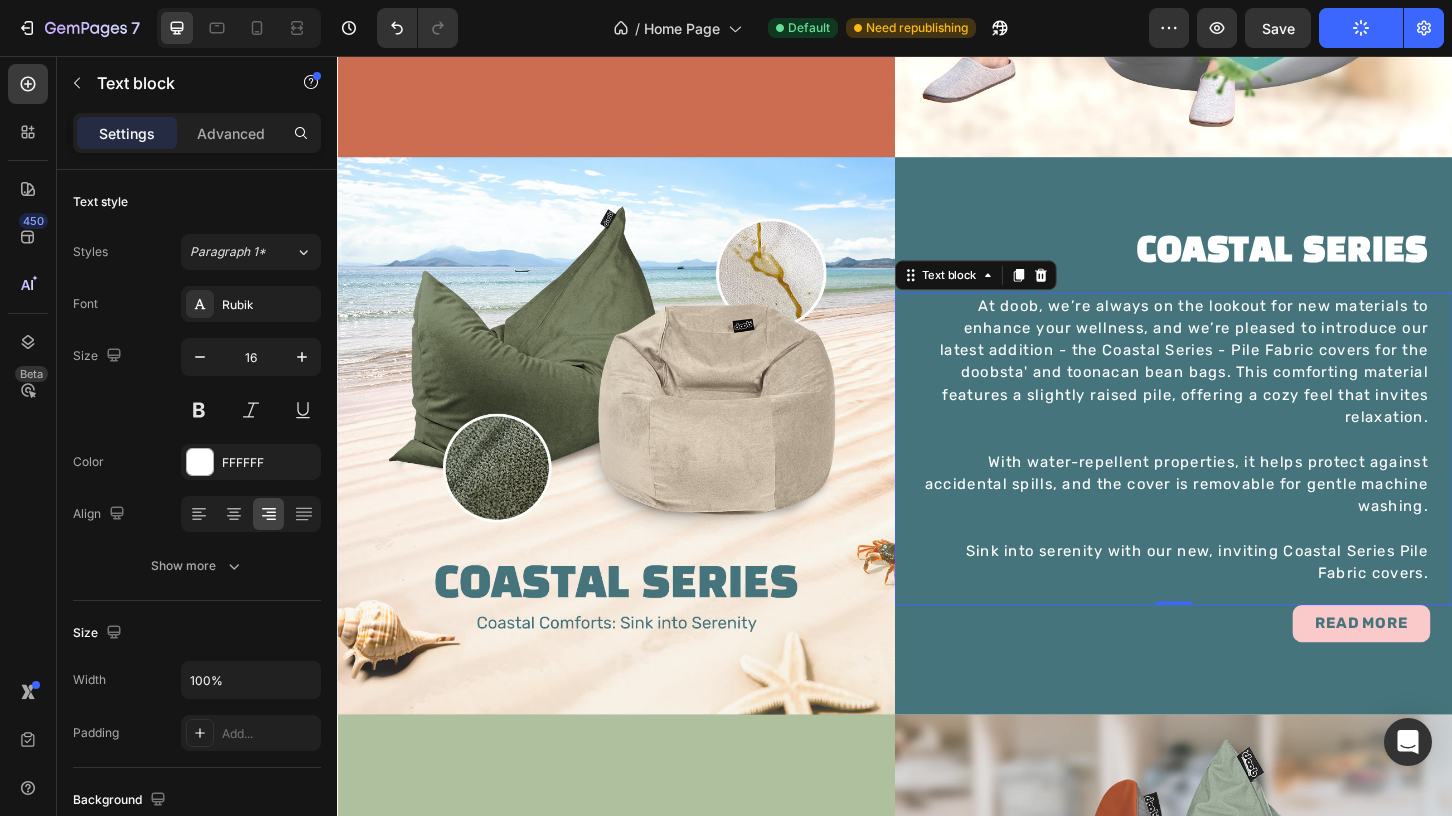 scroll, scrollTop: 2189, scrollLeft: 0, axis: vertical 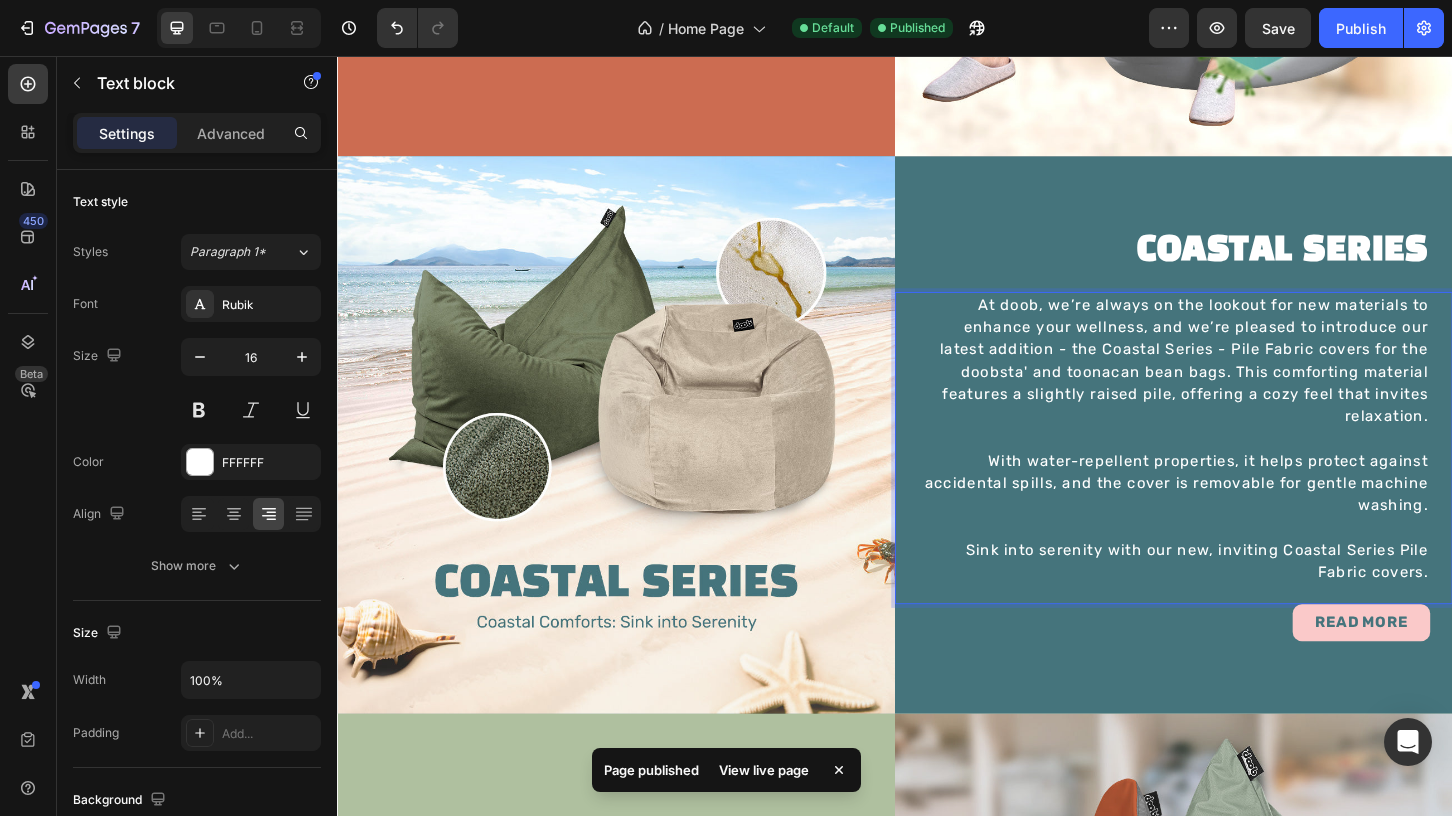 click on "With water-repellent properties, it helps protect against accidental spills, and the cover is removable for gentle machine washing." at bounding box center [1237, 516] 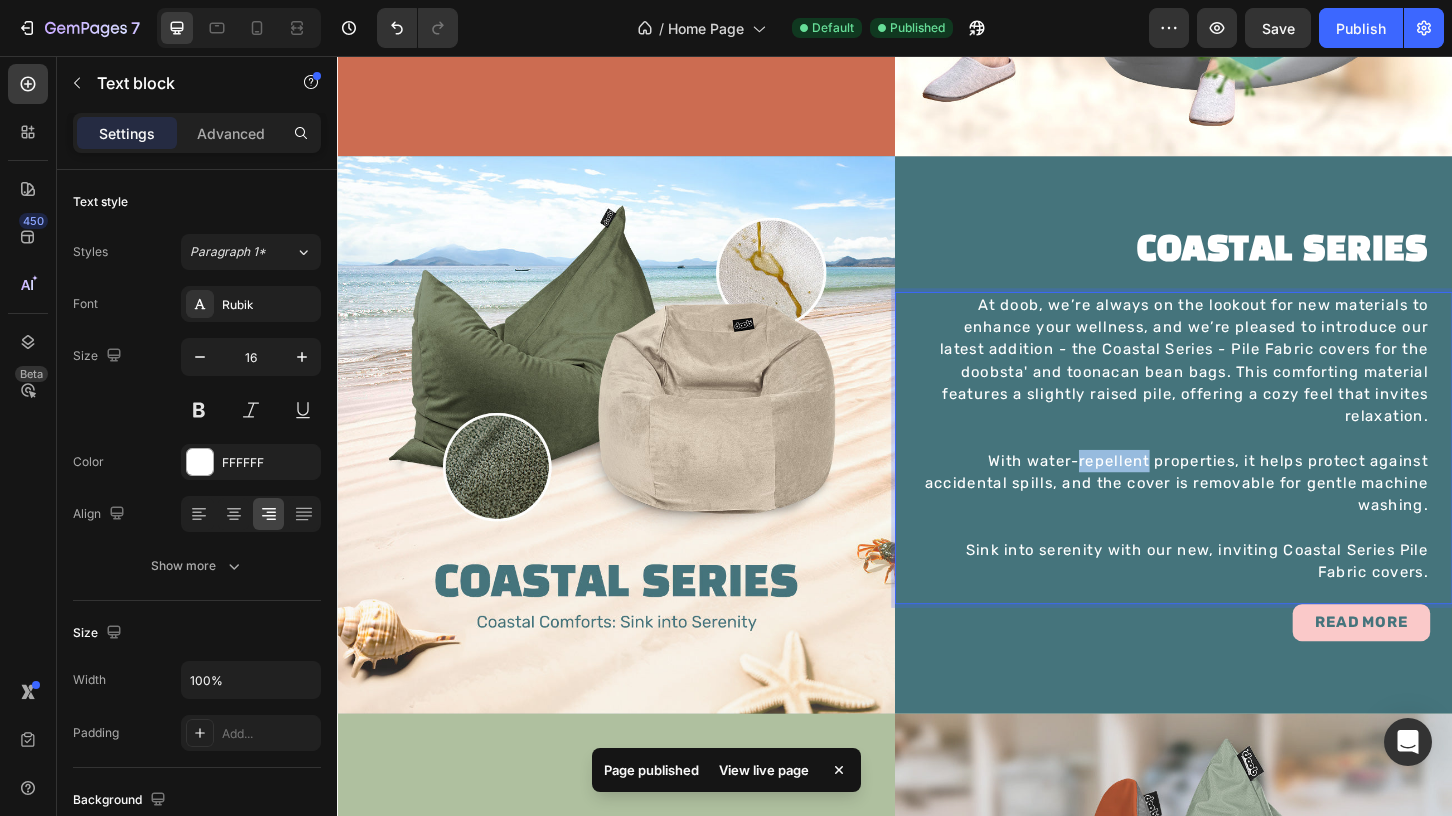 click on "With water-repellent properties, it helps protect against accidental spills, and the cover is removable for gentle machine washing." at bounding box center (1237, 516) 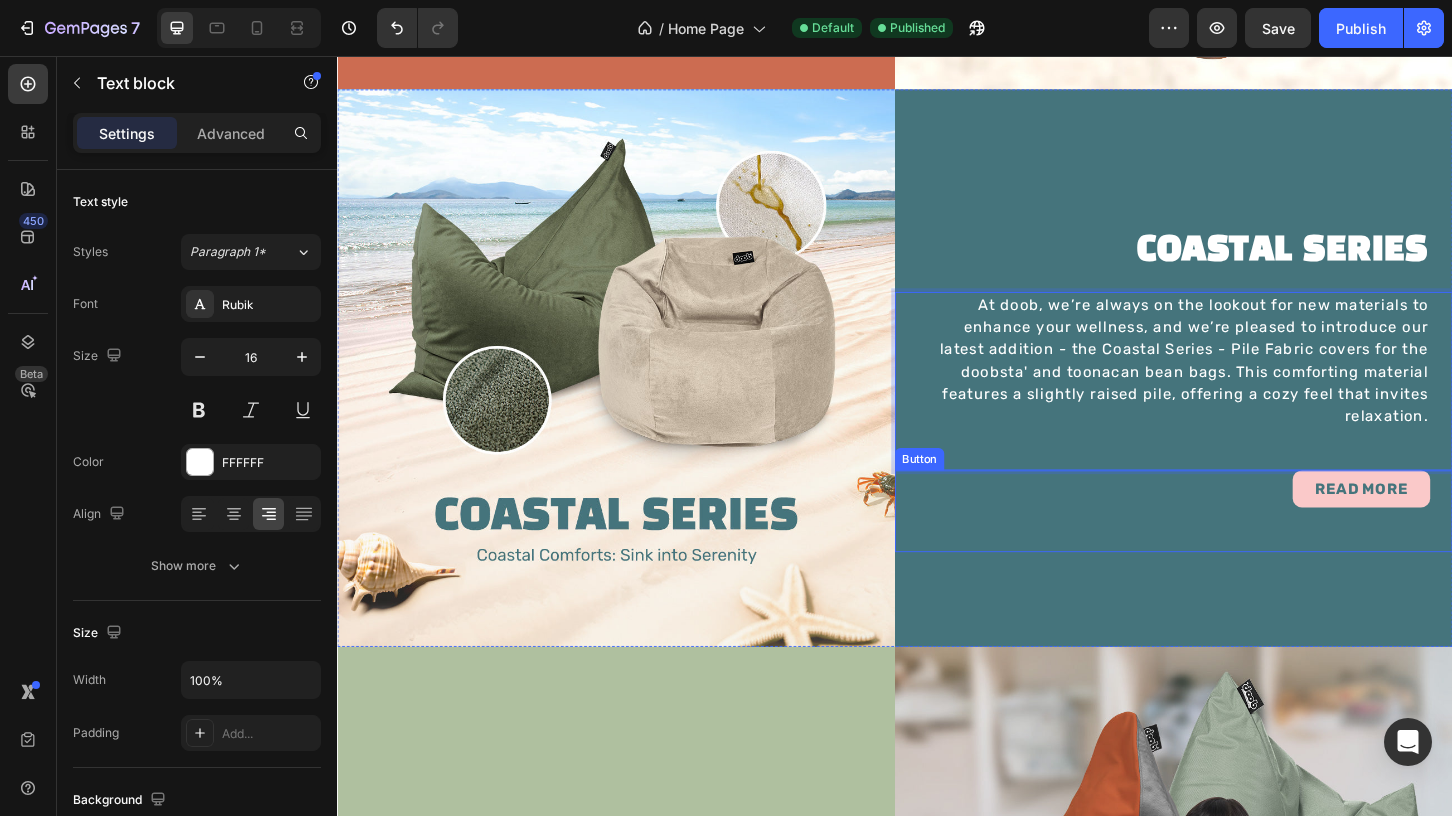 scroll, scrollTop: 2273, scrollLeft: 0, axis: vertical 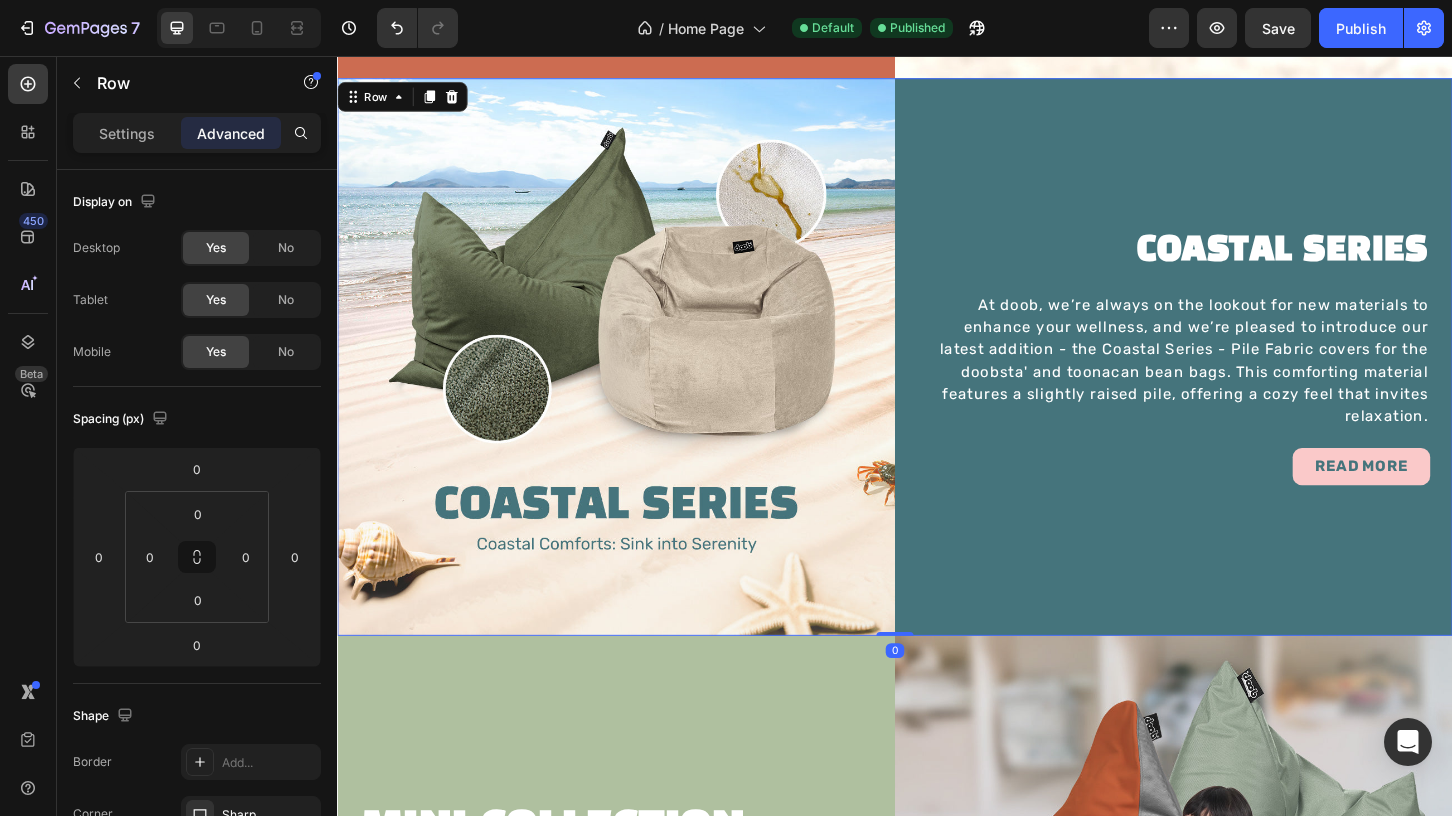click on "COASTAL SERIES Heading At doob, we’re always on the lookout for new materials to enhance your wellness, and we’re pleased to introduce our latest addition - the Coastal Series - Pile Fabric covers for the doobsta' and toonacan bean bags. This comforting material features a slightly raised pile, offering a cozy feel that invites relaxation. Text block READ MORE Button" at bounding box center [1237, 380] 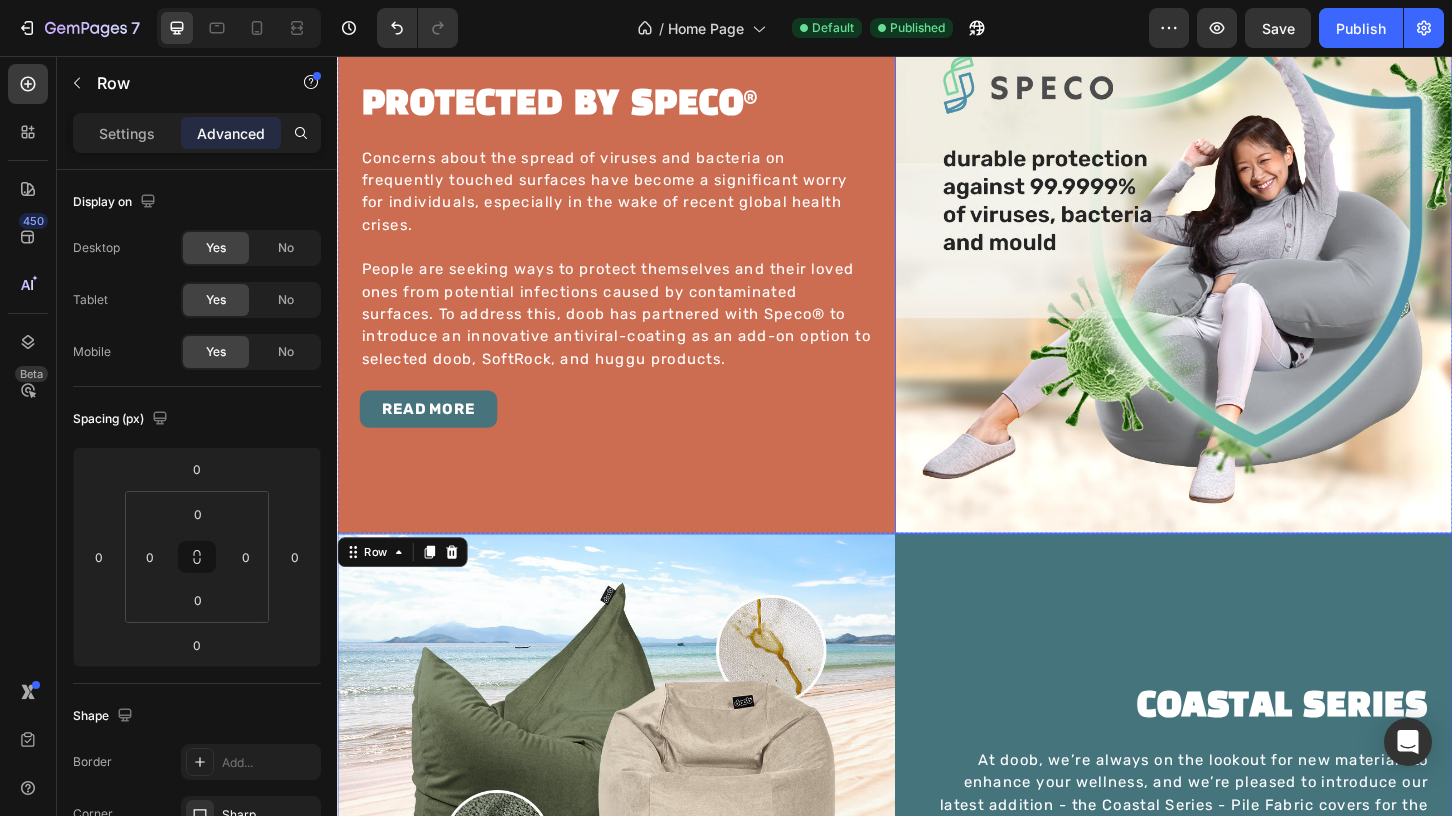 scroll, scrollTop: 1528, scrollLeft: 0, axis: vertical 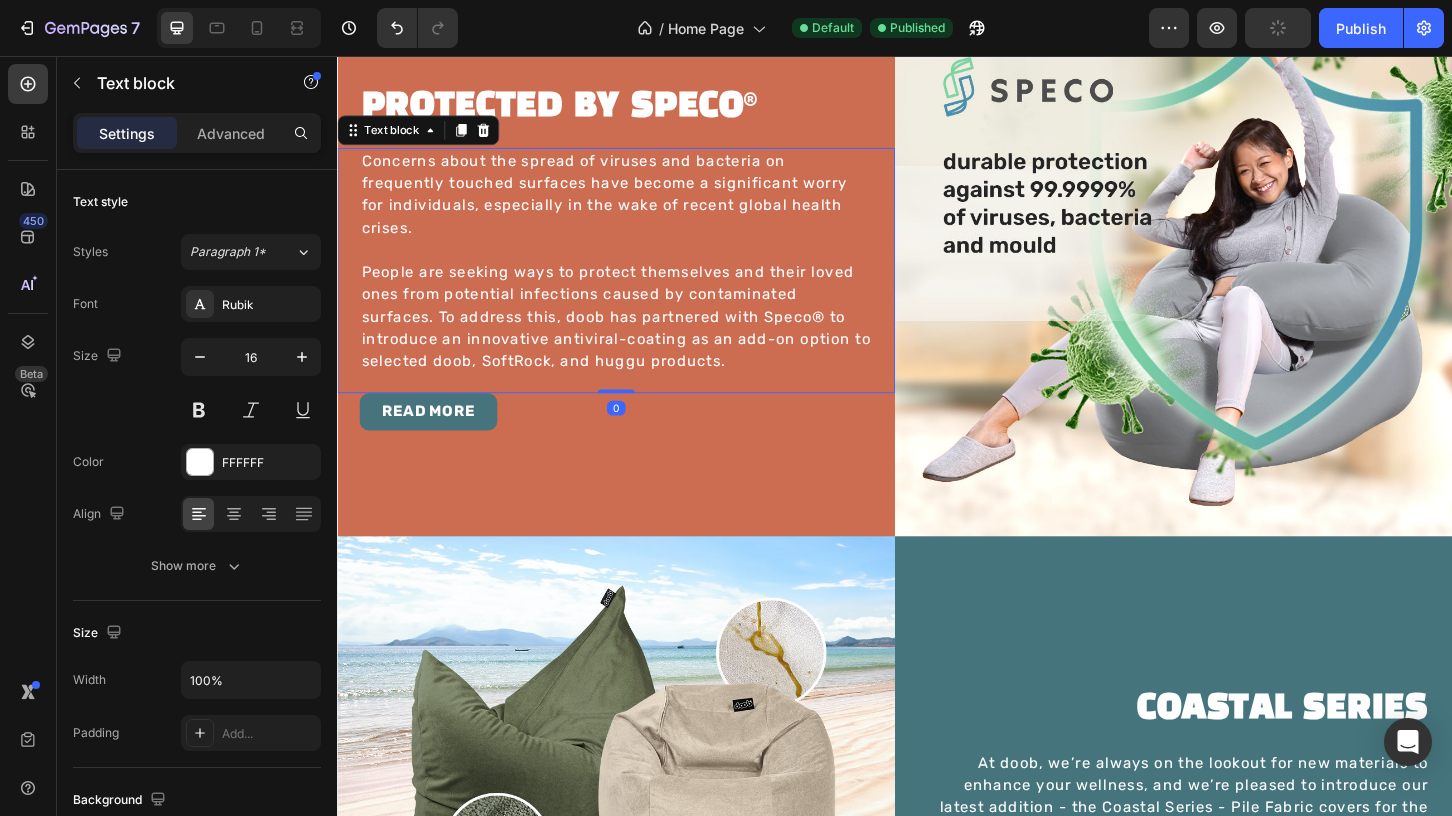 click on "People are seeking ways to protect themselves and their loved ones from potential infections caused by contaminated surfaces. To address this, doob has partnered with Speco® to introduce an innovative antiviral-coating as an add-on option to selected doob, SoftRock, and huggu products." at bounding box center [637, 337] 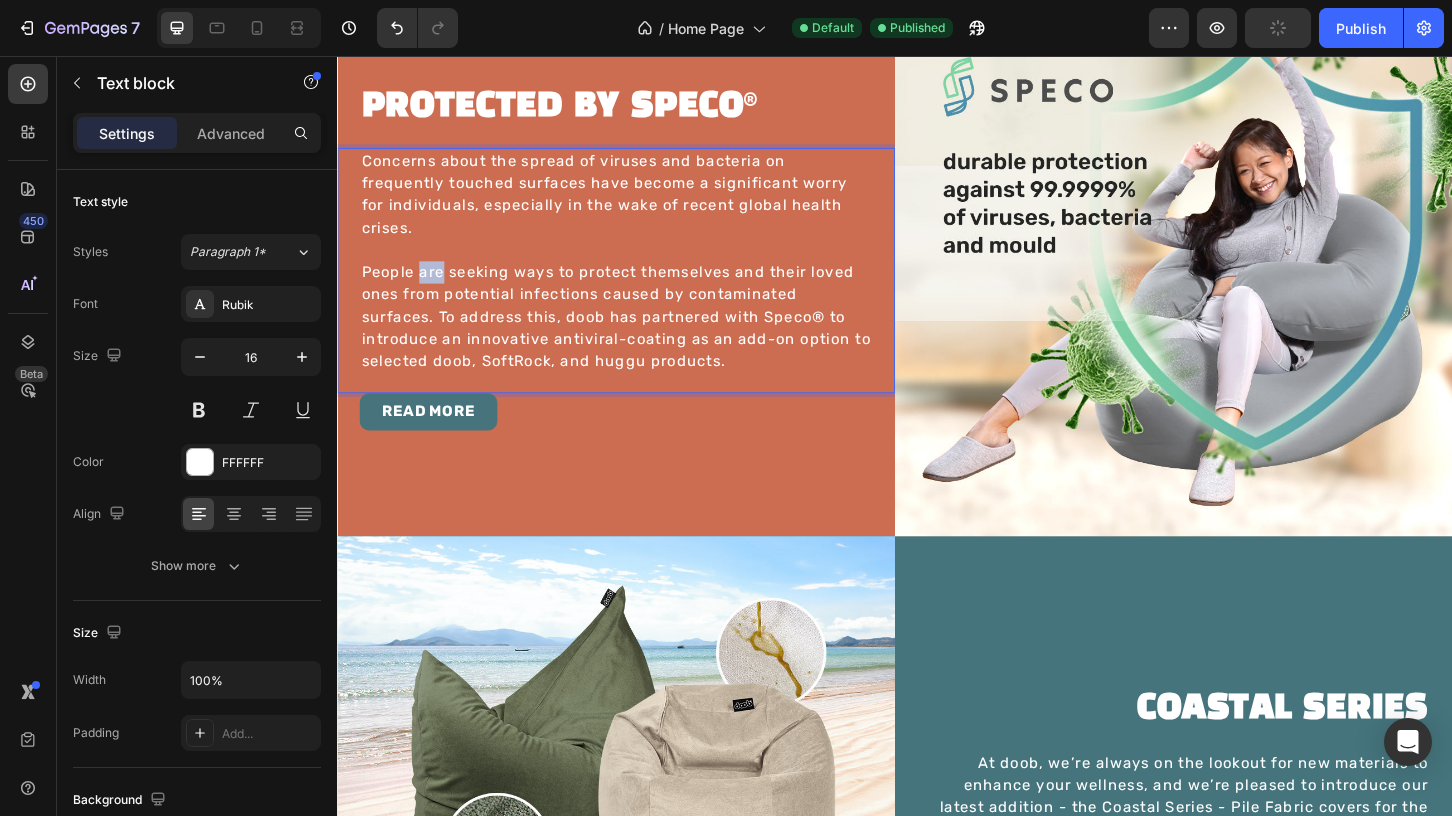 click on "People are seeking ways to protect themselves and their loved ones from potential infections caused by contaminated surfaces. To address this, doob has partnered with Speco® to introduce an innovative antiviral-coating as an add-on option to selected doob, SoftRock, and huggu products." at bounding box center [637, 337] 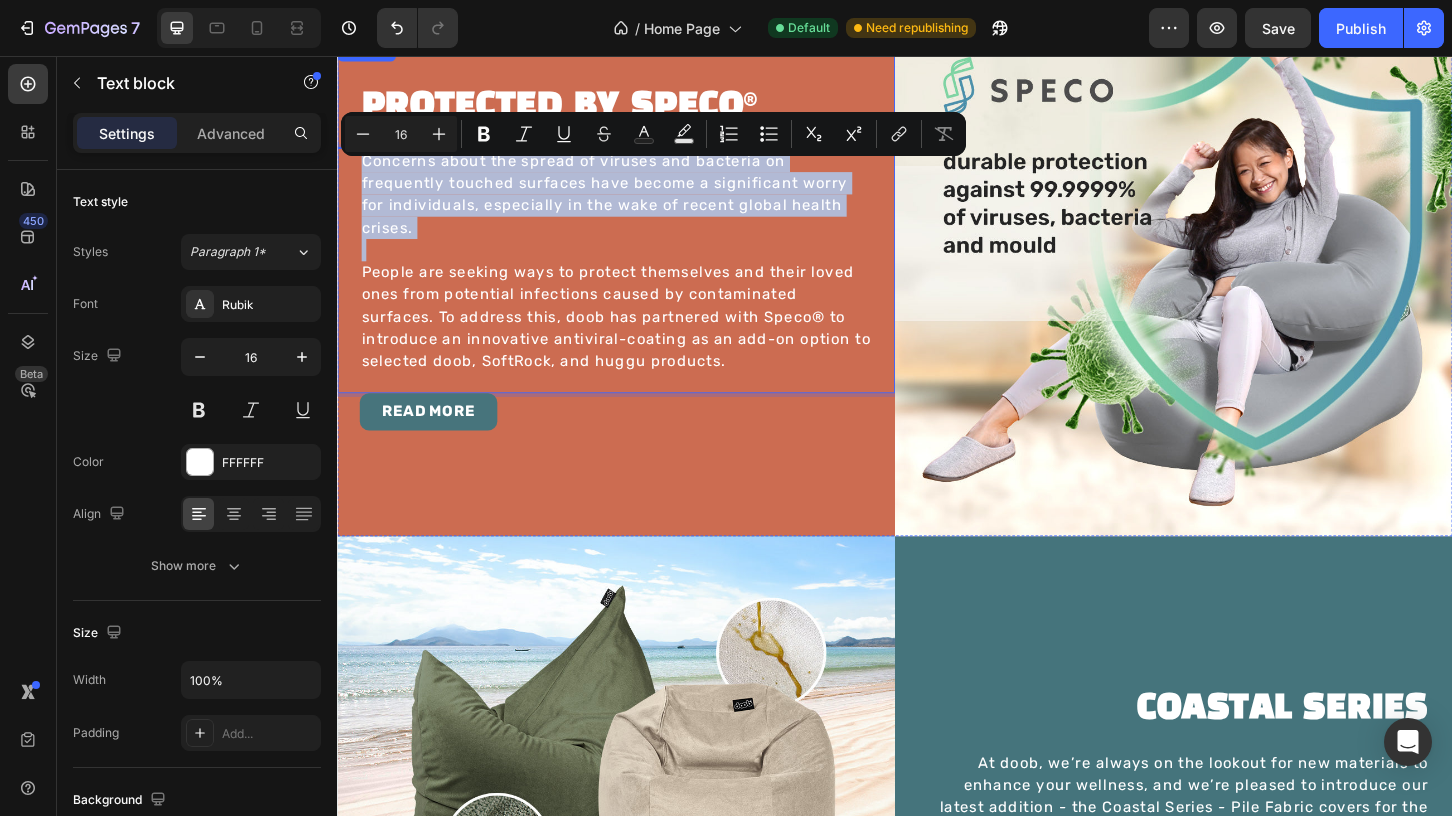 drag, startPoint x: 363, startPoint y: 280, endPoint x: 356, endPoint y: 161, distance: 119.2057 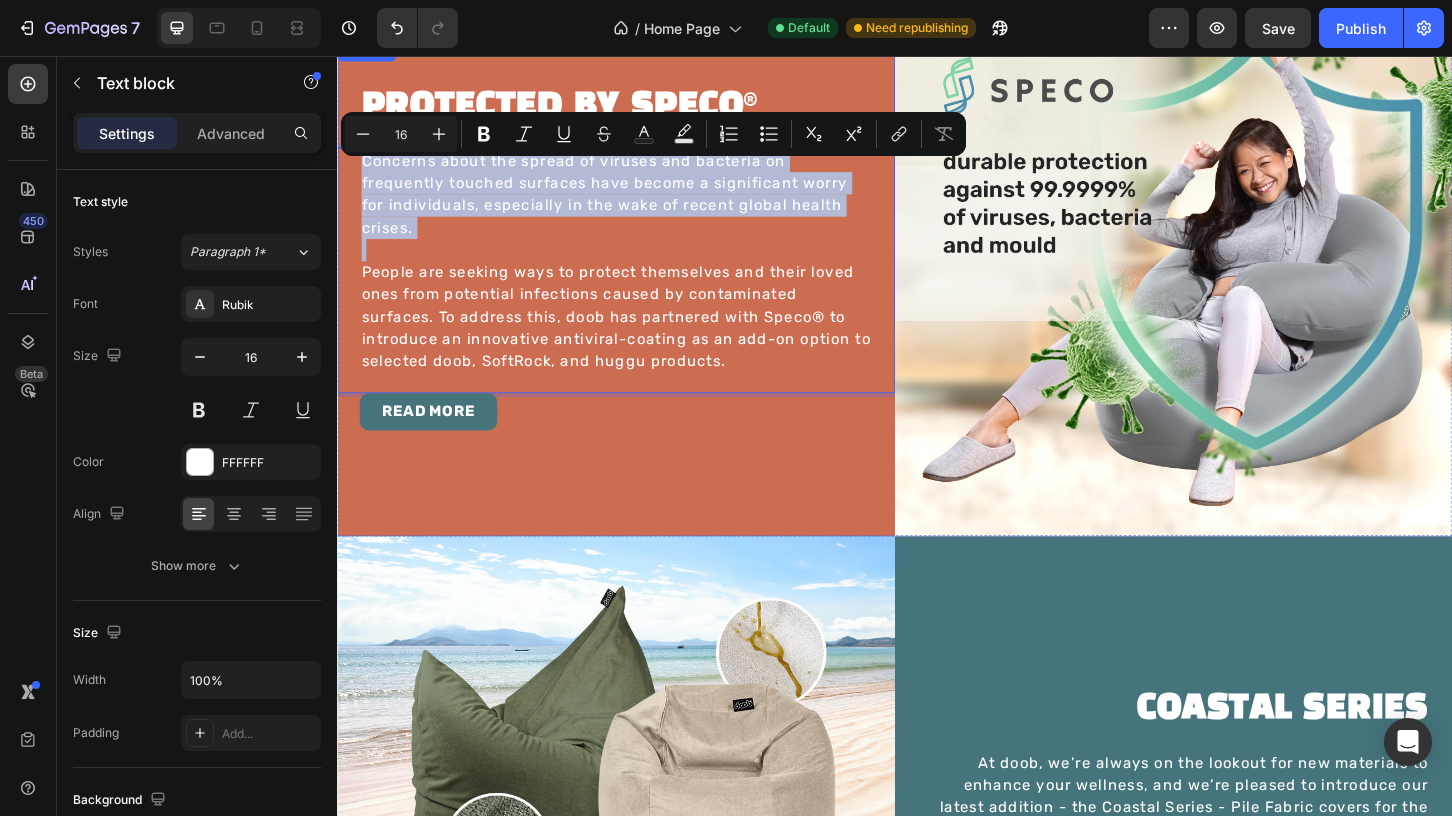 click on "PROTECTED BY SPECO® Heading Concerns about the spread of viruses and bacteria on frequently touched surfaces have become a significant worry for individuals, especially in the wake of recent global health crises.  People are seeking ways to protect themselves and their loved ones from potential infections caused by contaminated surfaces. To address this, doob has partnered with Speco® to introduce an innovative antiviral-coating as an add-on option to selected doob, SoftRock, and huggu products. Text block   0 READ MORE Button" at bounding box center (637, 273) 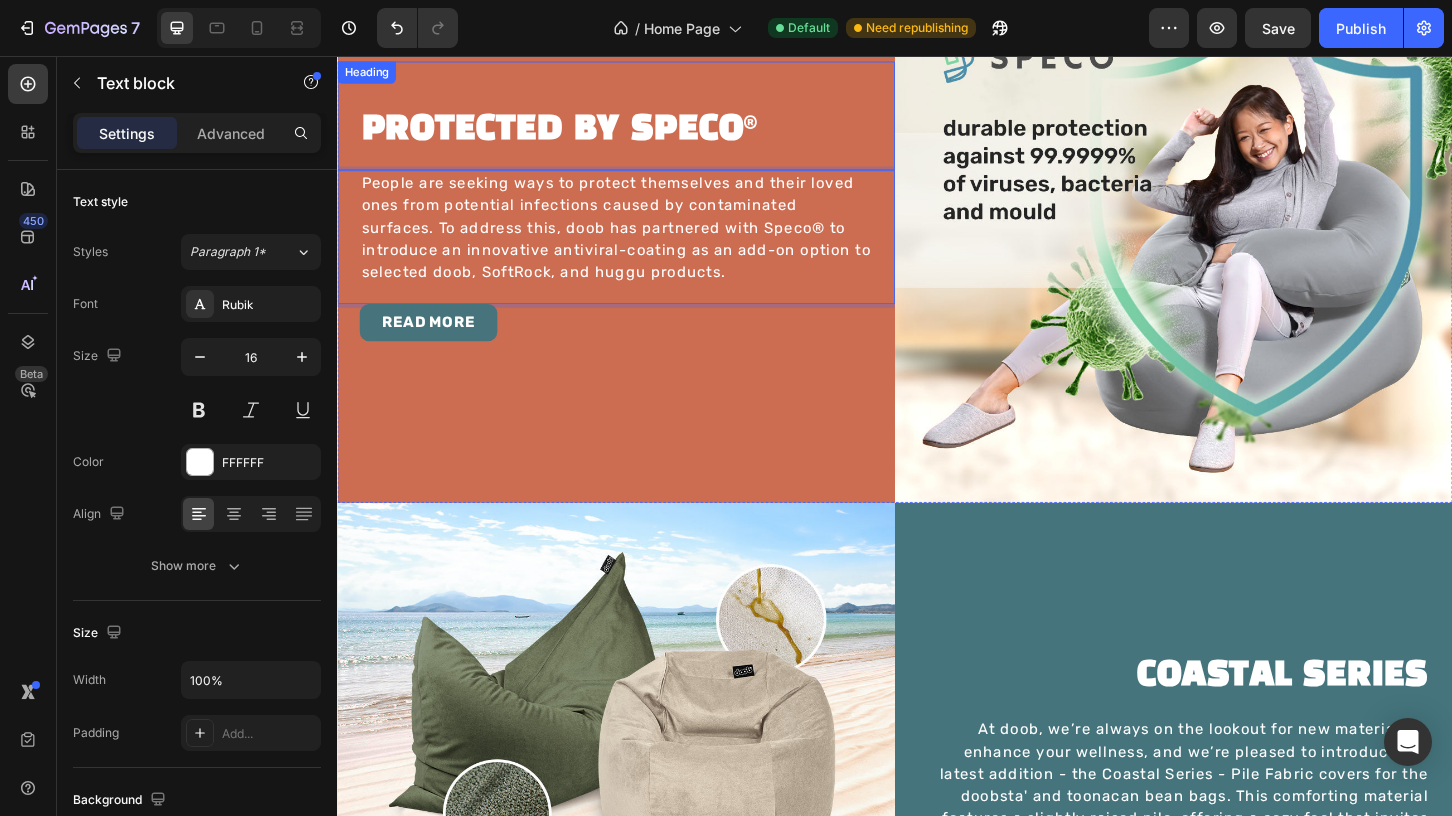 scroll, scrollTop: 1576, scrollLeft: 0, axis: vertical 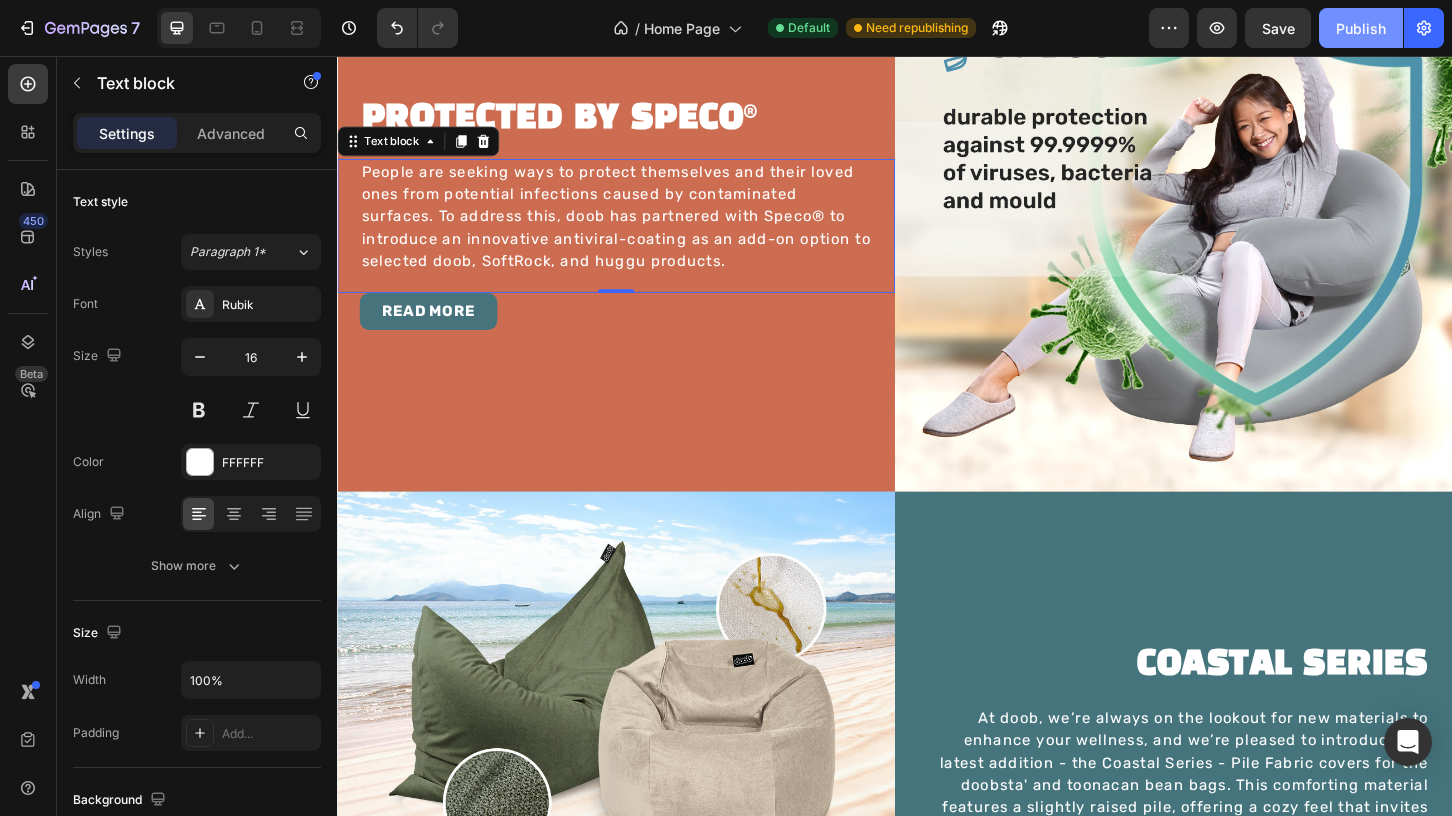 click on "Publish" at bounding box center (1361, 28) 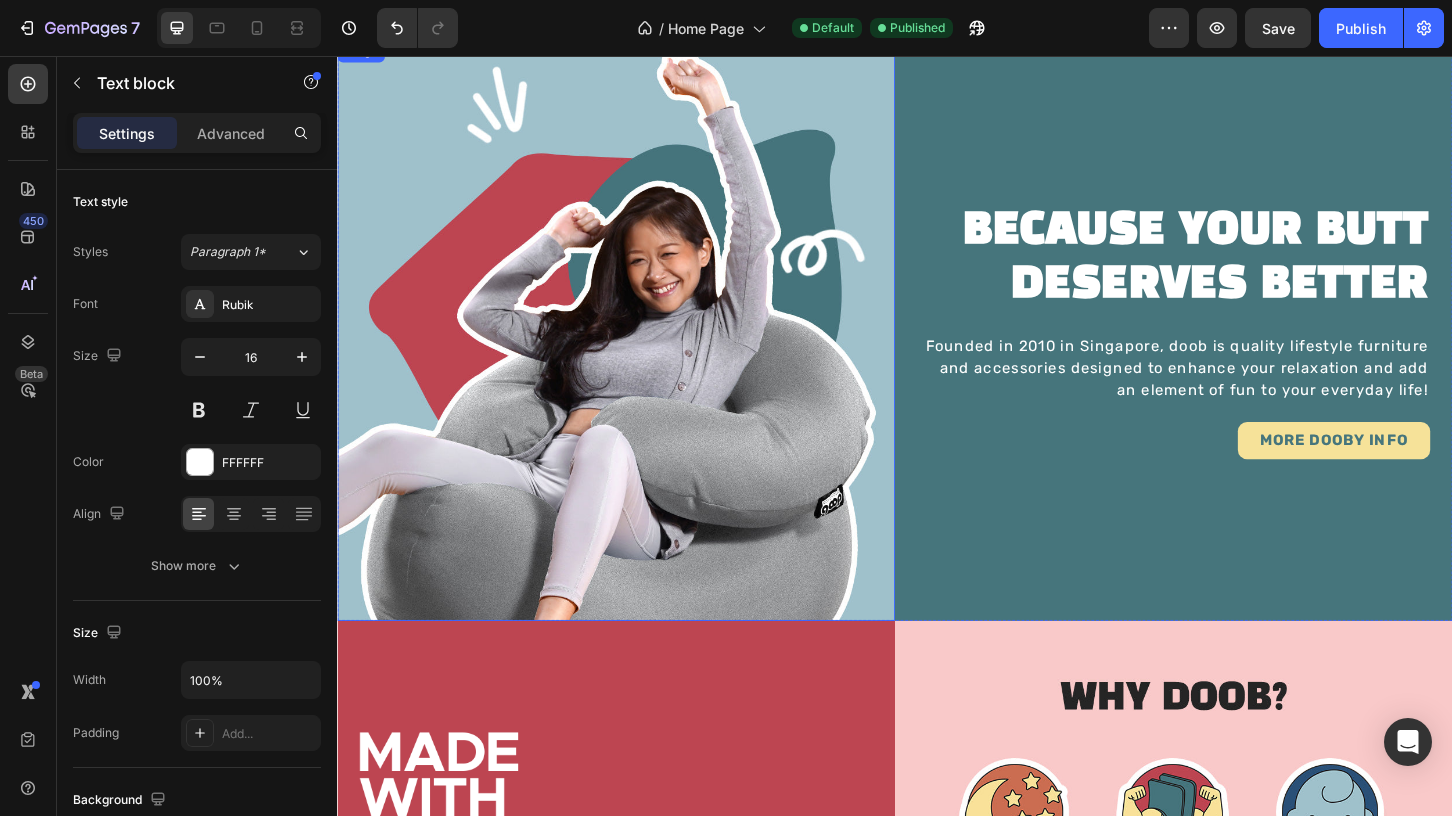 scroll, scrollTop: 473, scrollLeft: 0, axis: vertical 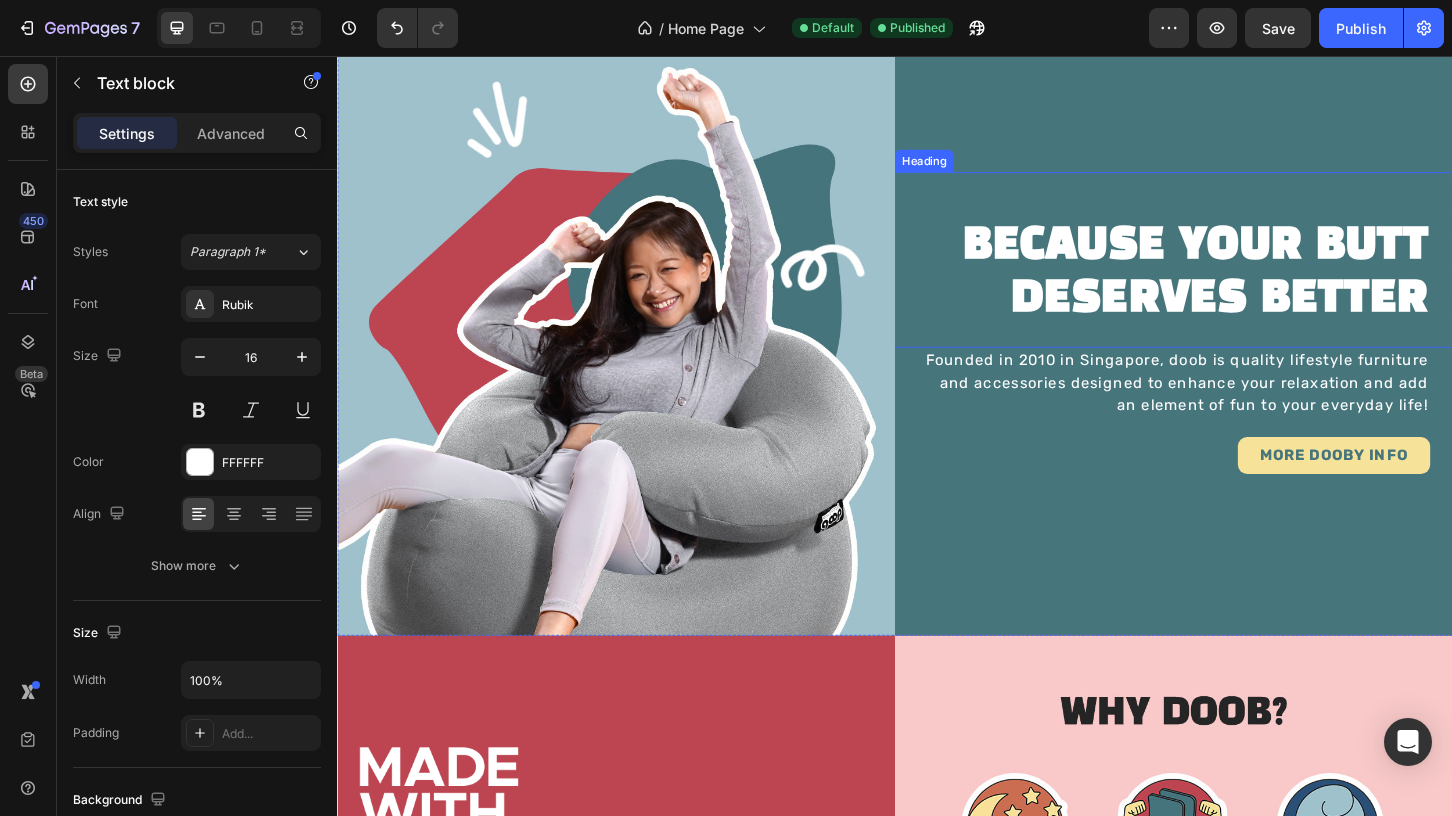 click on "BECAUSE YOUR BUTT DESERVES BETTER" at bounding box center (1237, 289) 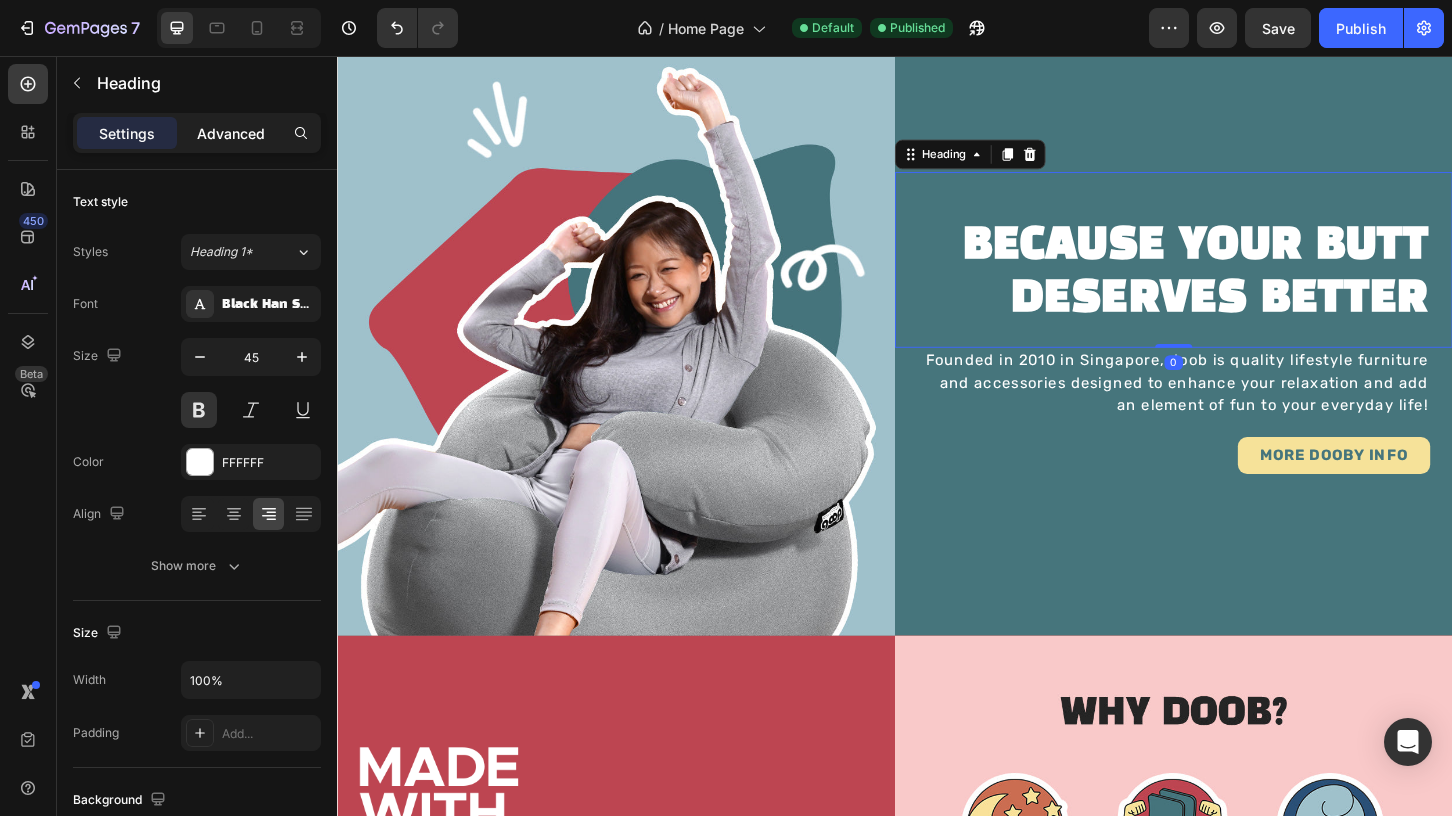 click on "Advanced" at bounding box center [231, 133] 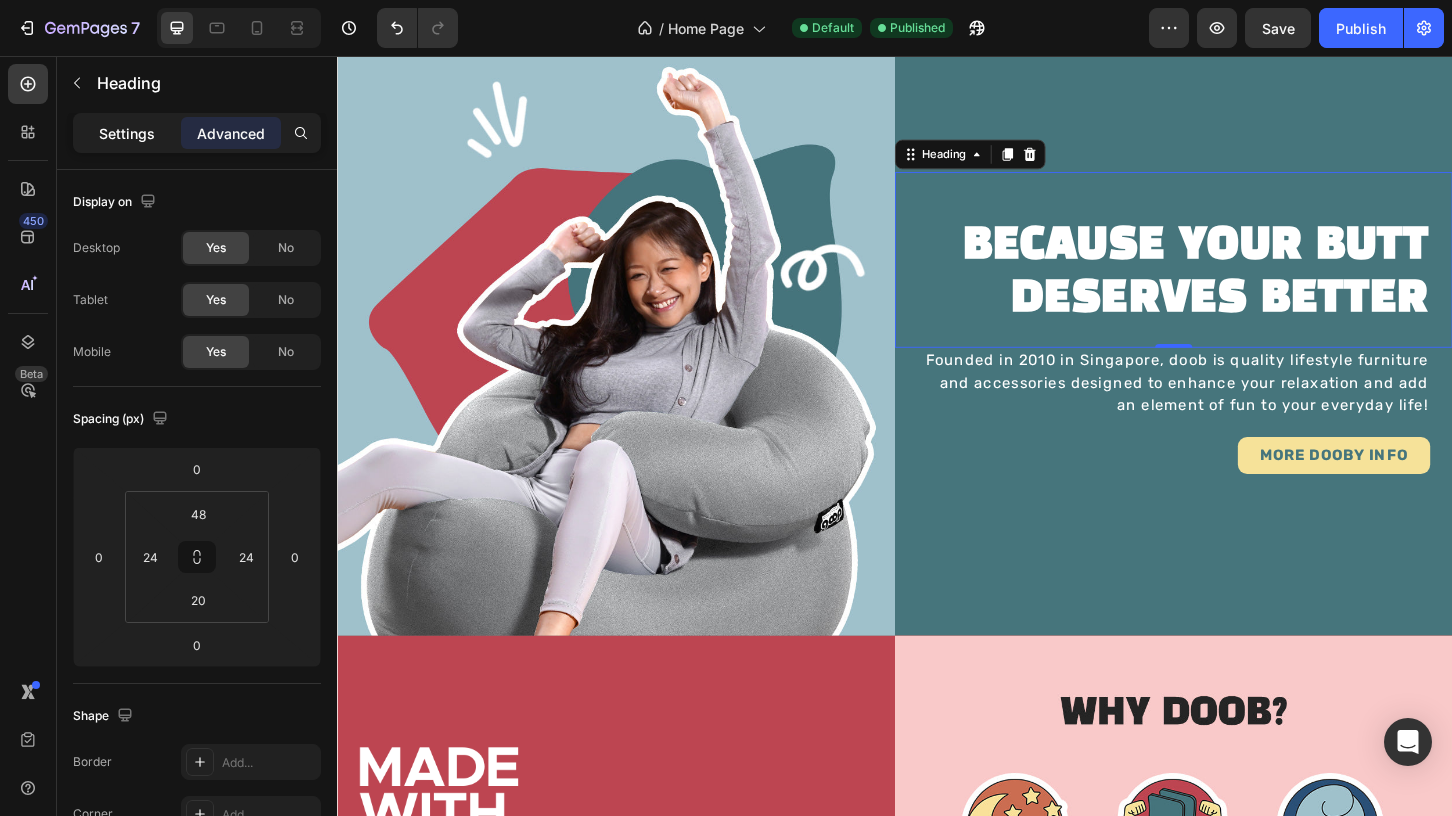 click on "Settings" at bounding box center (127, 133) 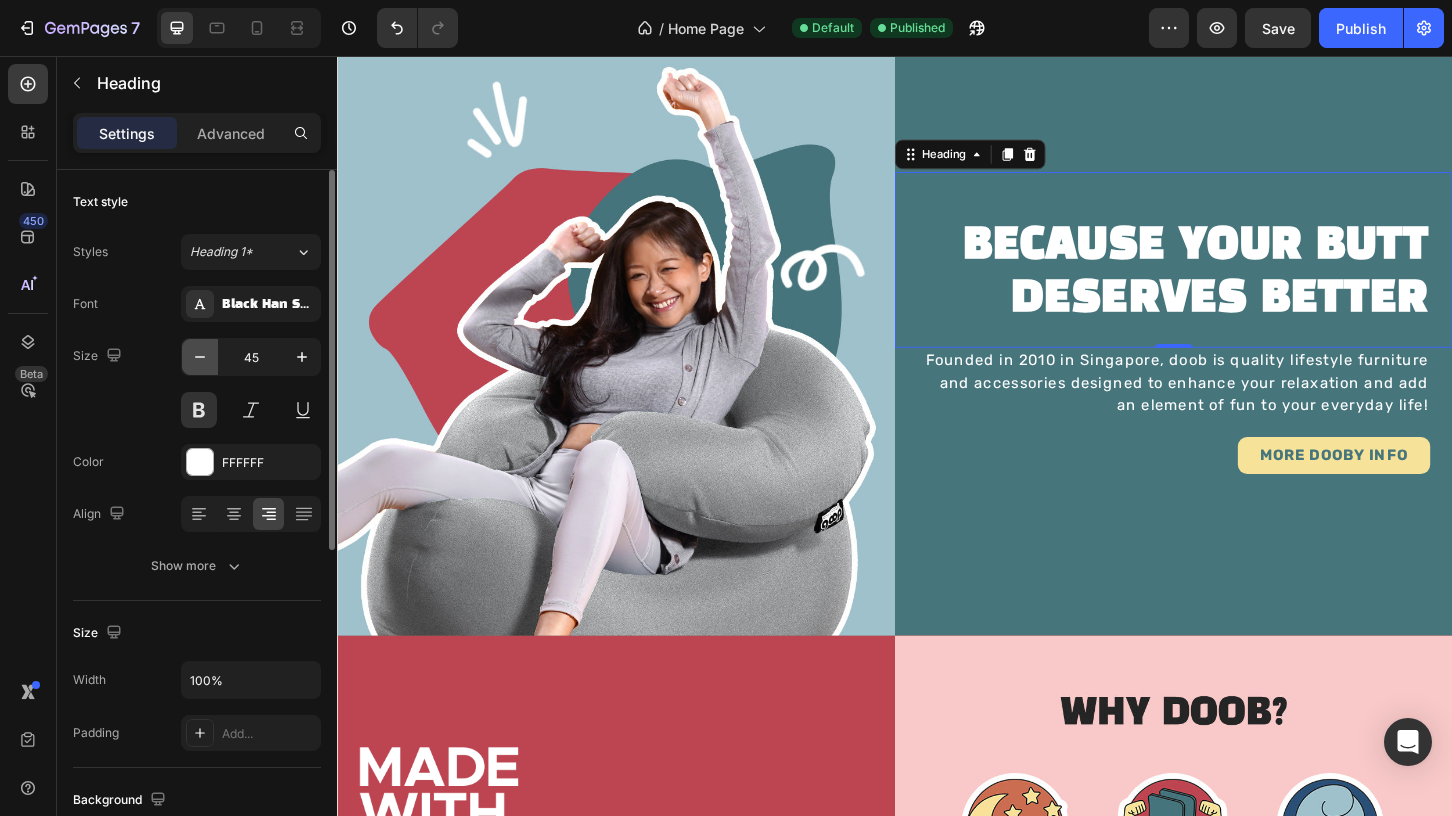 click 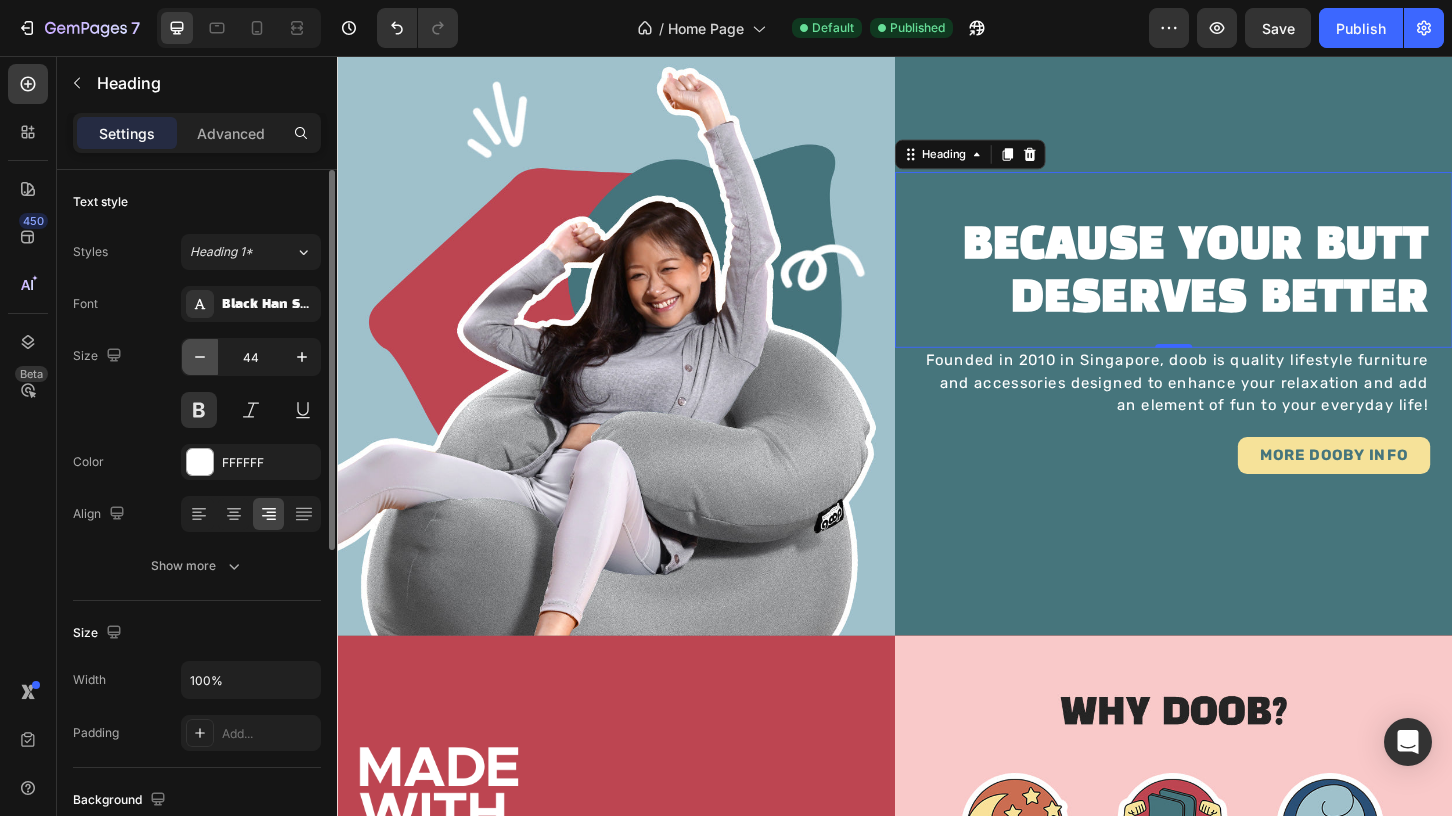 click 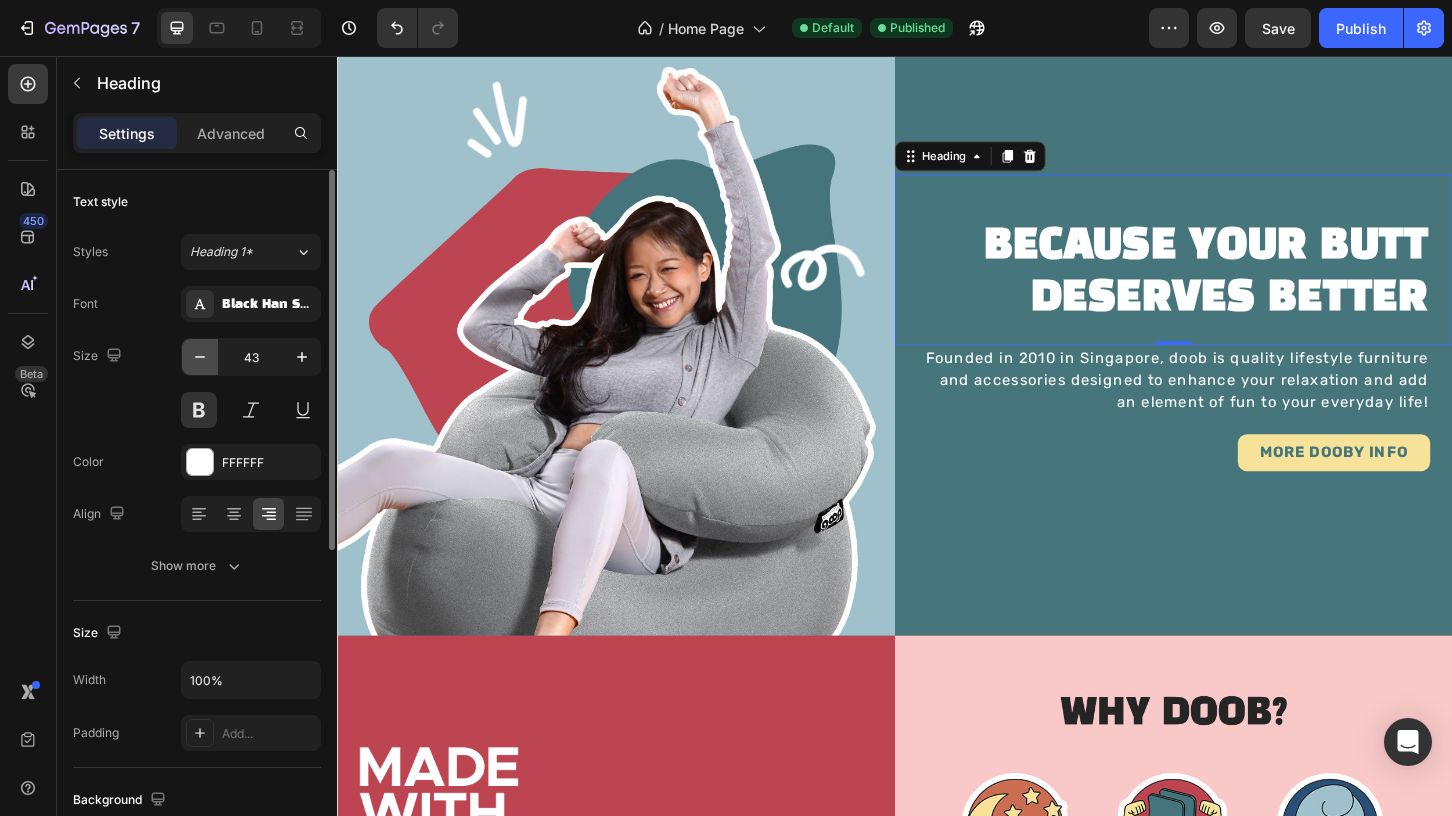 click 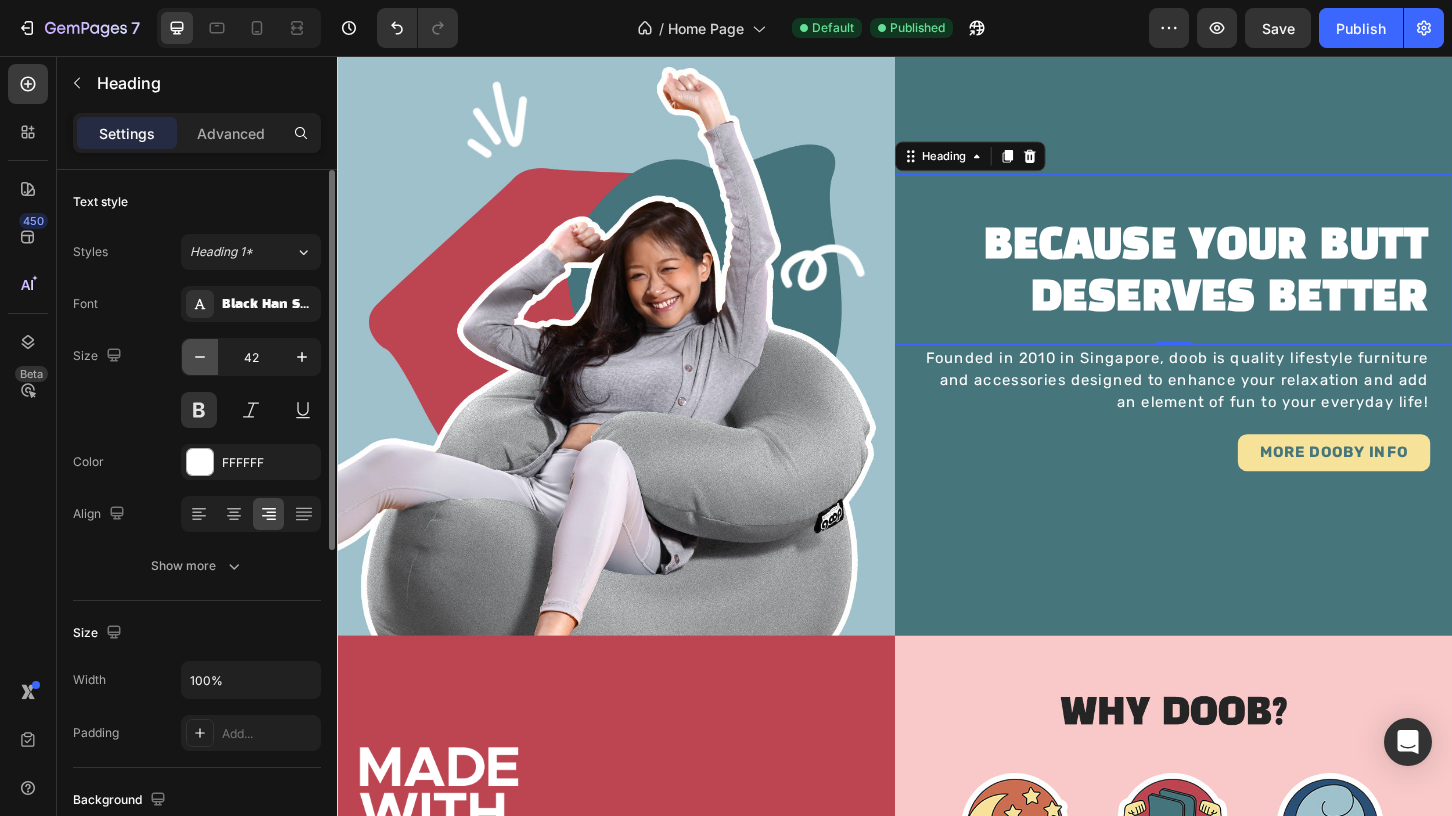 click 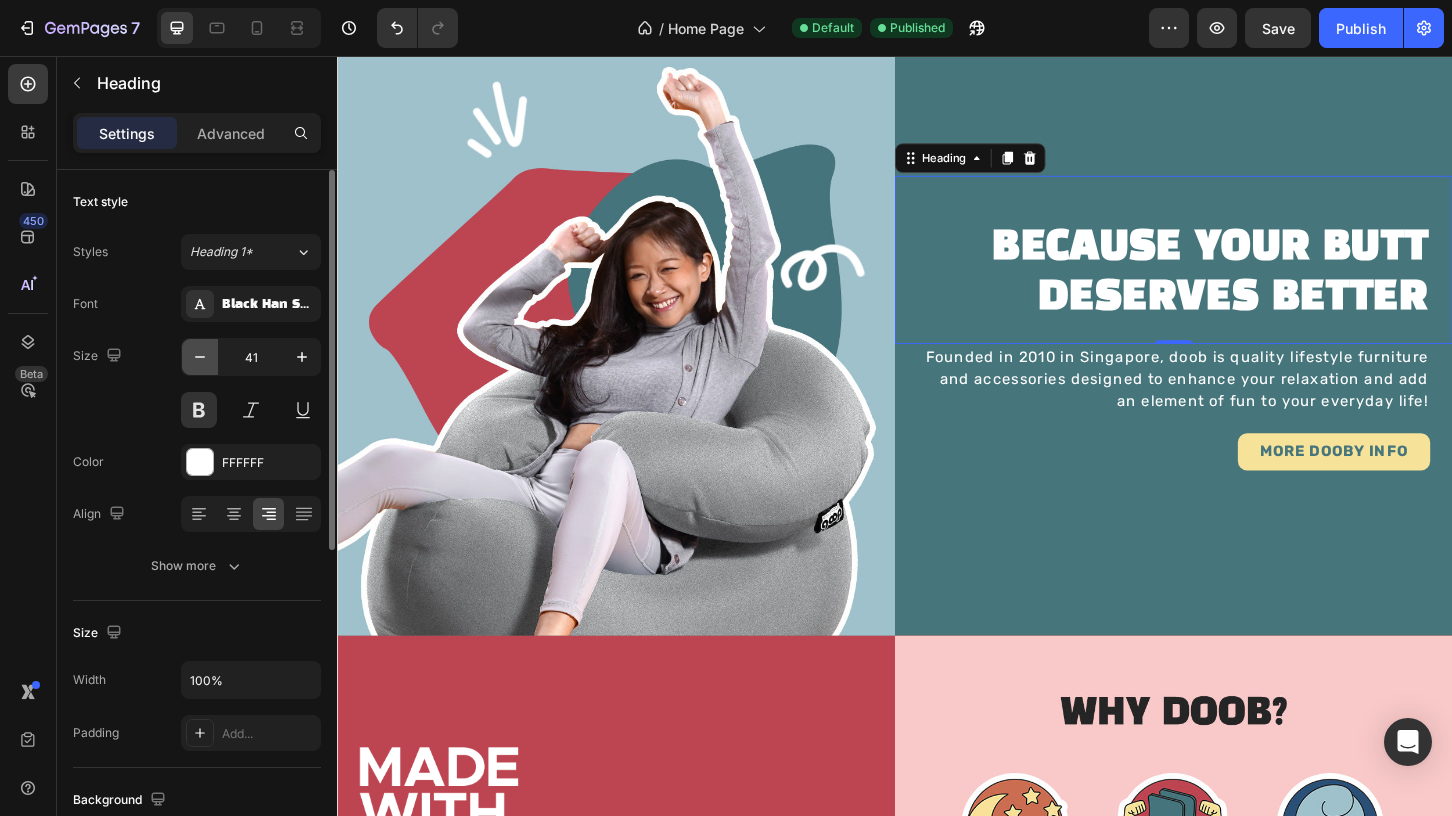 click 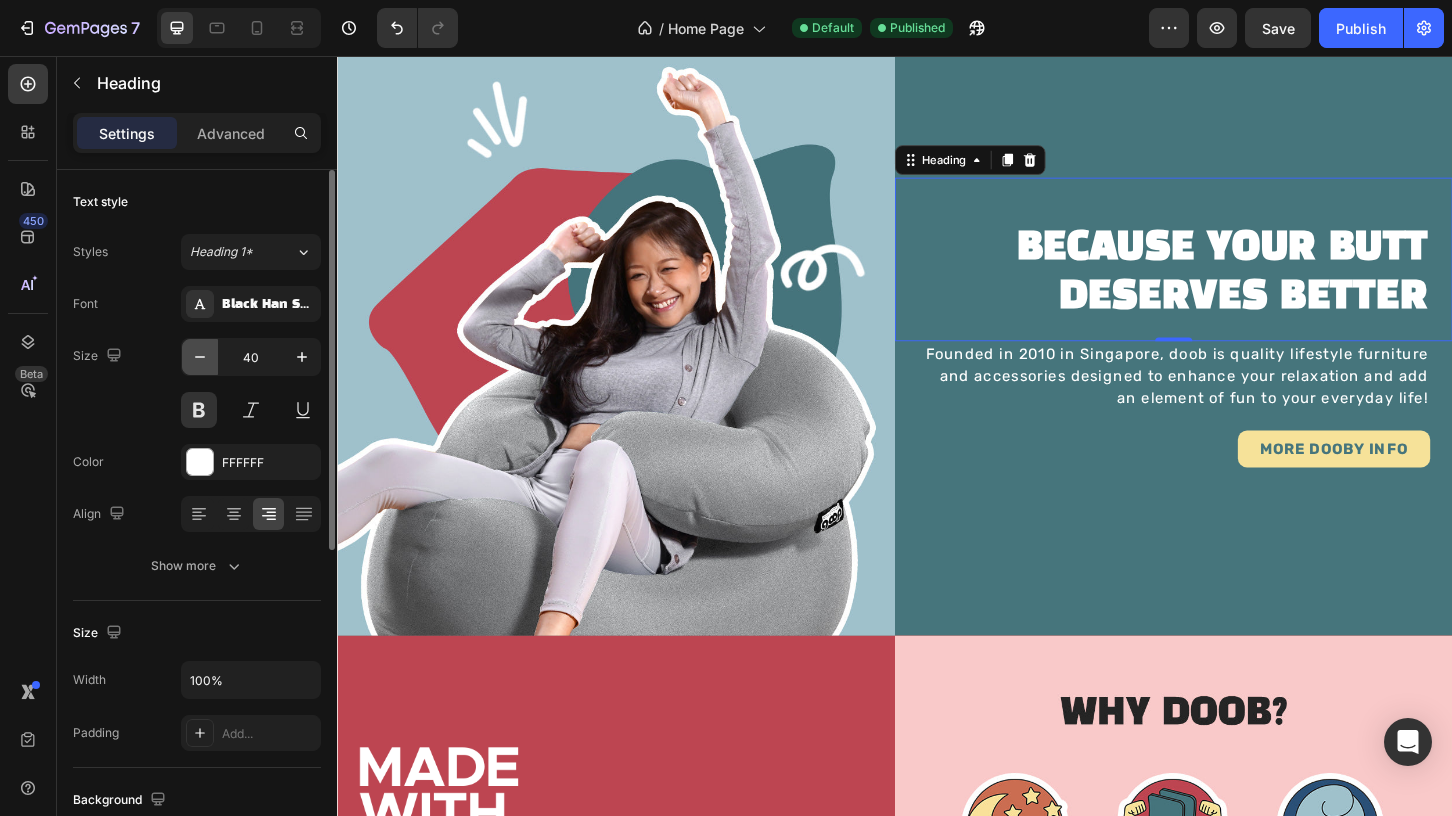 click 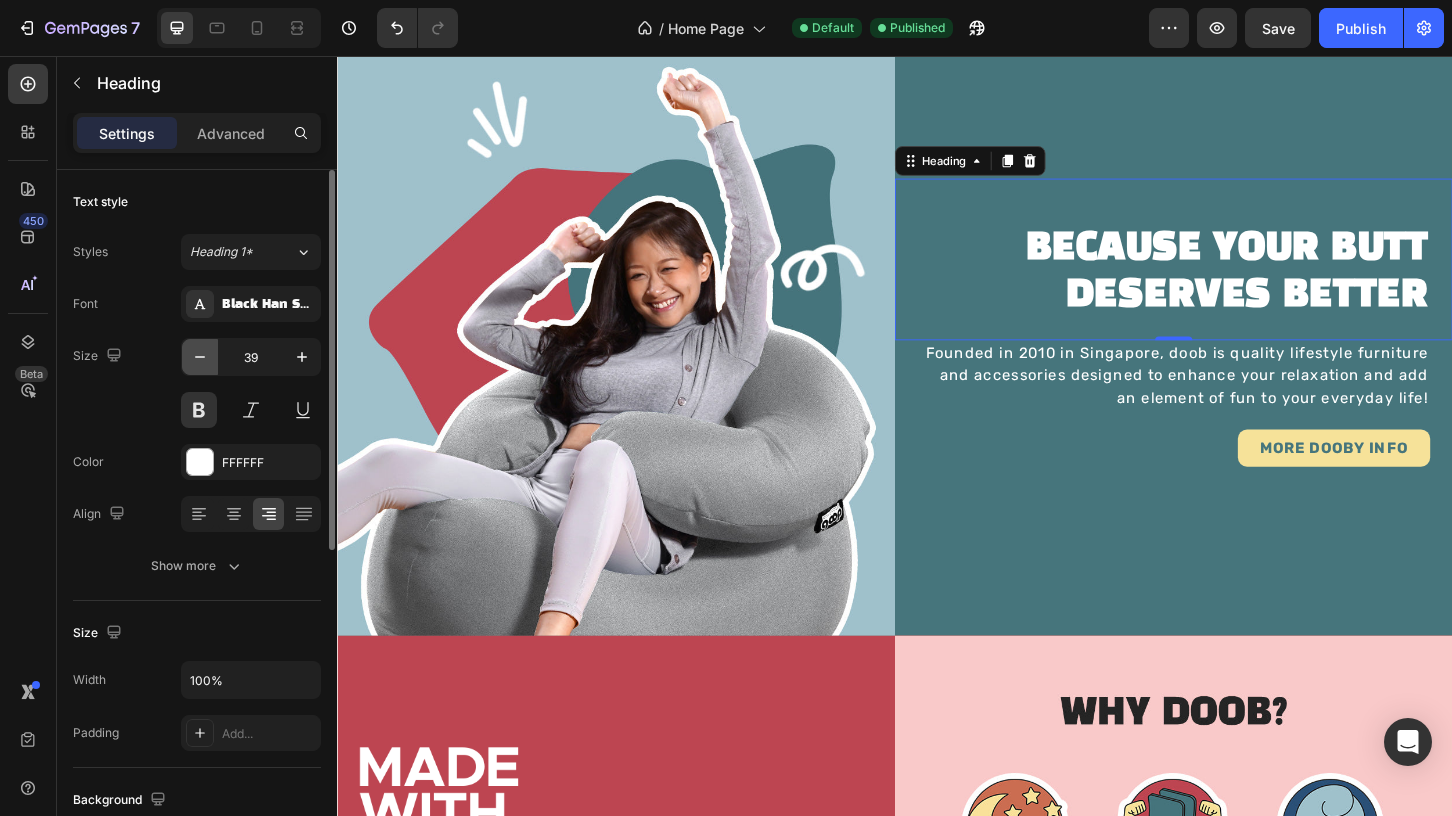 click 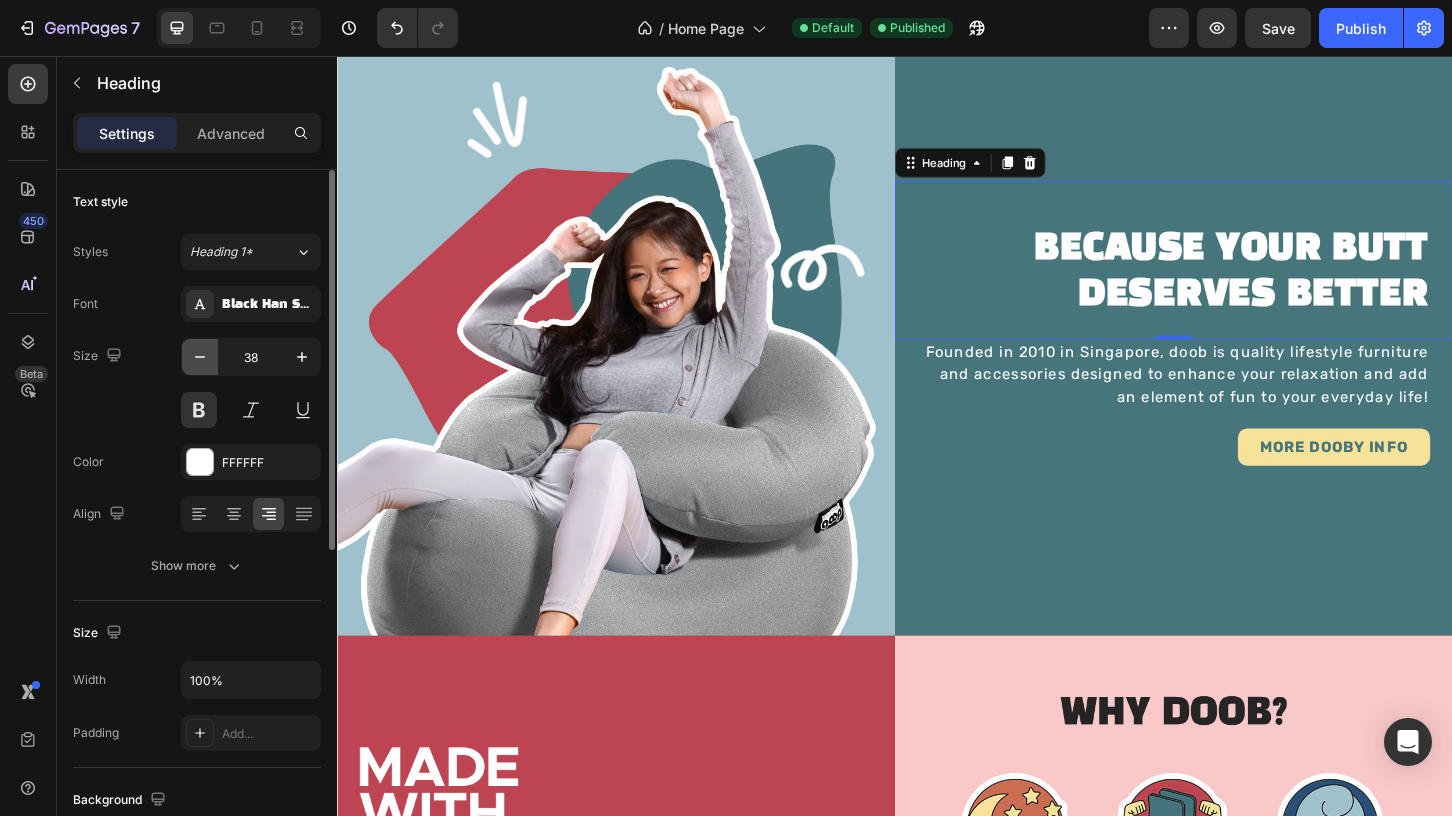 click 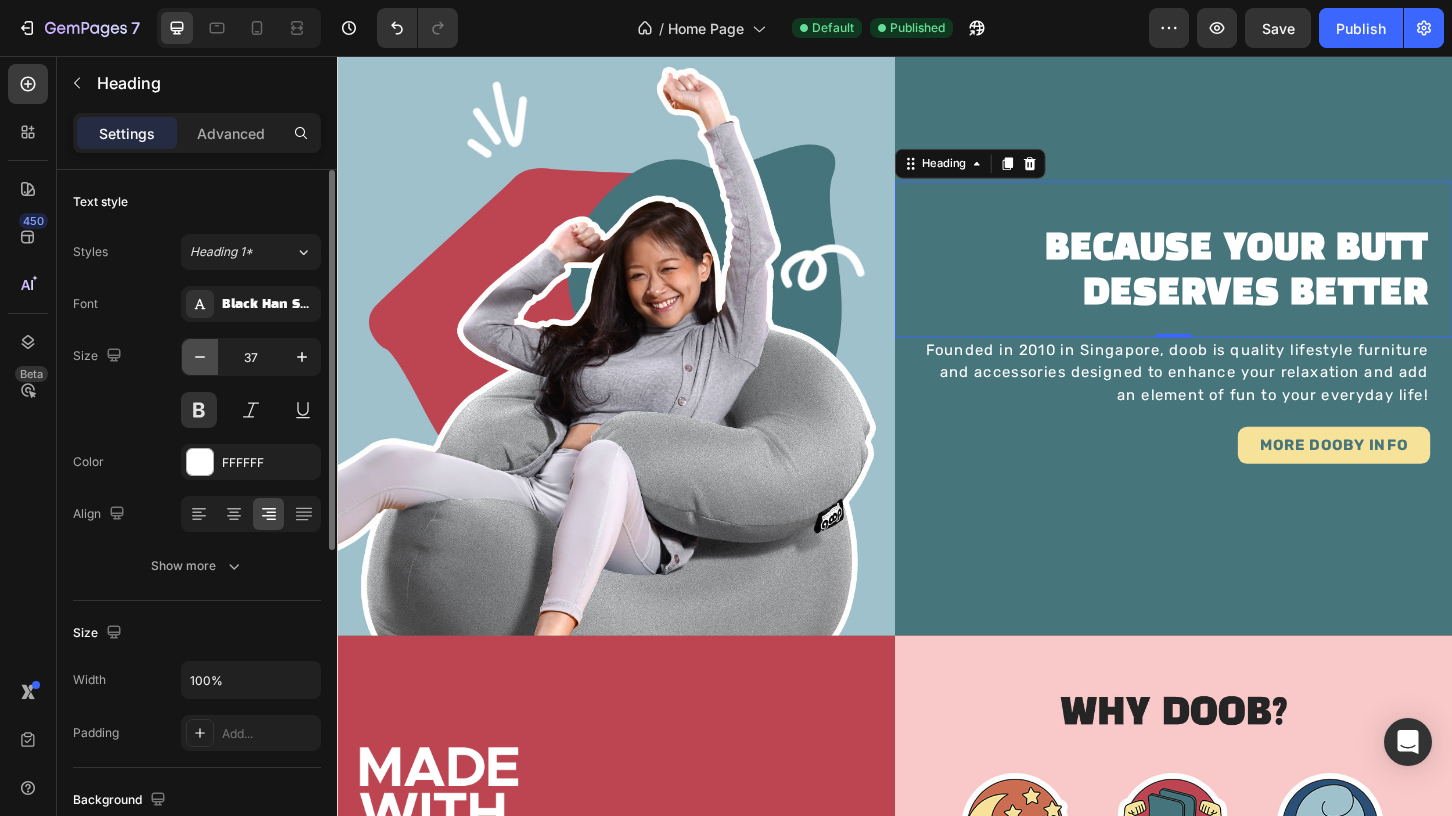 click 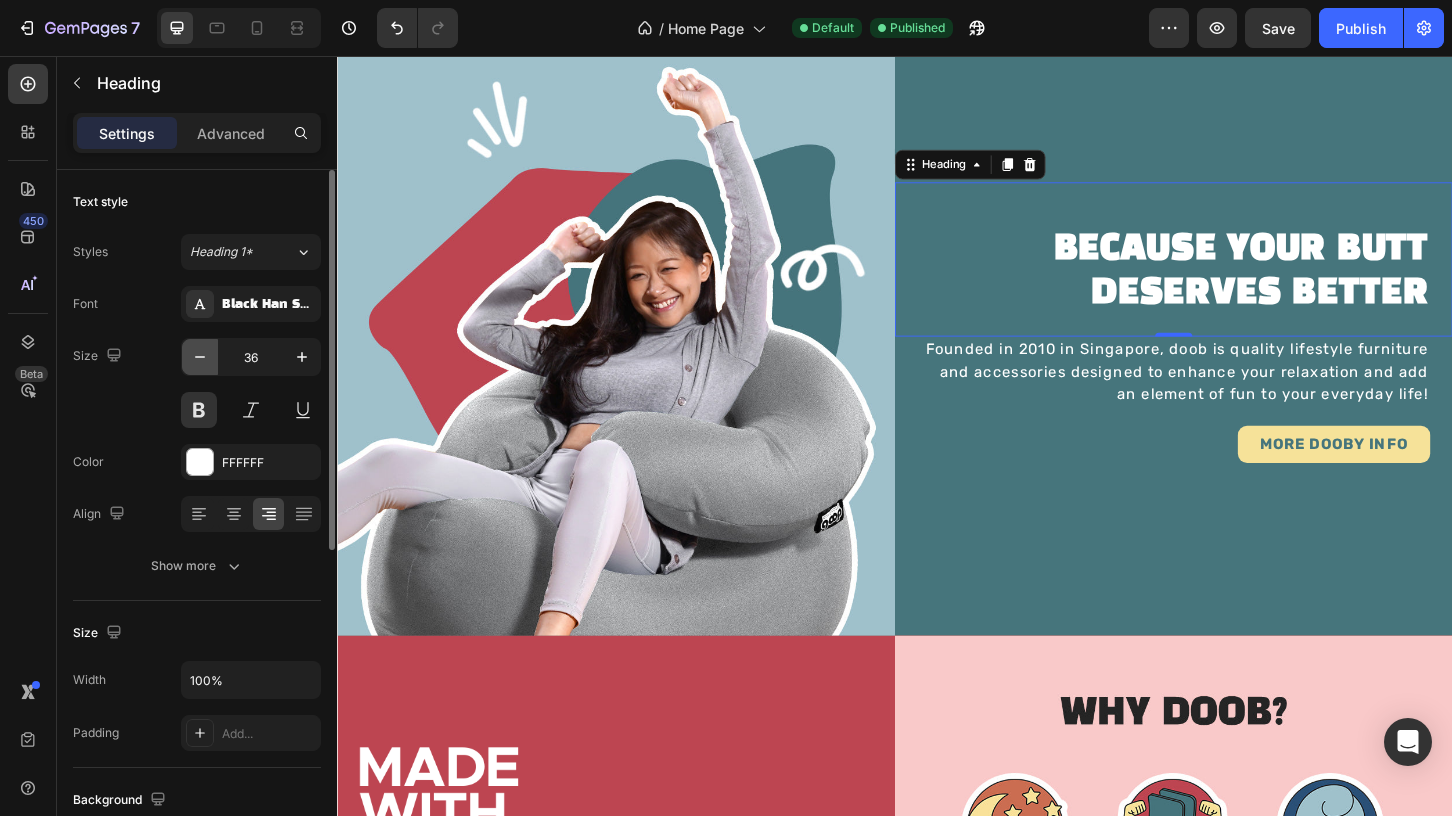 click 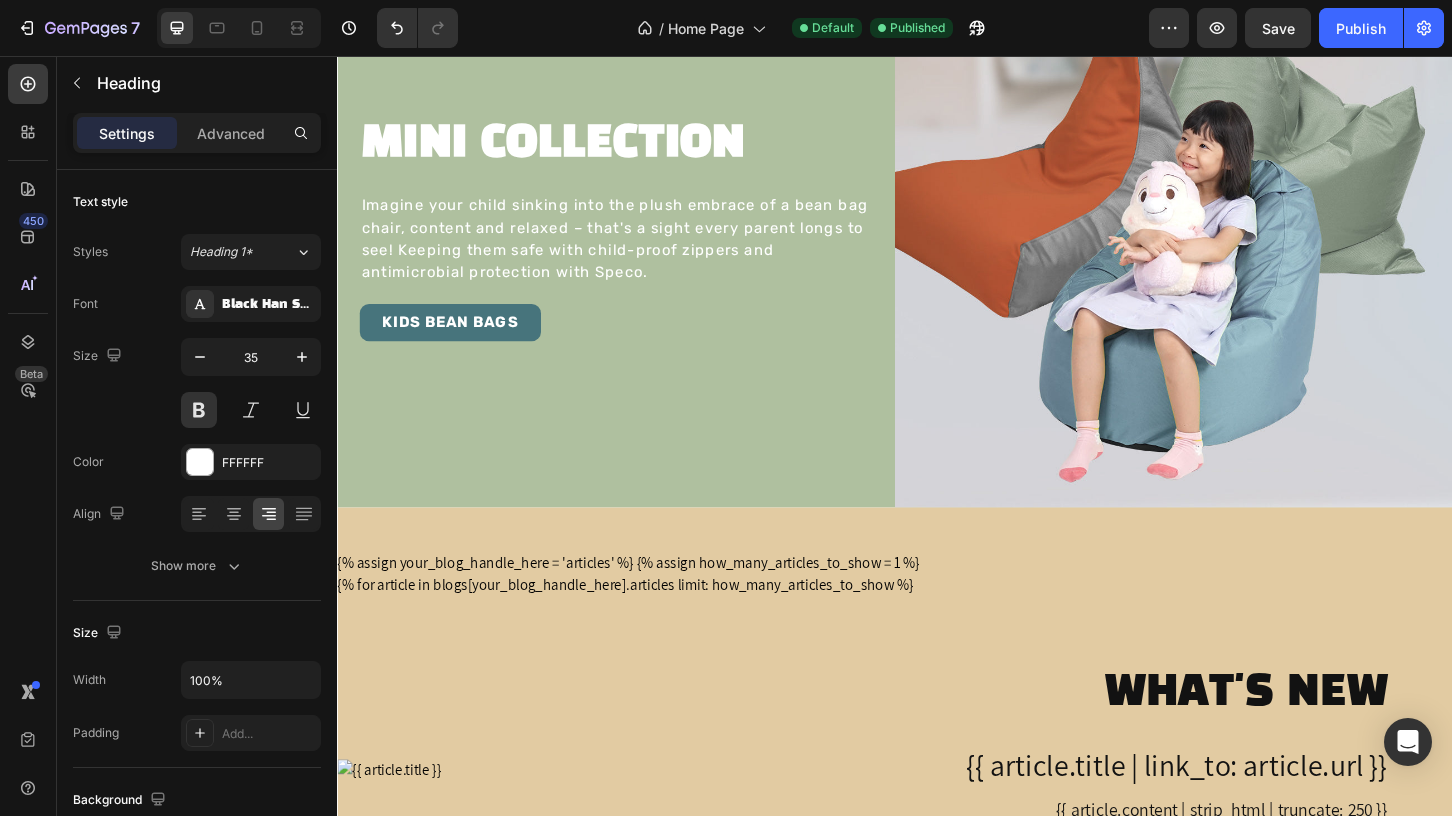 scroll, scrollTop: 3010, scrollLeft: 0, axis: vertical 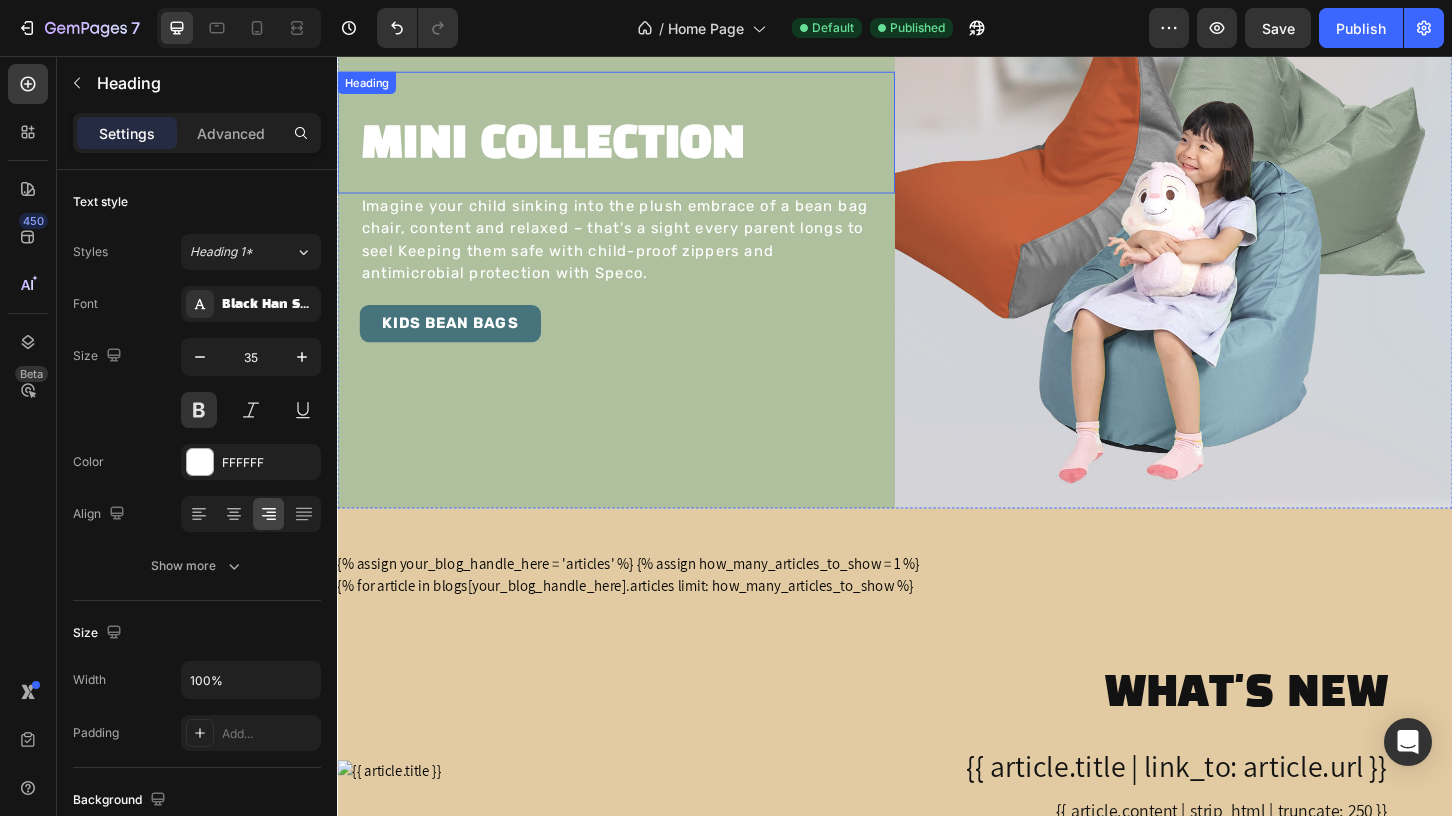 click on "MINI COLLECTION" at bounding box center (637, 152) 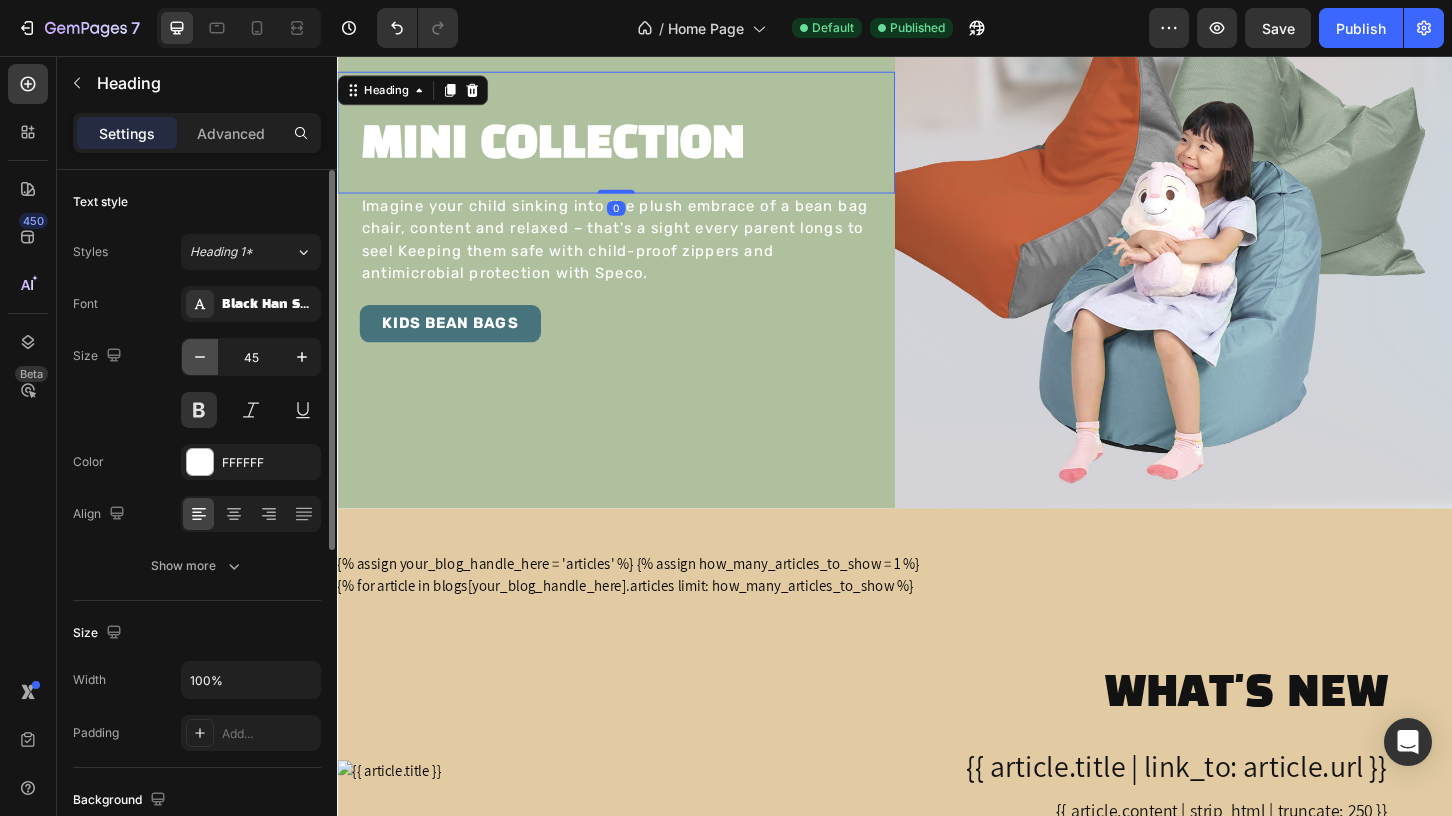 click 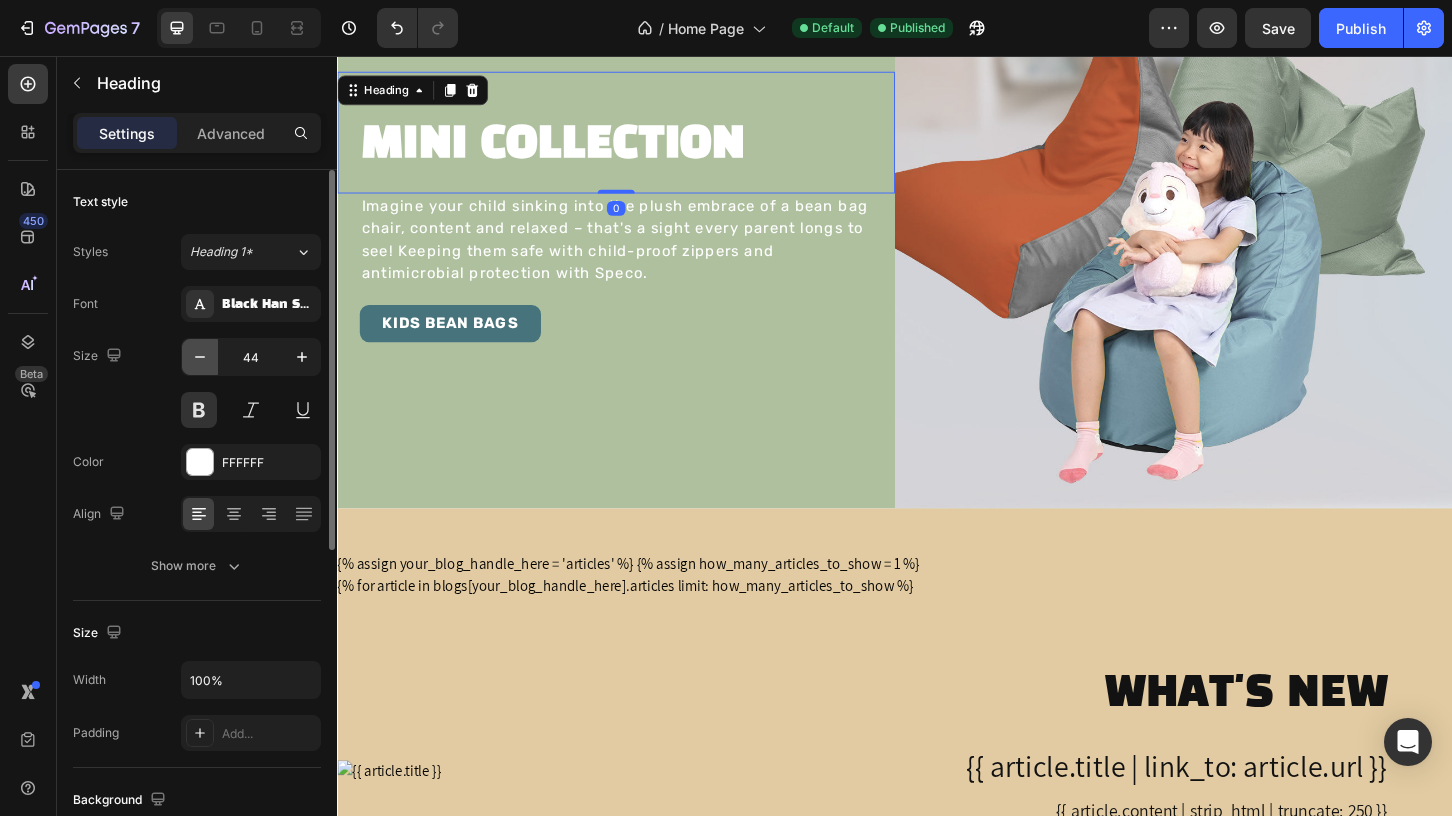 click 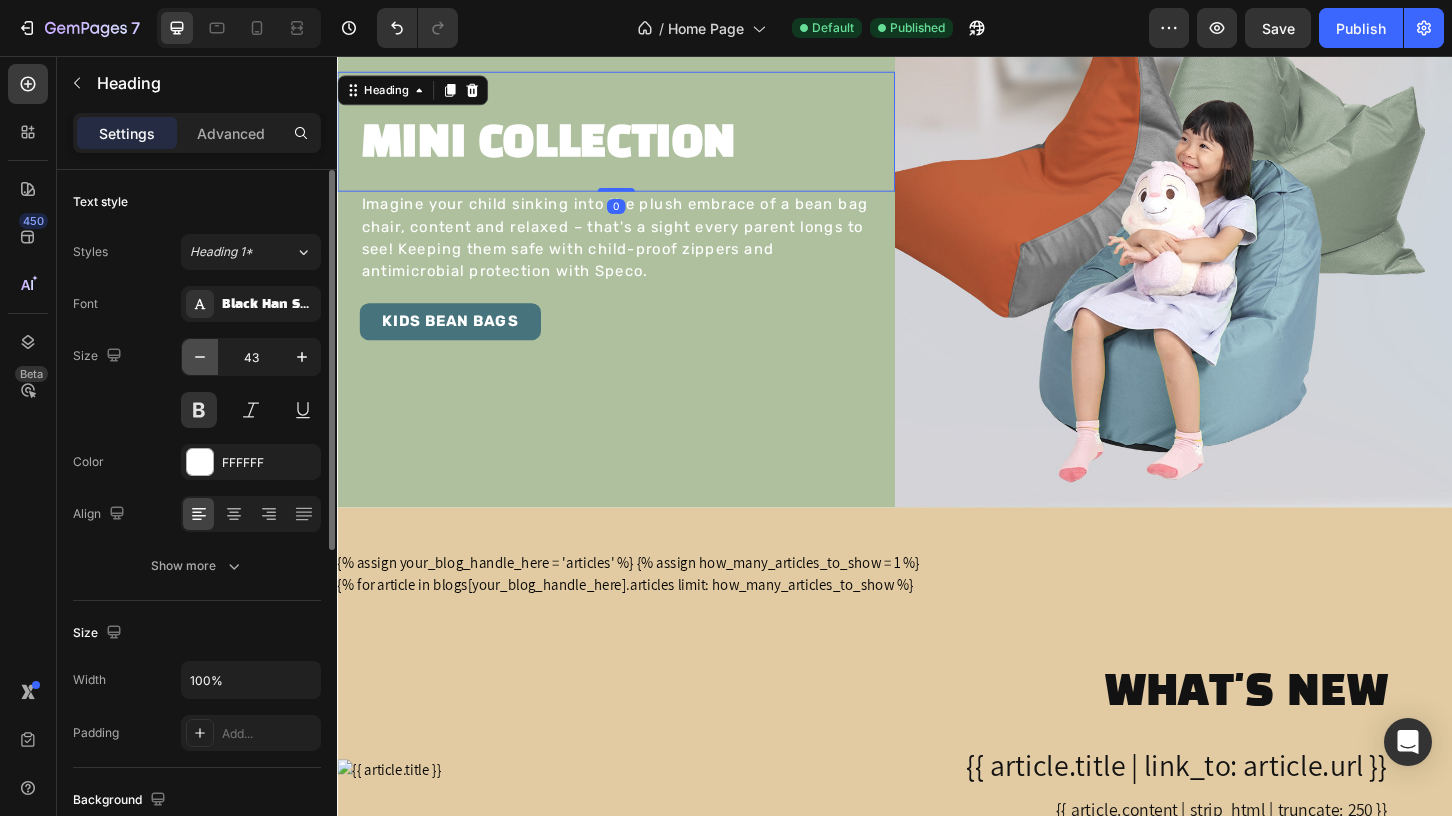 click 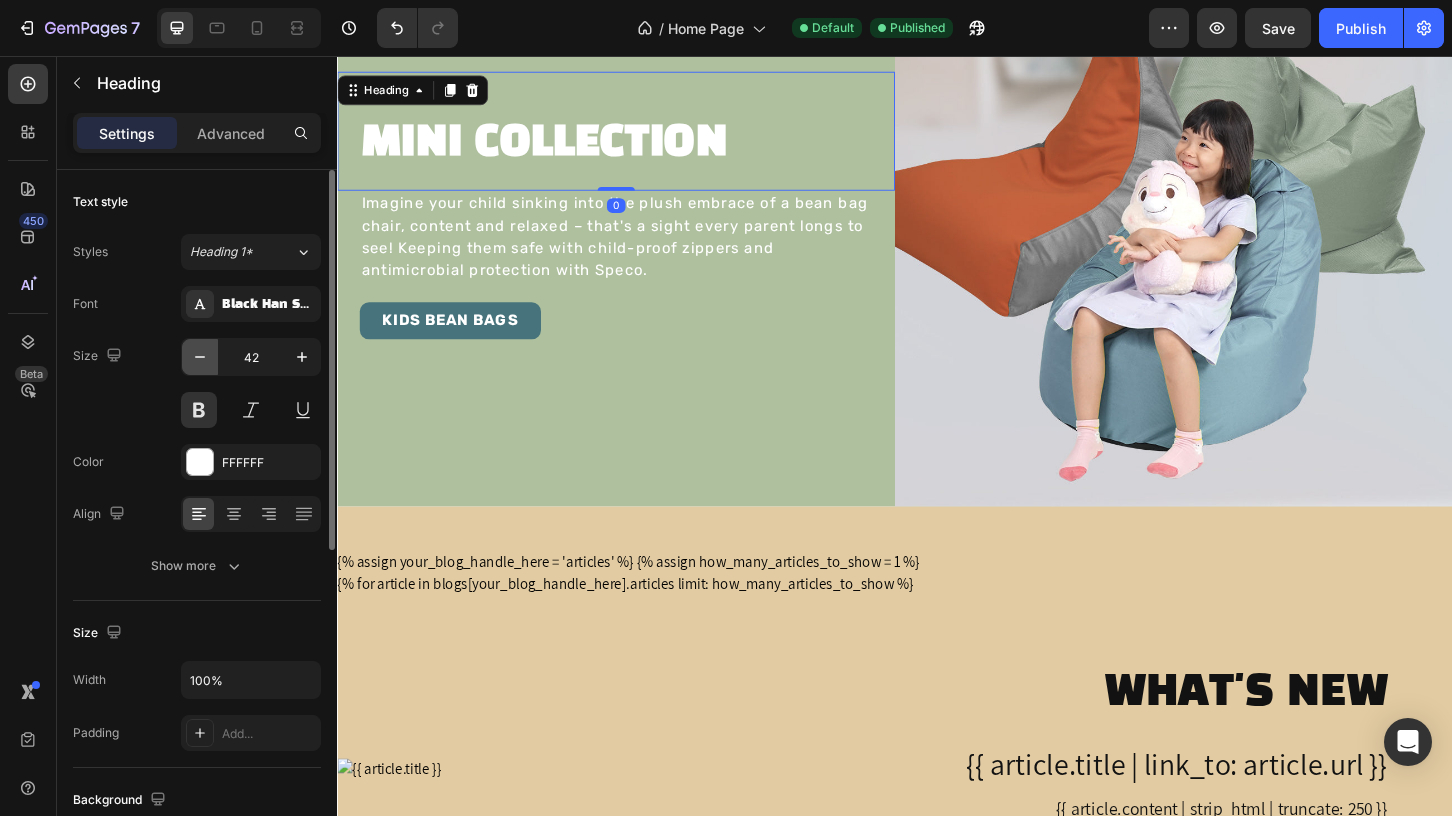 click 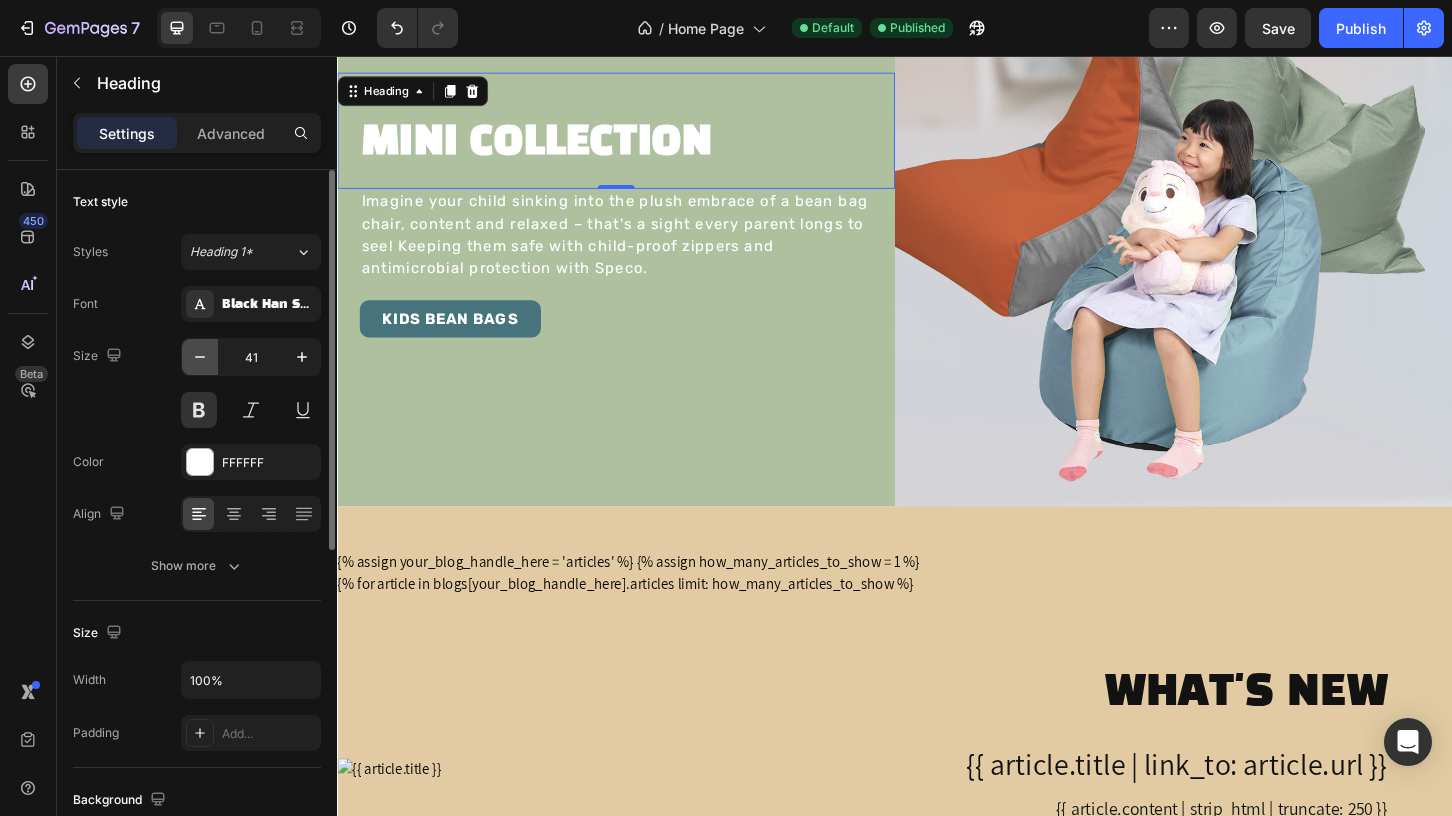 click 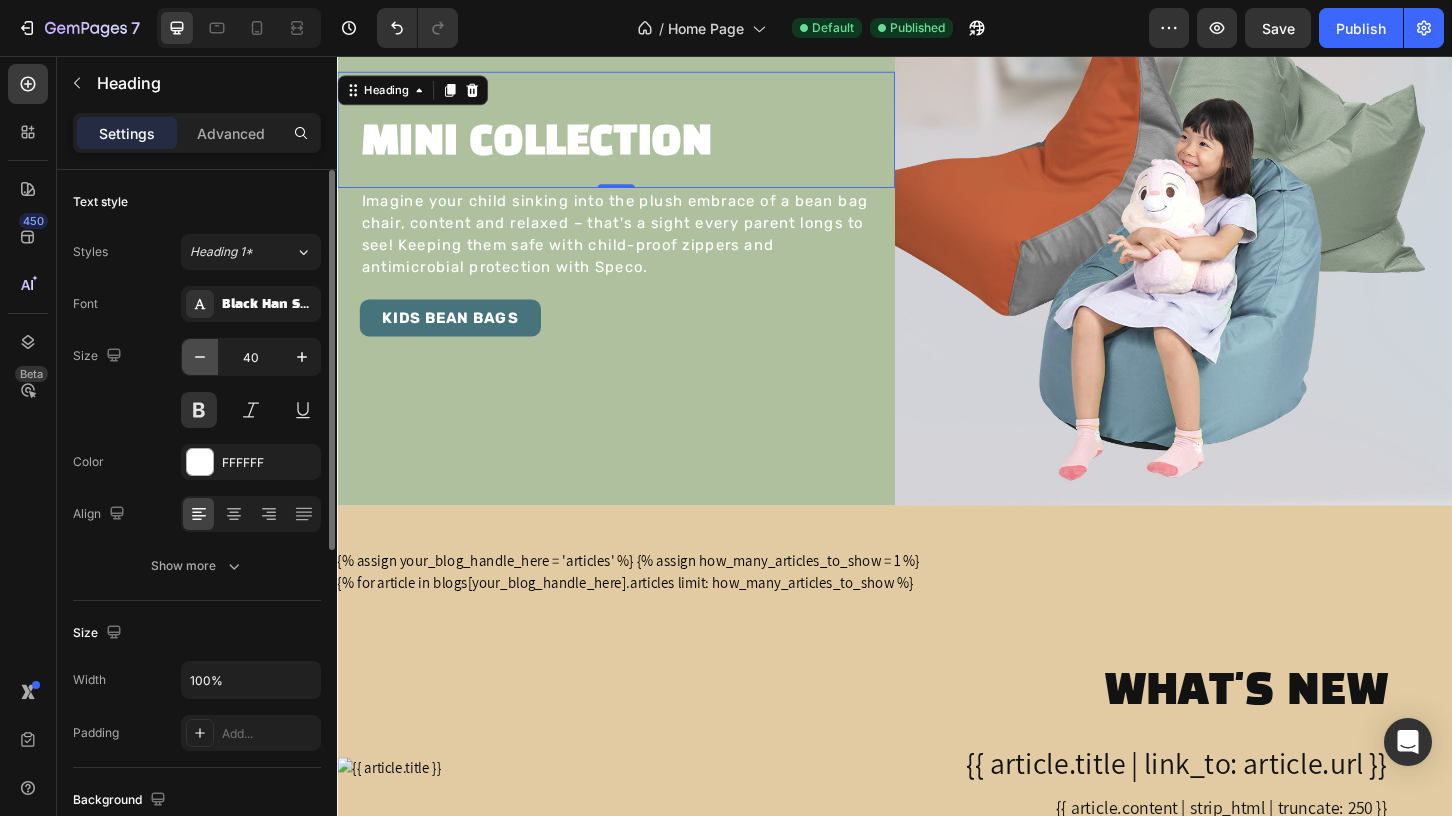 click 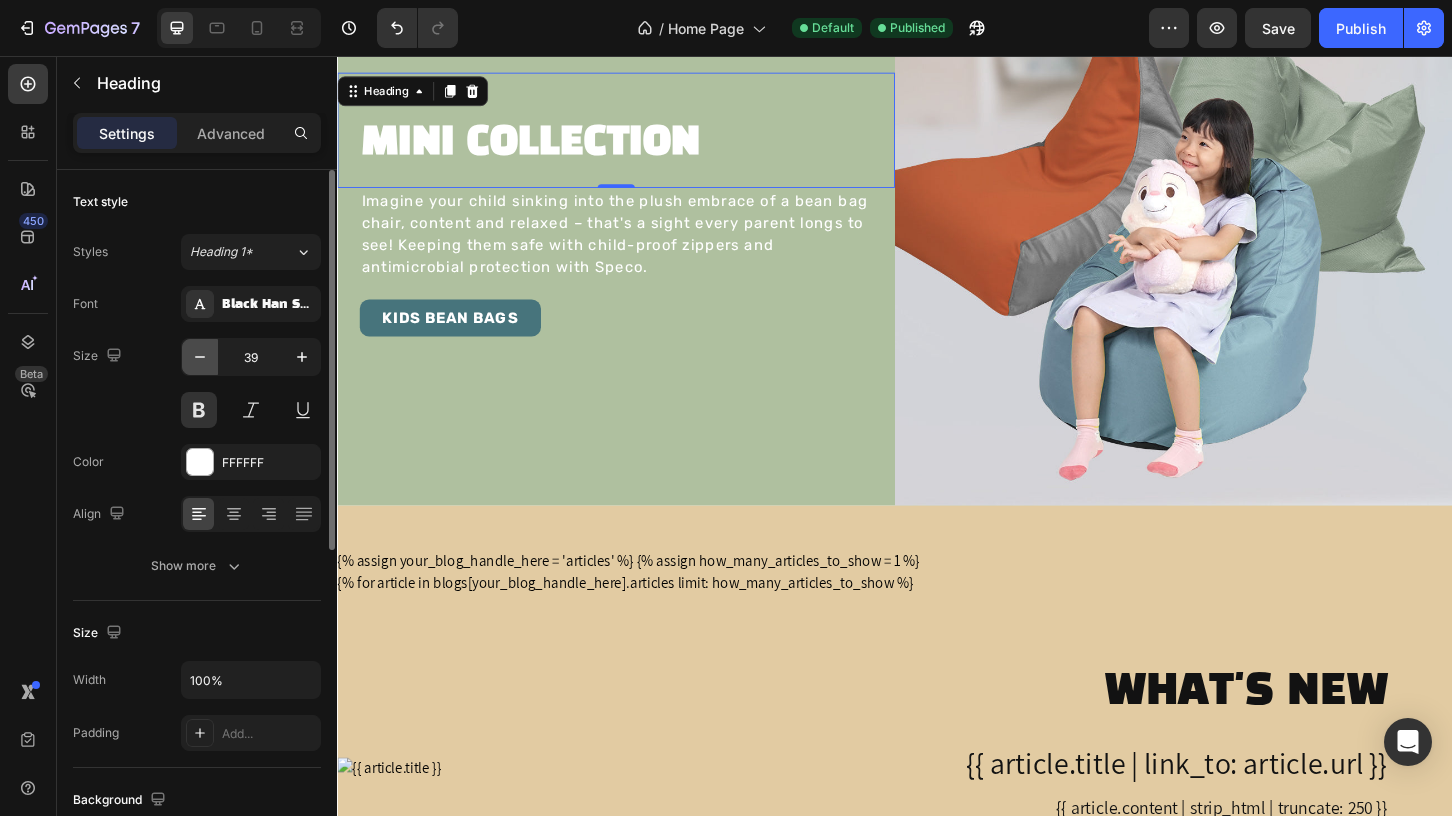 click 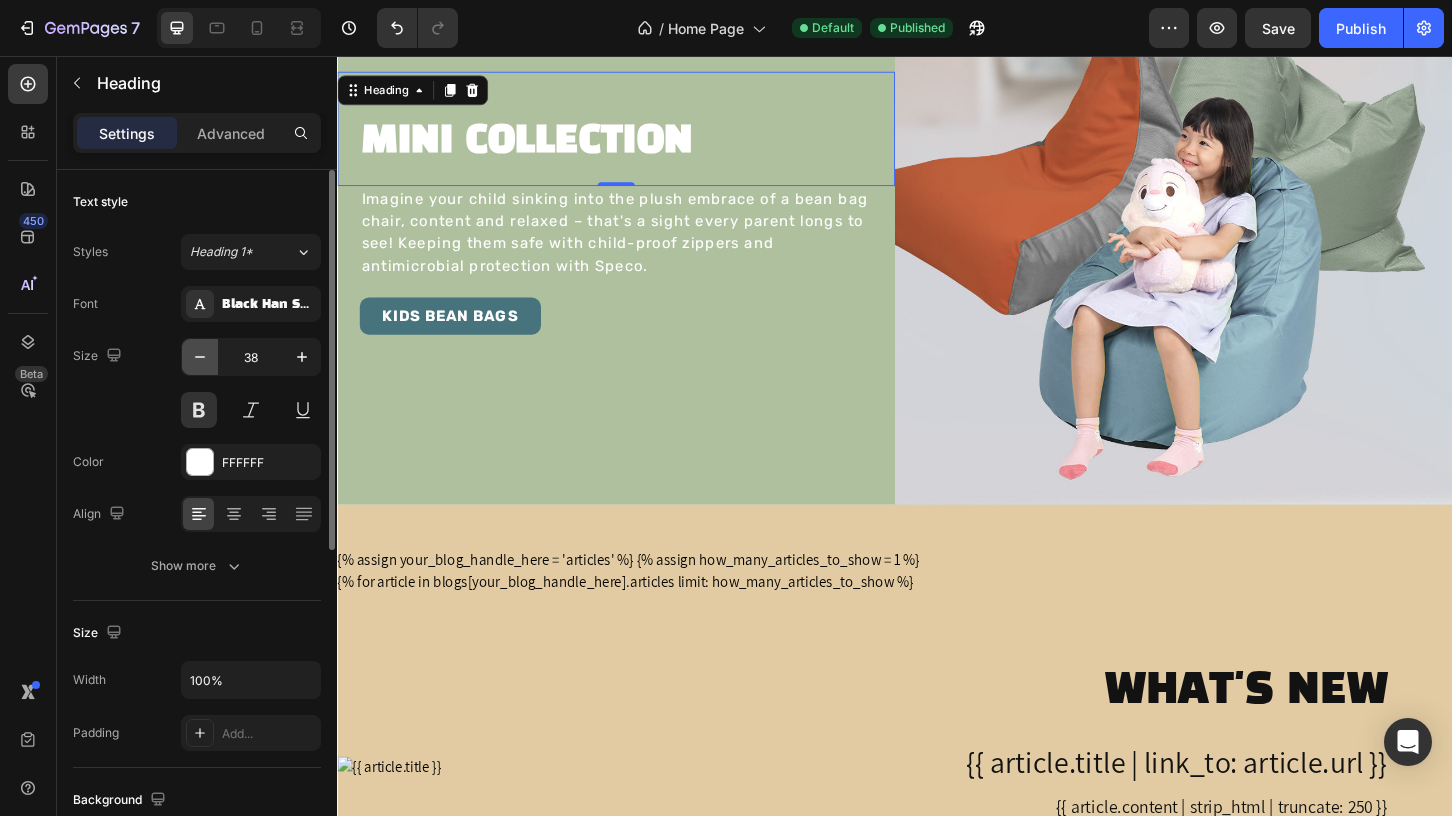 click 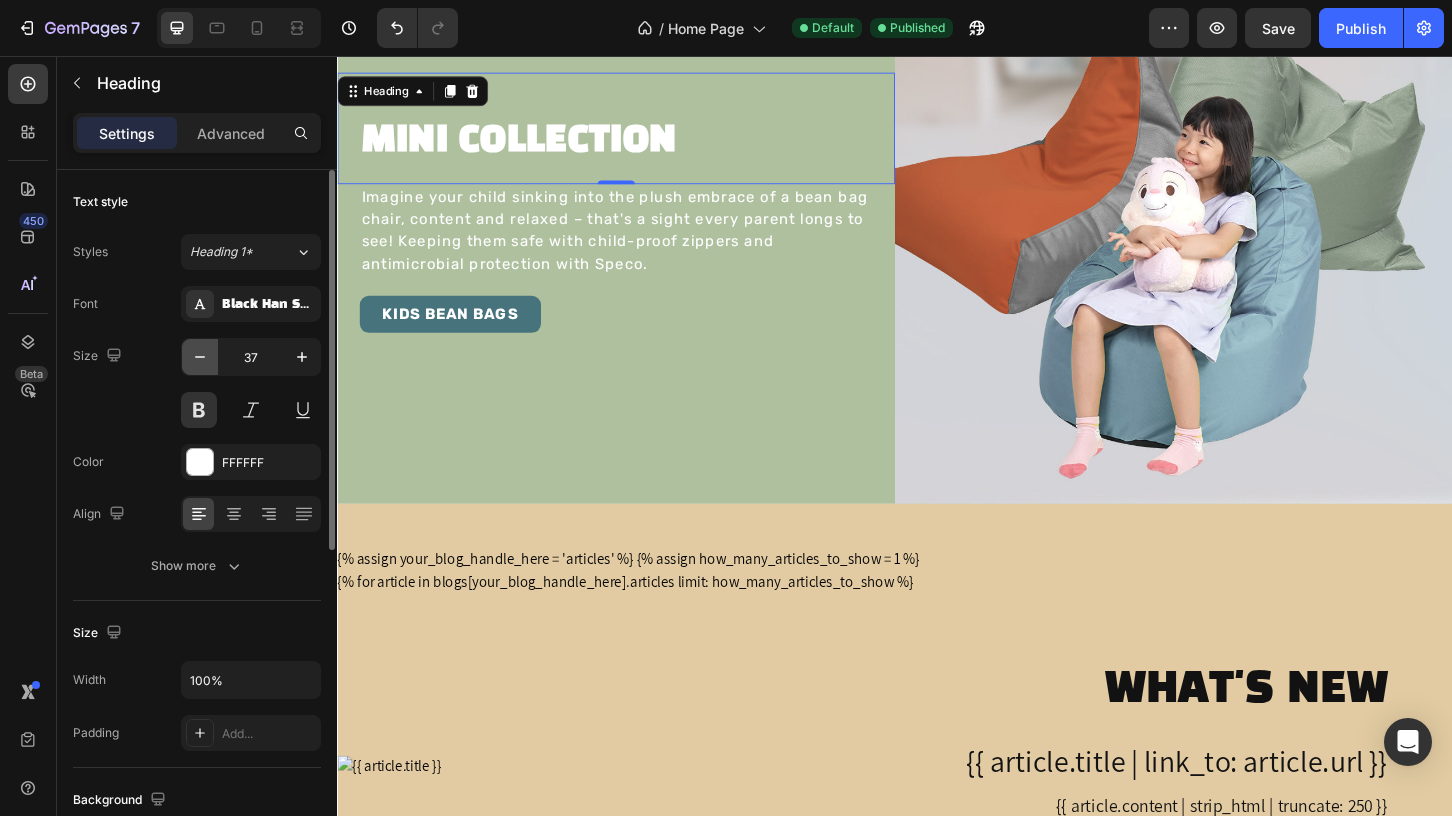 click 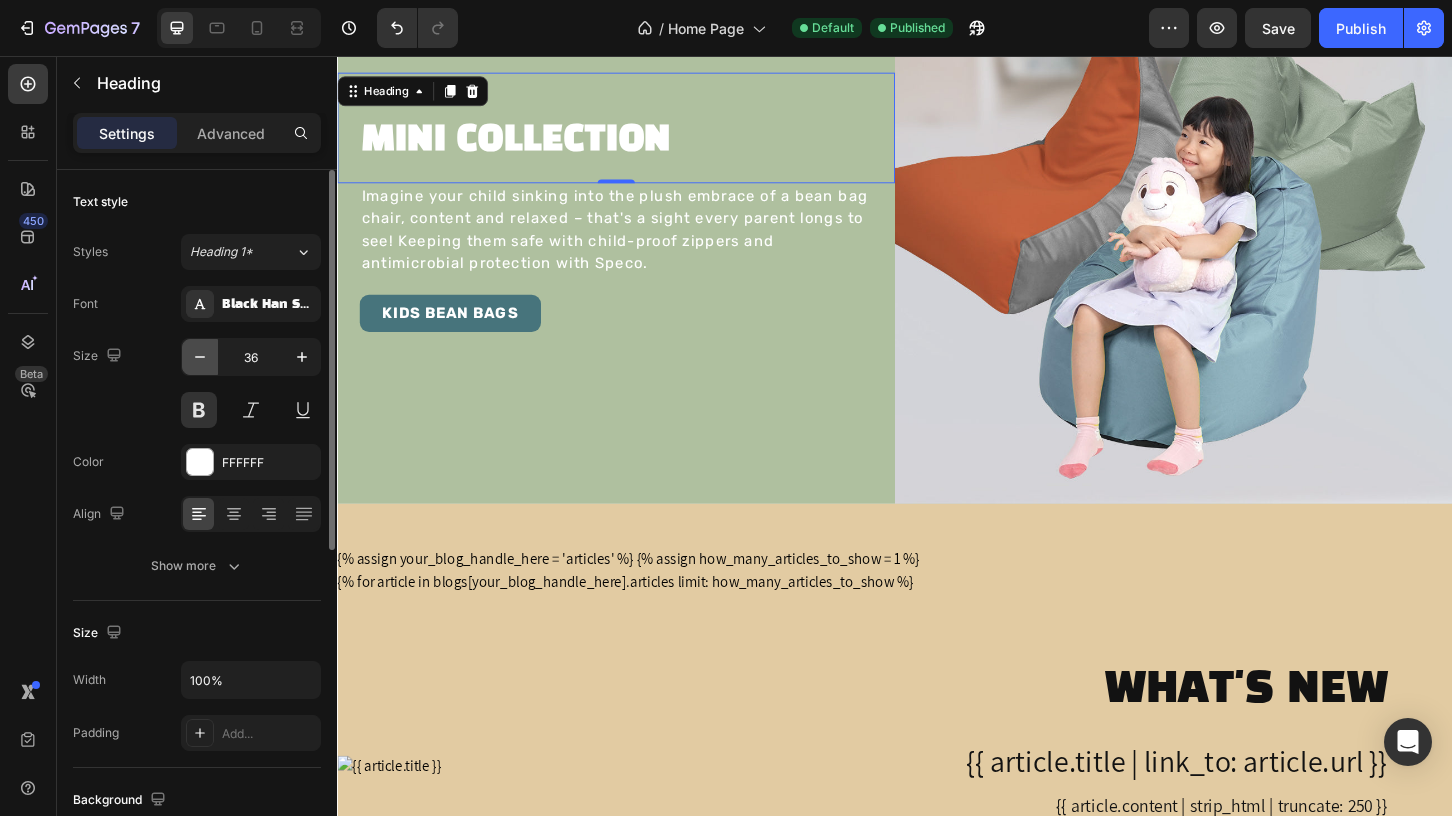 click 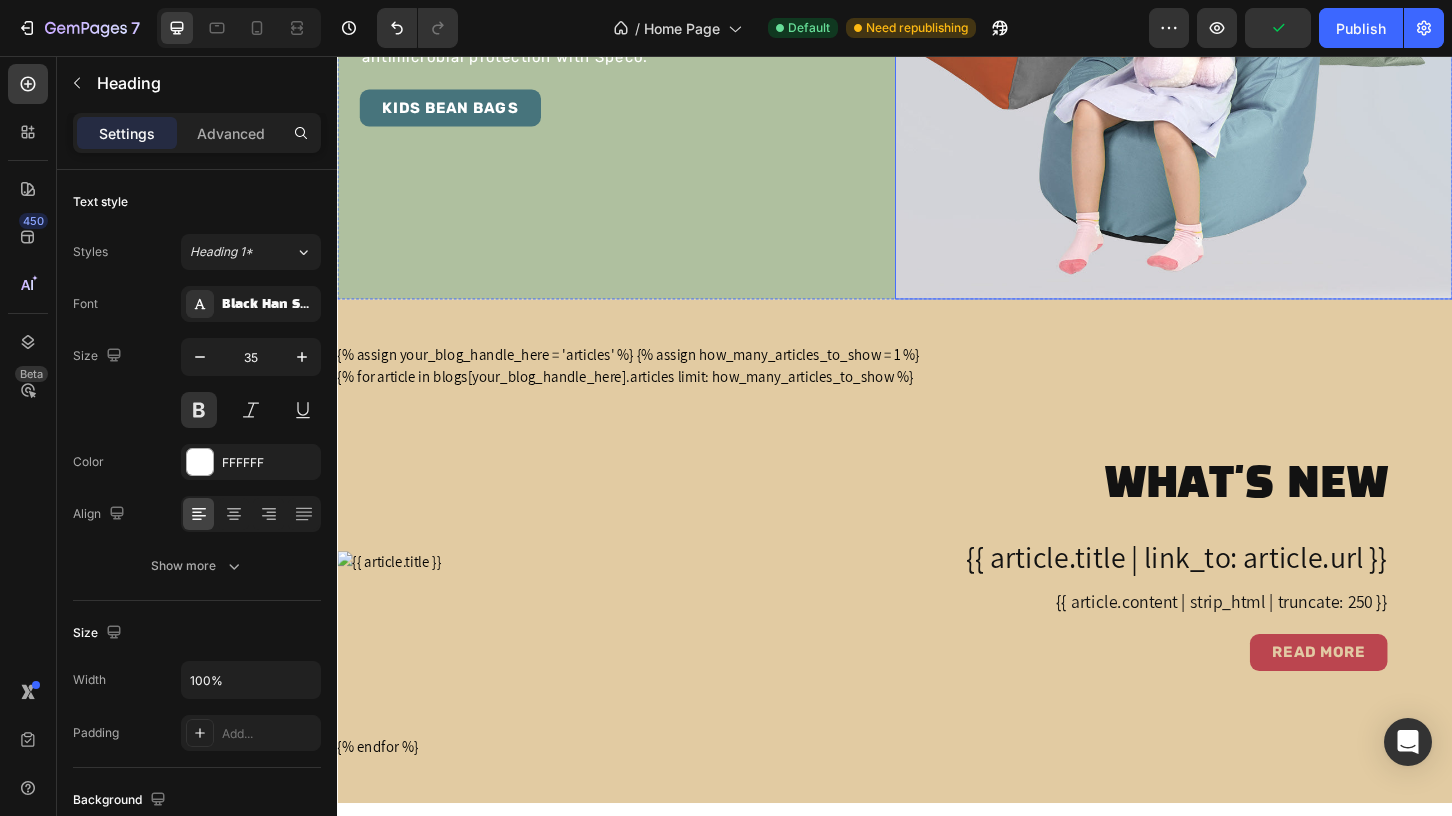 scroll, scrollTop: 3319, scrollLeft: 0, axis: vertical 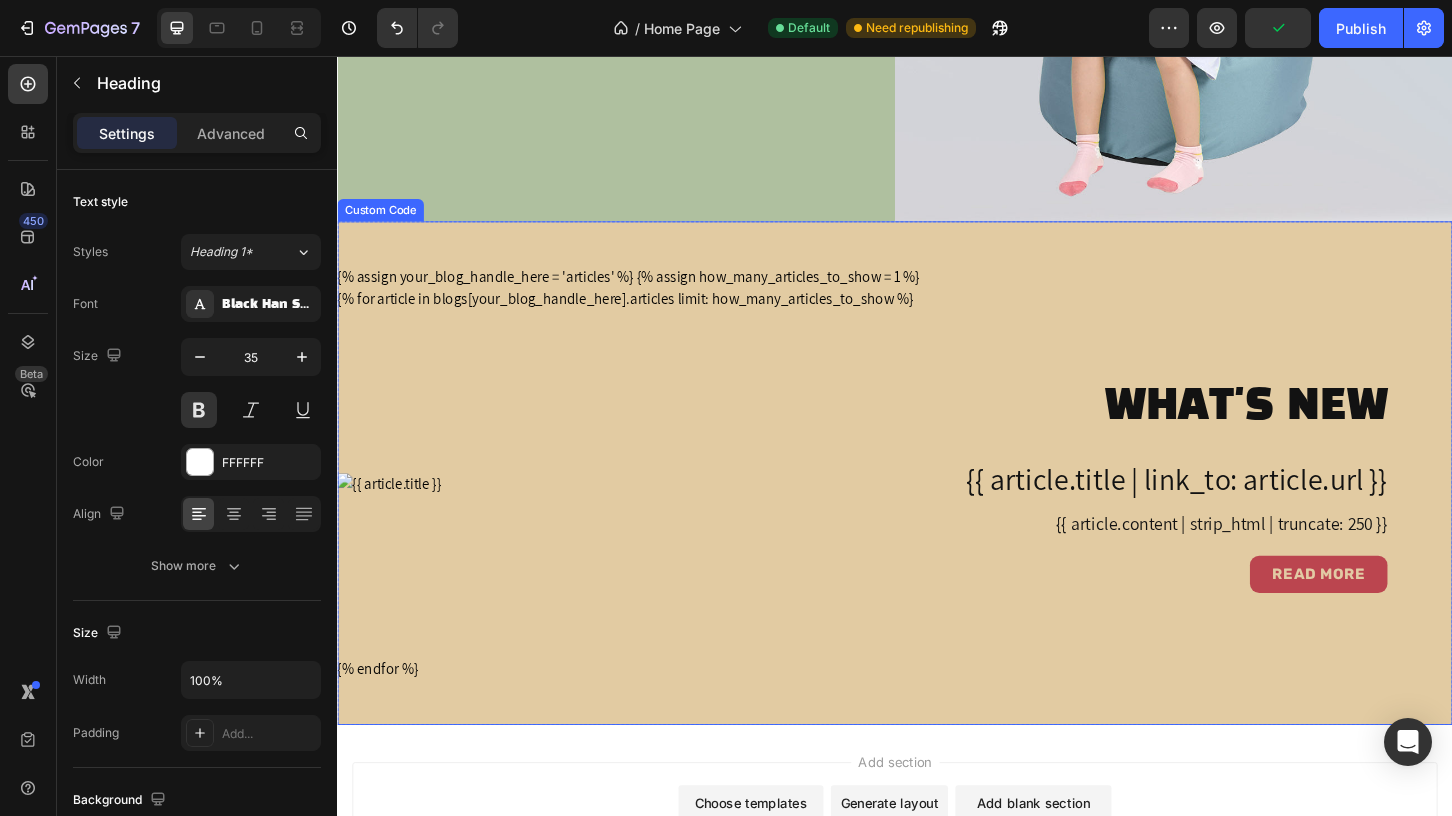 click on "What's New" at bounding box center (1237, 444) 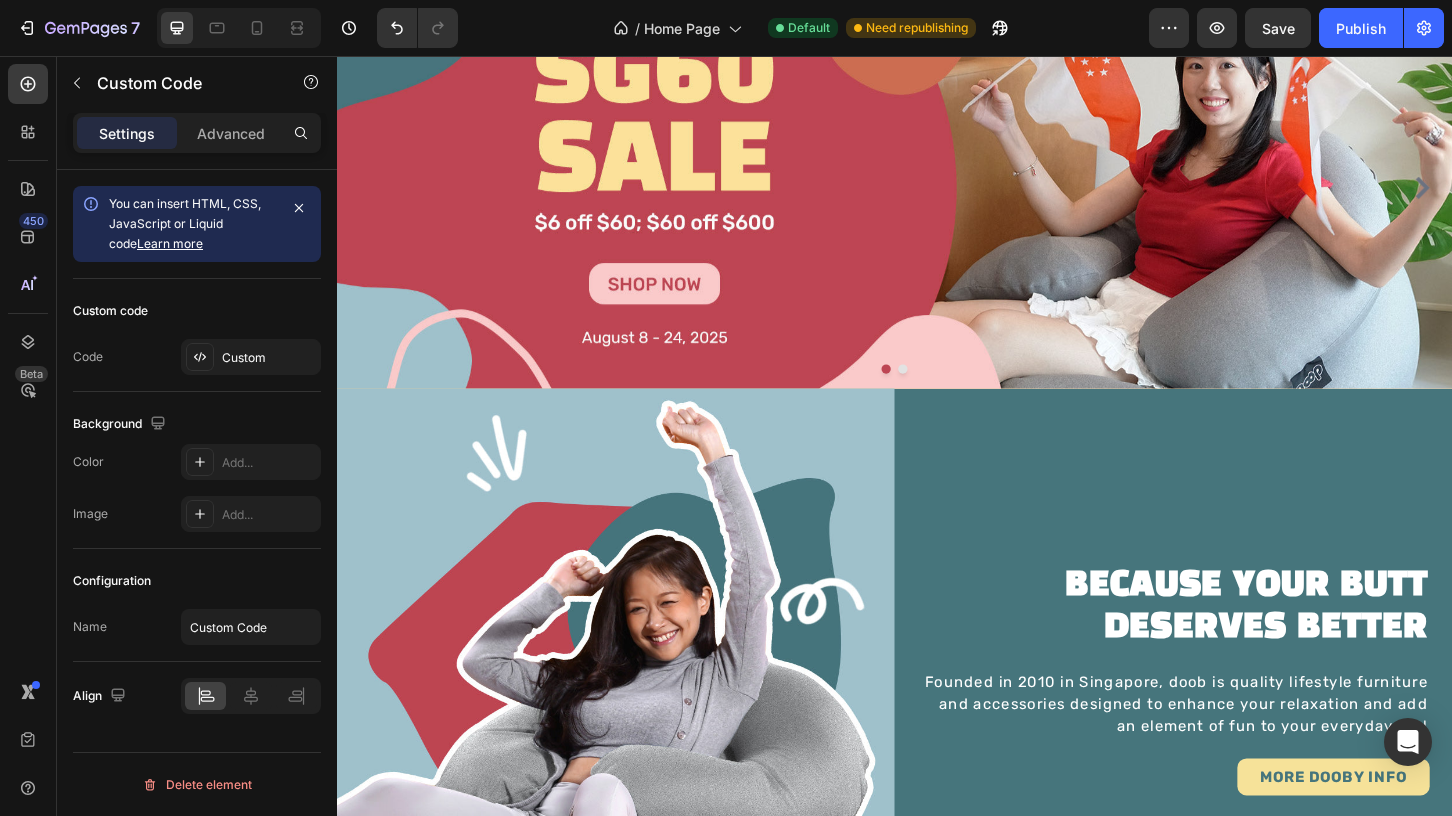scroll, scrollTop: 0, scrollLeft: 0, axis: both 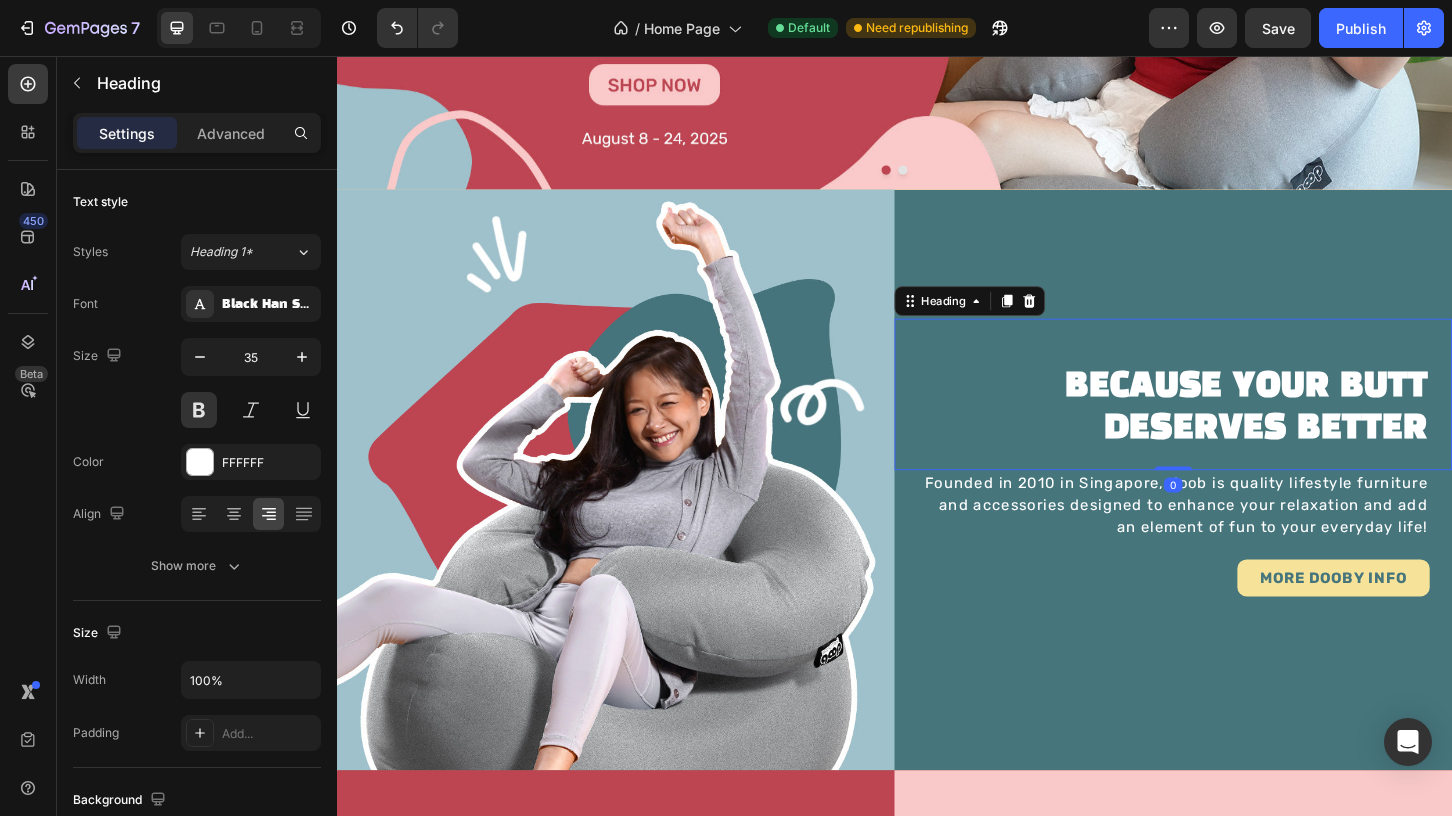 click on "BECAUSE YOUR BUTT DESERVES BETTER" at bounding box center [1237, 434] 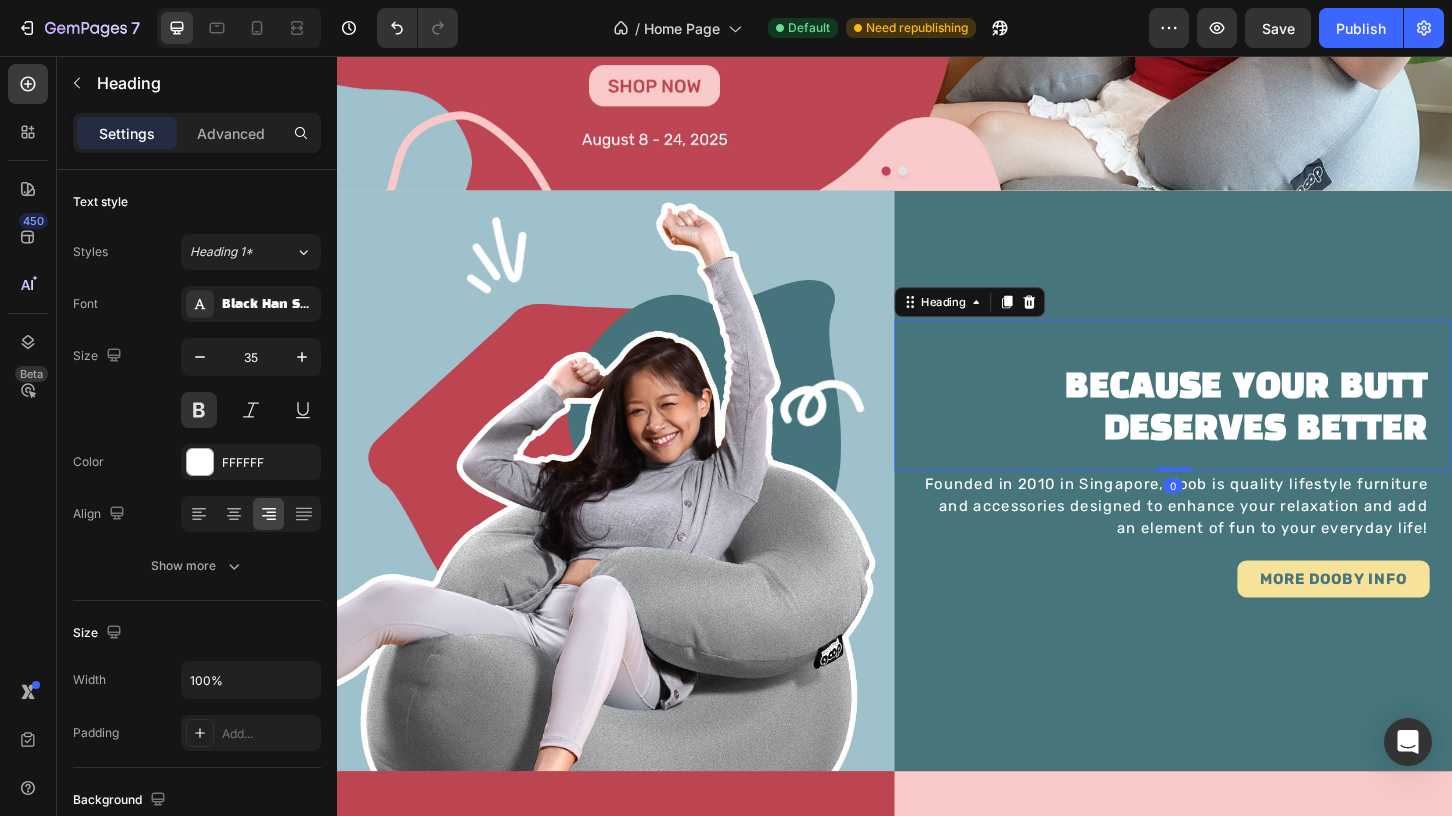scroll, scrollTop: 324, scrollLeft: 0, axis: vertical 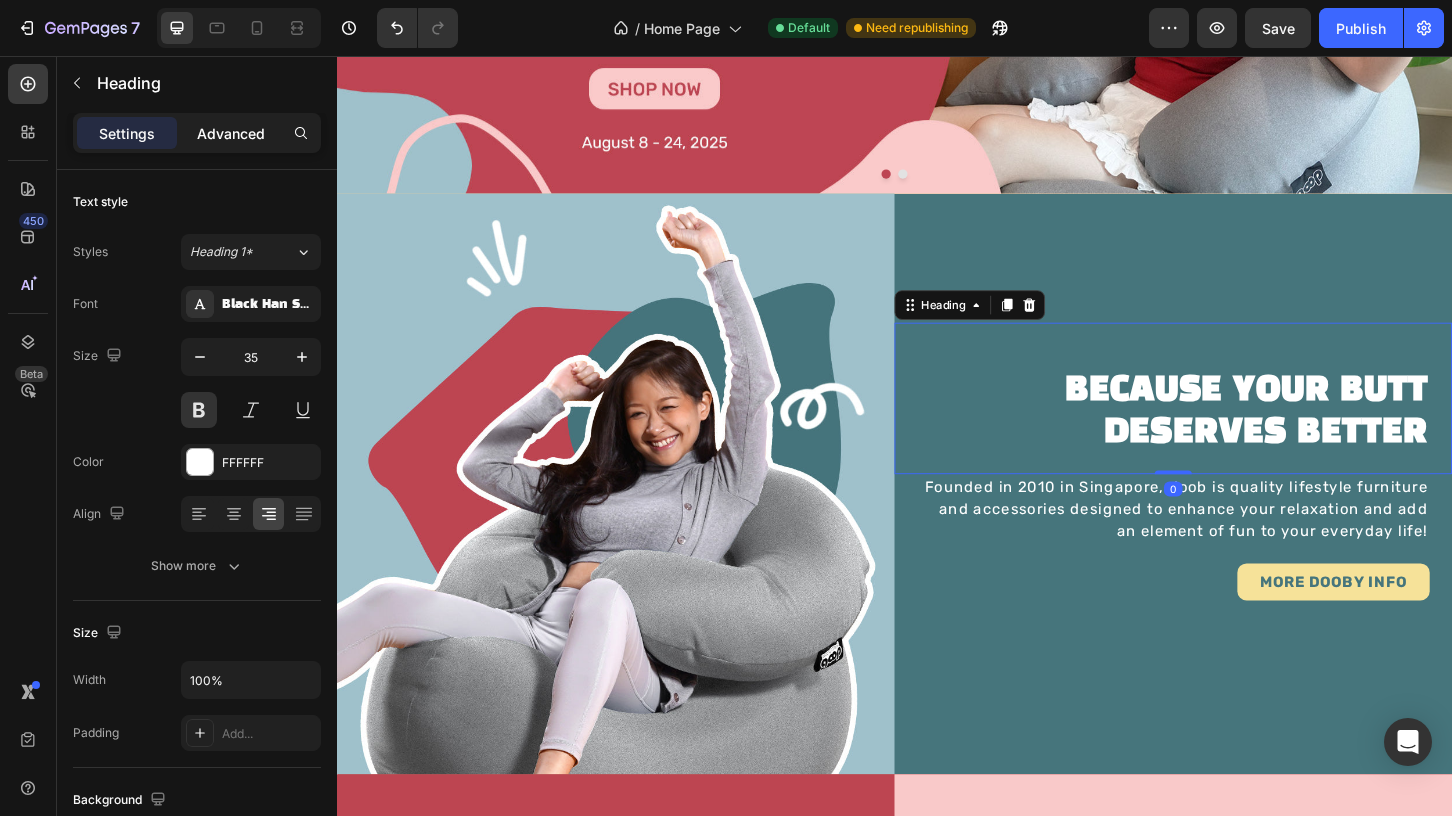 click on "Advanced" at bounding box center (231, 133) 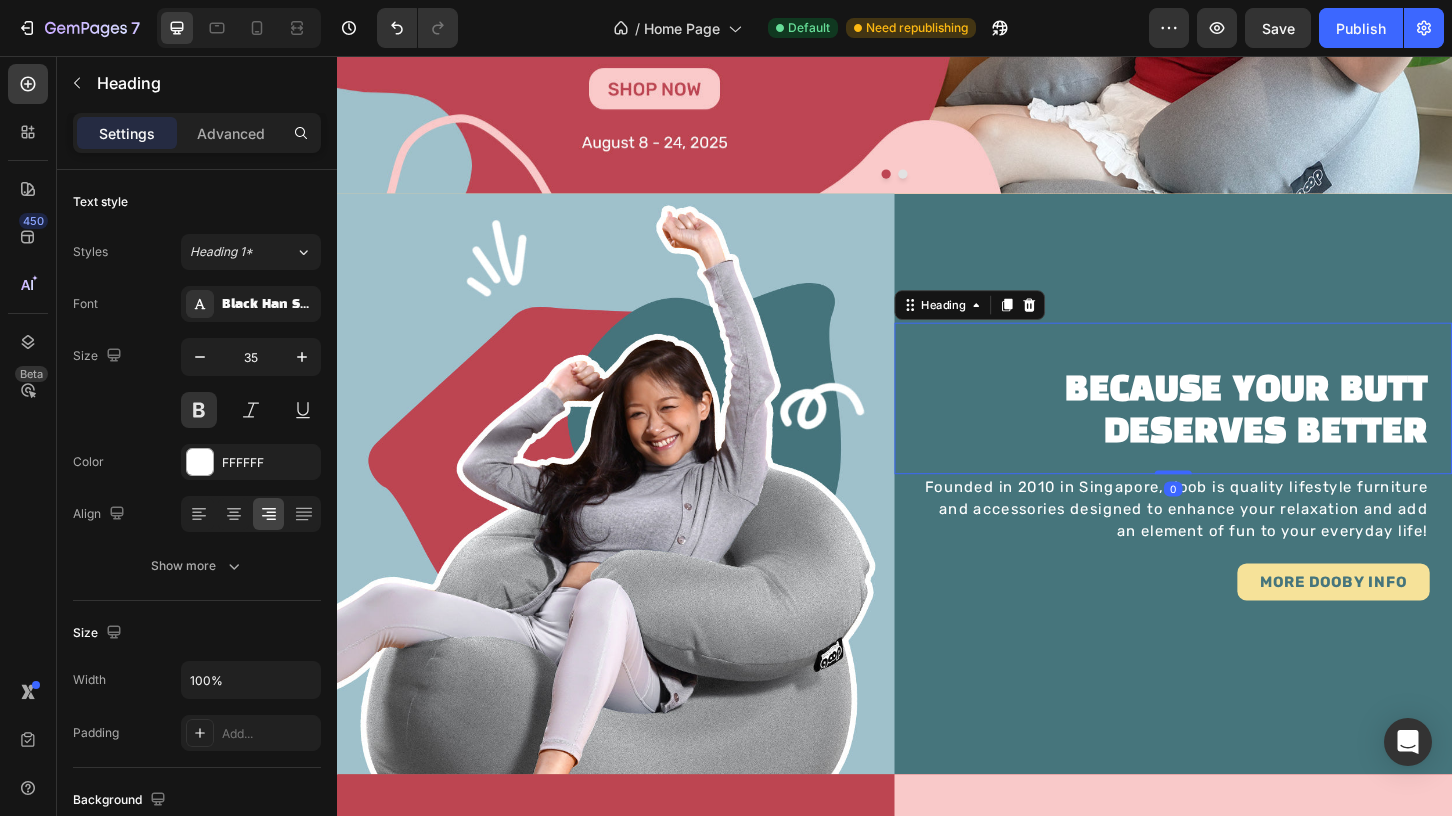 scroll, scrollTop: 2, scrollLeft: 0, axis: vertical 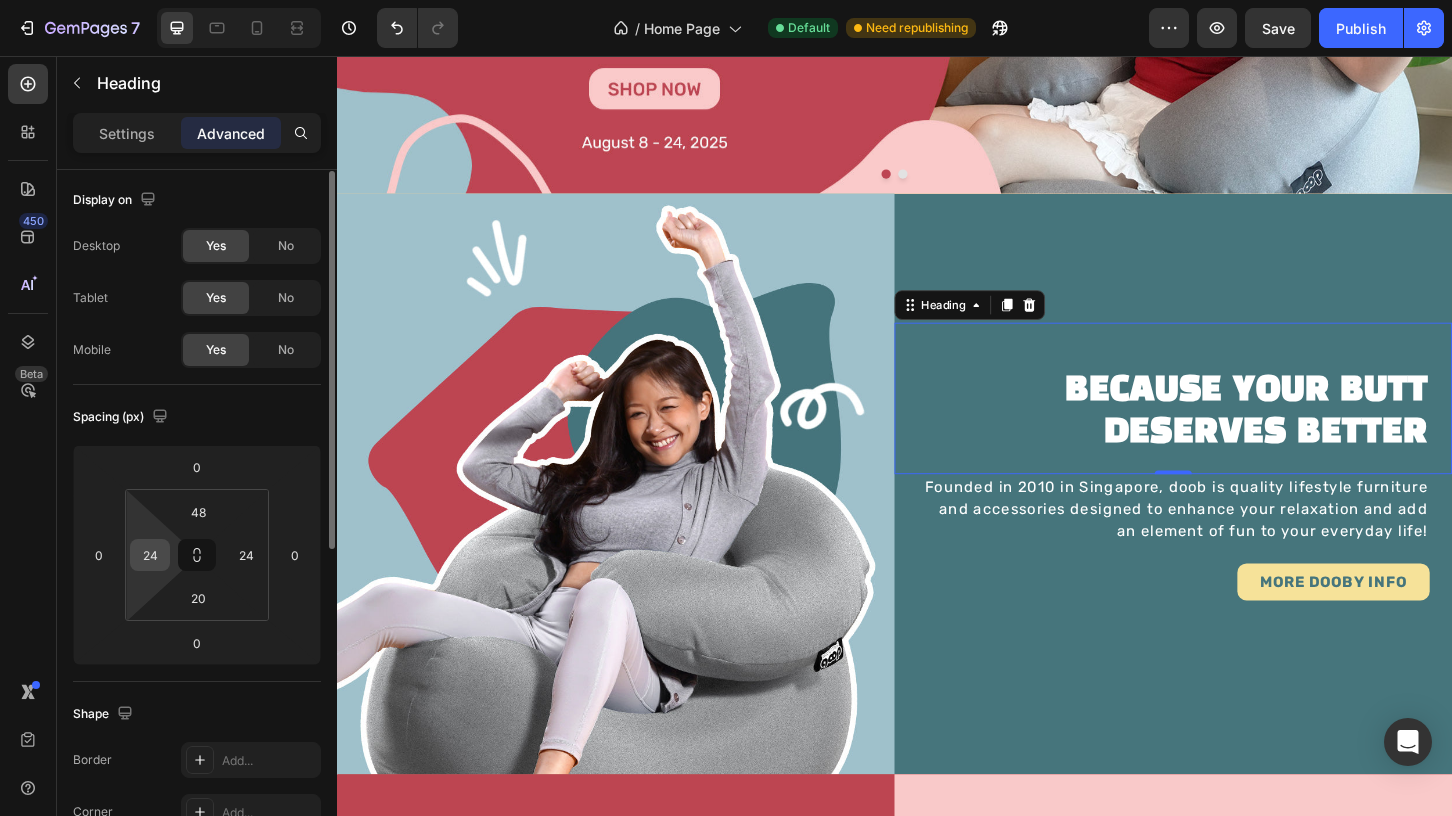 click on "24" at bounding box center (150, 555) 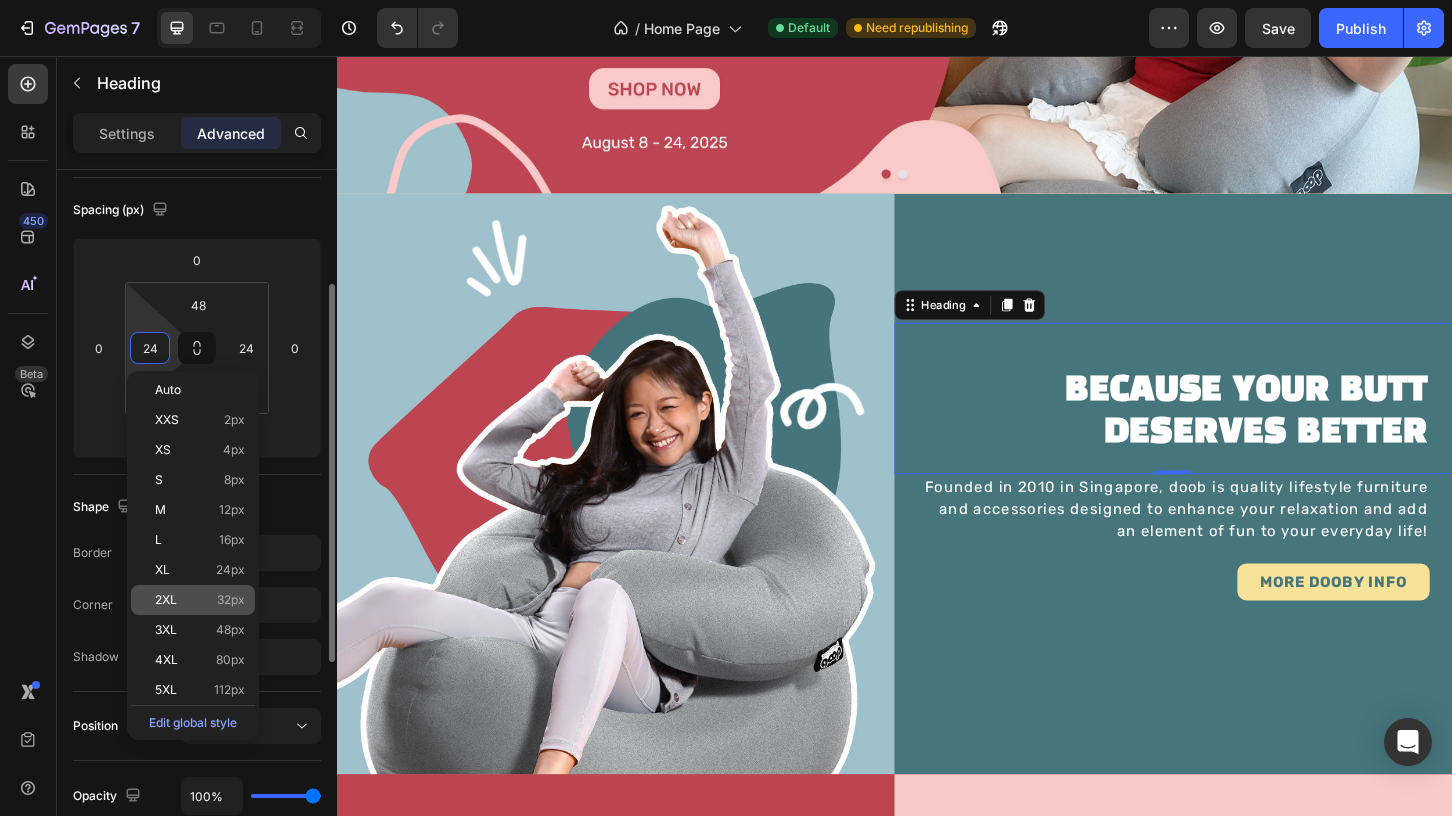 scroll, scrollTop: 210, scrollLeft: 0, axis: vertical 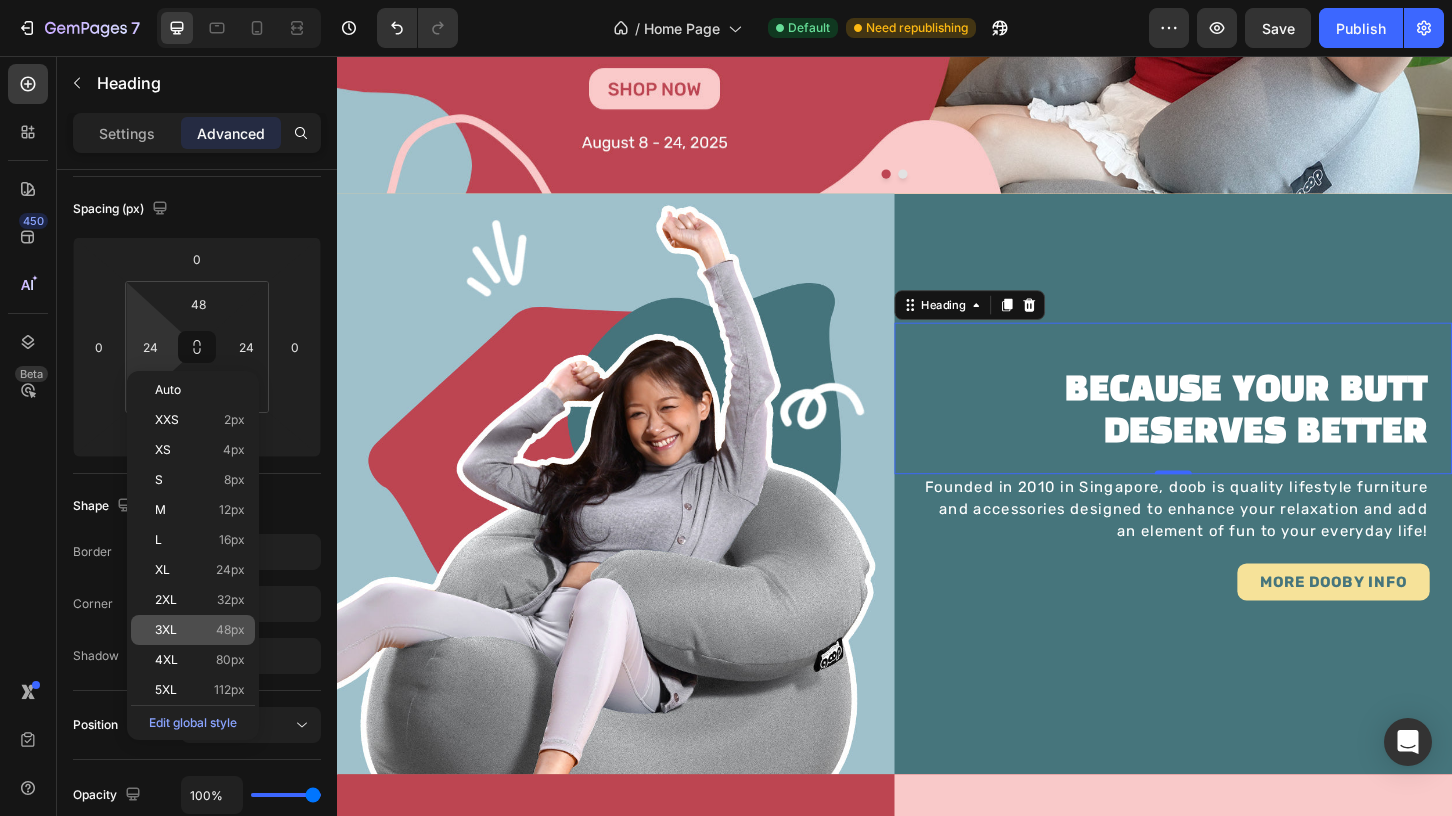 click on "48px" at bounding box center (230, 630) 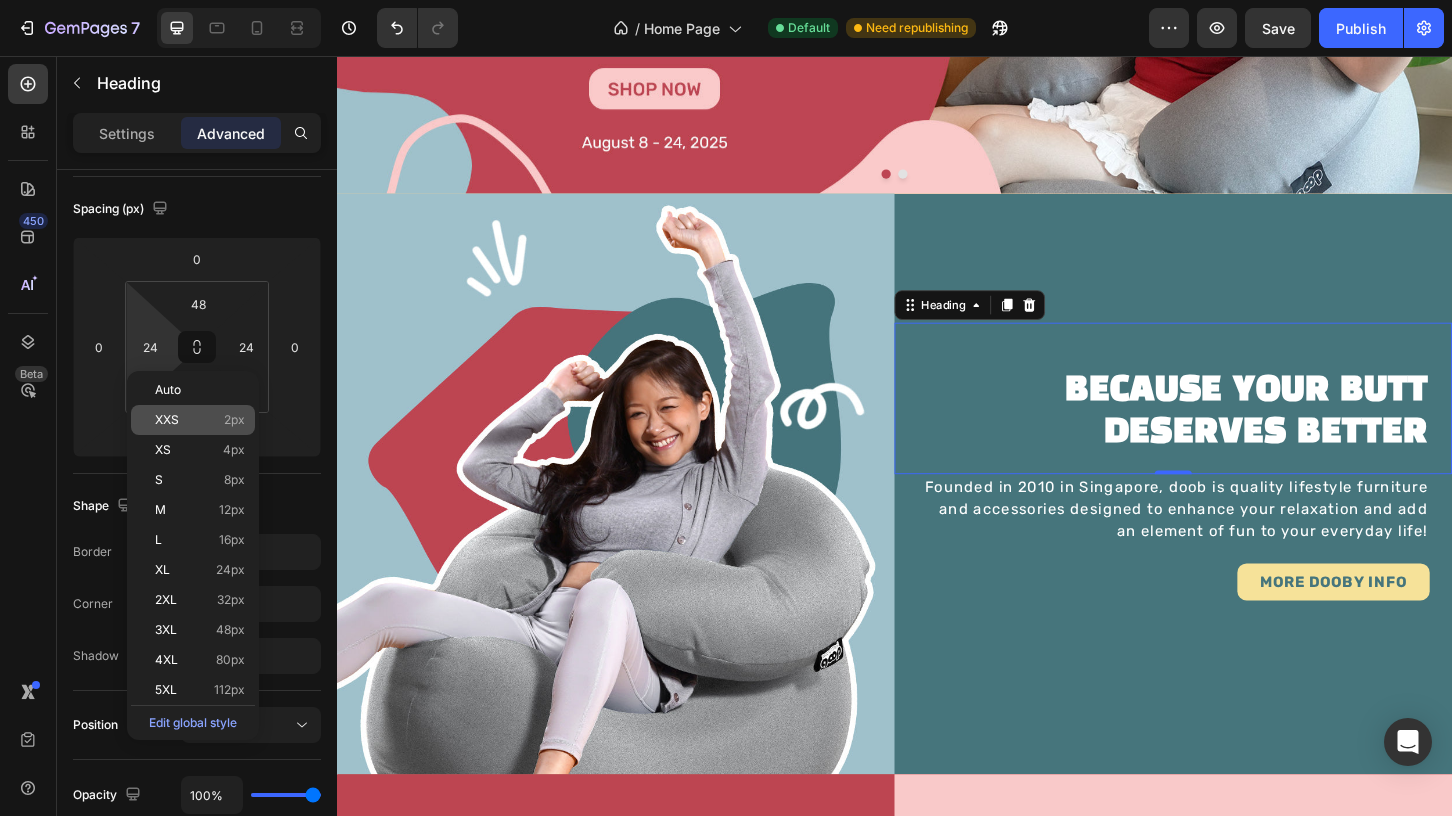 type on "48" 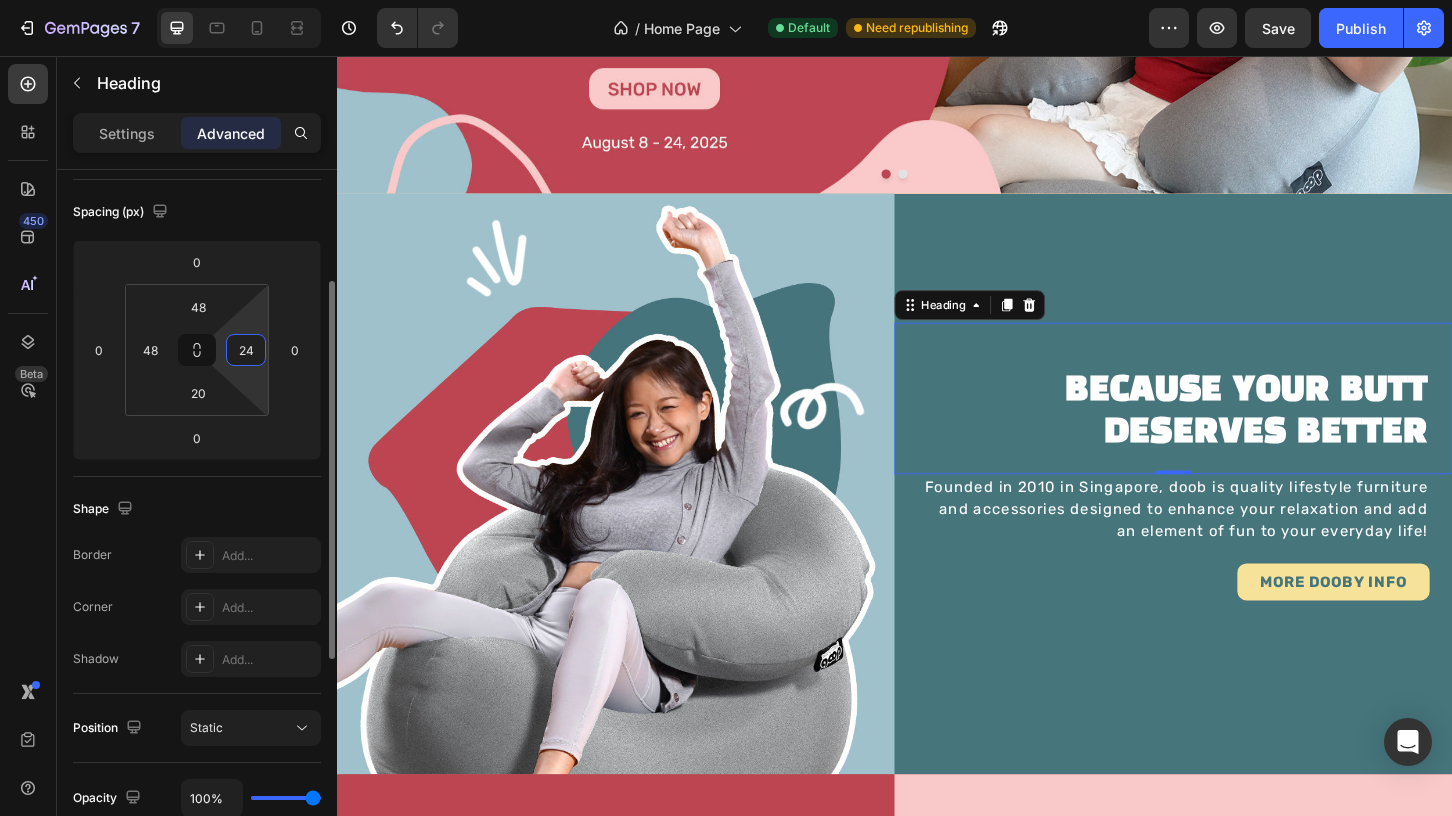 click on "24" at bounding box center (246, 350) 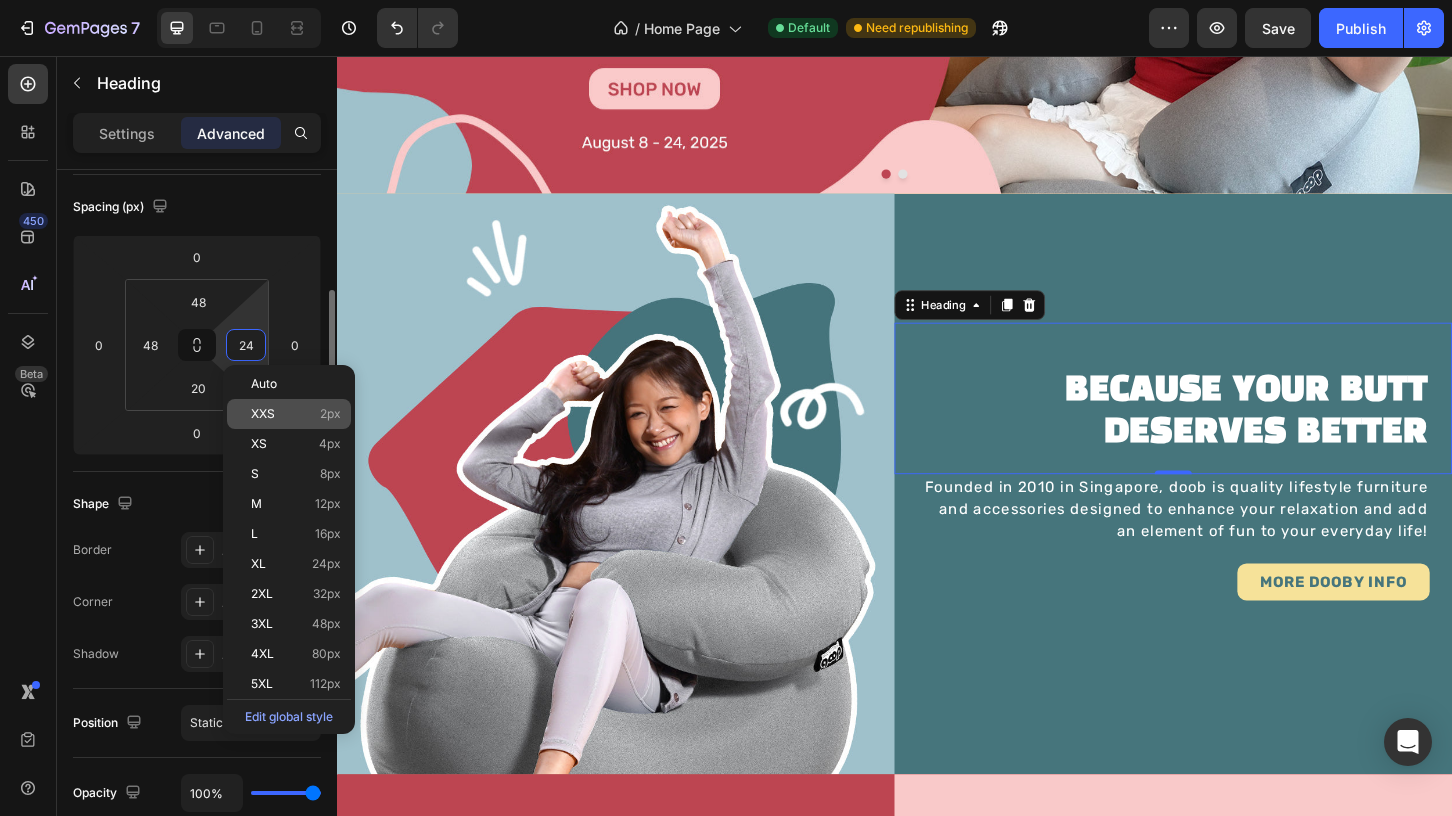 scroll, scrollTop: 217, scrollLeft: 0, axis: vertical 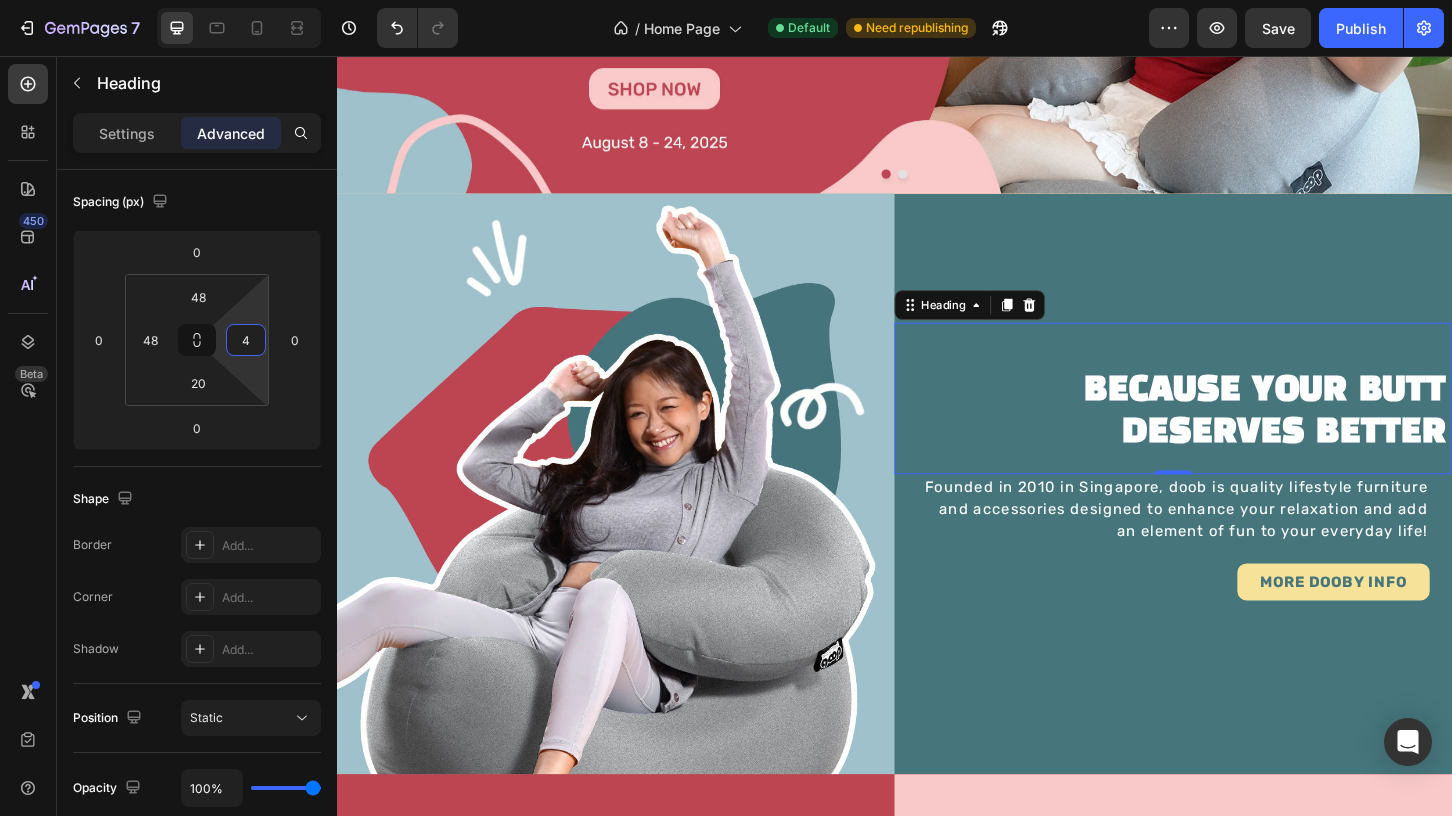 type on "48" 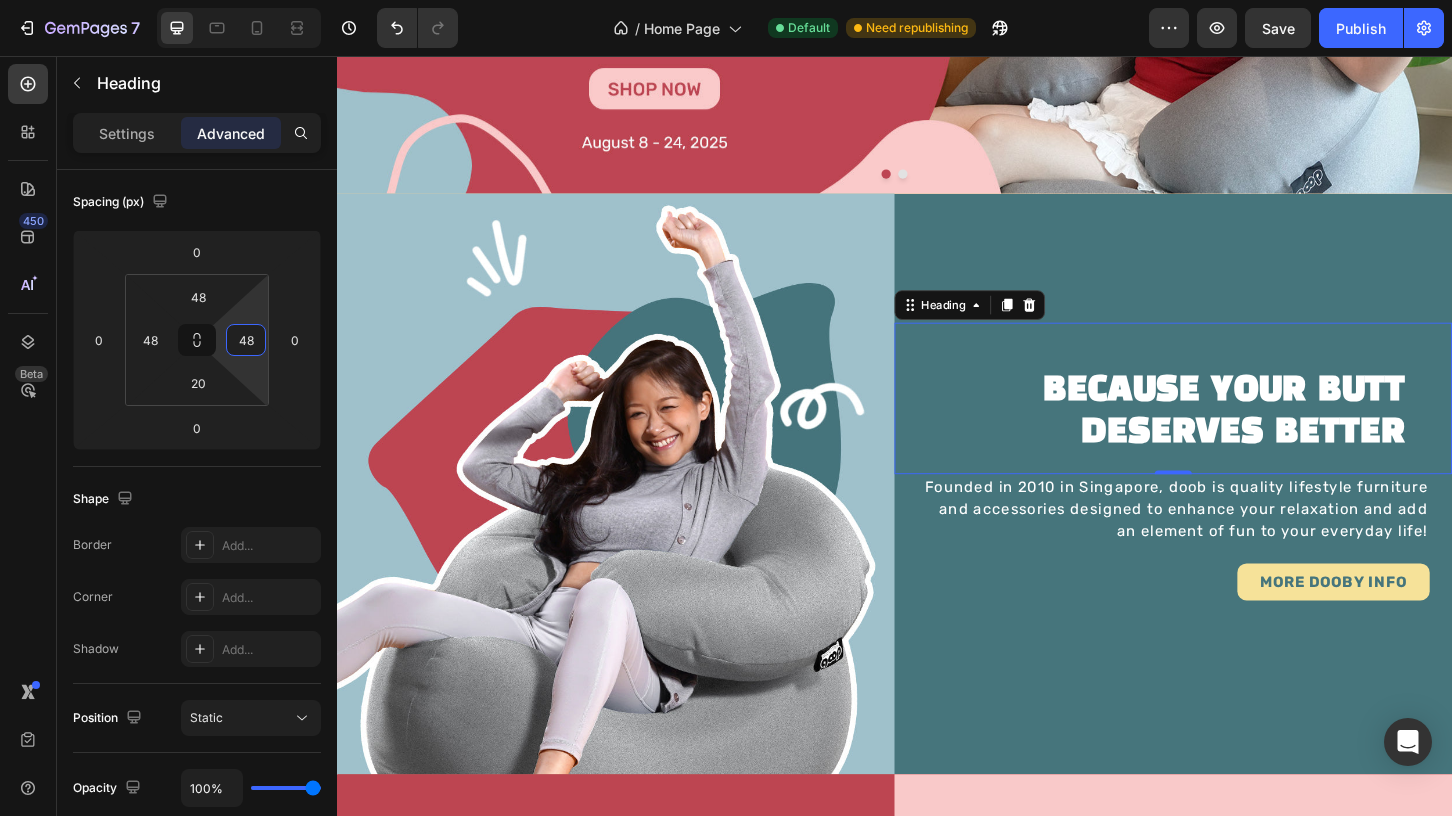 scroll, scrollTop: 210, scrollLeft: 0, axis: vertical 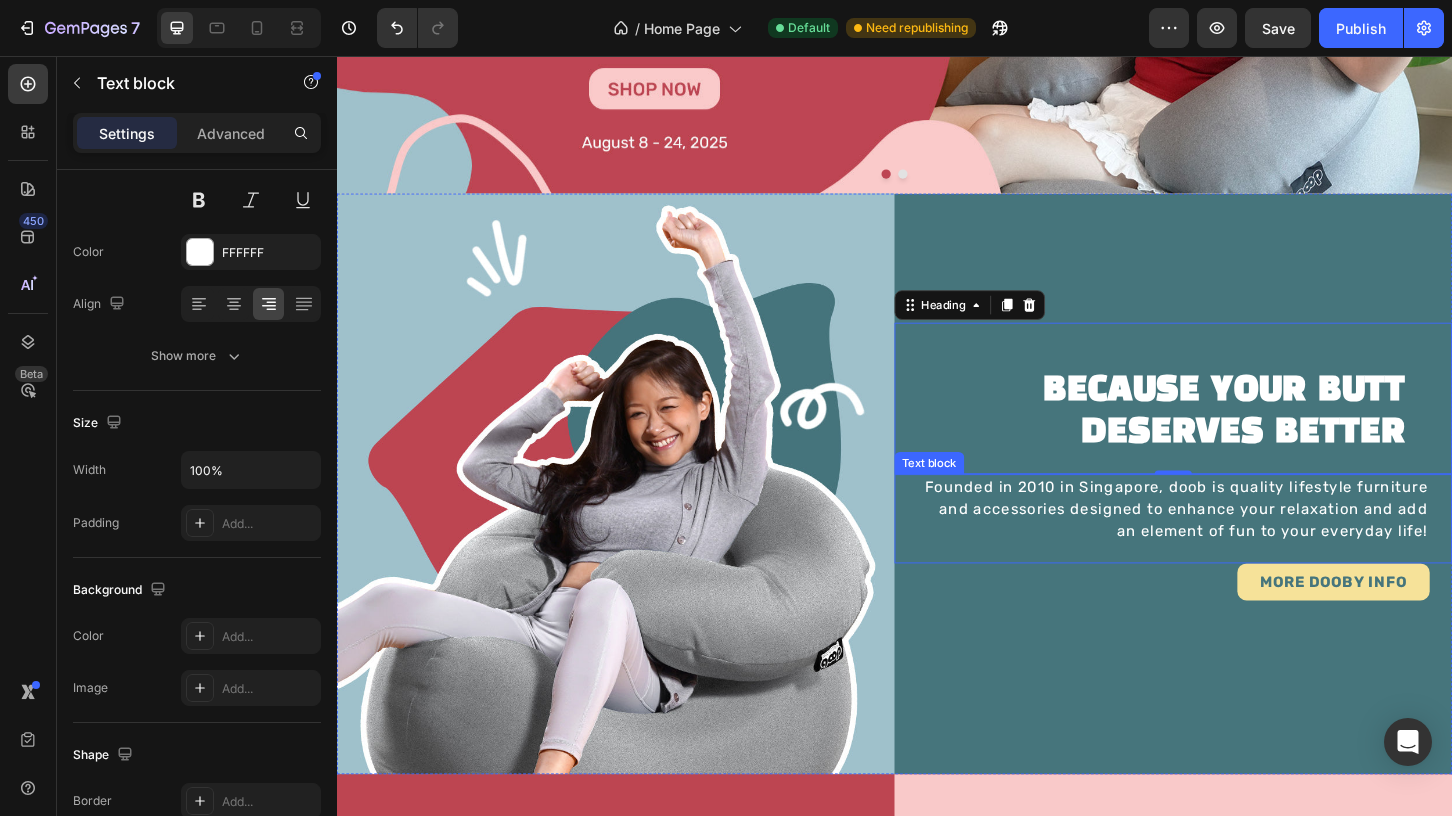 click on "Founded in 2010 in Singapore, doob is quality lifestyle furniture and accessories designed to enhance your relaxation and add an element of fun to your everyday life!" at bounding box center (1237, 544) 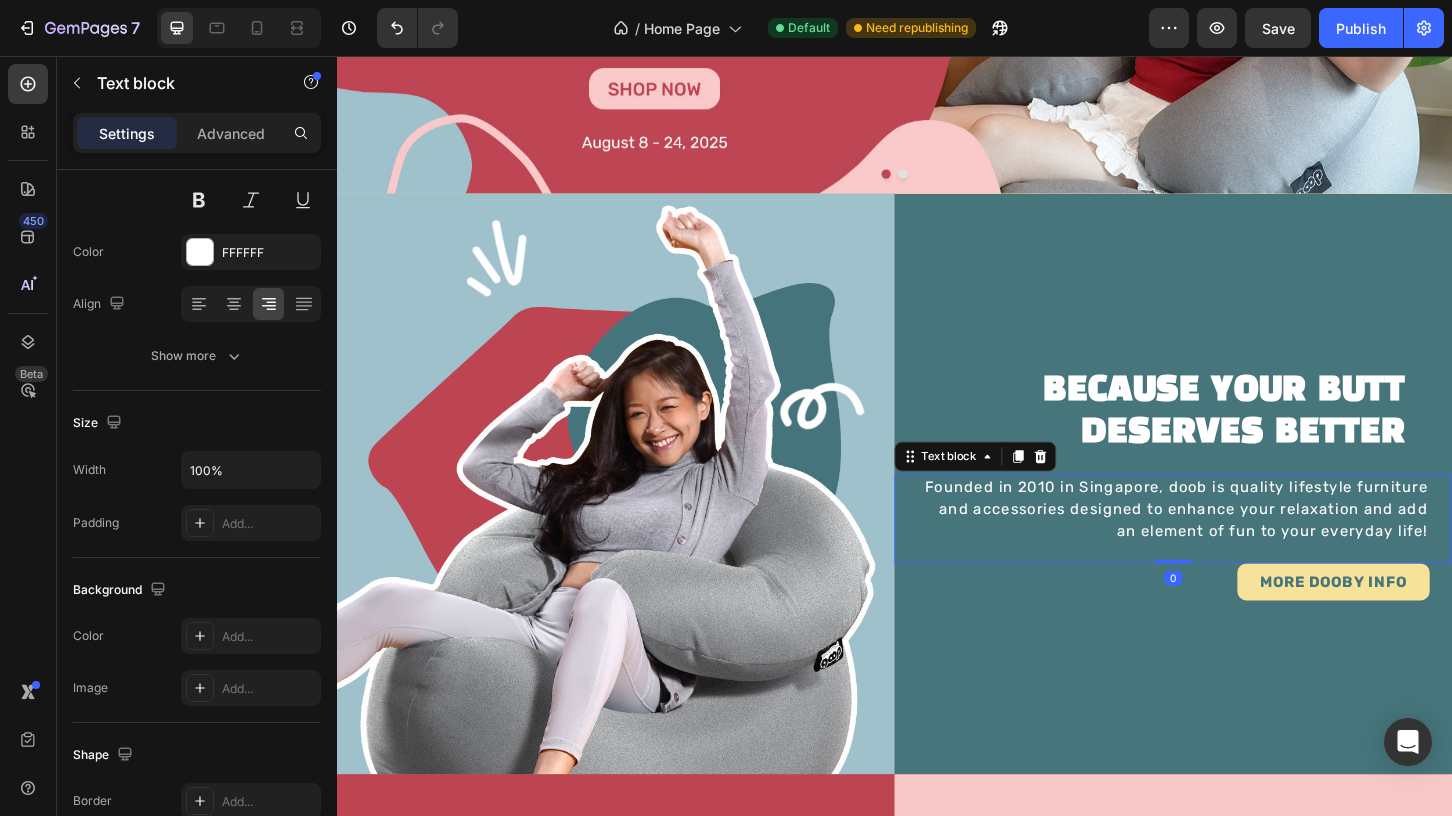 scroll, scrollTop: 0, scrollLeft: 0, axis: both 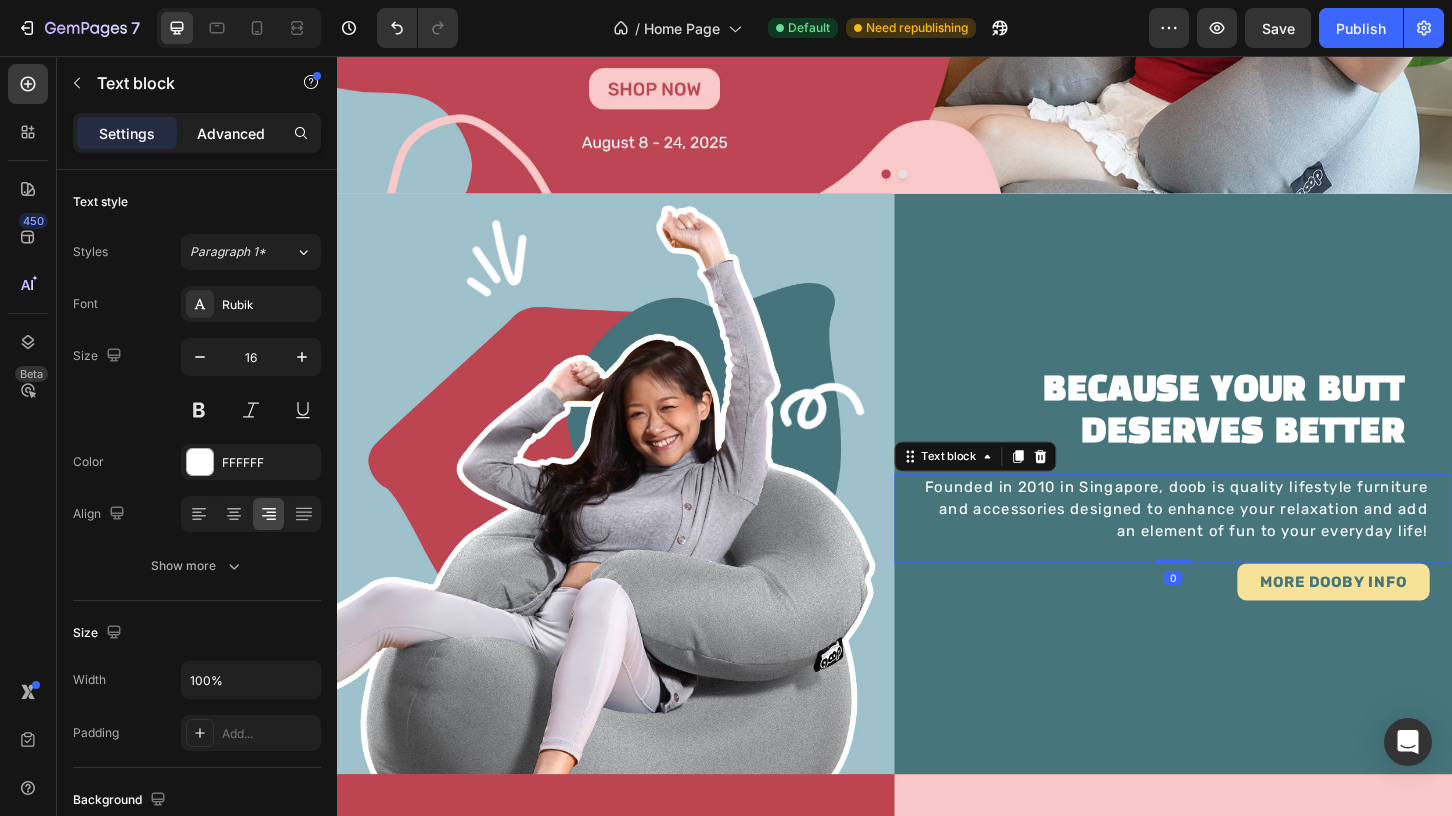 click on "Advanced" at bounding box center [231, 133] 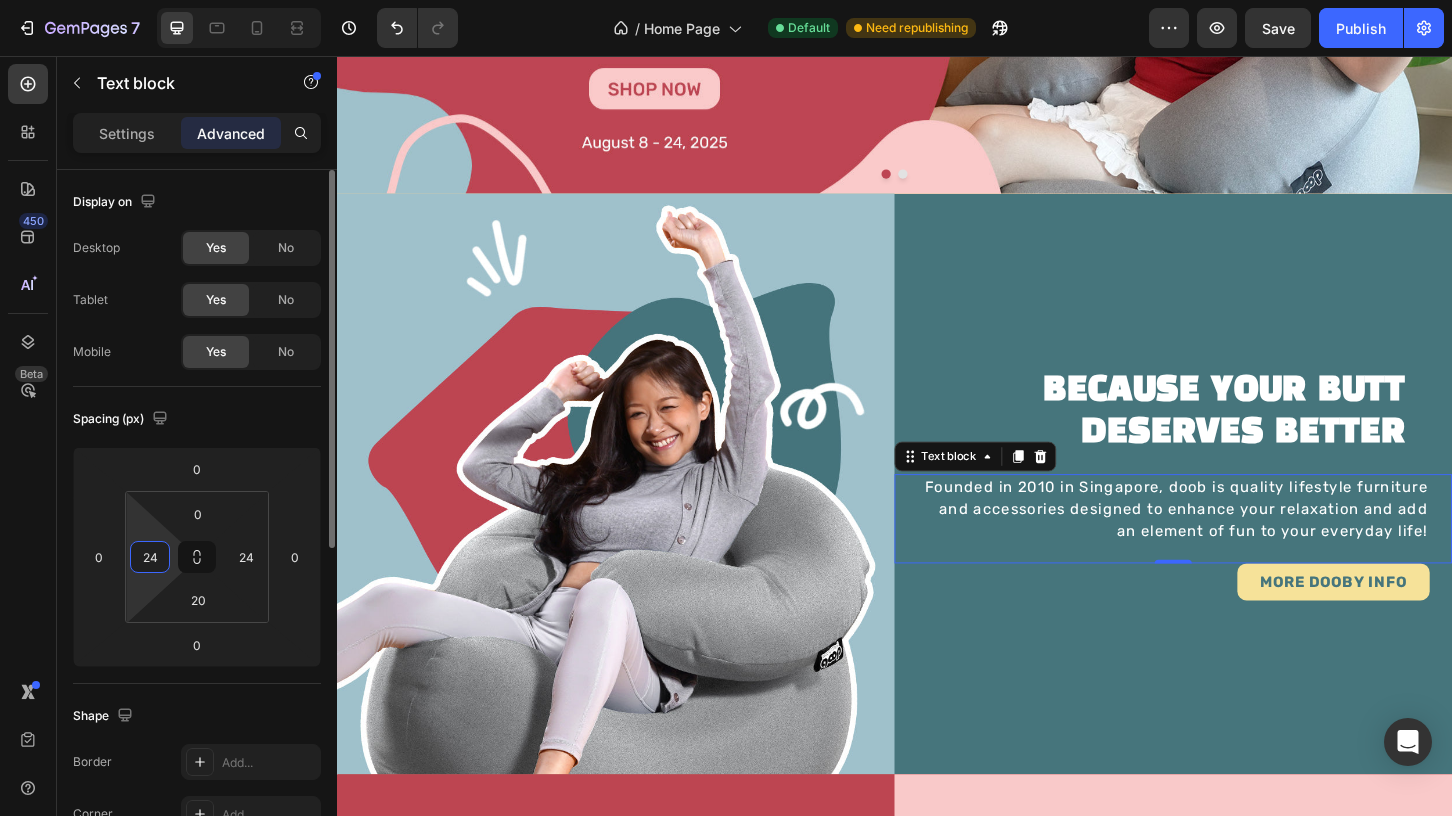 click on "24" at bounding box center (150, 557) 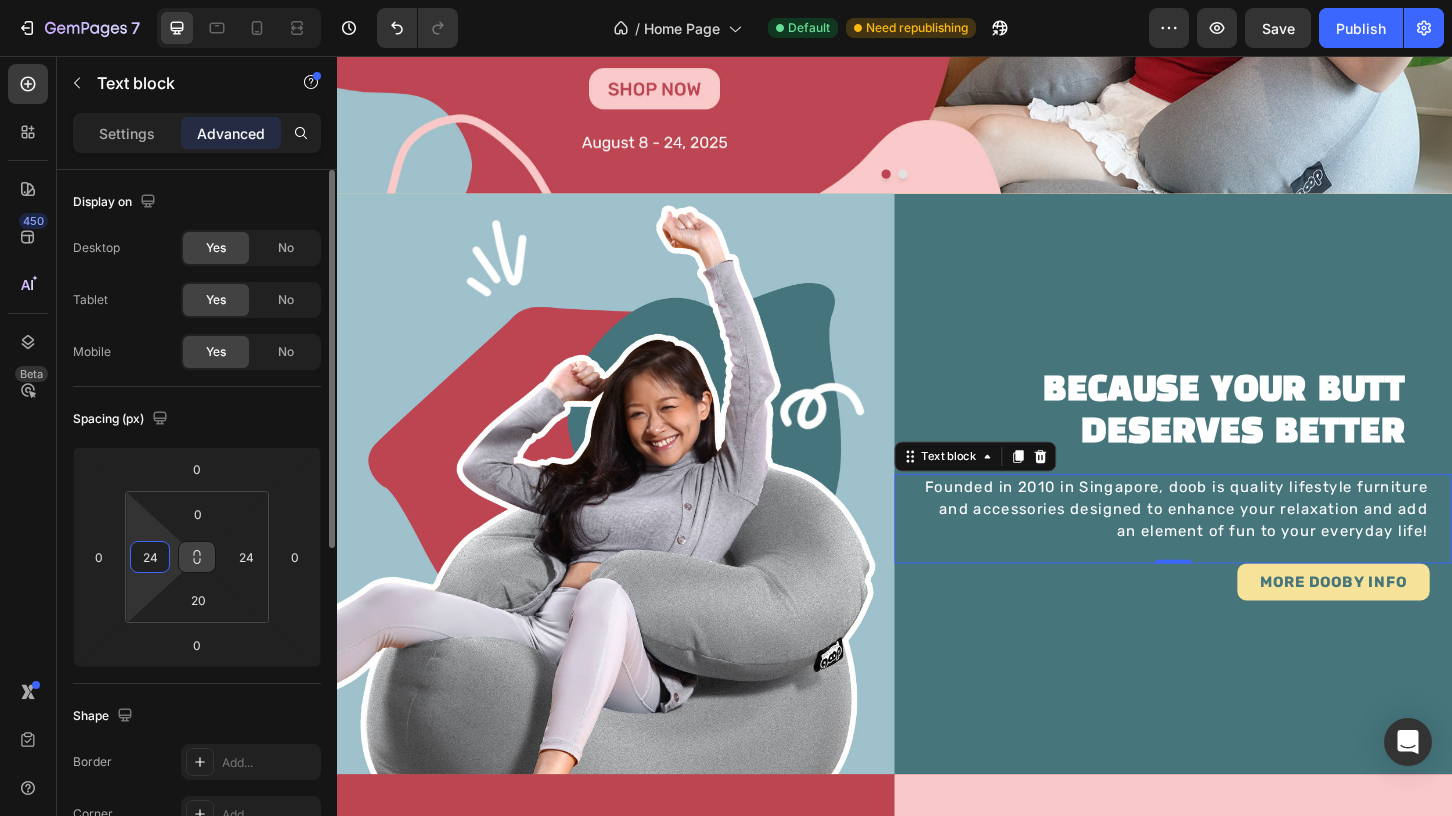paste on "48" 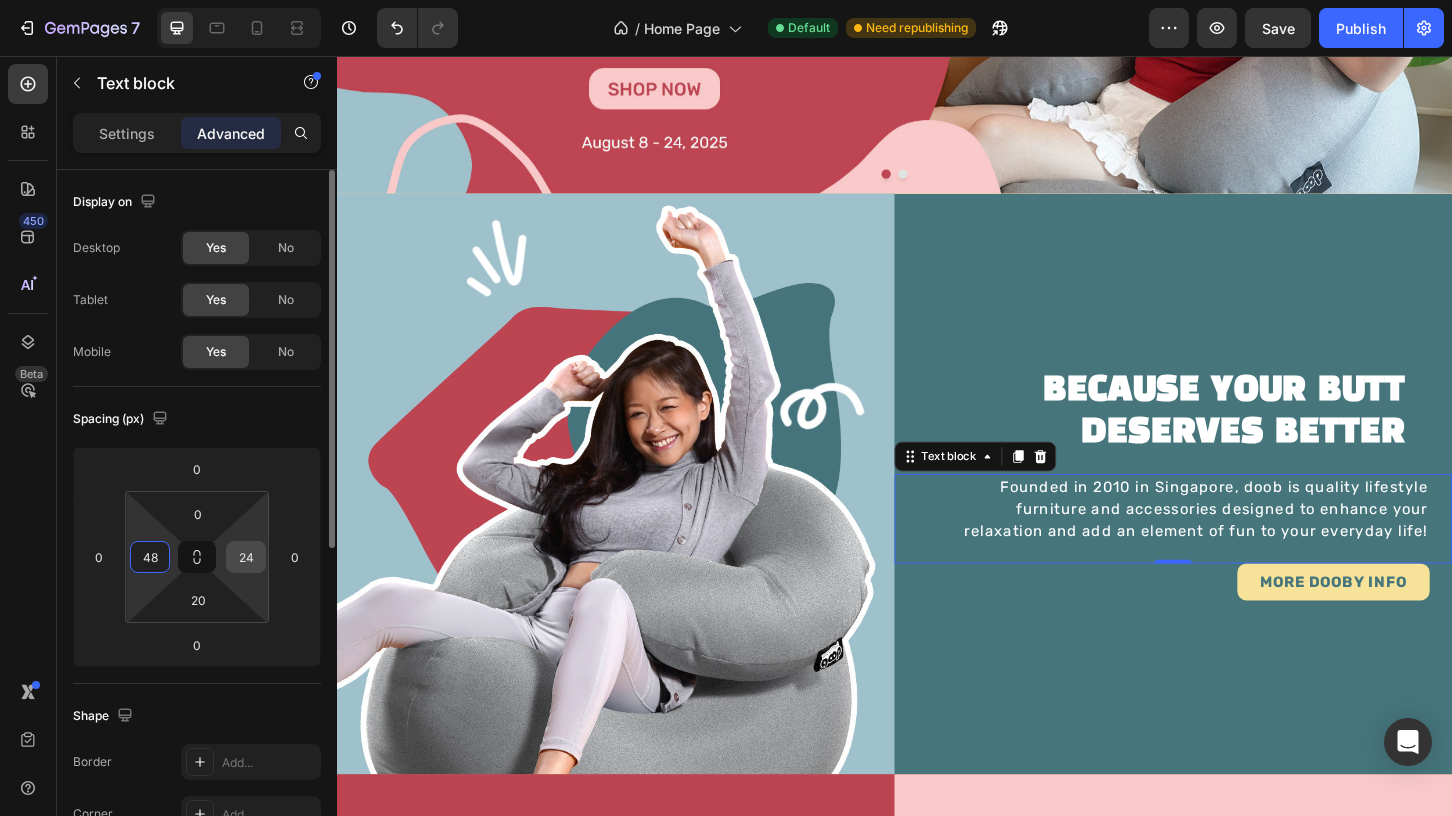 type on "48" 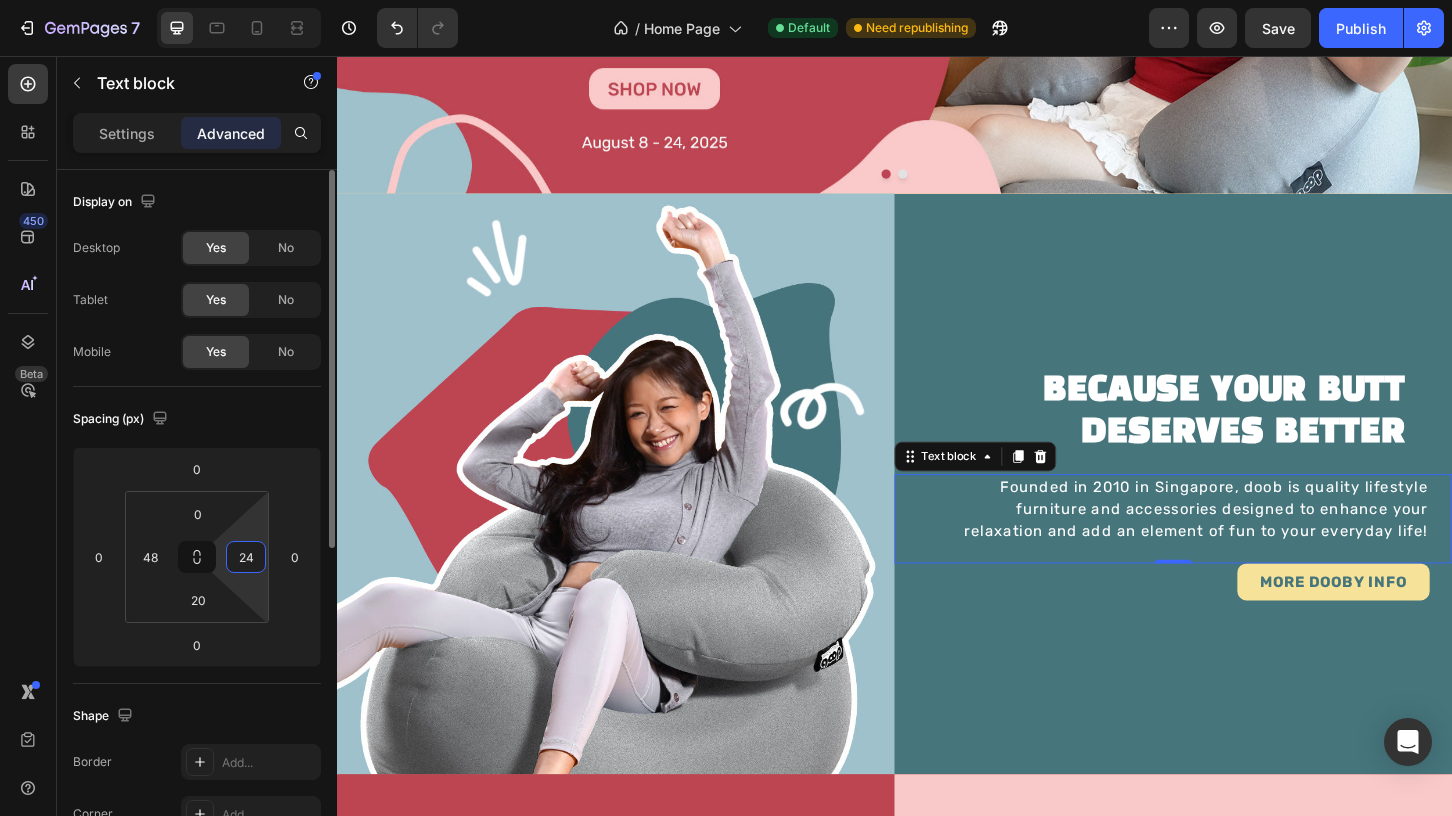 click on "24" at bounding box center [246, 557] 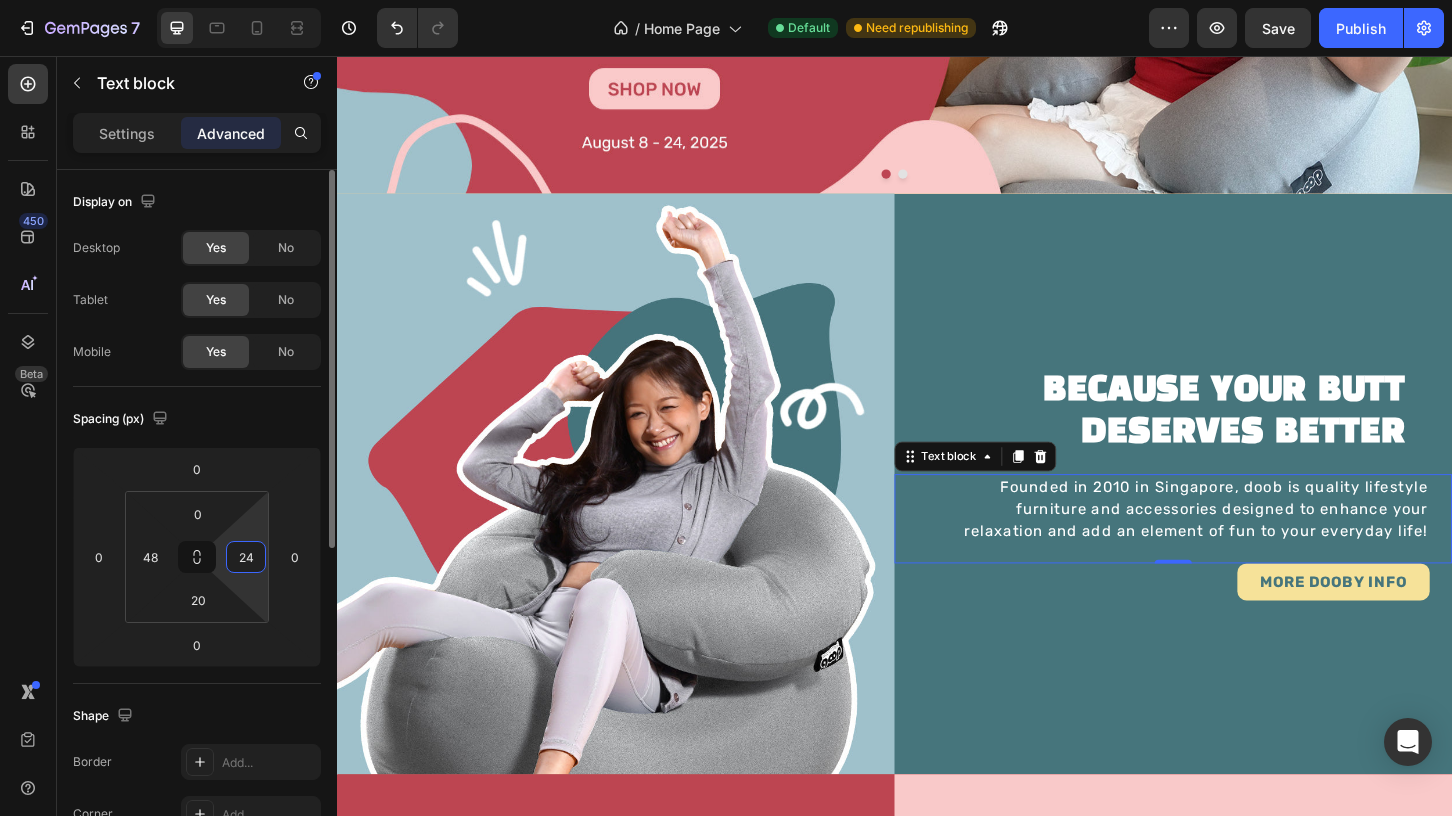 paste on "48" 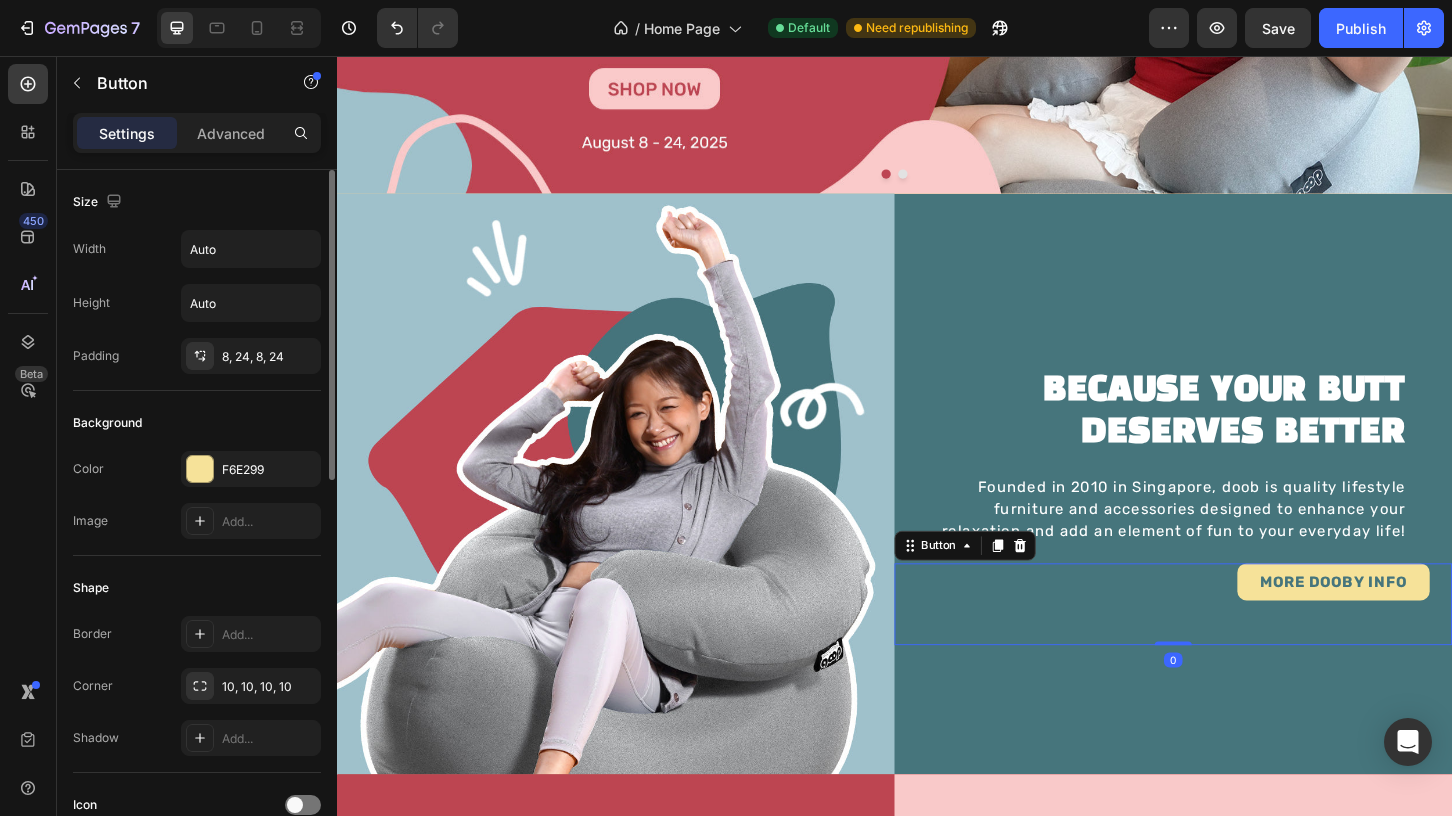 click on "MORE DOOBY INFO Button   0" at bounding box center [1237, 646] 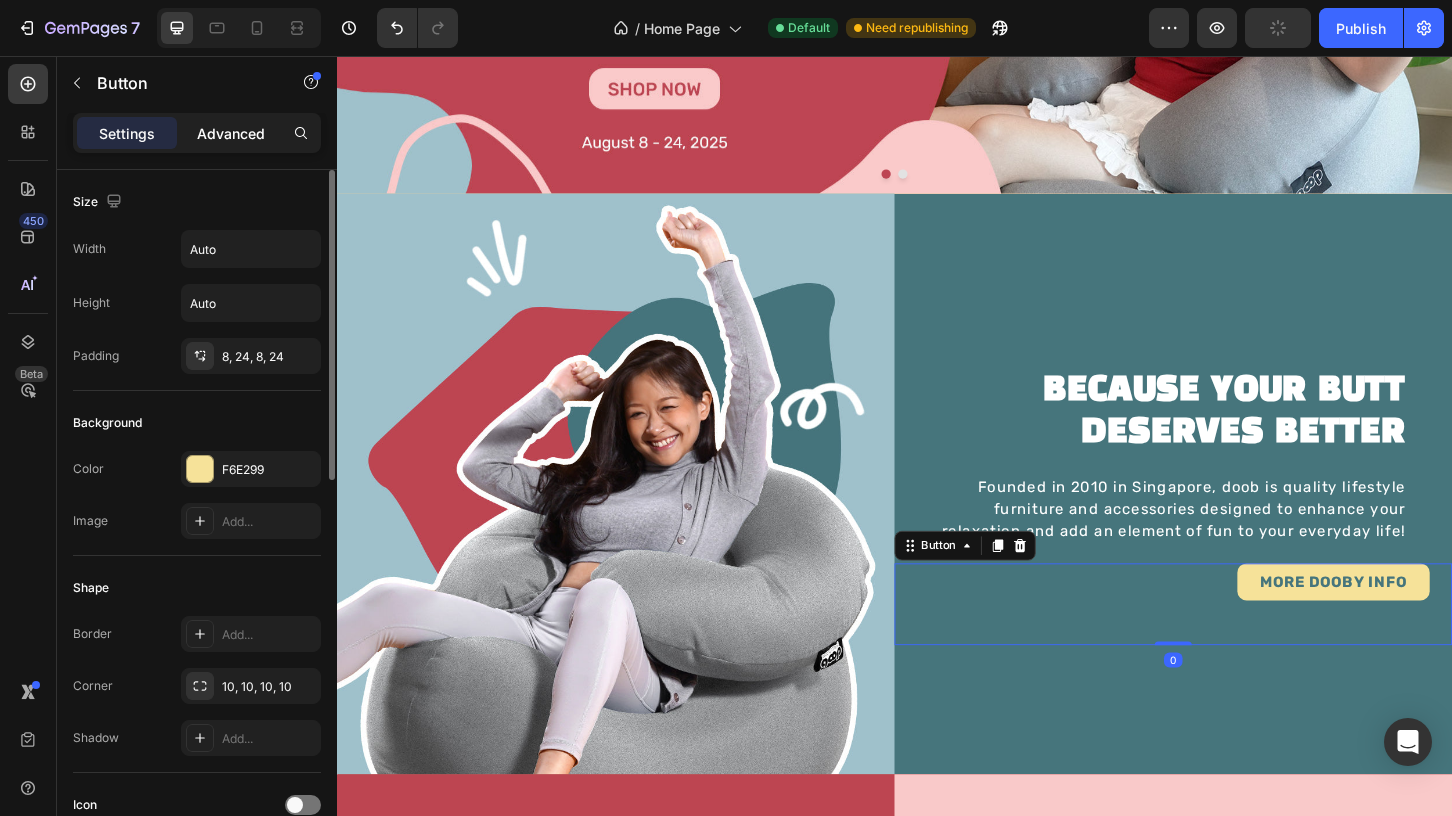 click on "Advanced" at bounding box center [231, 133] 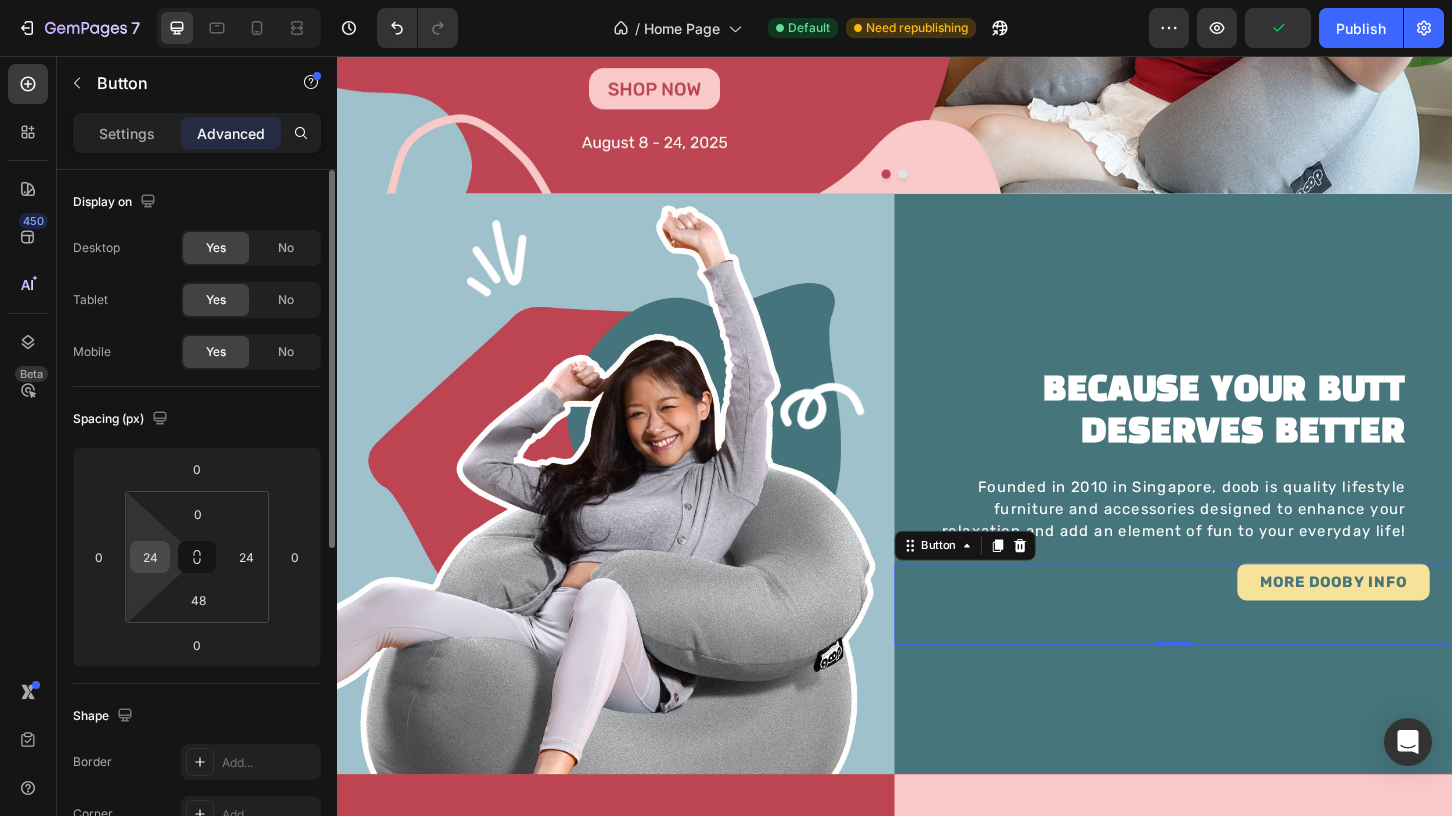 click on "24" at bounding box center (150, 557) 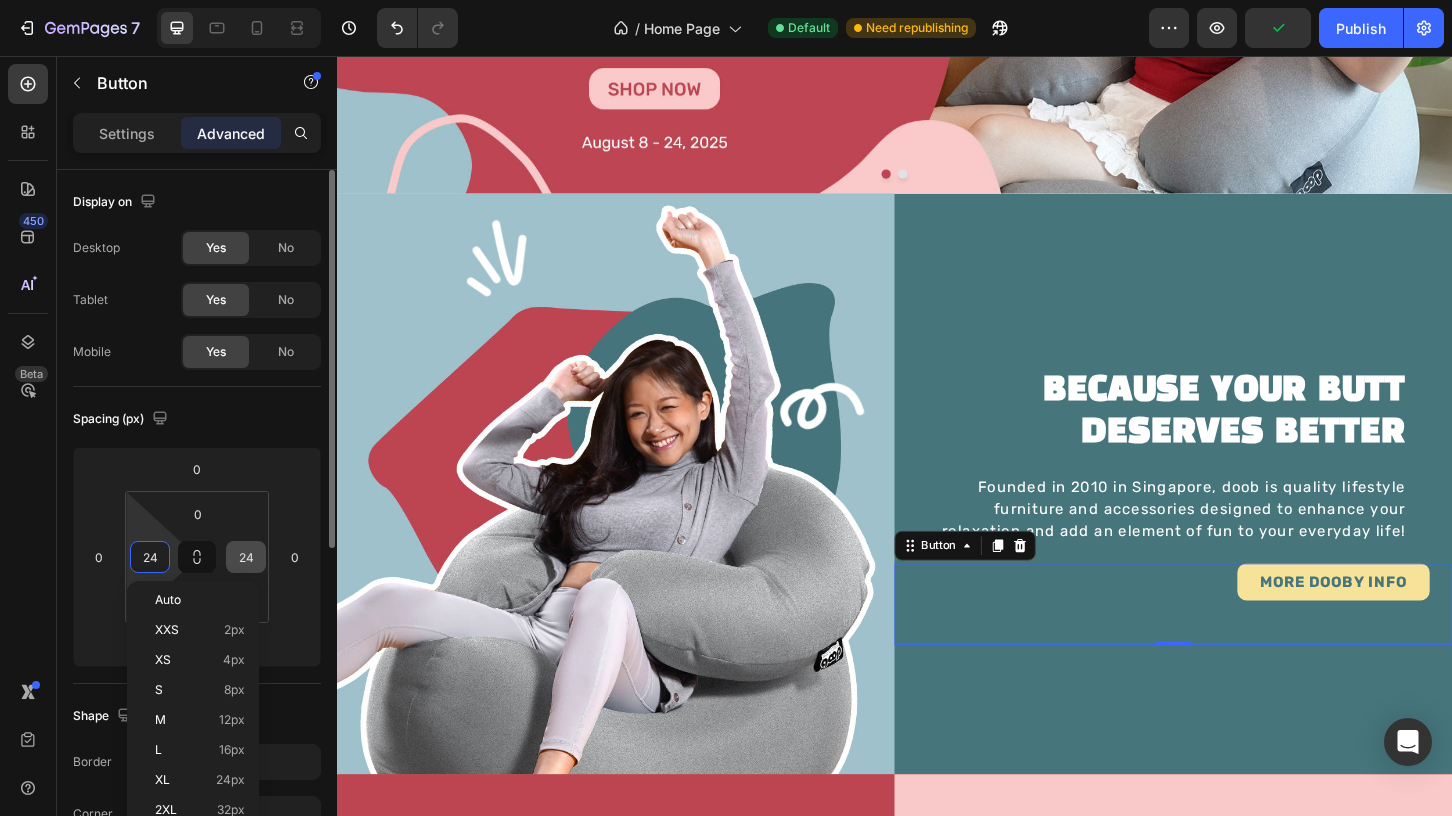 paste on "48" 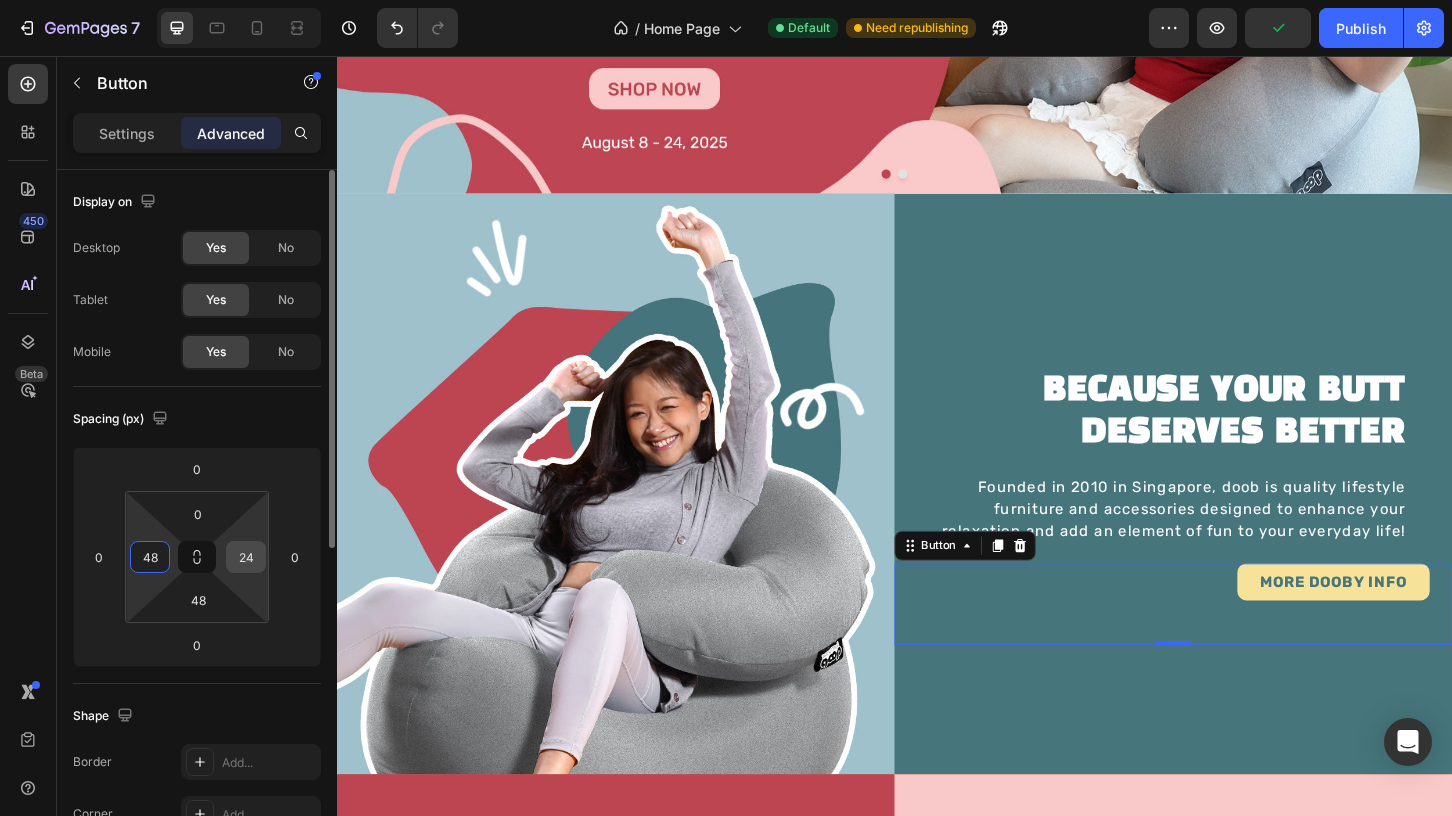 type on "48" 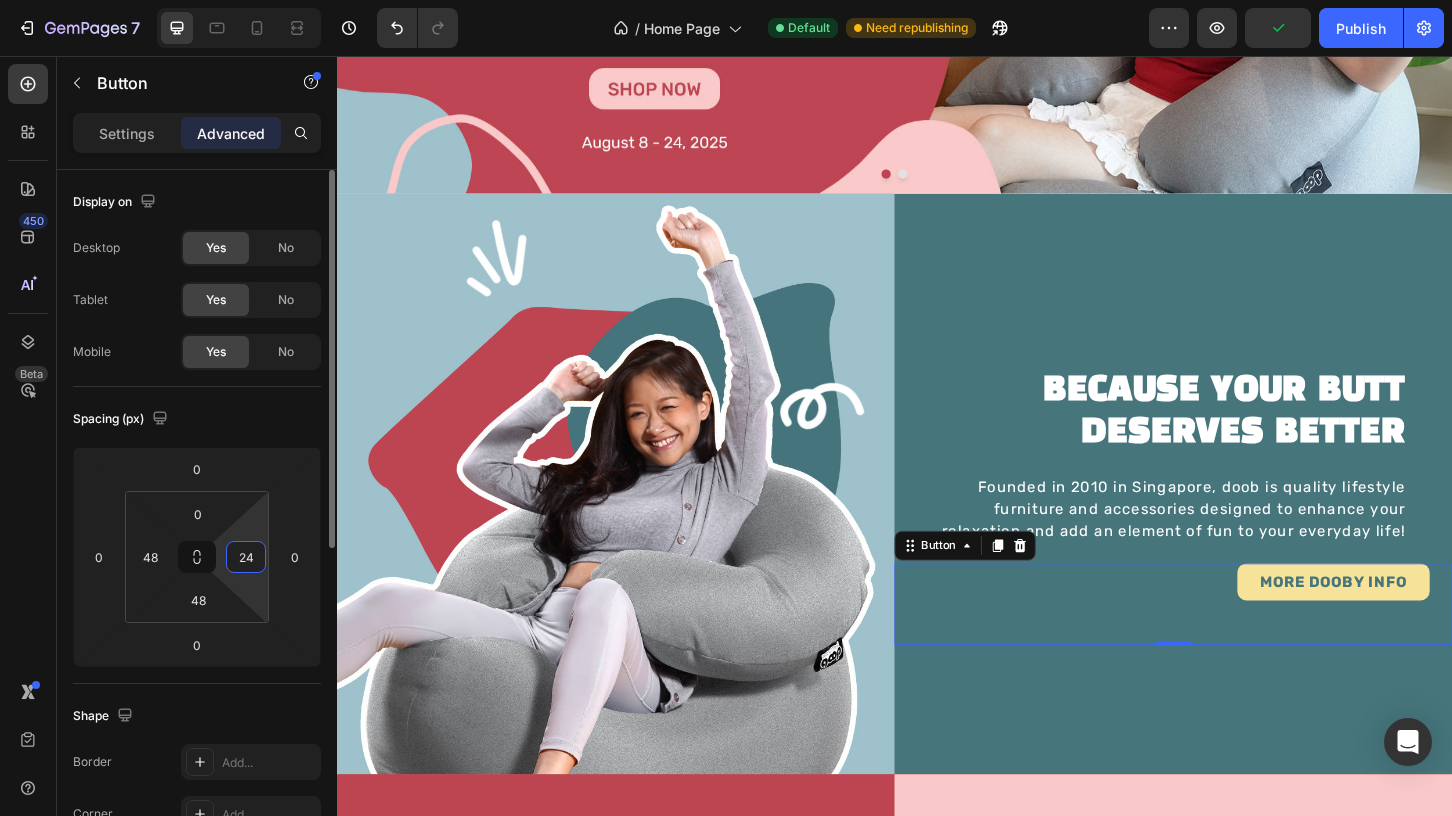 click on "24" at bounding box center (246, 557) 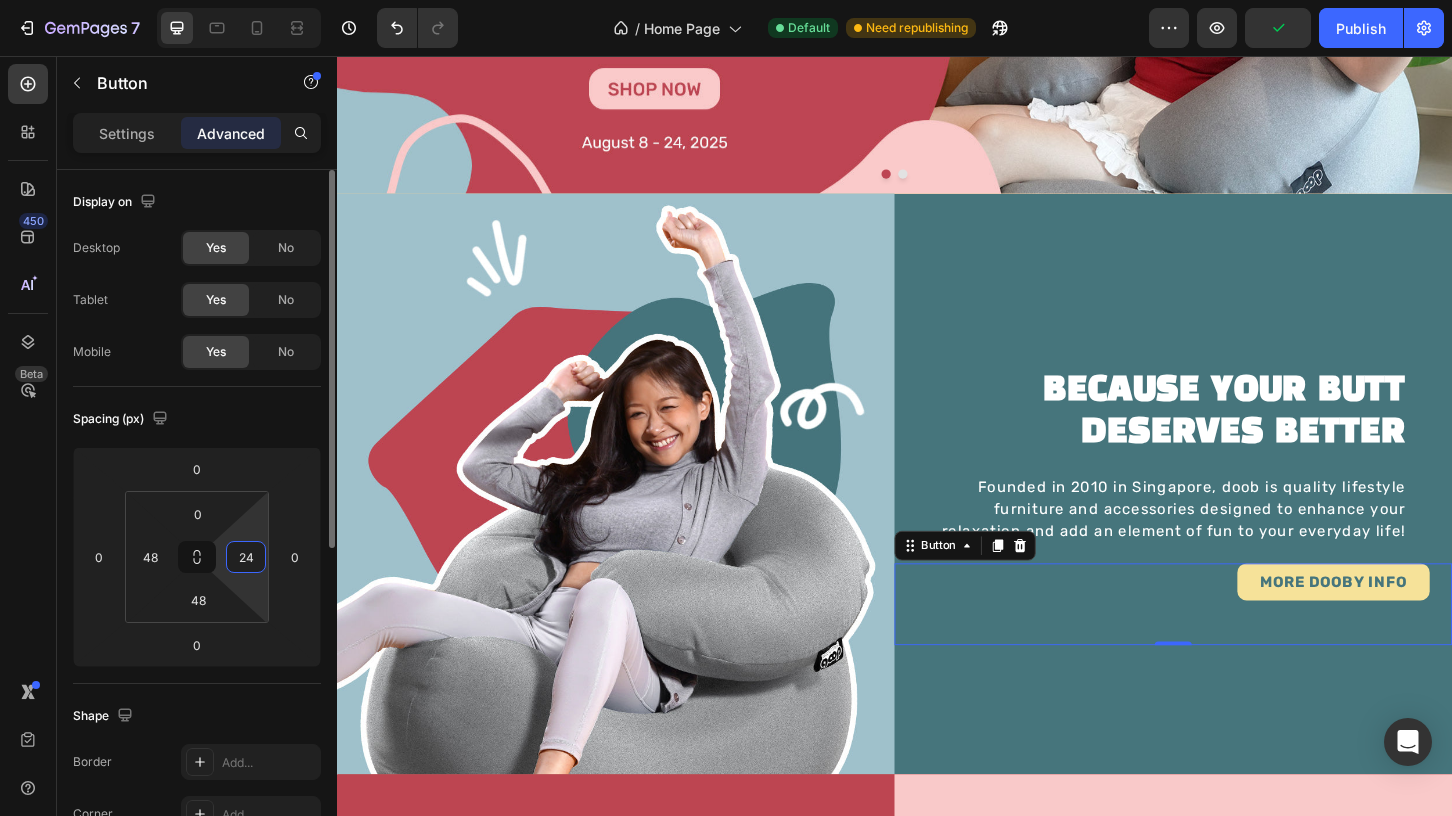 paste on "48" 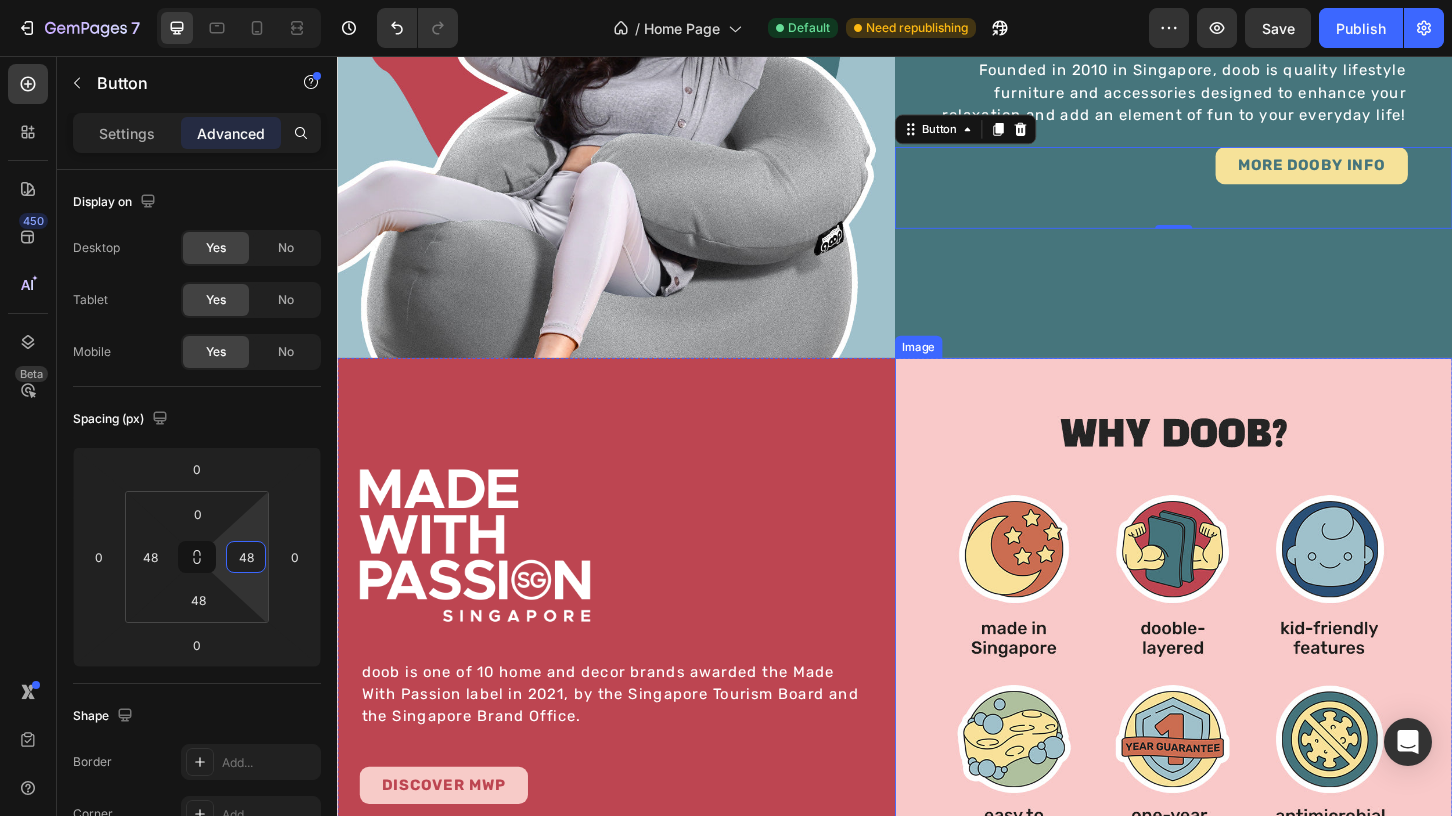 scroll, scrollTop: 775, scrollLeft: 0, axis: vertical 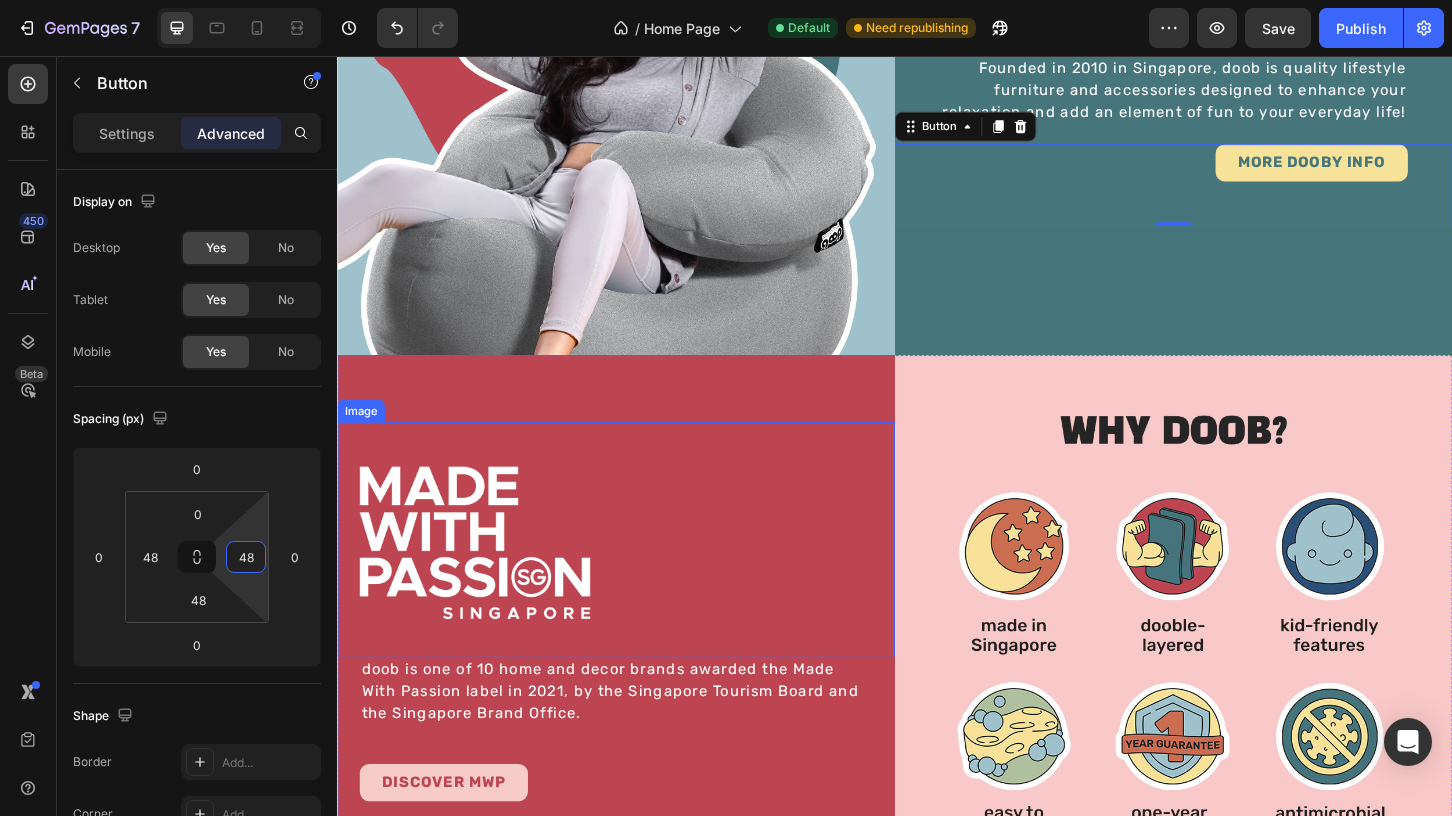 click at bounding box center (485, 580) 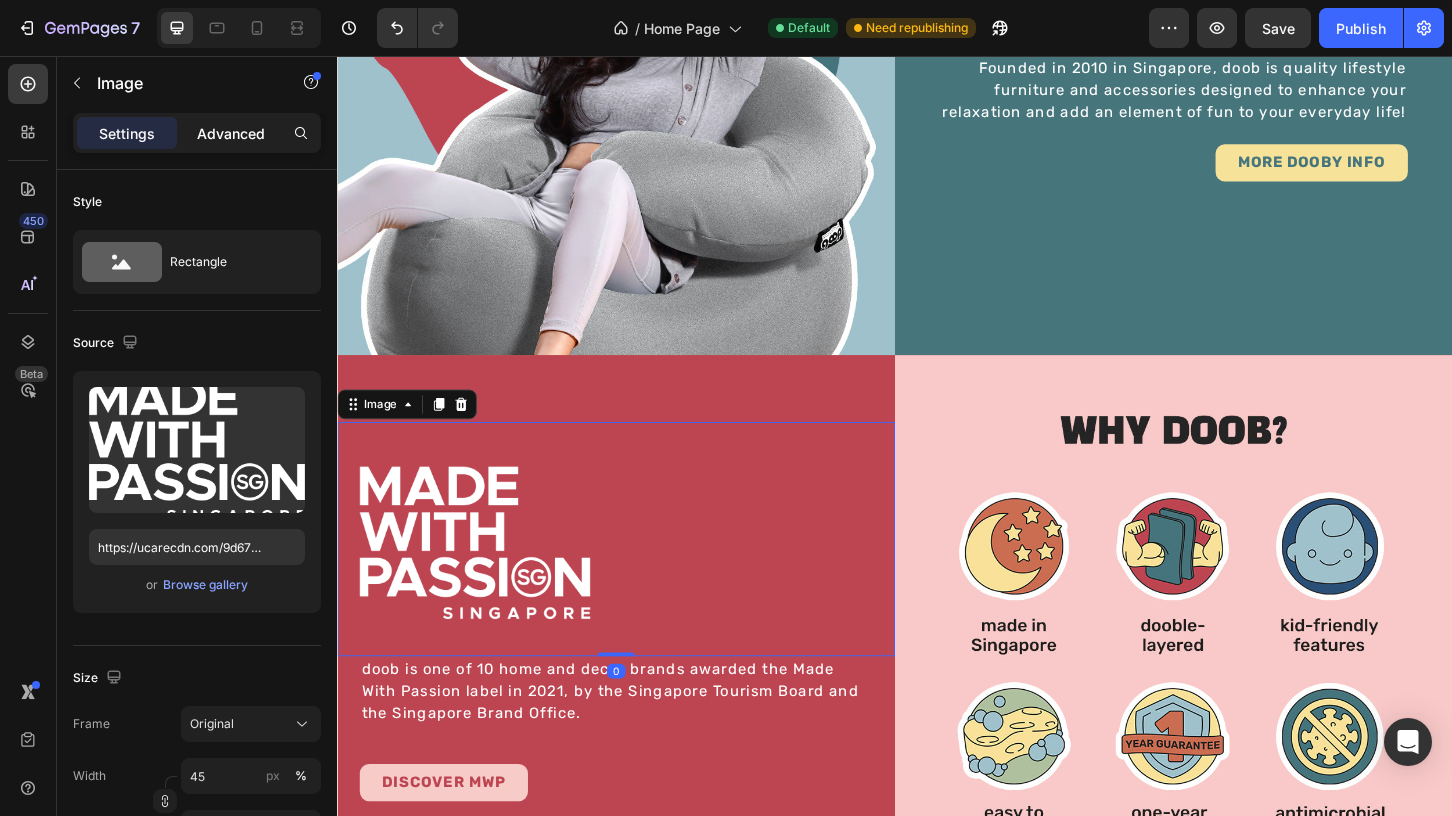 click on "Advanced" at bounding box center (231, 133) 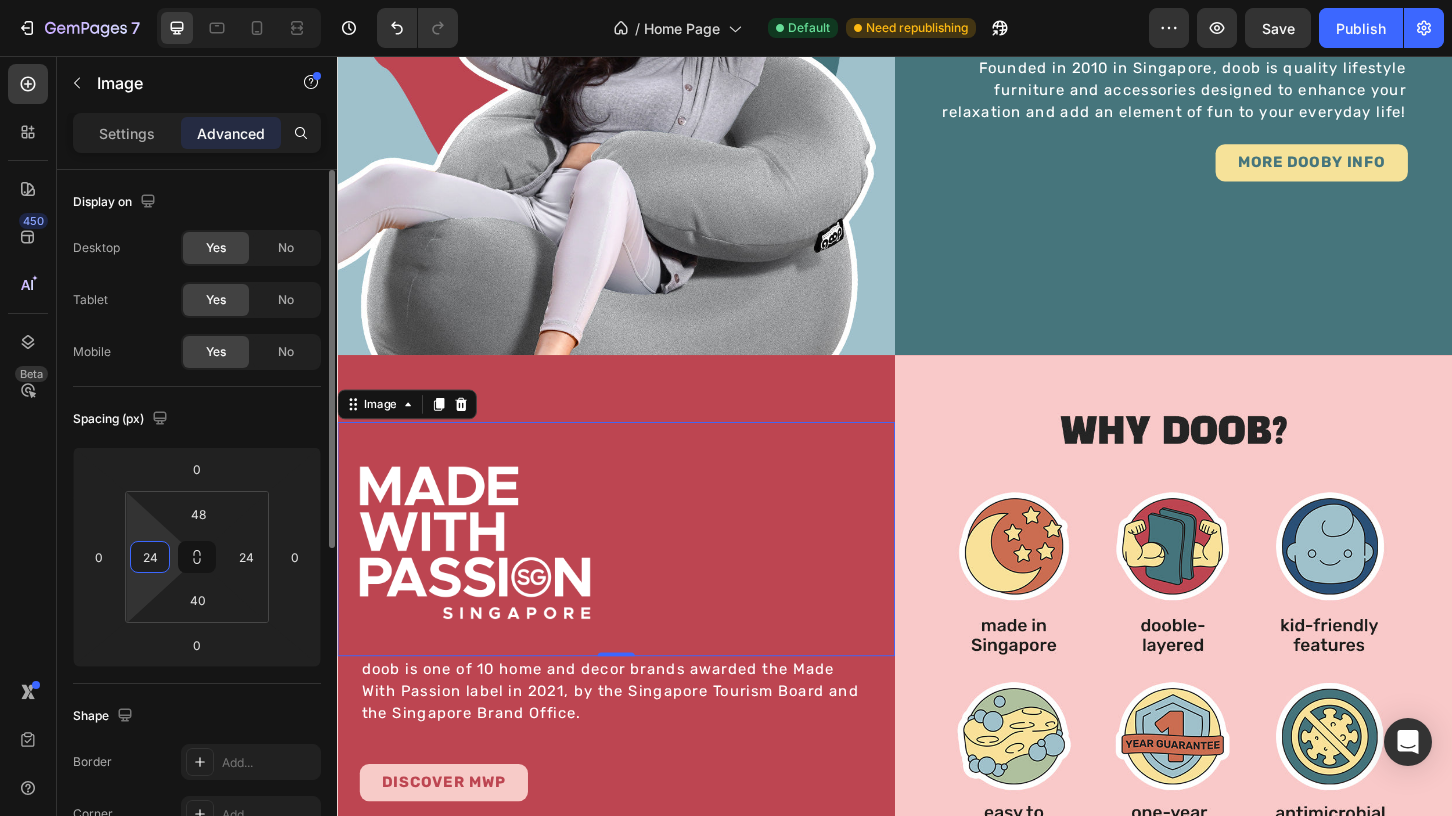 click on "24" at bounding box center [150, 557] 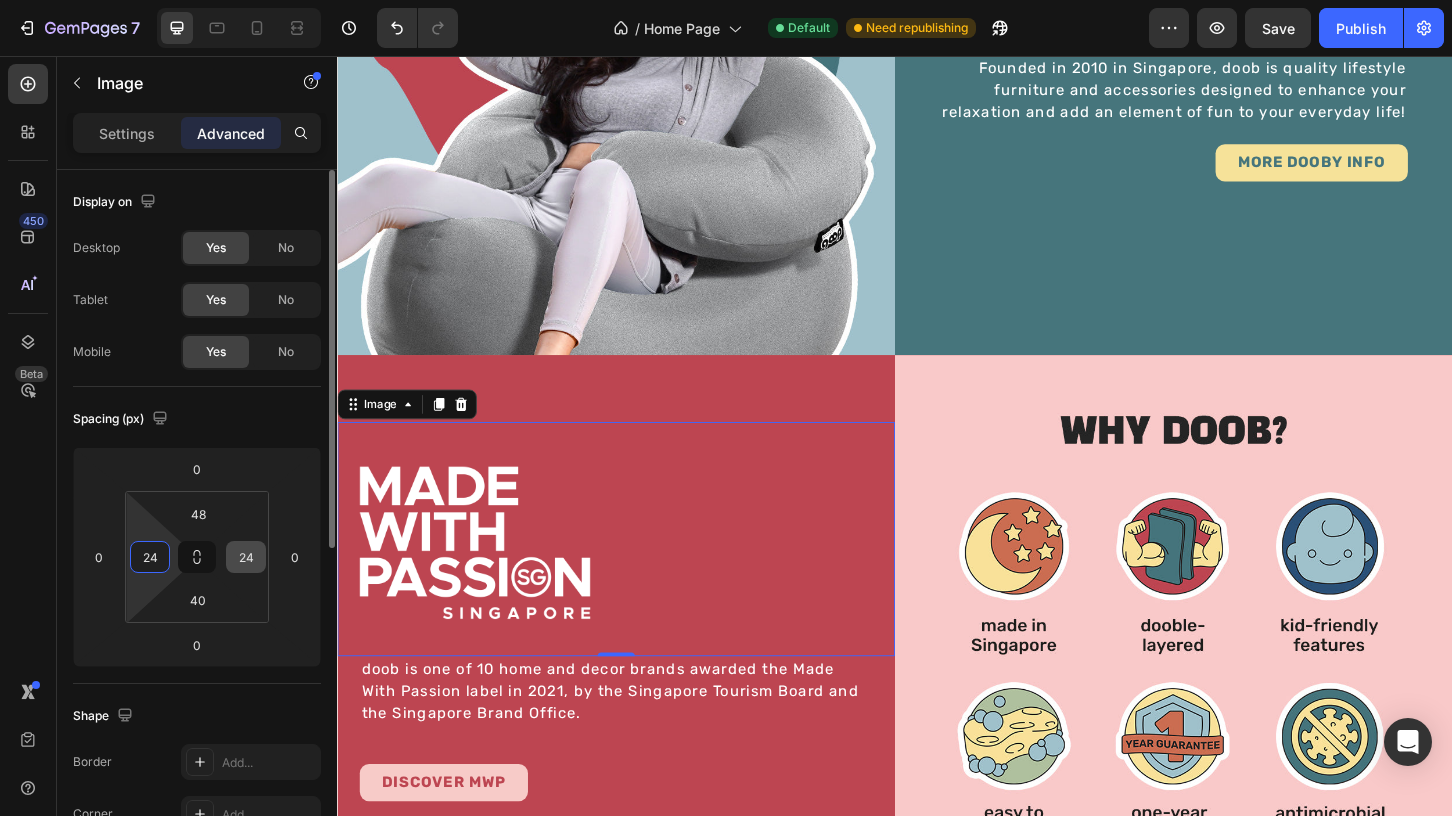 paste on "48" 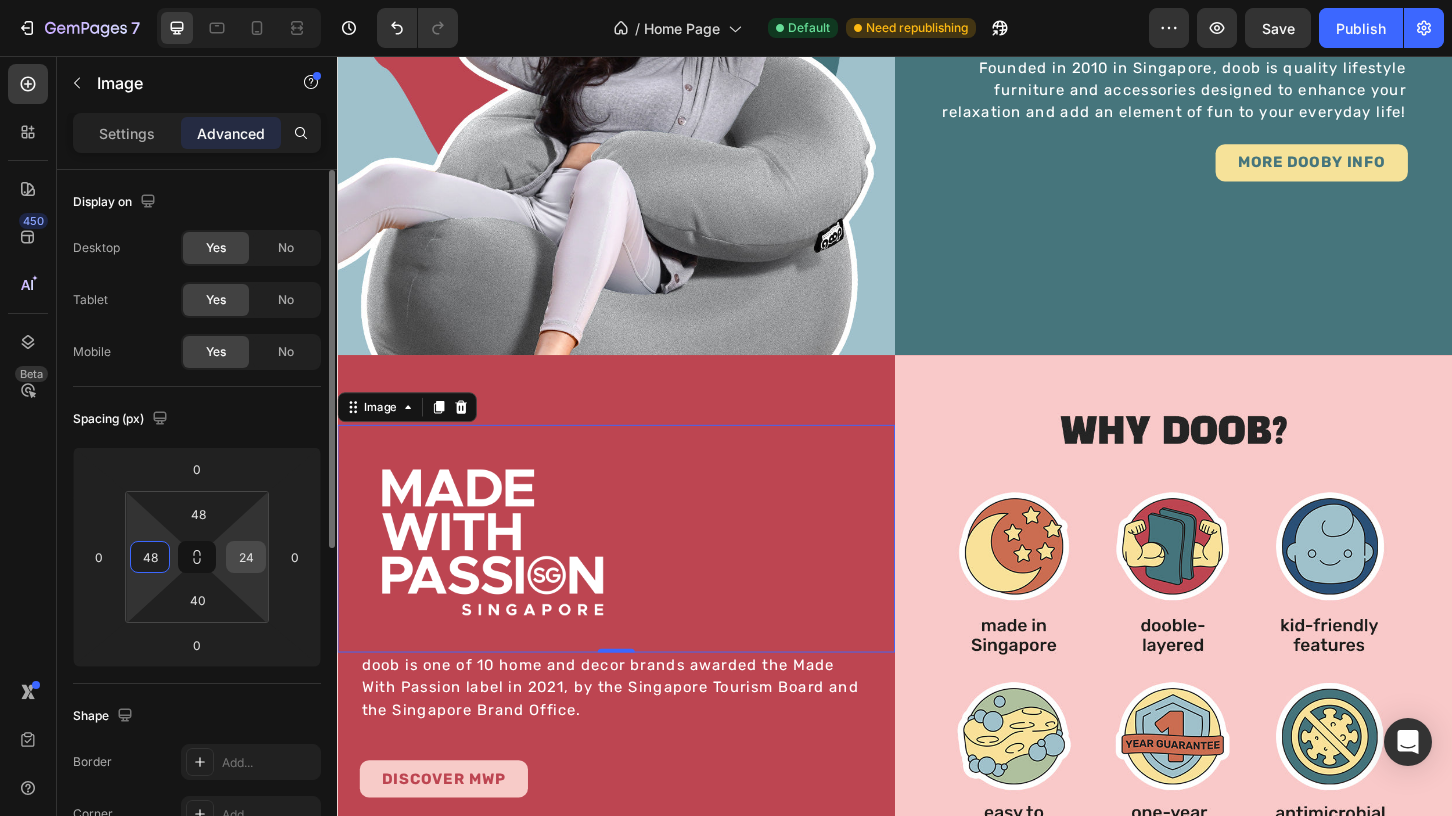 type on "48" 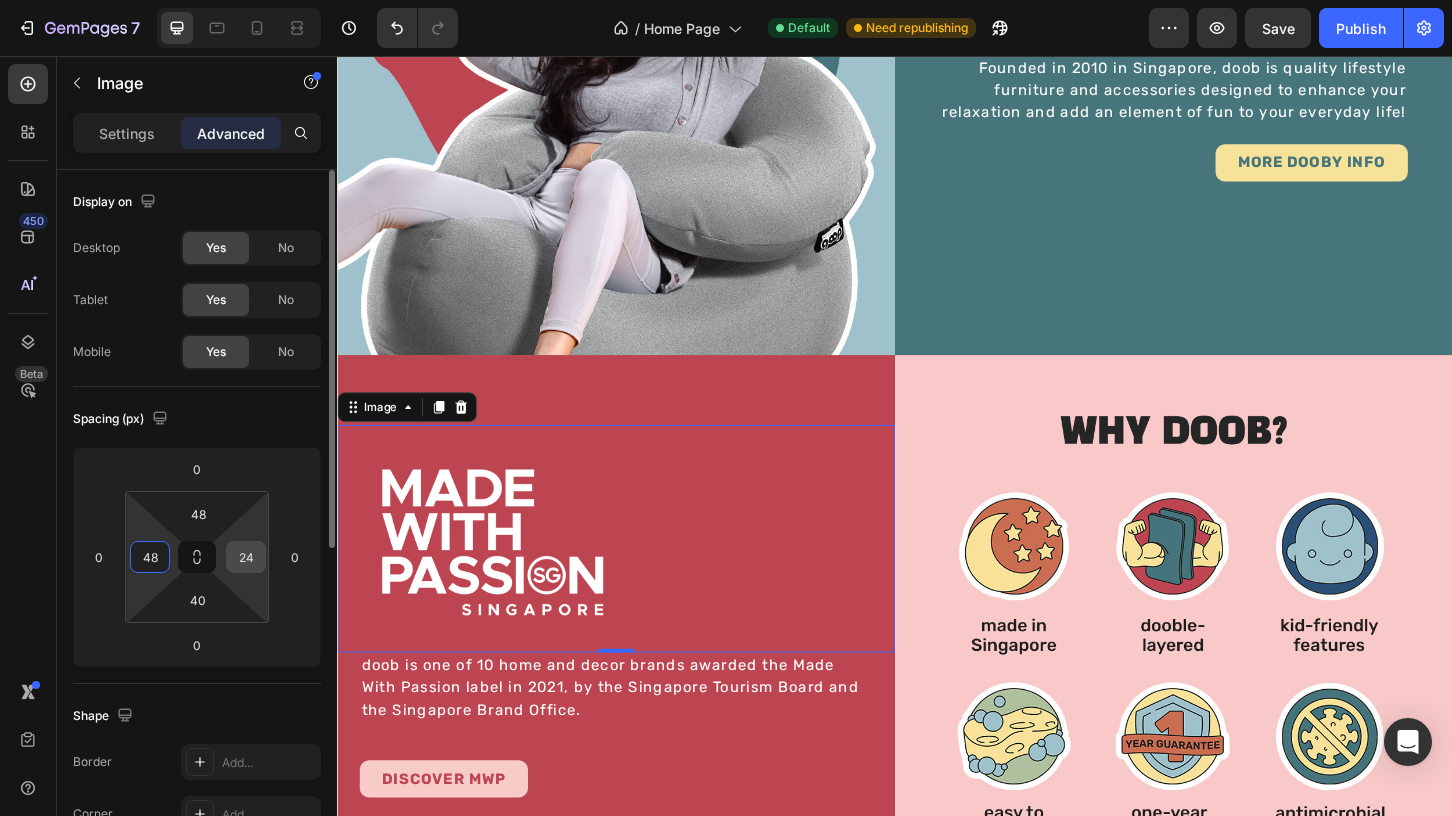 click on "24" at bounding box center (246, 557) 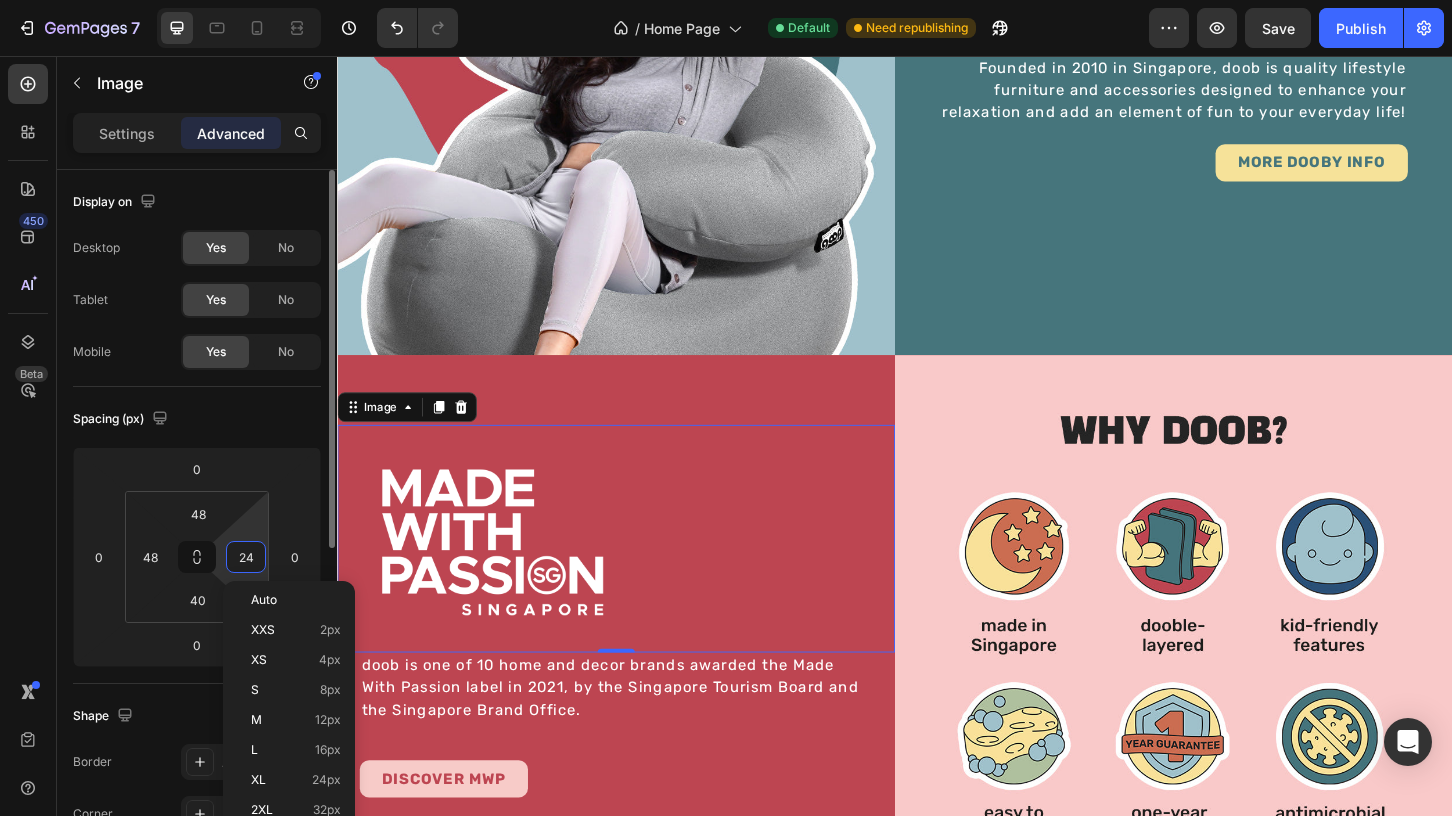 paste on "48" 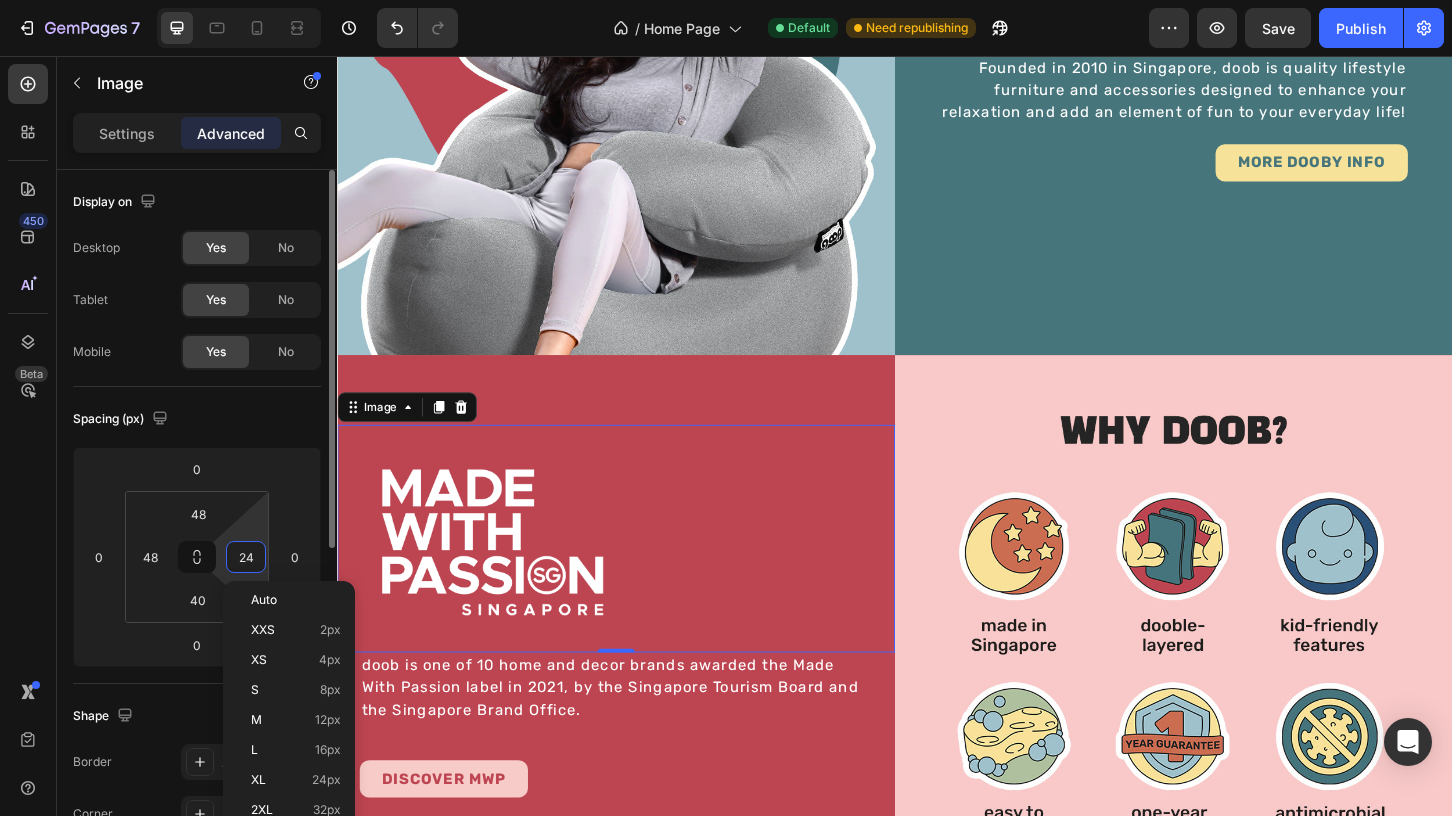 type on "48" 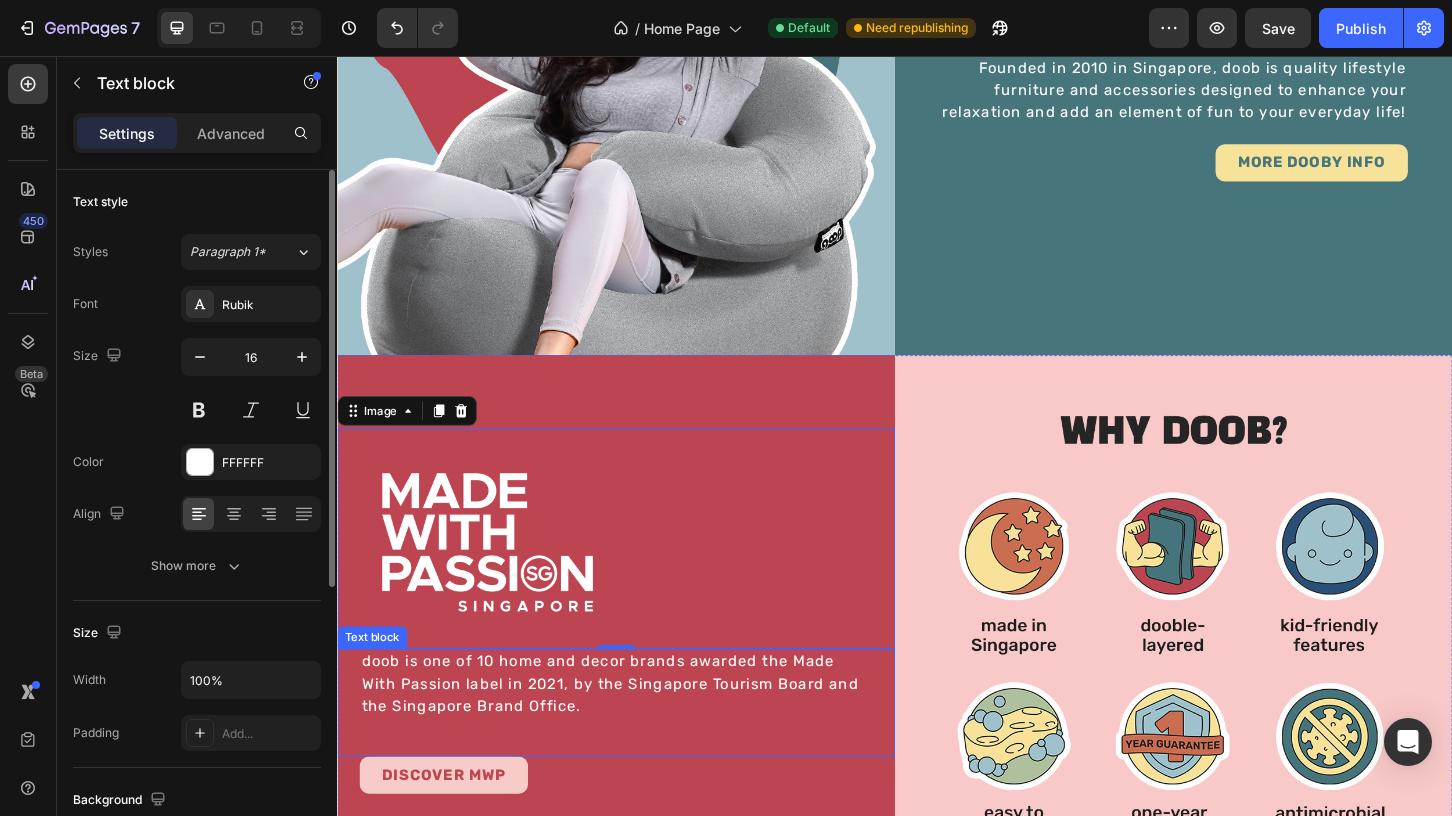 click on "doob is one of 10 home and decor brands awarded the Made With Passion label in 2021, by the Singapore Tourism Board and the Singapore Brand Office." at bounding box center [637, 732] 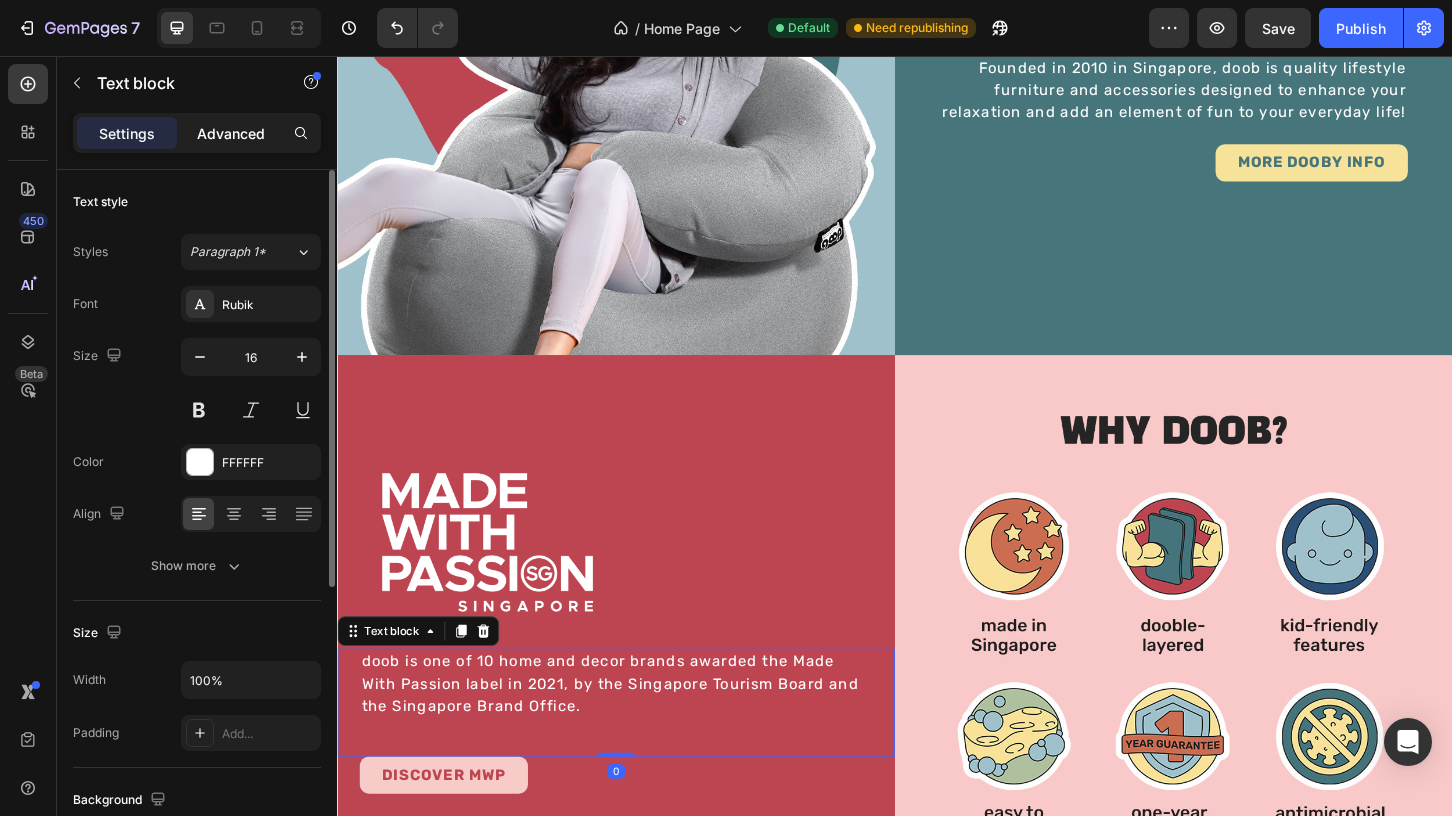 click on "Advanced" at bounding box center [231, 133] 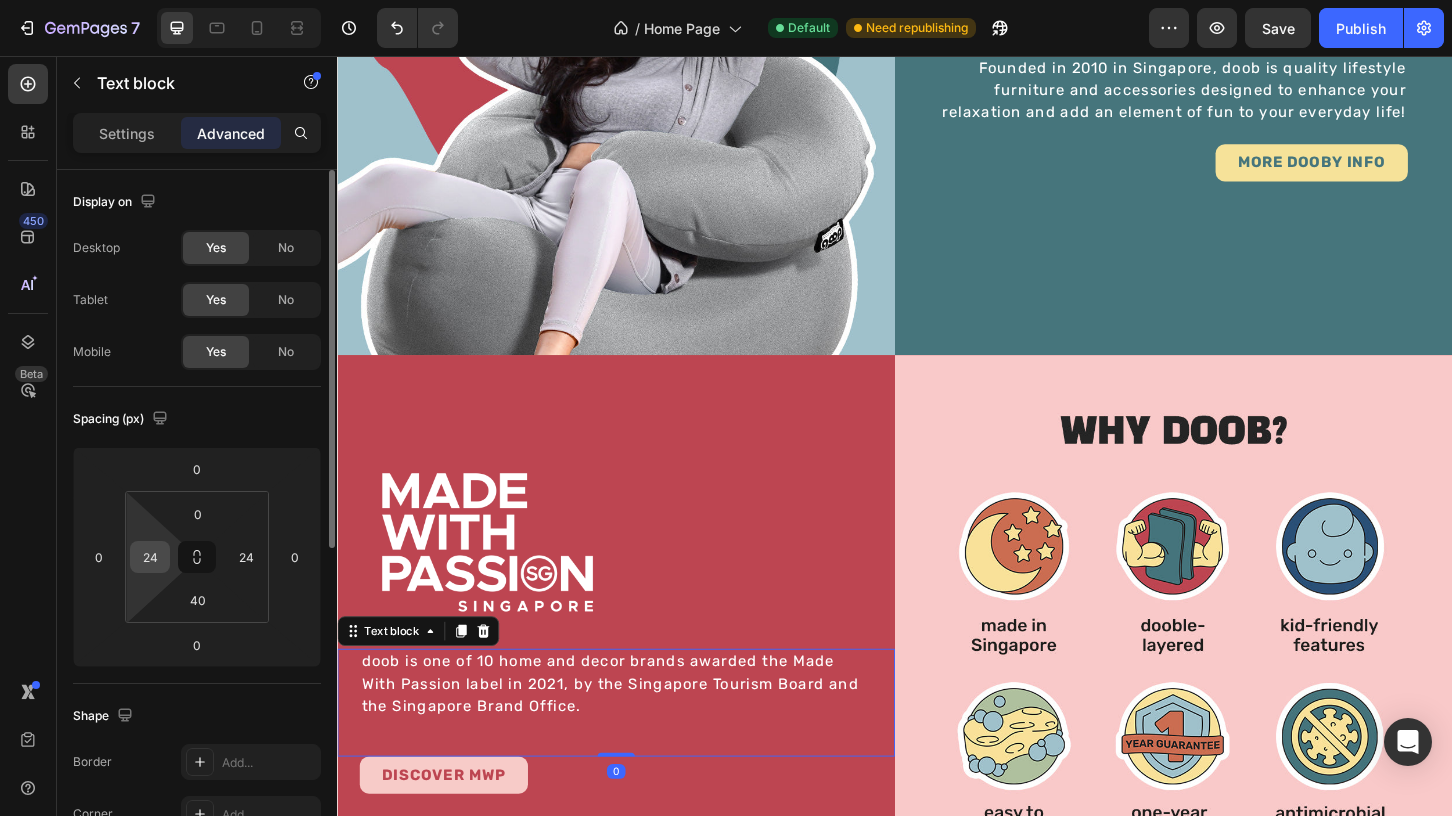 click on "24" at bounding box center [150, 557] 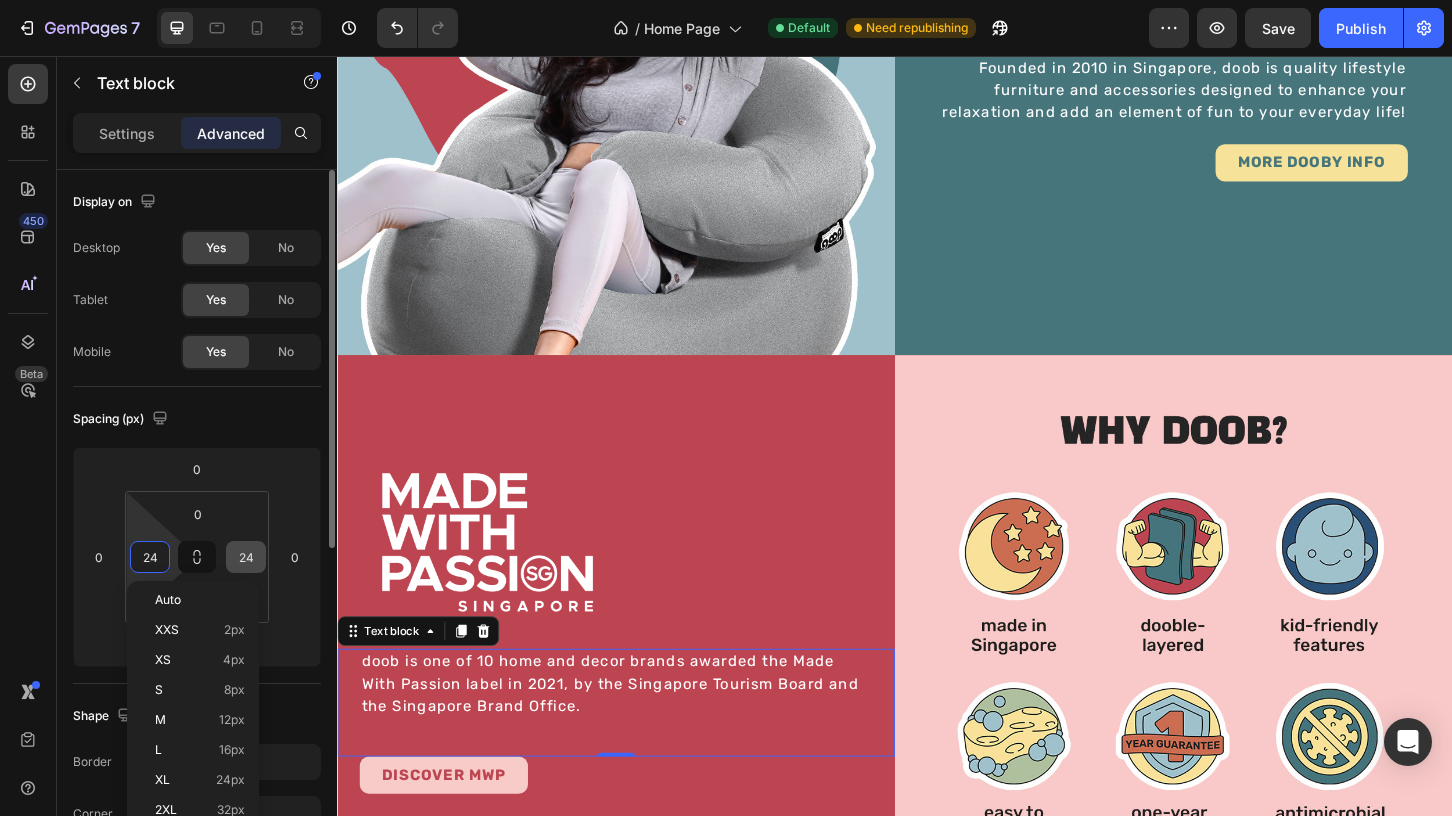 paste on "48" 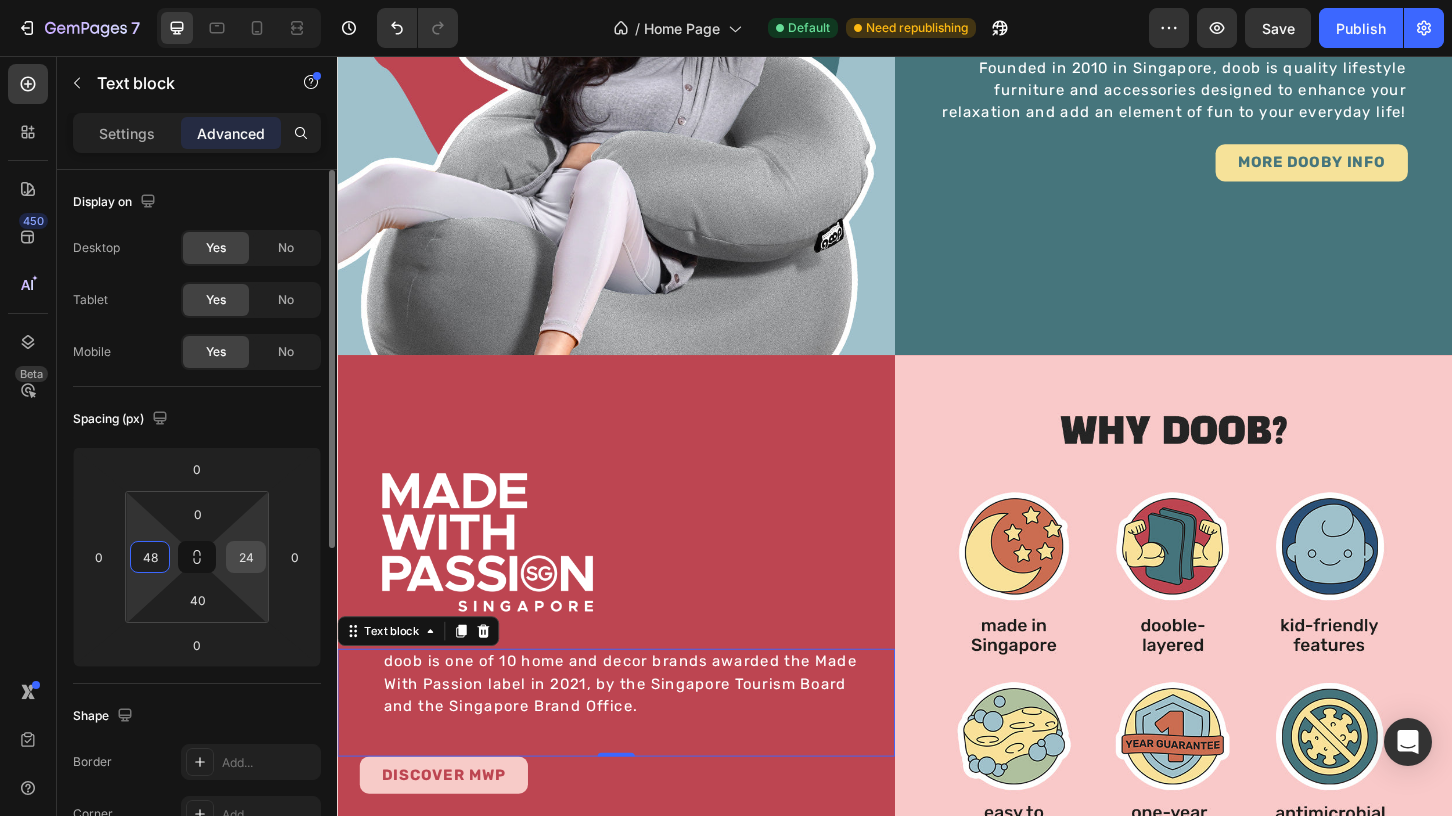 type on "48" 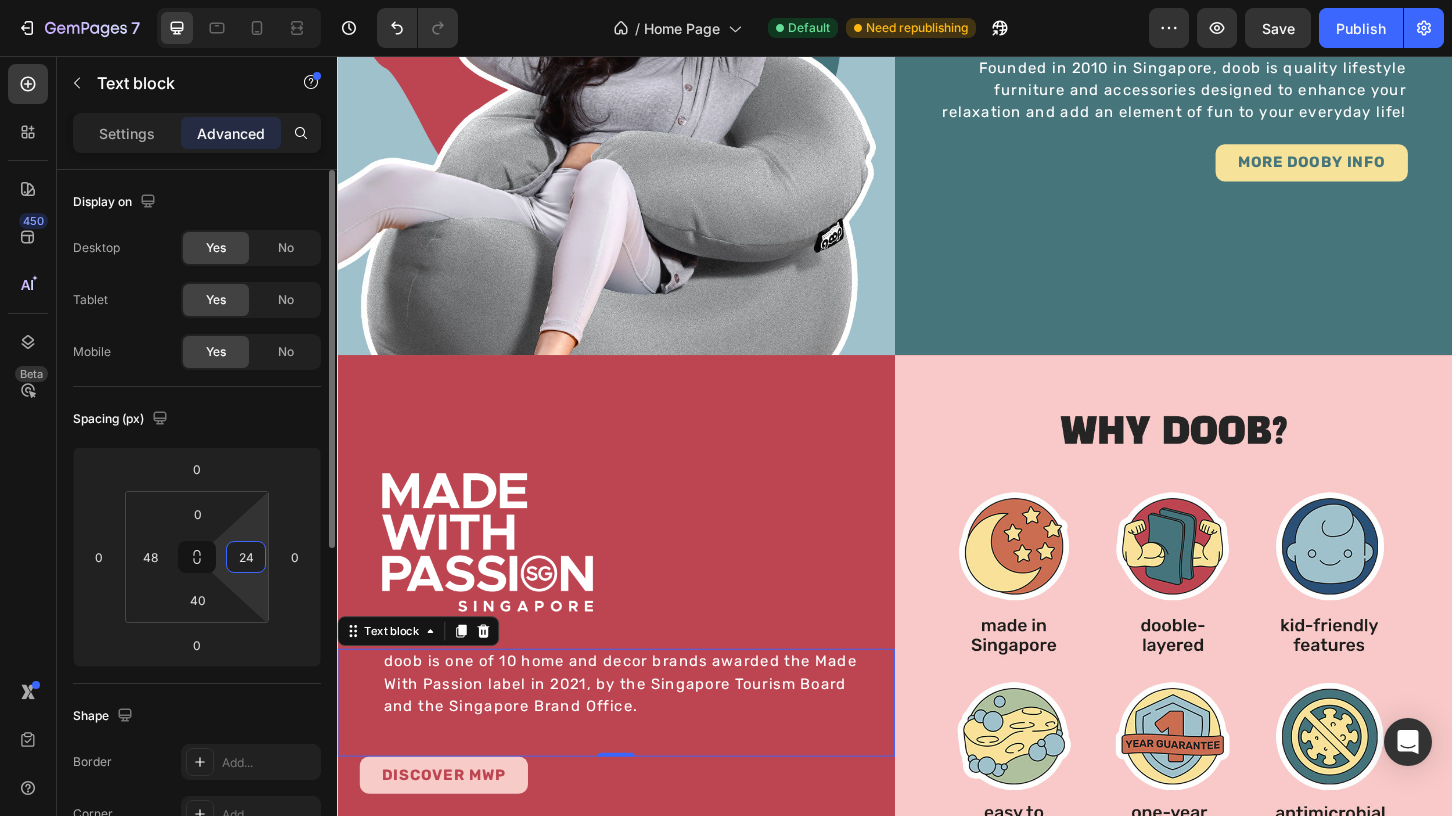 click on "24" at bounding box center [246, 557] 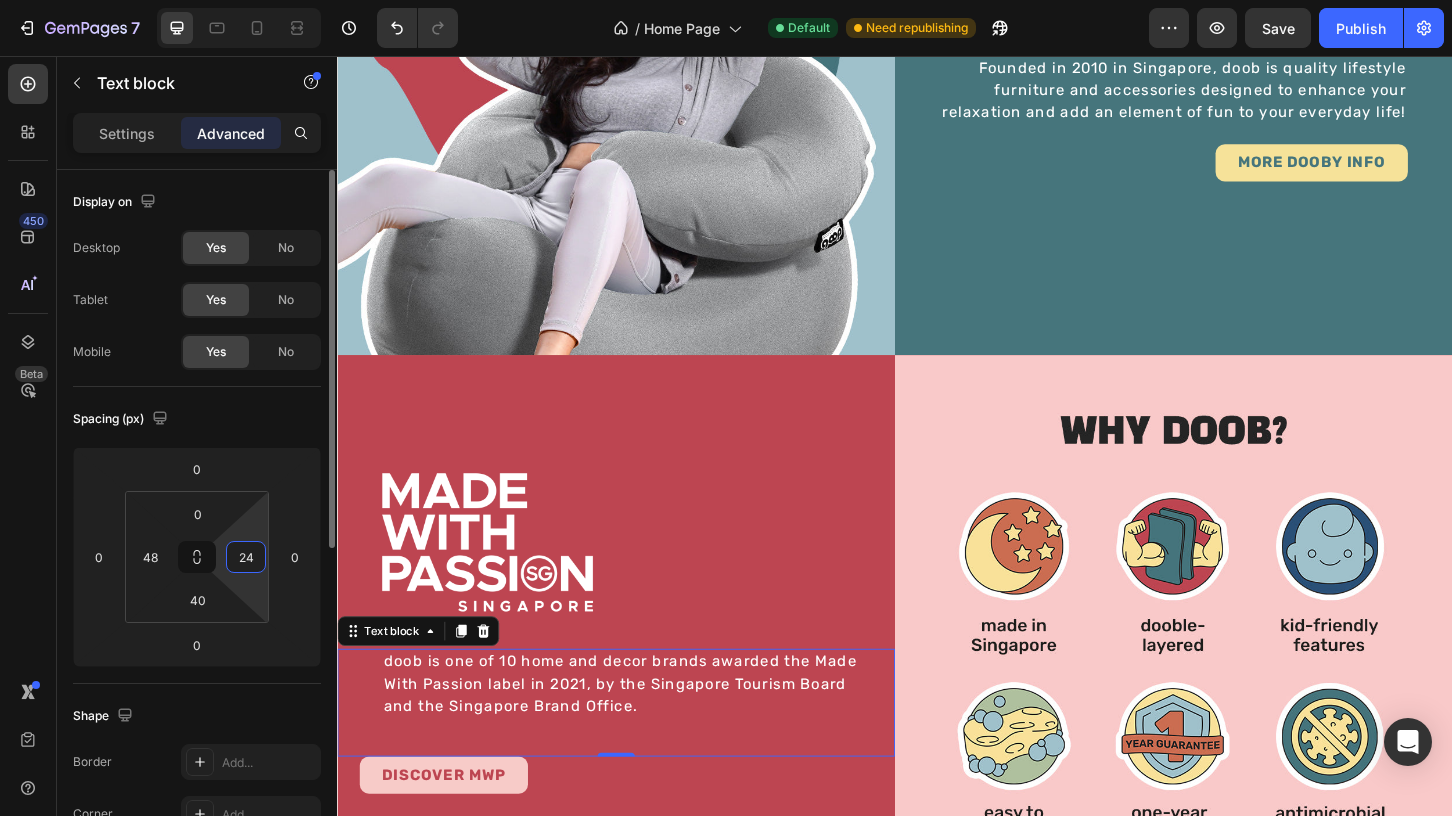 paste on "48" 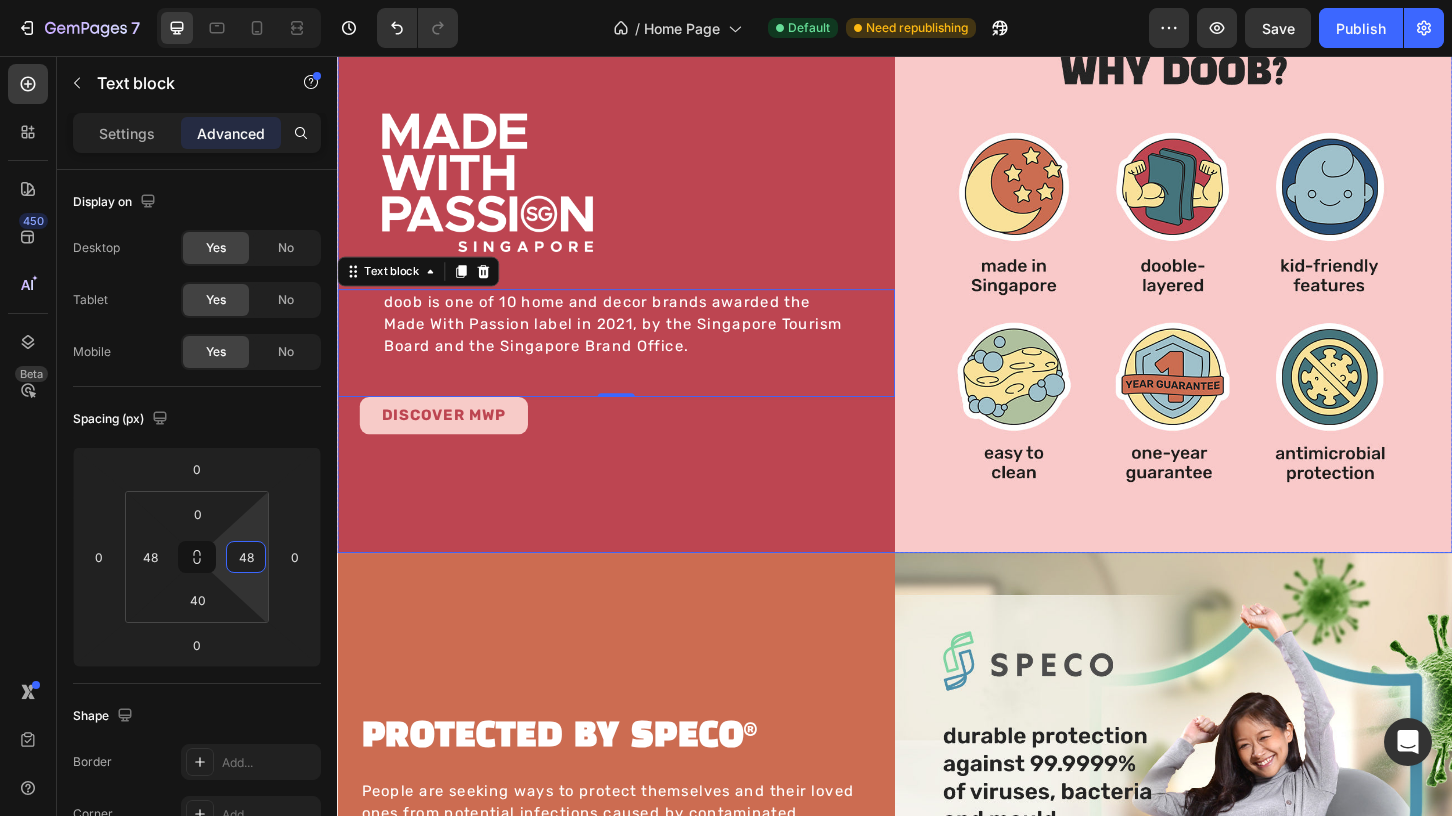 scroll, scrollTop: 1235, scrollLeft: 0, axis: vertical 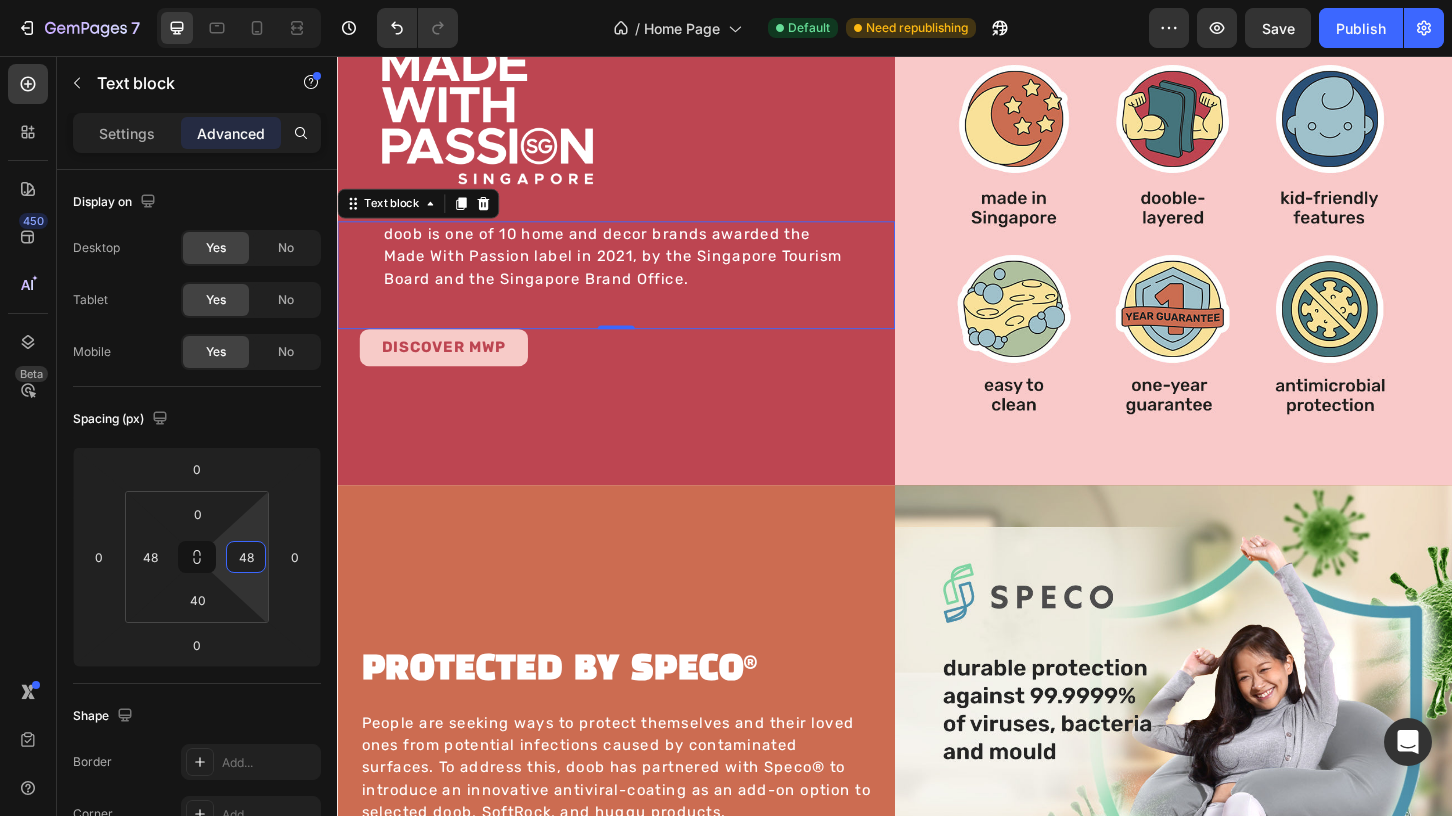 type on "48" 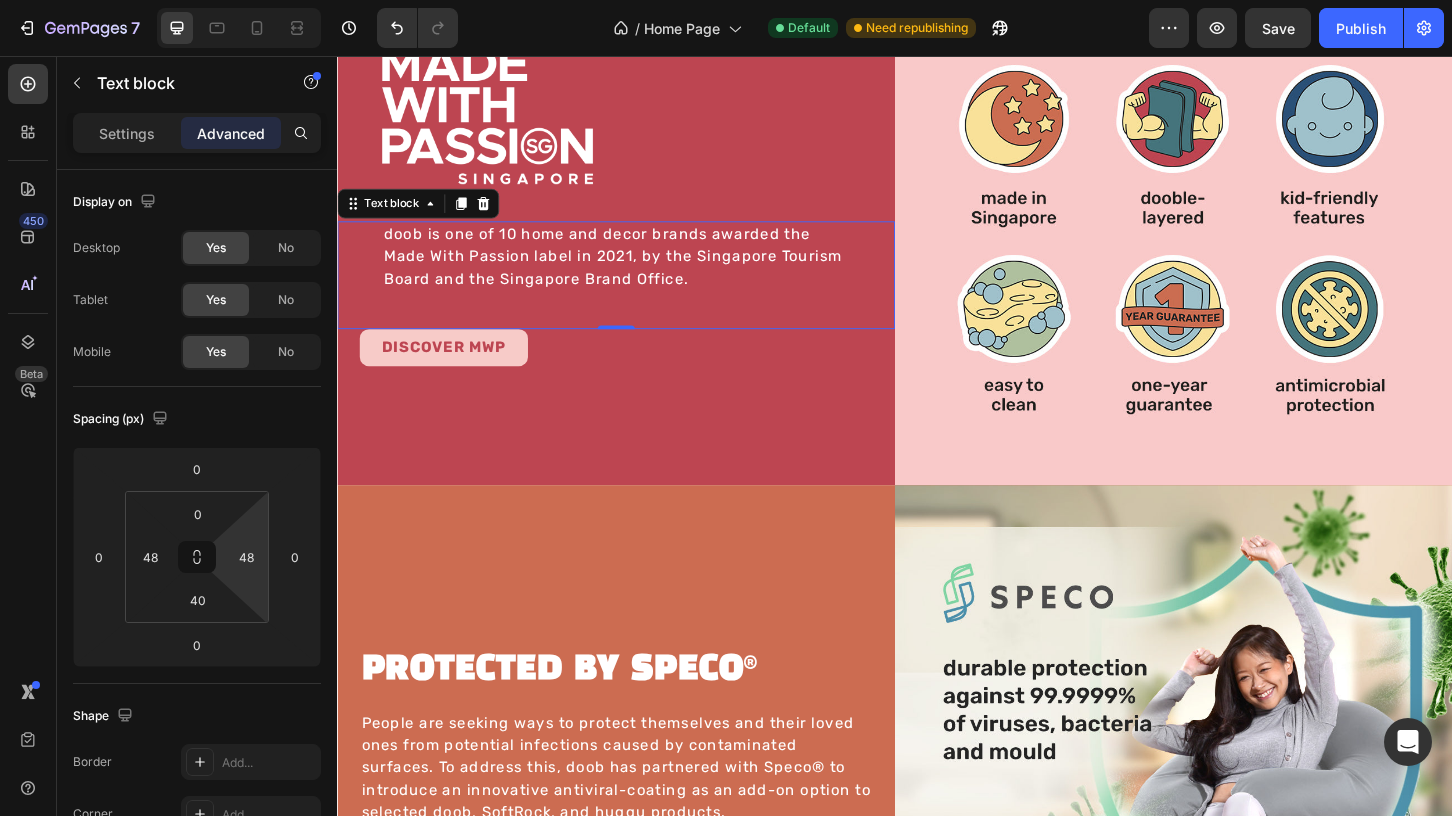 click on "0" at bounding box center [637, 366] 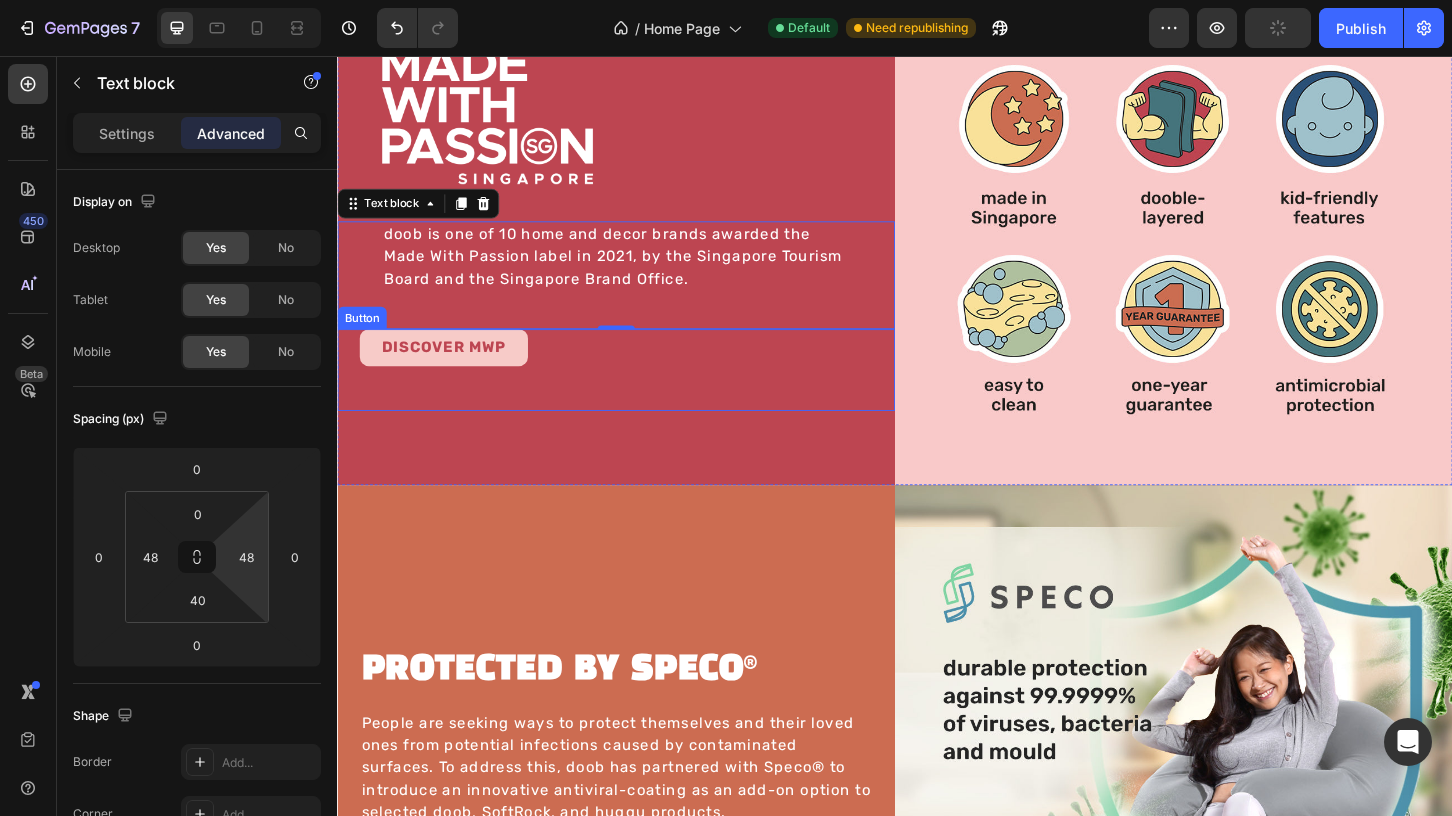 click on "DISCOVER MWP   Button" at bounding box center (637, 394) 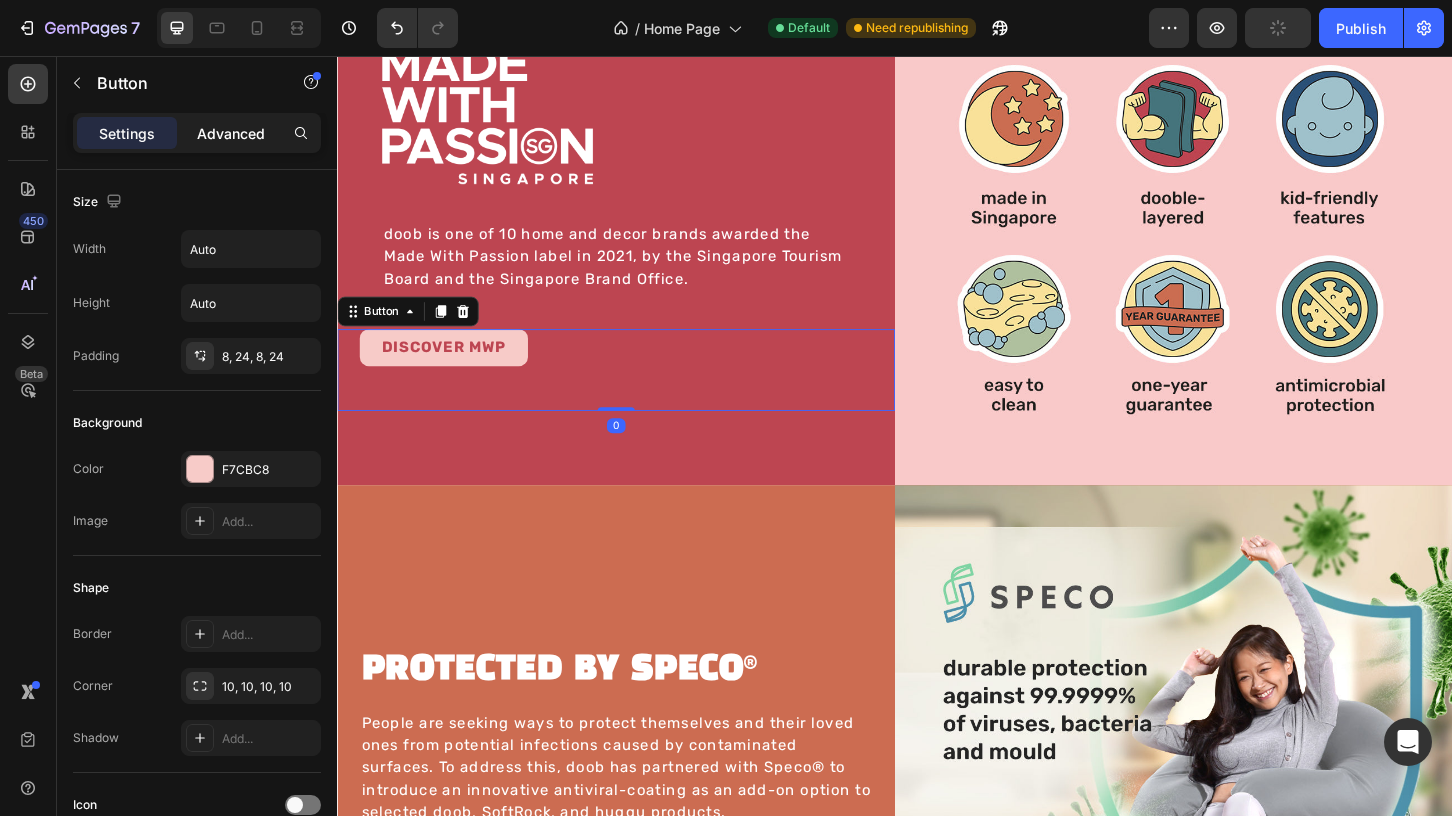 click on "Advanced" at bounding box center [231, 133] 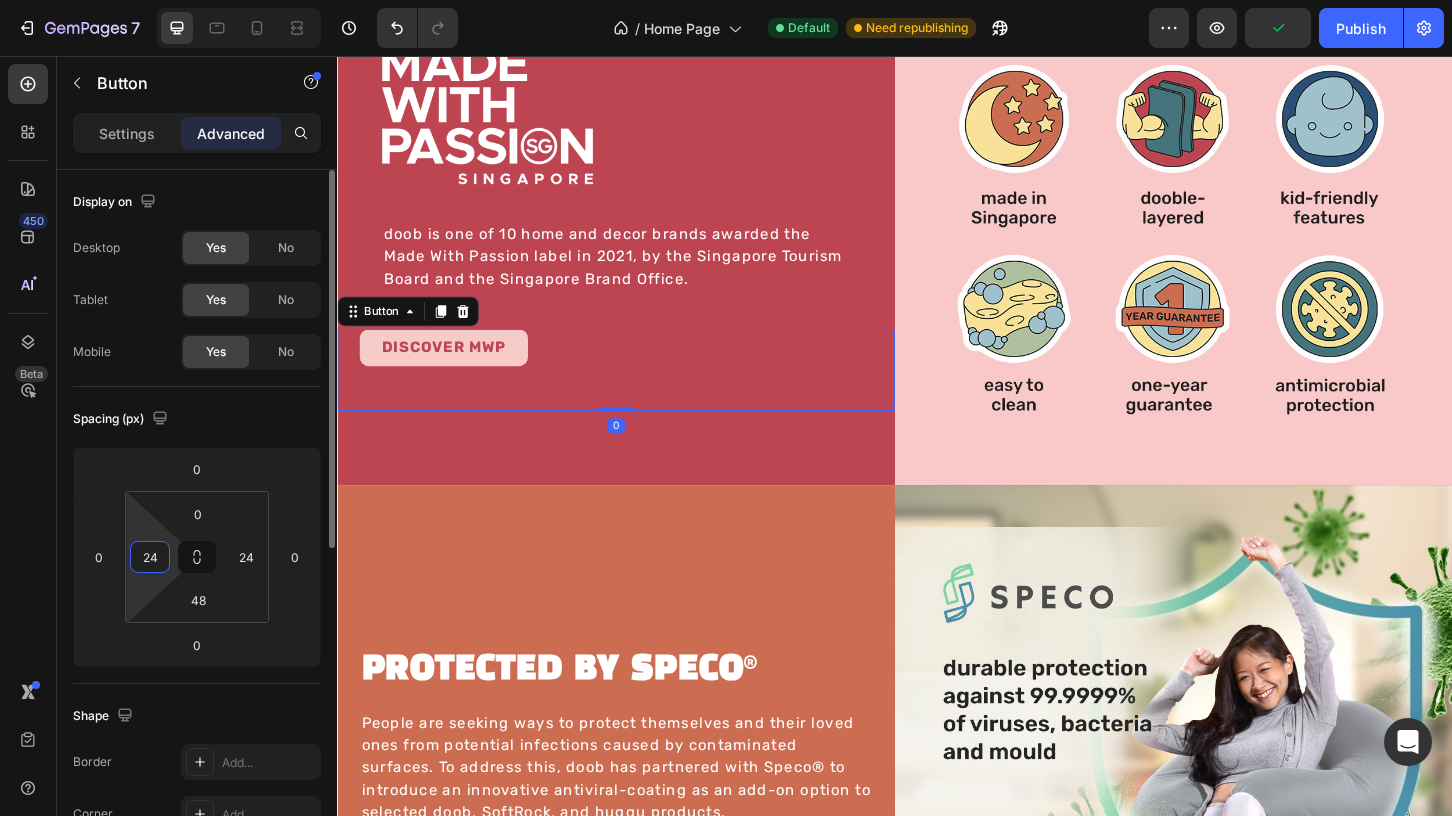 click on "24" at bounding box center (150, 557) 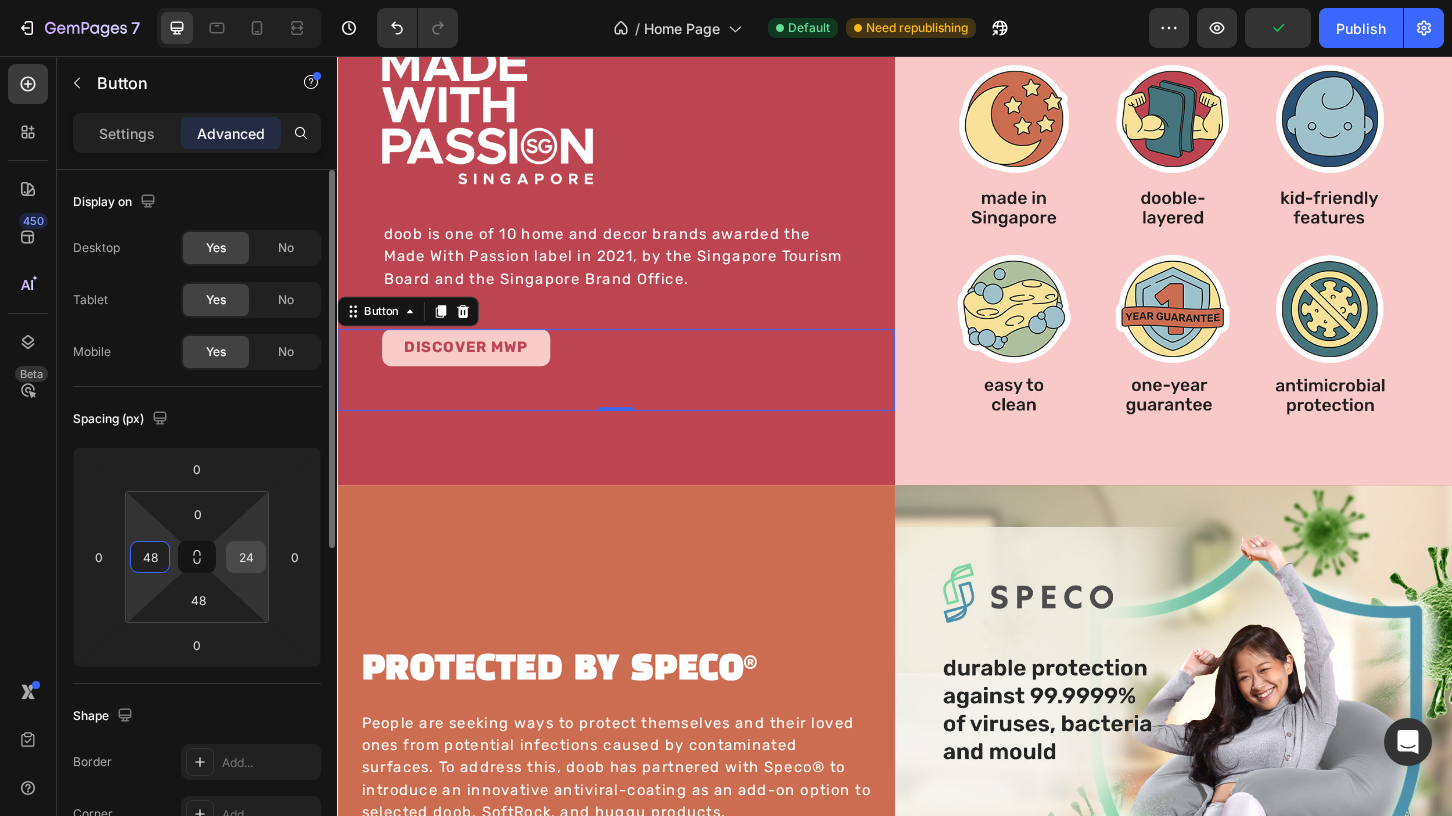 type on "48" 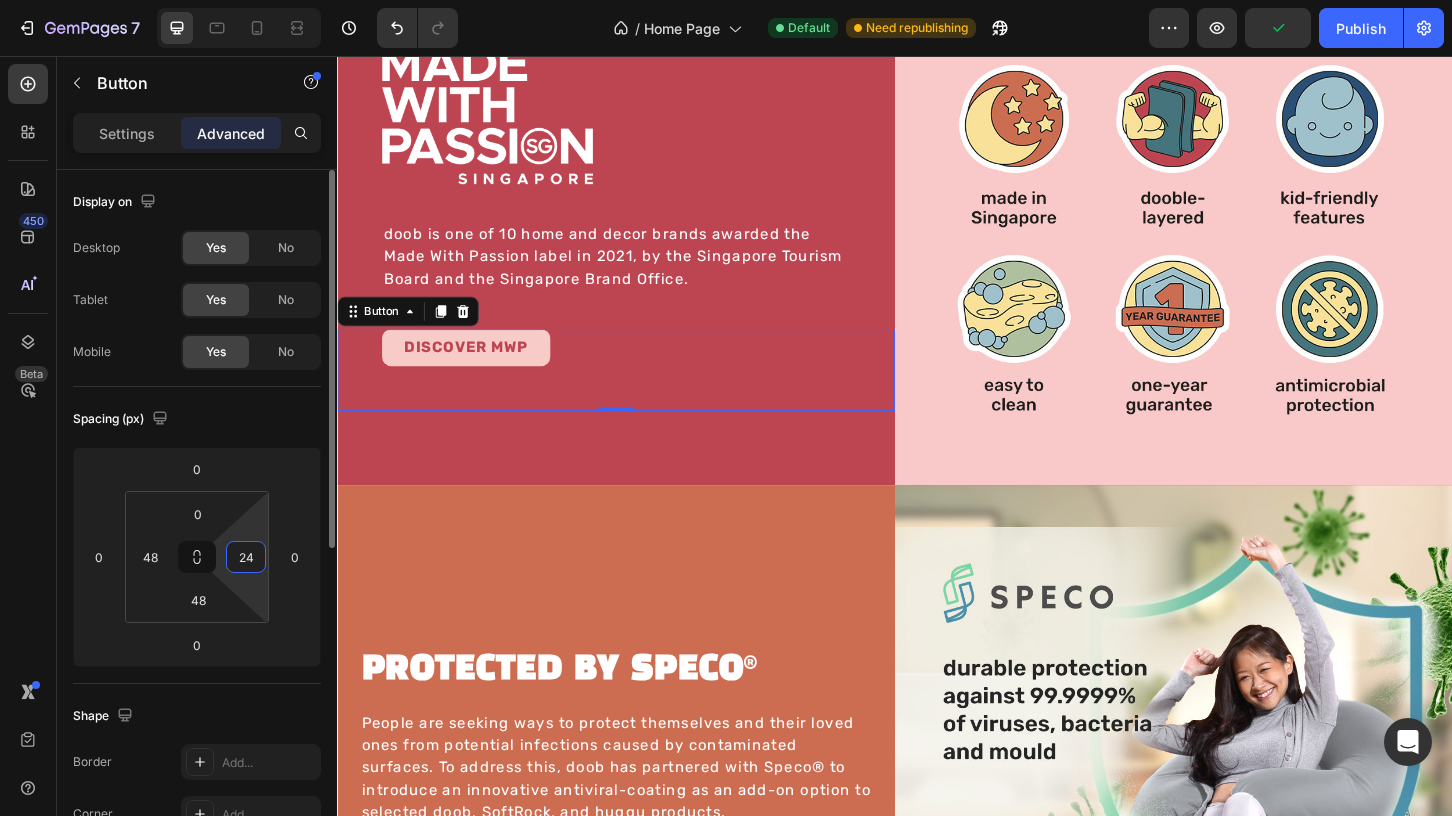 click on "24" at bounding box center (246, 557) 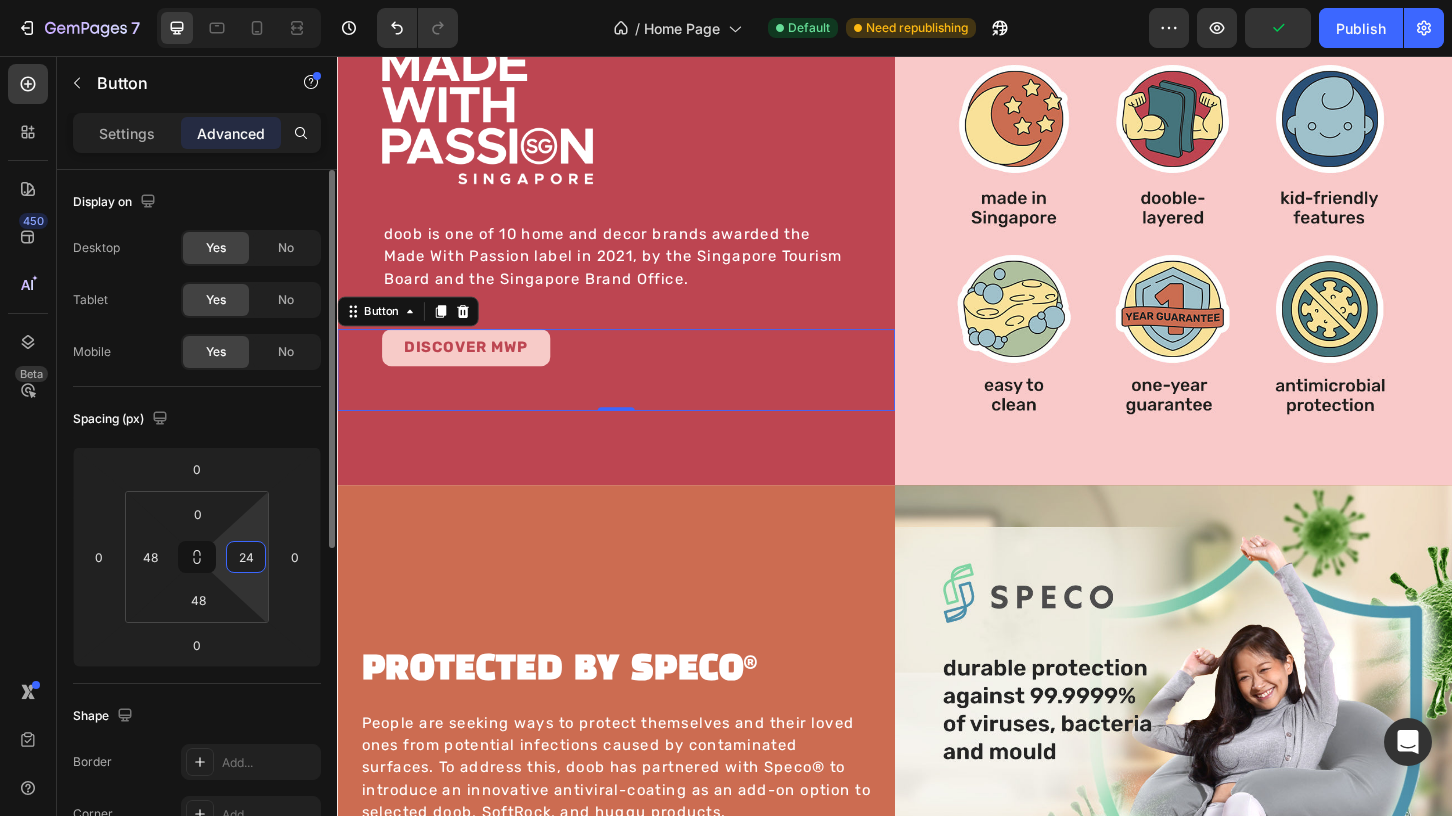 paste on "48" 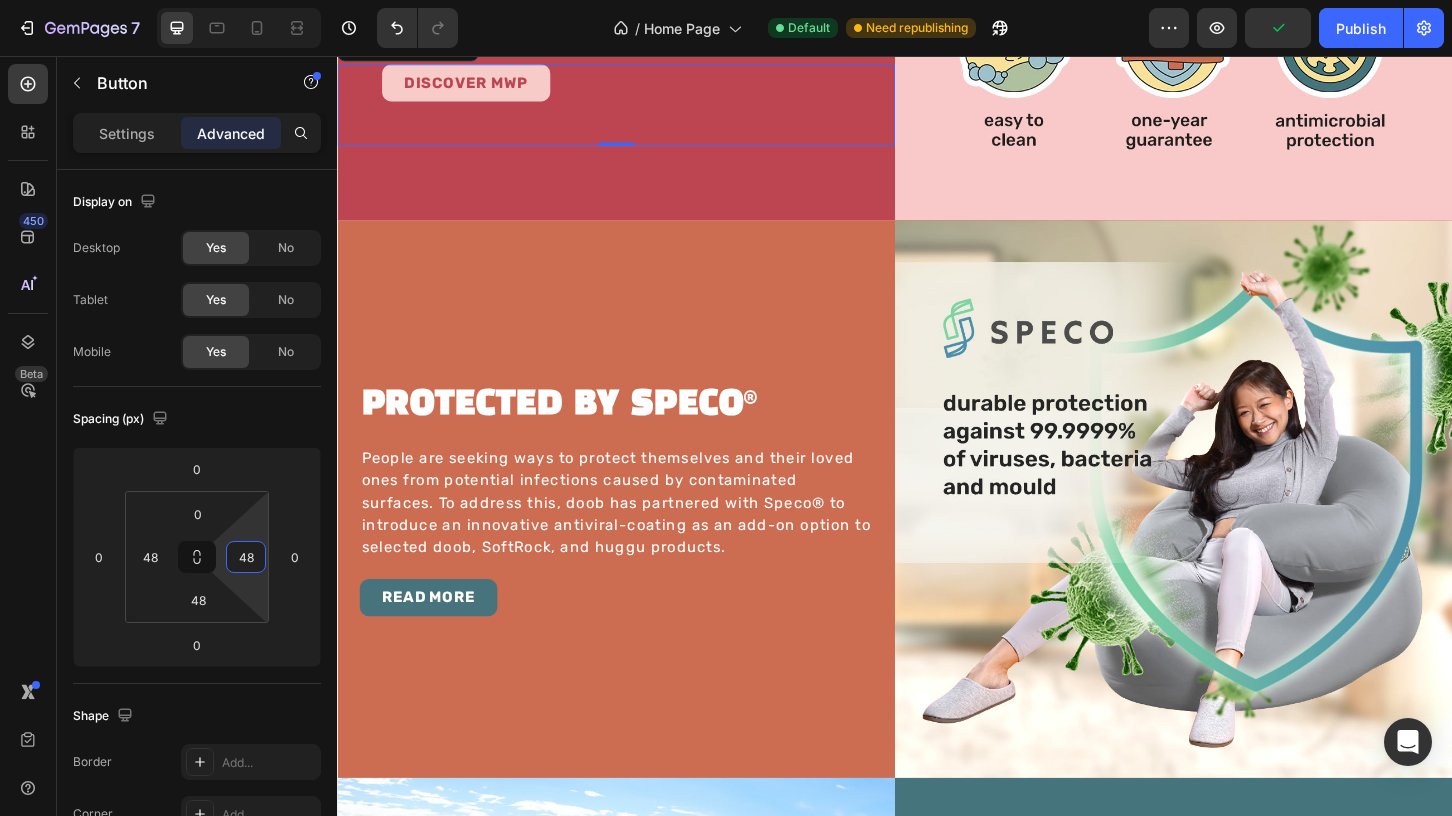 scroll, scrollTop: 1600, scrollLeft: 0, axis: vertical 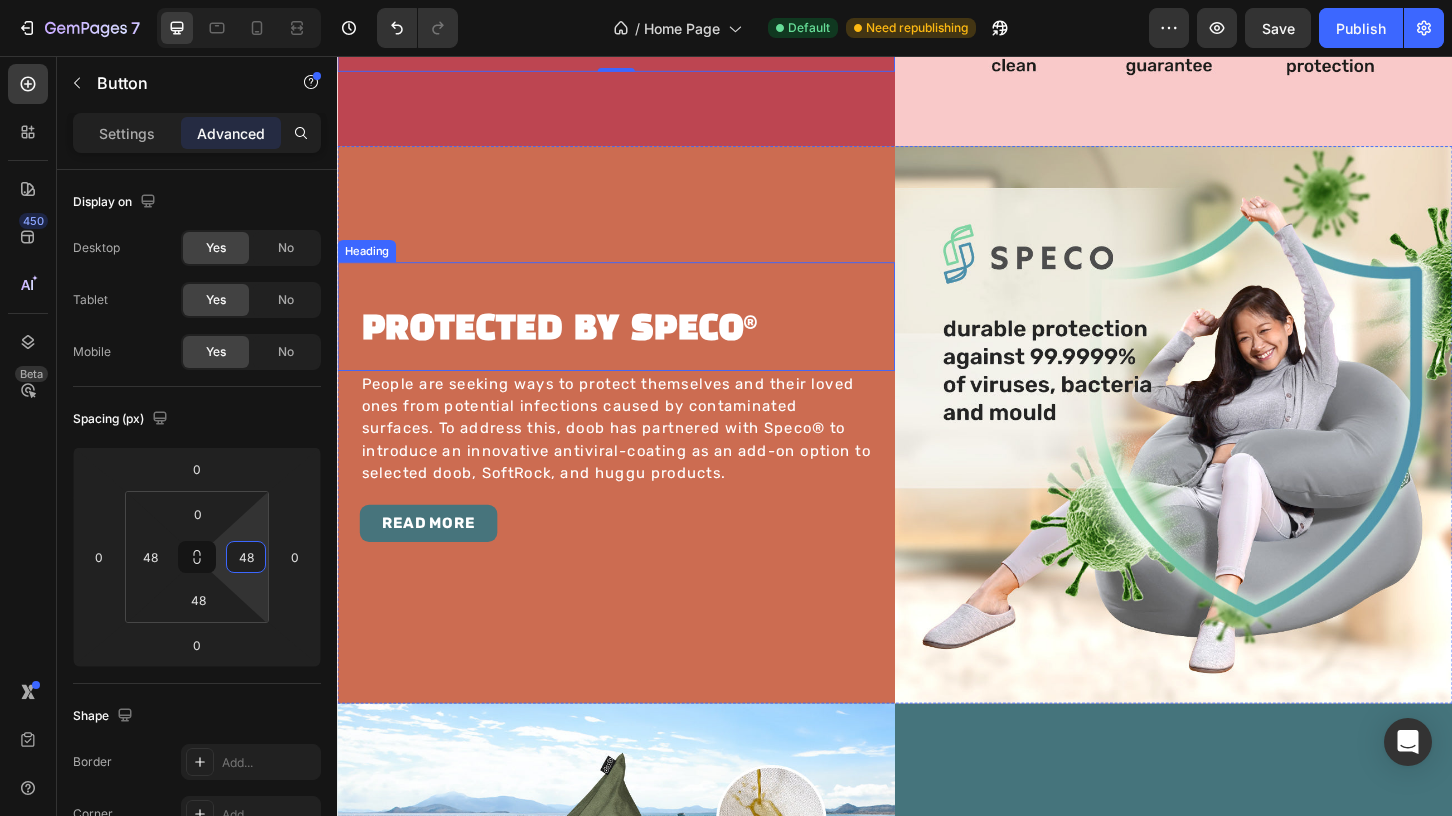 click on "PROTECTED BY SPECO®" at bounding box center [637, 351] 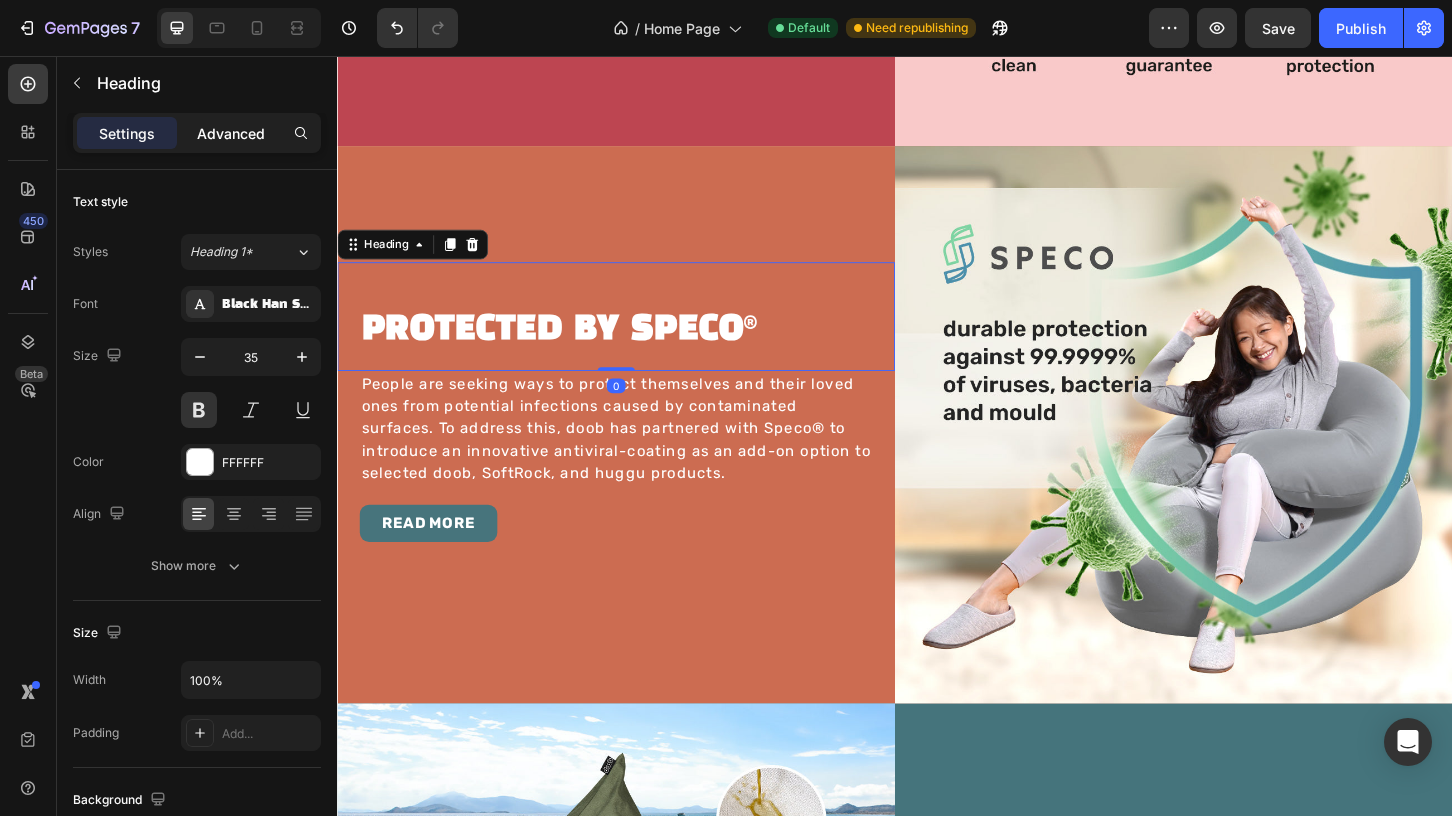 click on "Advanced" at bounding box center (231, 133) 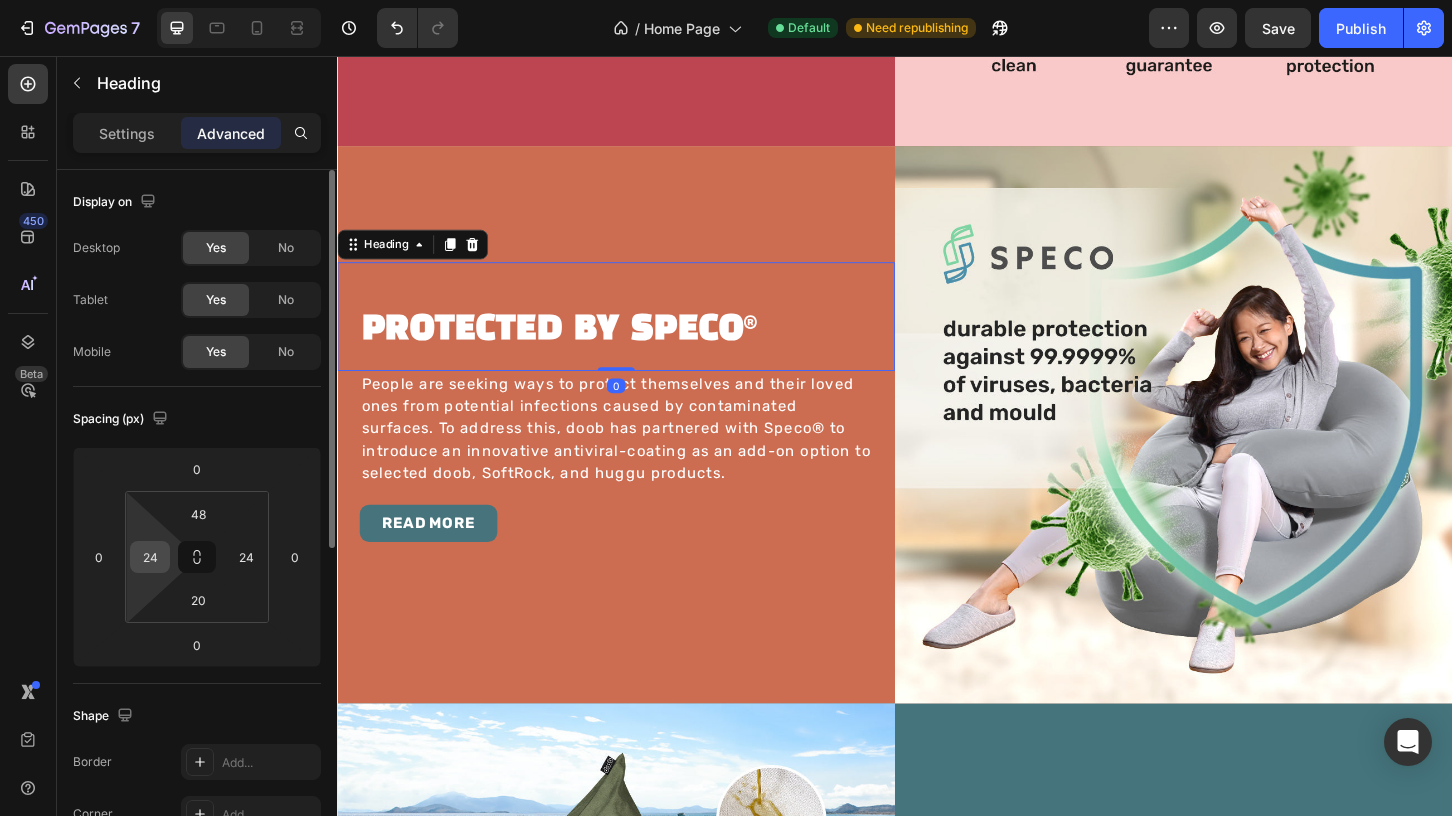 click on "24" at bounding box center [150, 557] 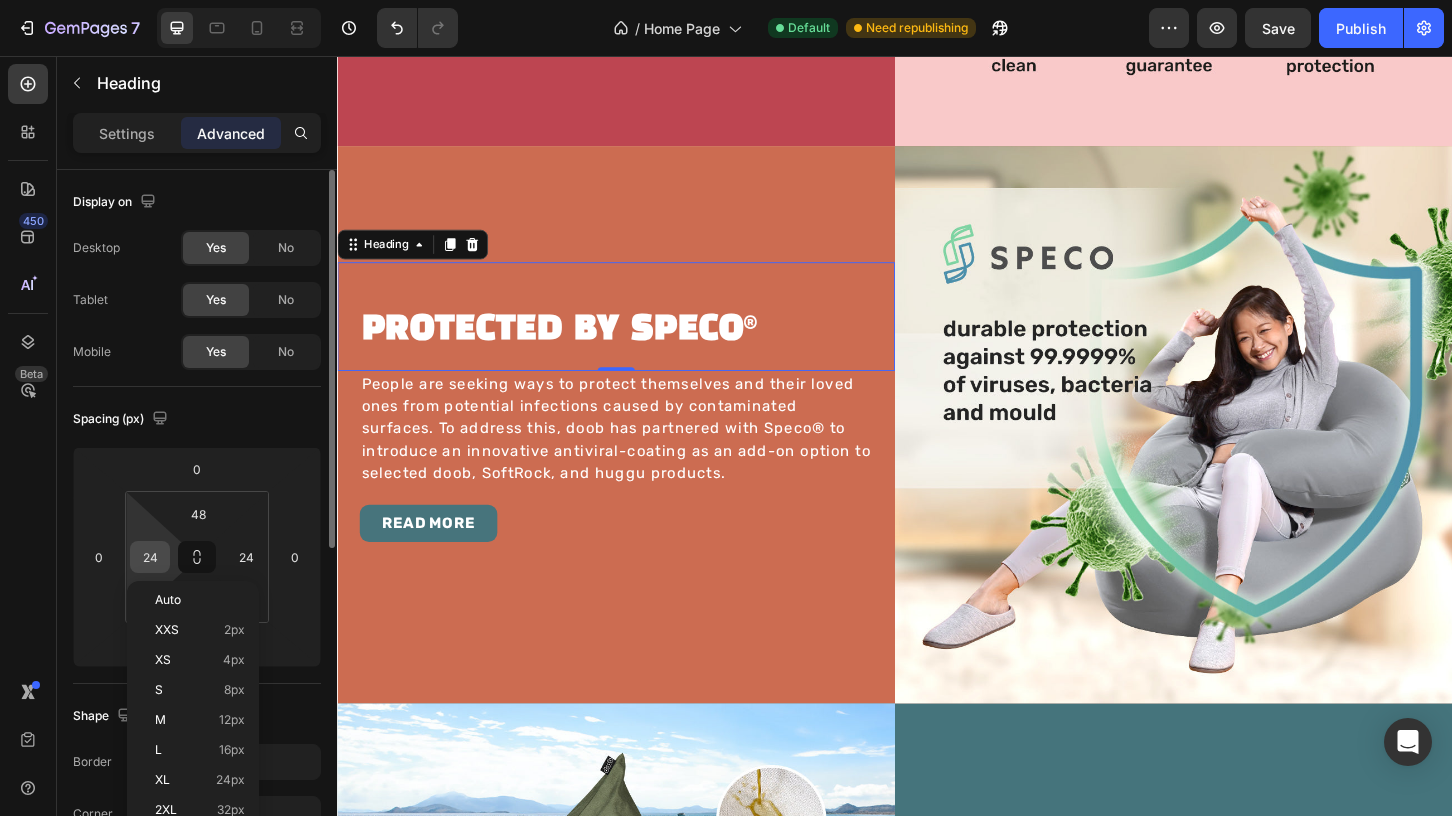 click on "24" at bounding box center (150, 557) 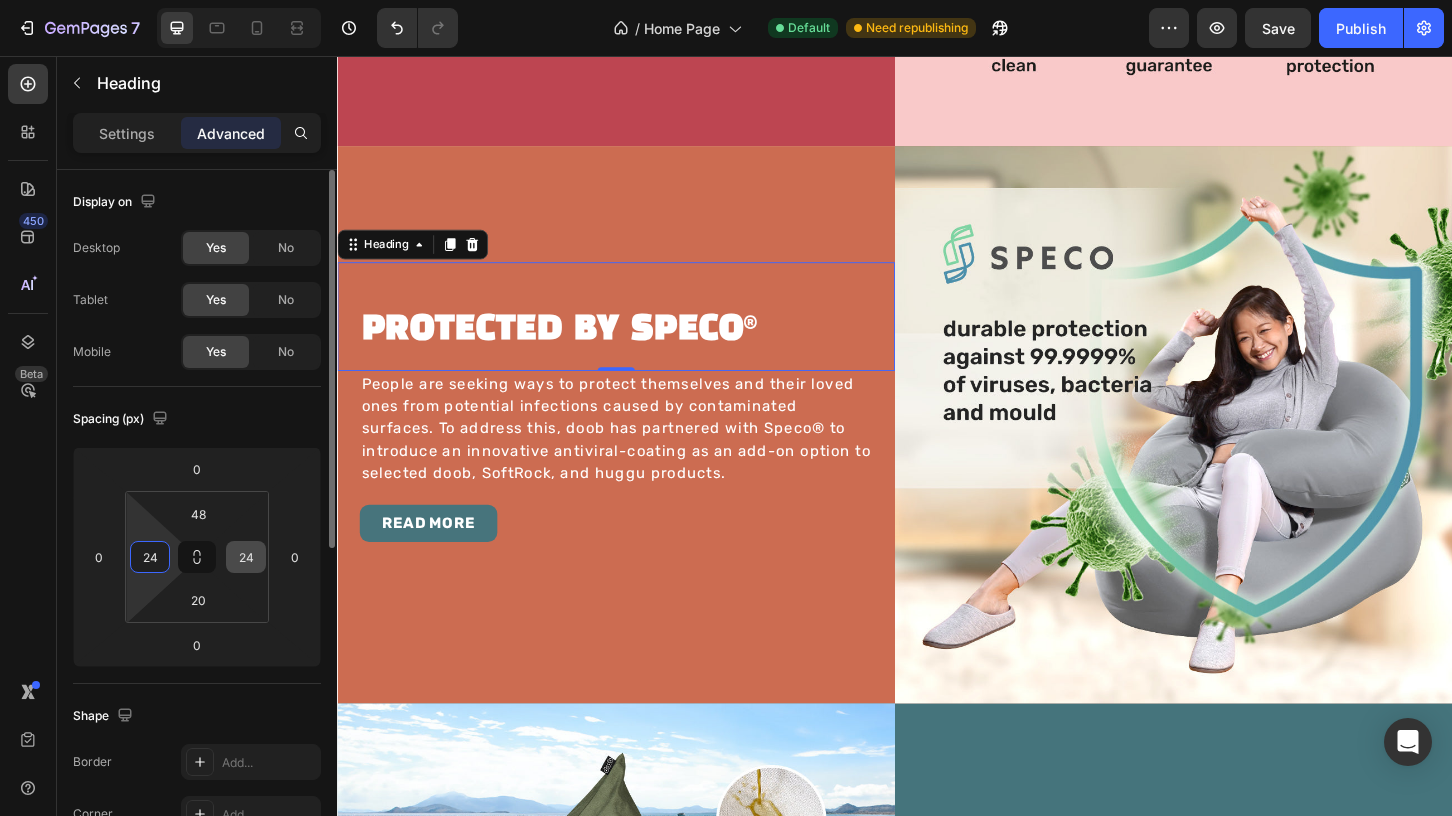paste on "48" 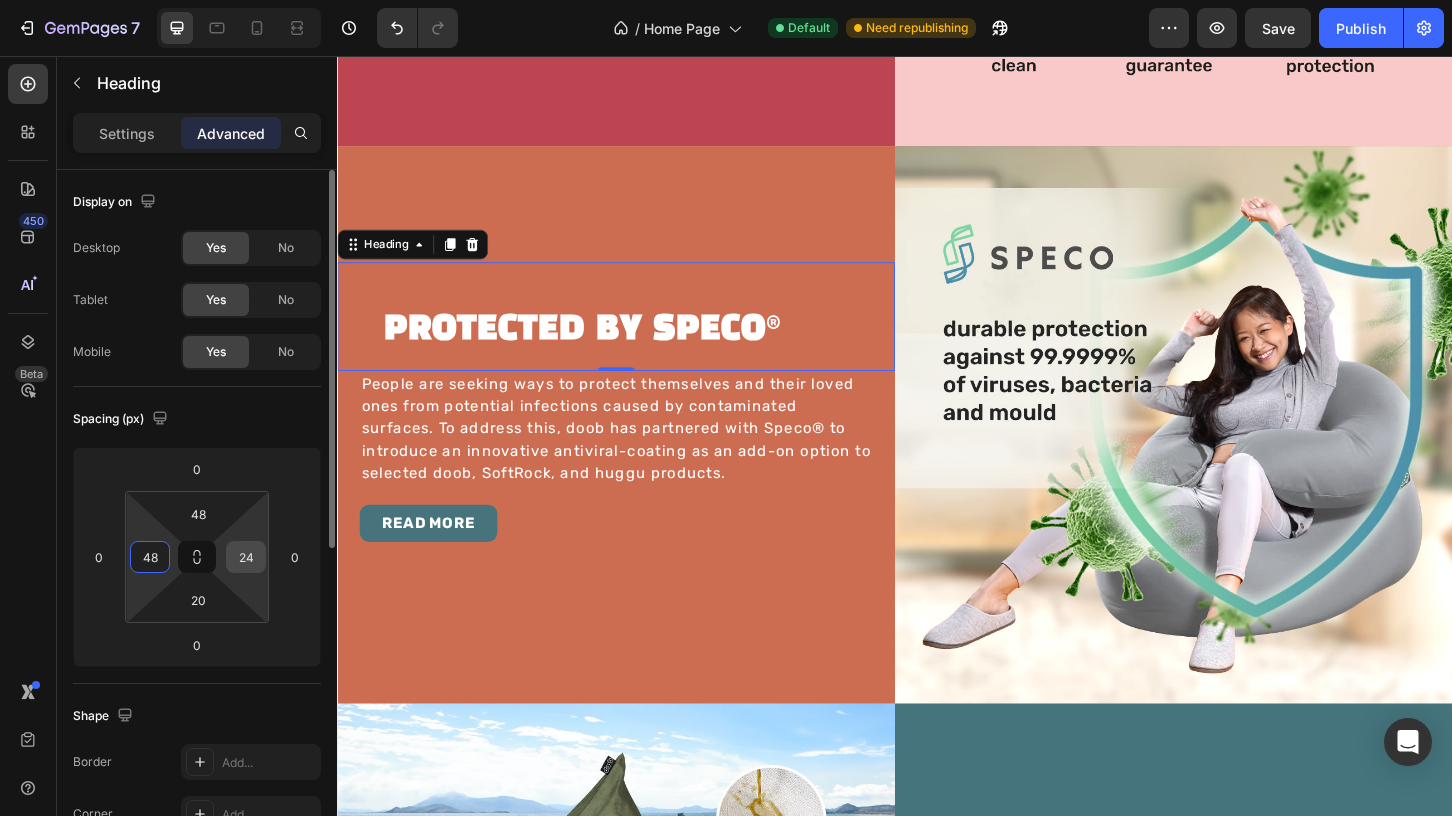 type on "48" 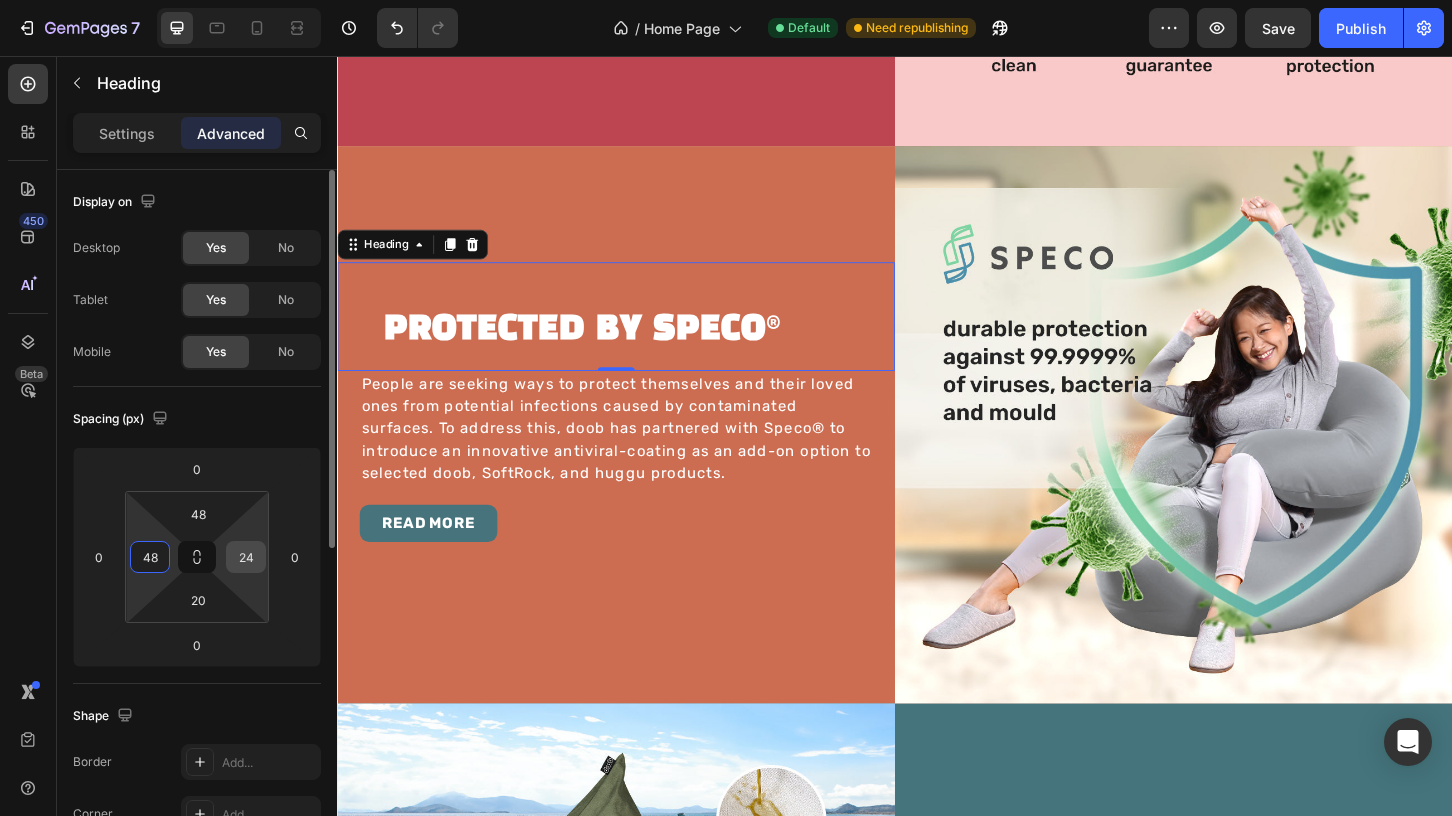 click on "24" at bounding box center (246, 557) 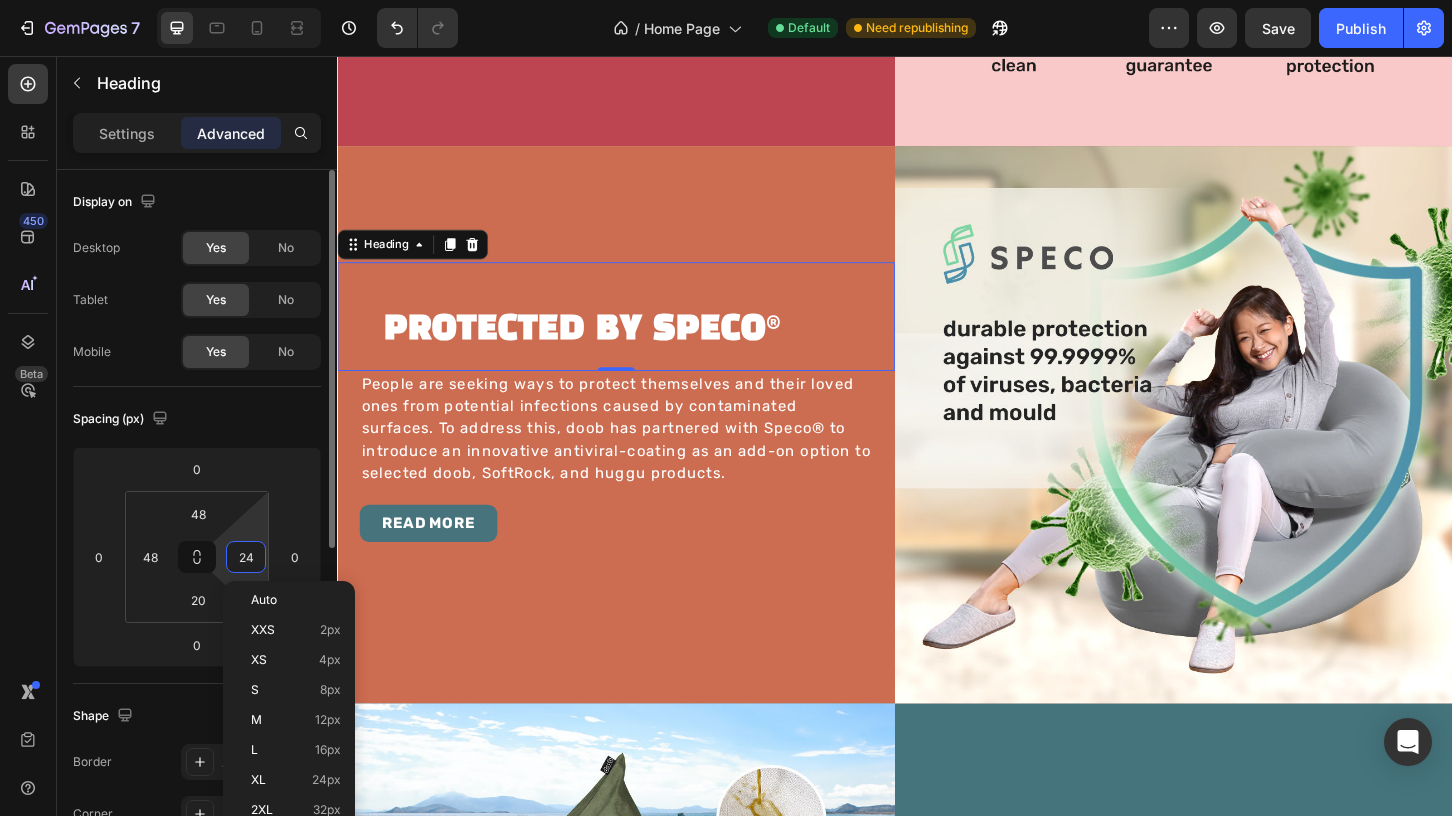 paste on "48" 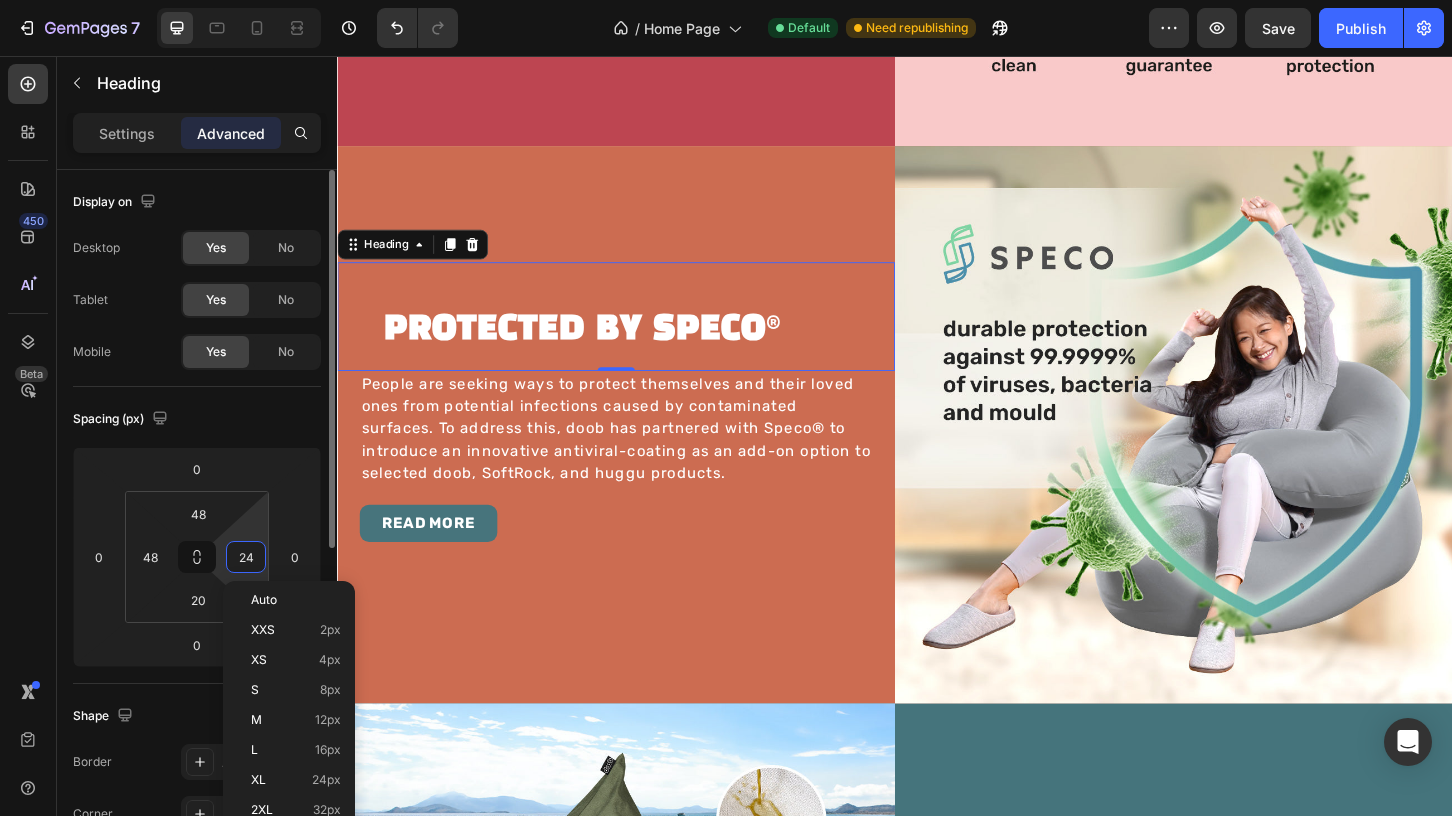 type on "48" 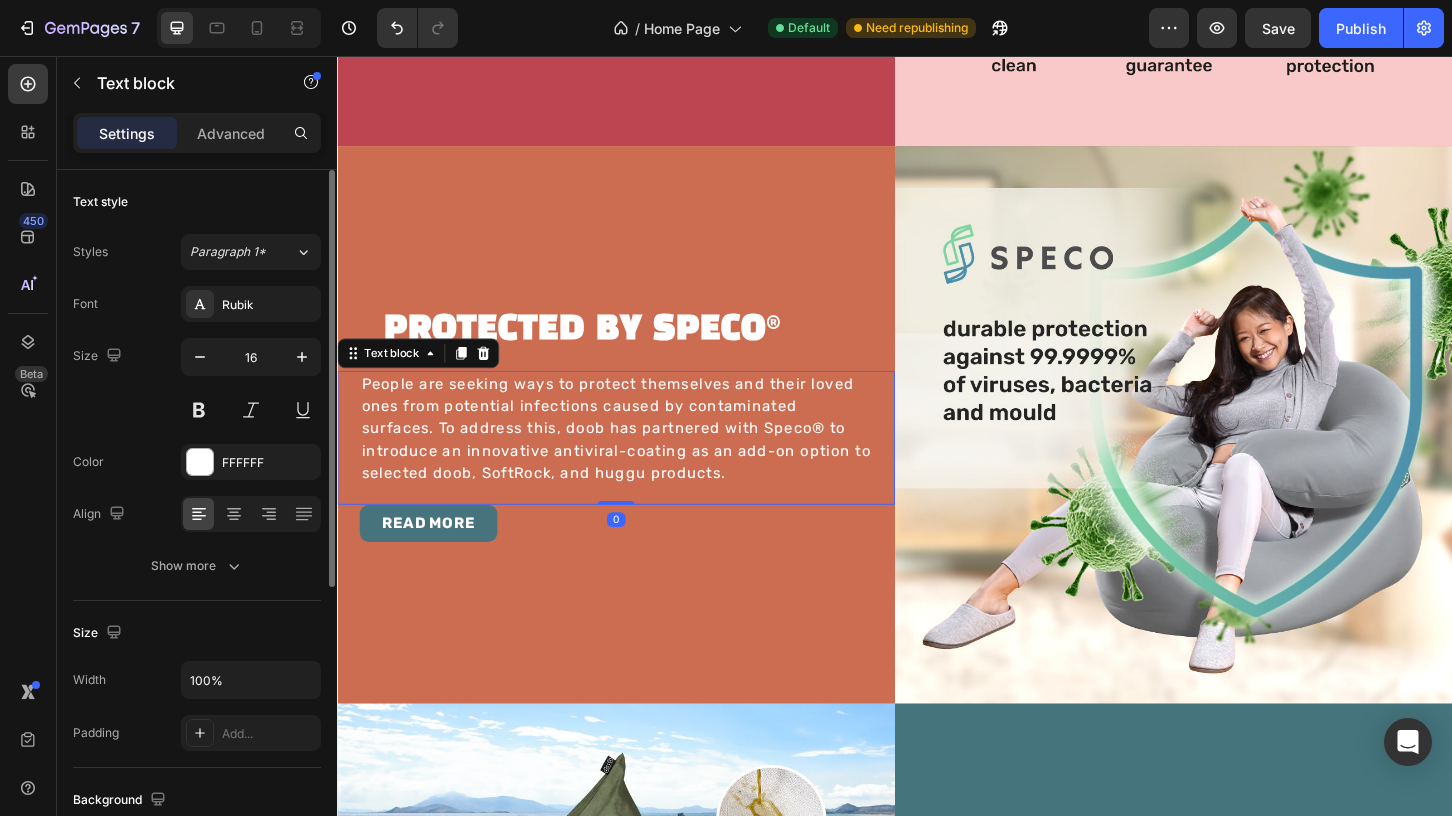 click on "People are seeking ways to protect themselves and their loved ones from potential infections caused by contaminated surfaces. To address this, doob has partnered with Speco® to introduce an innovative antiviral-coating as an add-on option to selected doob, SoftRock, and huggu products." at bounding box center (637, 457) 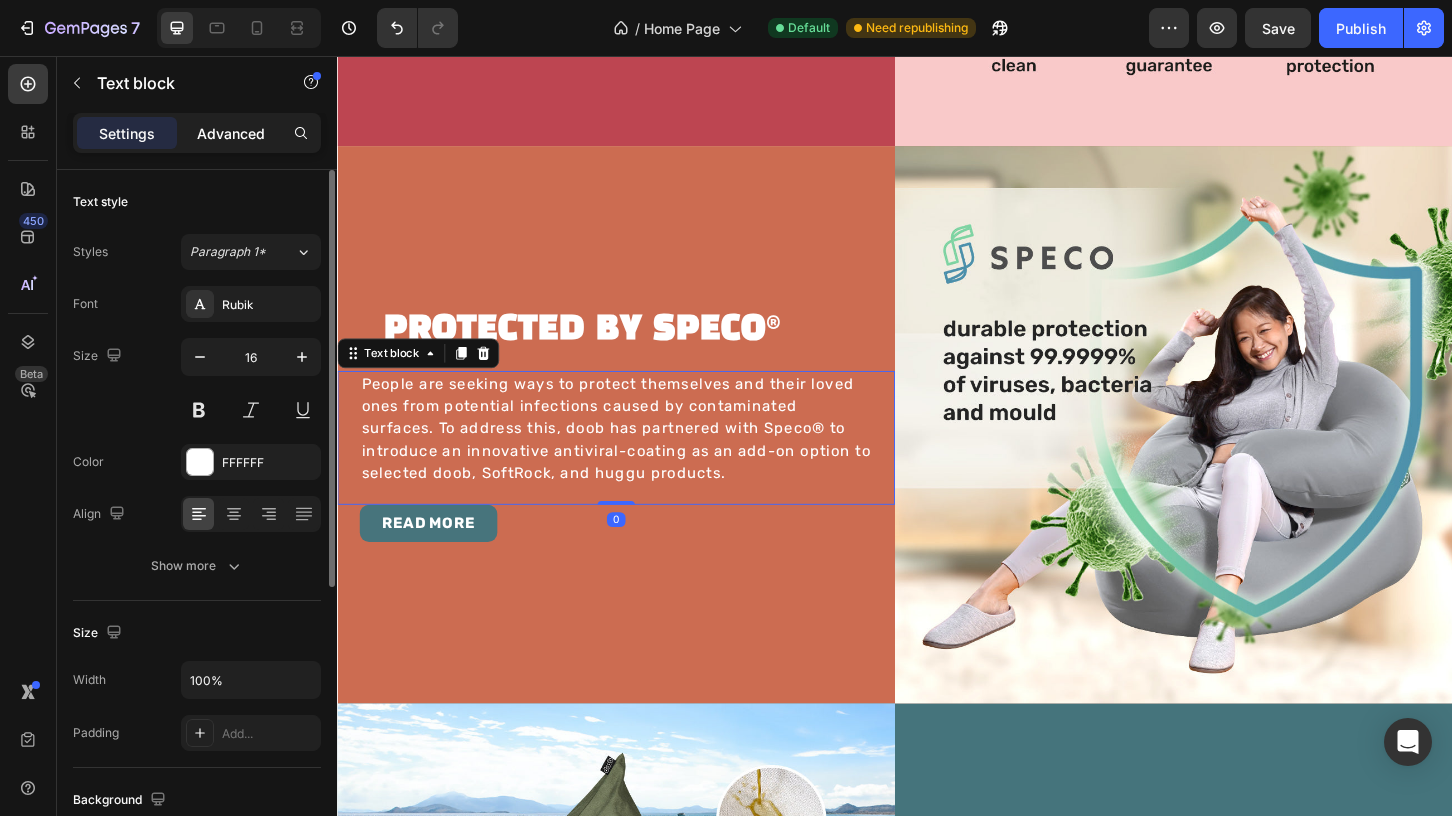 click on "Advanced" at bounding box center (231, 133) 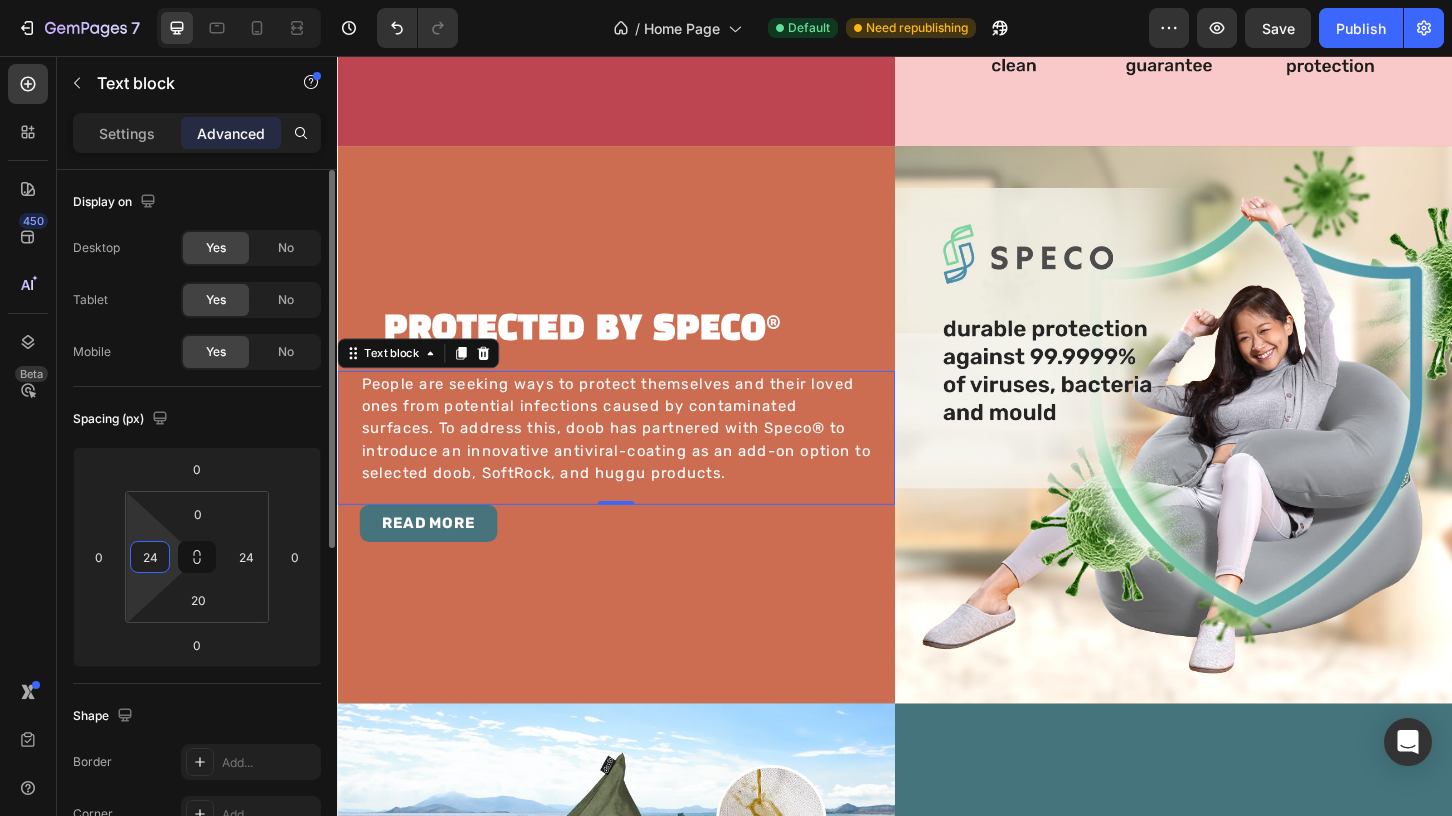 click on "24" at bounding box center (150, 557) 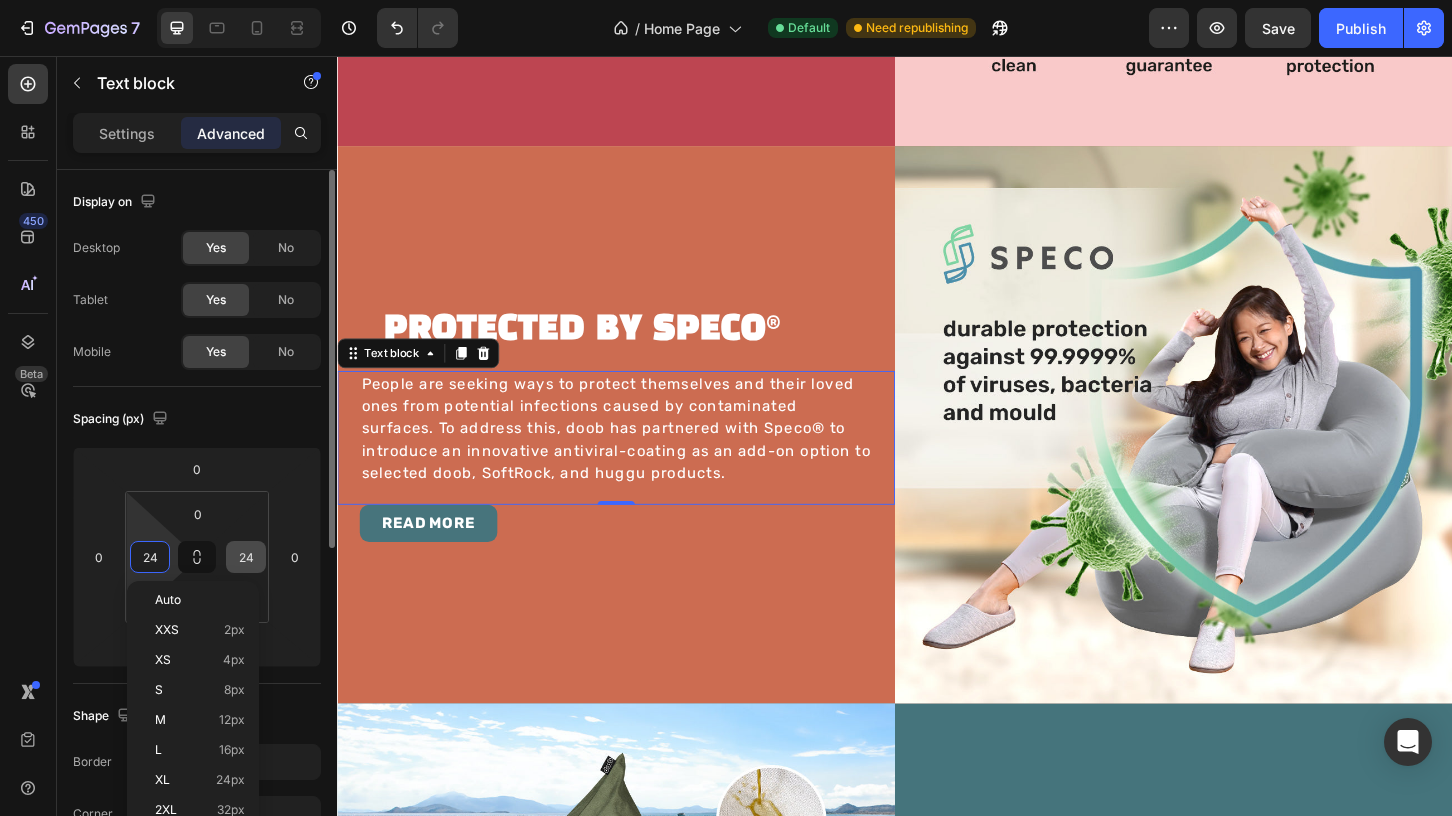 paste on "48" 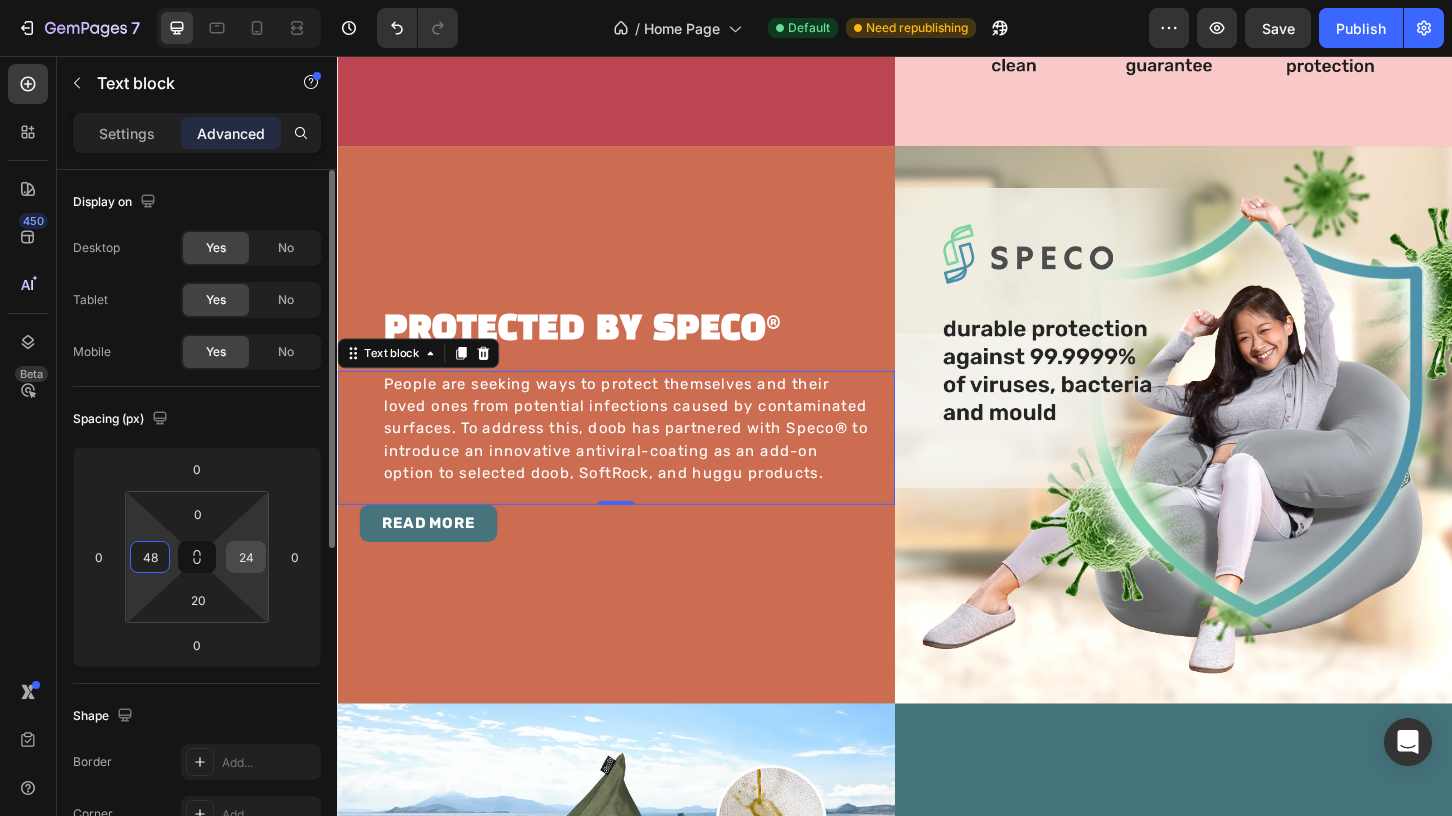 type on "48" 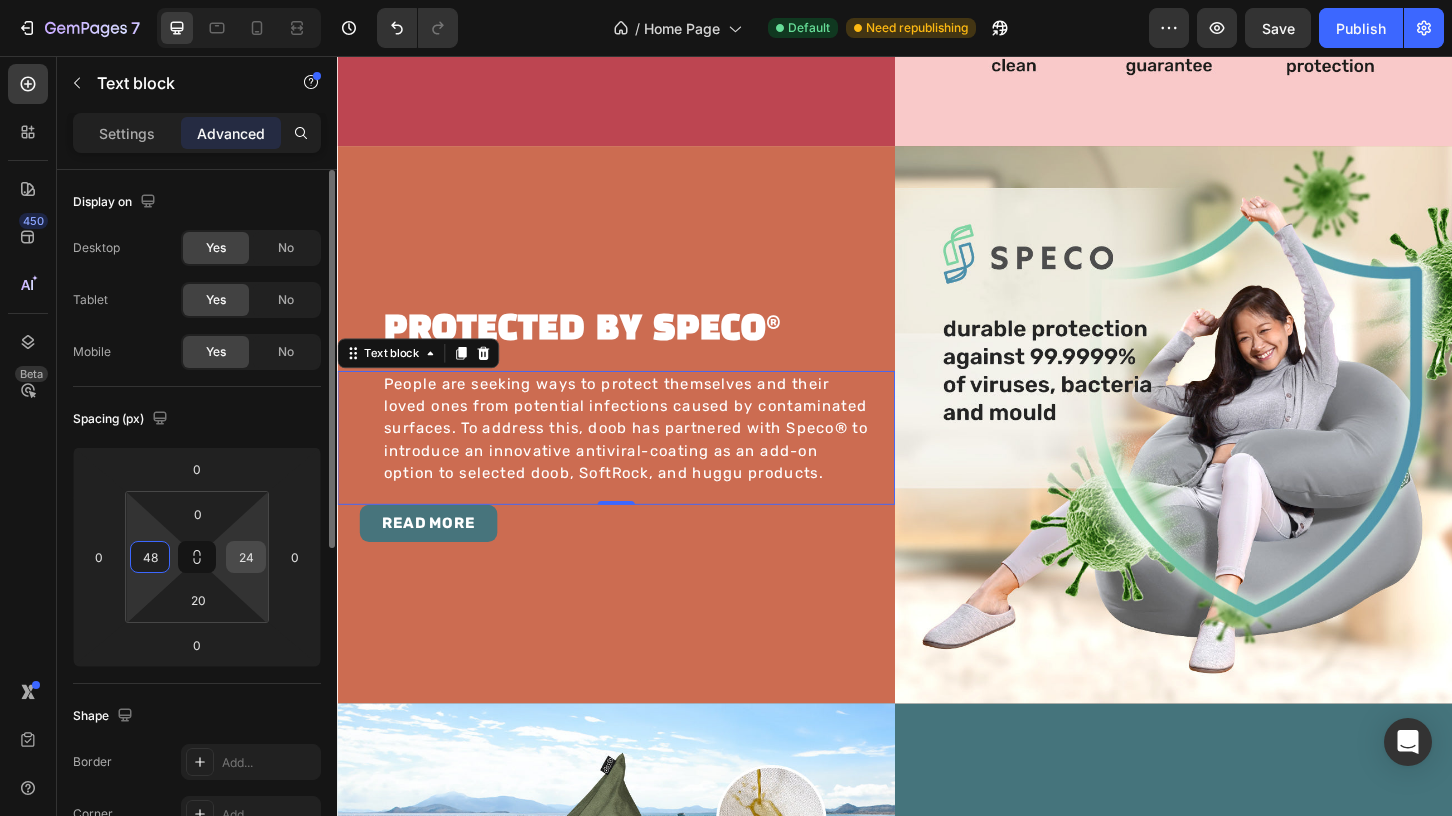 click on "24" at bounding box center (246, 557) 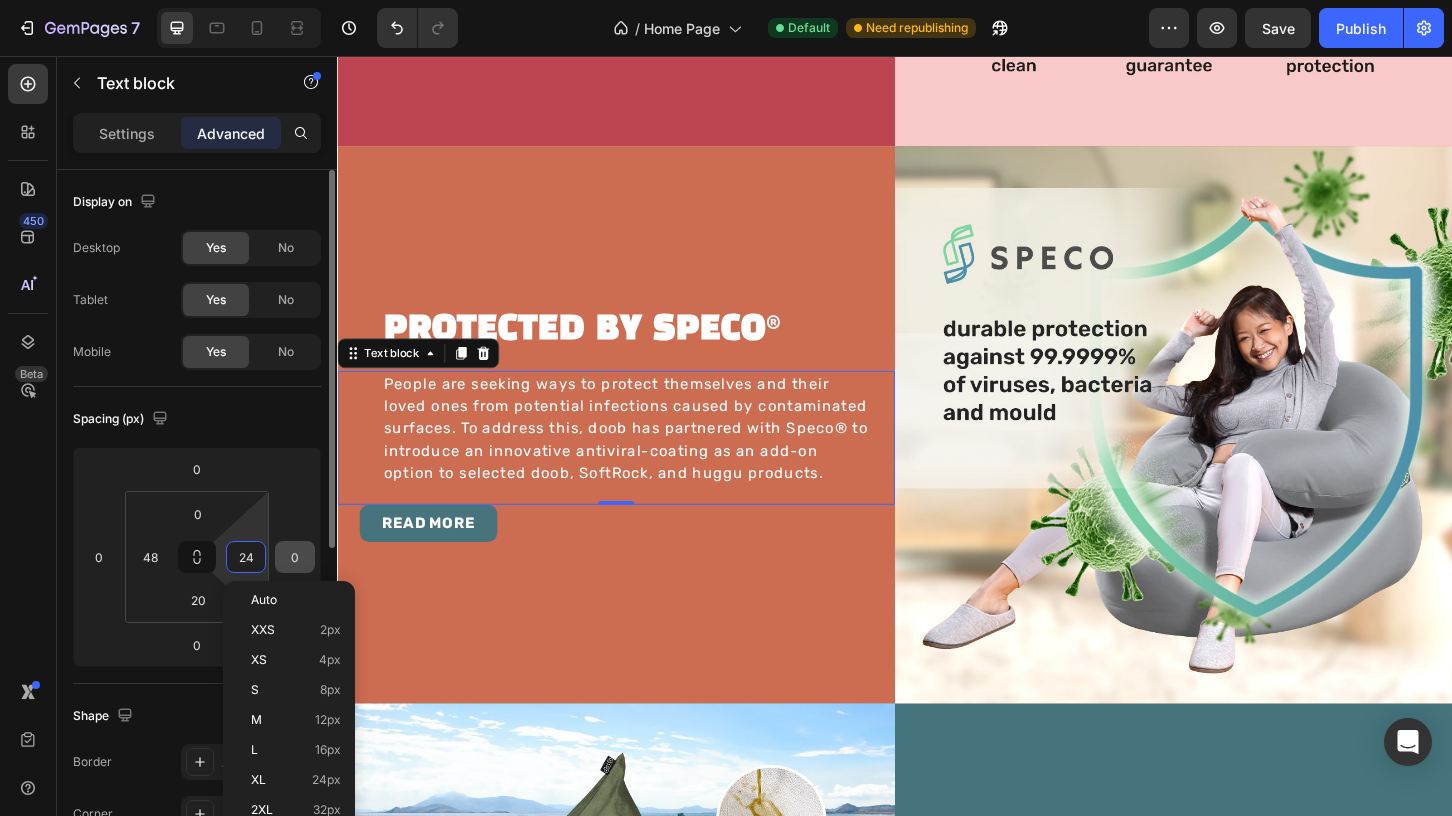 paste on "48" 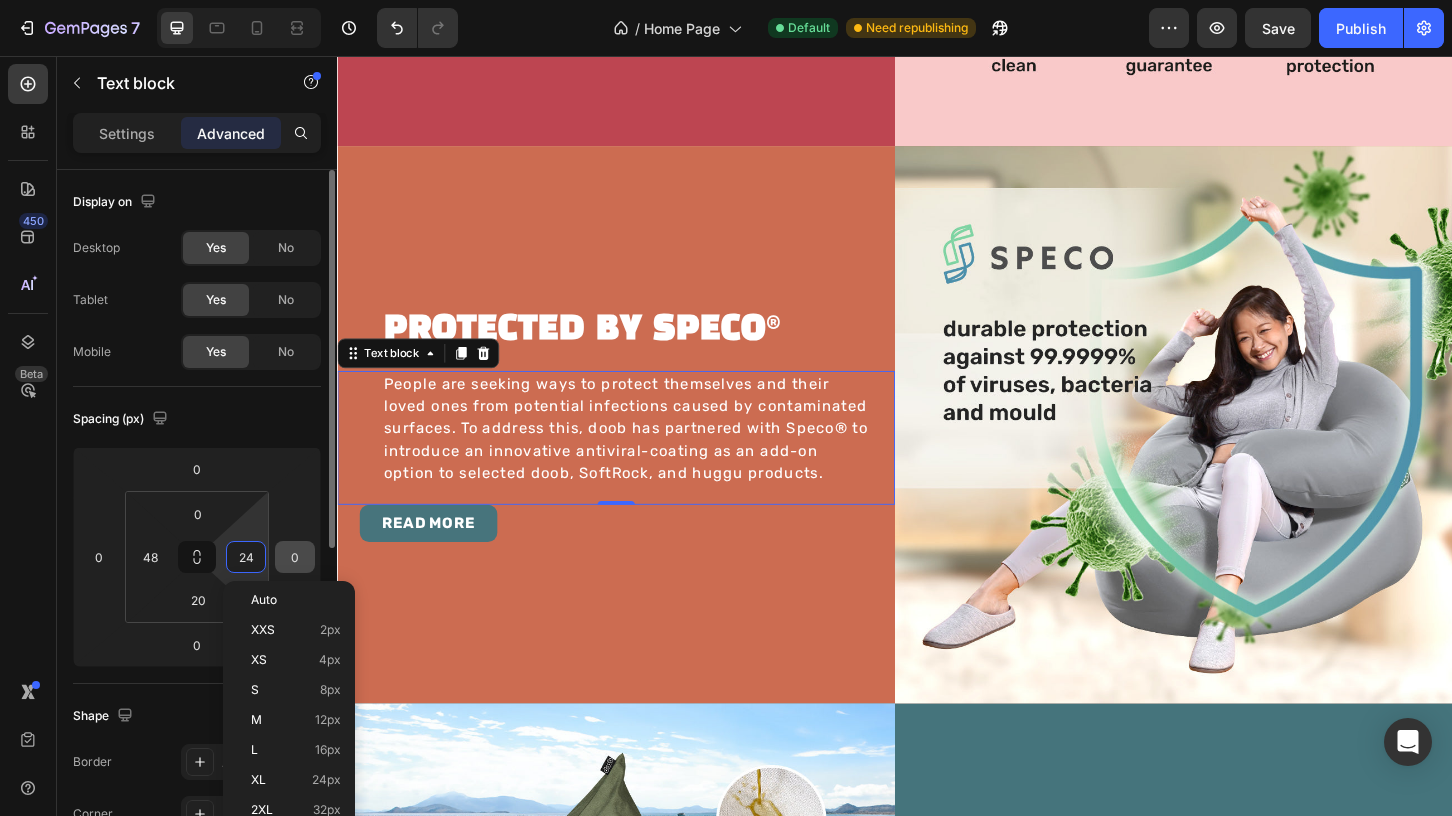 type on "48" 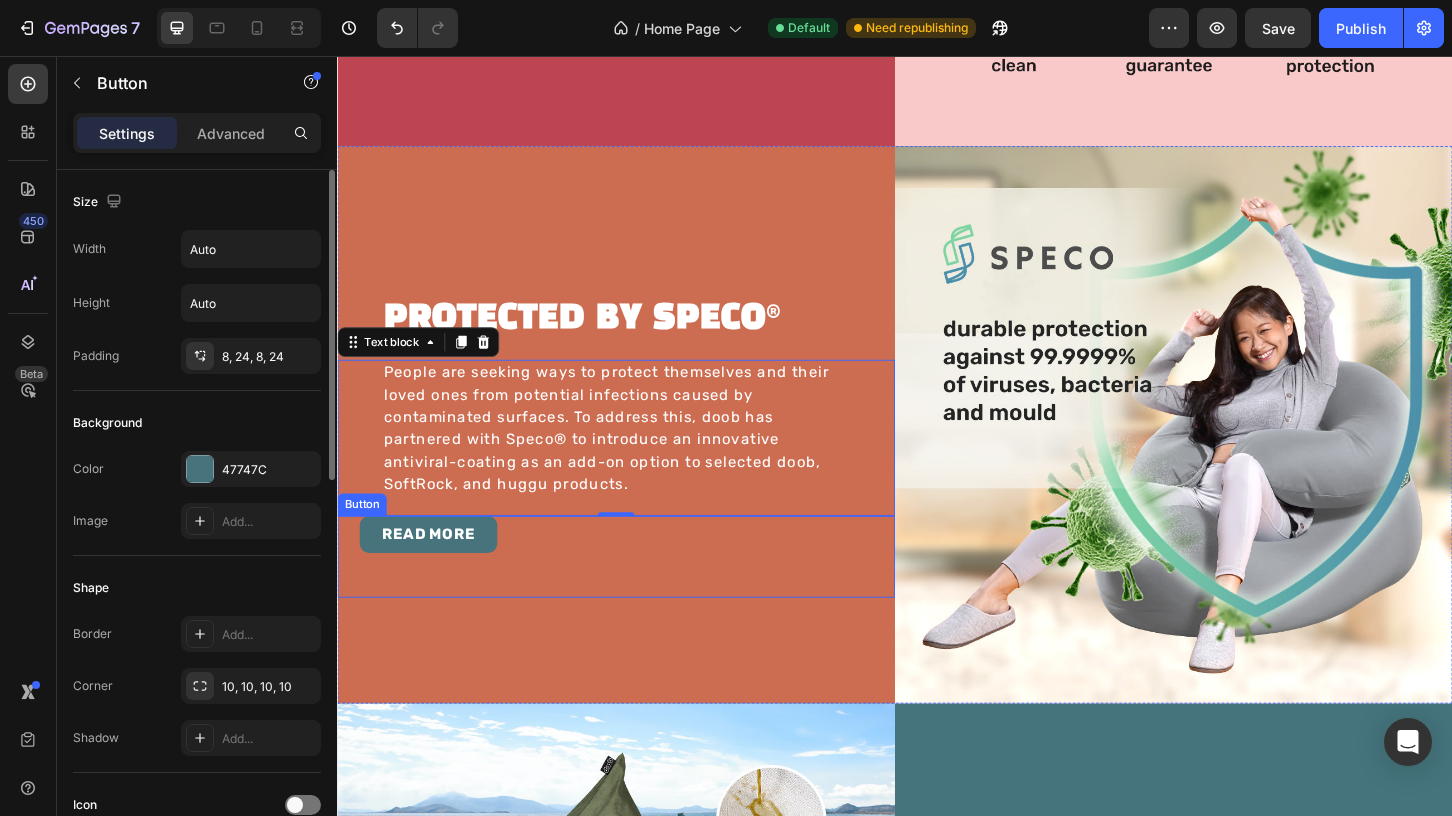 click on "READ MORE Button" at bounding box center [637, 595] 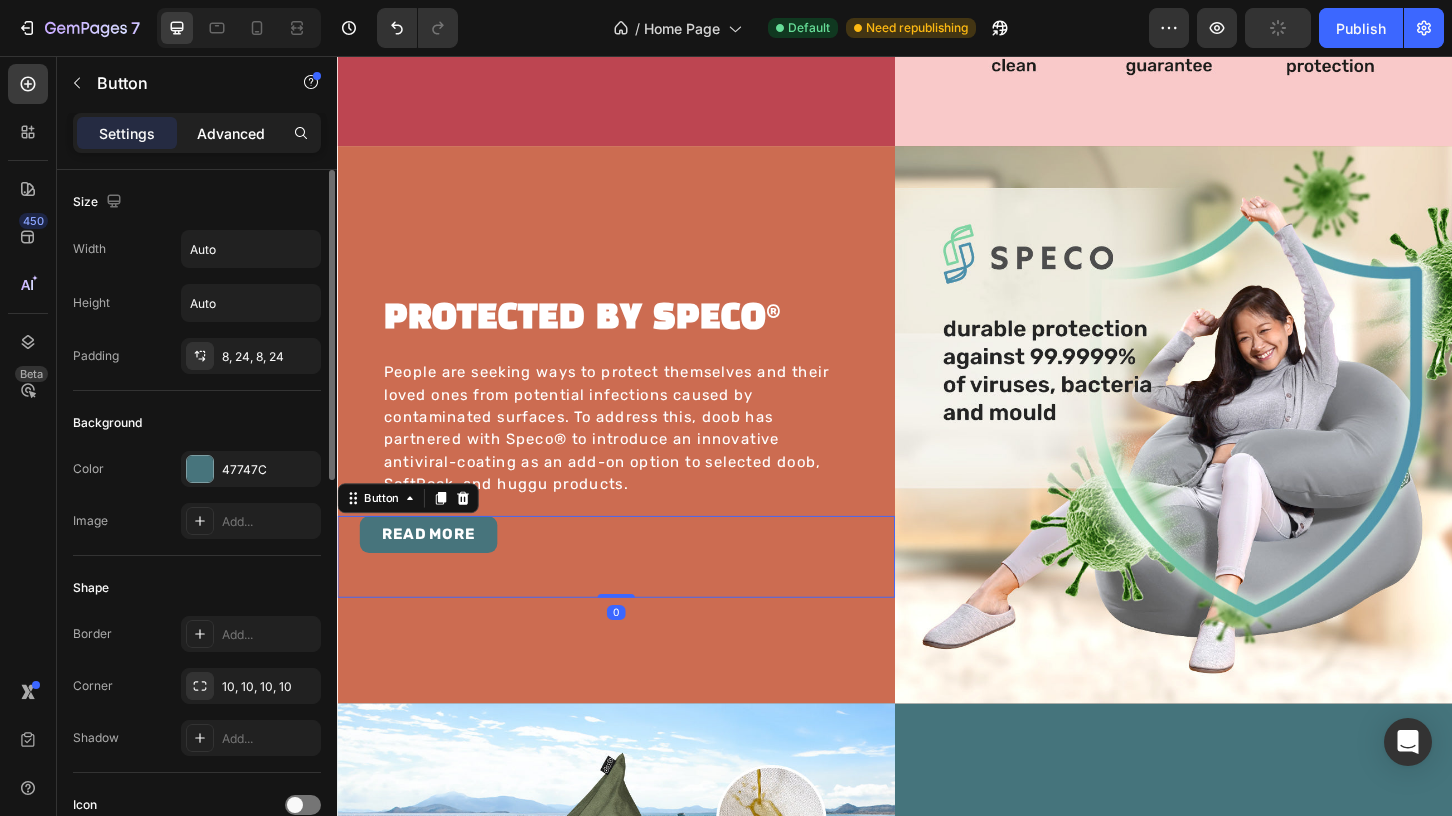 click on "Advanced" at bounding box center [231, 133] 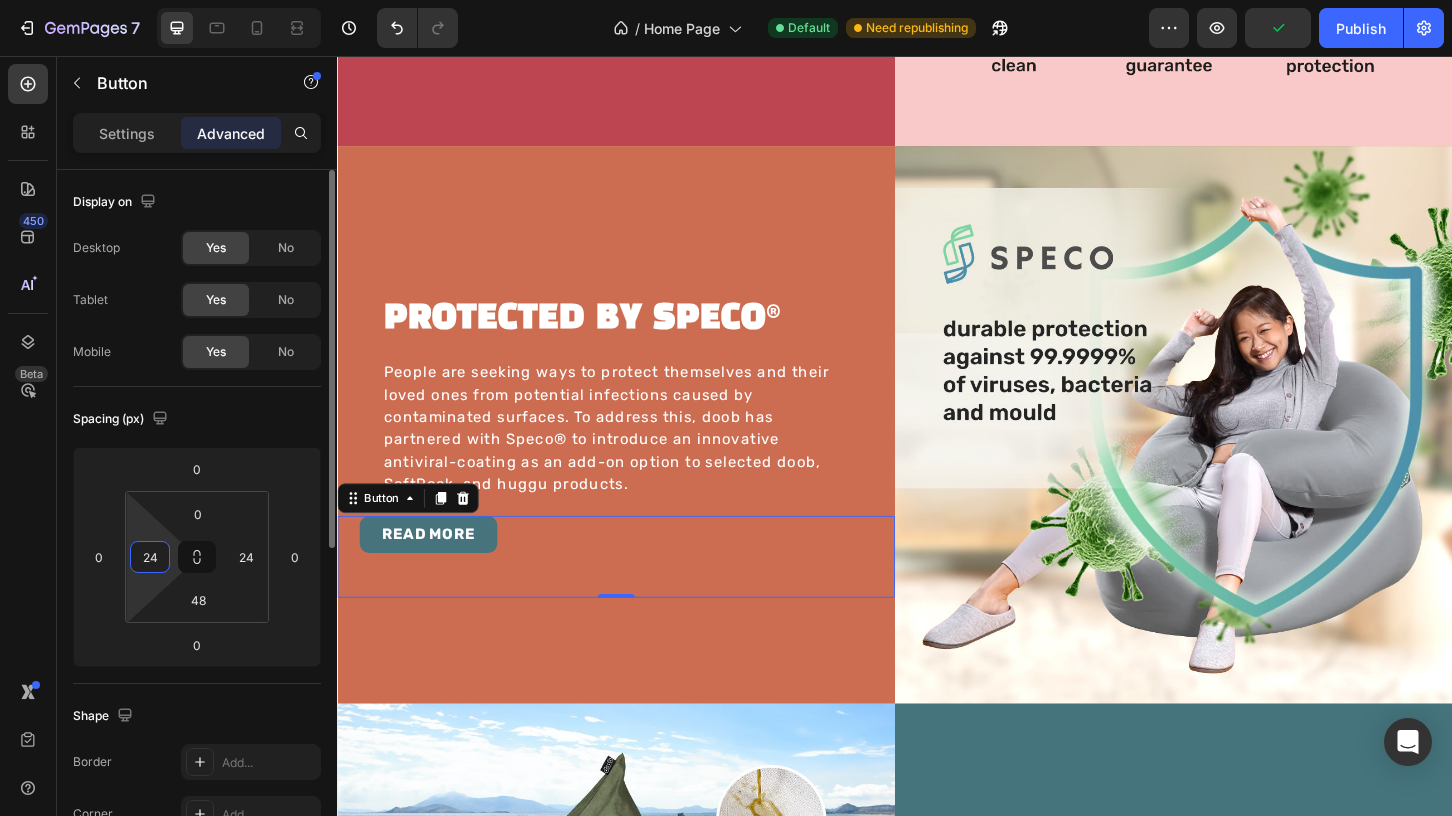 click on "24" at bounding box center [150, 557] 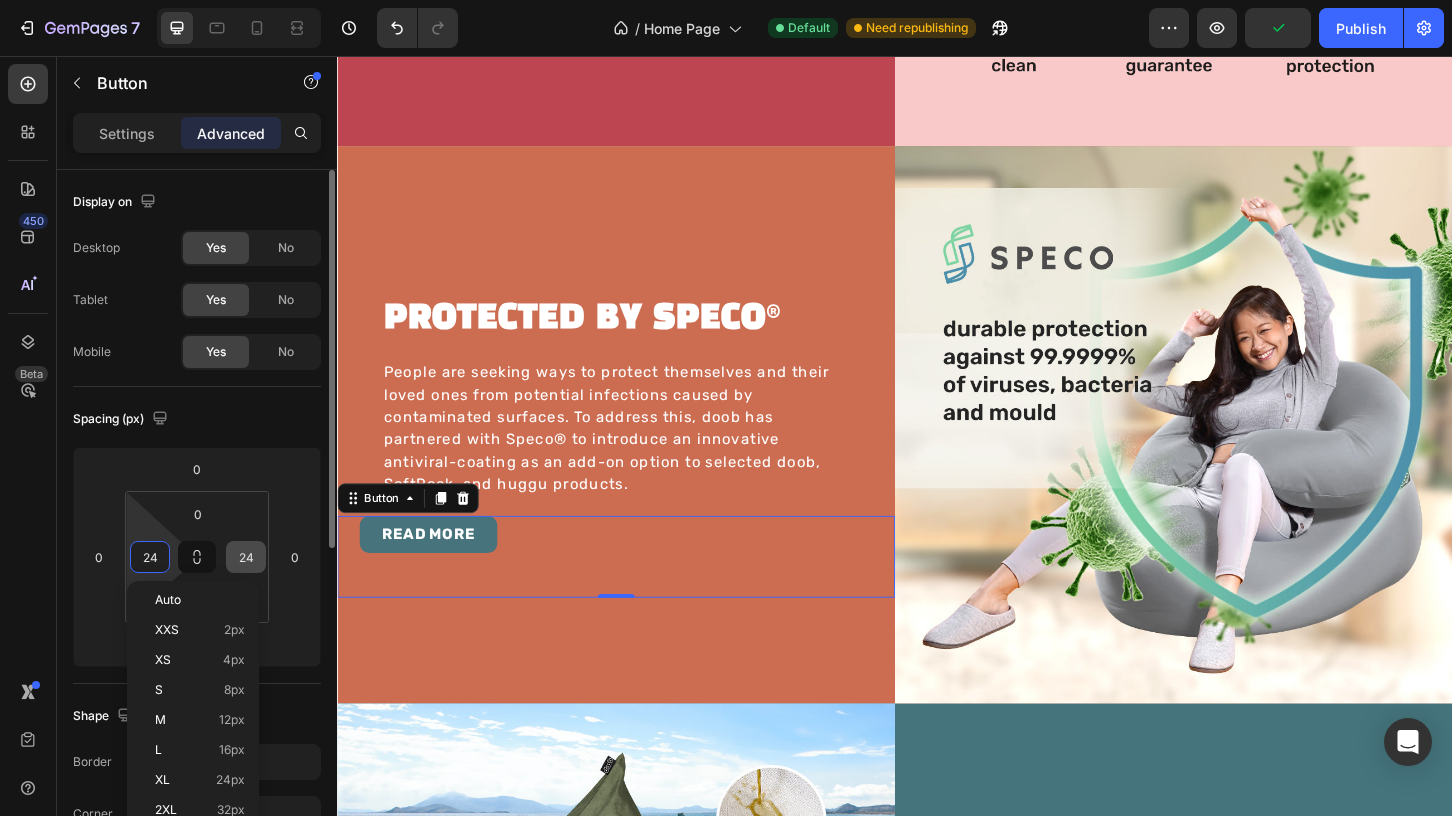 paste on "48" 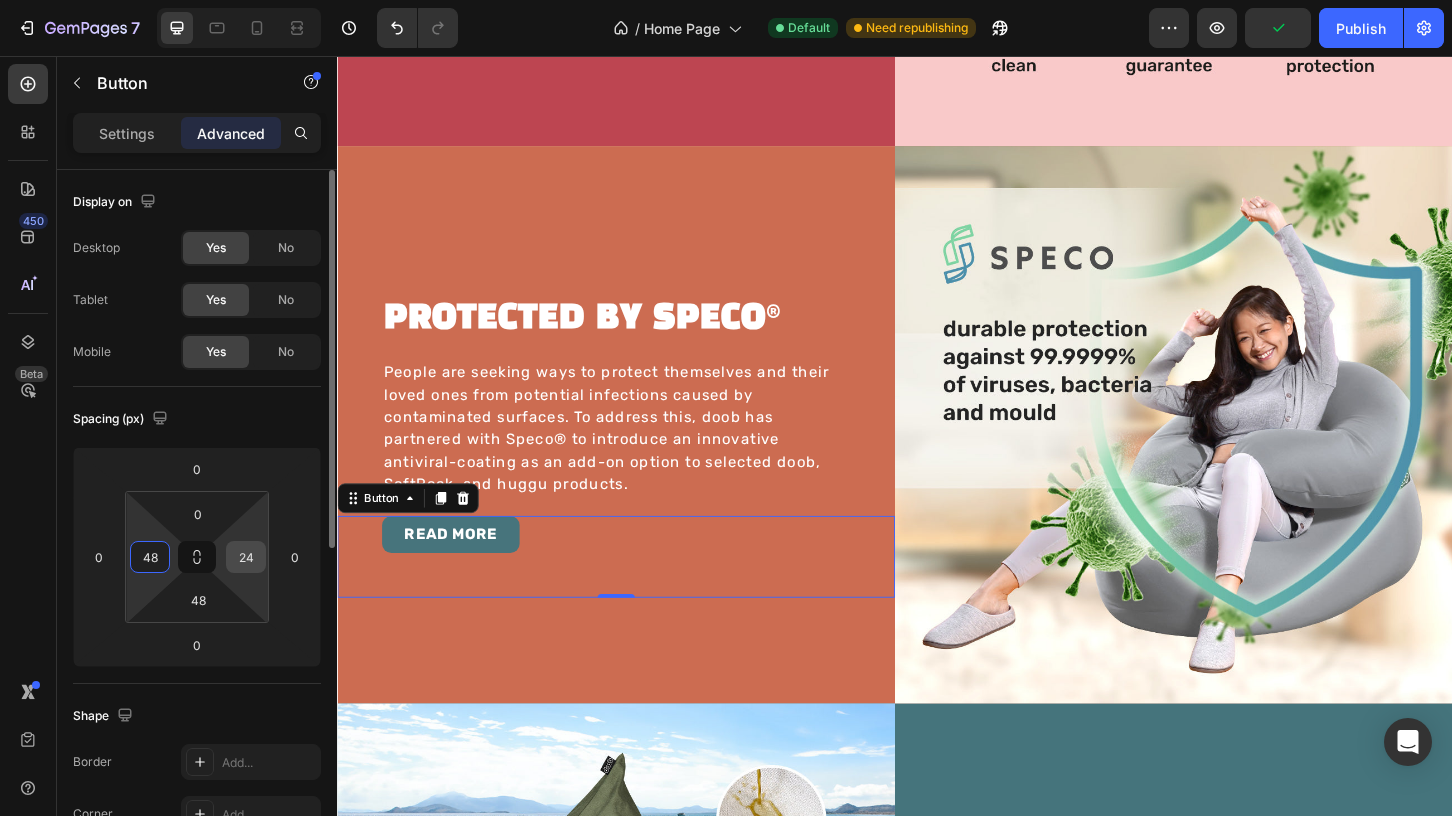 type on "48" 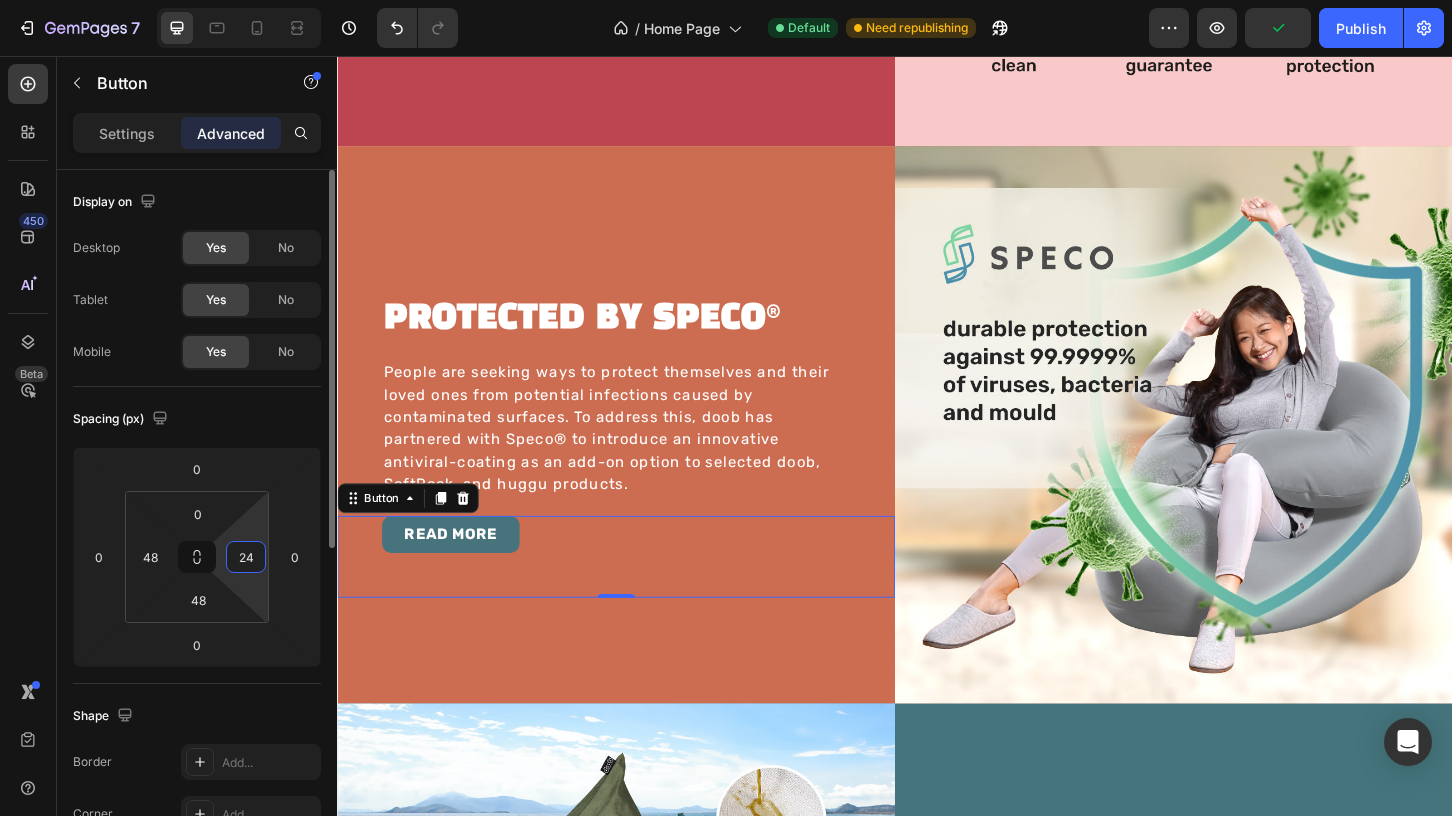 click on "24" at bounding box center (246, 557) 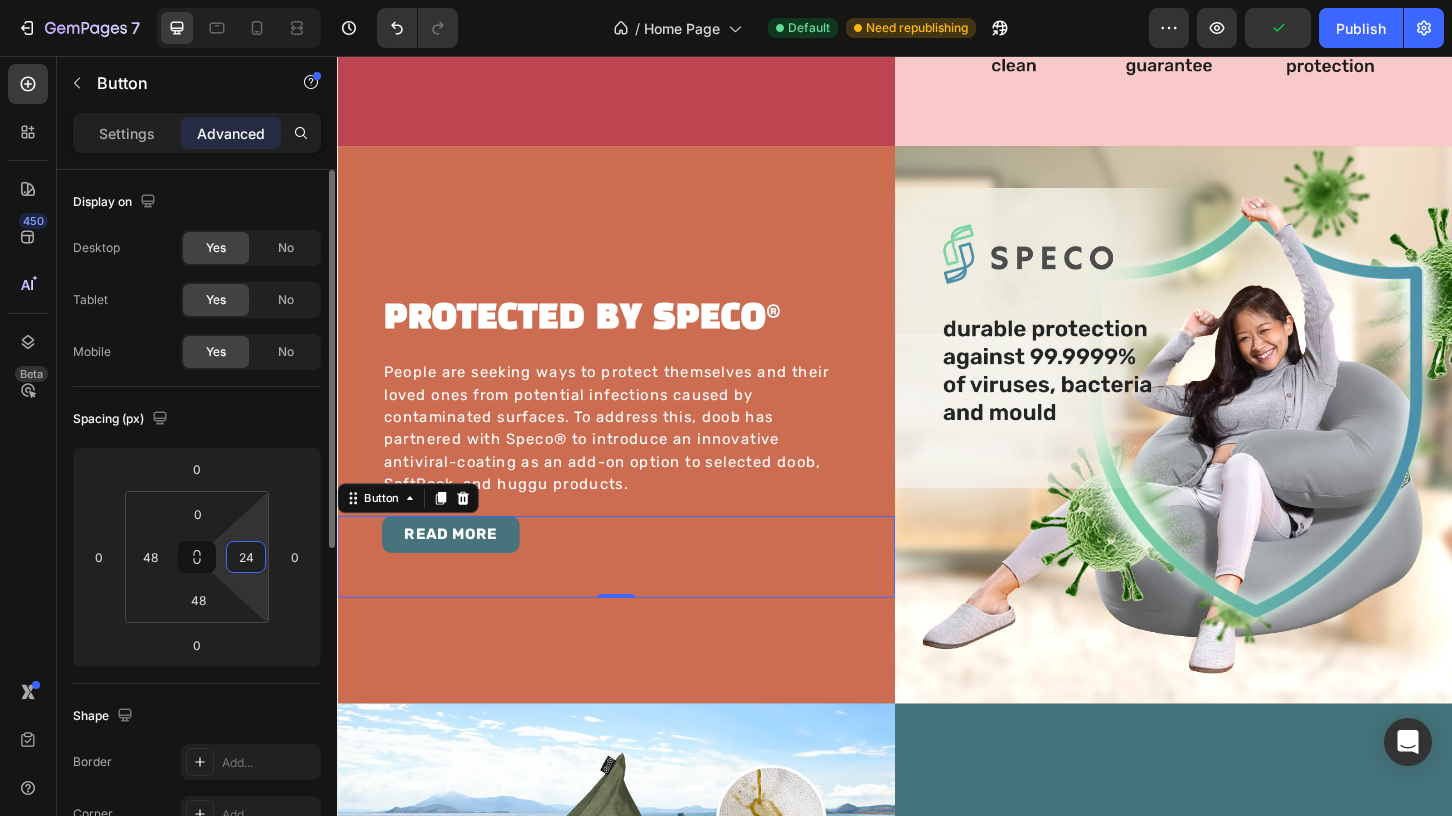 paste on "48" 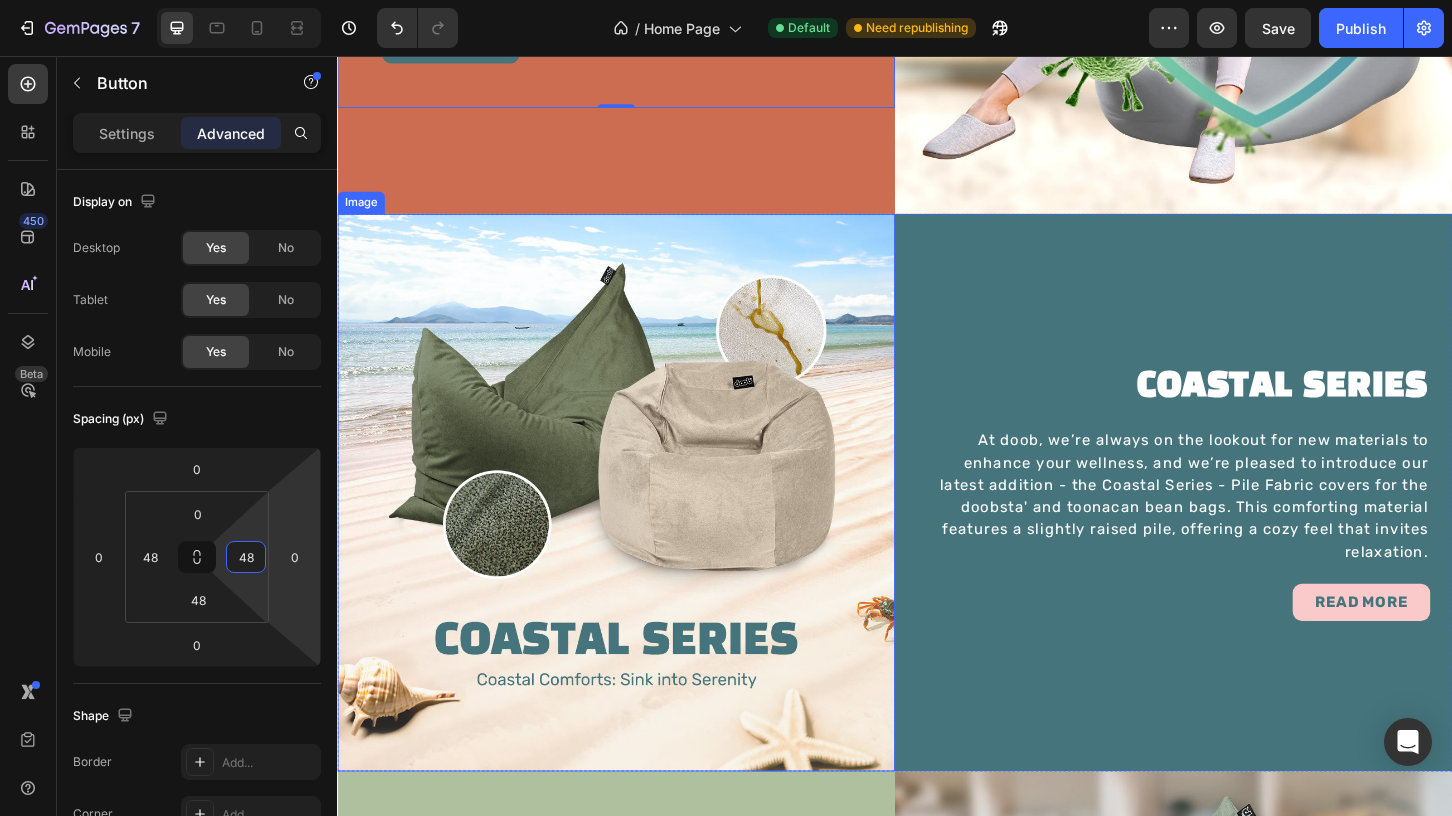 scroll, scrollTop: 2209, scrollLeft: 0, axis: vertical 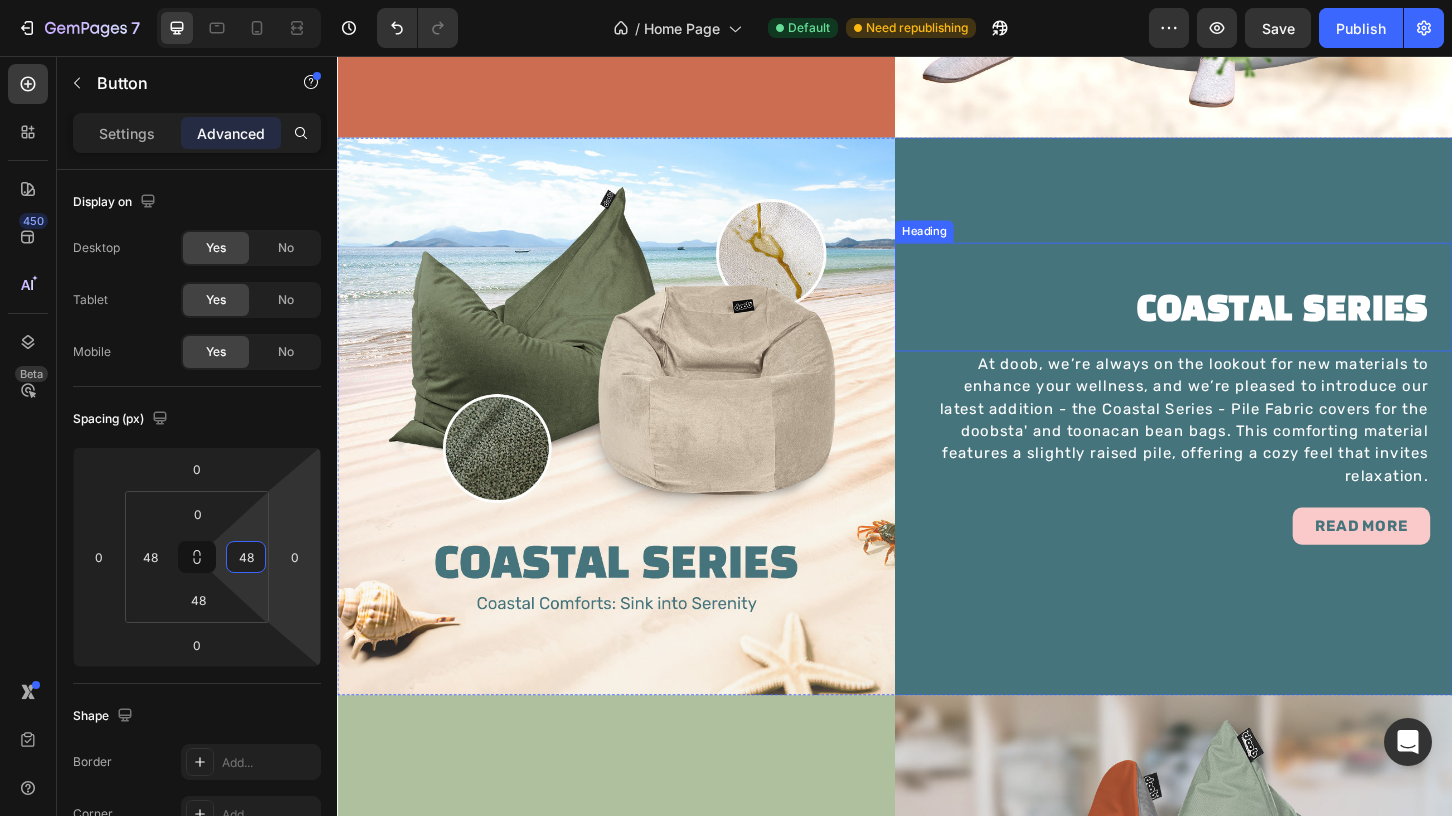 click on "COASTAL SERIES" at bounding box center (1237, 330) 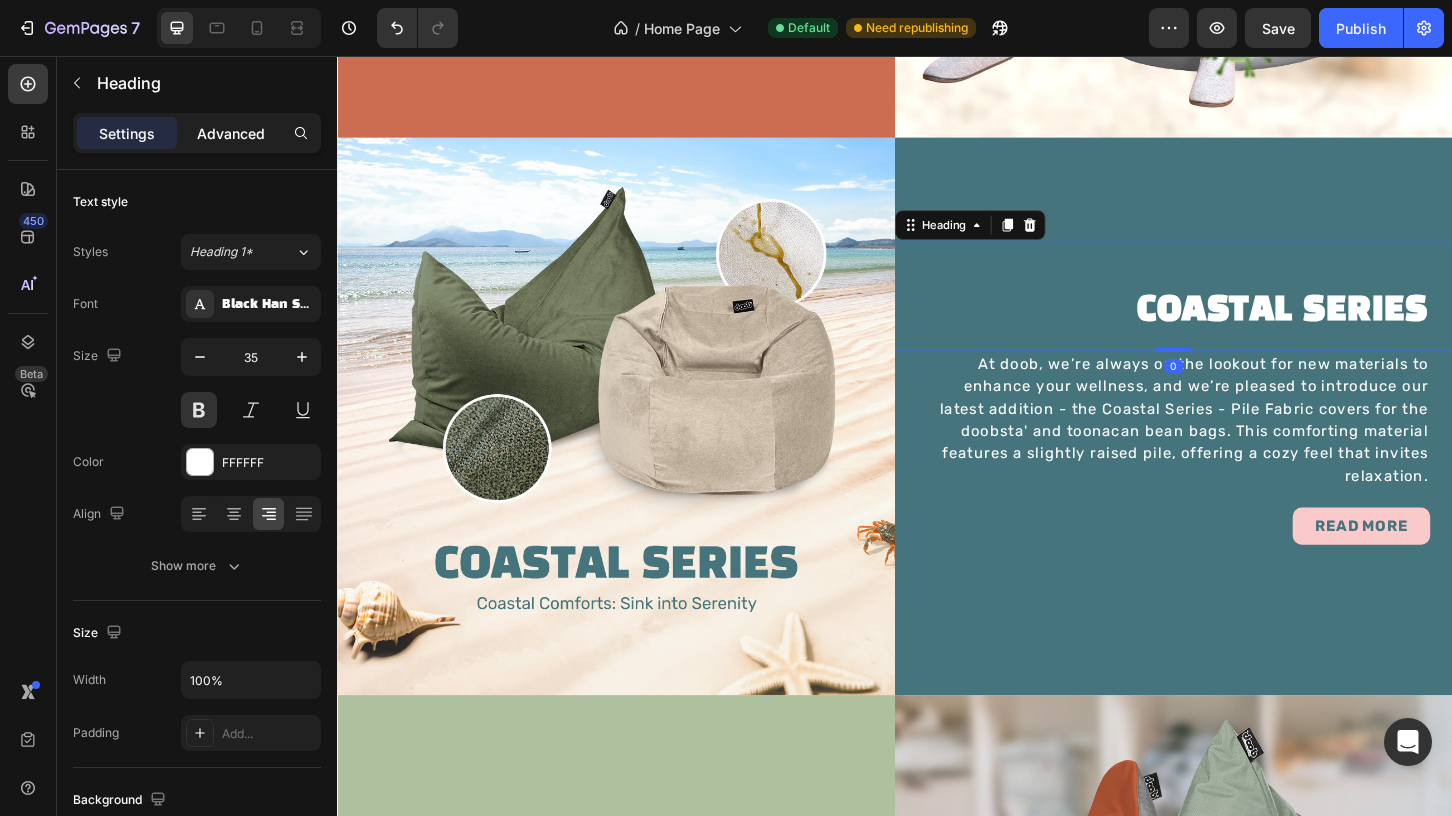 click on "Advanced" at bounding box center [231, 133] 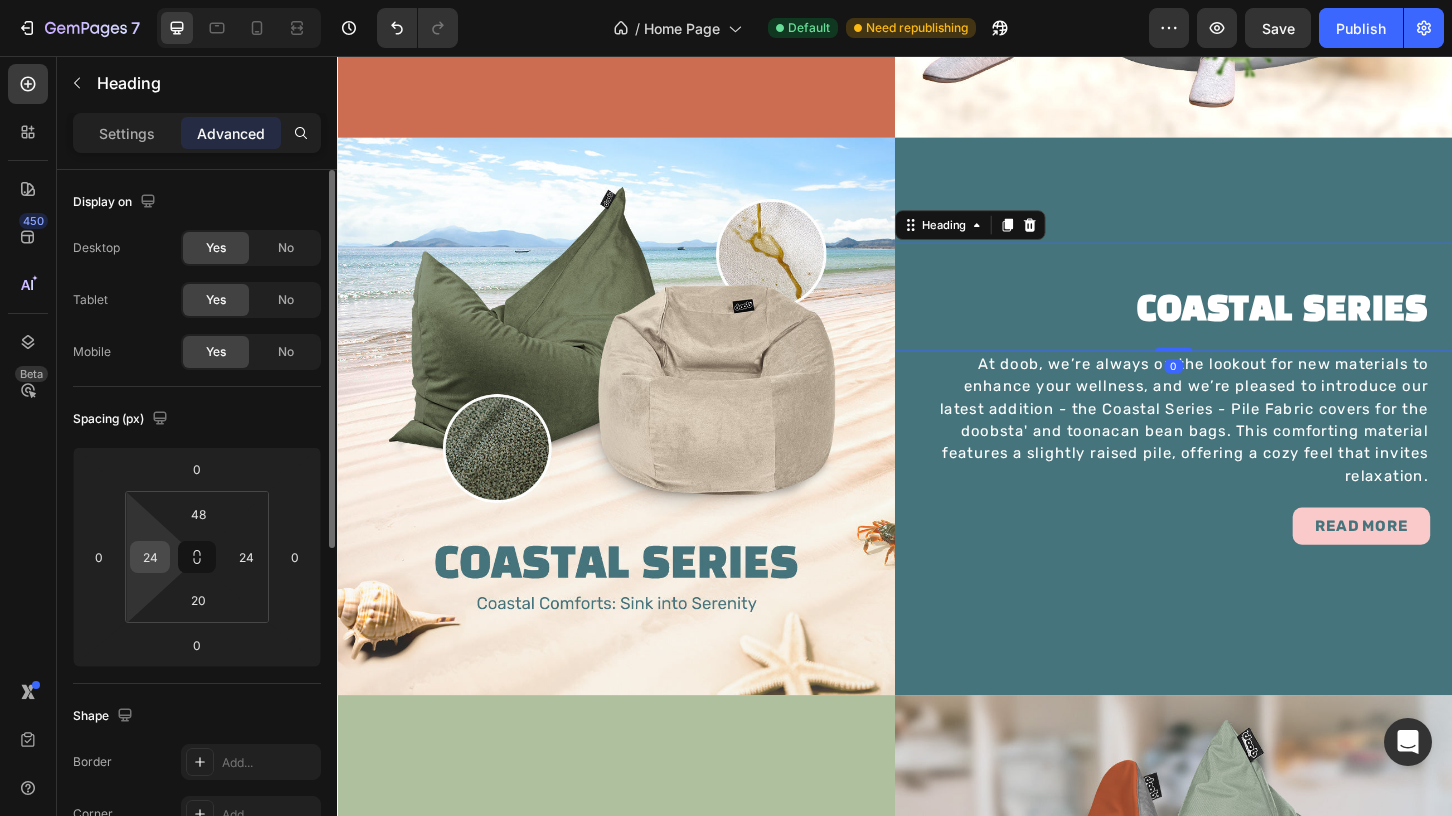 click on "24" at bounding box center (150, 557) 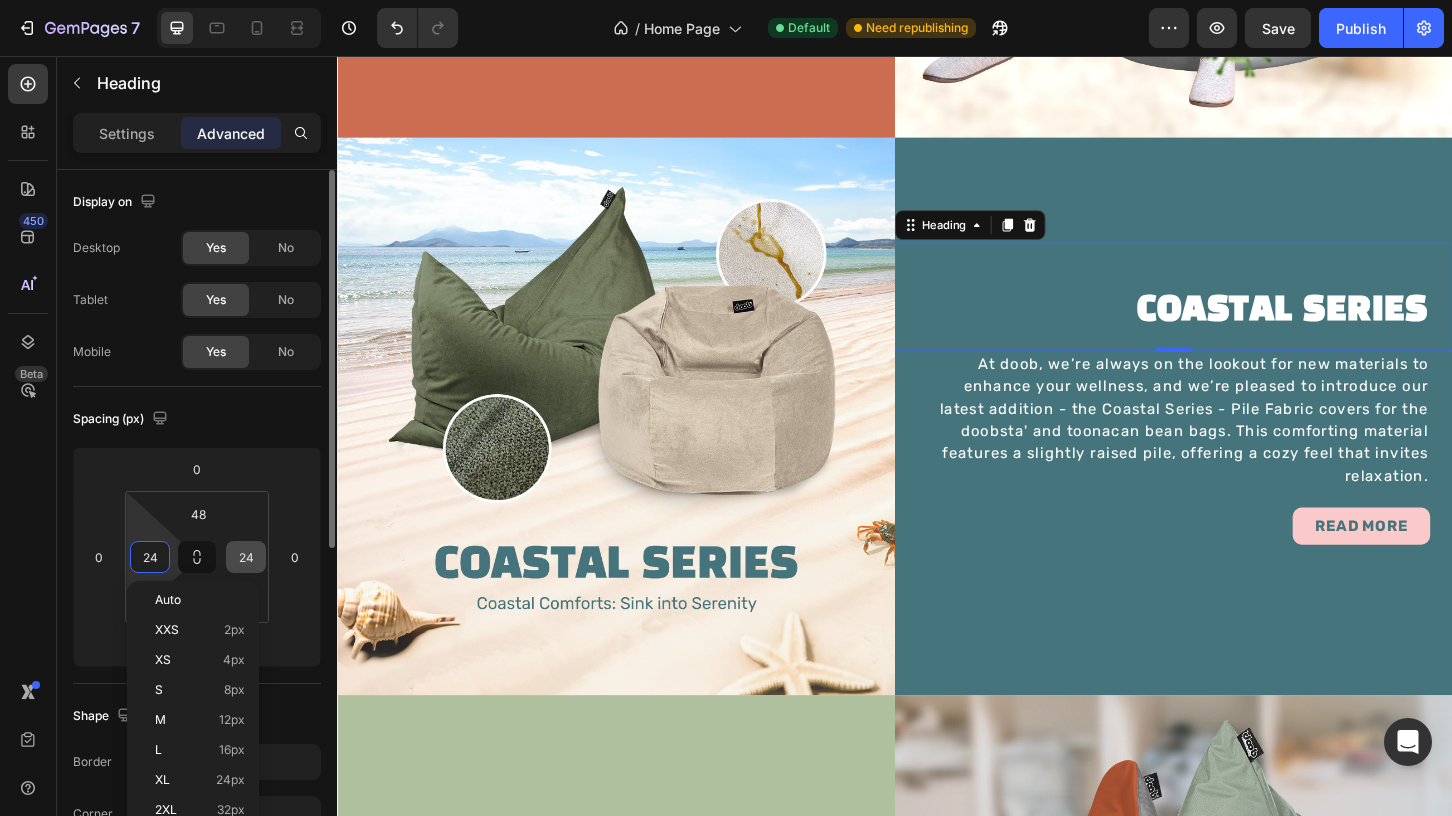 paste on "48" 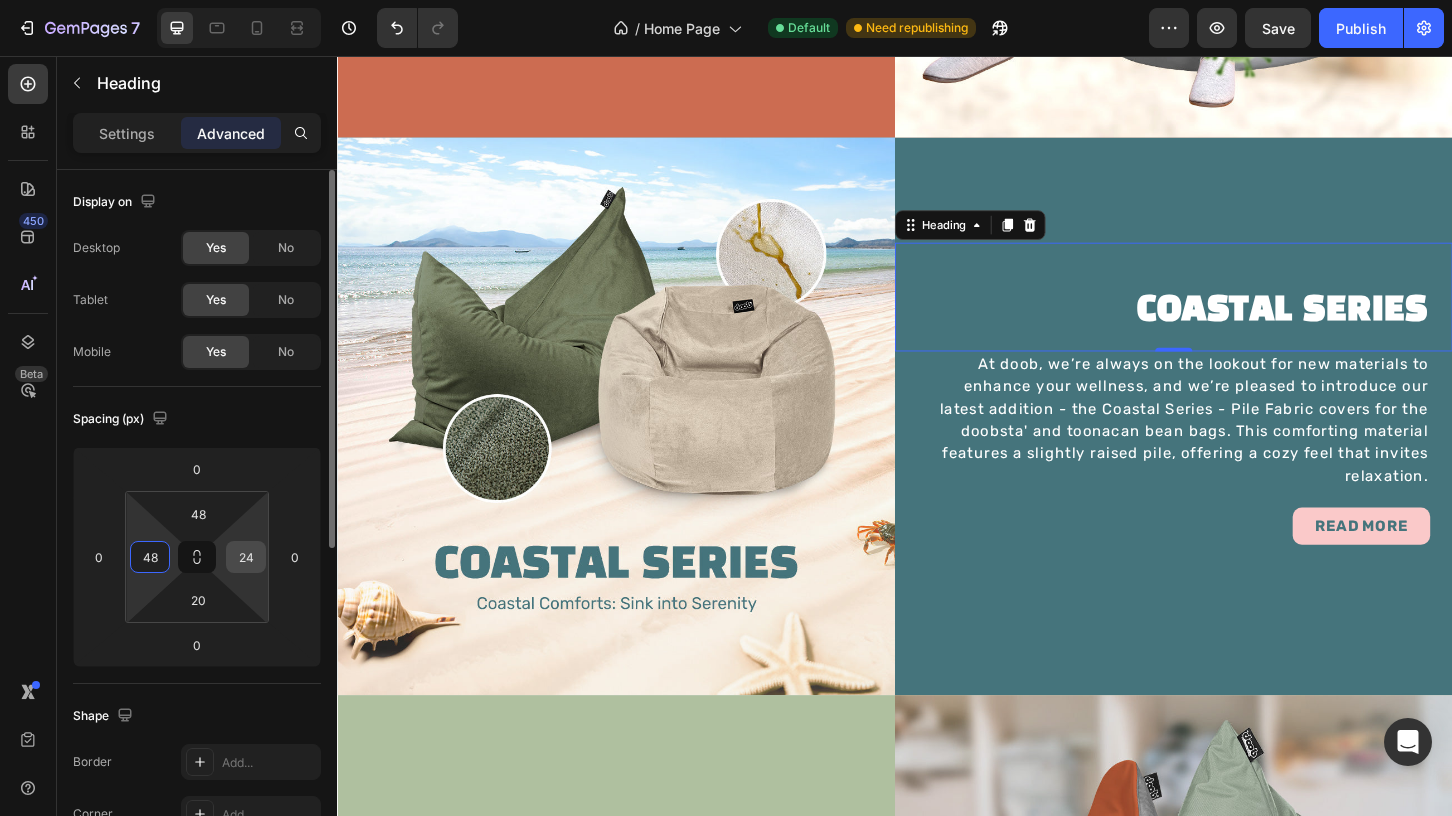 type on "48" 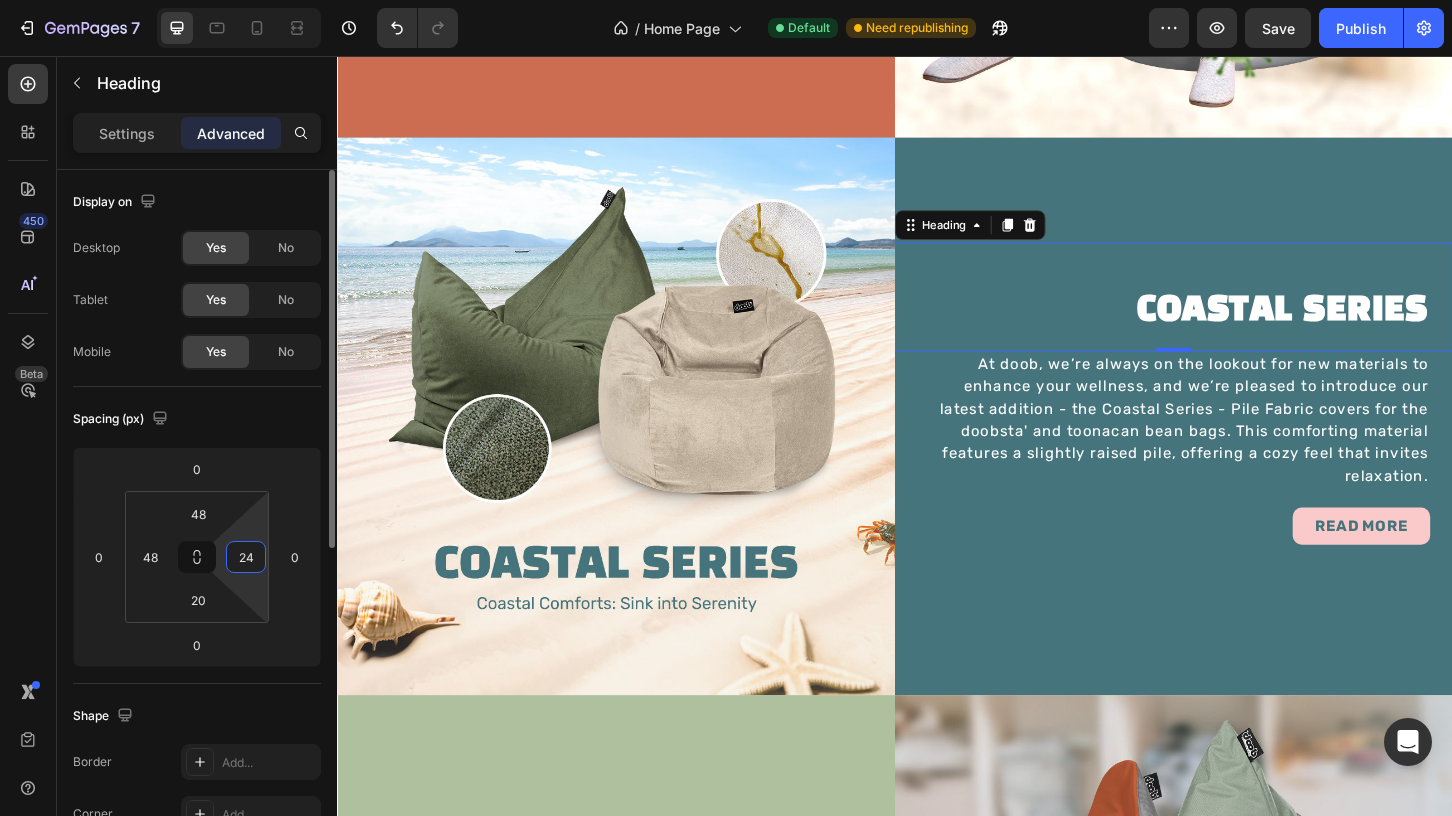 click on "24" at bounding box center (246, 557) 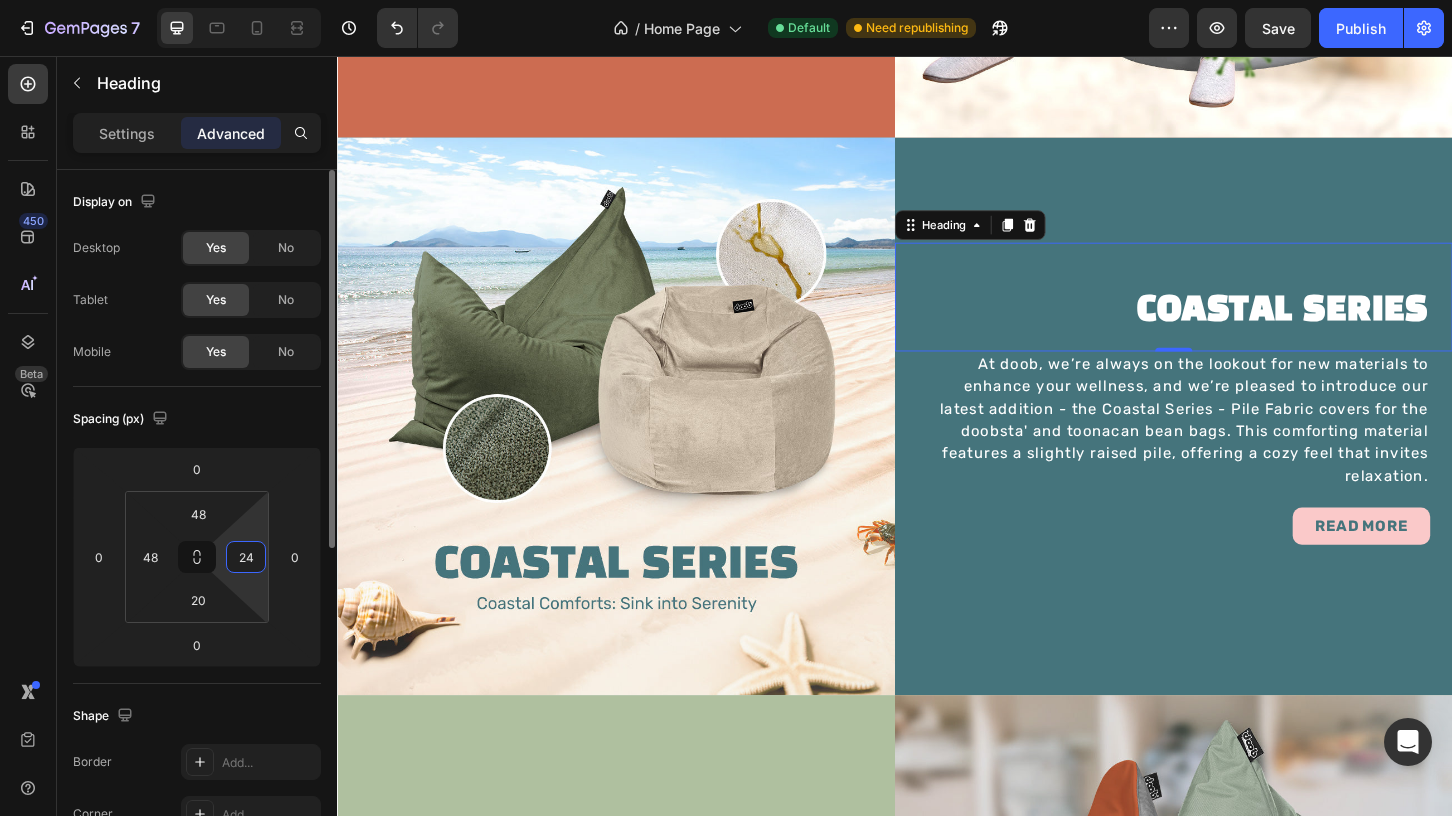 paste on "48" 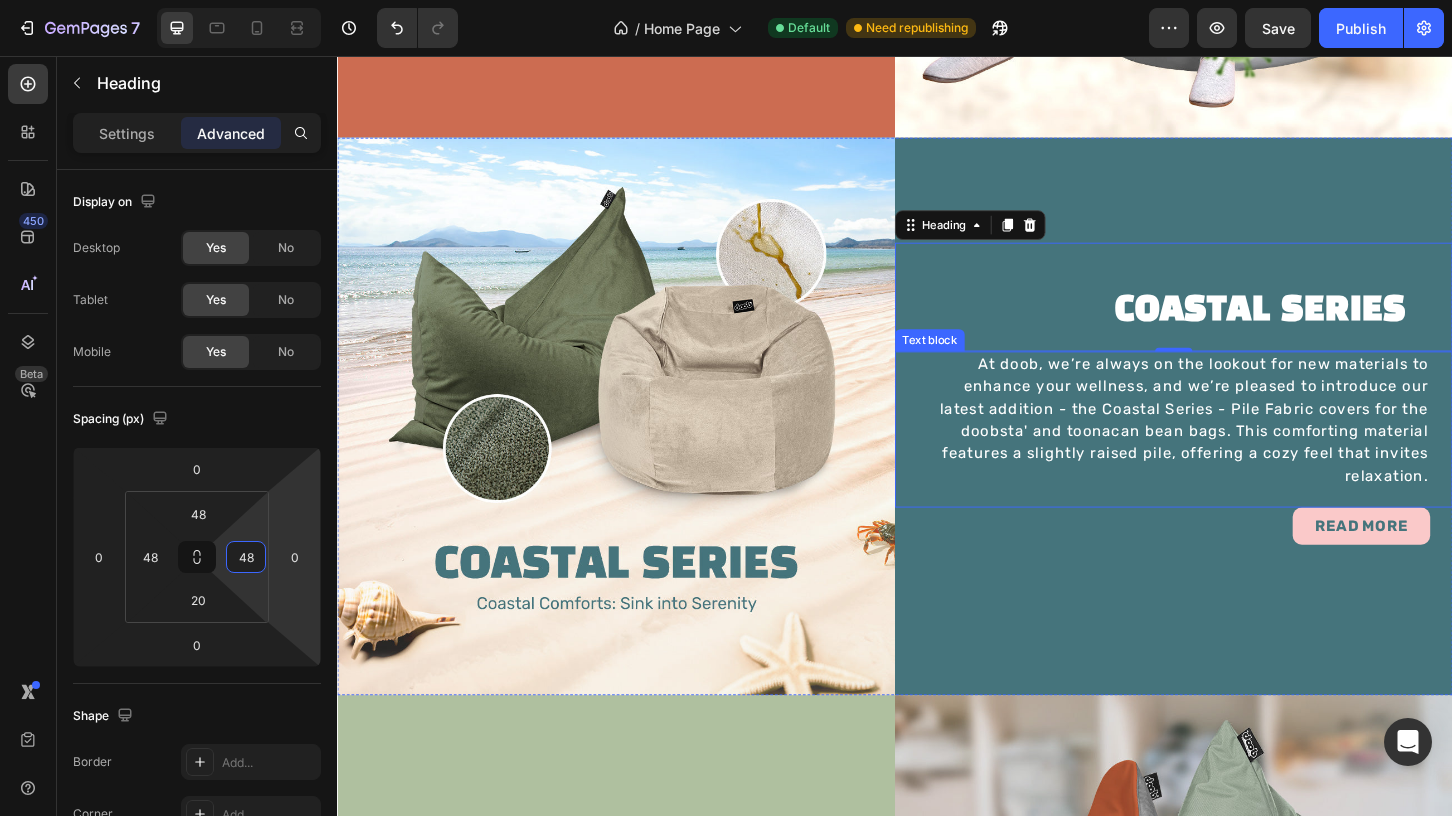 click on "At doob, we’re always on the lookout for new materials to enhance your wellness, and we’re pleased to introduce our latest addition - the Coastal Series - Pile Fabric covers for the doobsta' and toonacan bean bags. This comforting material features a slightly raised pile, offering a cozy feel that invites relaxation." at bounding box center (1237, 448) 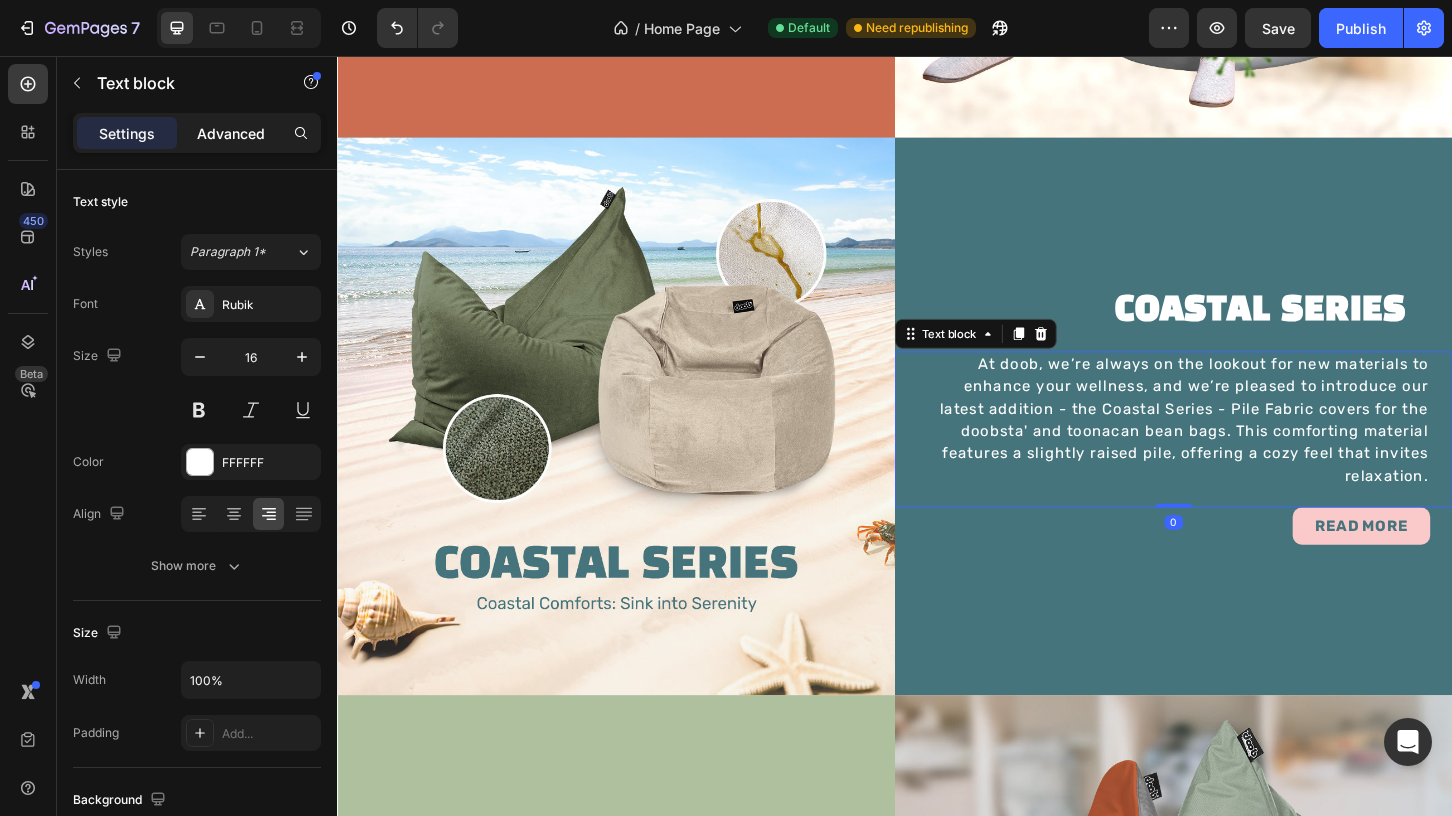 click on "Advanced" at bounding box center (231, 133) 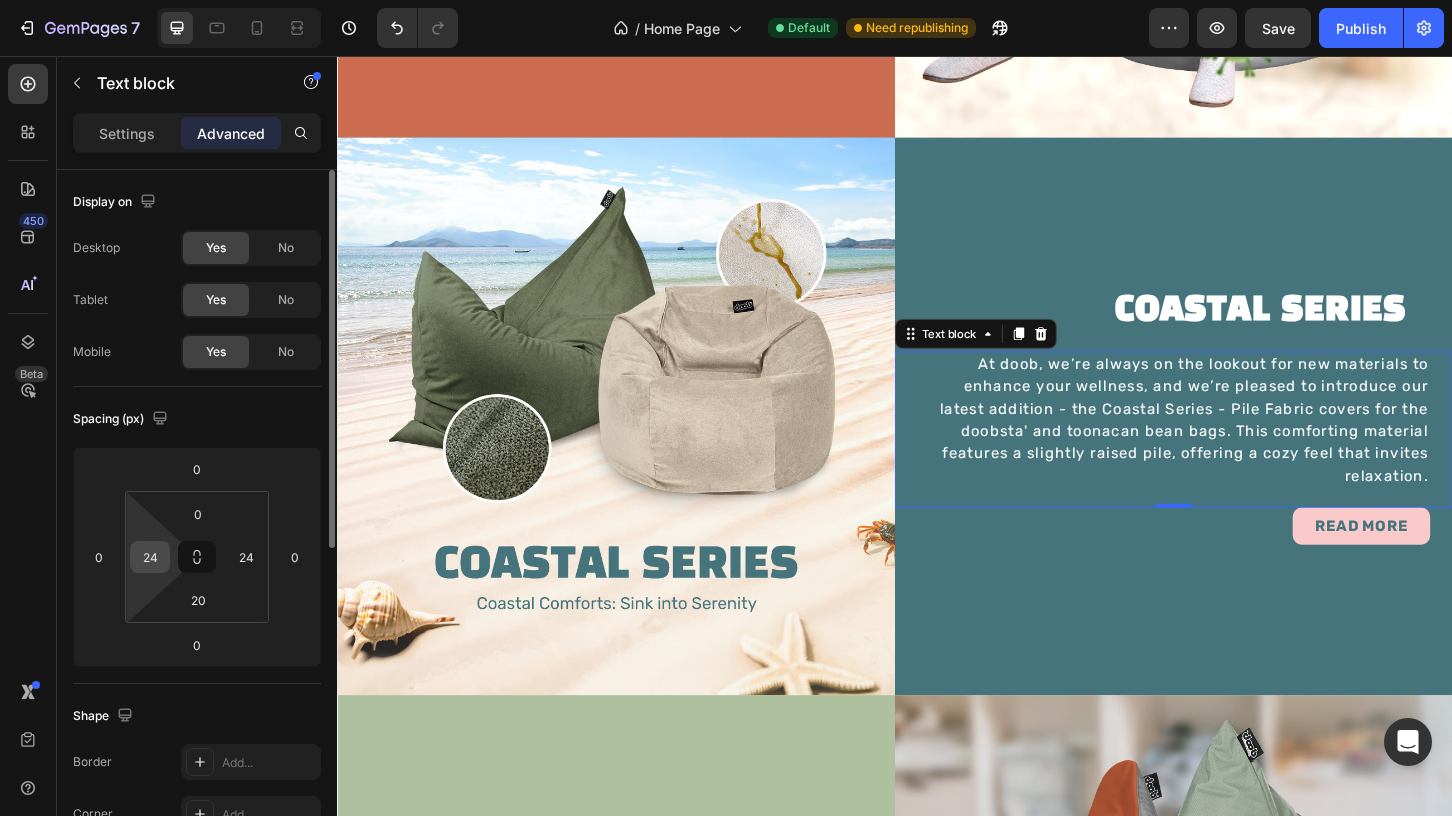 click on "24" at bounding box center [150, 557] 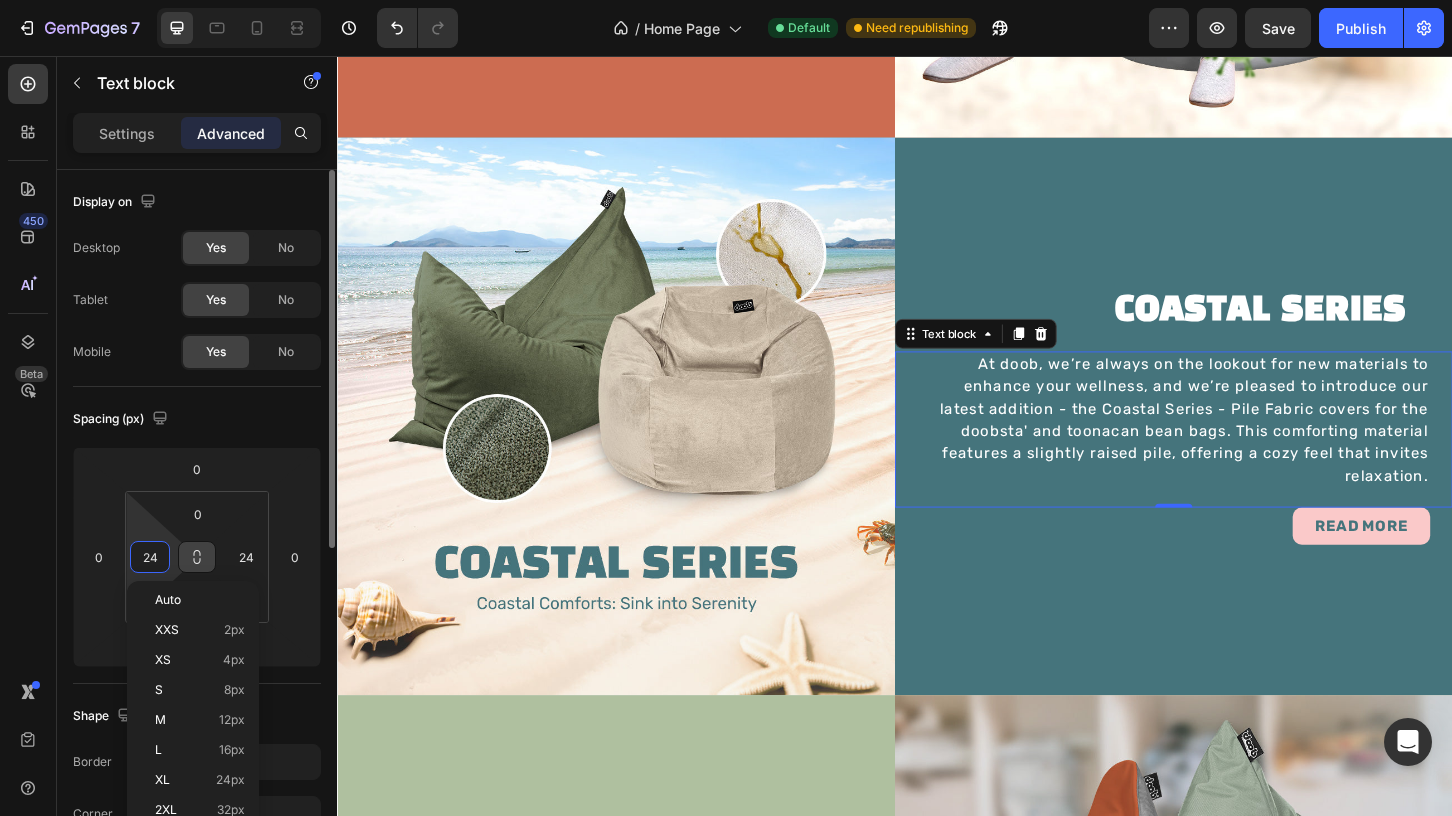 paste on "48" 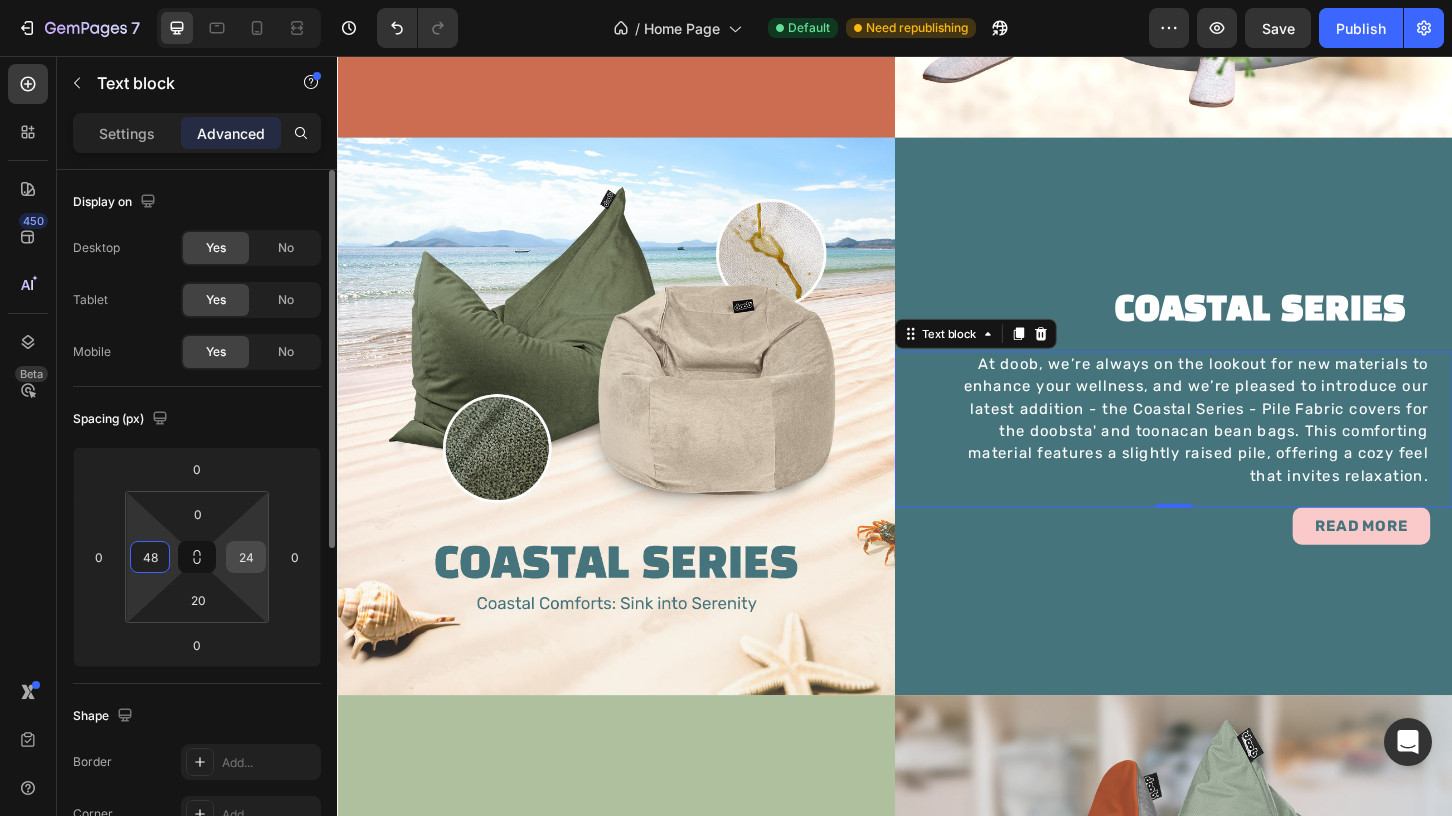 type on "48" 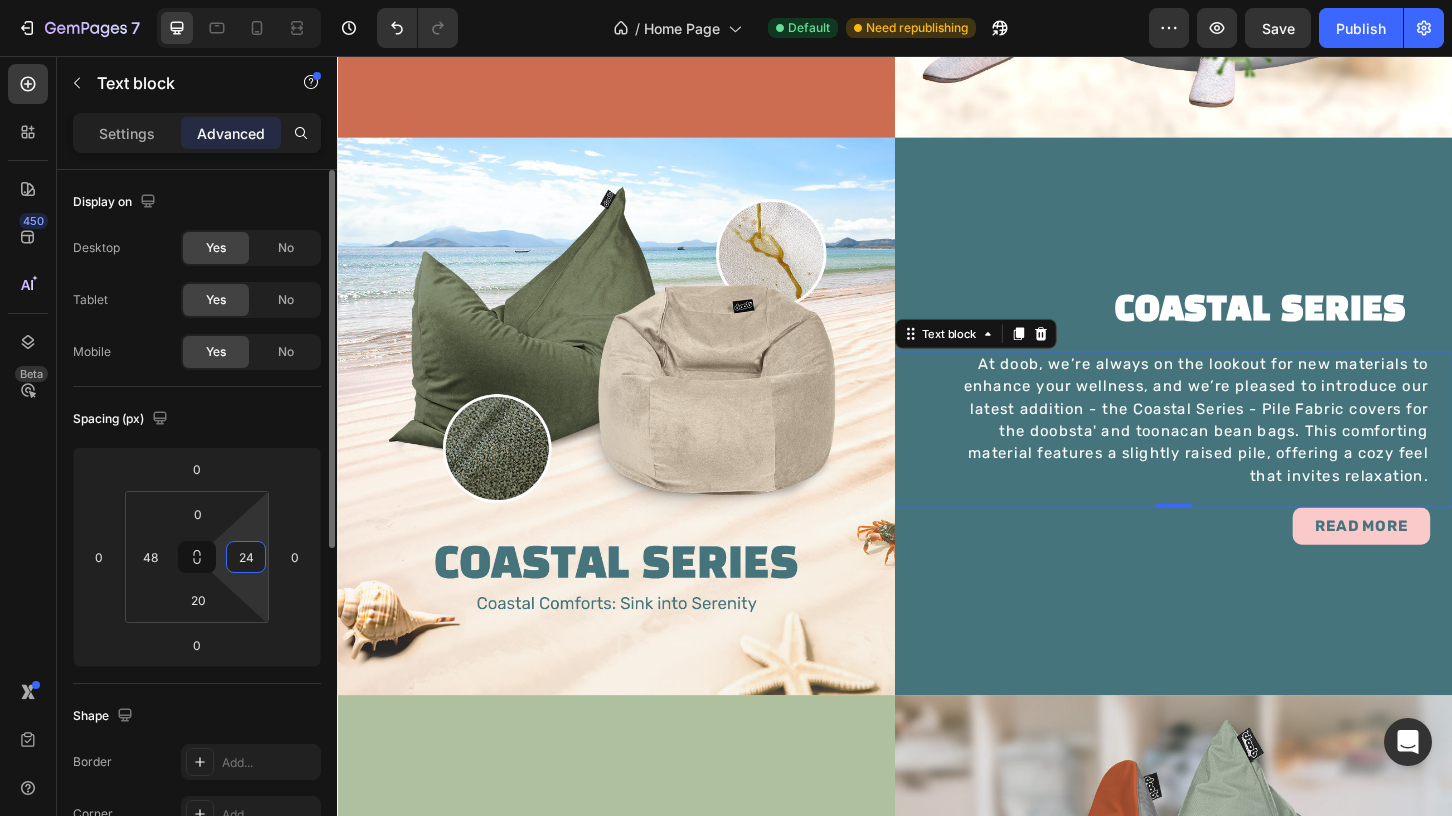 click on "24" at bounding box center [246, 557] 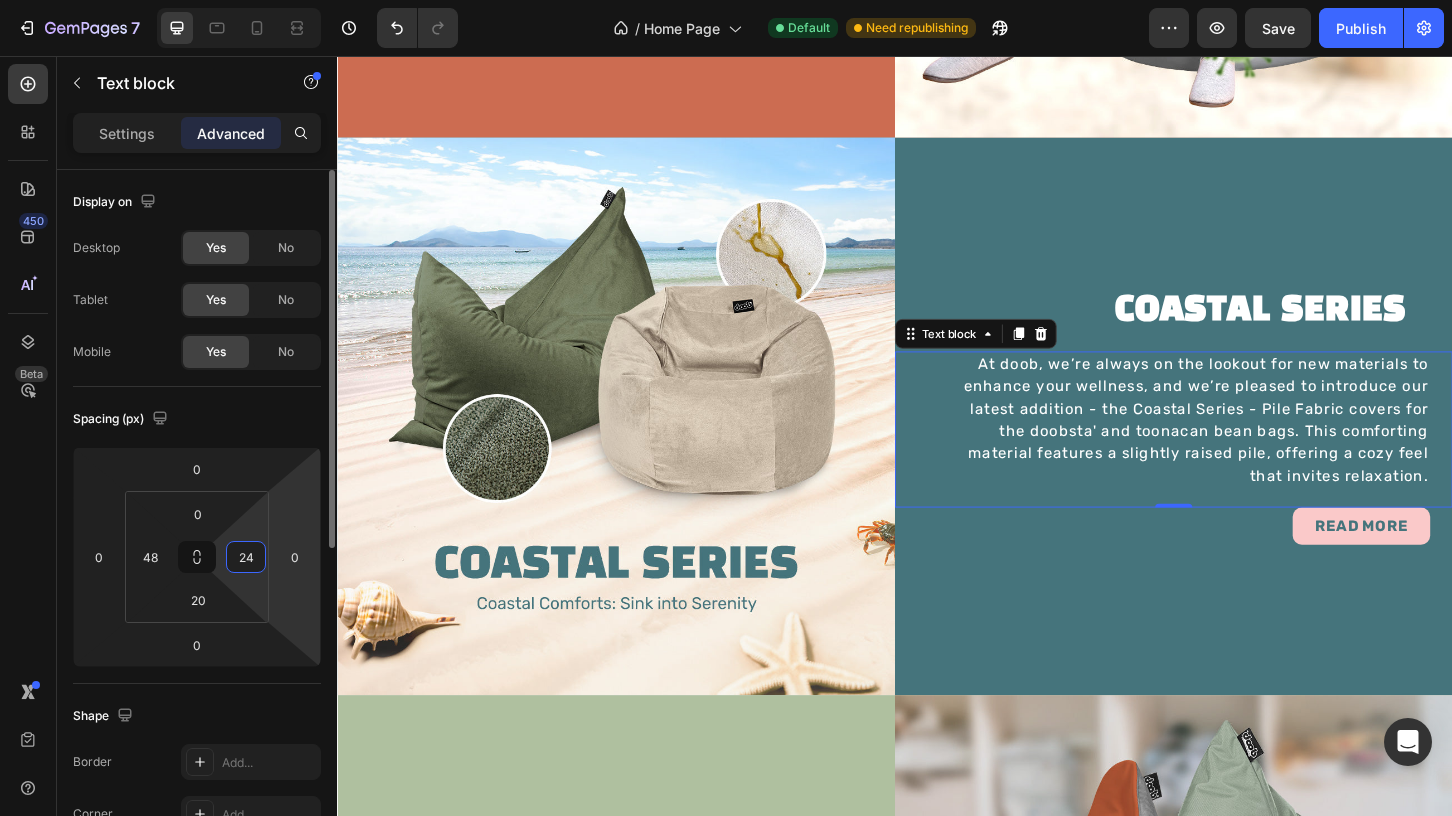 paste on "48" 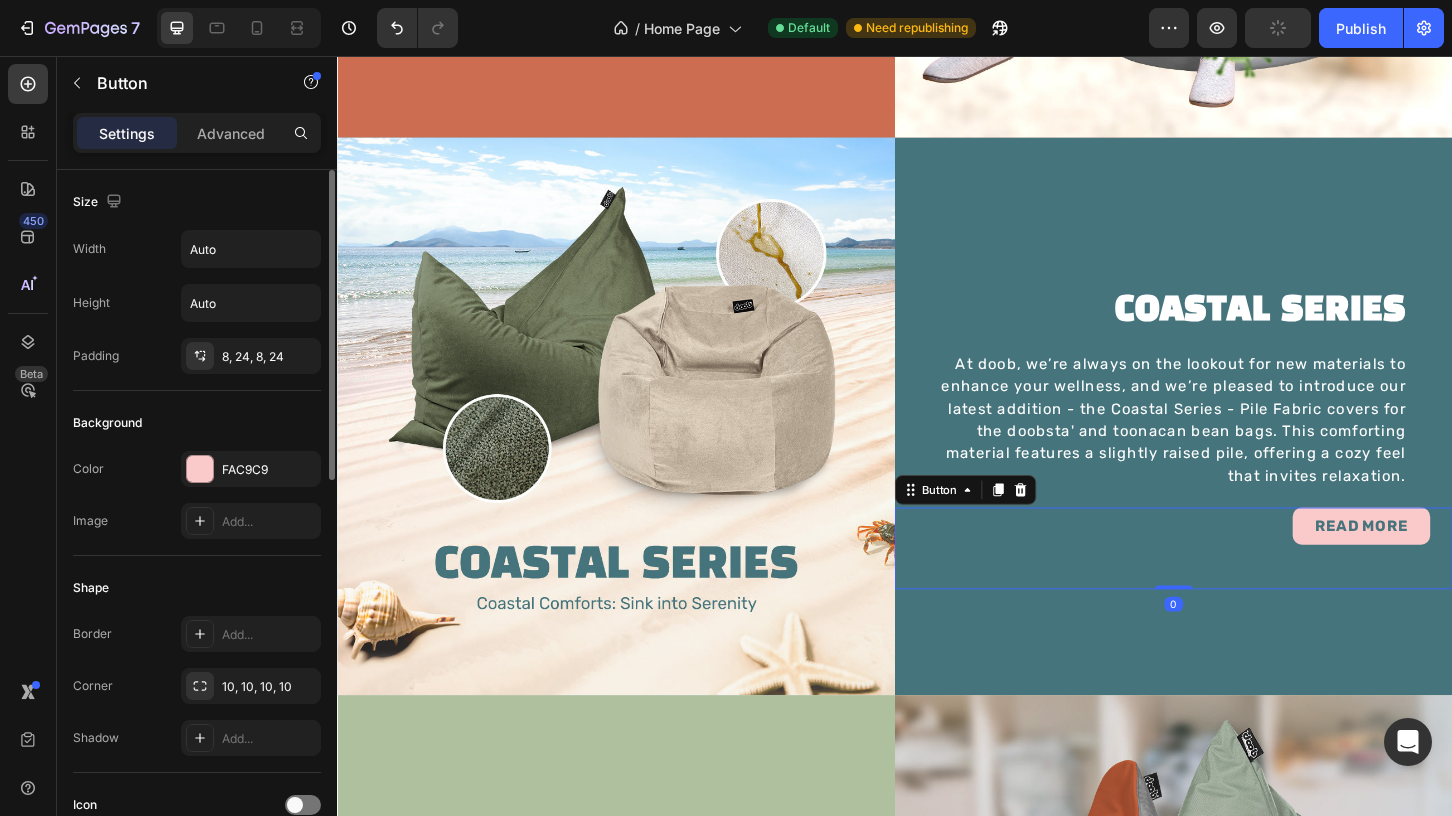 click on "READ MORE Button   0" at bounding box center (1237, 586) 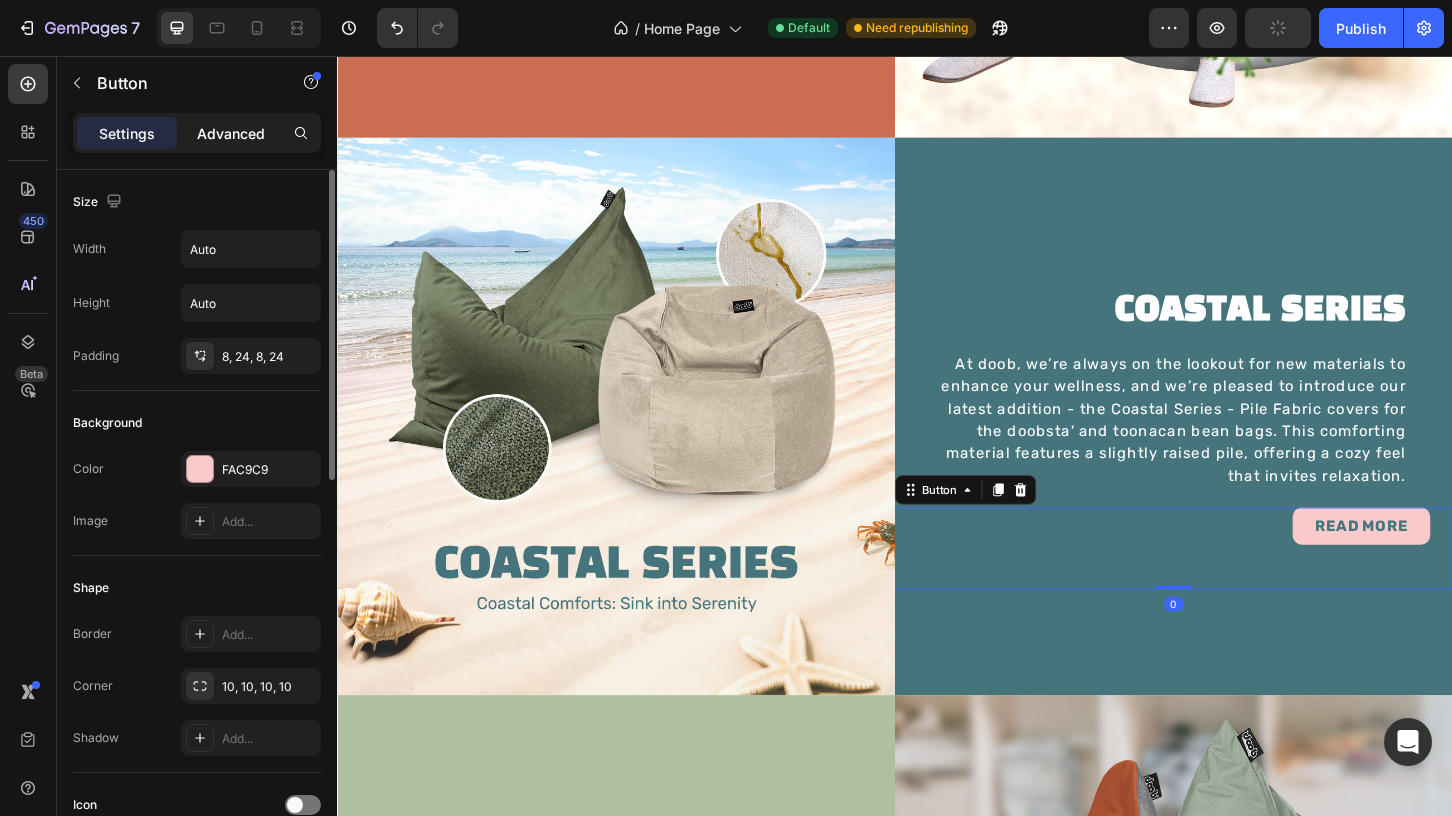 click on "Advanced" at bounding box center (231, 133) 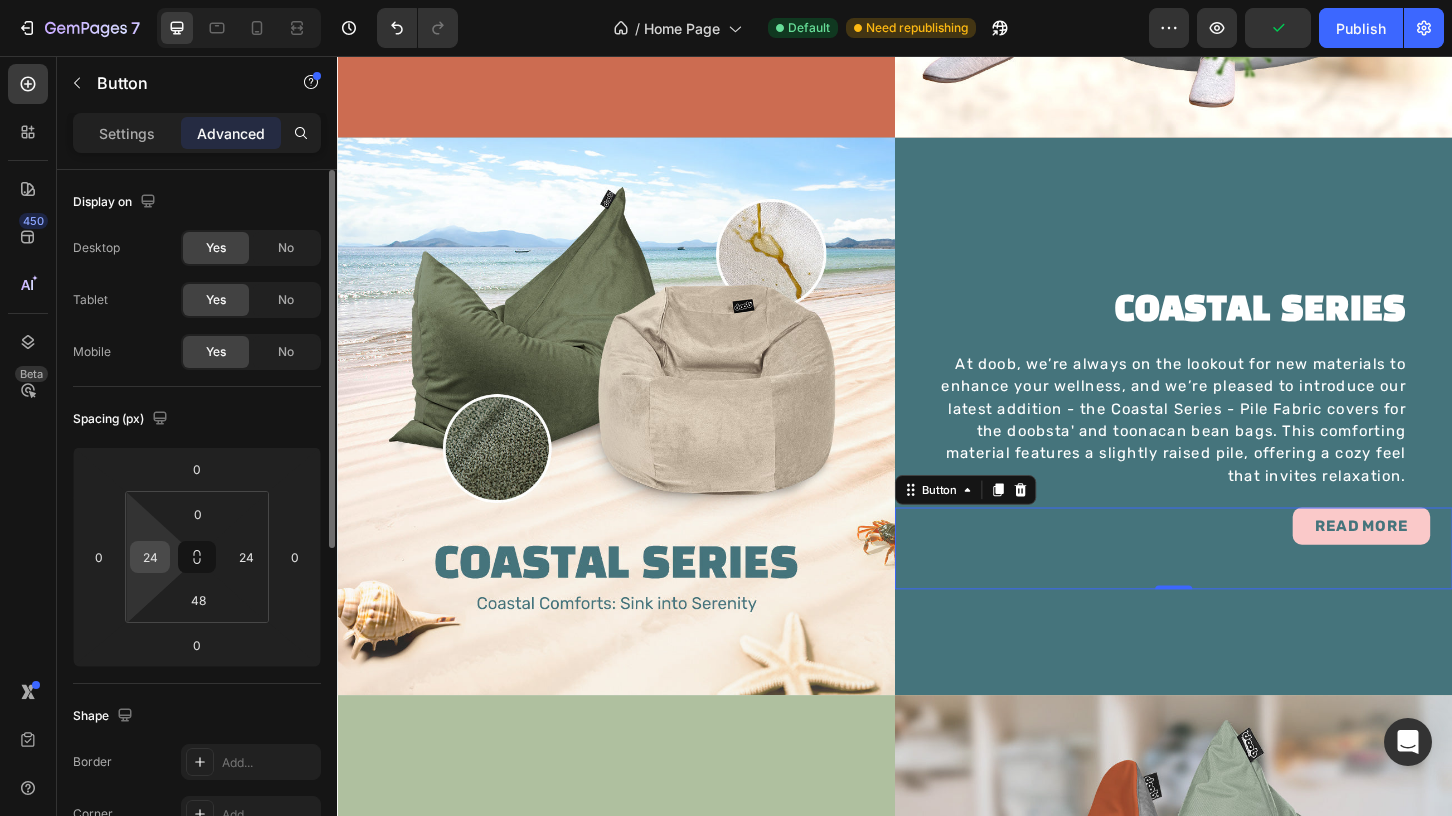 click on "24" at bounding box center [150, 557] 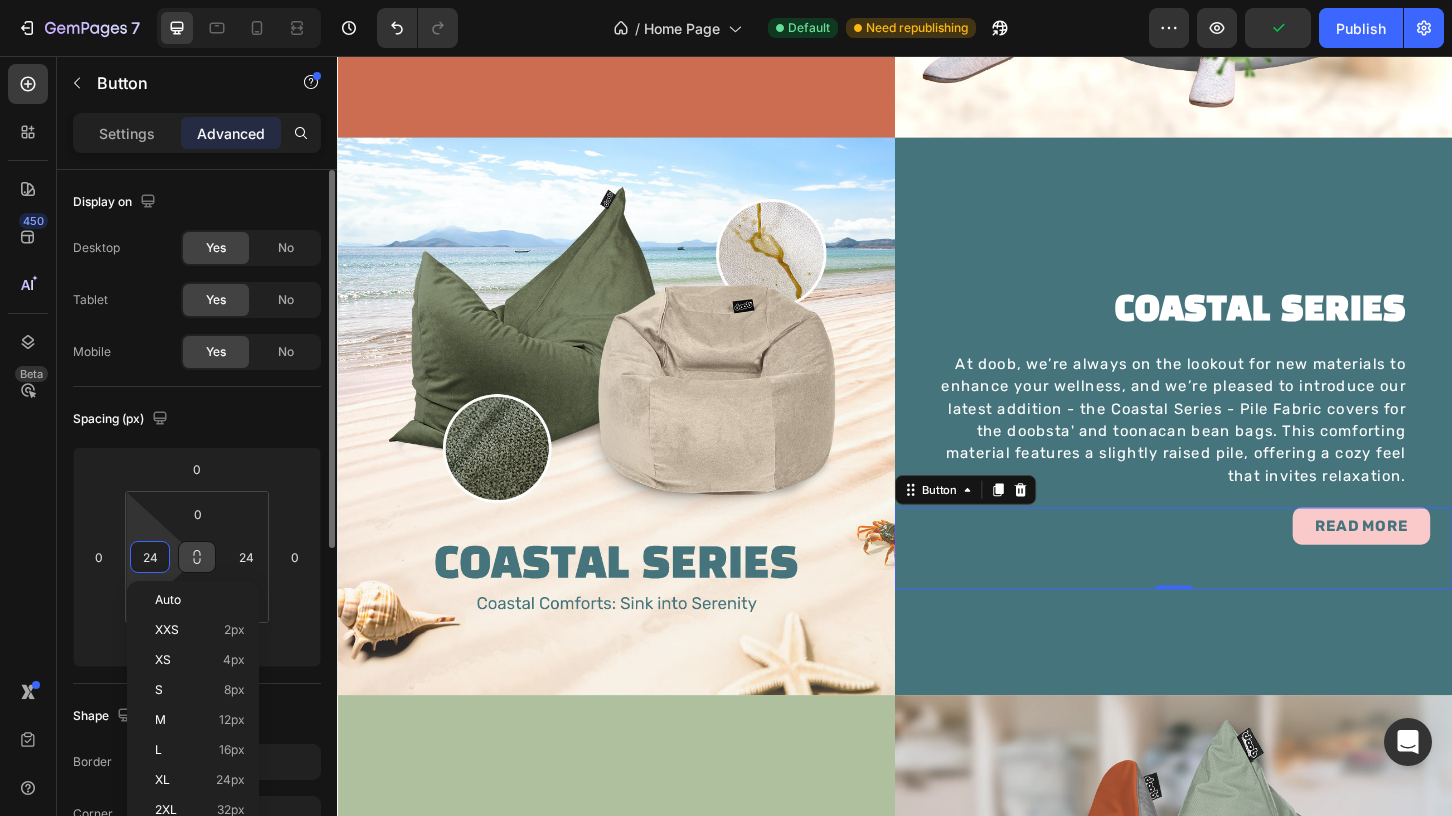 paste on "48" 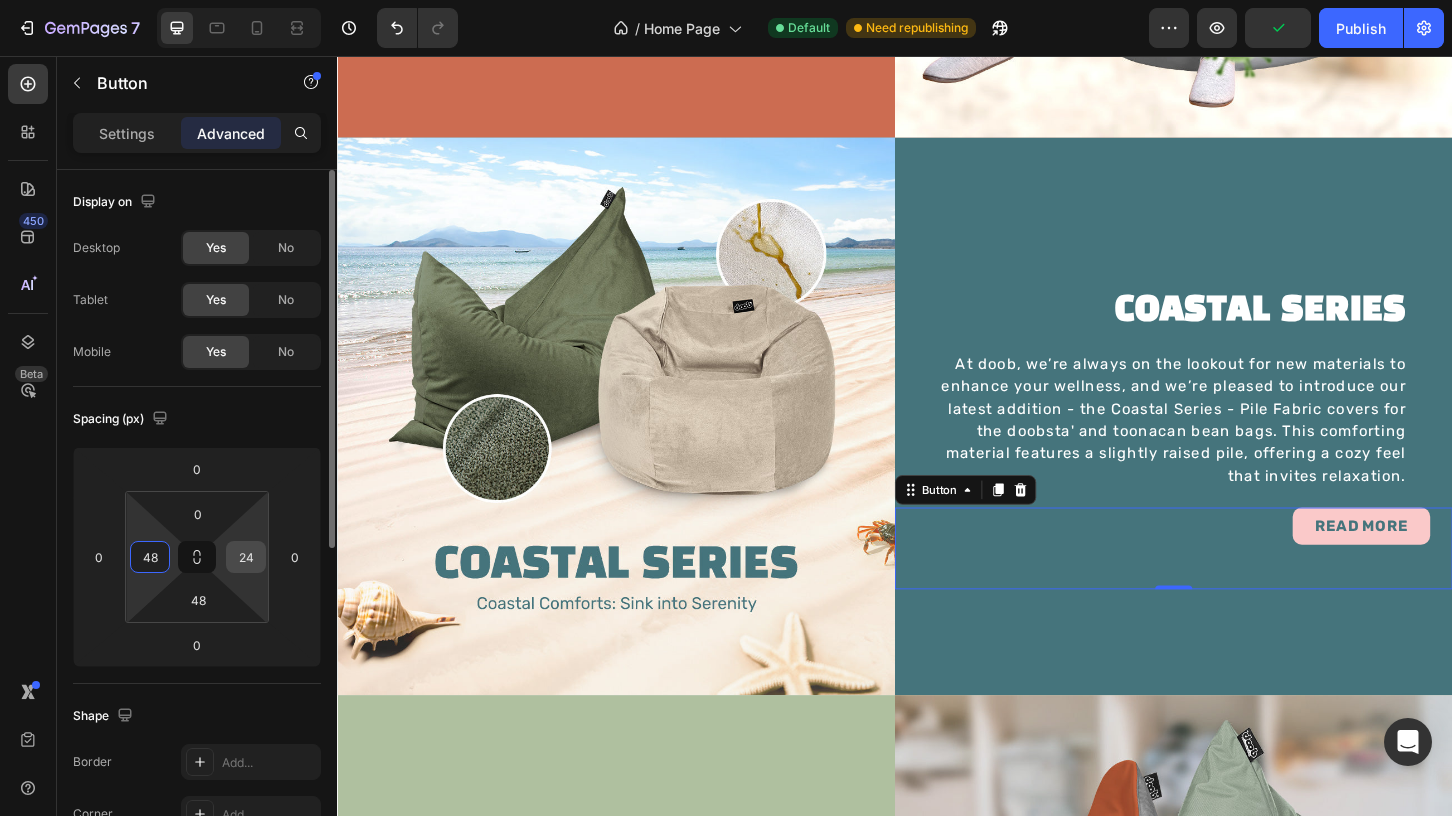 type on "48" 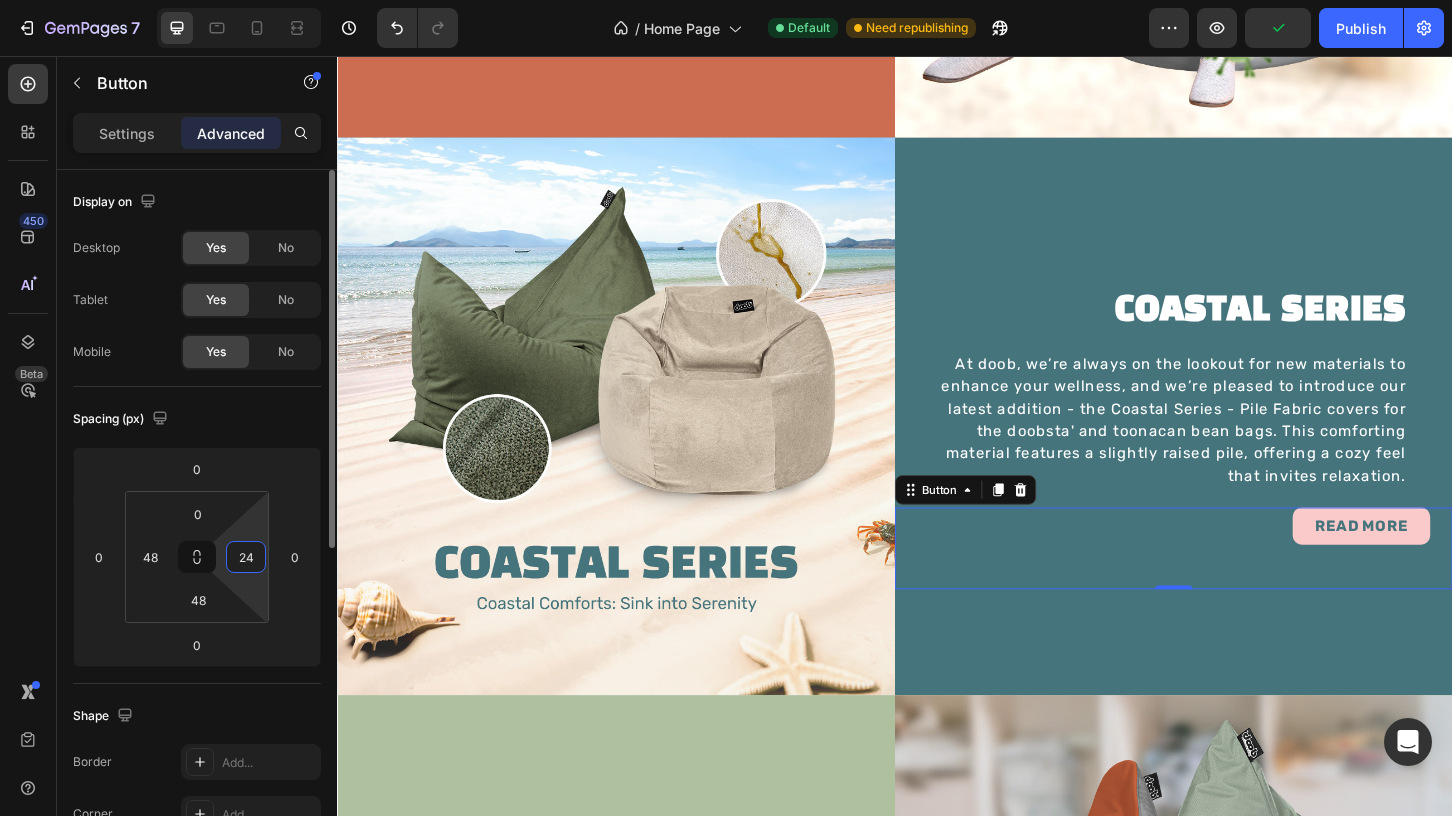 click on "24" at bounding box center (246, 557) 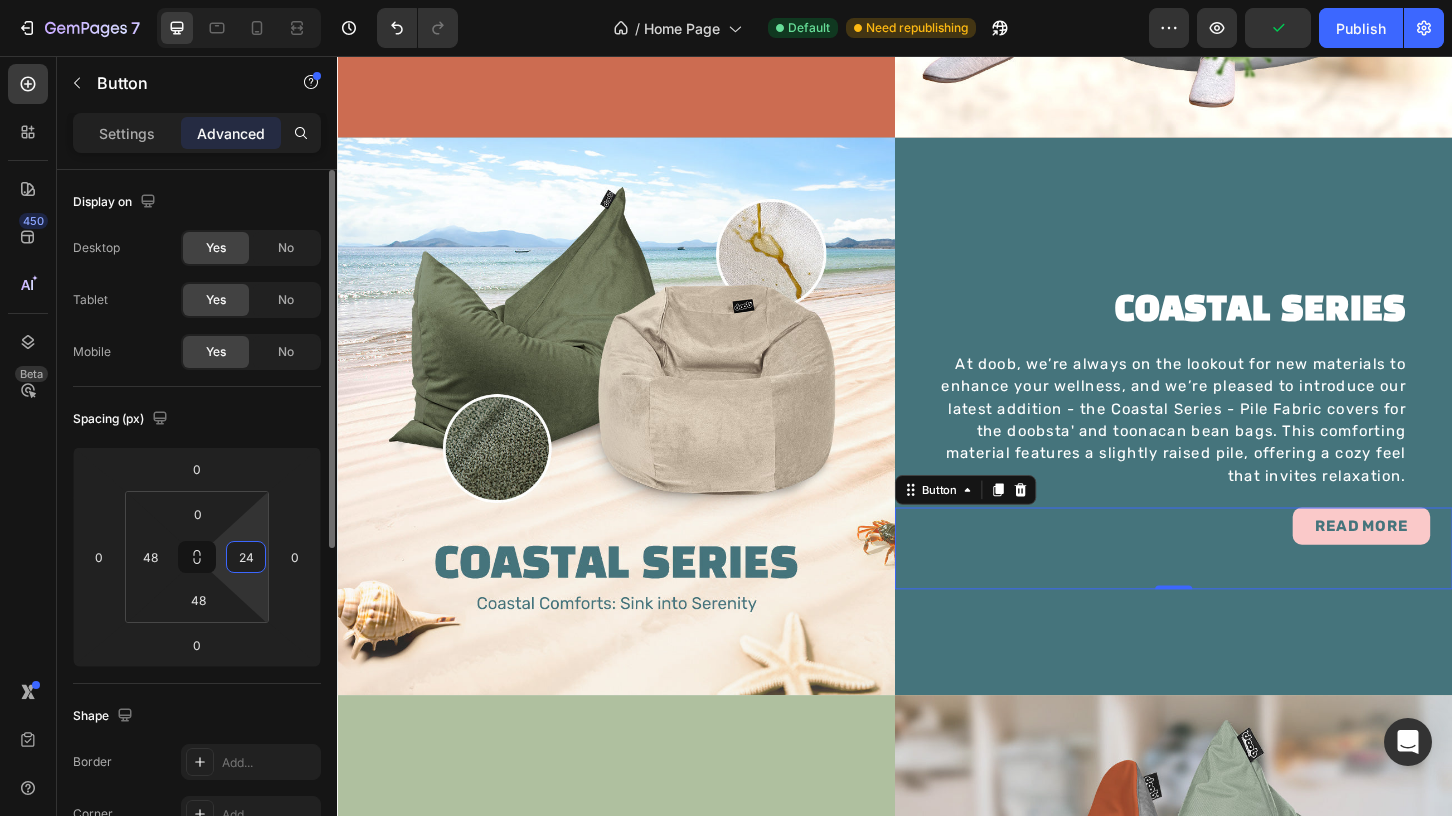 paste on "48" 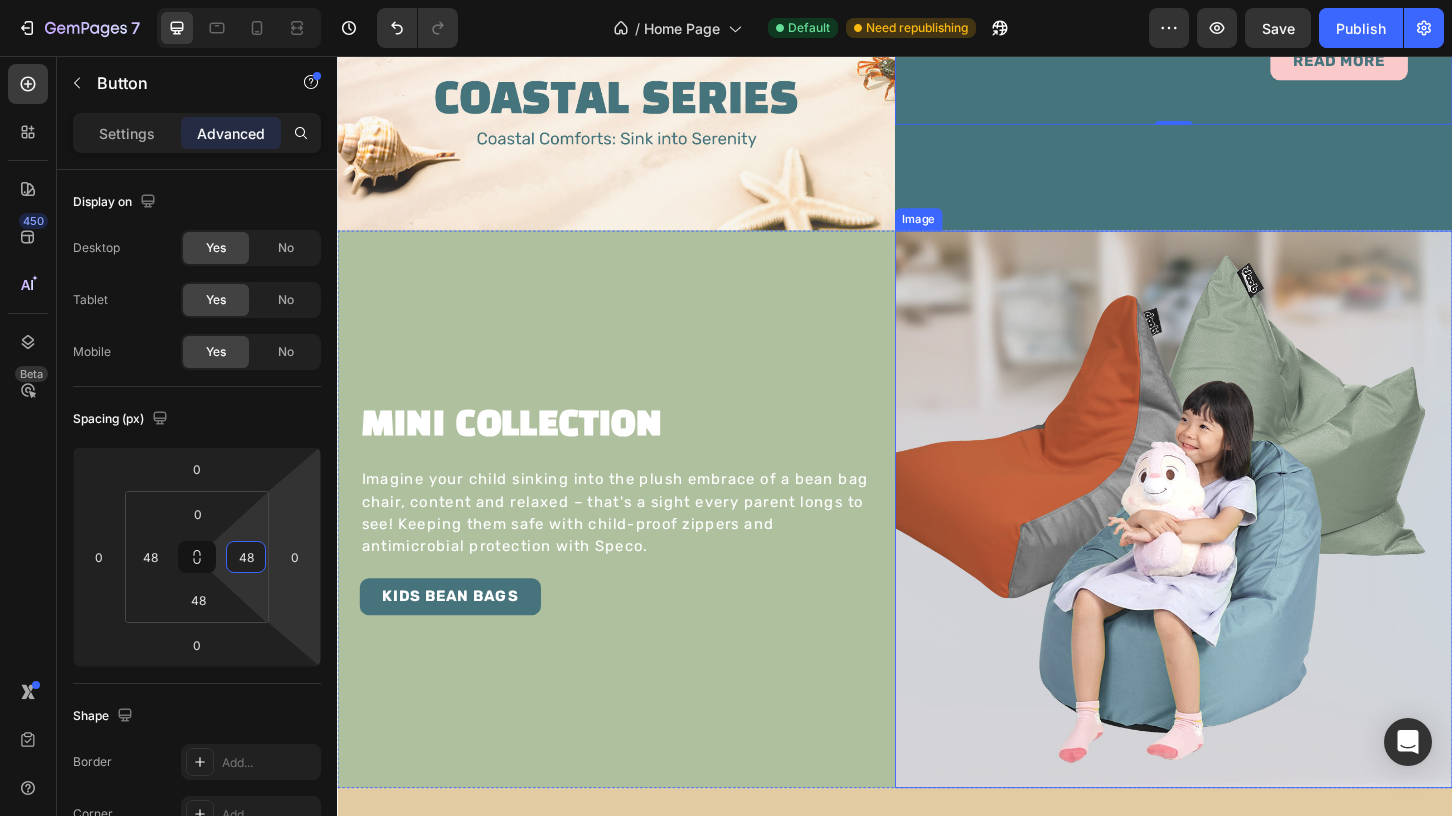 scroll, scrollTop: 2885, scrollLeft: 0, axis: vertical 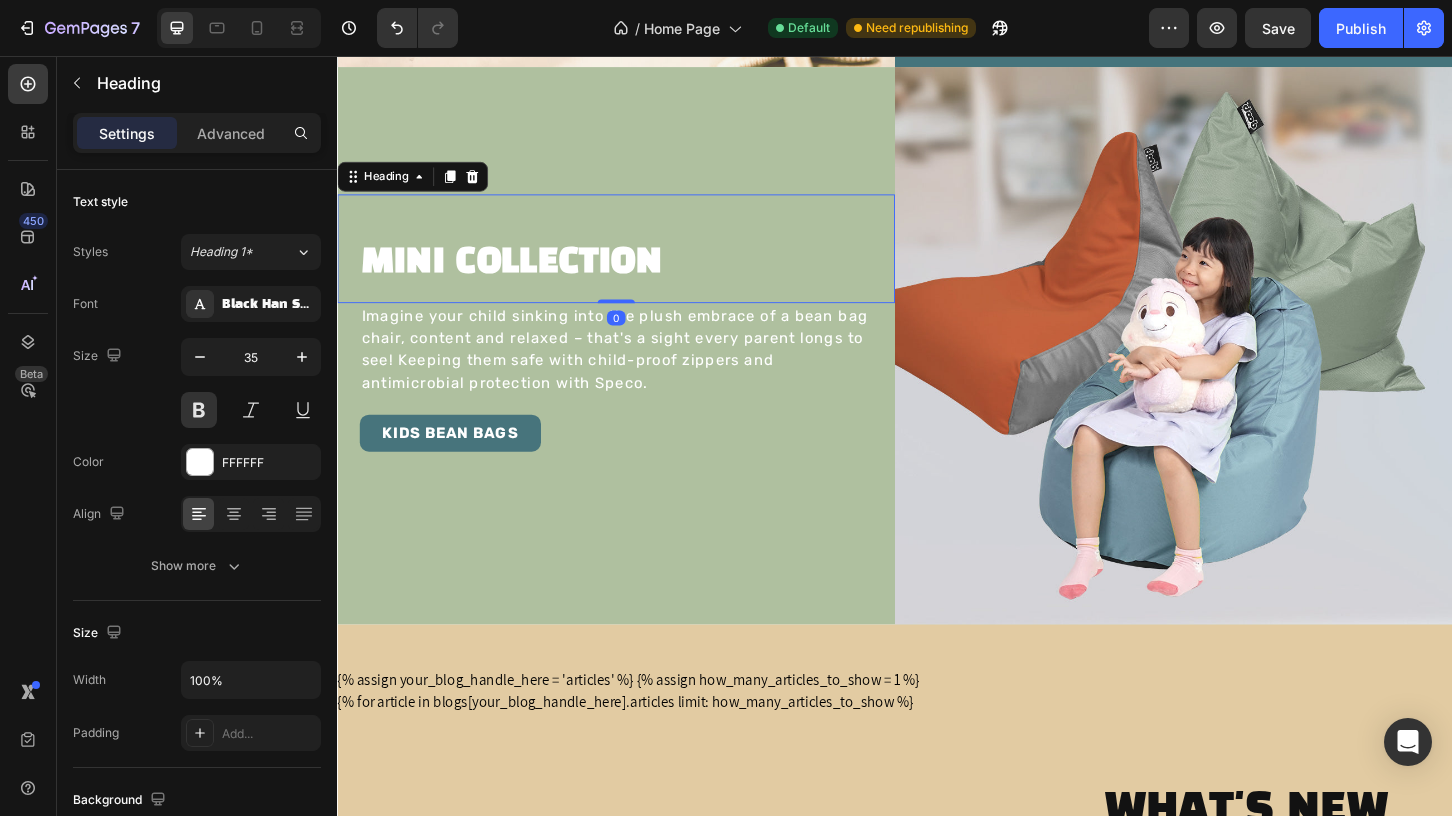 click on "MINI COLLECTION" at bounding box center [637, 278] 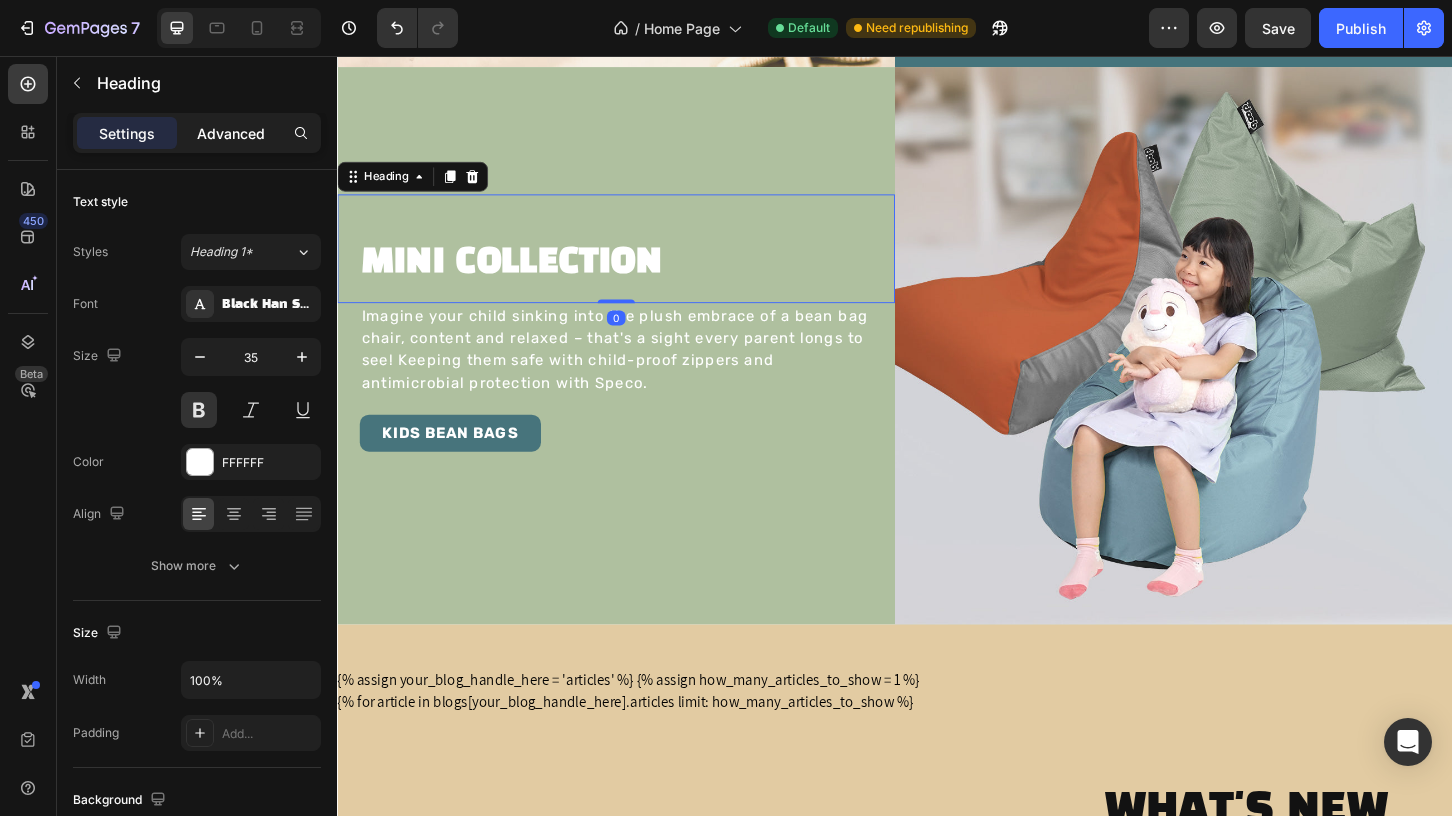 click on "Advanced" at bounding box center (231, 133) 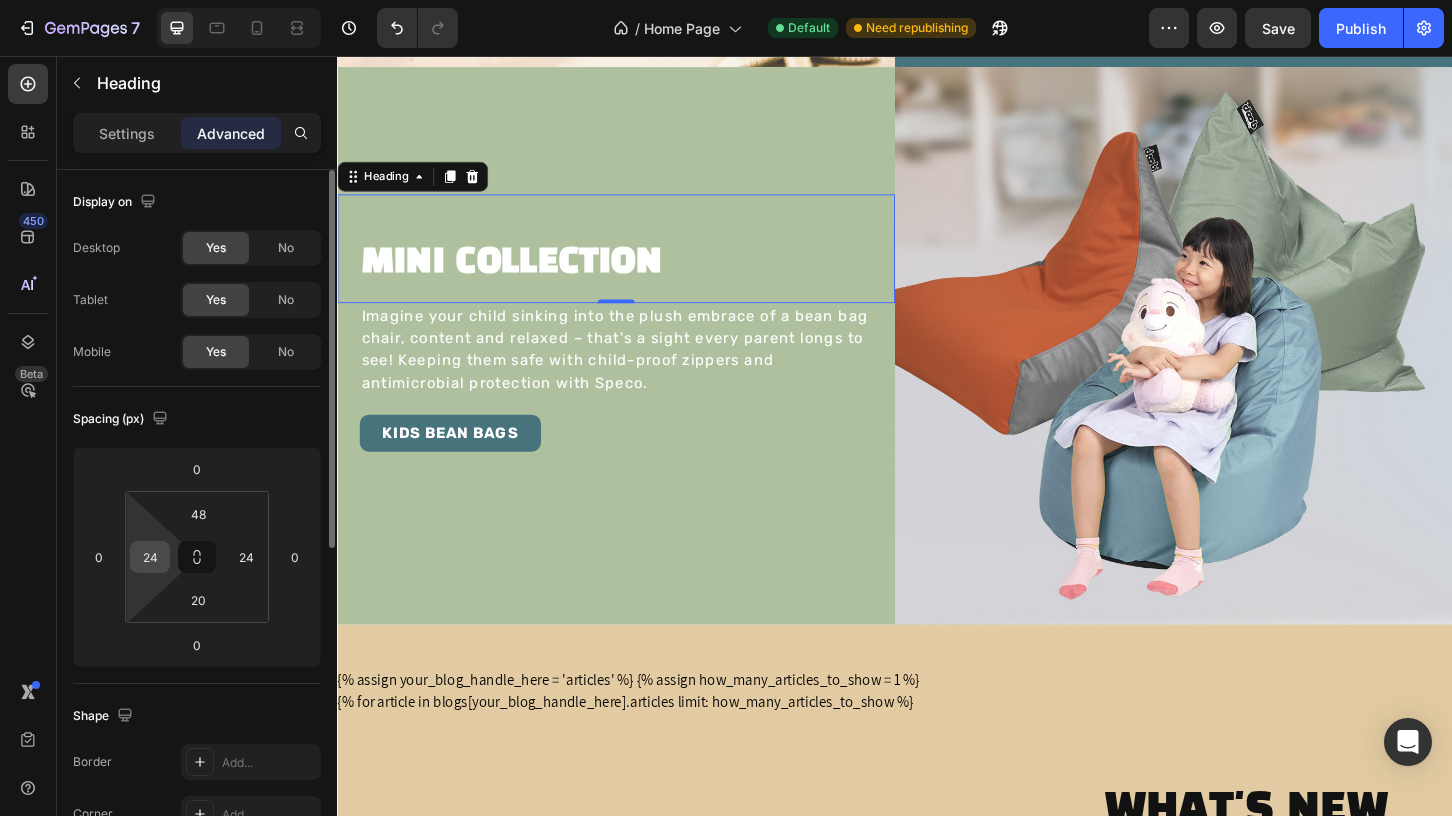 click on "24" at bounding box center [150, 557] 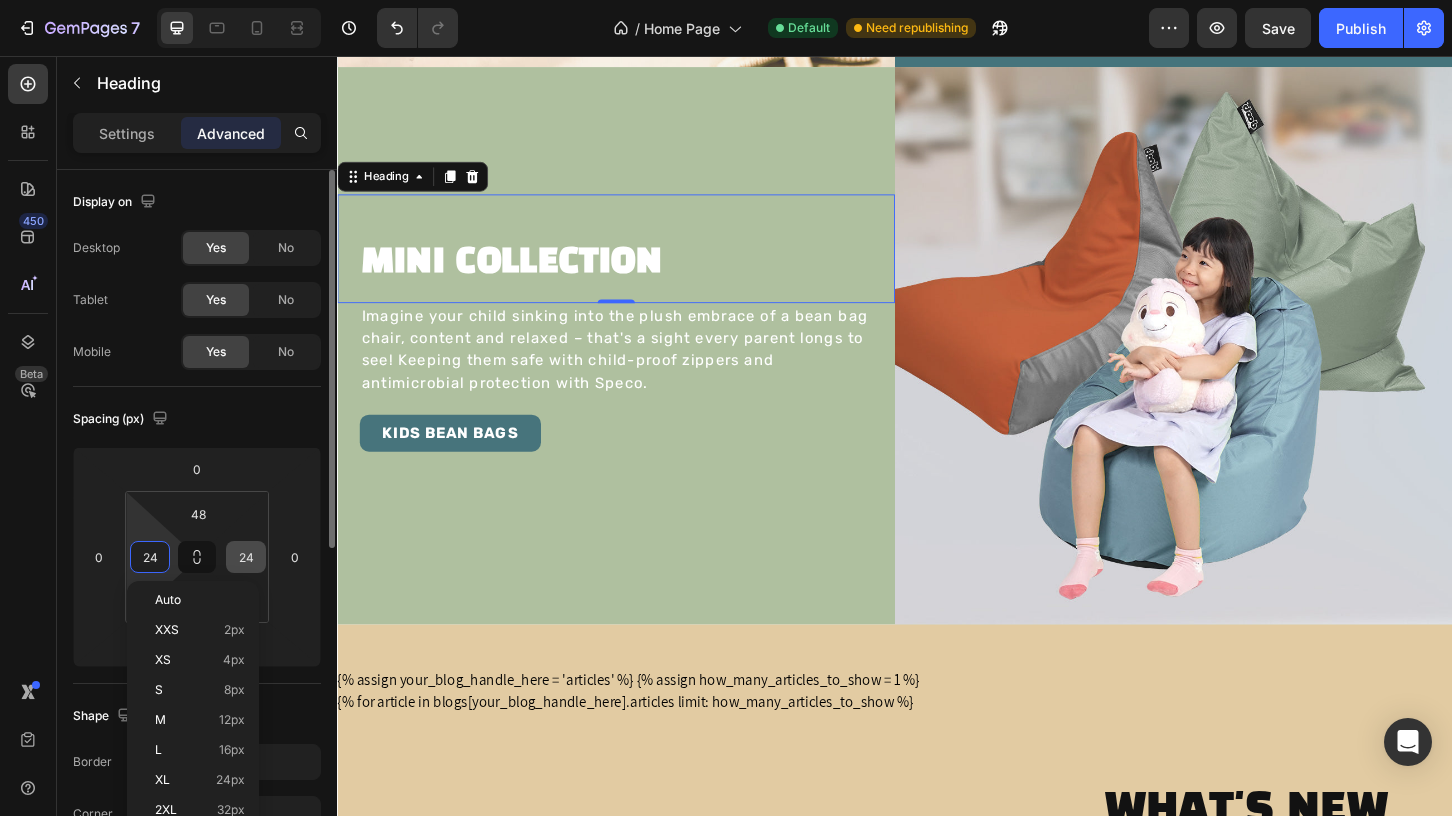paste on "48" 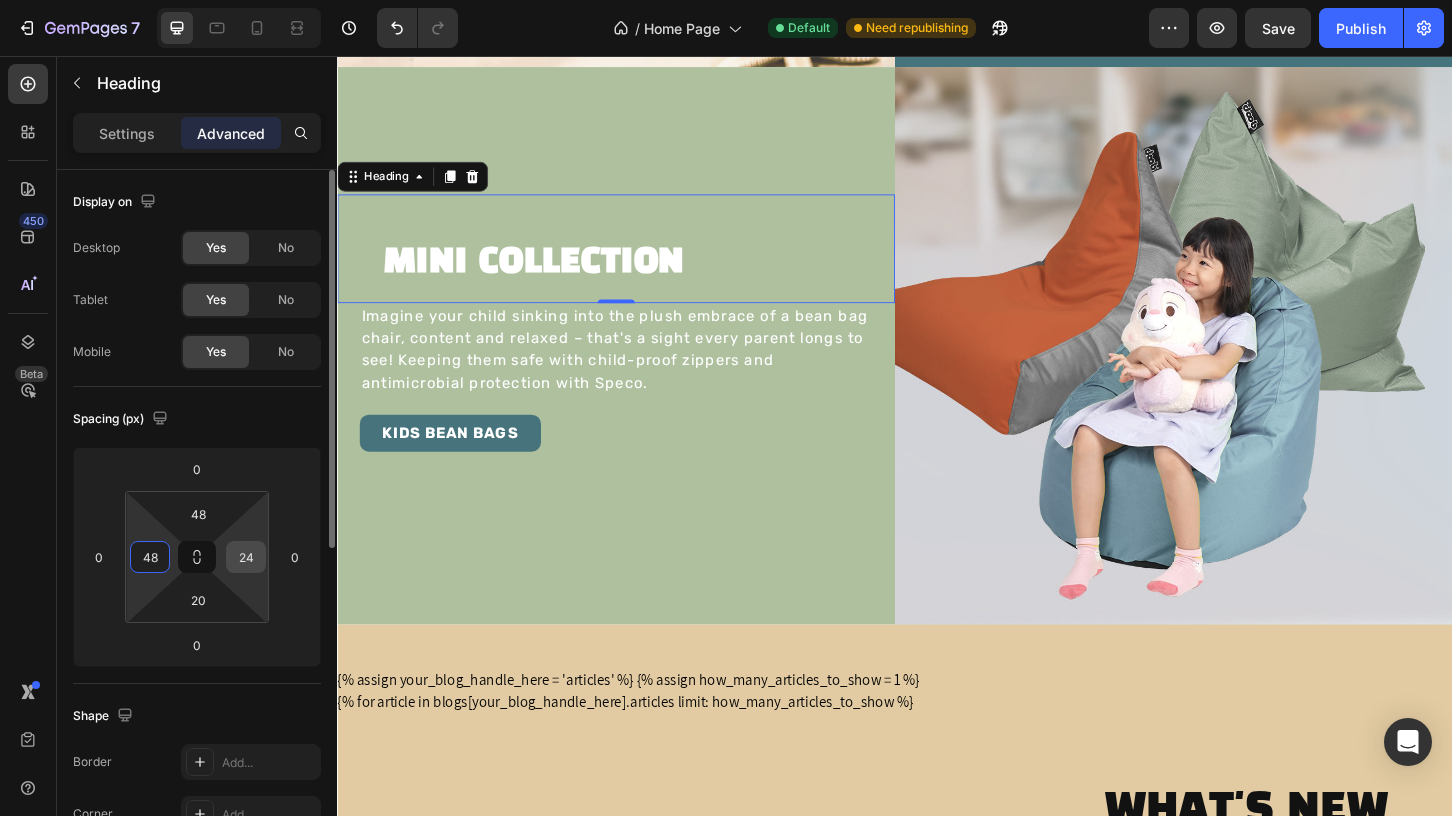 type on "48" 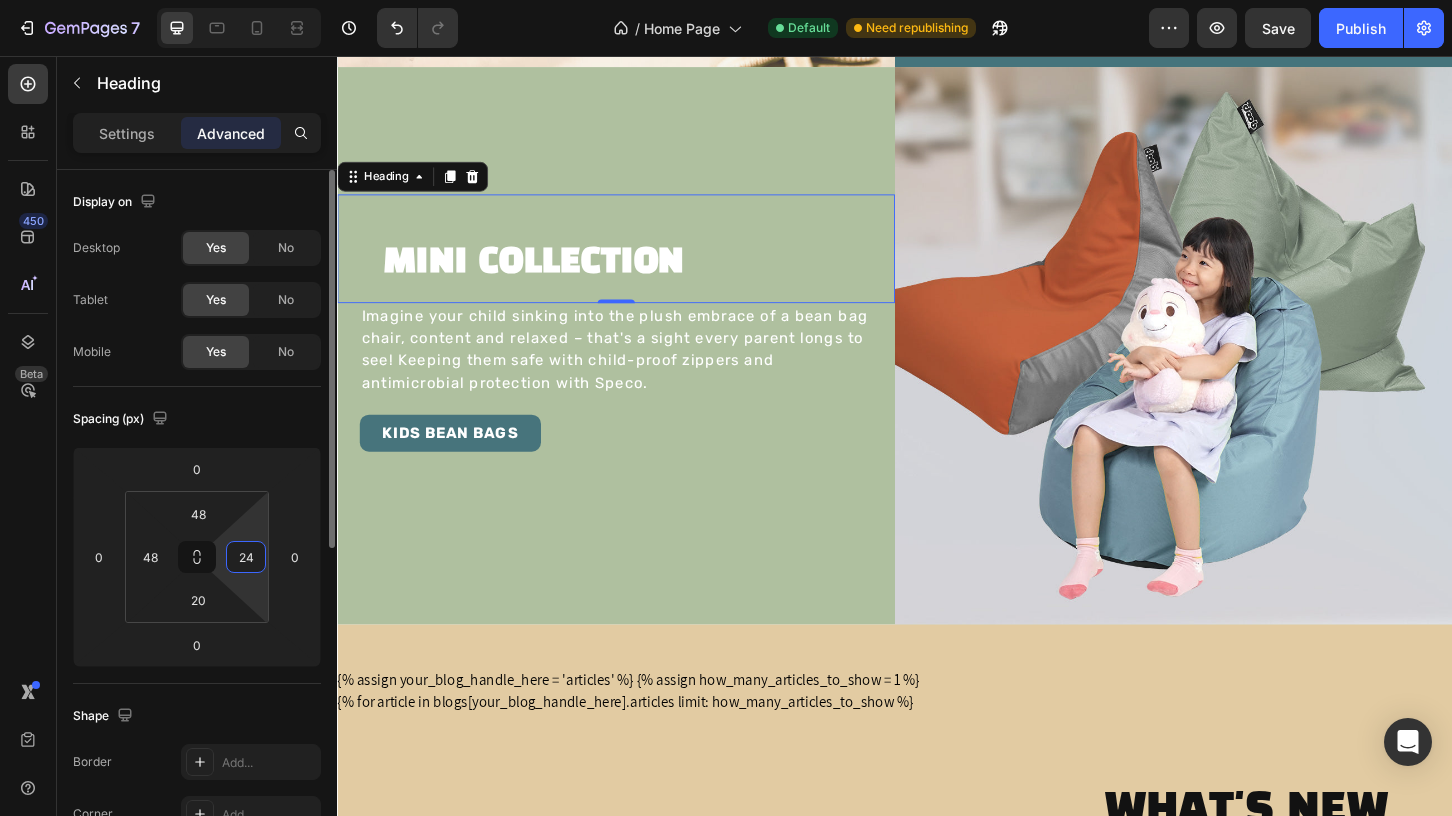 click on "24" at bounding box center (246, 557) 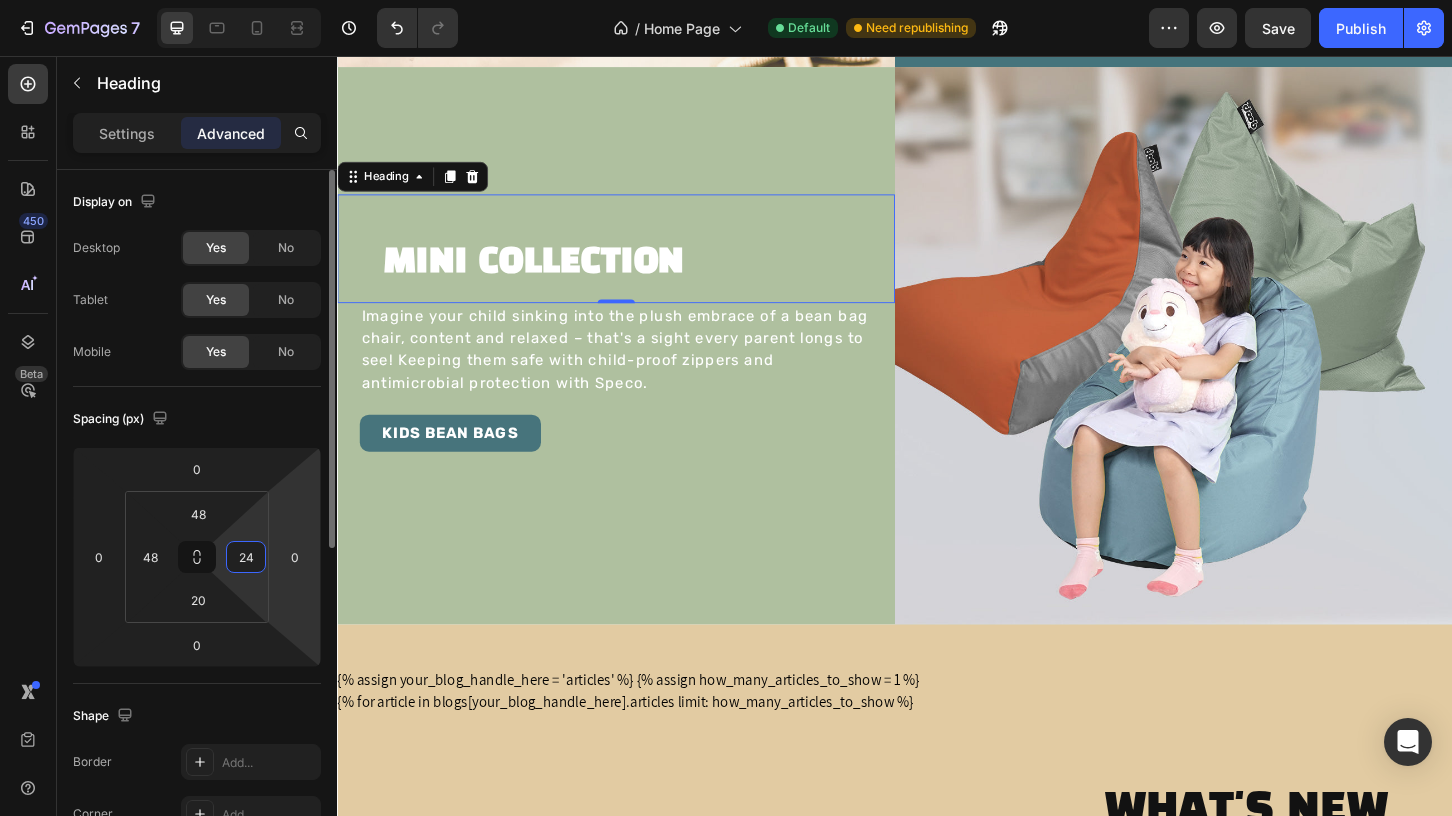 paste on "48" 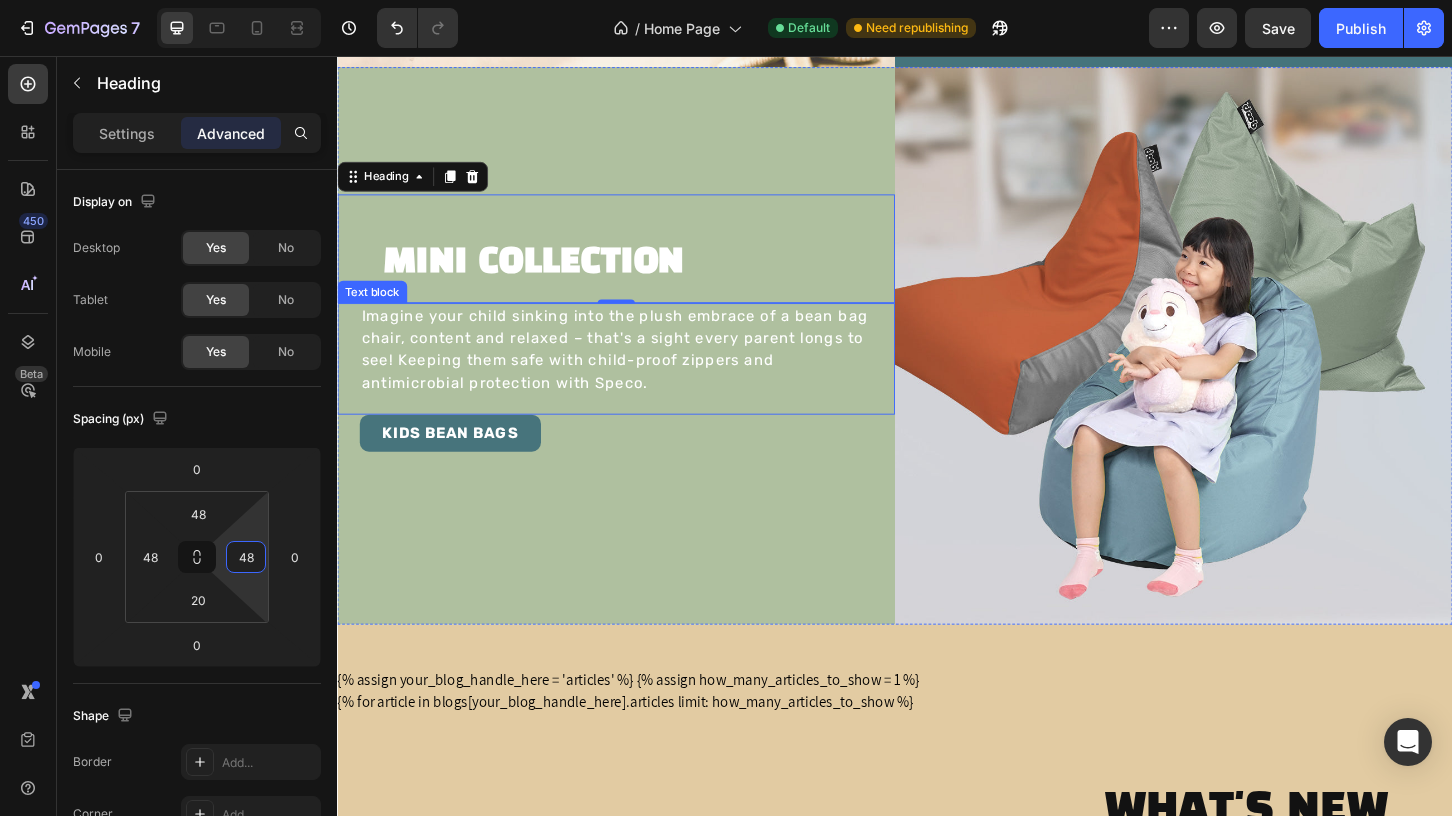 click on "Imagine your child sinking into the plush embrace of a bean bag chair, content and relaxed – that's a sight every parent longs to see! Keeping them safe with child-proof zippers and antimicrobial protection with Speco." at bounding box center (637, 372) 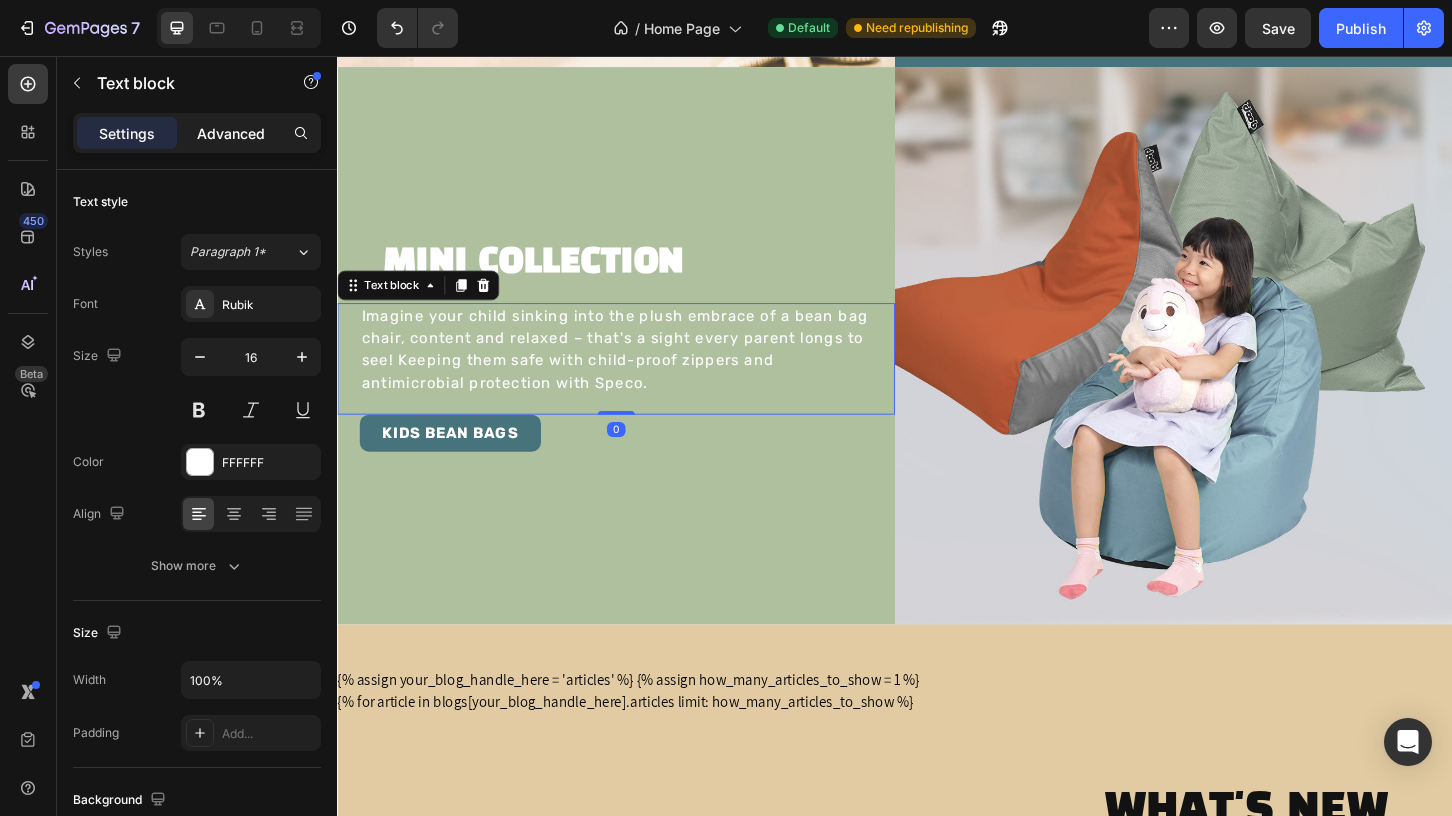 click on "Advanced" at bounding box center (231, 133) 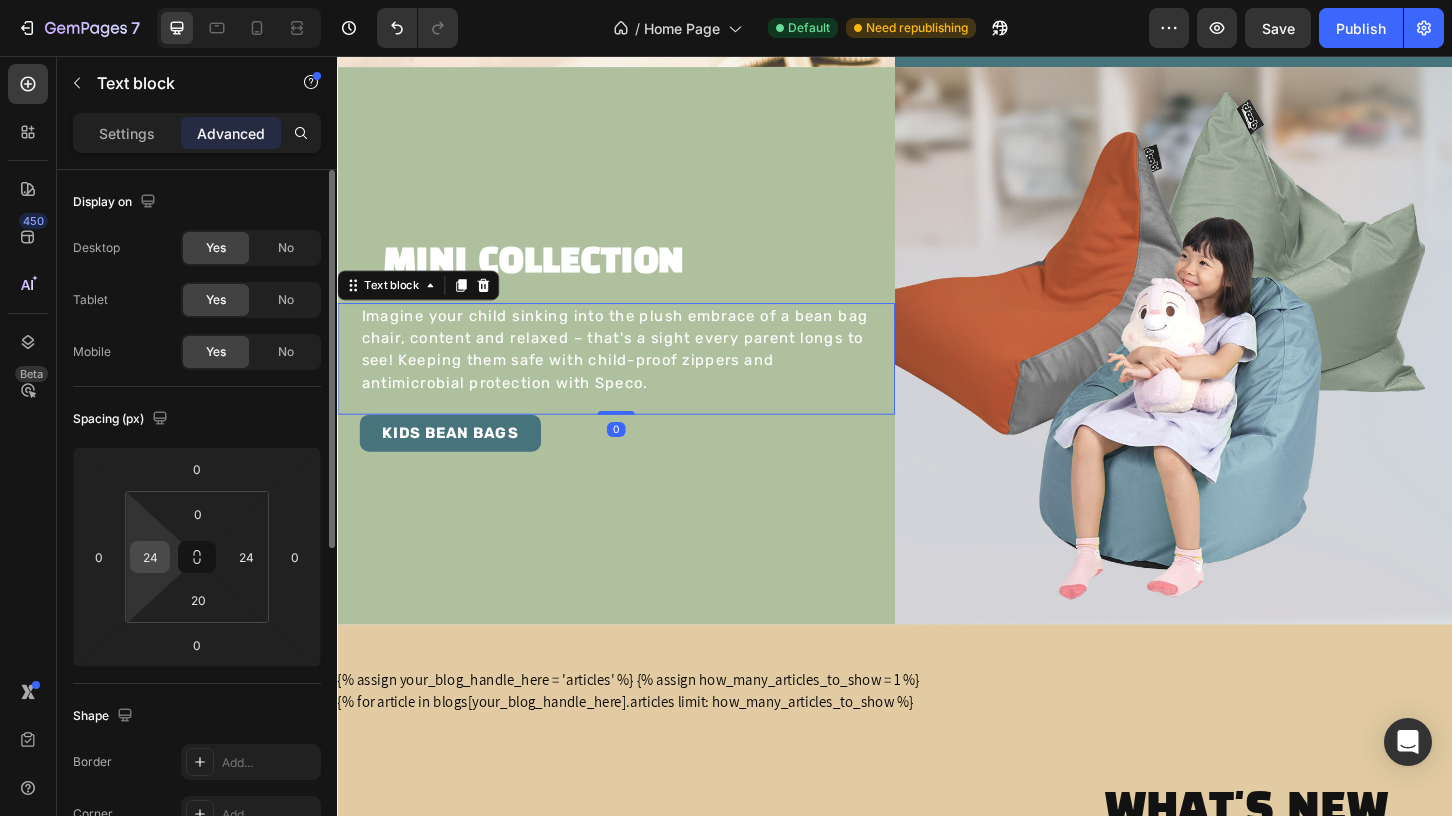 click on "24" at bounding box center [150, 557] 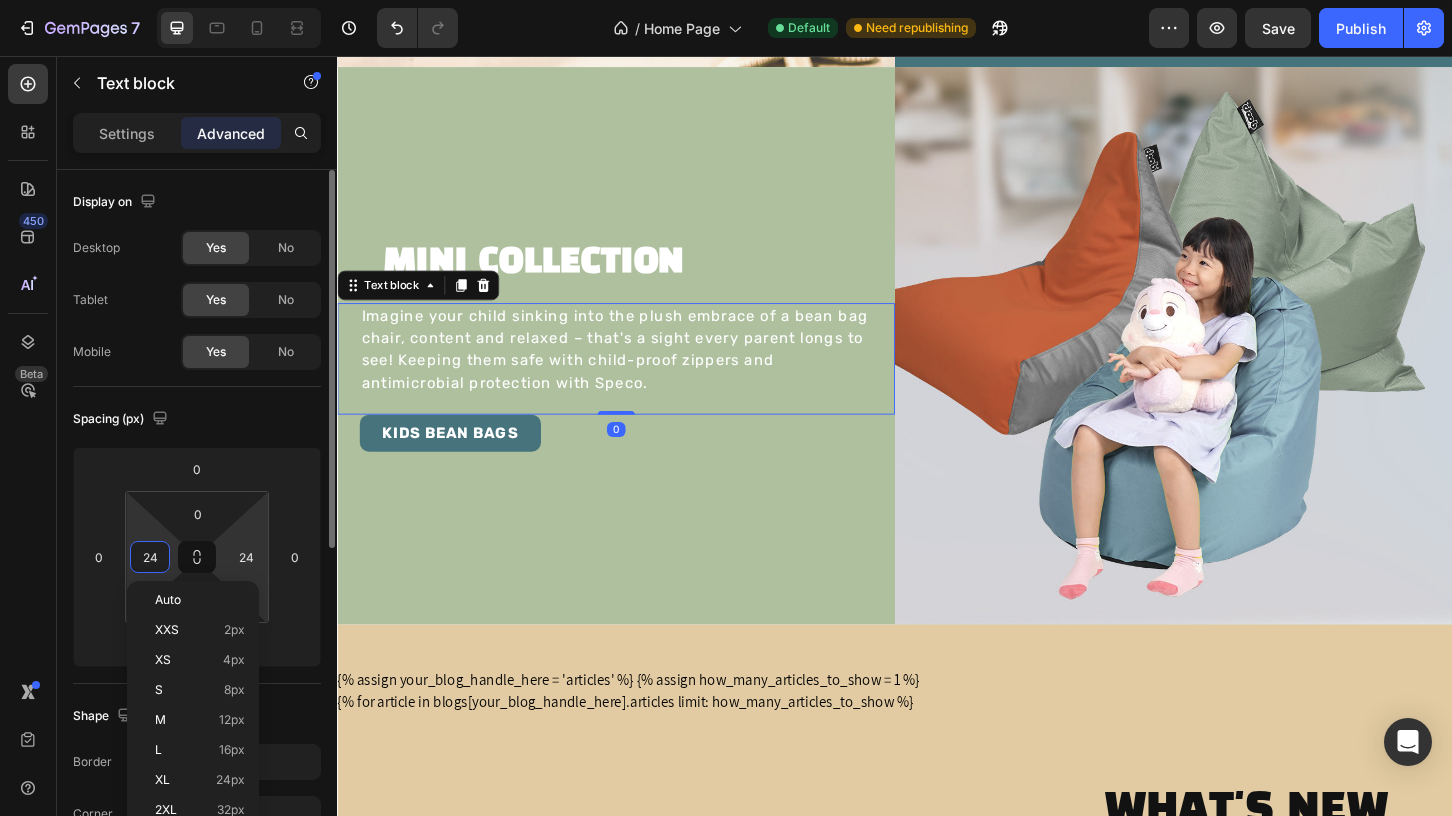 paste on "48" 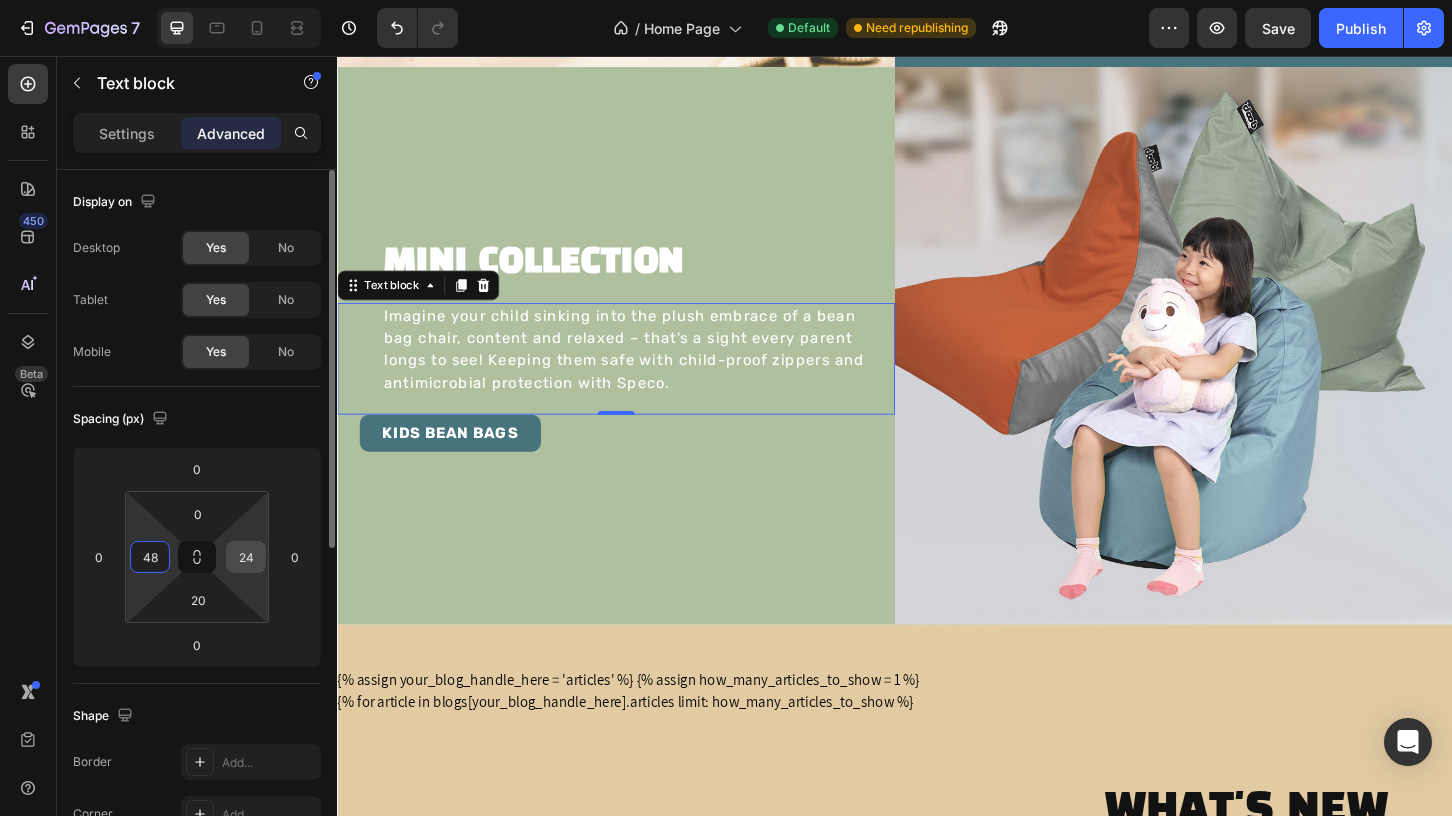 type on "48" 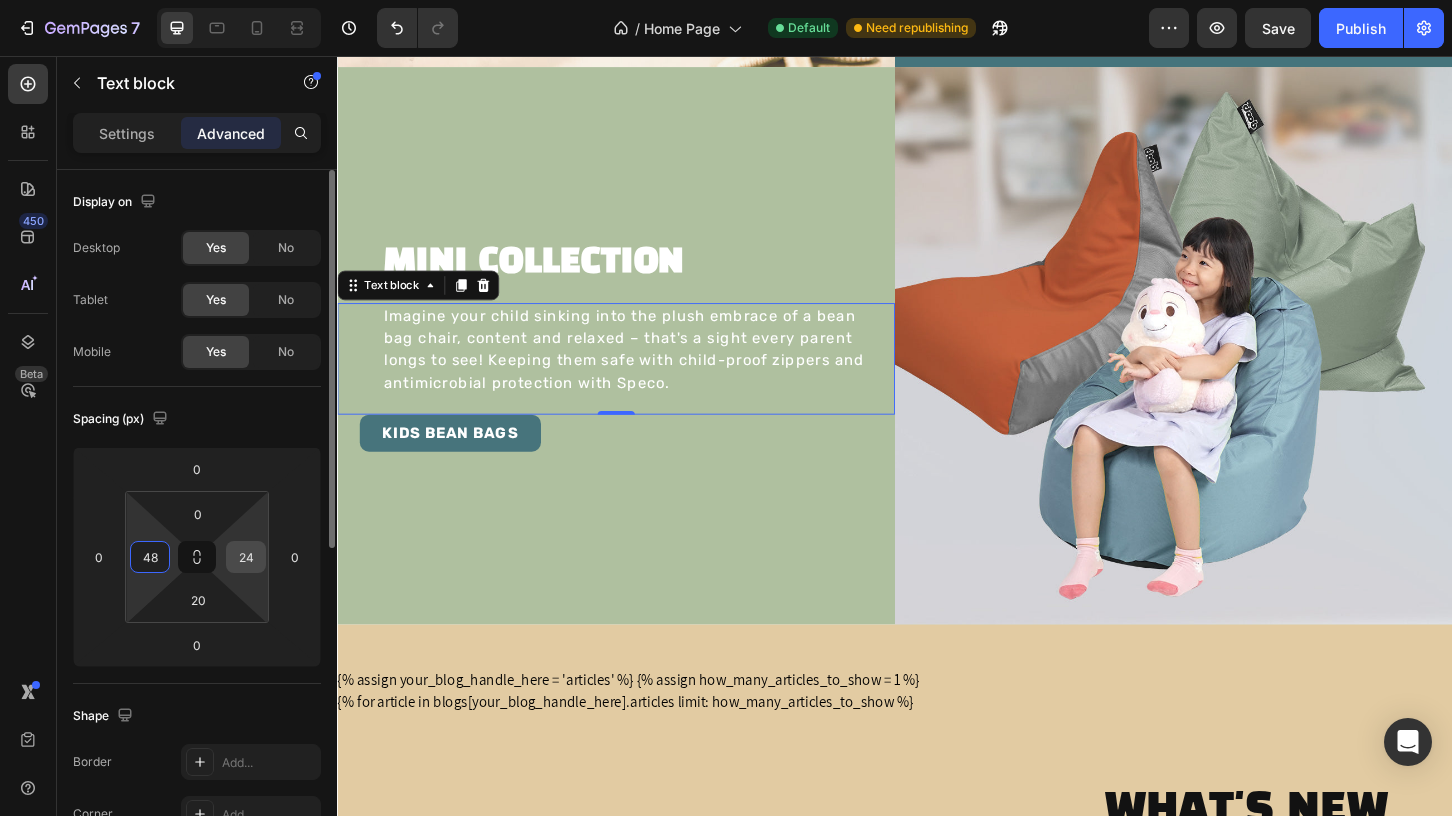click on "24" at bounding box center [246, 557] 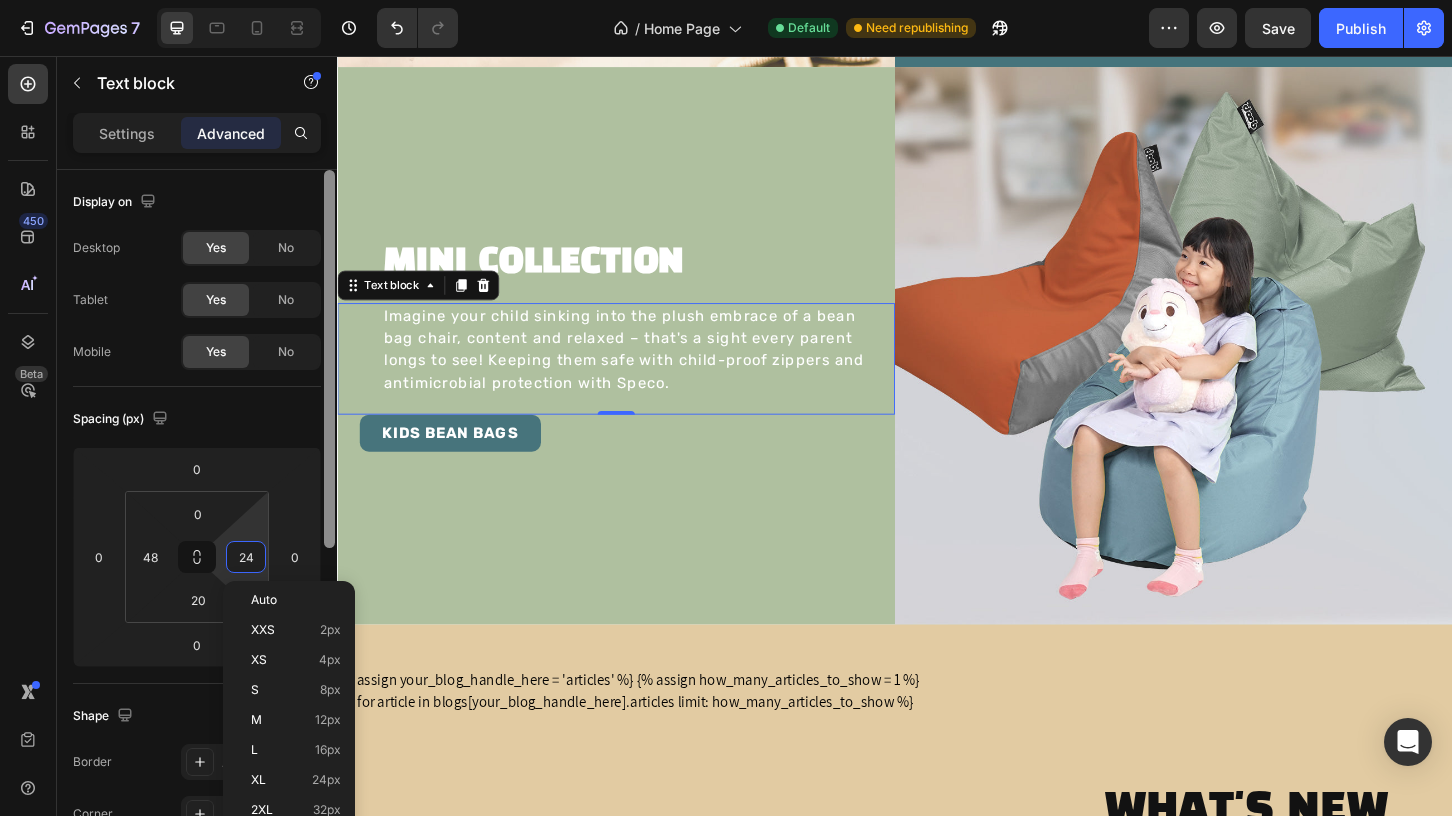 paste on "48" 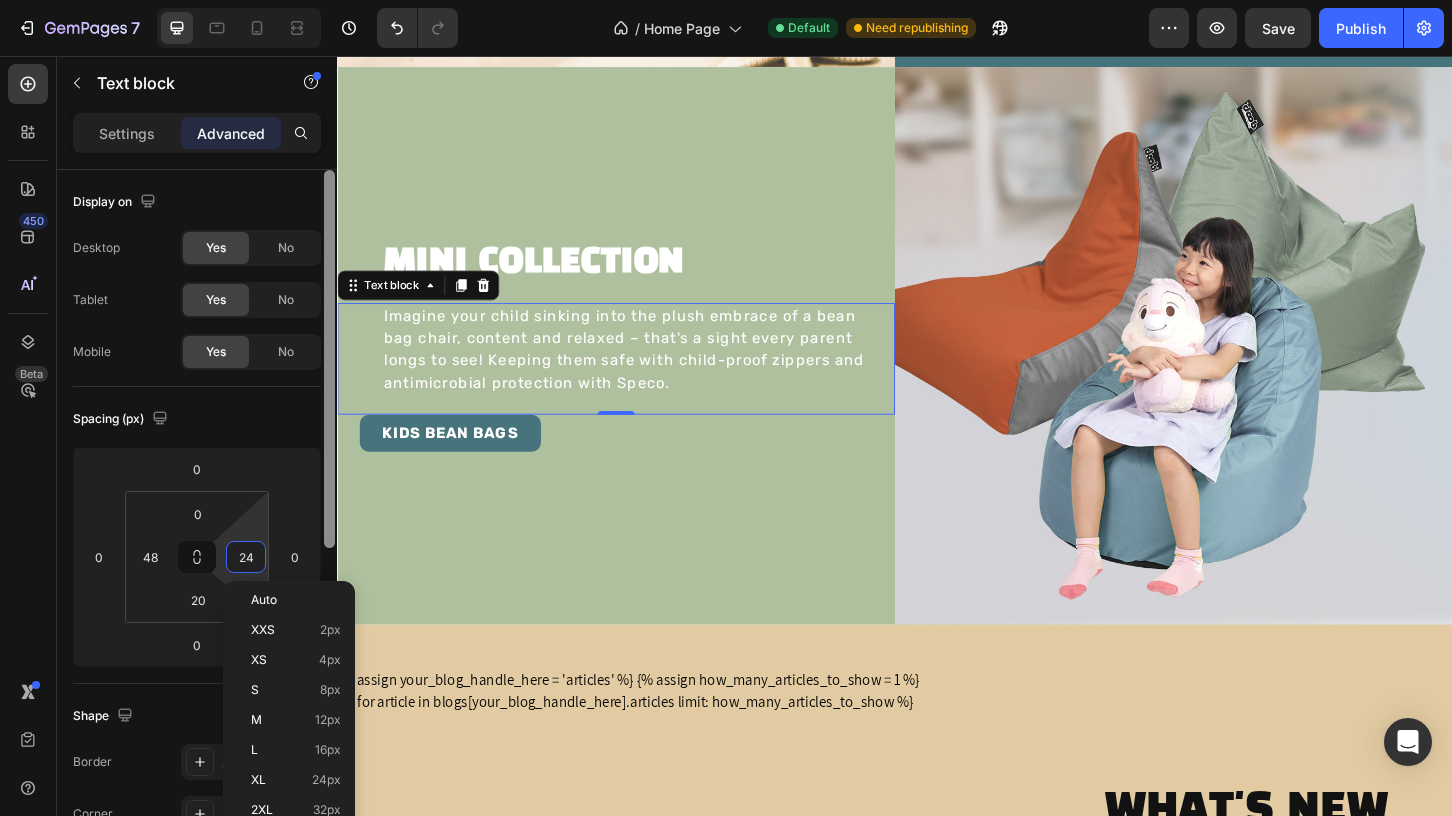 type on "48" 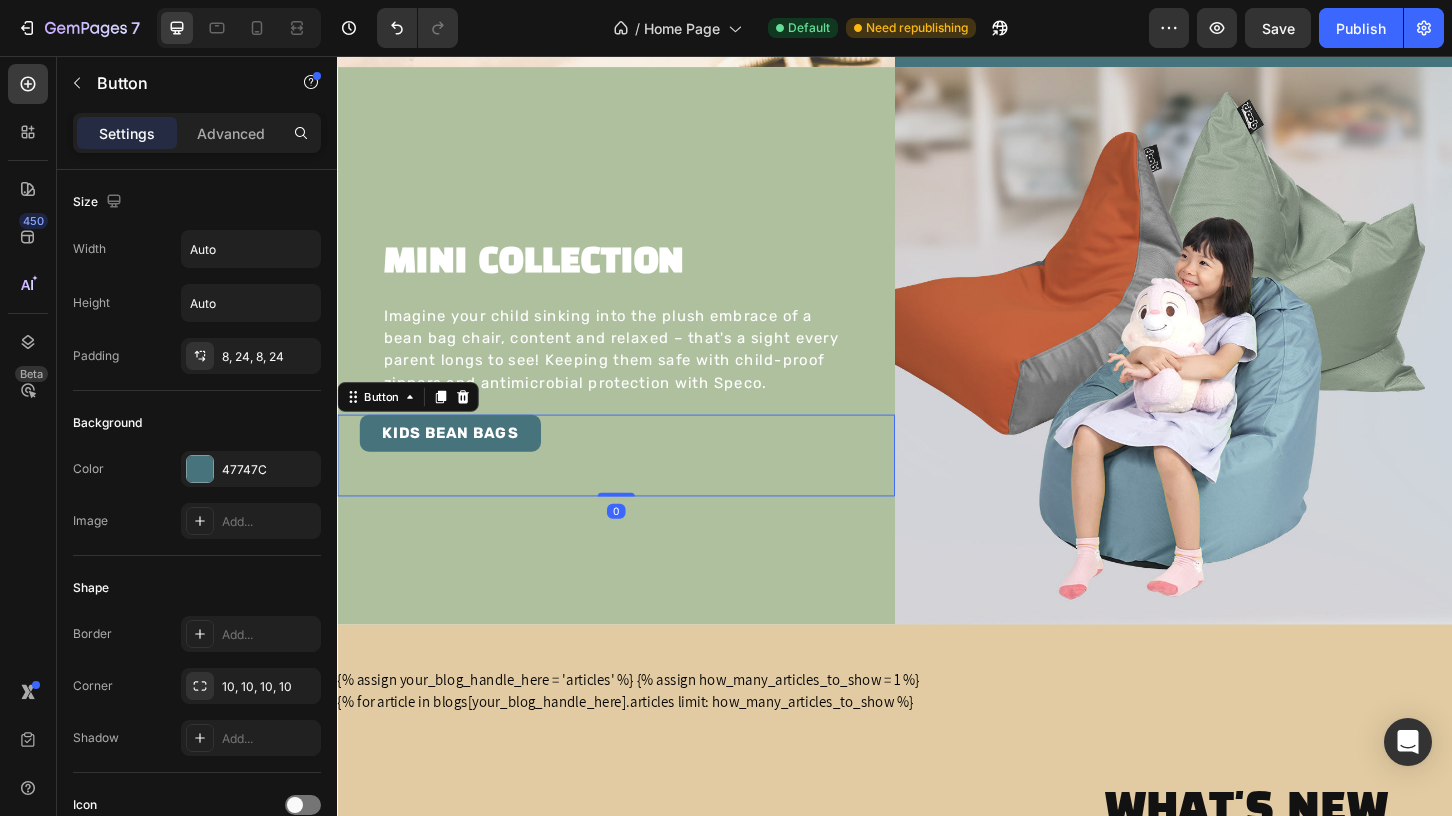 click on "KIDS BEAN BAGS Button   0" at bounding box center (637, 486) 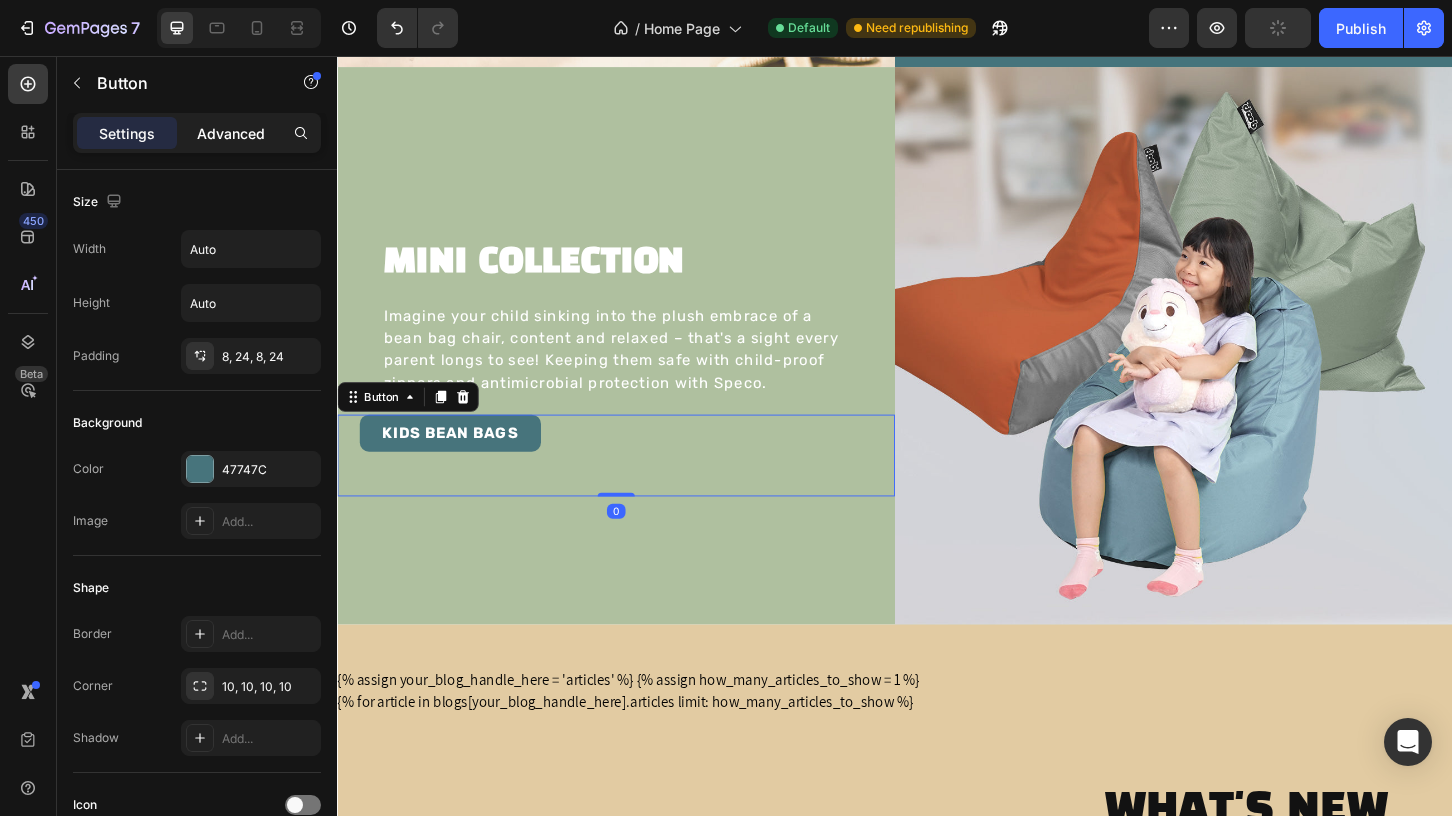 click on "Advanced" at bounding box center (231, 133) 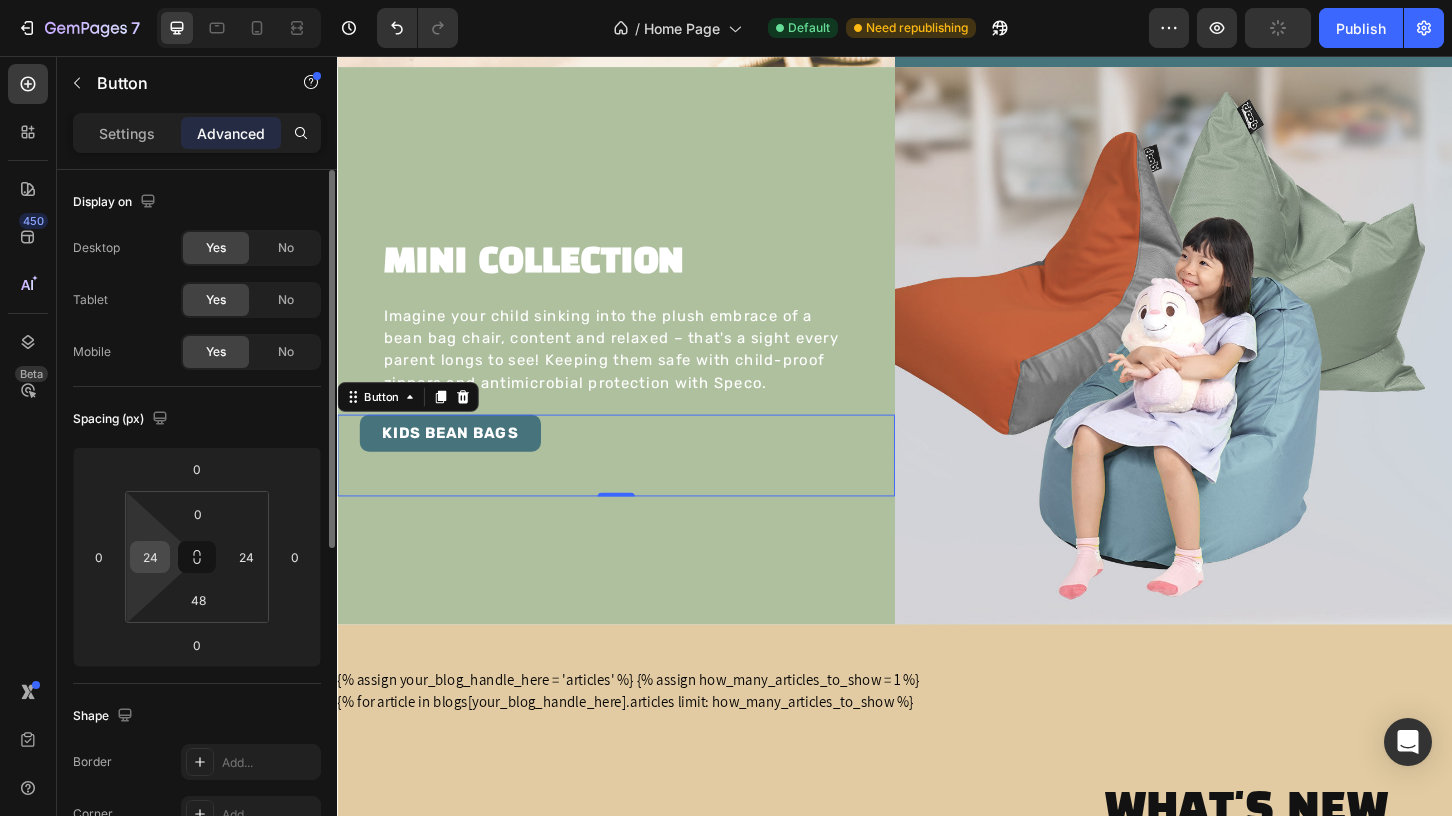 click on "24" at bounding box center [150, 557] 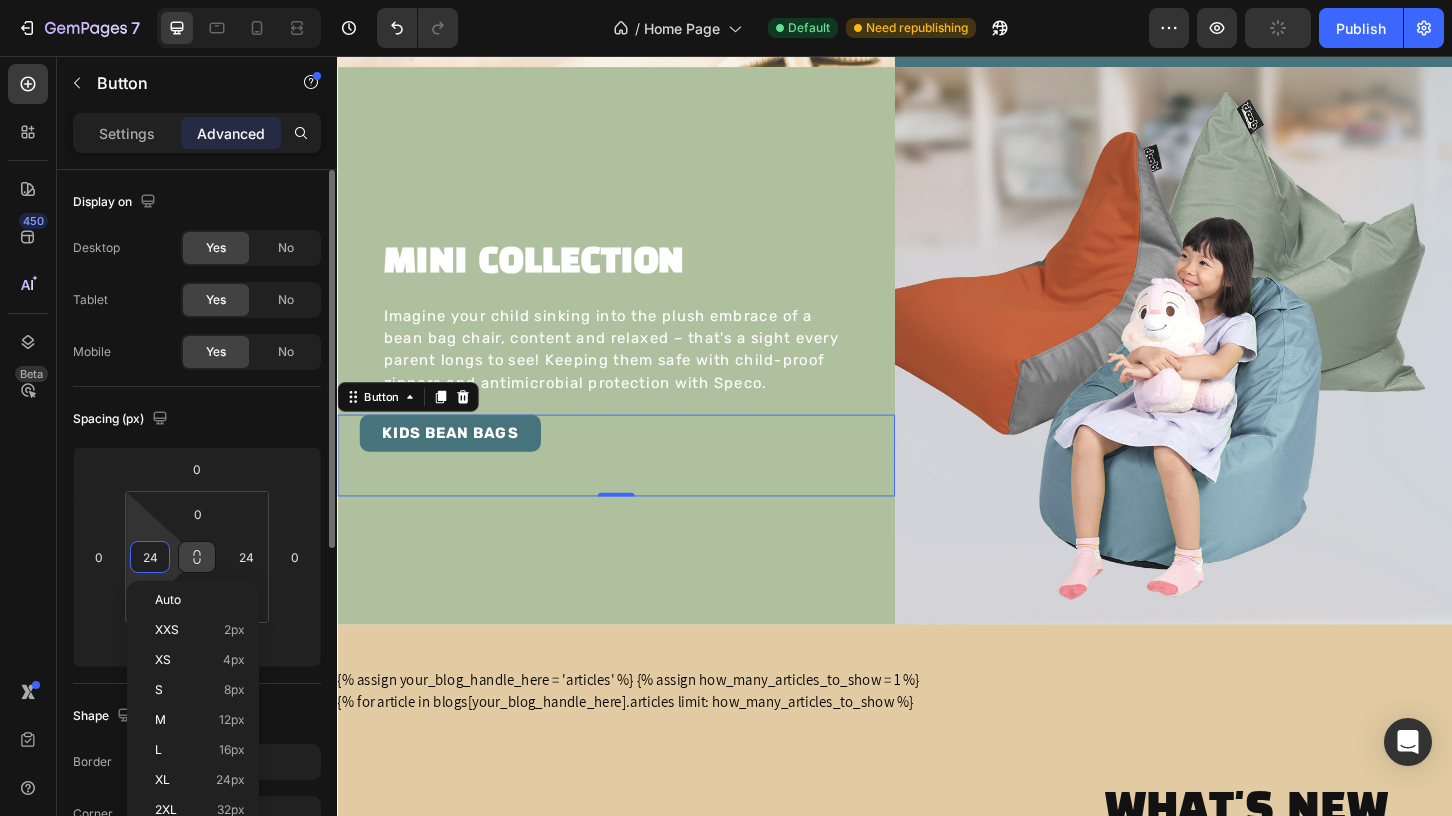 paste on "48" 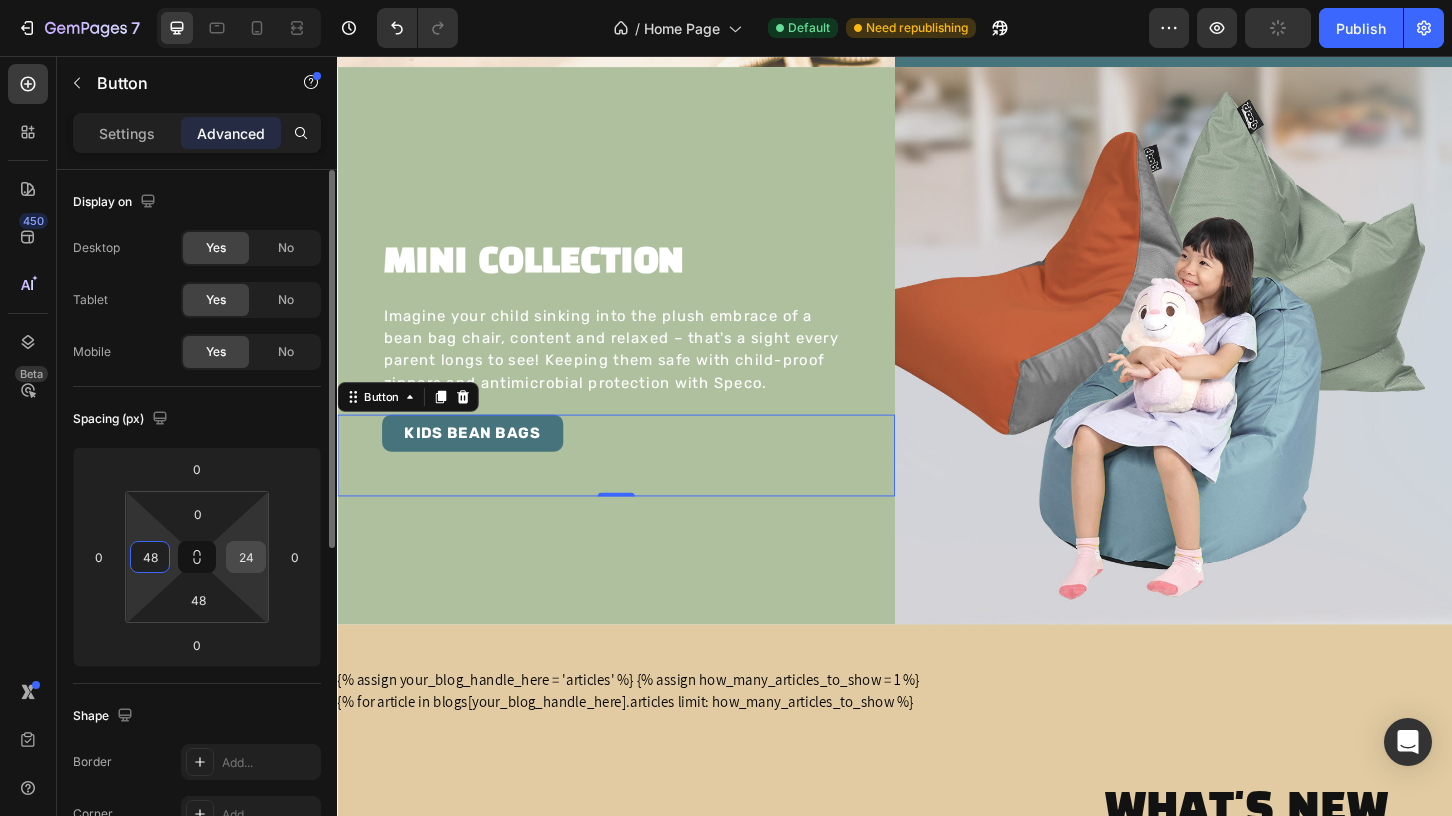 type on "48" 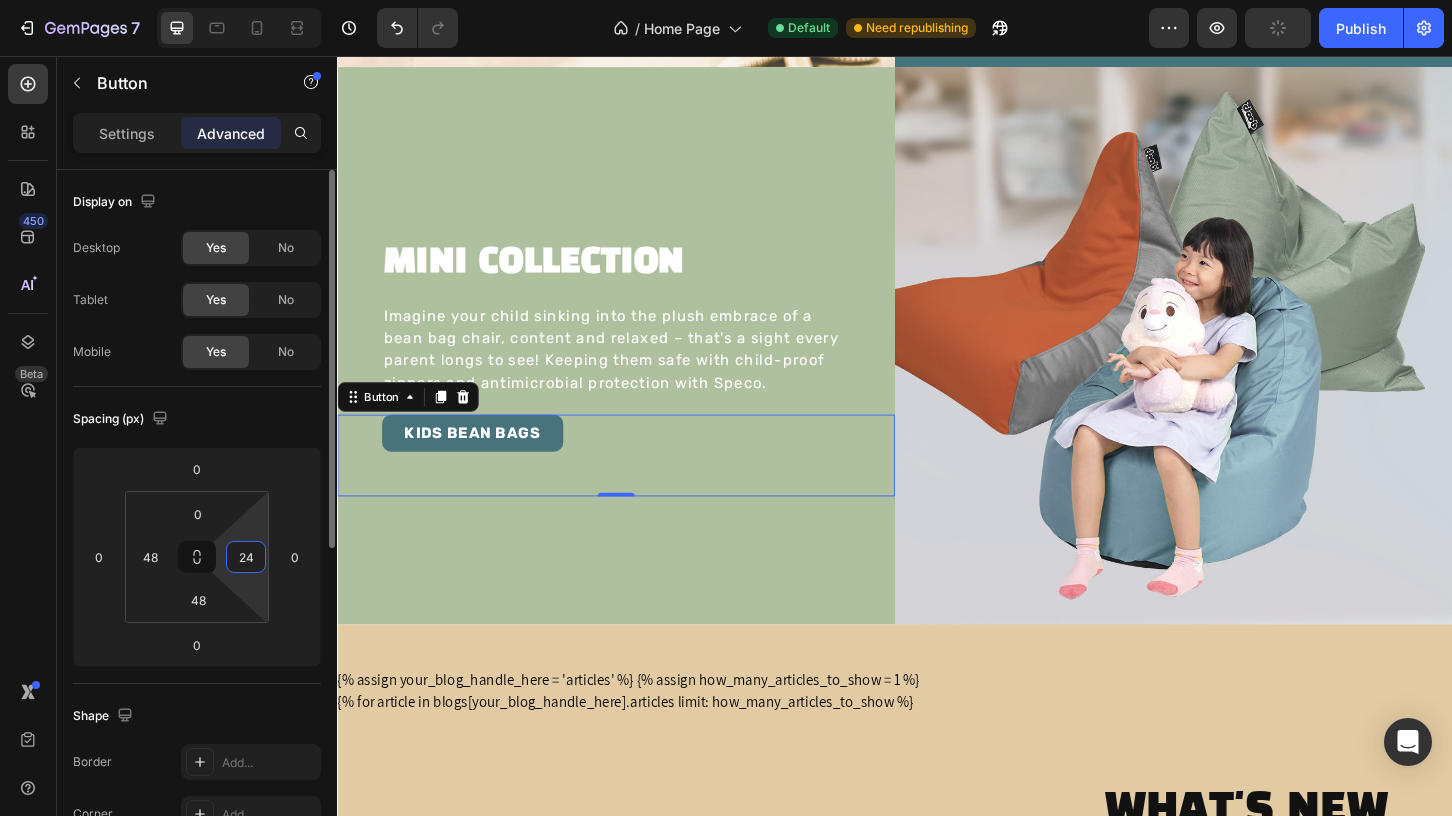 click on "24" at bounding box center [246, 557] 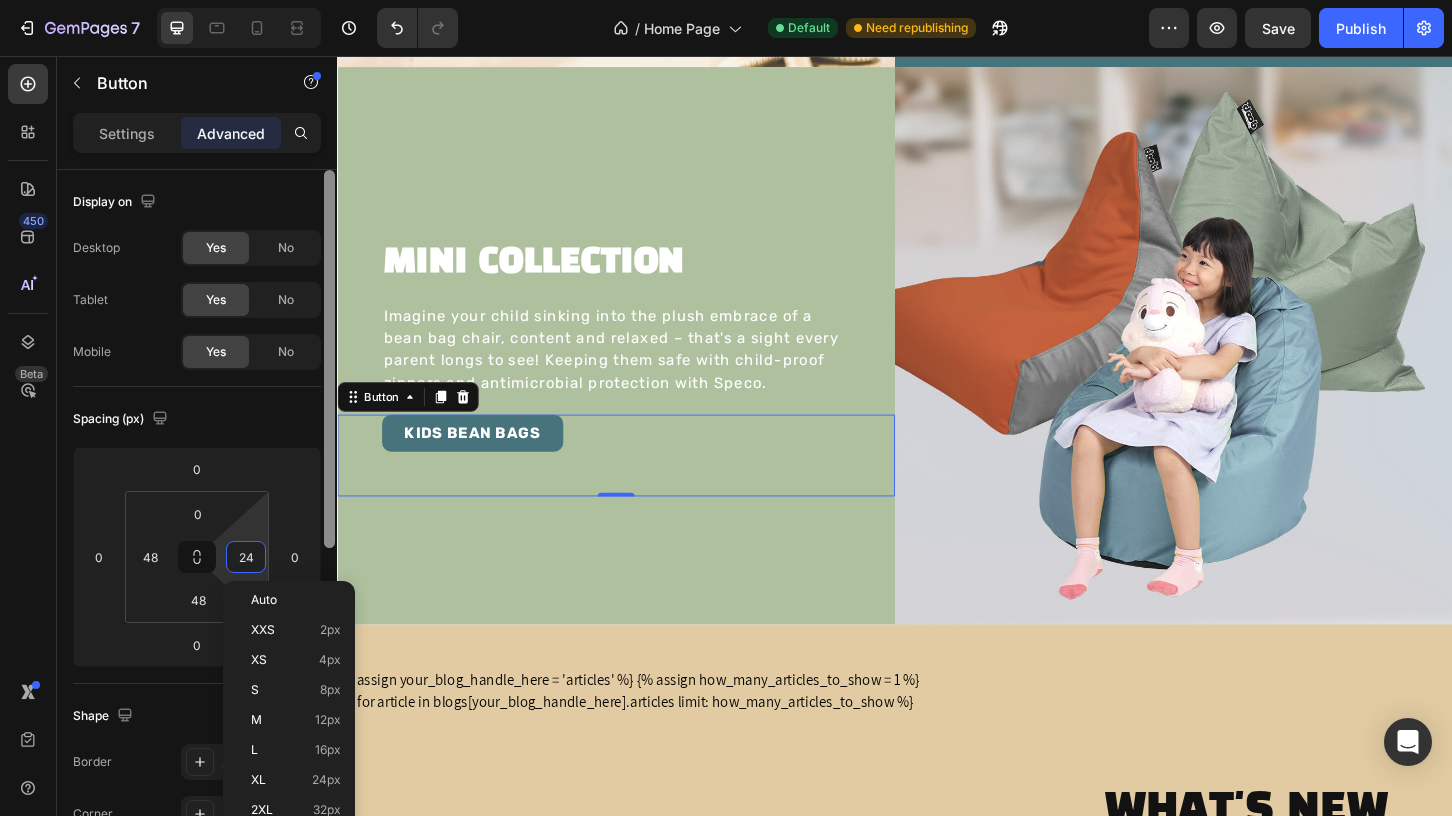 paste on "48" 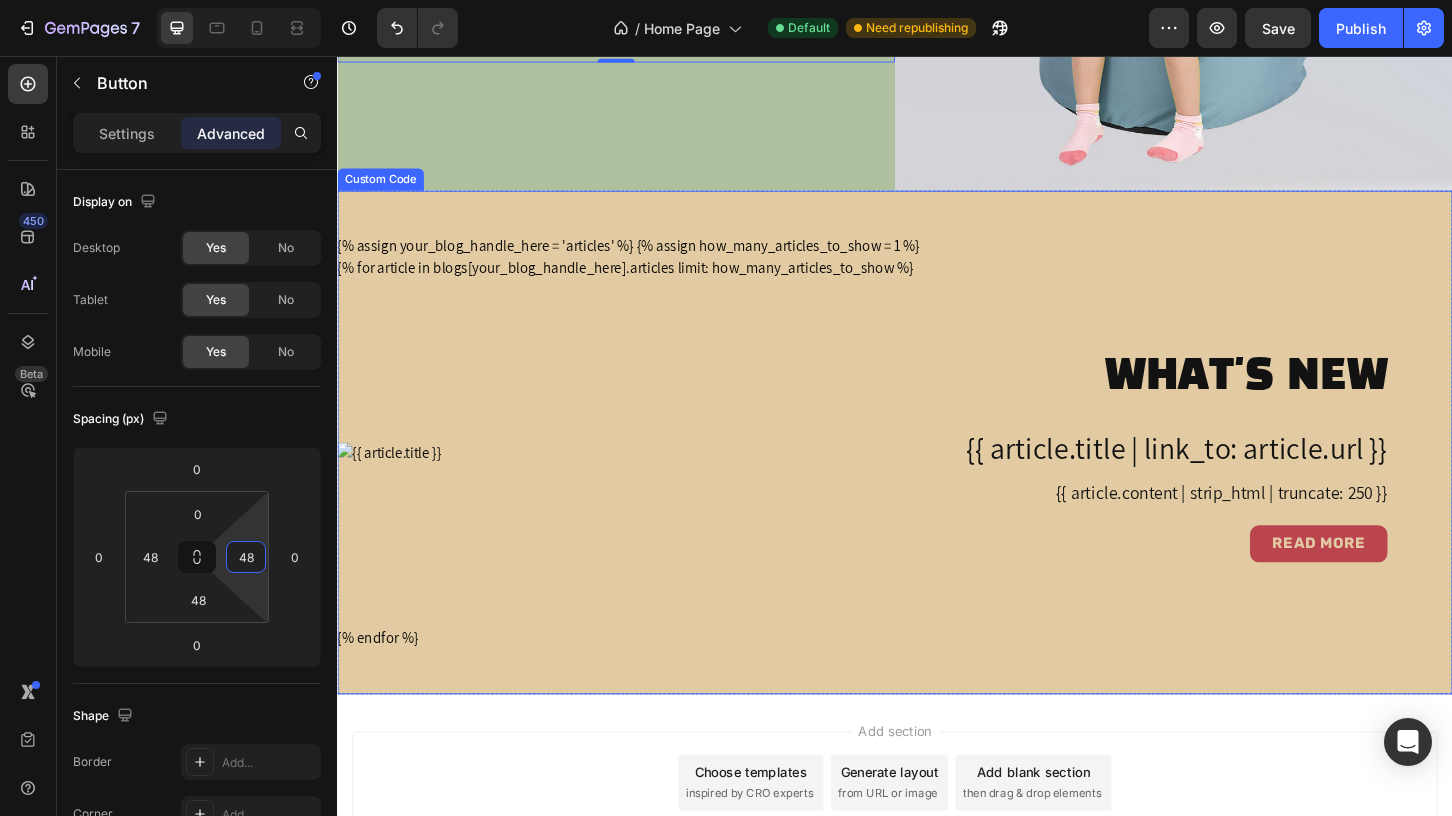 scroll, scrollTop: 3369, scrollLeft: 0, axis: vertical 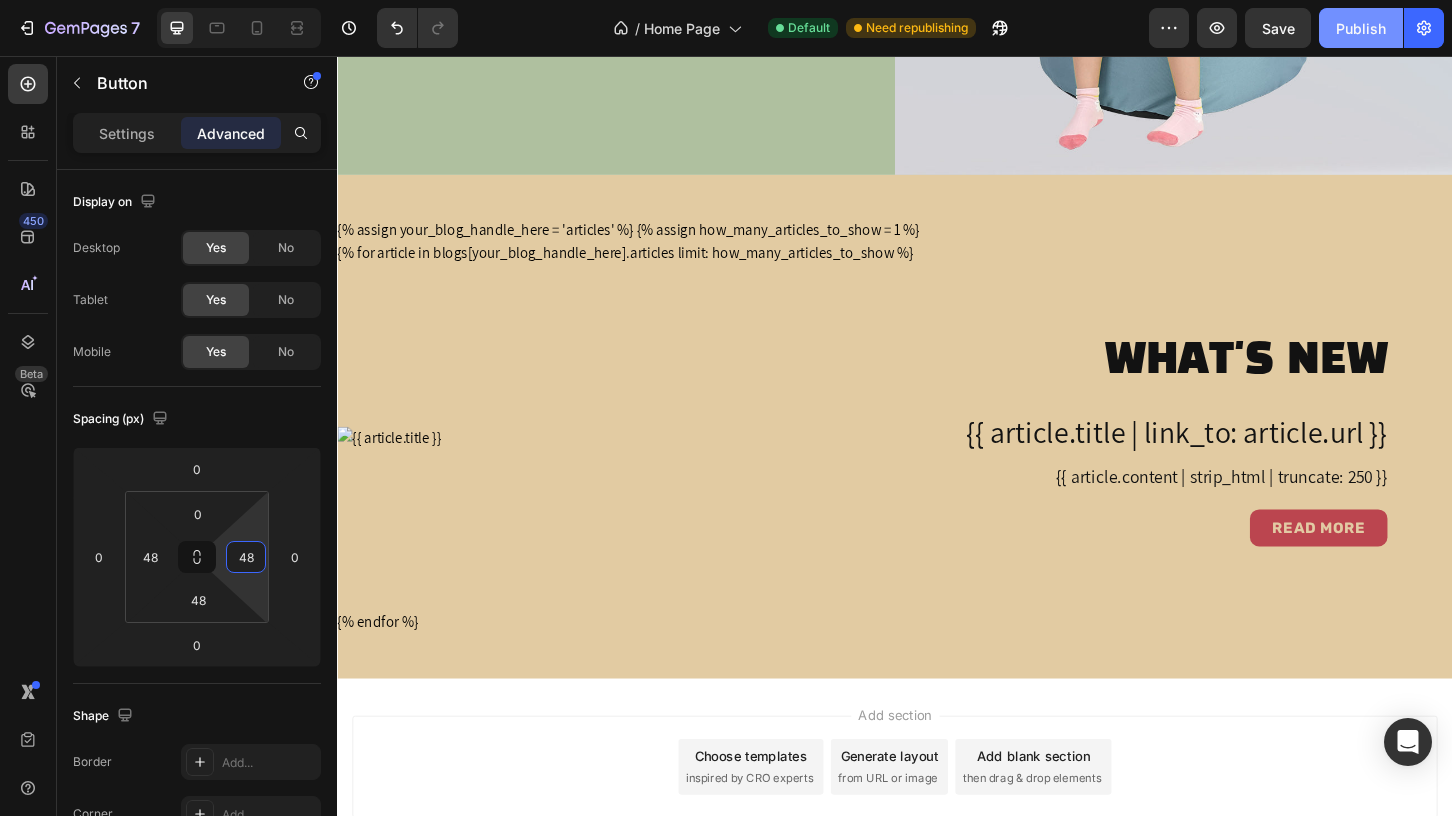 type on "48" 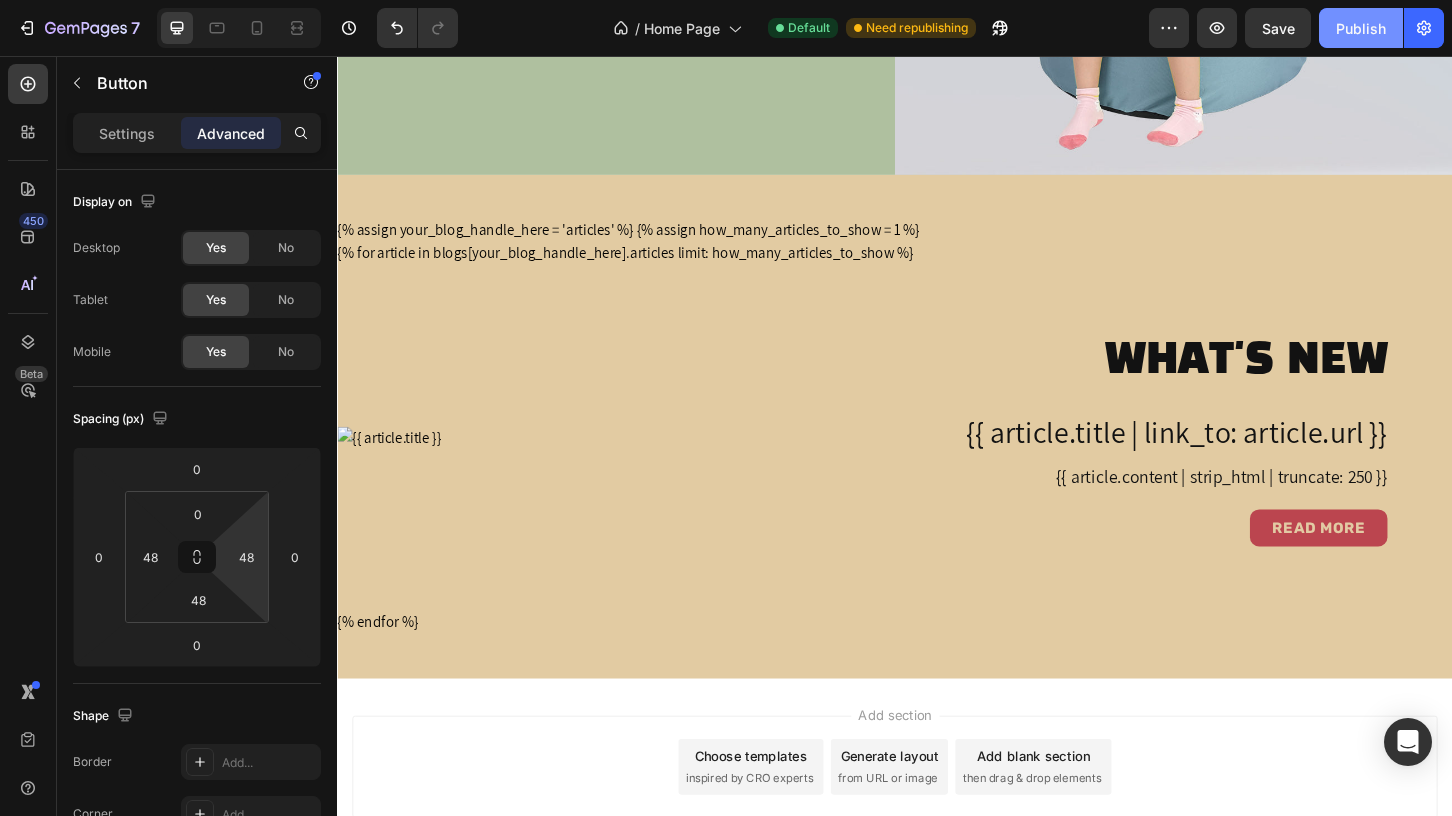 click on "Publish" at bounding box center (1361, 28) 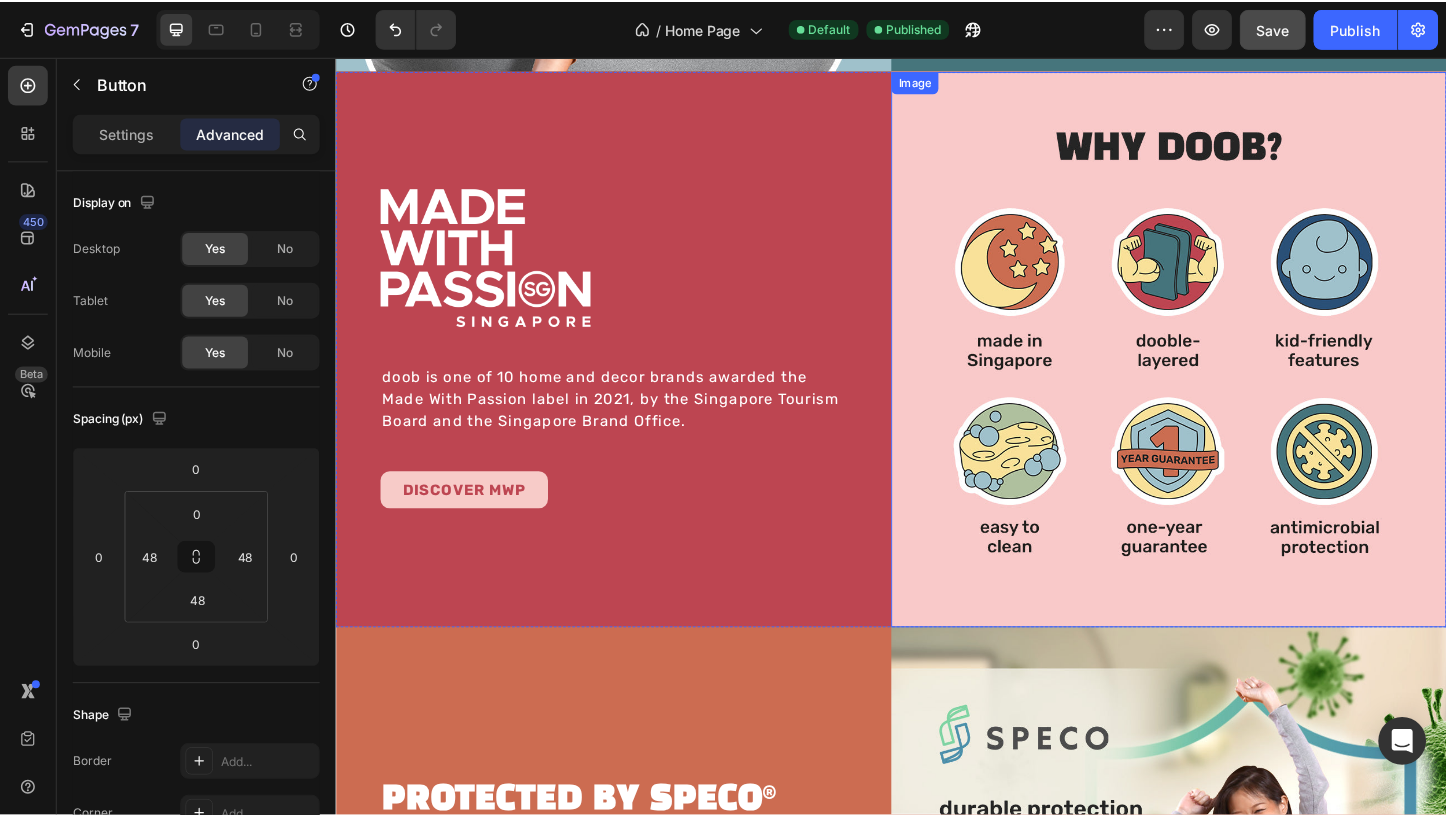 scroll, scrollTop: 1071, scrollLeft: 0, axis: vertical 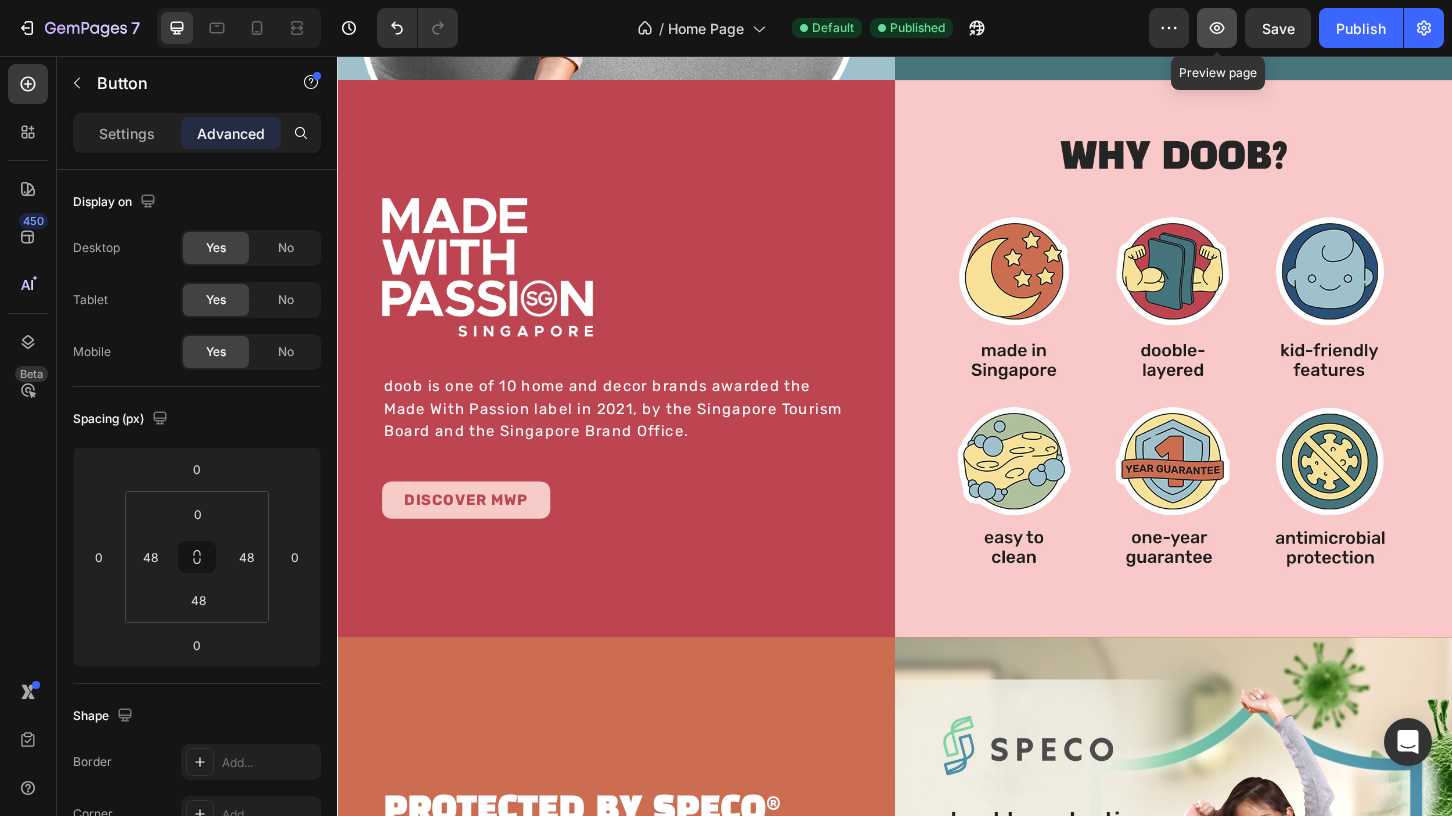click 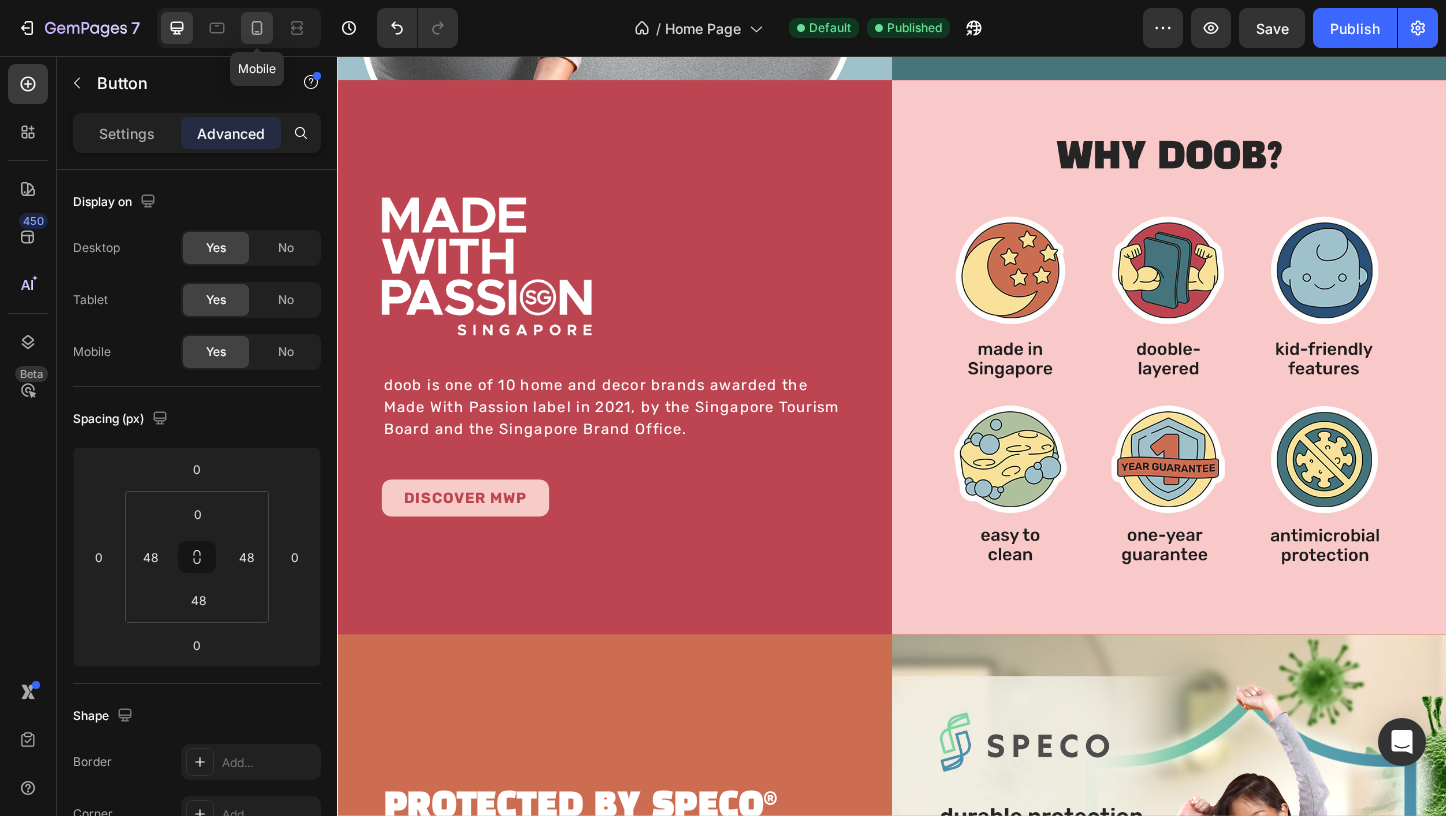 click 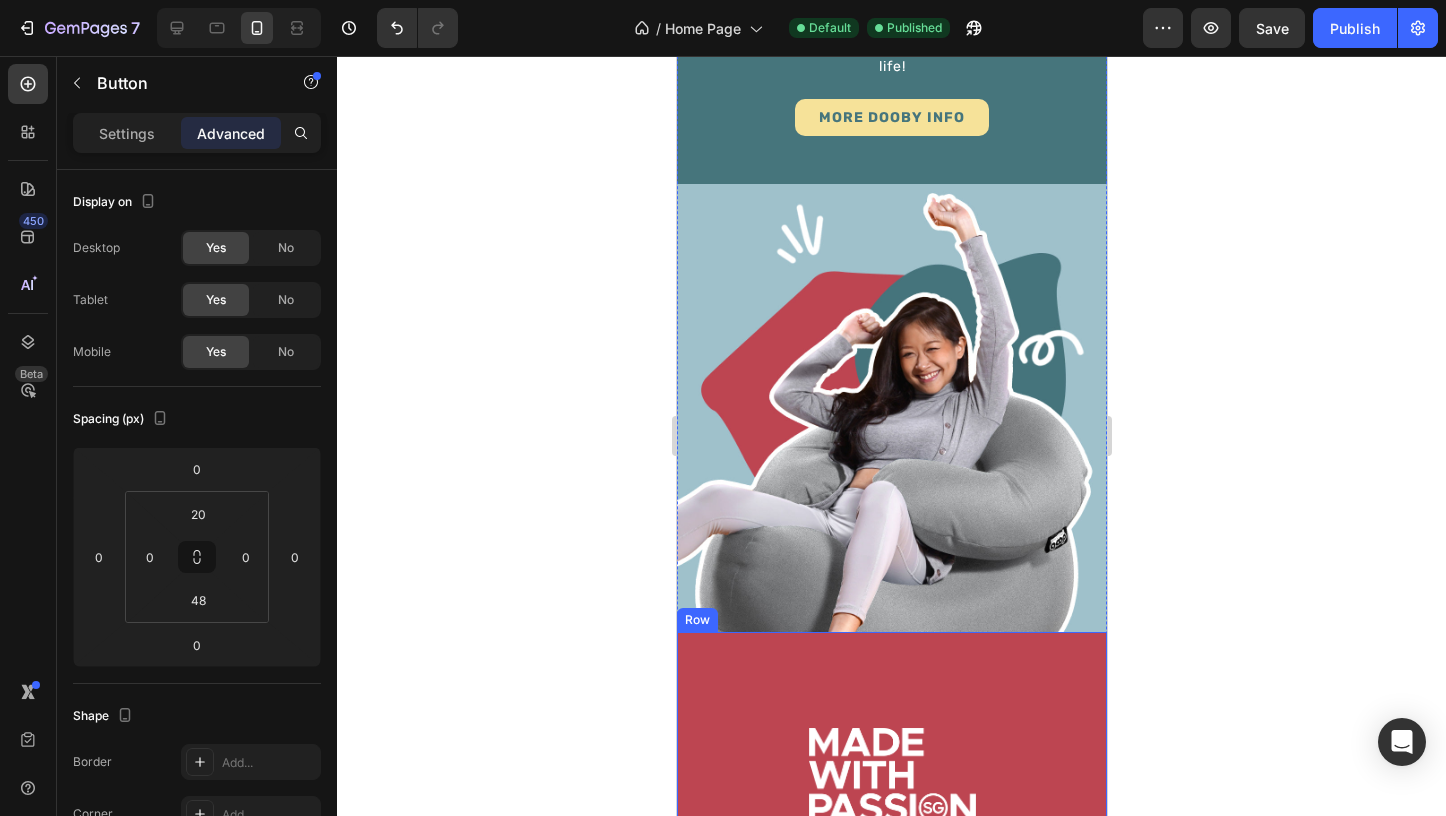 scroll, scrollTop: 259, scrollLeft: 0, axis: vertical 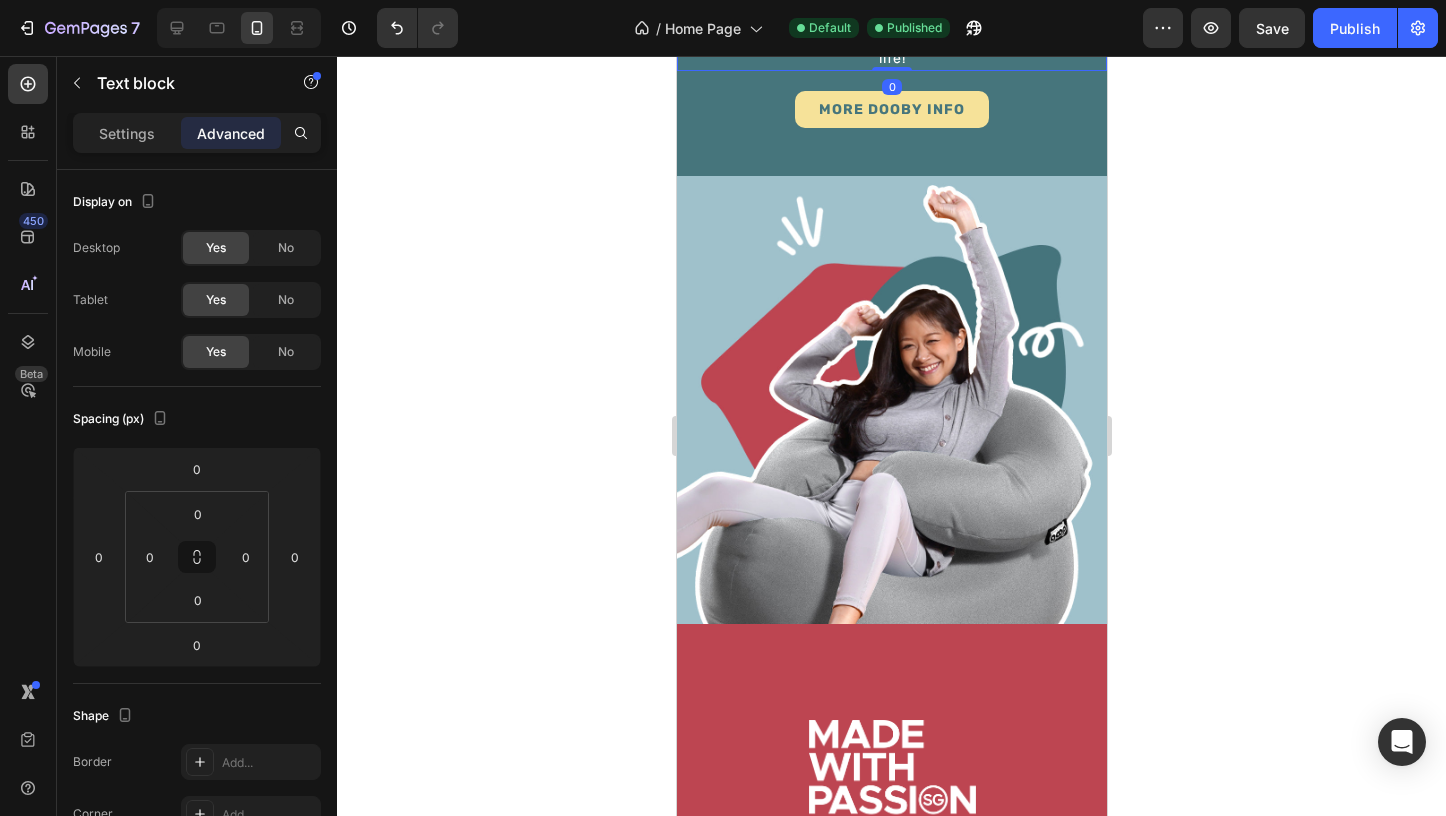 click on "Founded in 2010 in Singapore, doob is quality lifestyle furniture and accessories designed to enhance your relaxation and add an element of fun to your everyday life!" at bounding box center (891, 27) 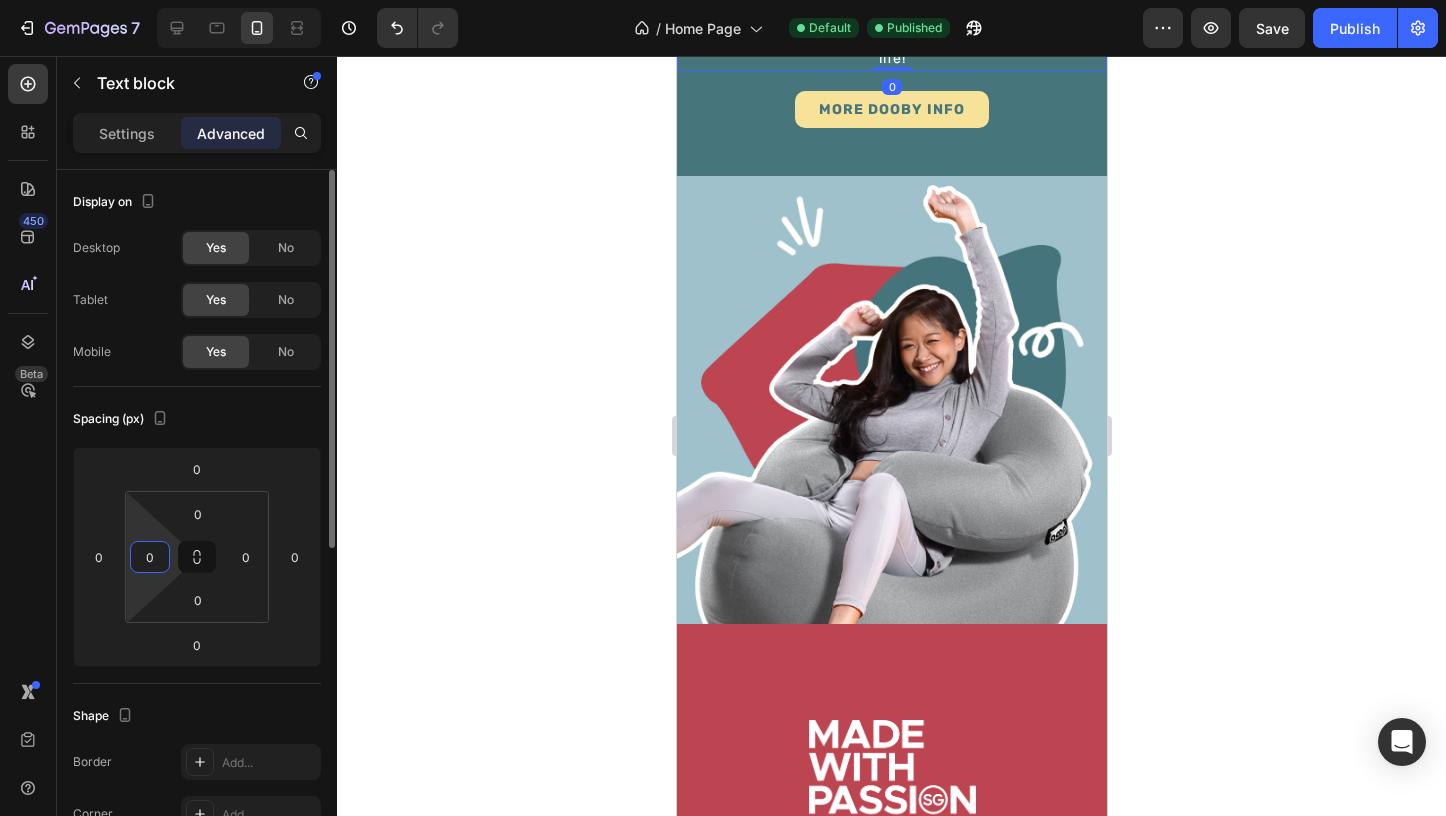 click on "0" at bounding box center [150, 557] 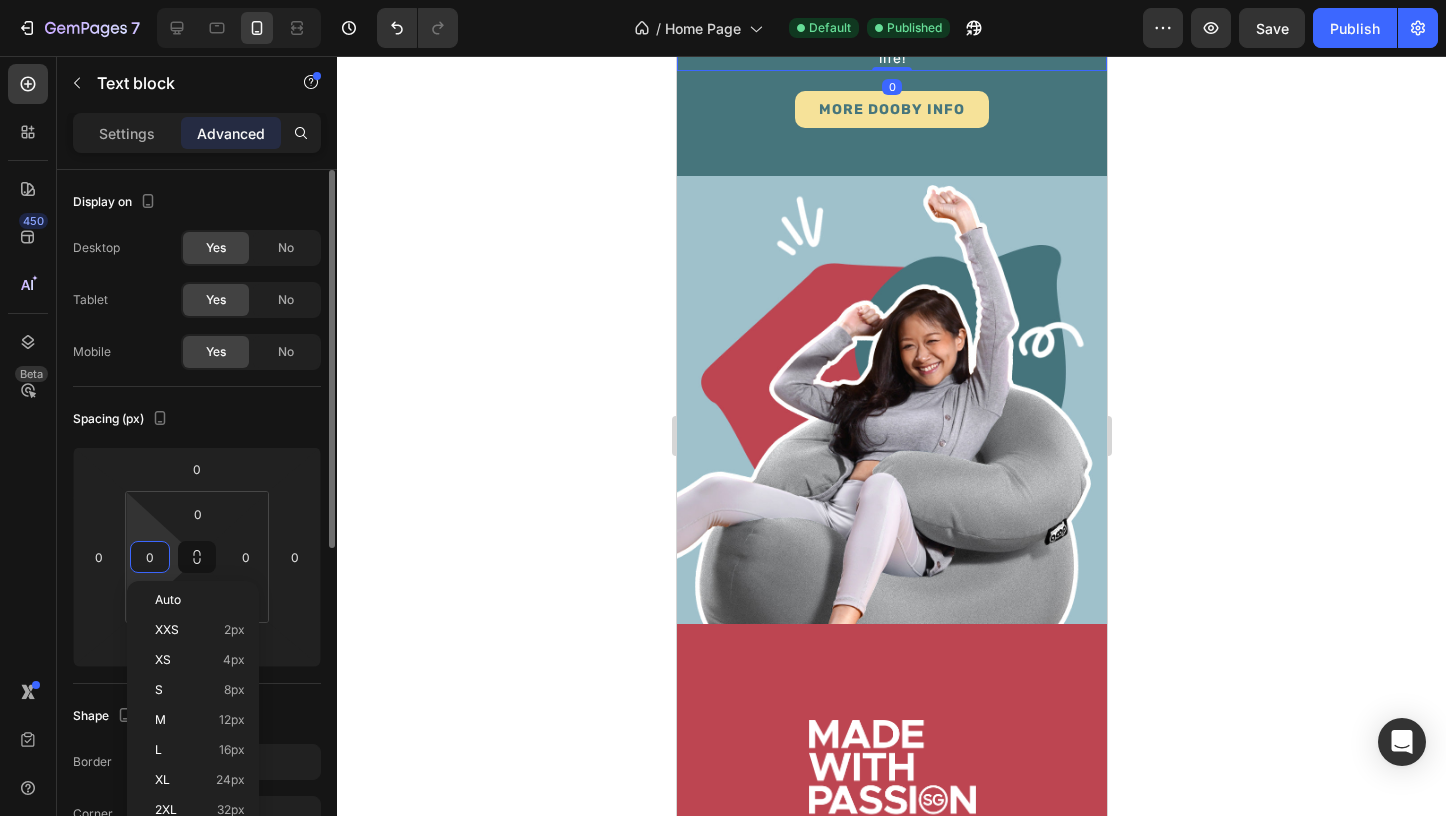 paste on "48" 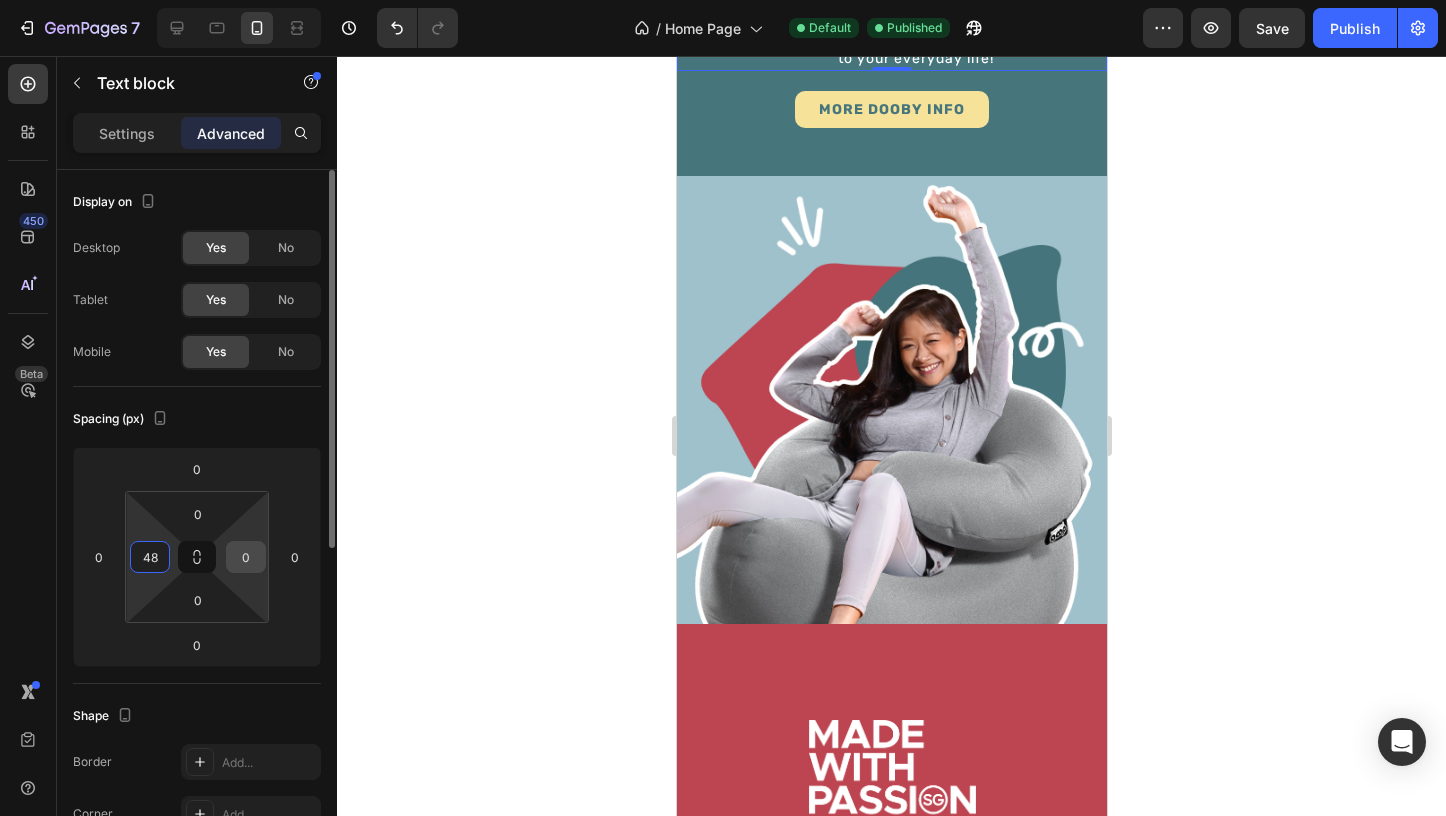 type on "48" 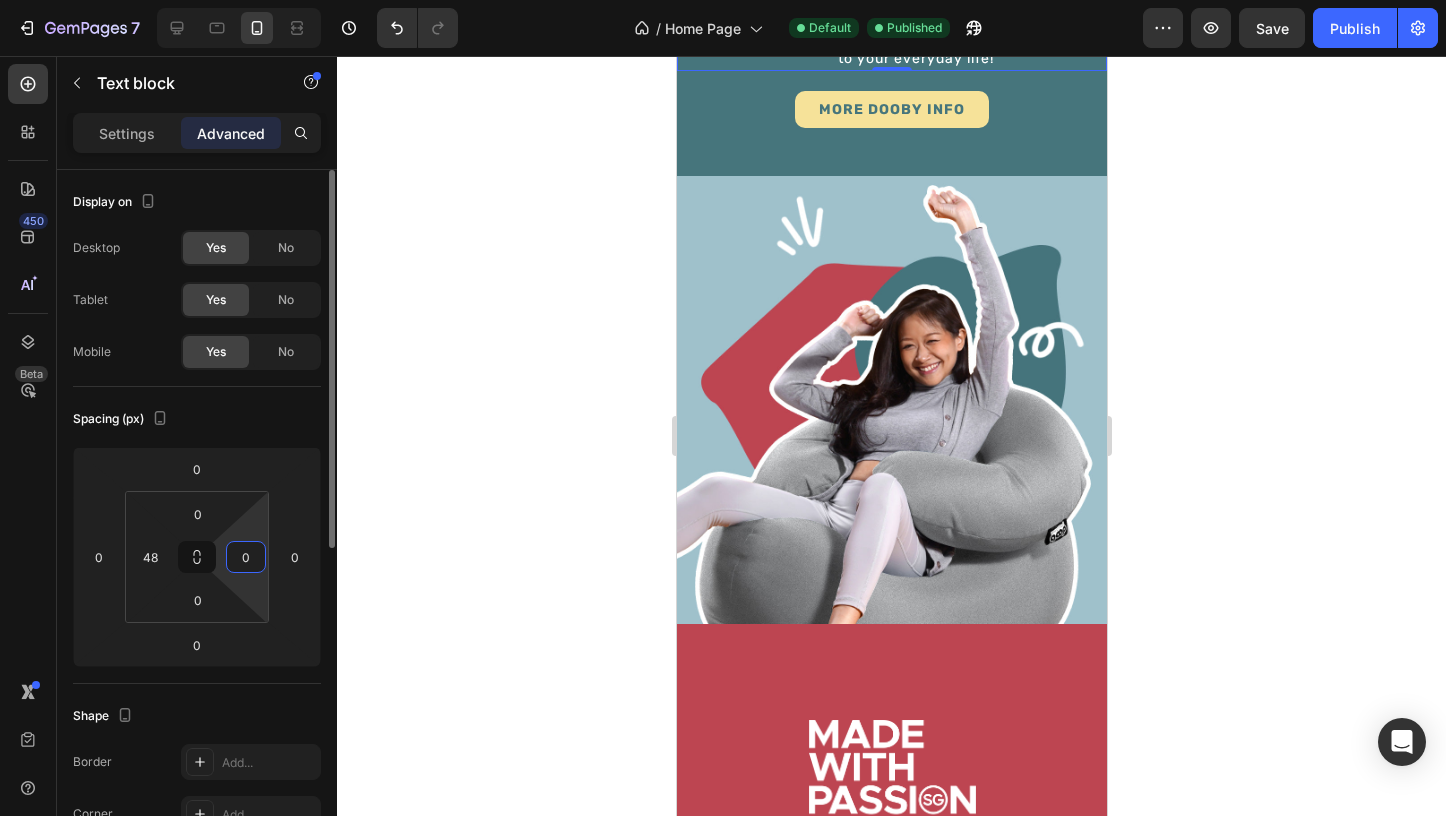 click on "0" at bounding box center (246, 557) 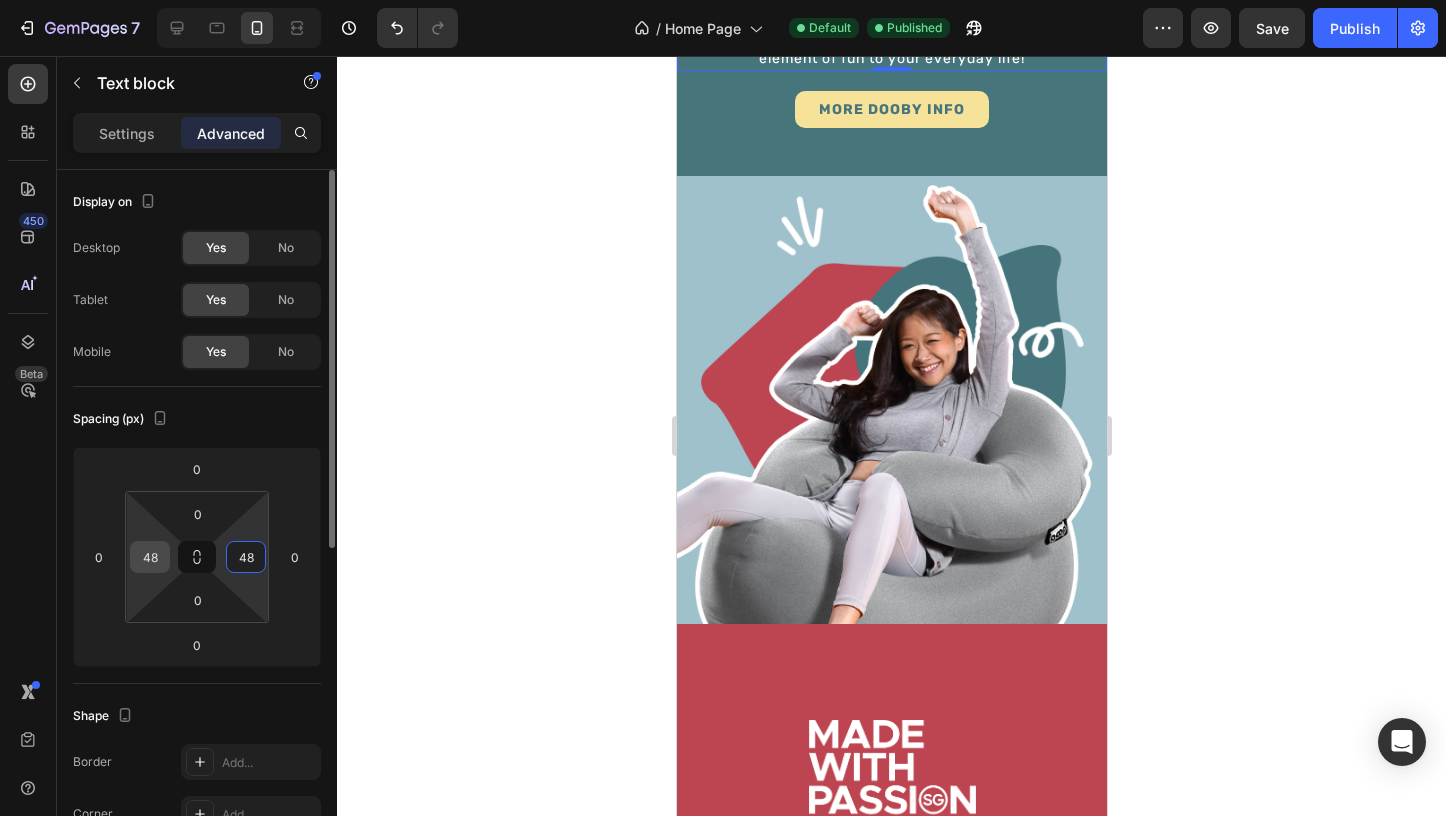 type on "48" 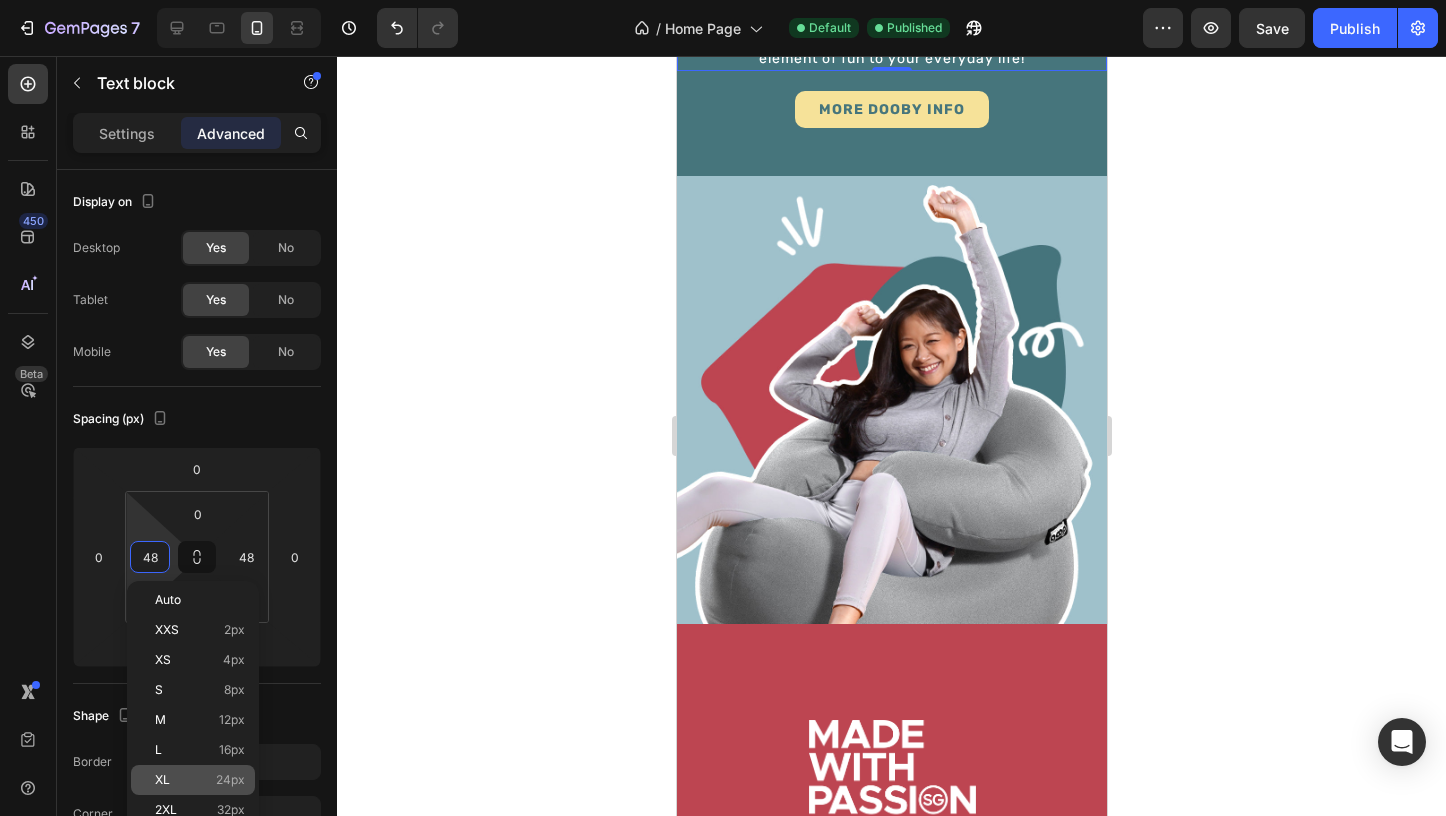 click on "24px" at bounding box center [230, 780] 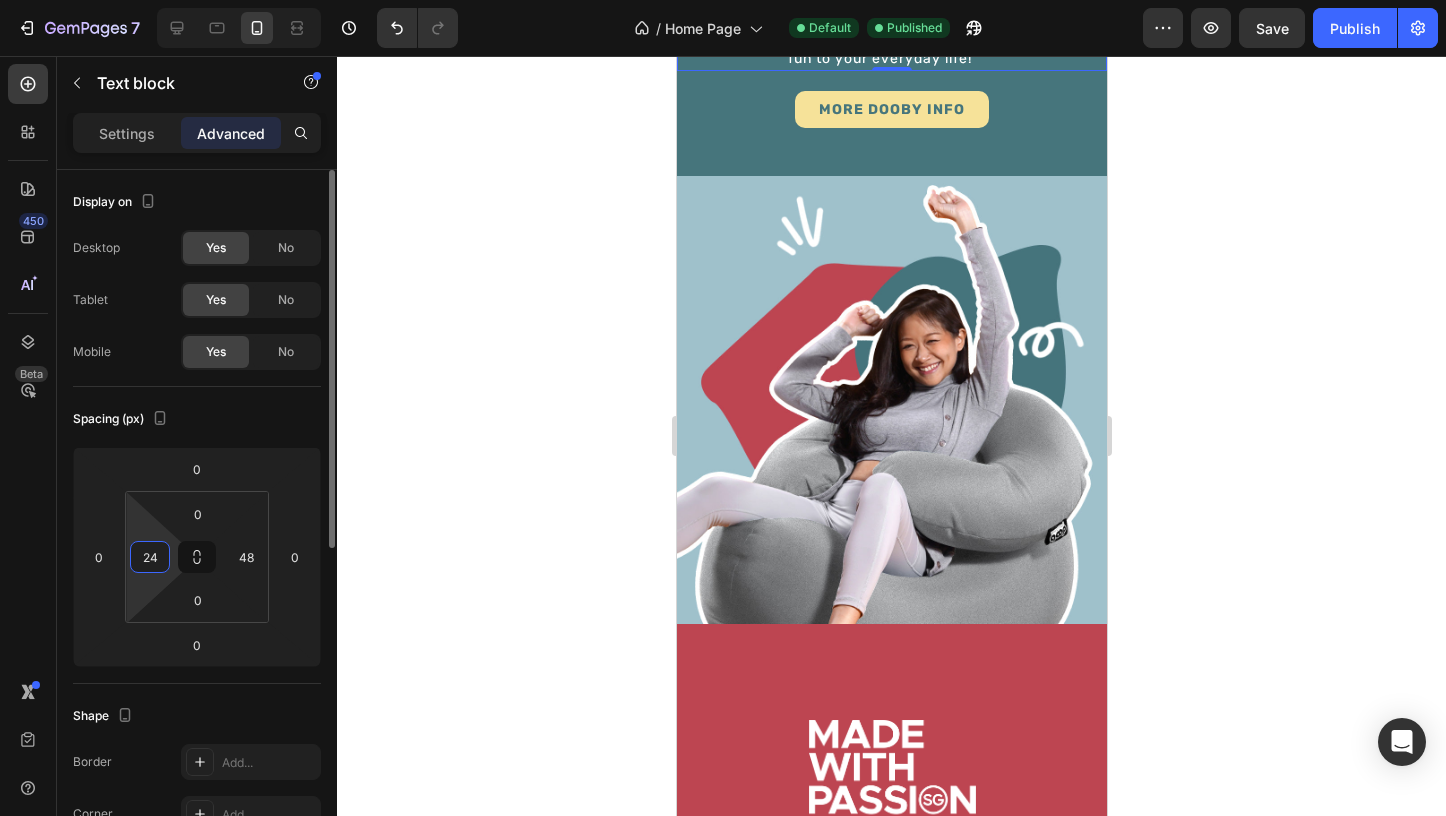 click on "24" at bounding box center [150, 557] 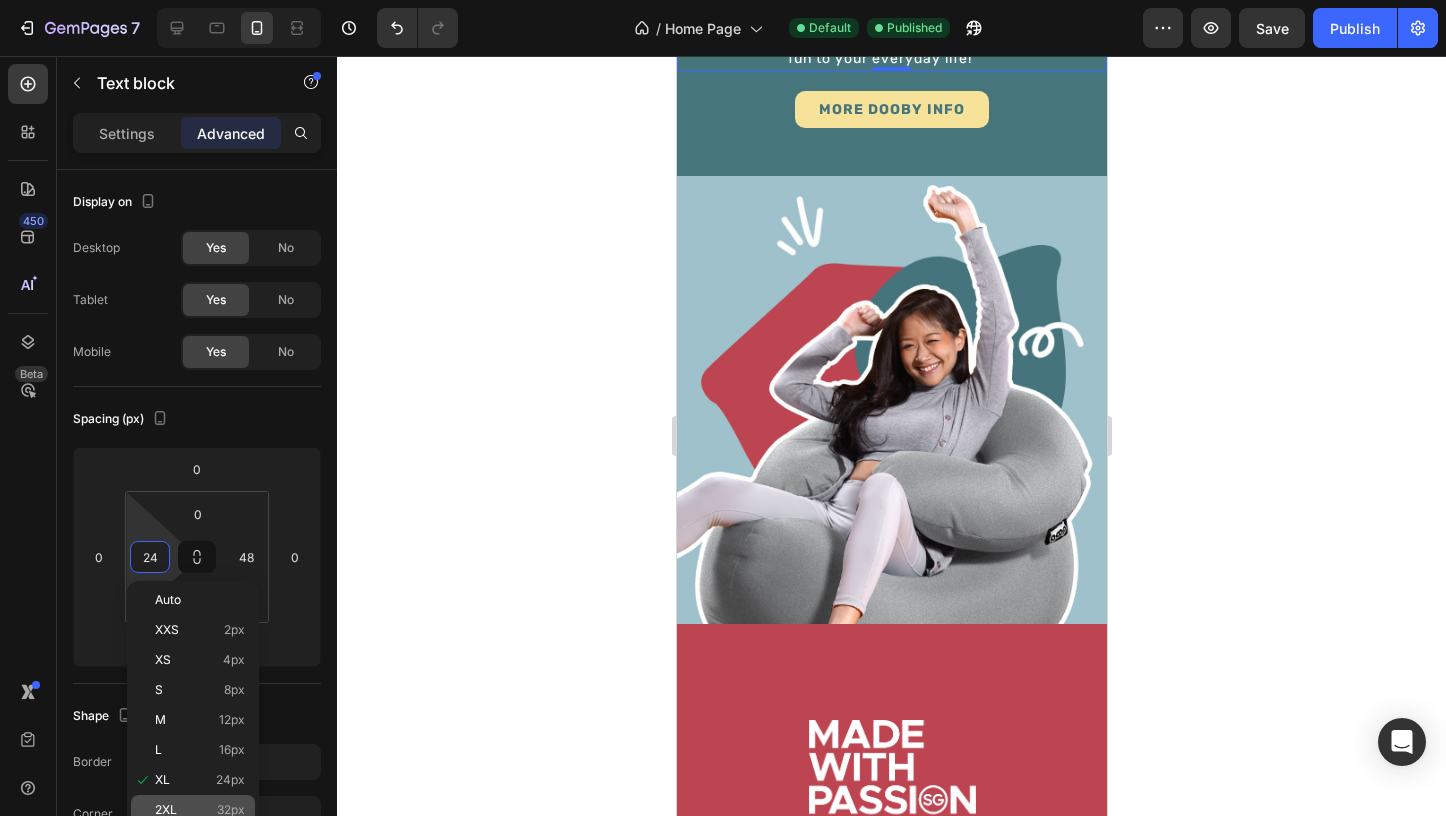 click on "2XL 32px" at bounding box center [200, 810] 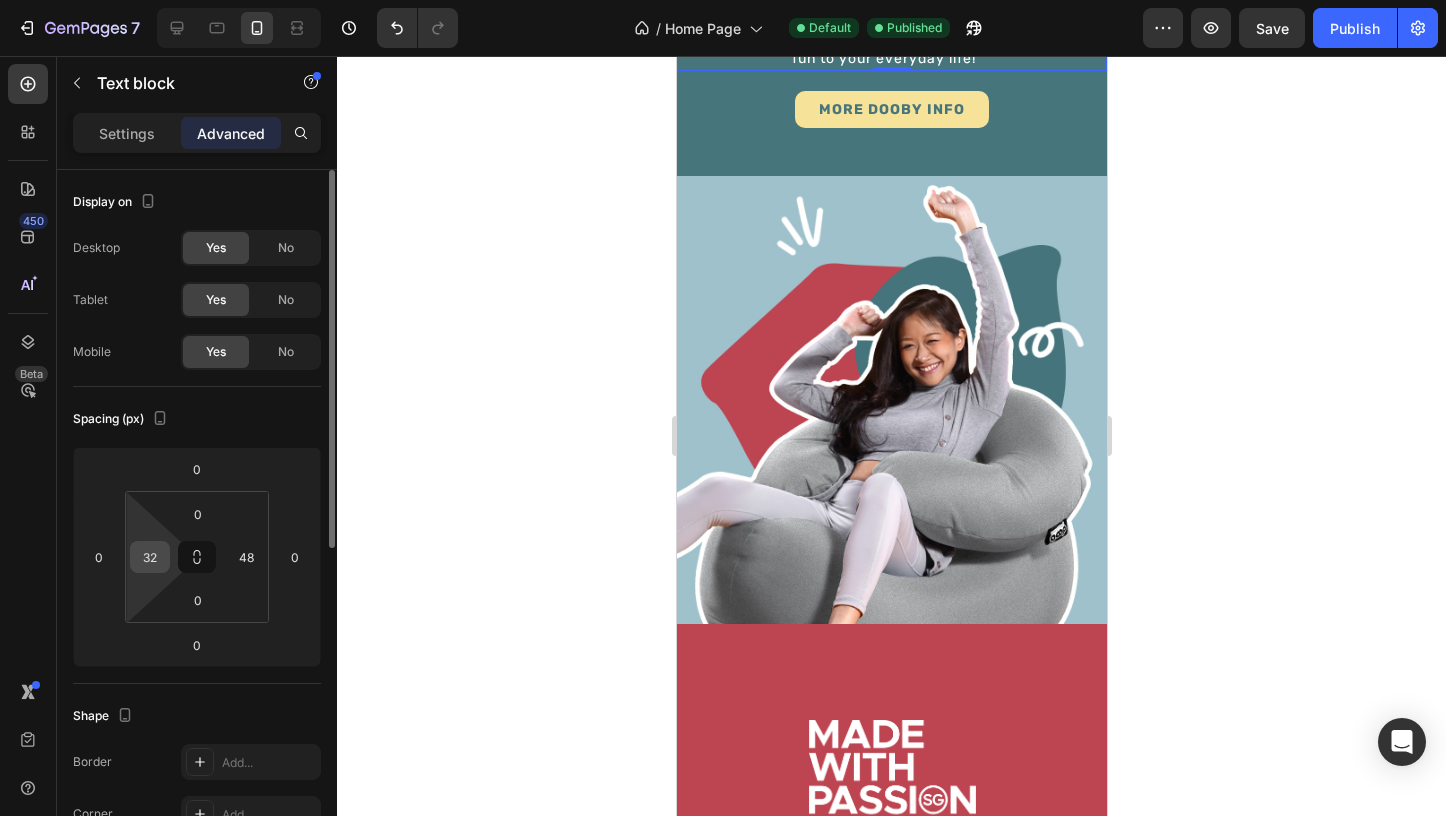 click on "32" at bounding box center [150, 557] 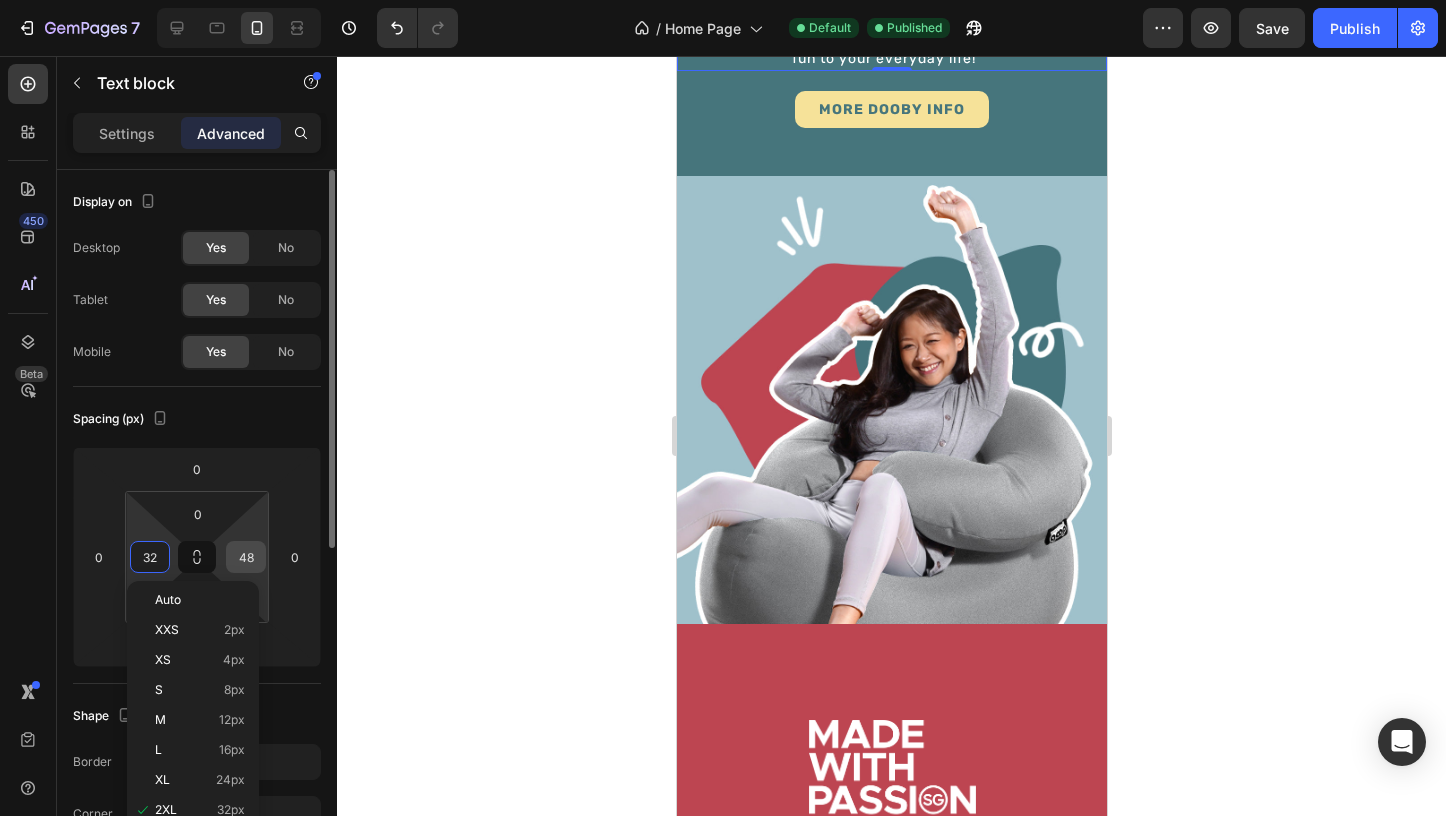 type on "2" 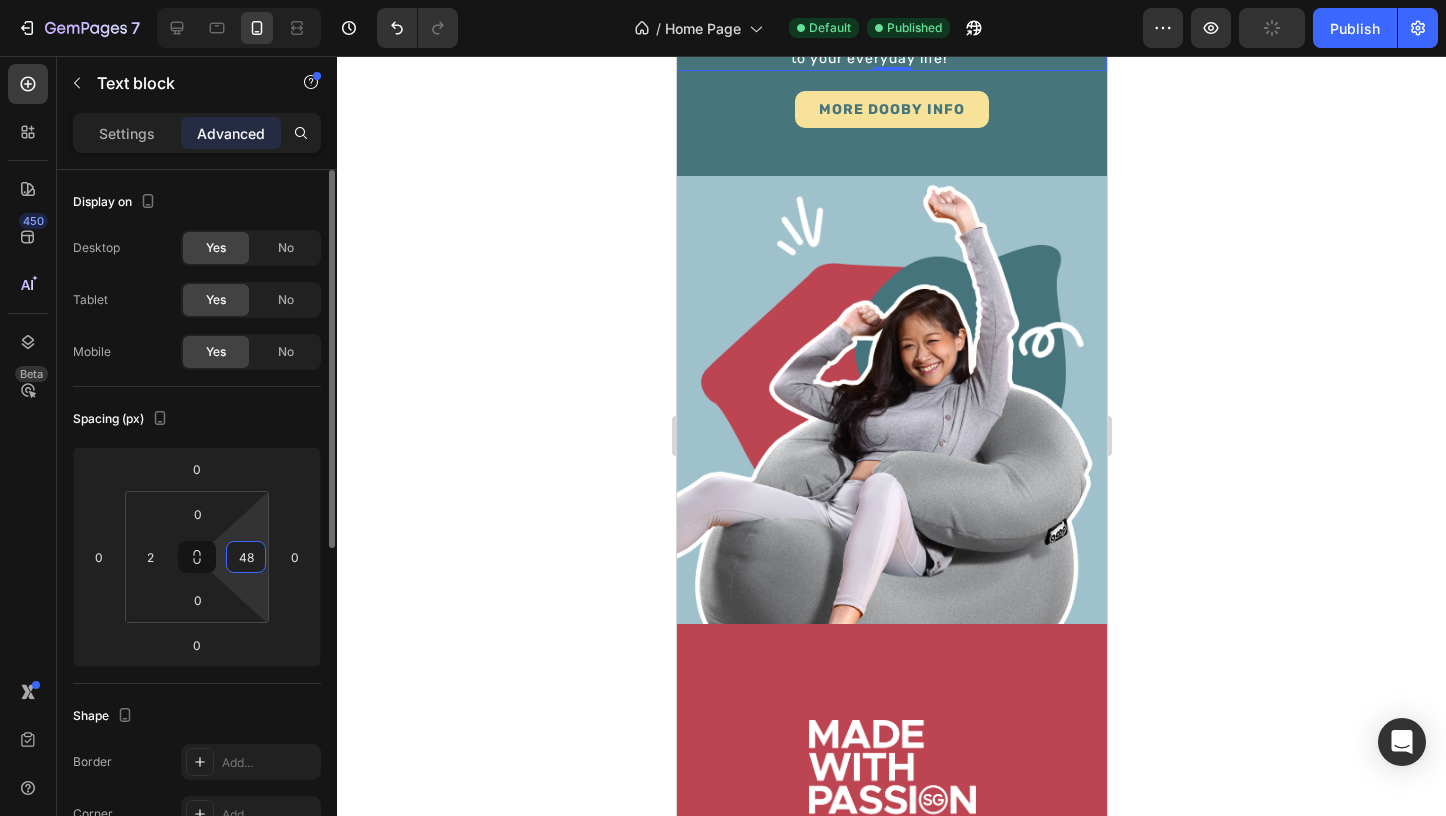 click on "48" at bounding box center (246, 557) 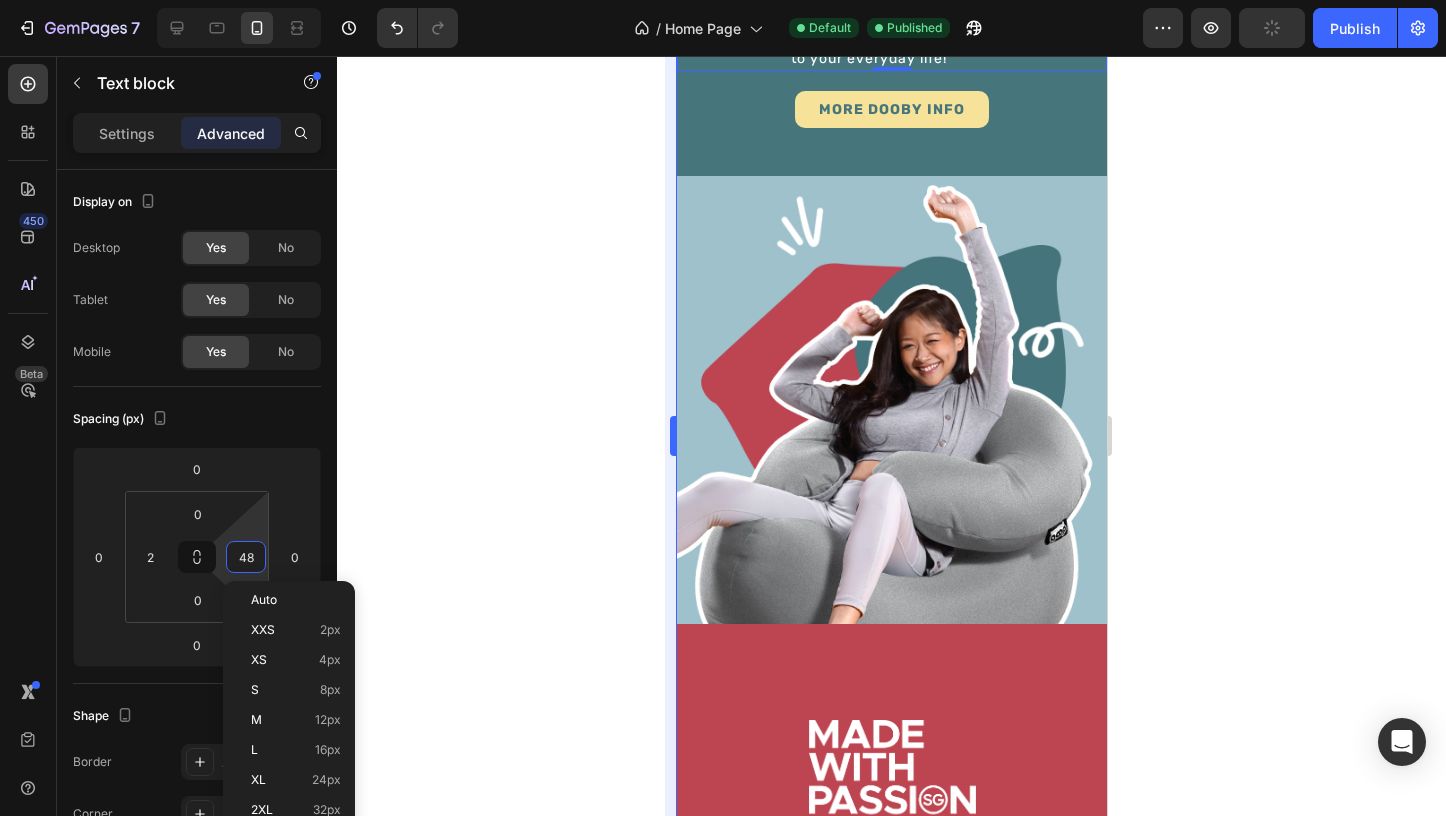 paste on "32" 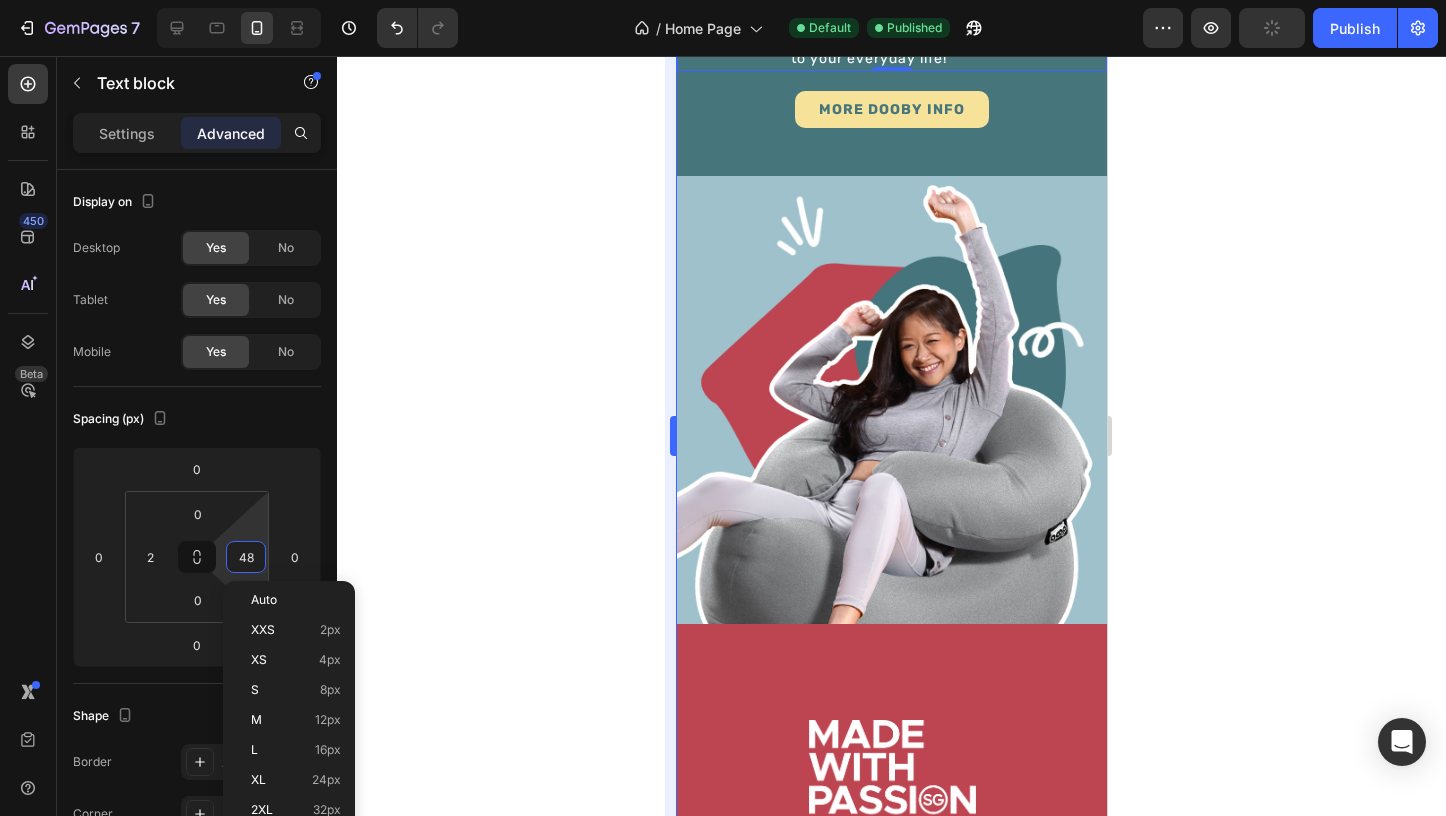 type on "32" 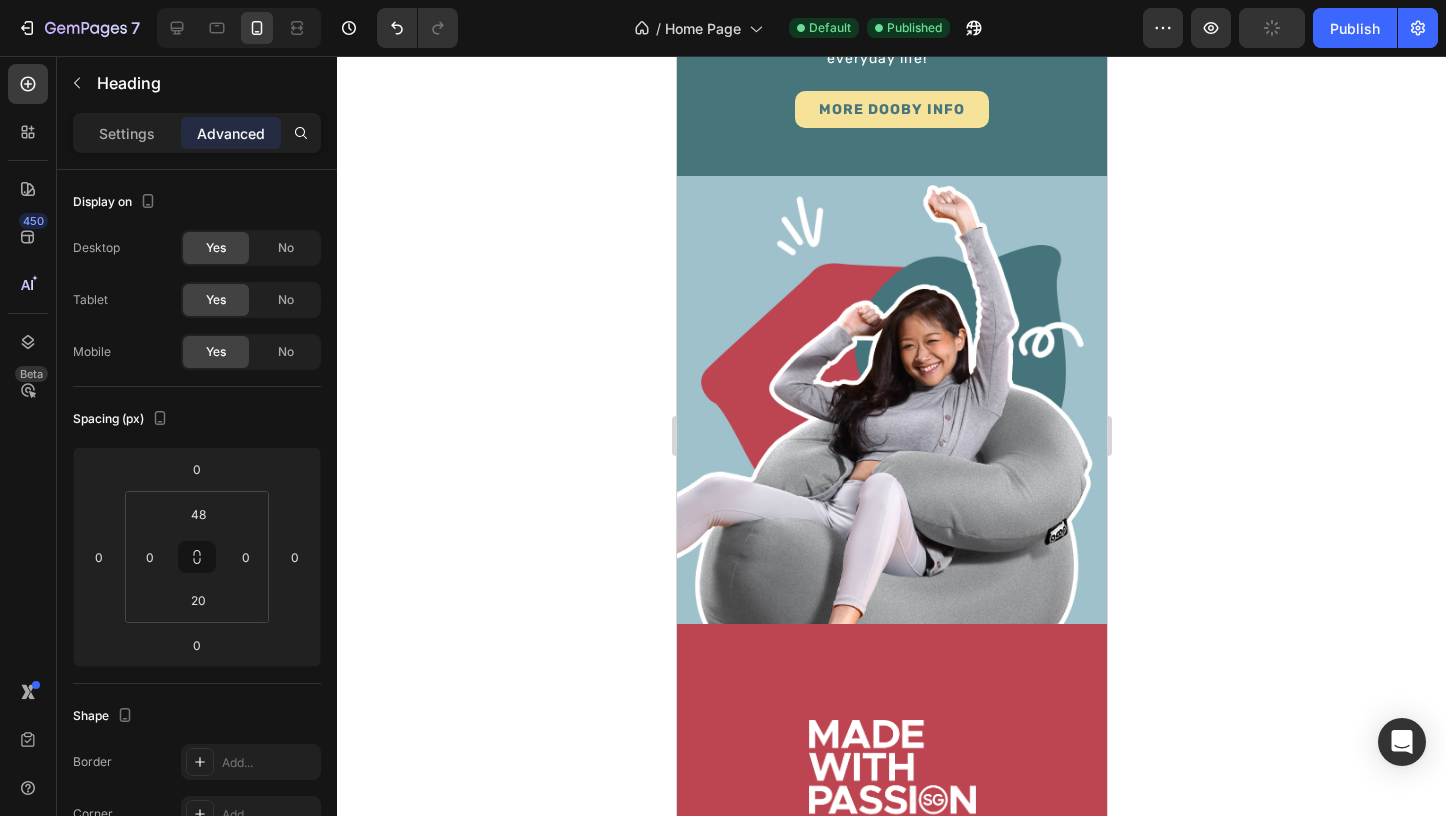 click on "BECAUSE YOUR BUTT DESERVES BETTER" at bounding box center [891, -76] 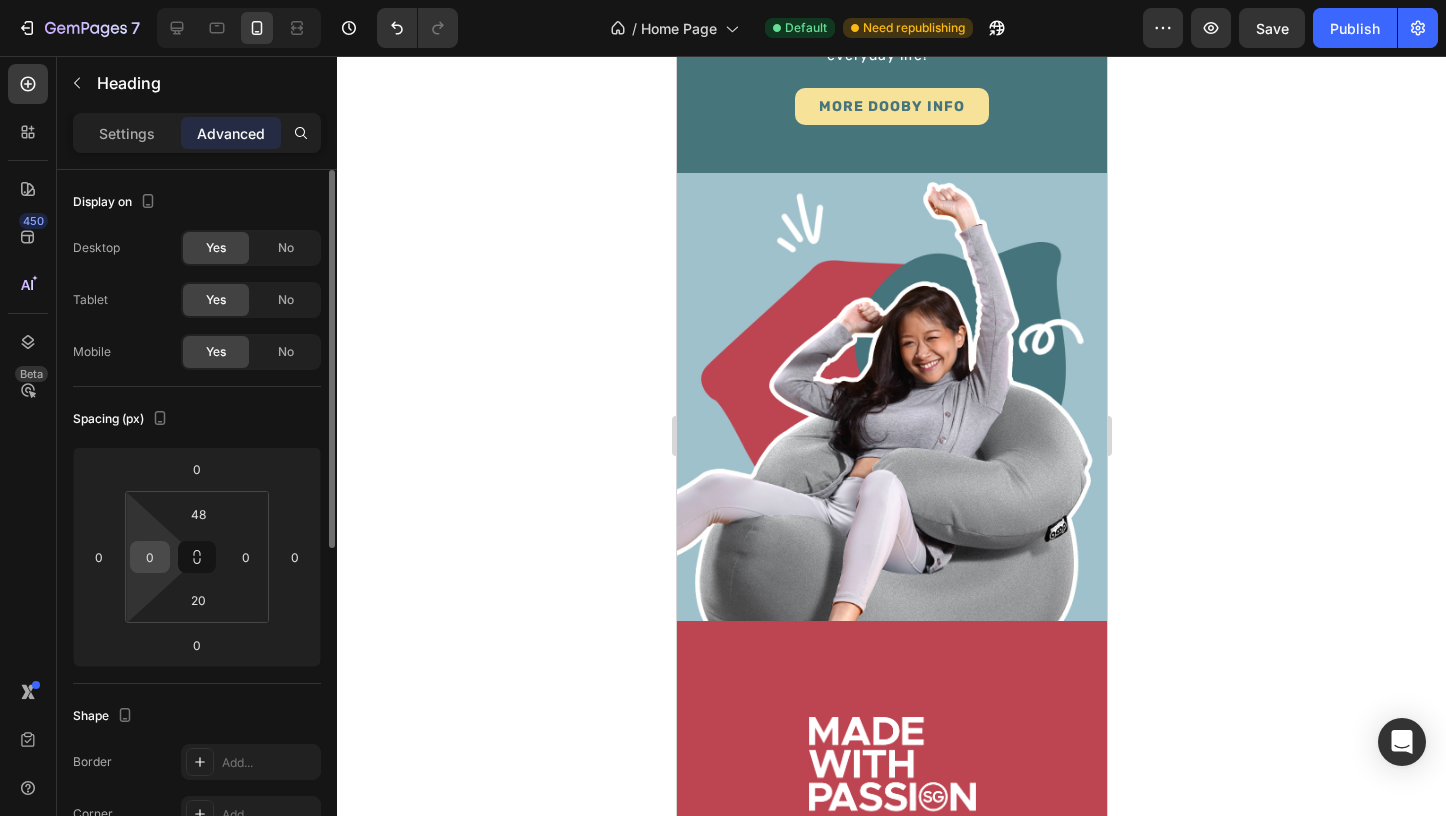 click on "0" at bounding box center [150, 557] 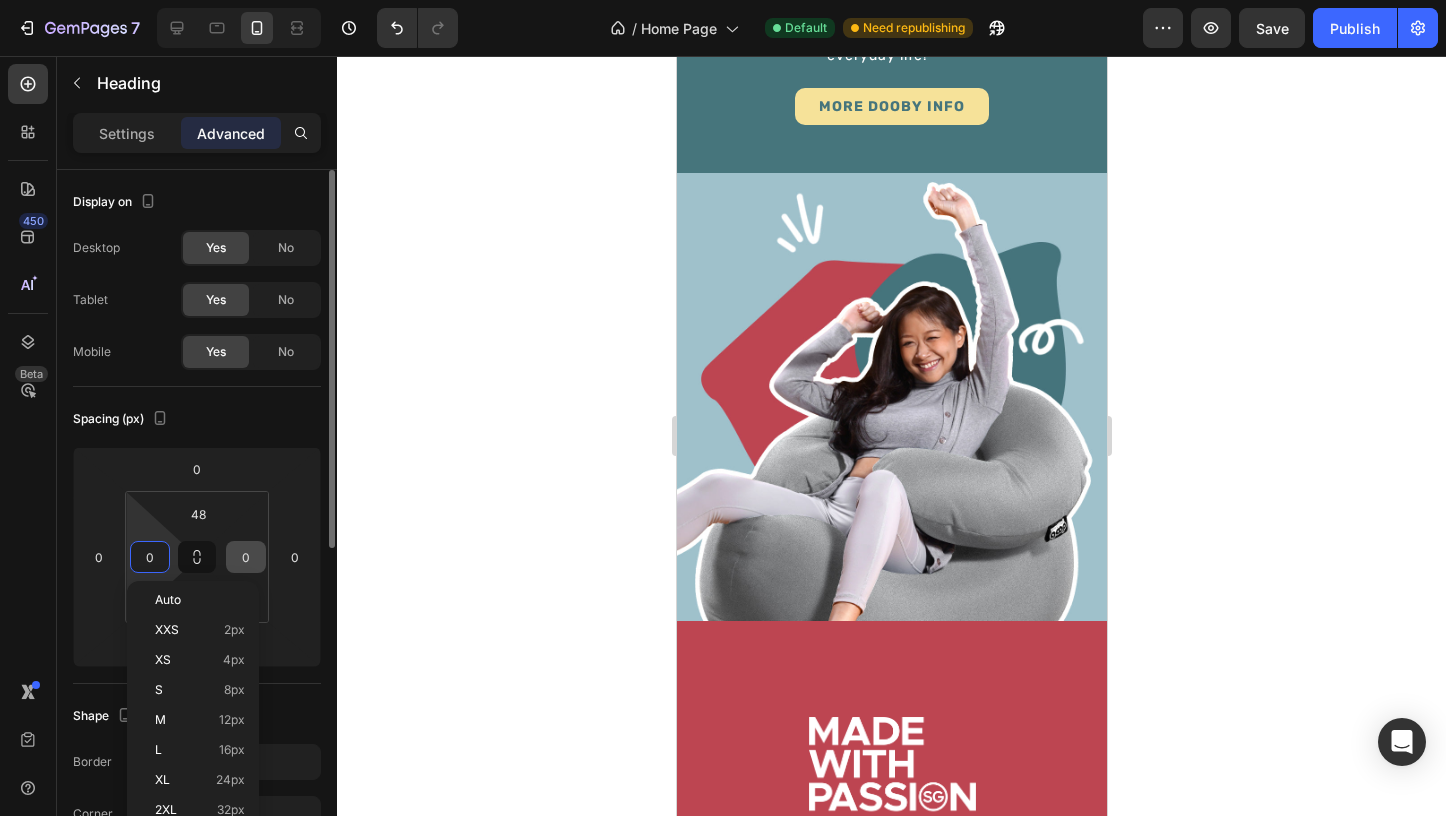 paste on "32" 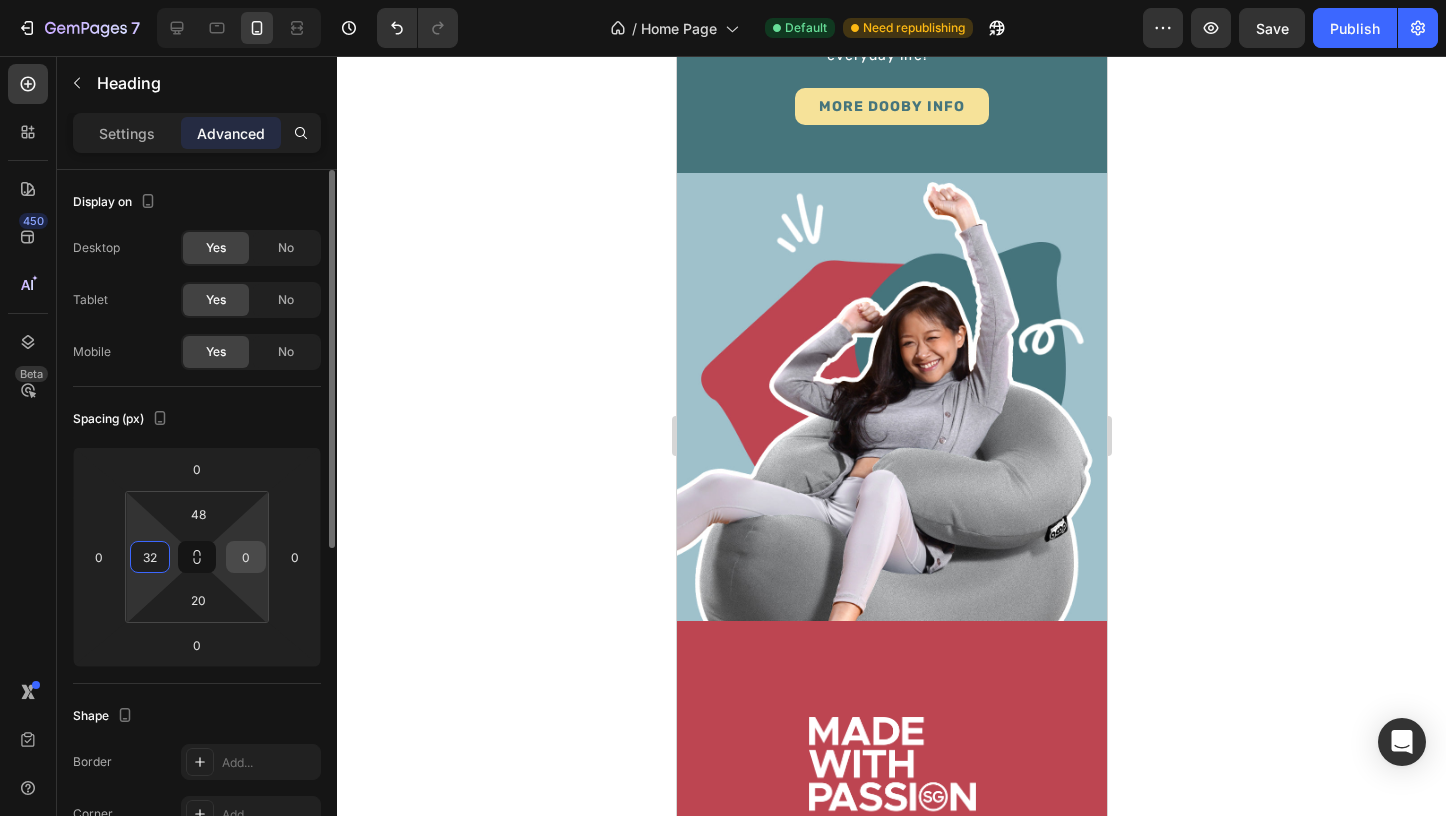type on "32" 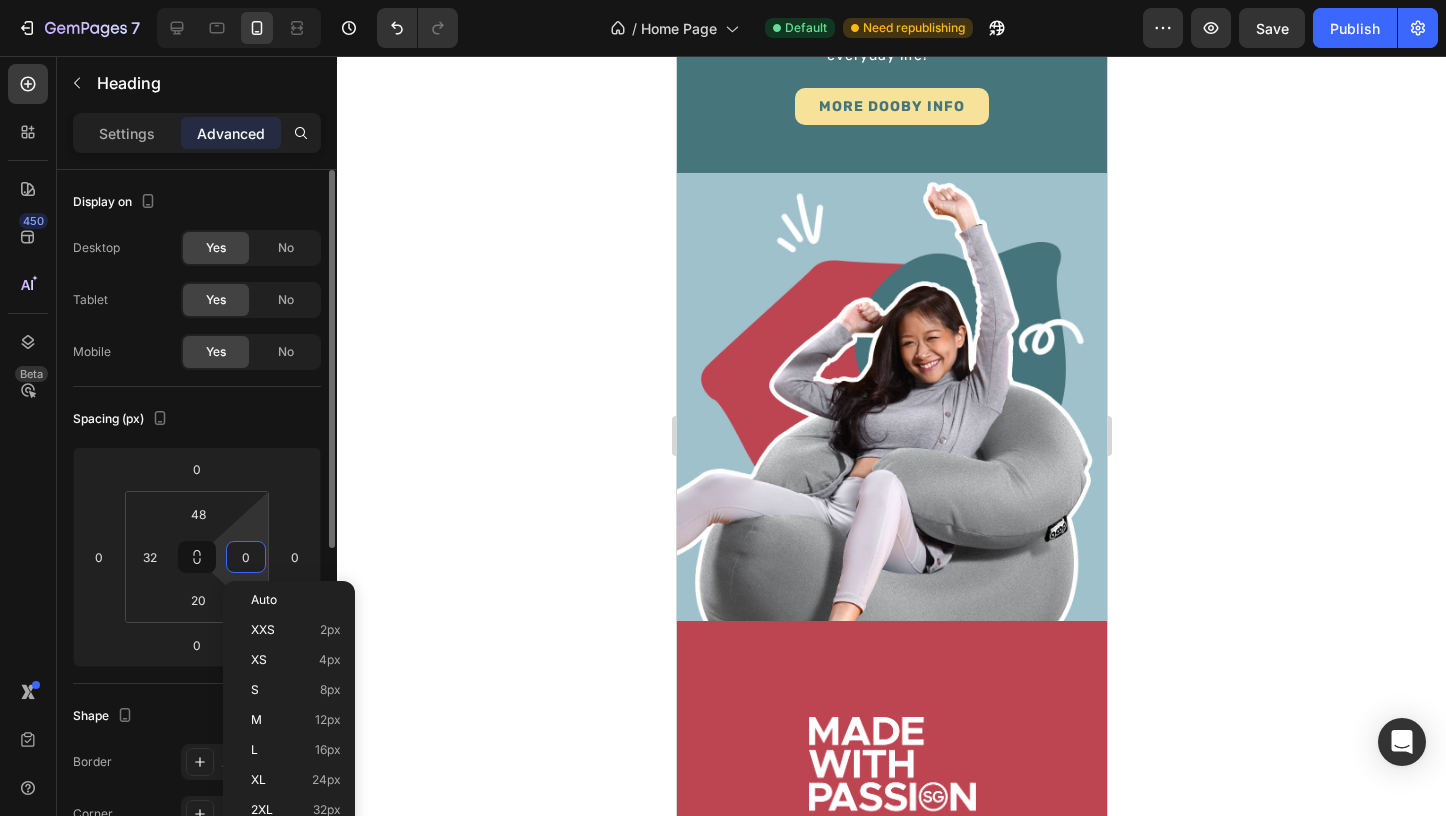 paste on "32" 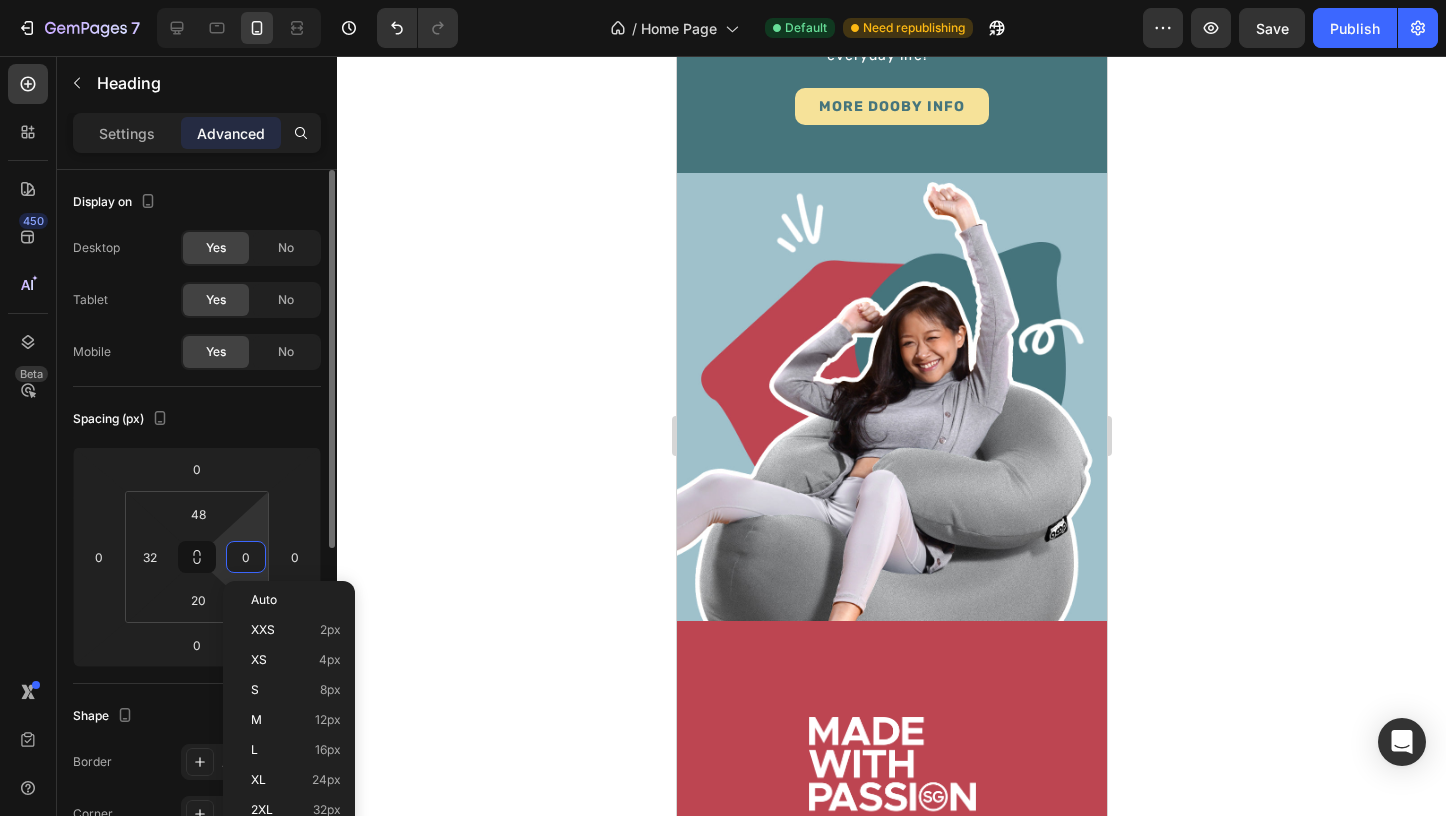 type on "32" 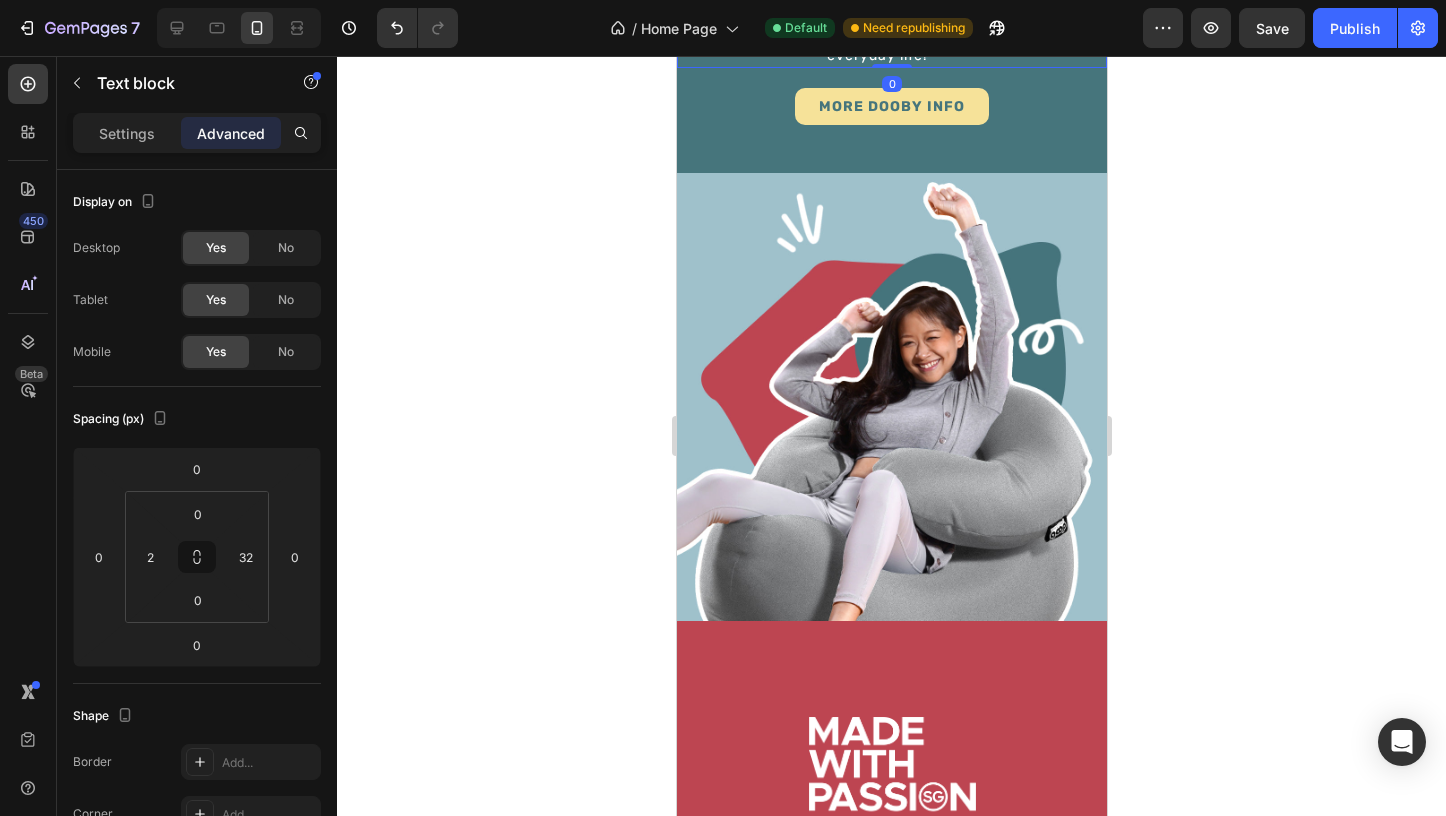 click on "Founded in 2010 in Singapore, doob is quality lifestyle furniture and accessories designed to enhance your relaxation and add an element of fun to your everyday life!" at bounding box center (876, 24) 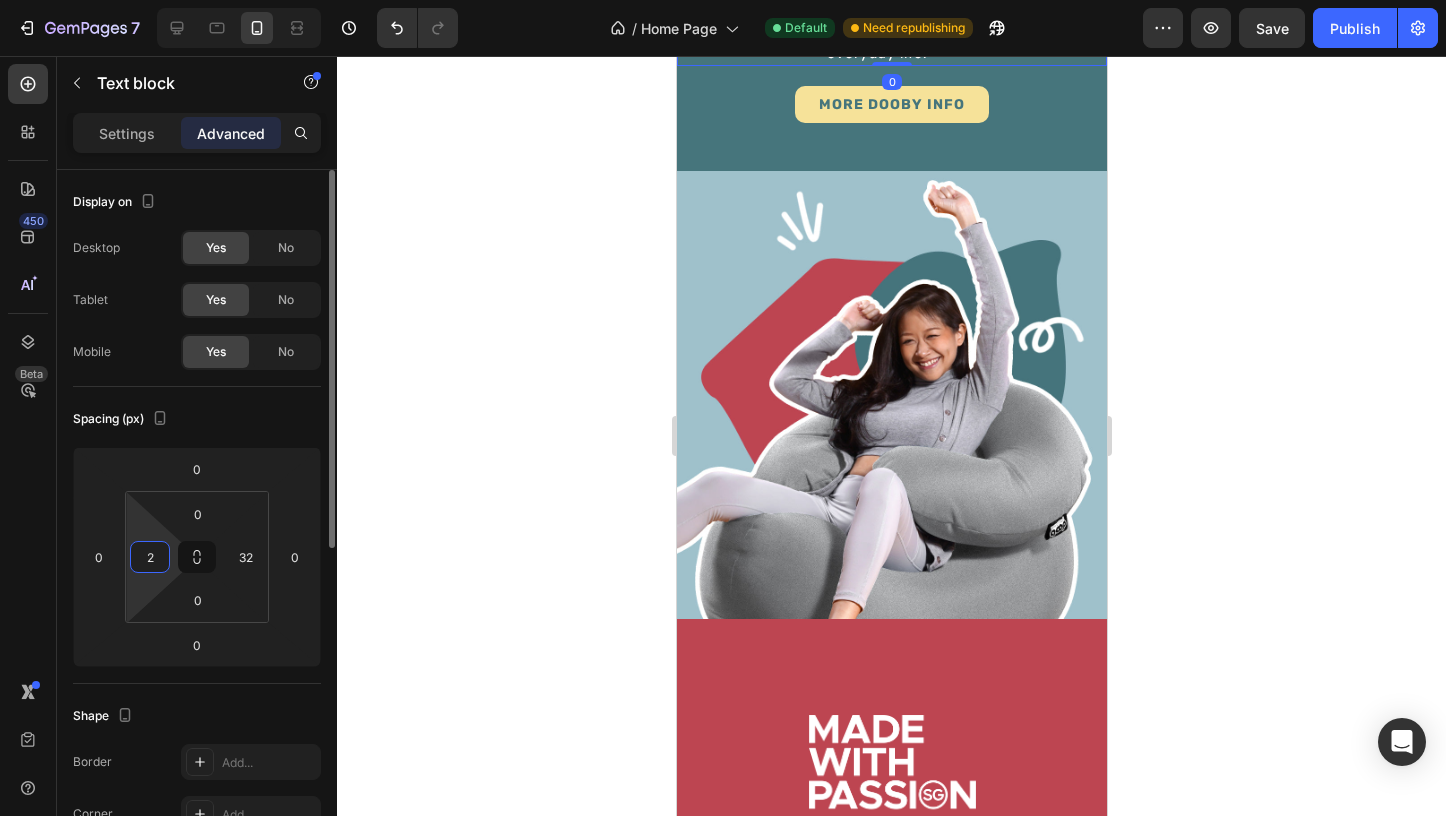scroll, scrollTop: 0, scrollLeft: 0, axis: both 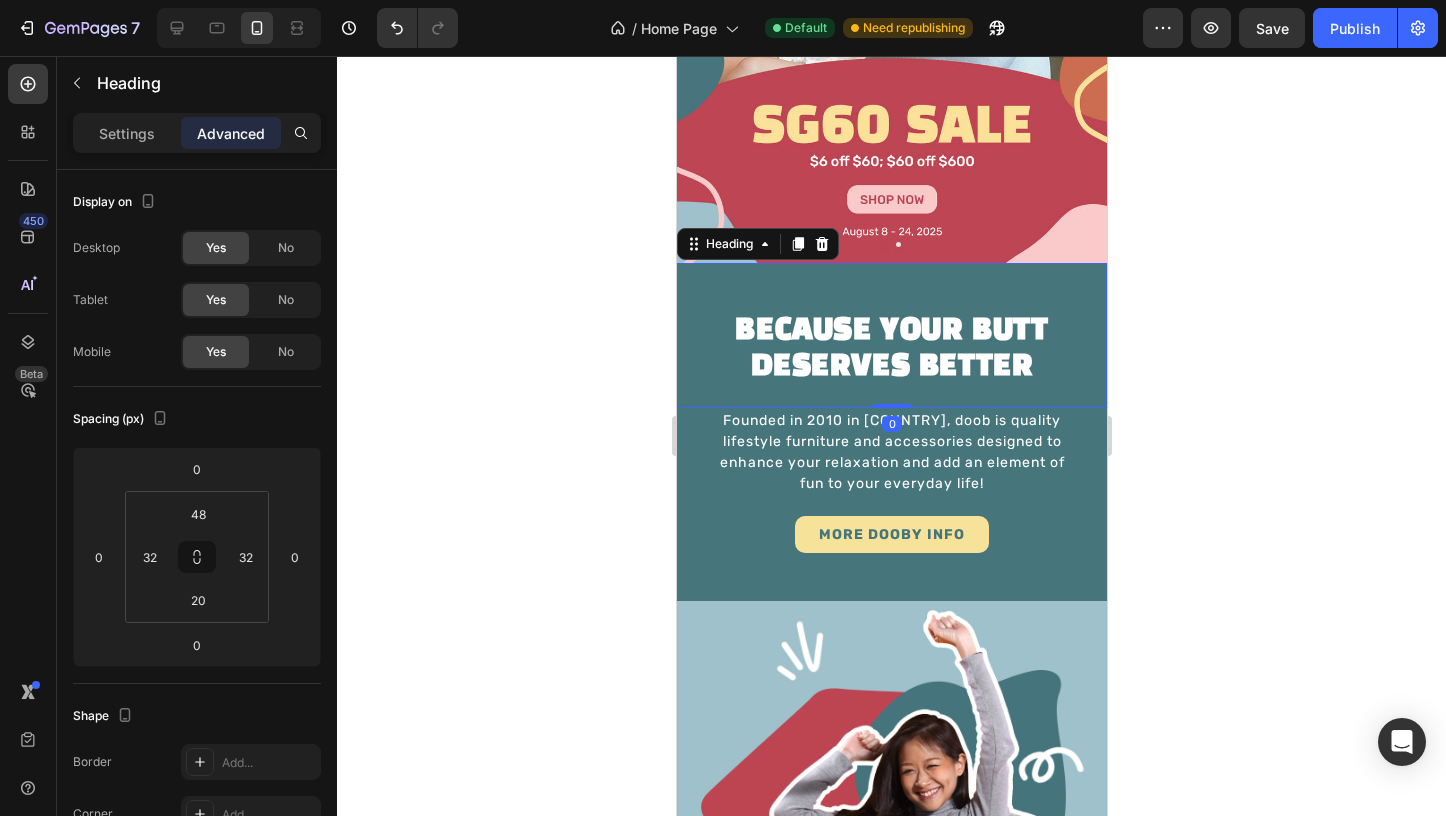 click on "BECAUSE YOUR BUTT DESERVES BETTER" at bounding box center (891, 349) 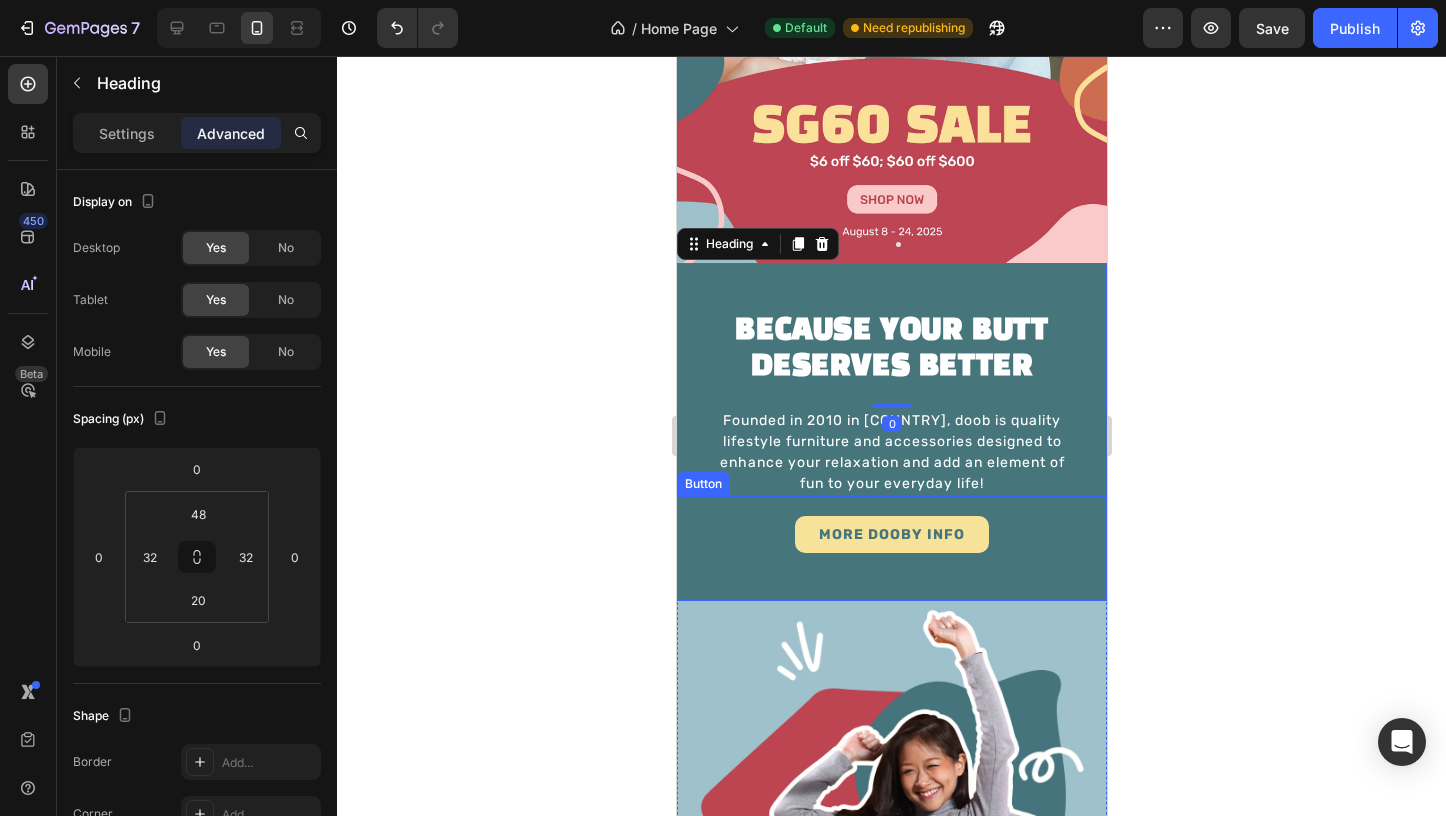 click on "MORE DOOBY INFO Button" at bounding box center (891, 548) 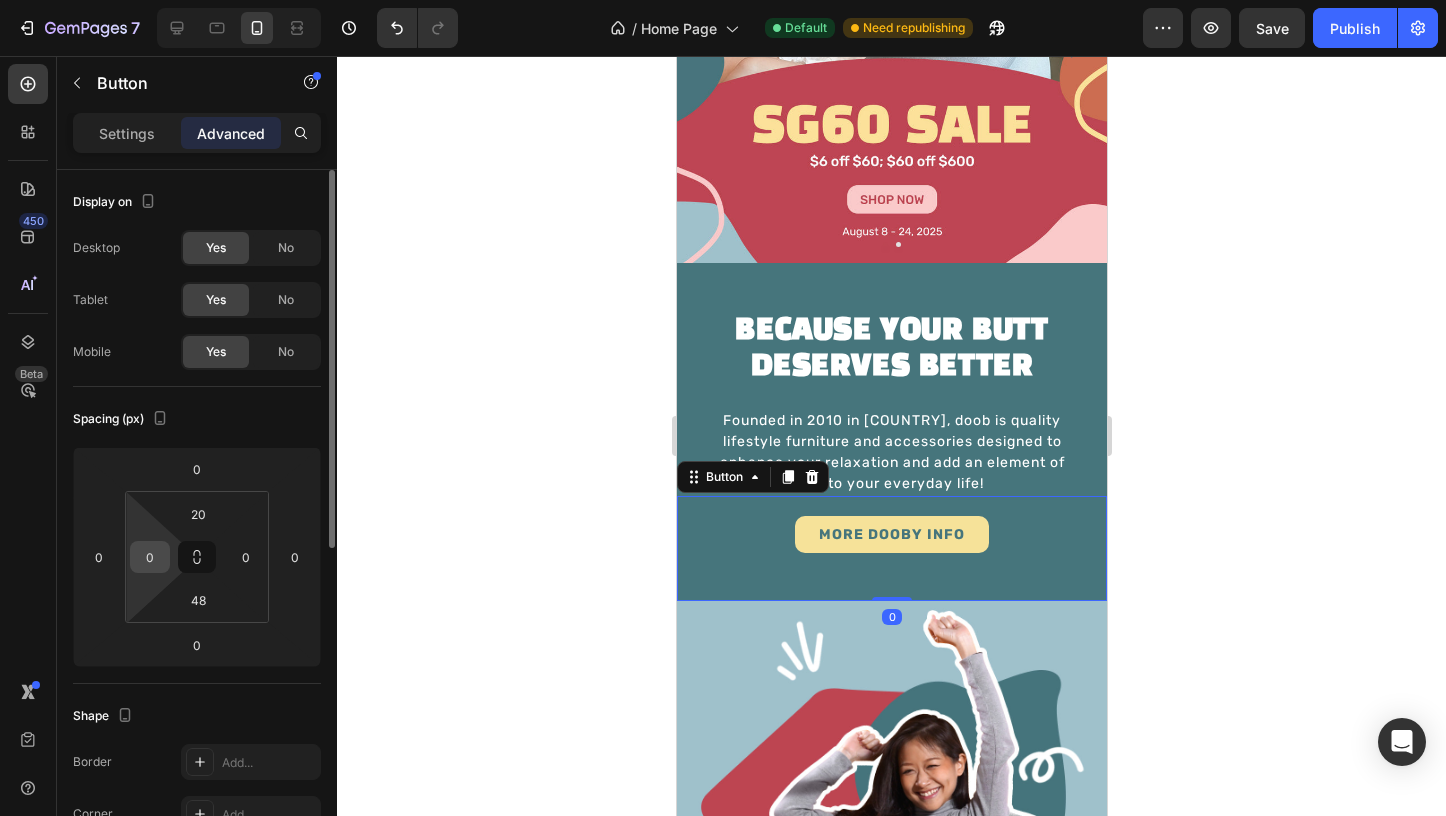 click on "0" at bounding box center [150, 557] 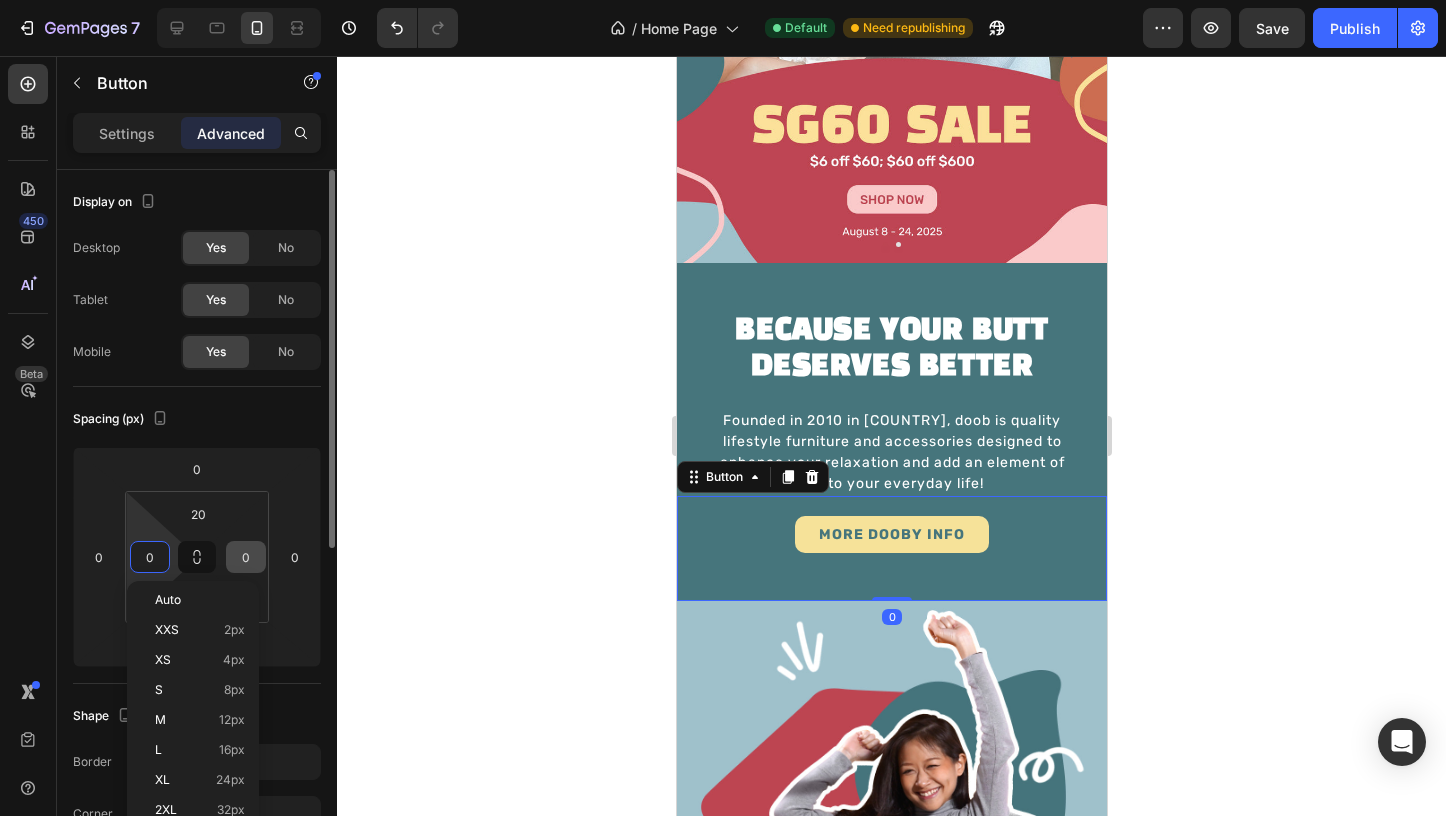 paste on "32" 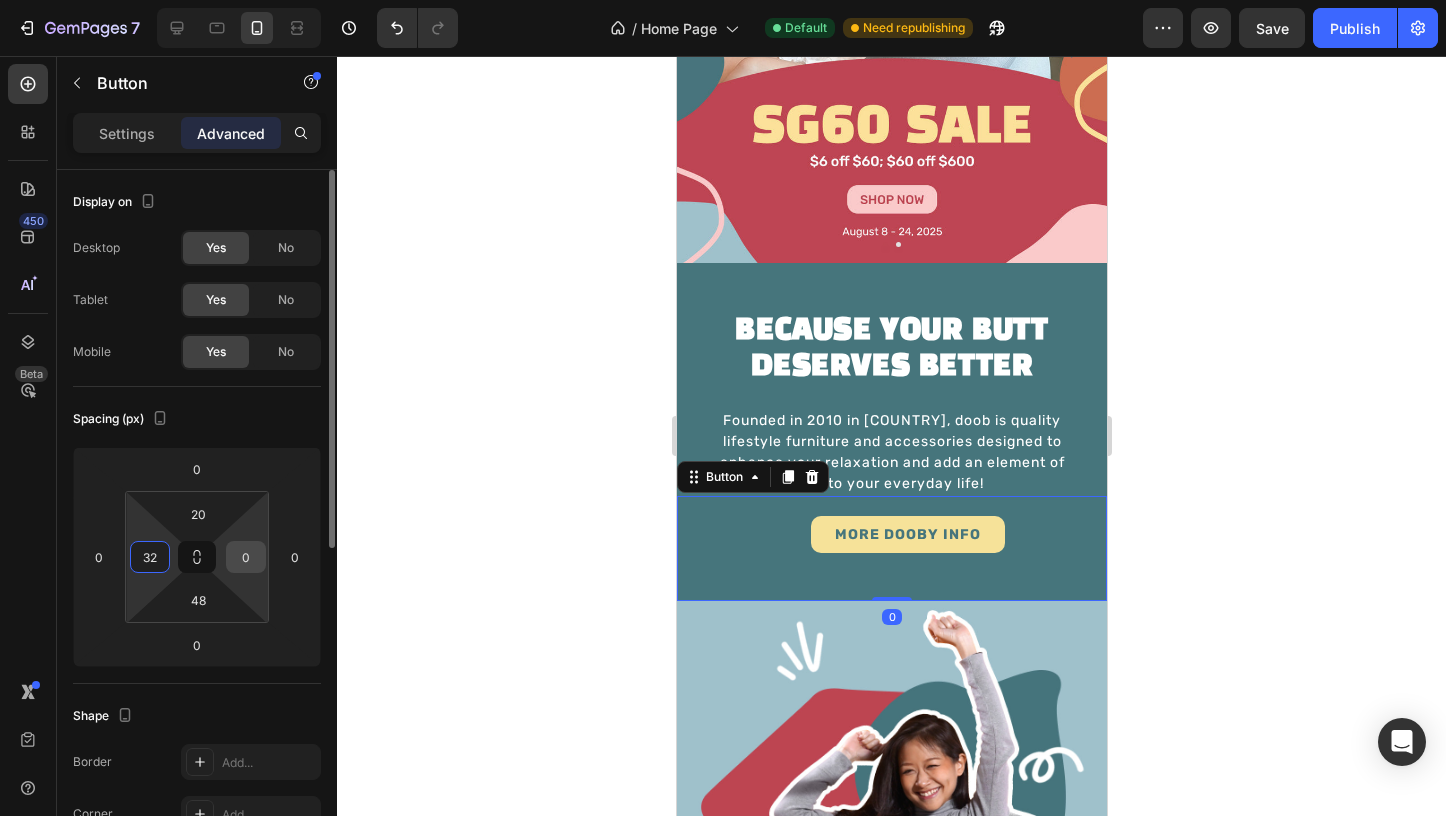type on "32" 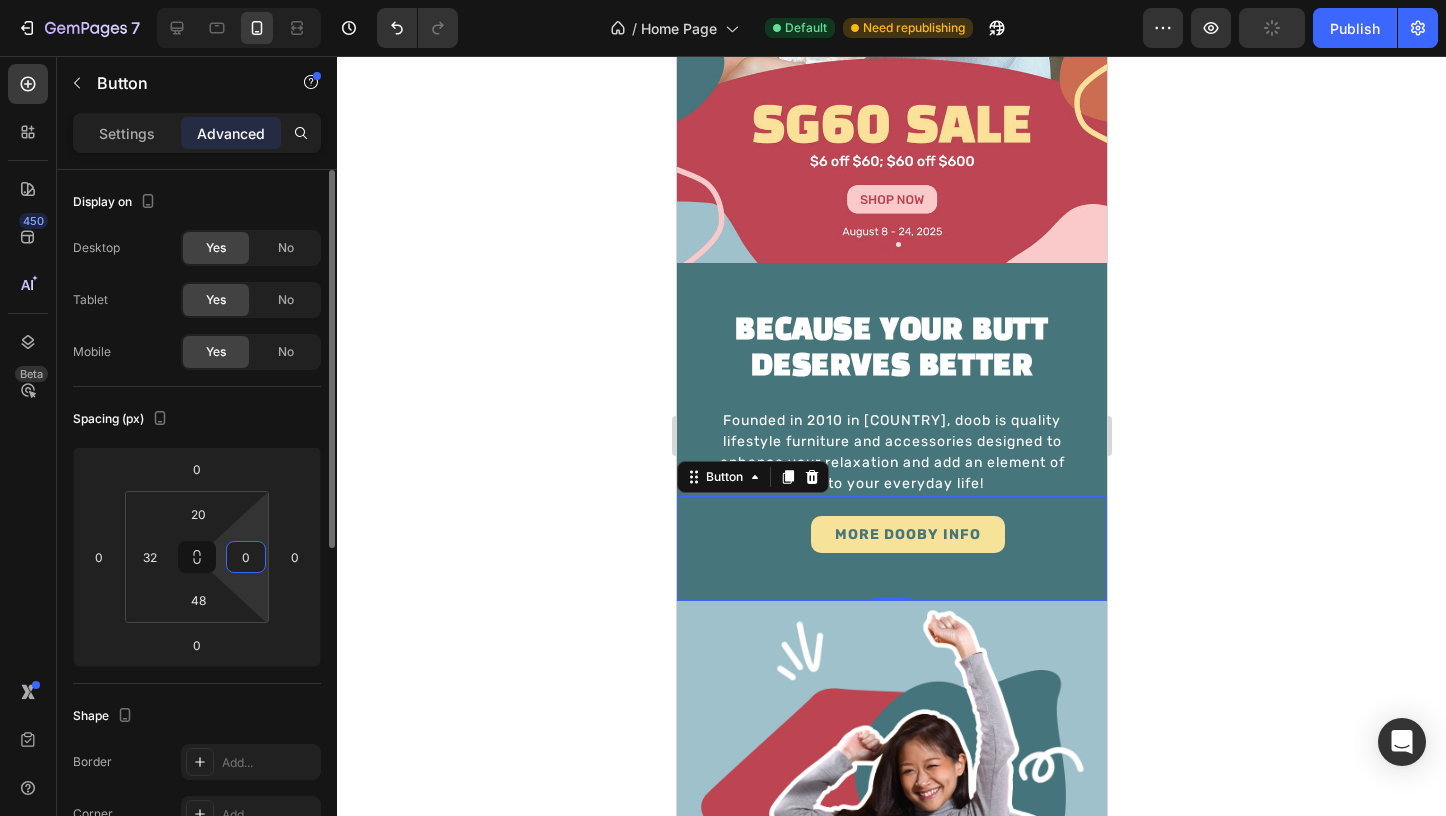 click on "0" at bounding box center [246, 557] 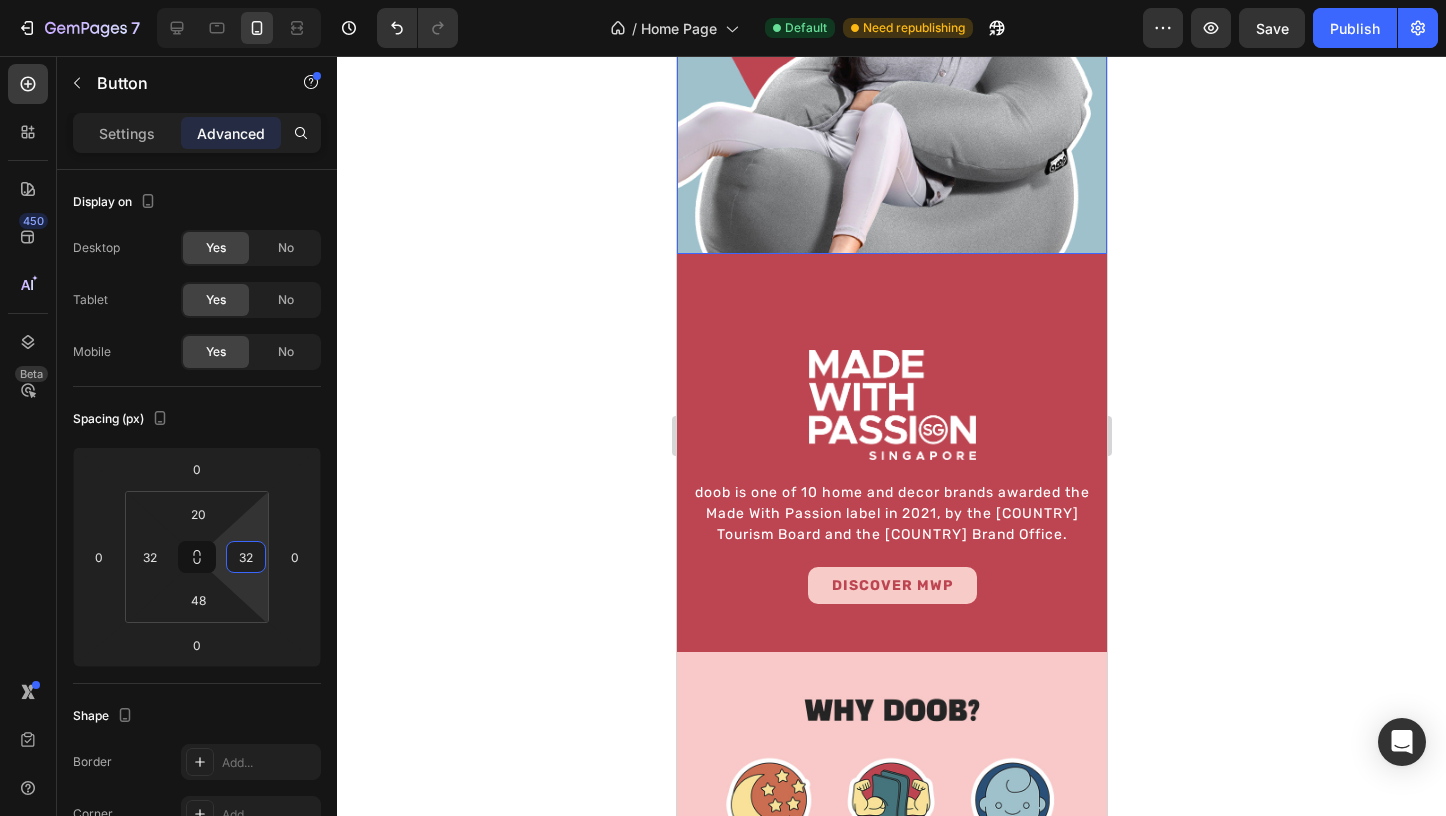 scroll, scrollTop: 1159, scrollLeft: 0, axis: vertical 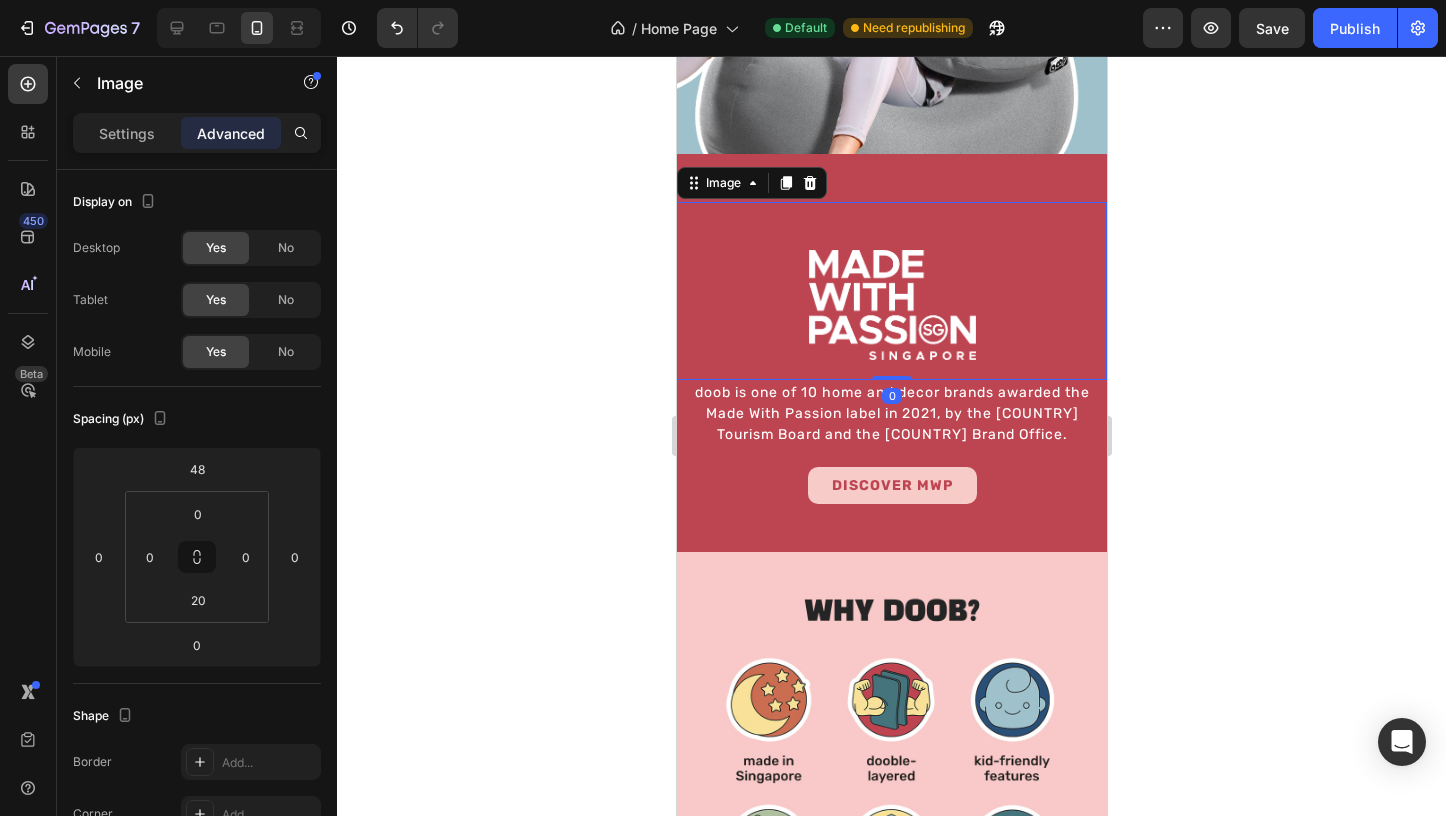 click at bounding box center [891, 305] 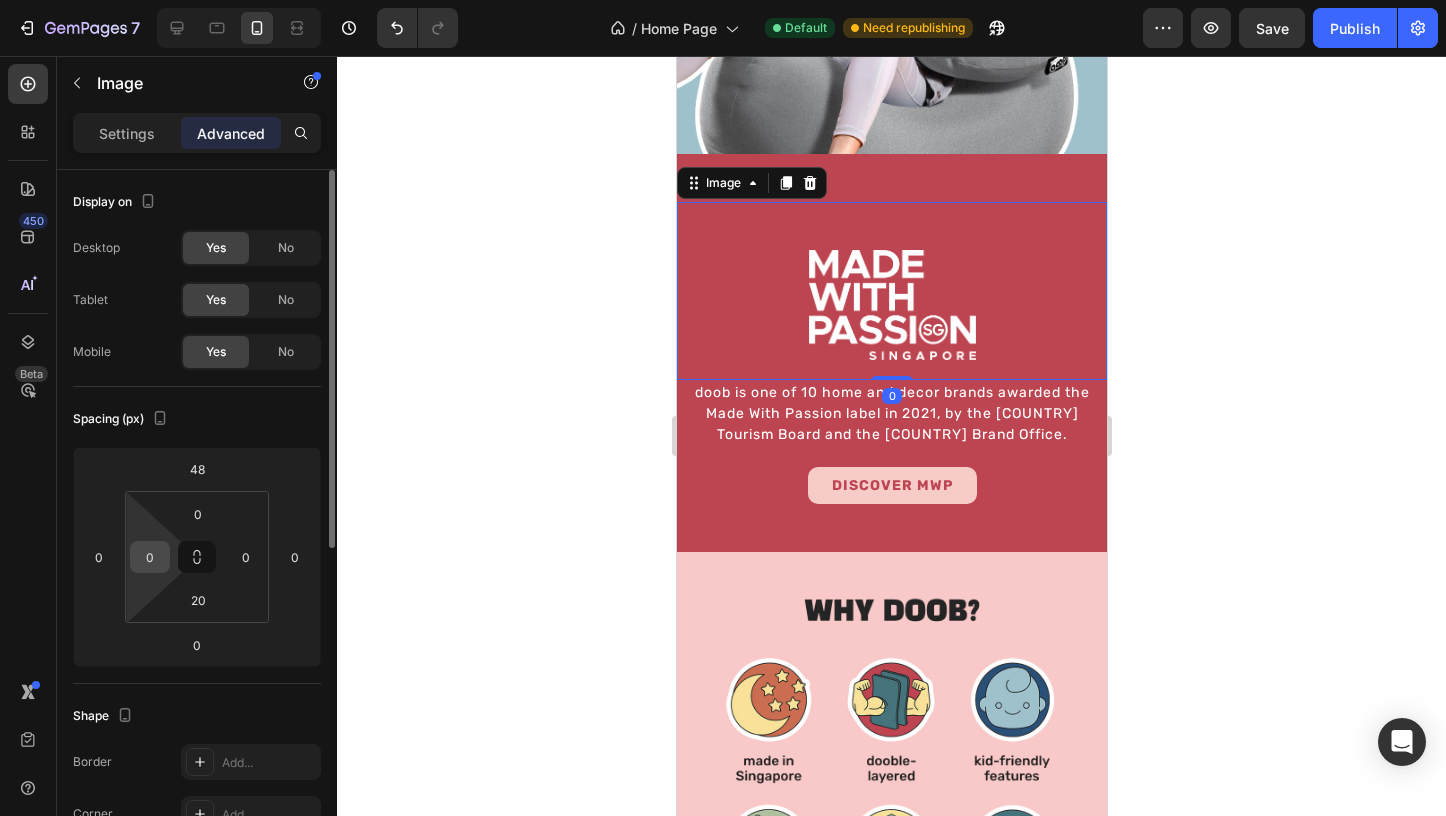 click on "0" at bounding box center [150, 557] 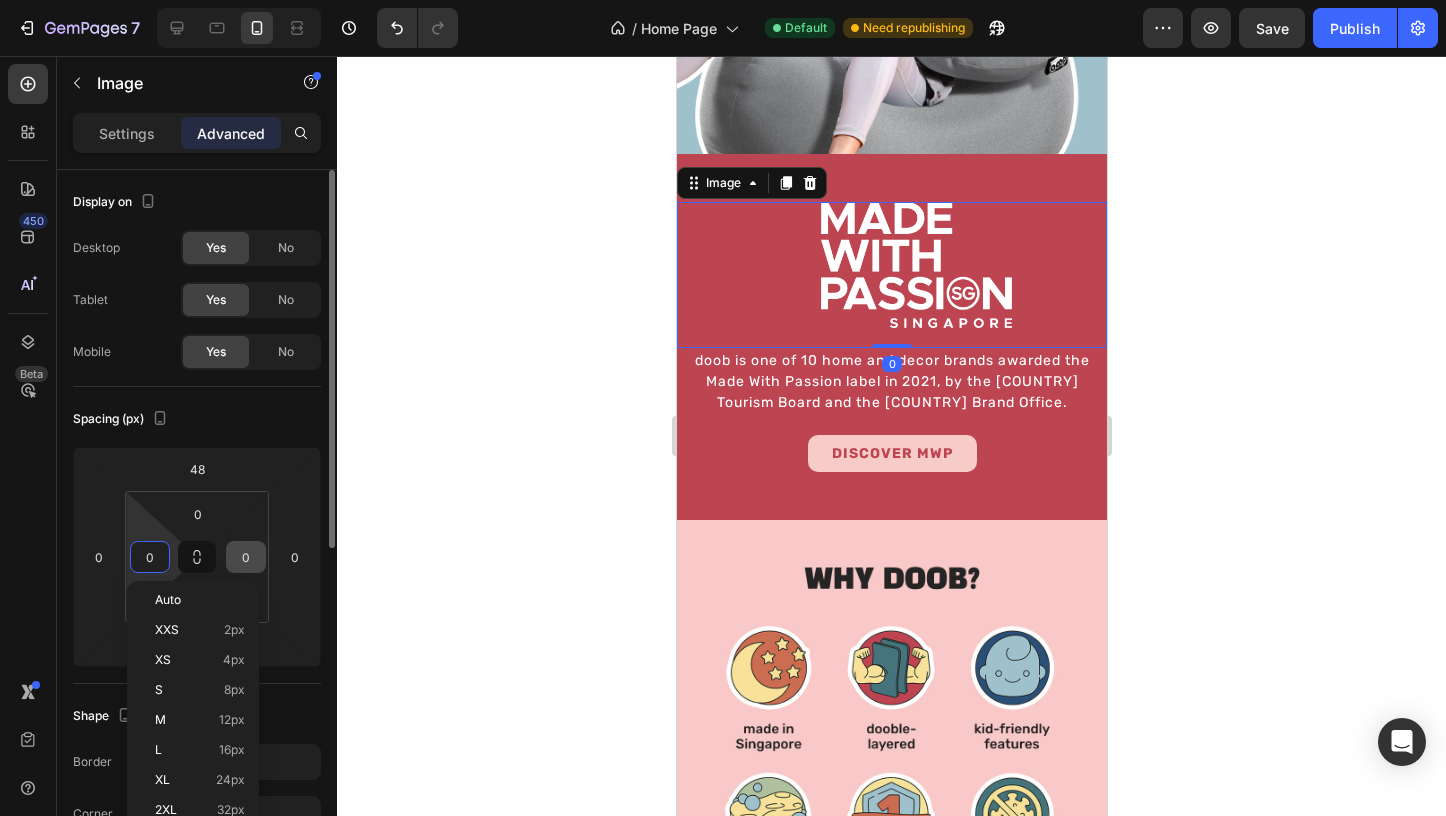 paste on "32" 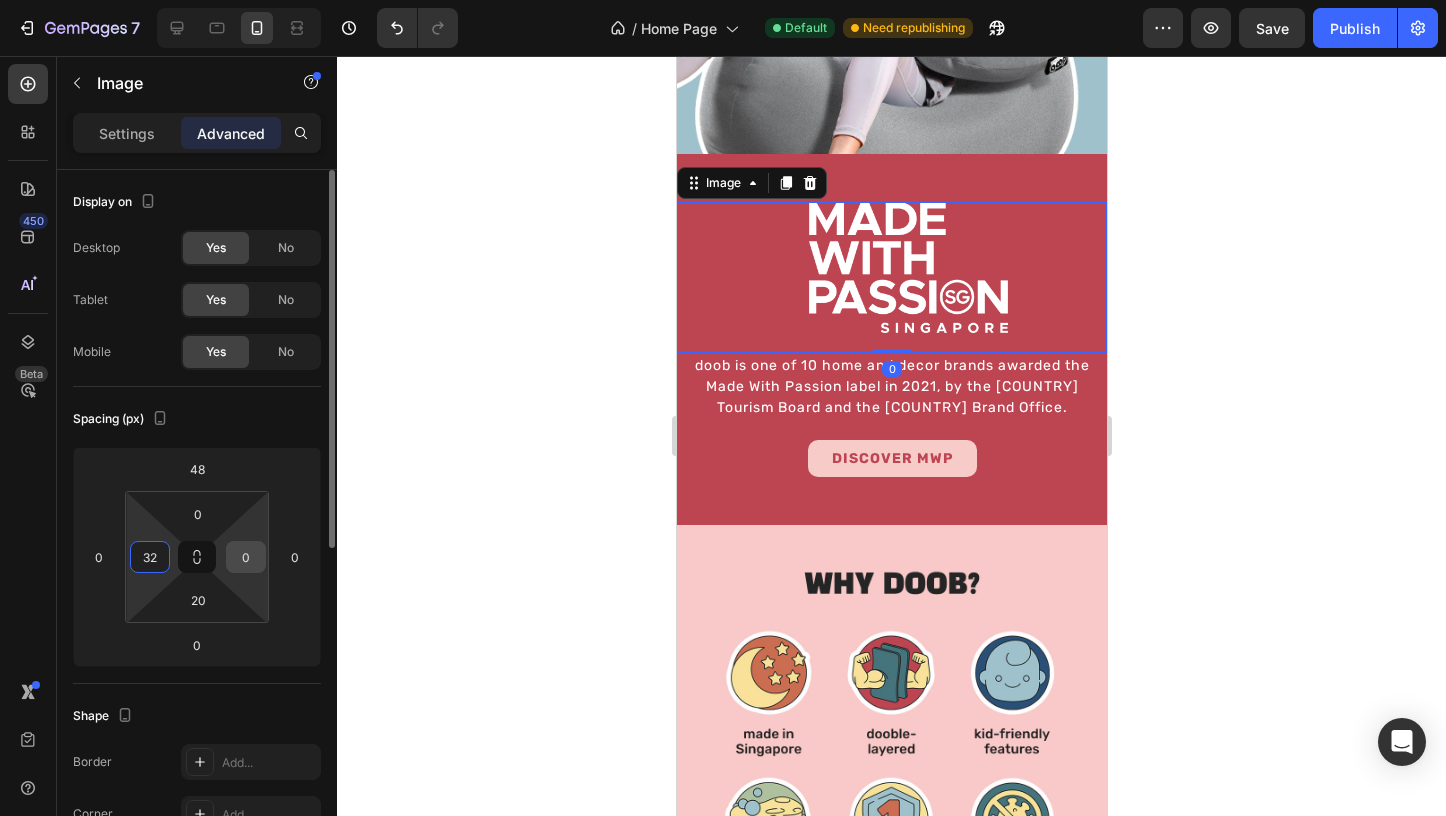 type on "32" 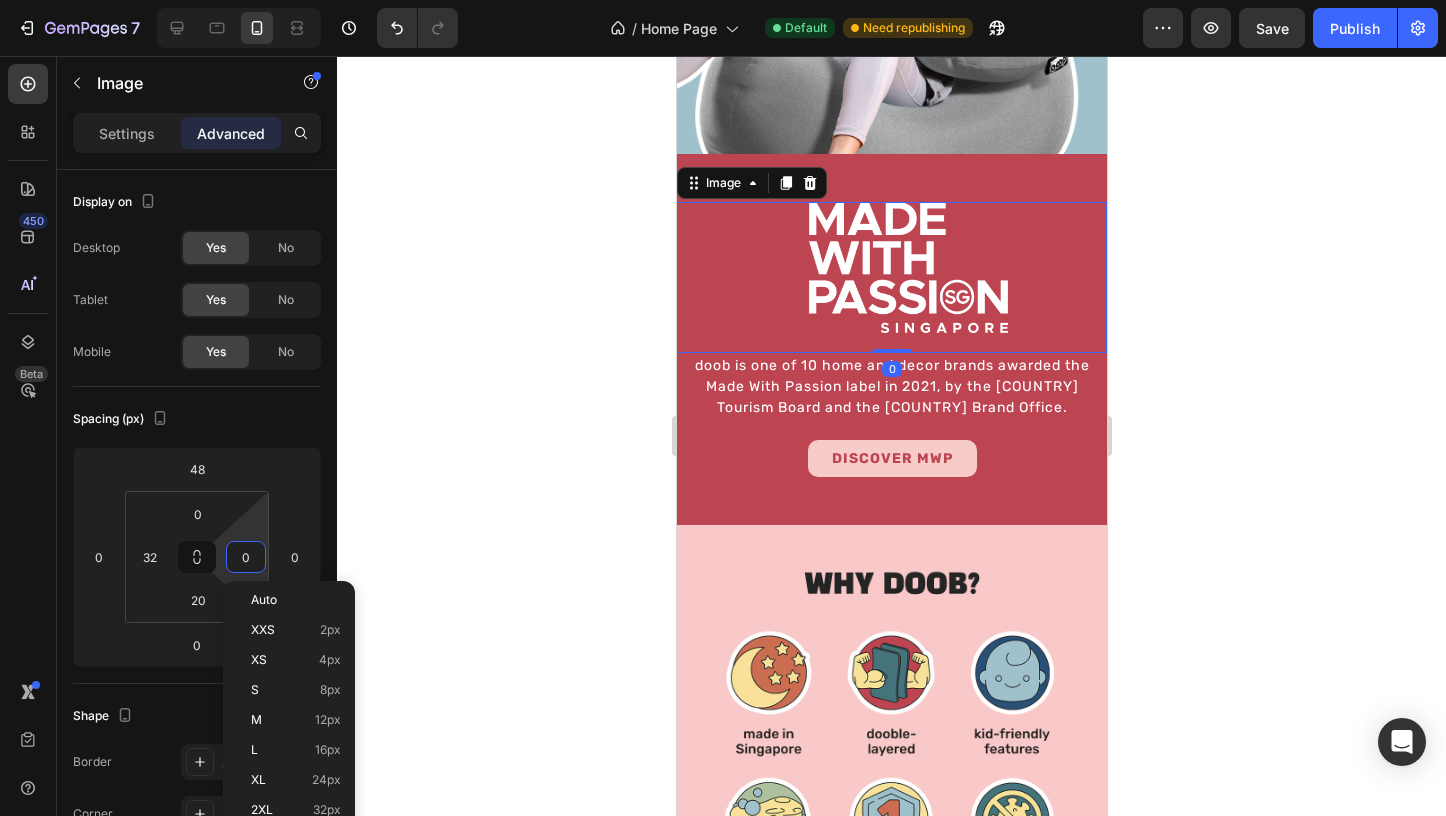 paste on "32" 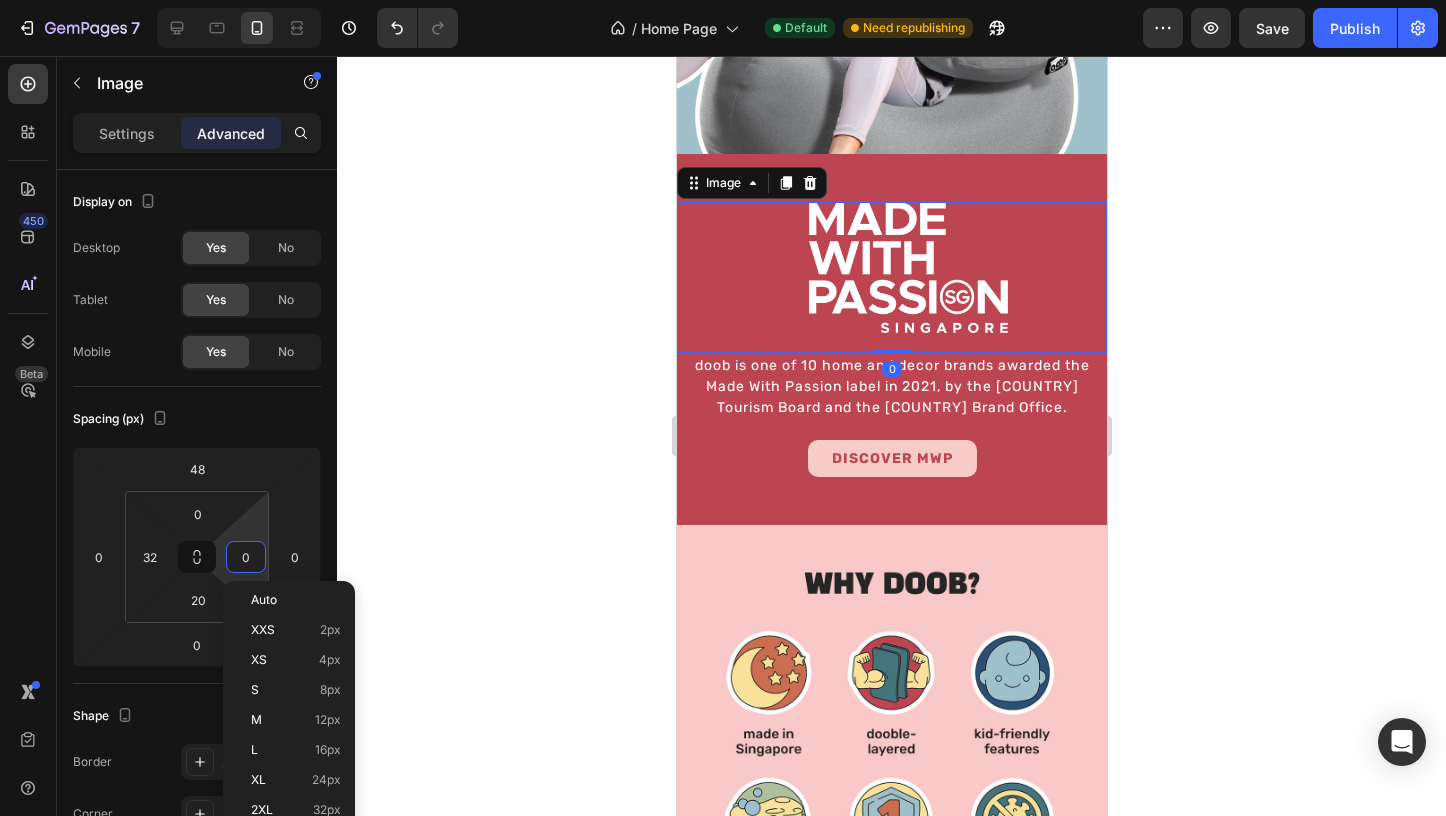 type on "32" 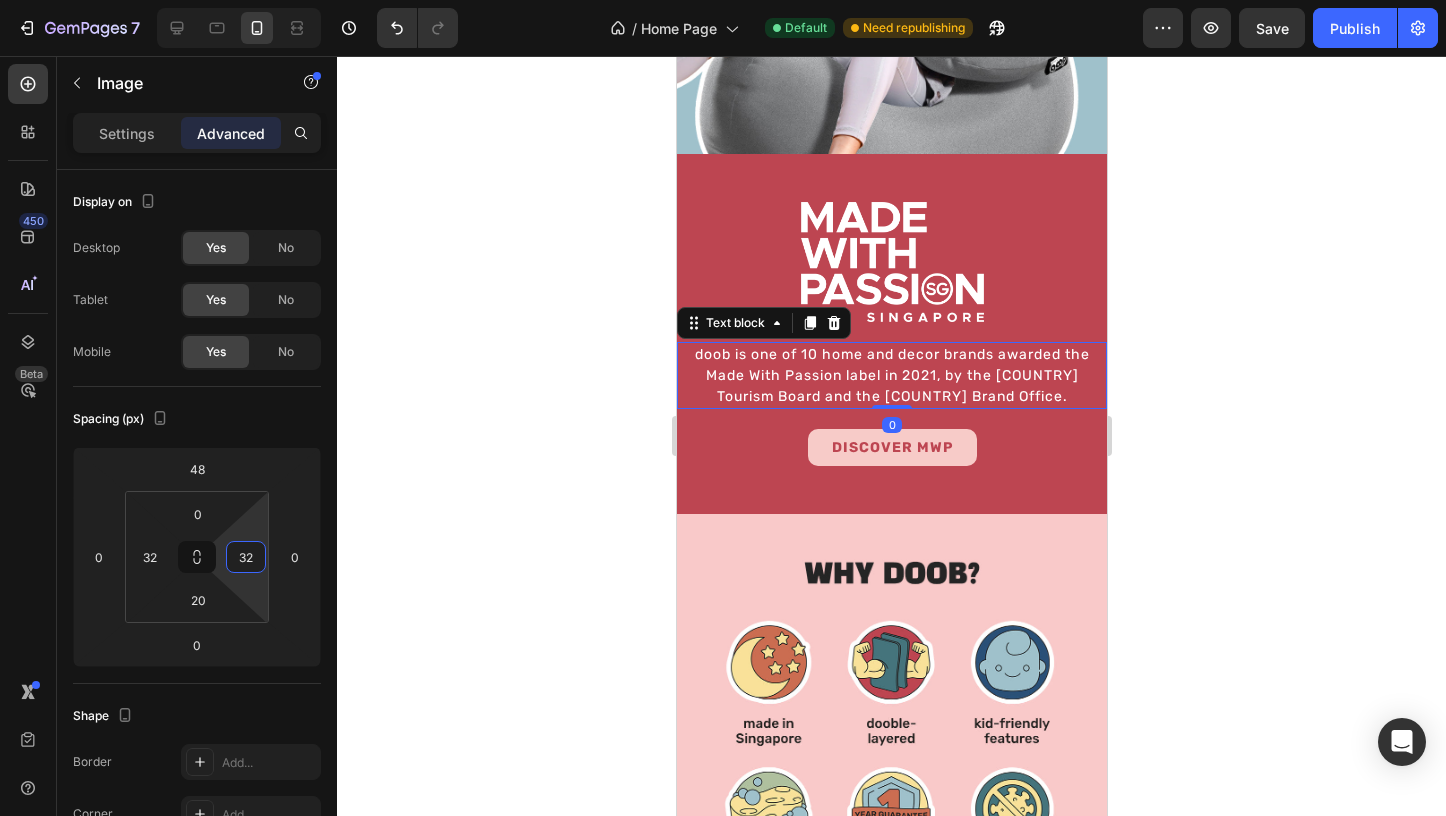 click on "doob is one of 10 home and decor brands awarded the Made With Passion label in 2021, by the Singapore Tourism Board and the Singapore Brand Office." at bounding box center [891, 375] 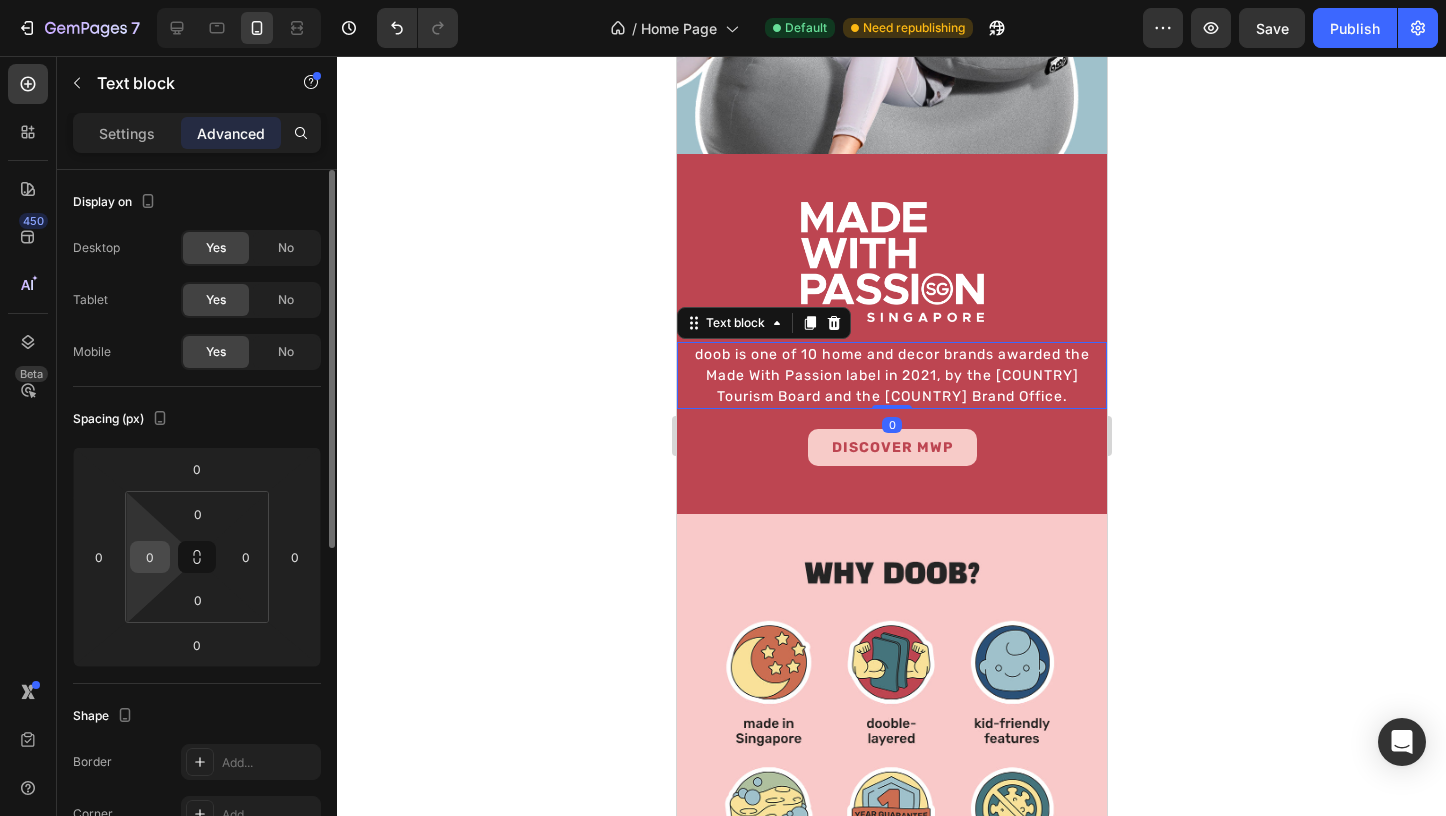 click on "0" at bounding box center (150, 557) 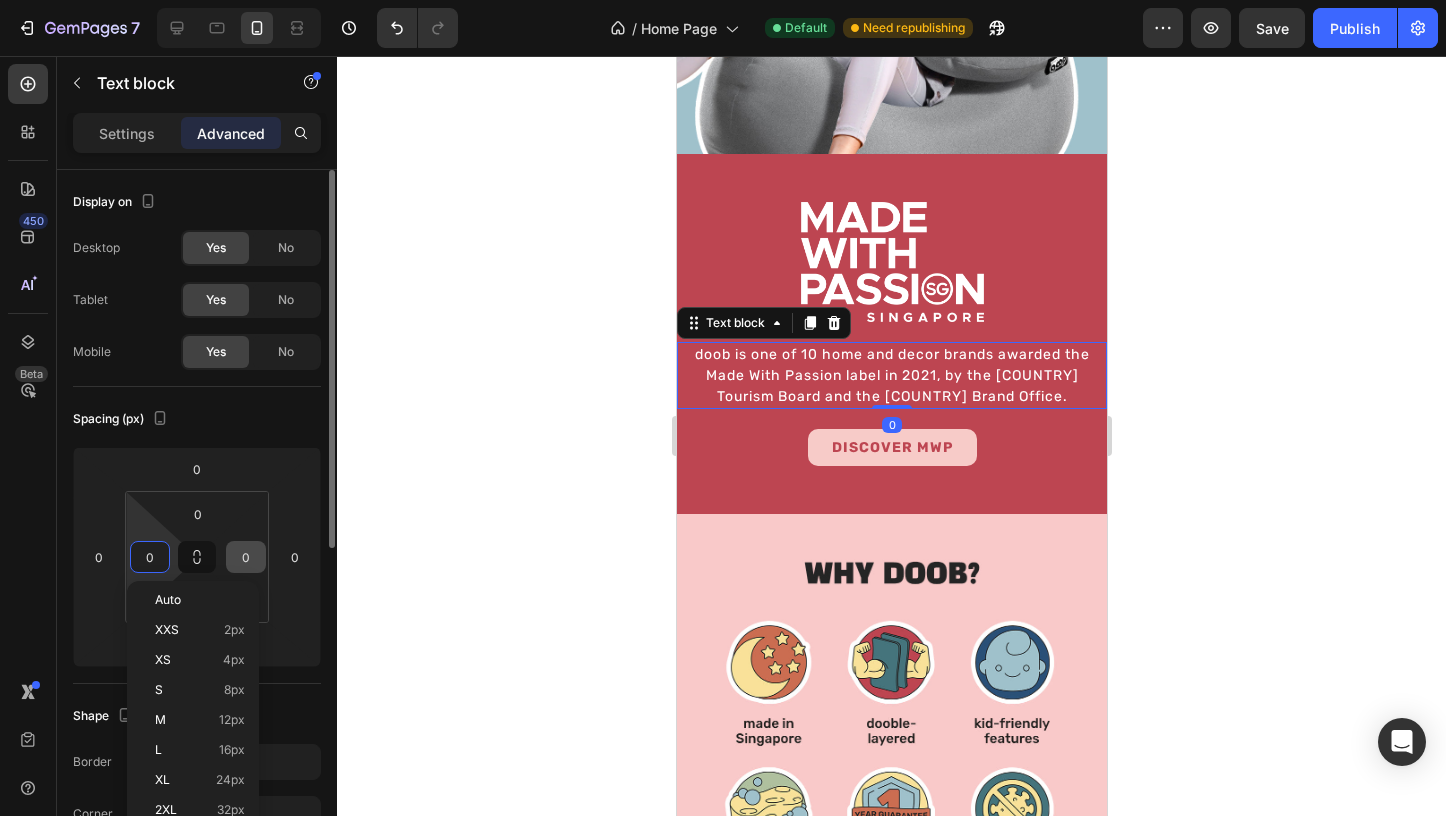 paste on "32" 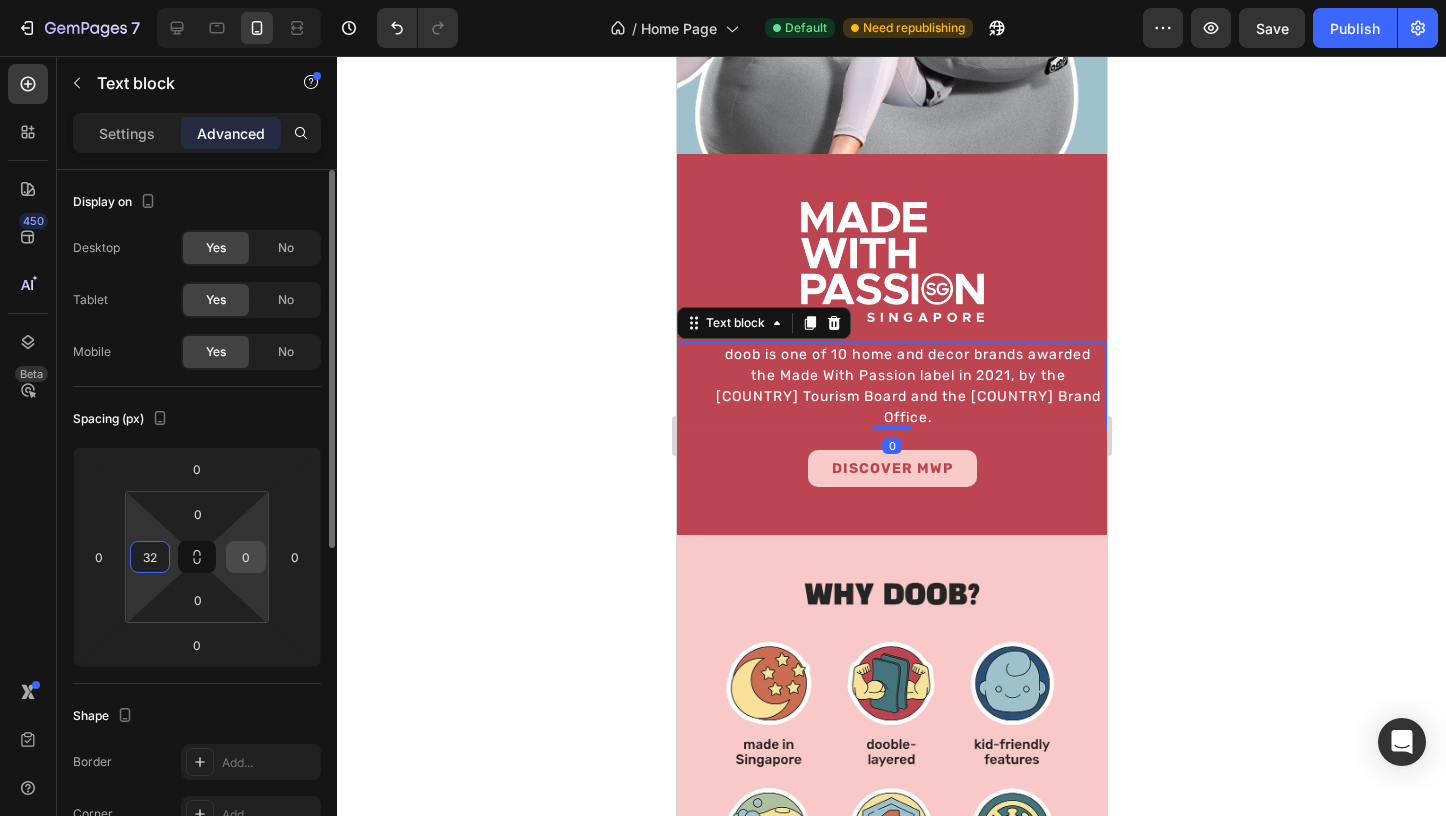 type on "32" 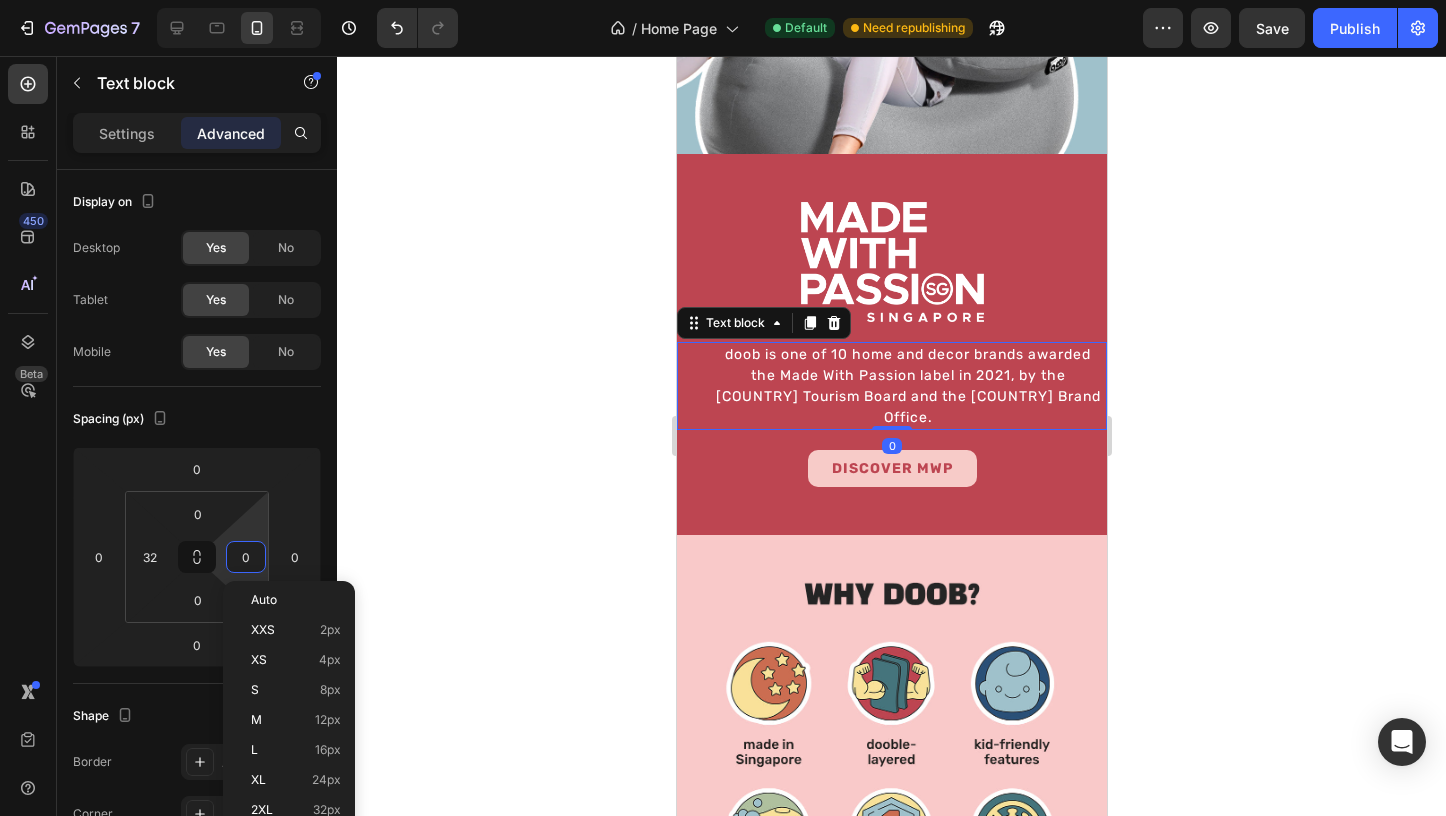 paste on "32" 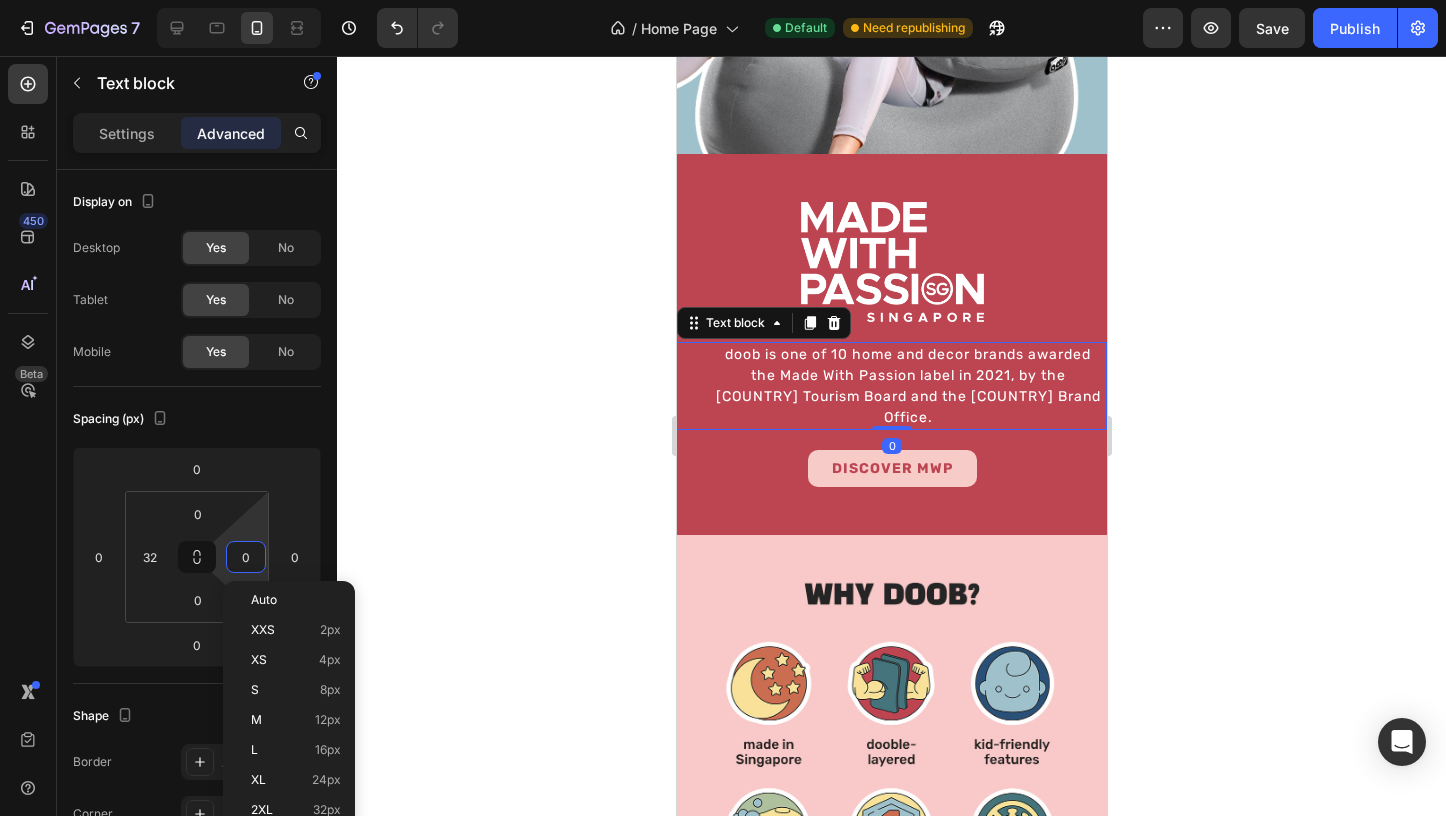type on "32" 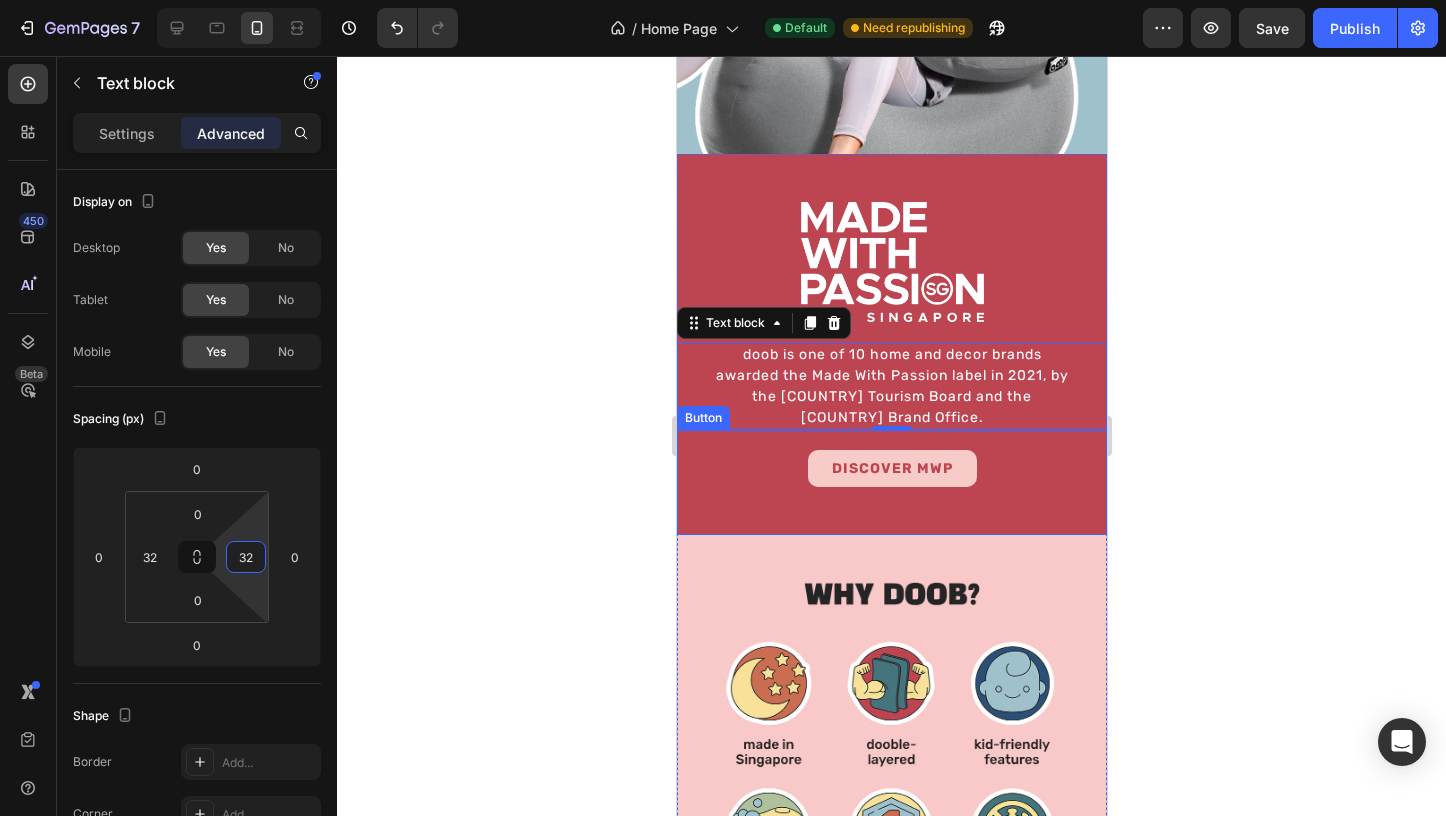 click on "DISCOVER MWP   Button" at bounding box center (891, 482) 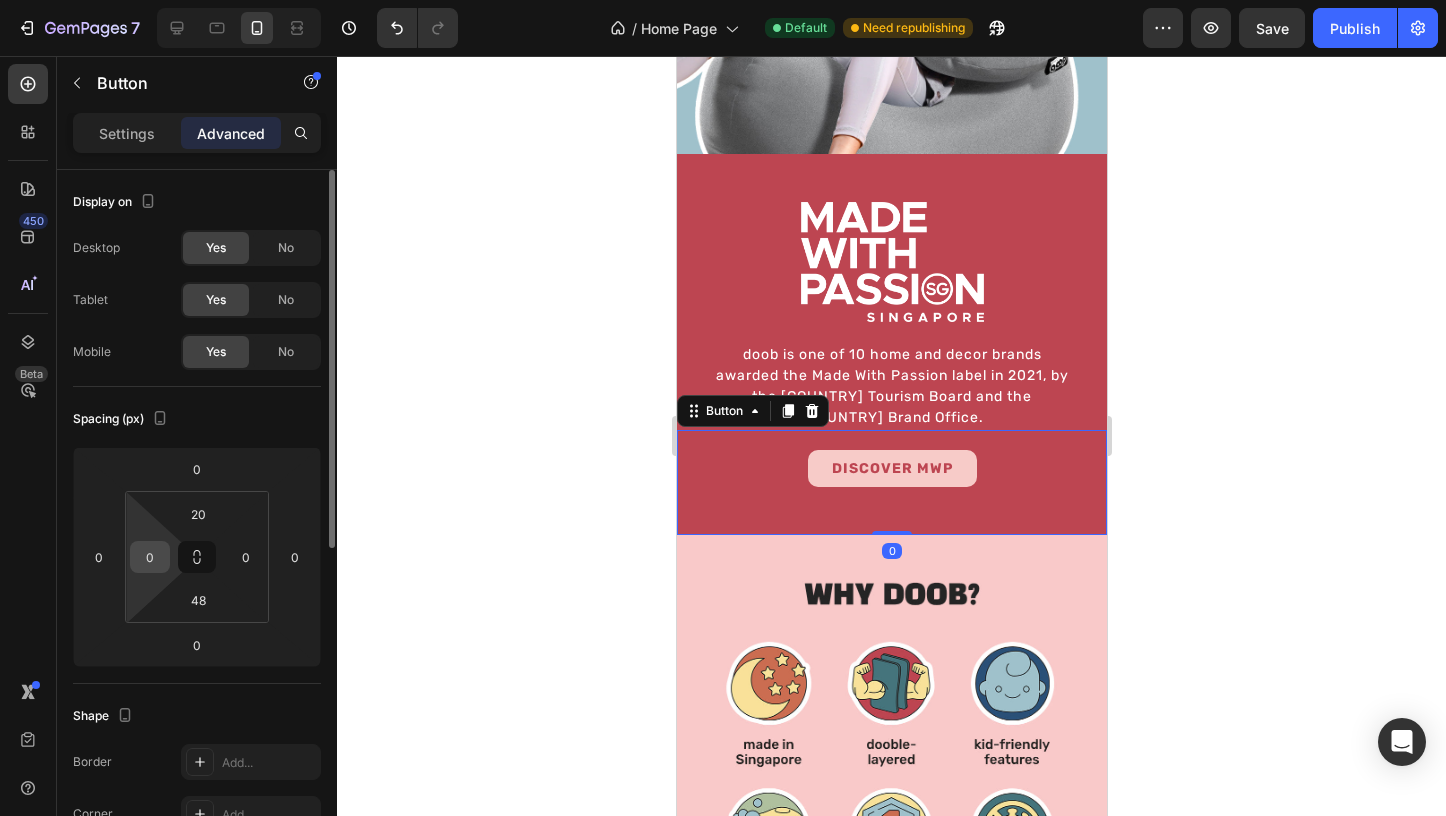 click on "0" at bounding box center (150, 557) 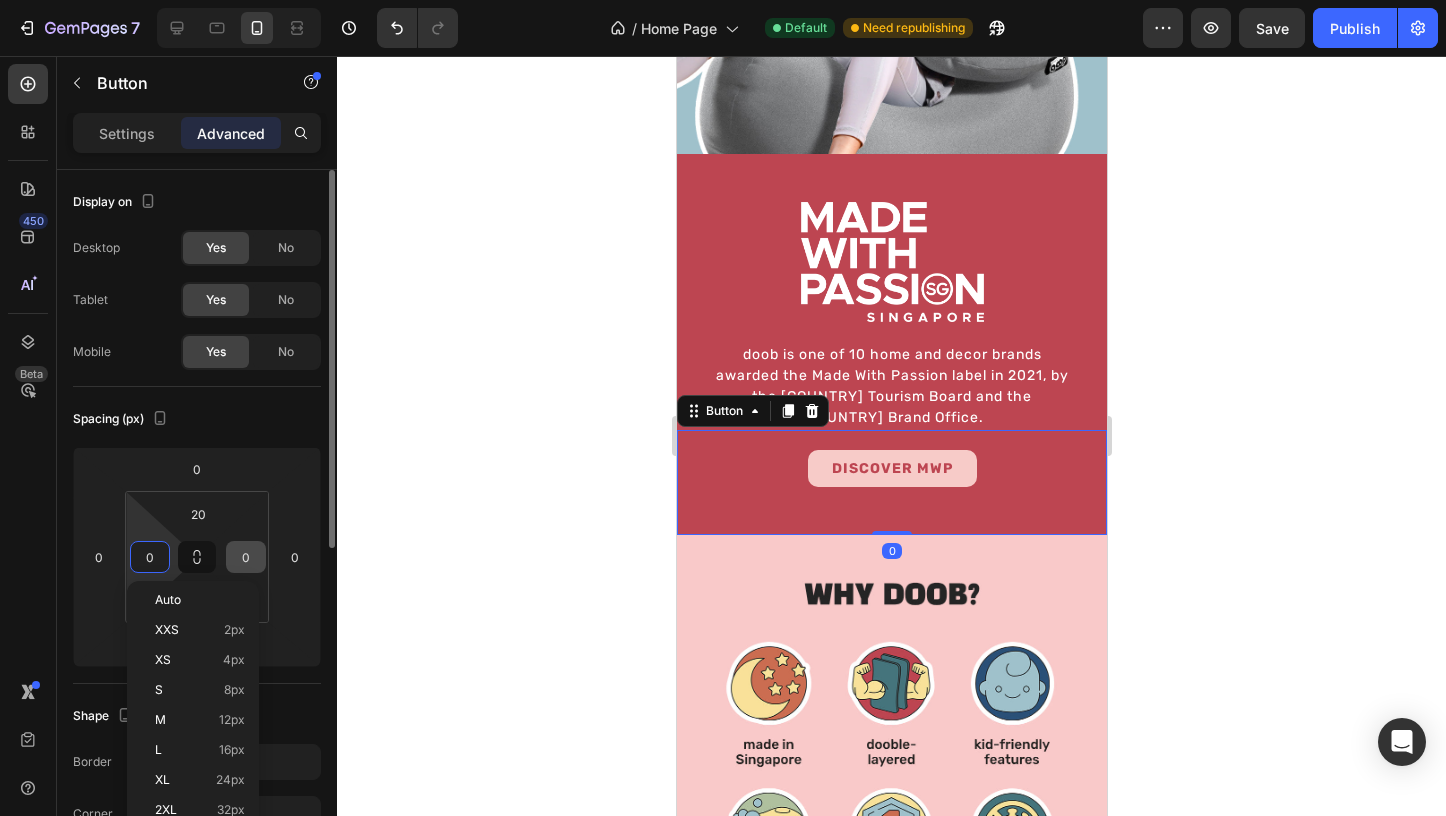 paste on "32" 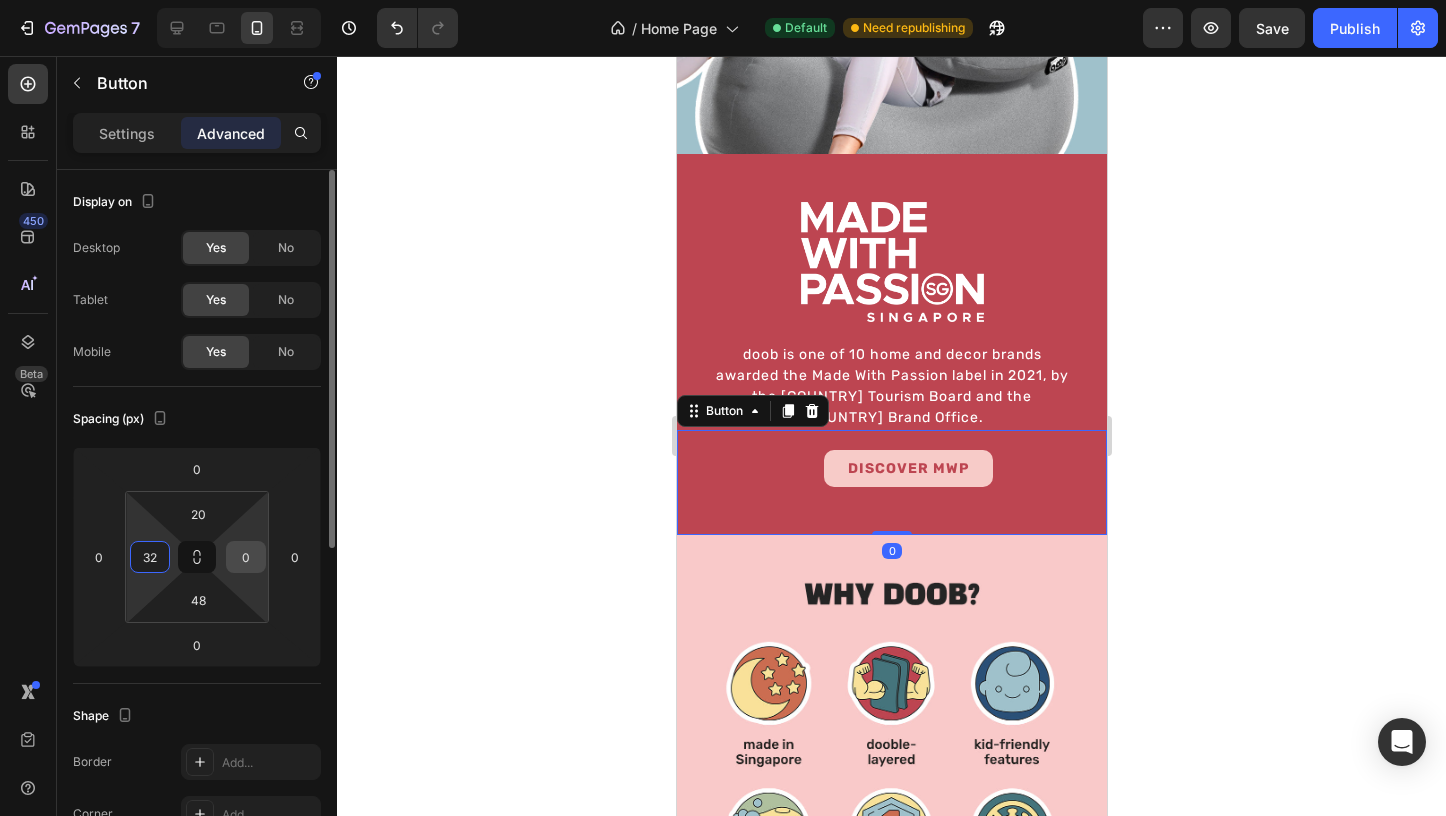 type on "32" 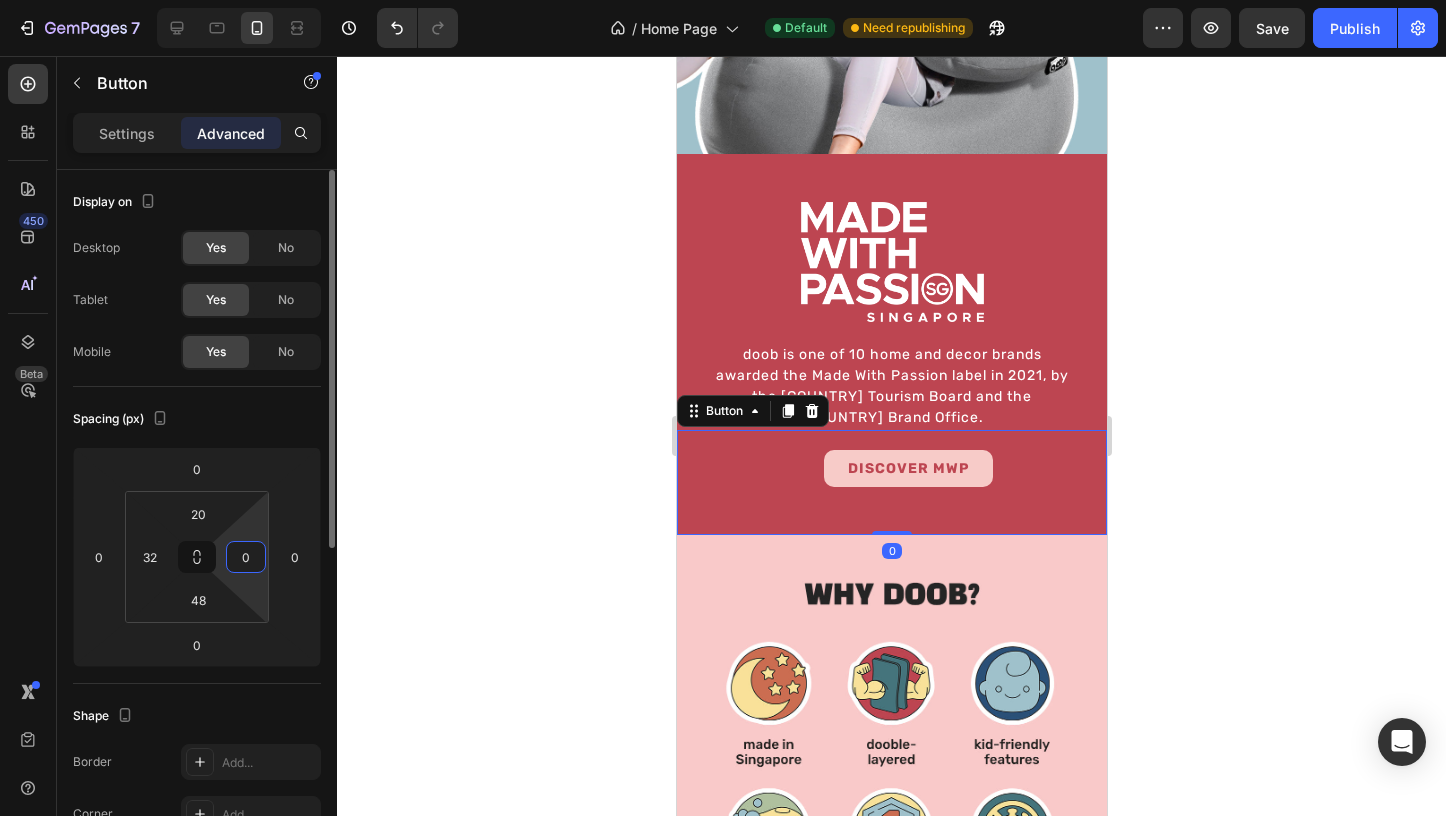 click on "0" at bounding box center (246, 557) 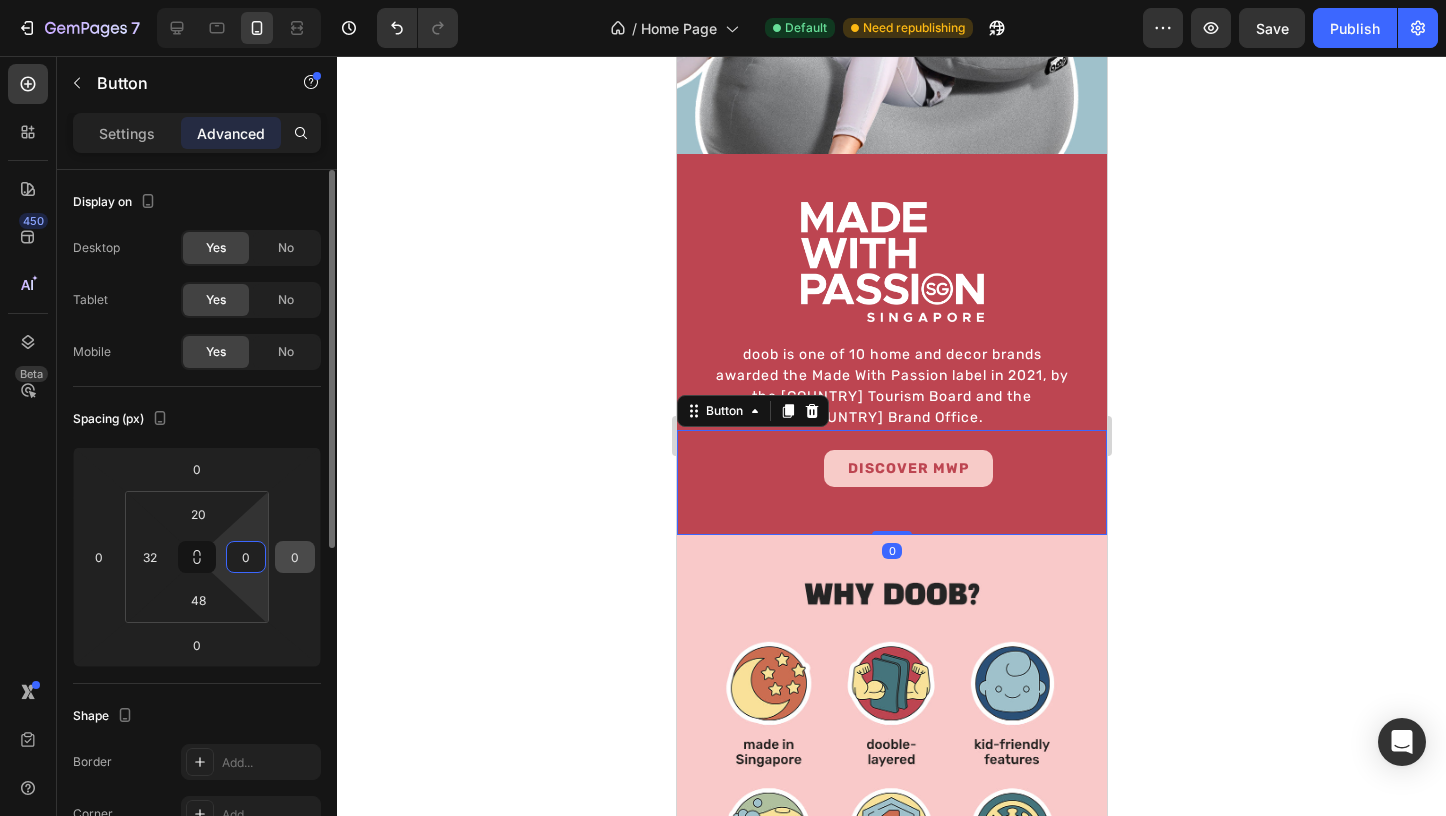 paste on "32" 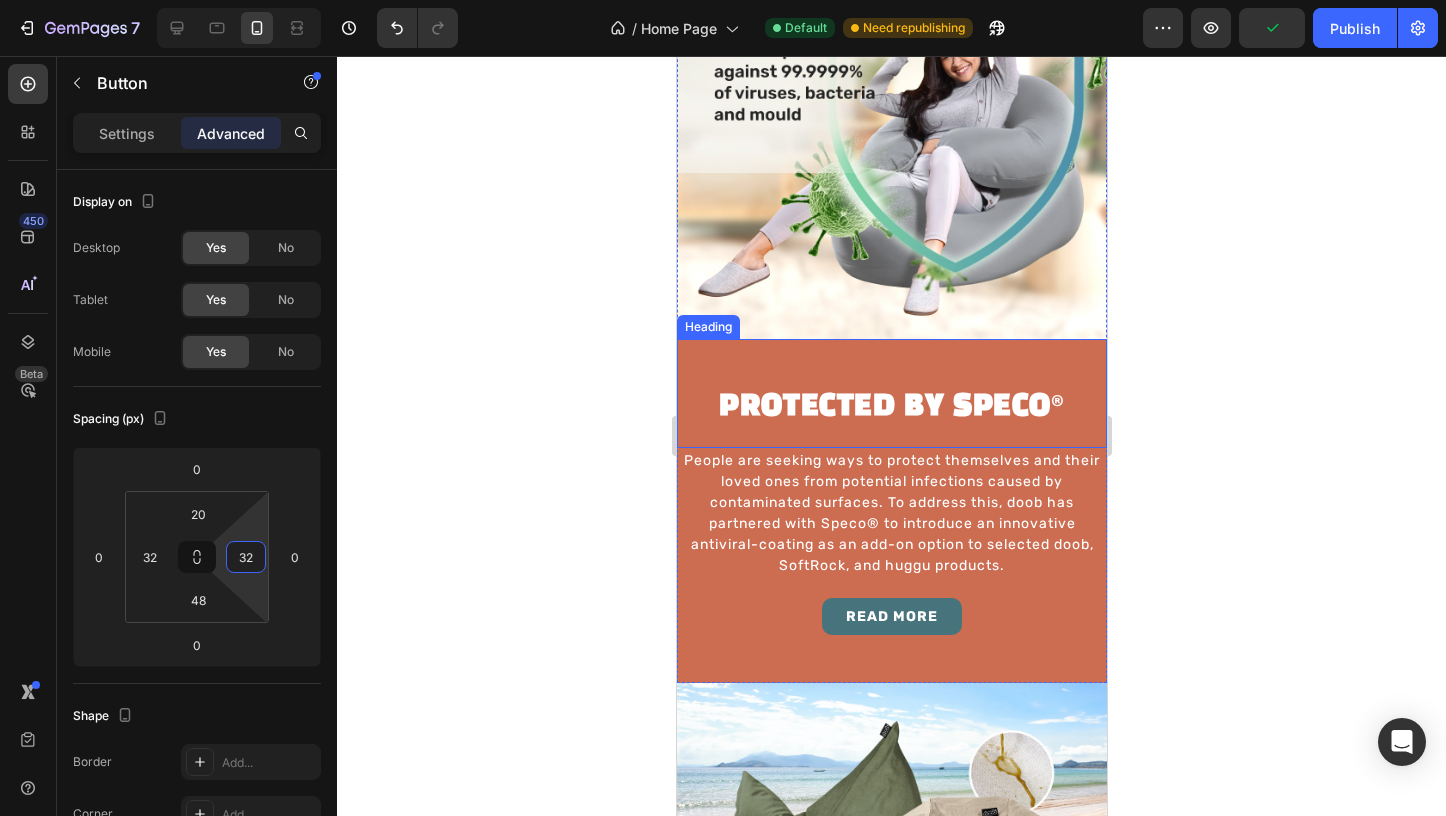 click on "PROTECTED BY SPECO®" at bounding box center [891, 407] 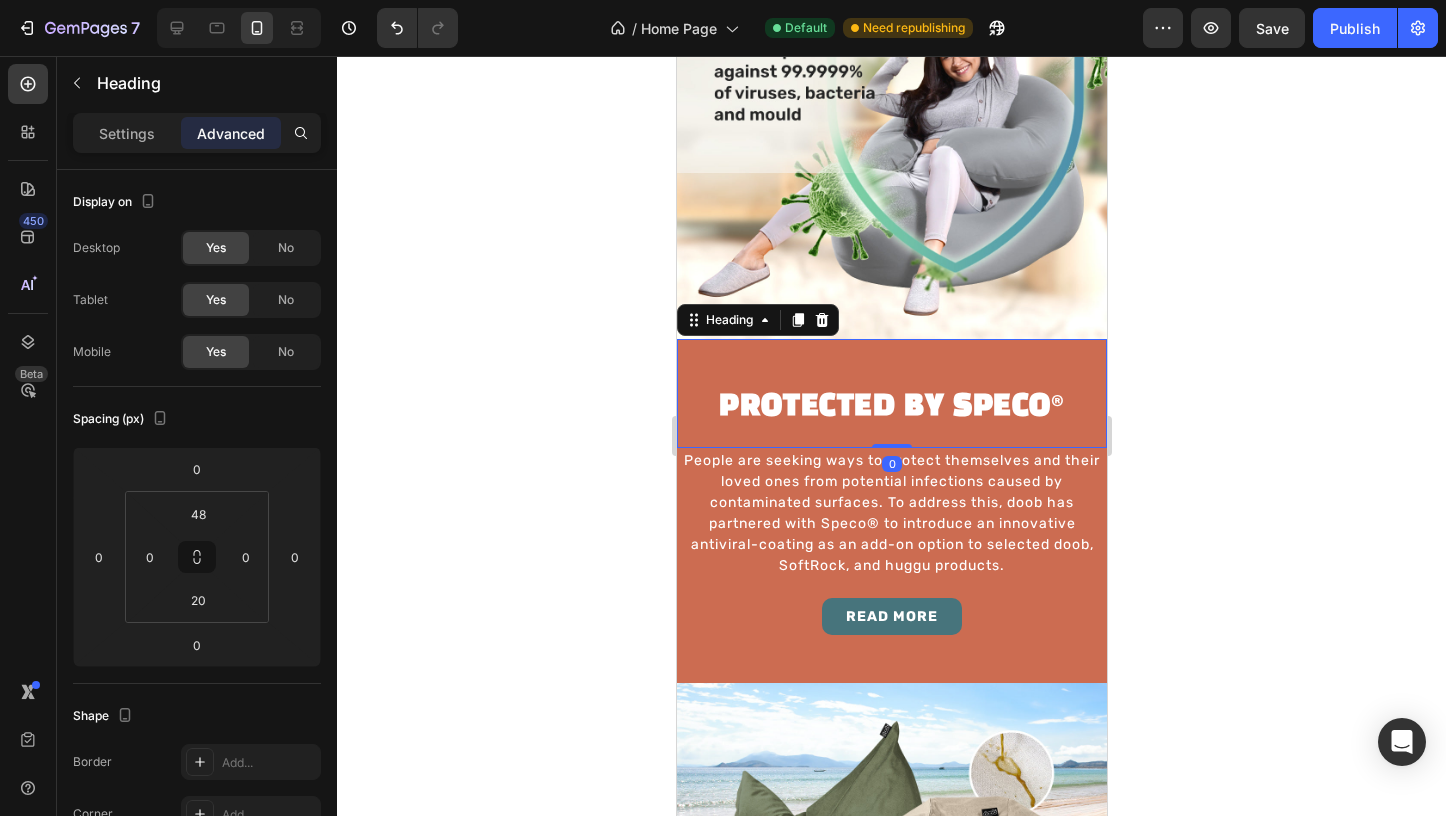 scroll, scrollTop: 2724, scrollLeft: 0, axis: vertical 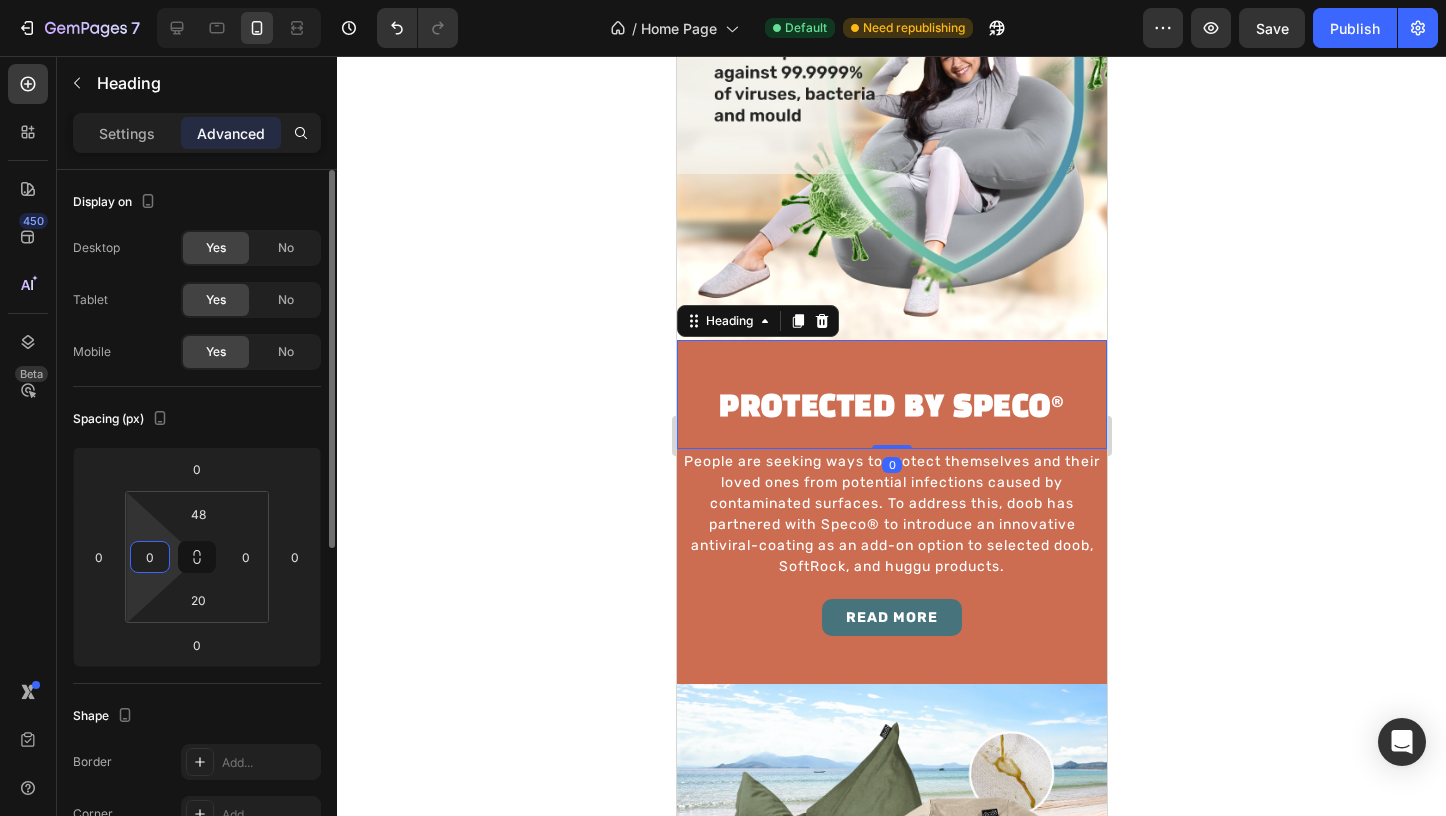 click on "0" at bounding box center (150, 557) 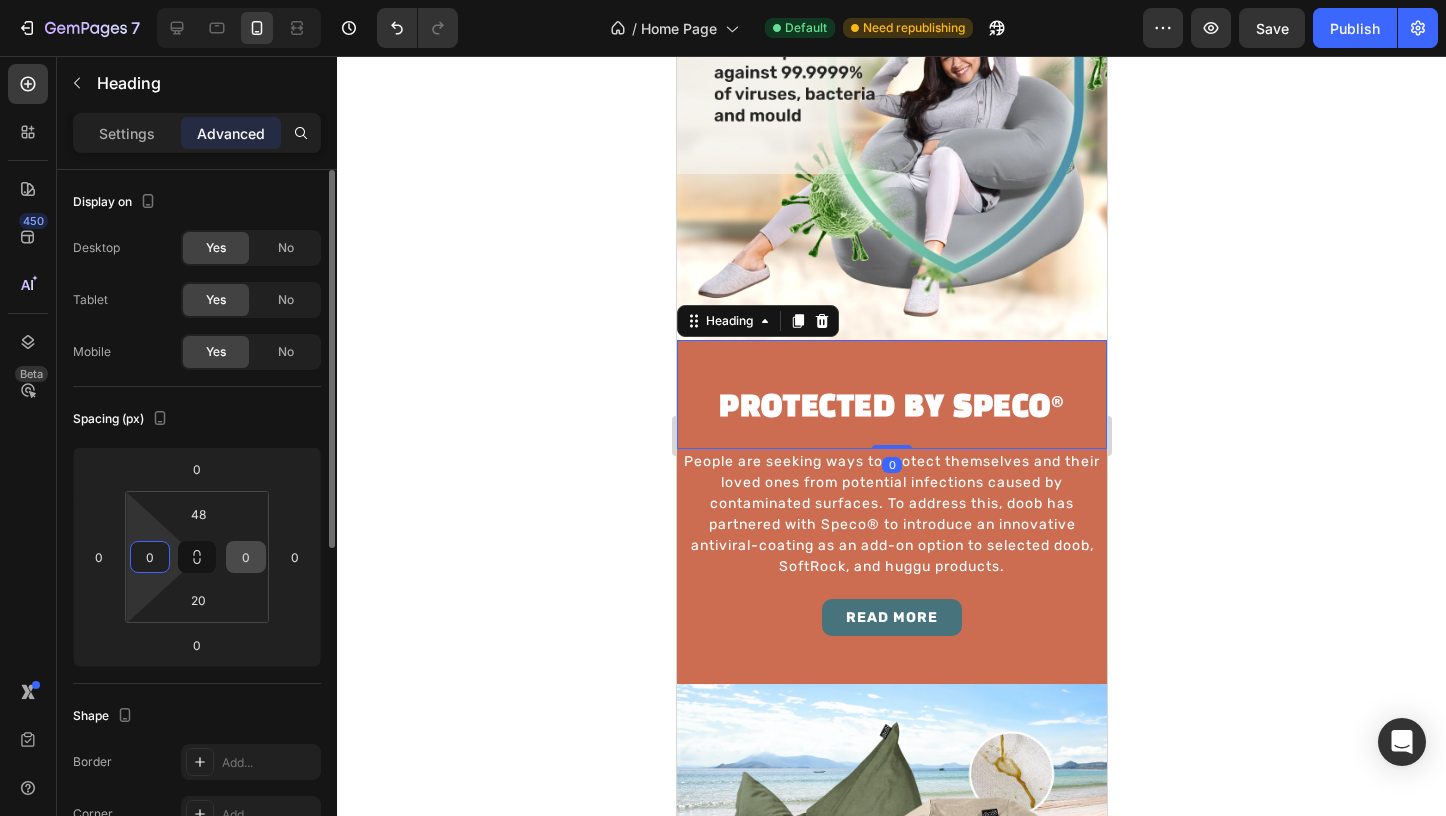 paste on "32" 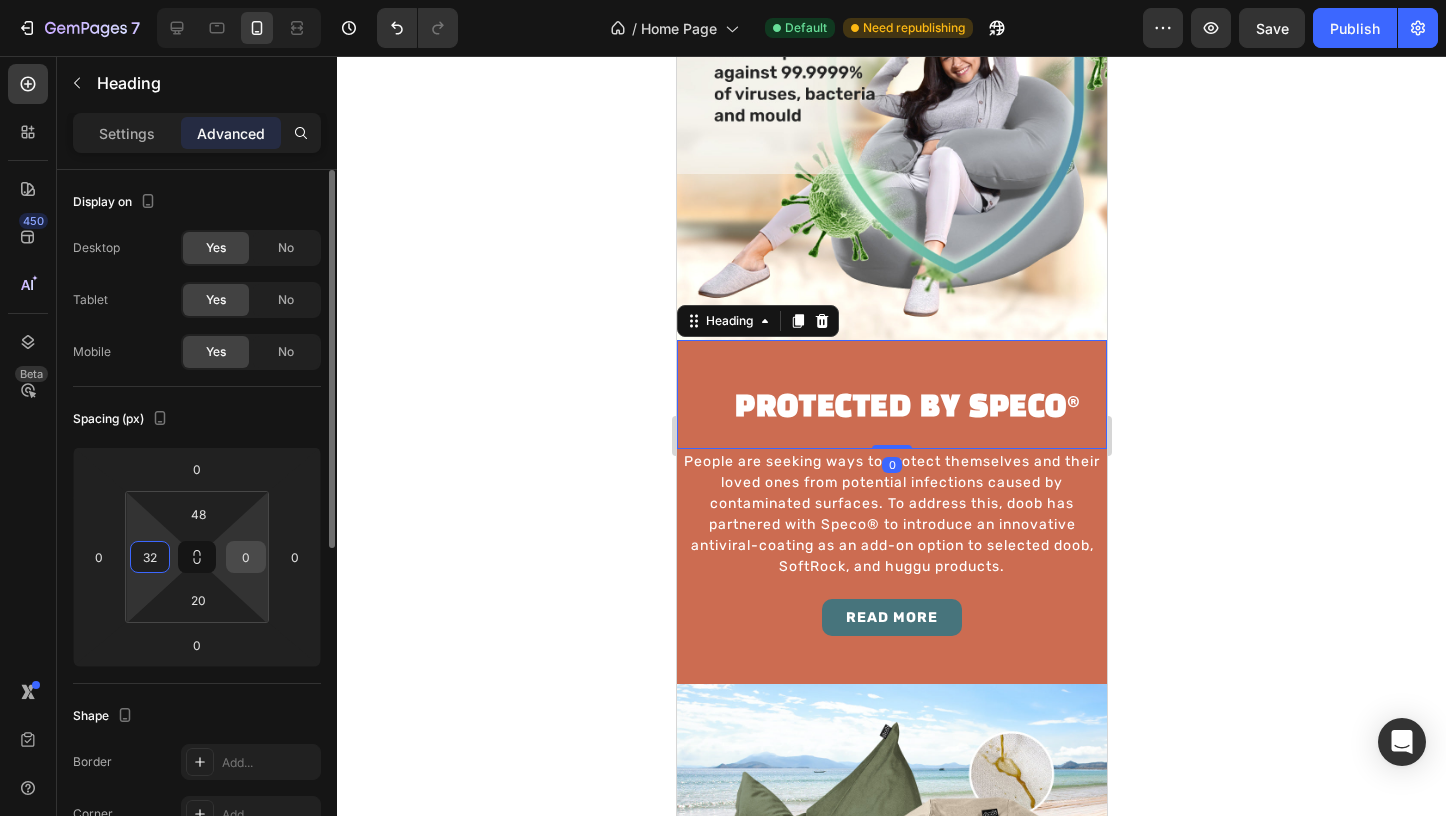 type on "32" 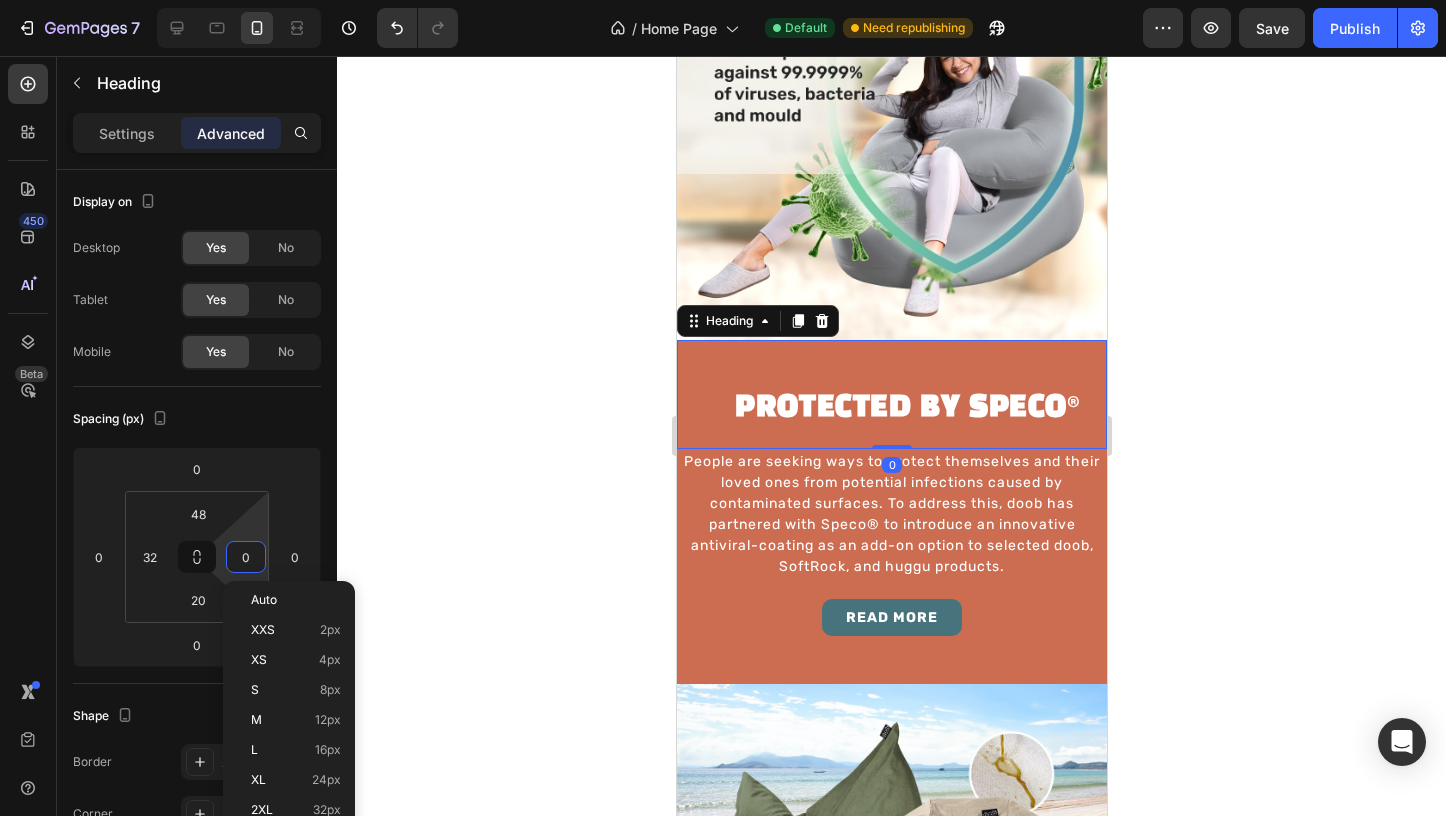 paste on "32" 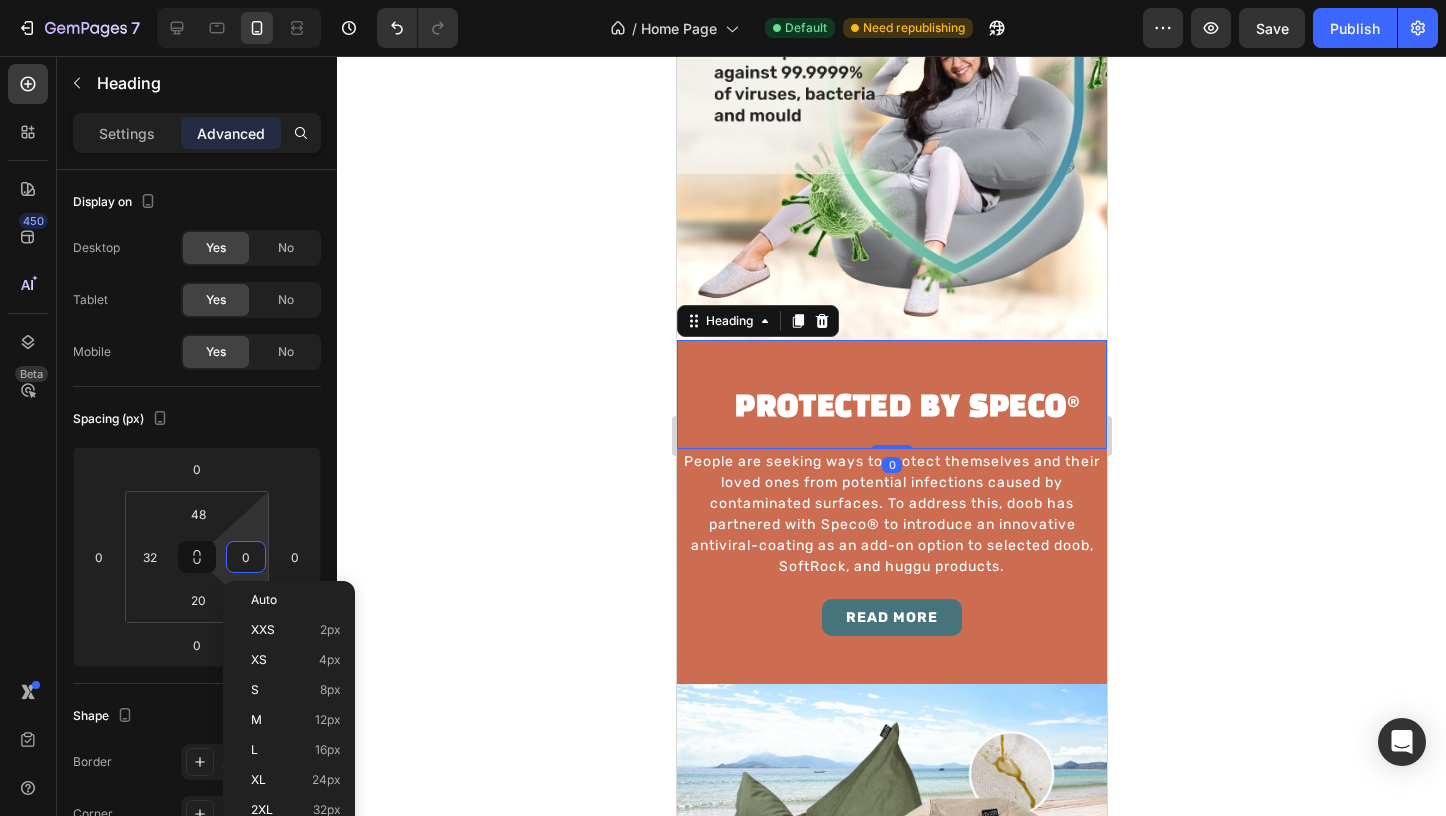 type on "32" 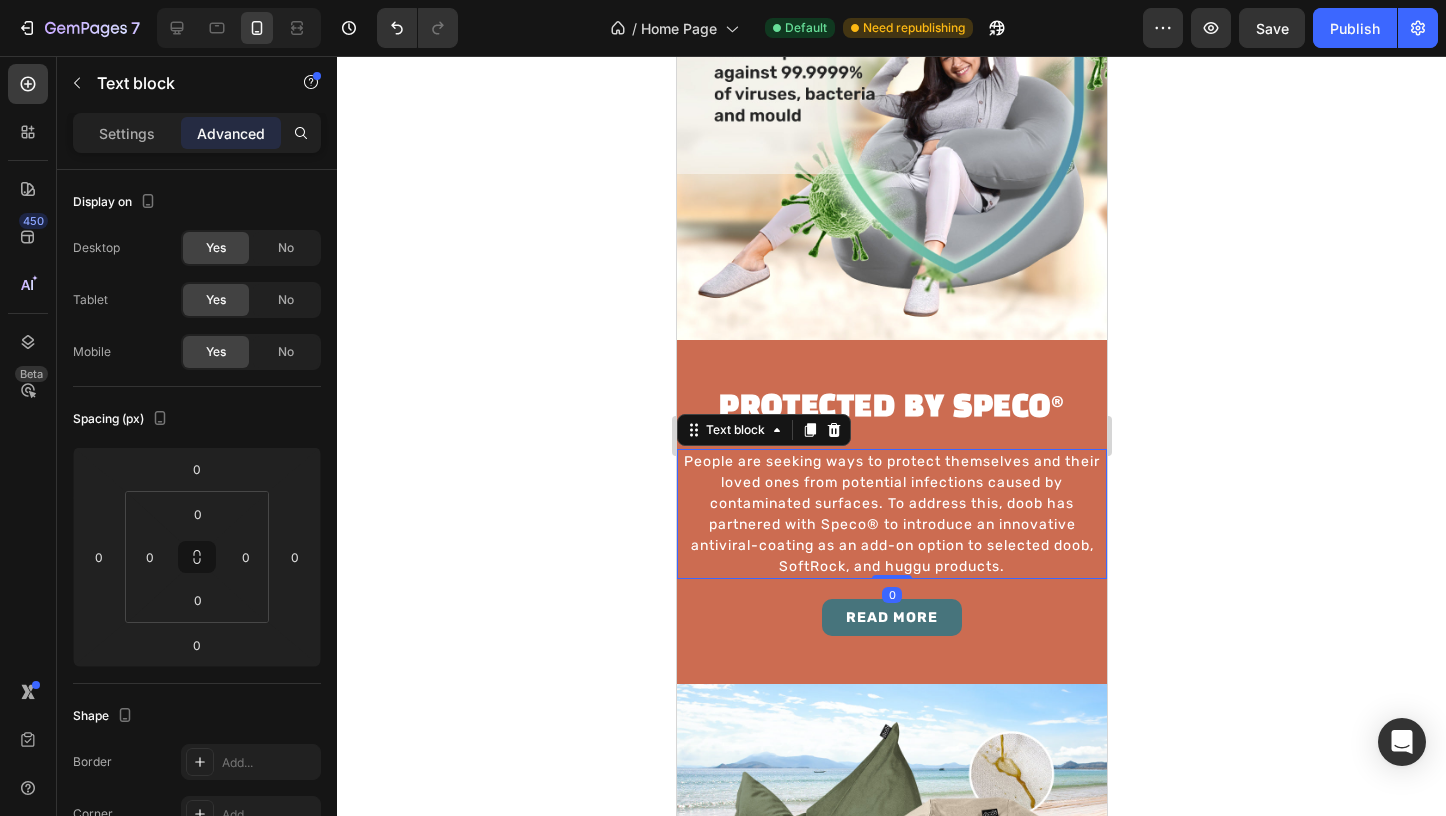 scroll, scrollTop: 2722, scrollLeft: 0, axis: vertical 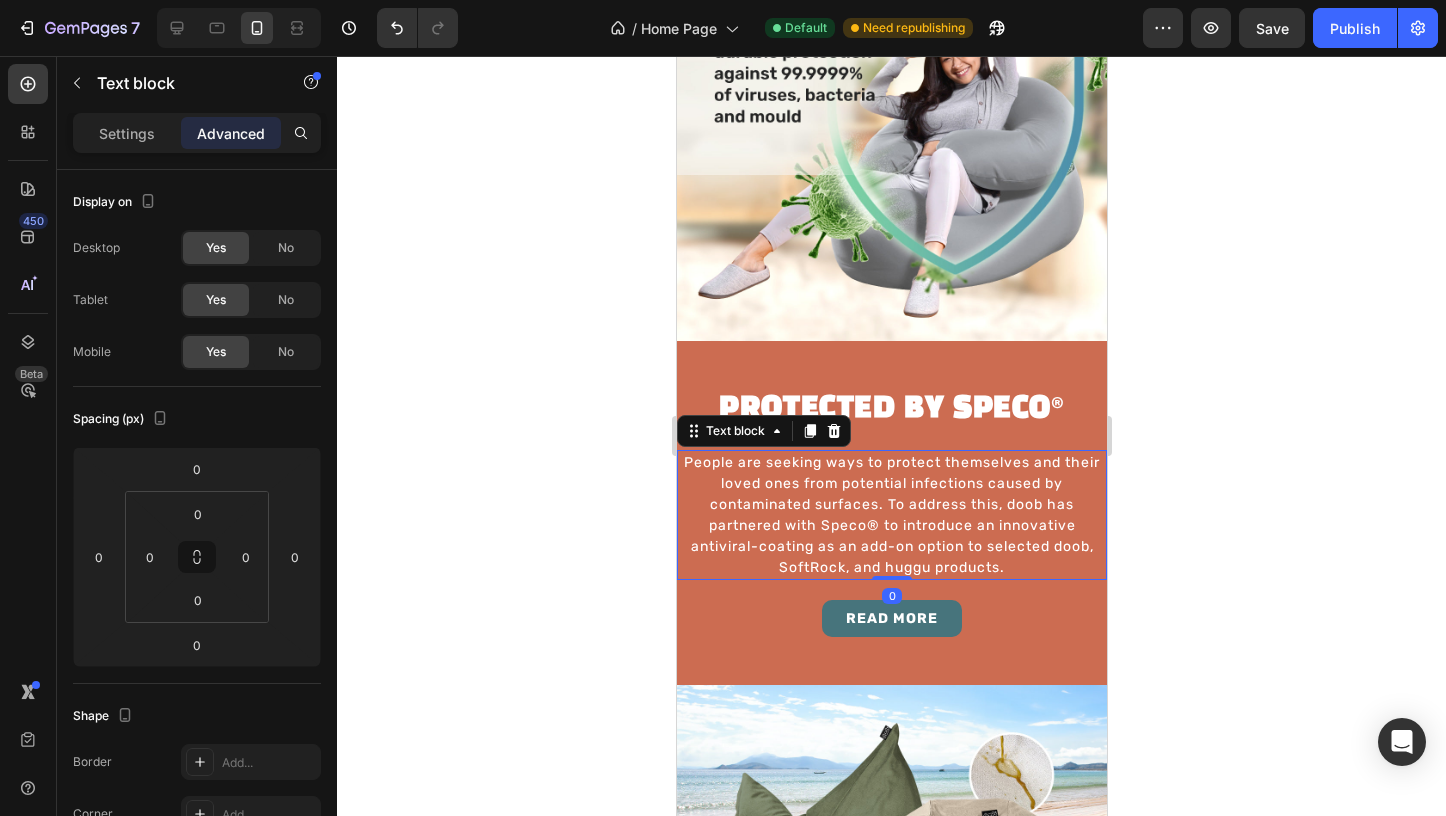 click on "People are seeking ways to protect themselves and their loved ones from potential infections caused by contaminated surfaces. To address this, doob has partnered with Speco® to introduce an innovative antiviral-coating as an add-on option to selected doob, SoftRock, and huggu products." at bounding box center (891, 515) 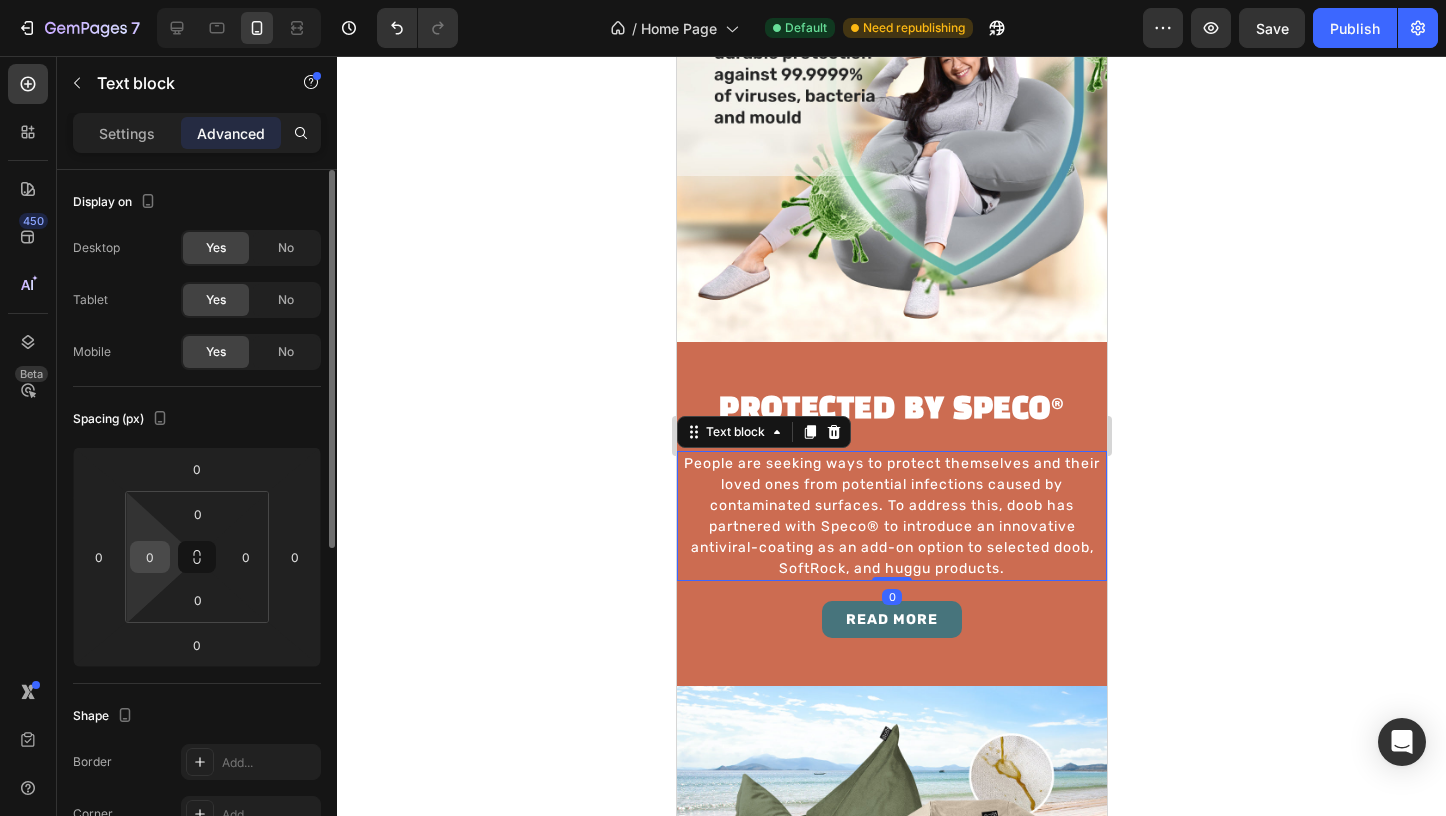 click on "0" at bounding box center [150, 557] 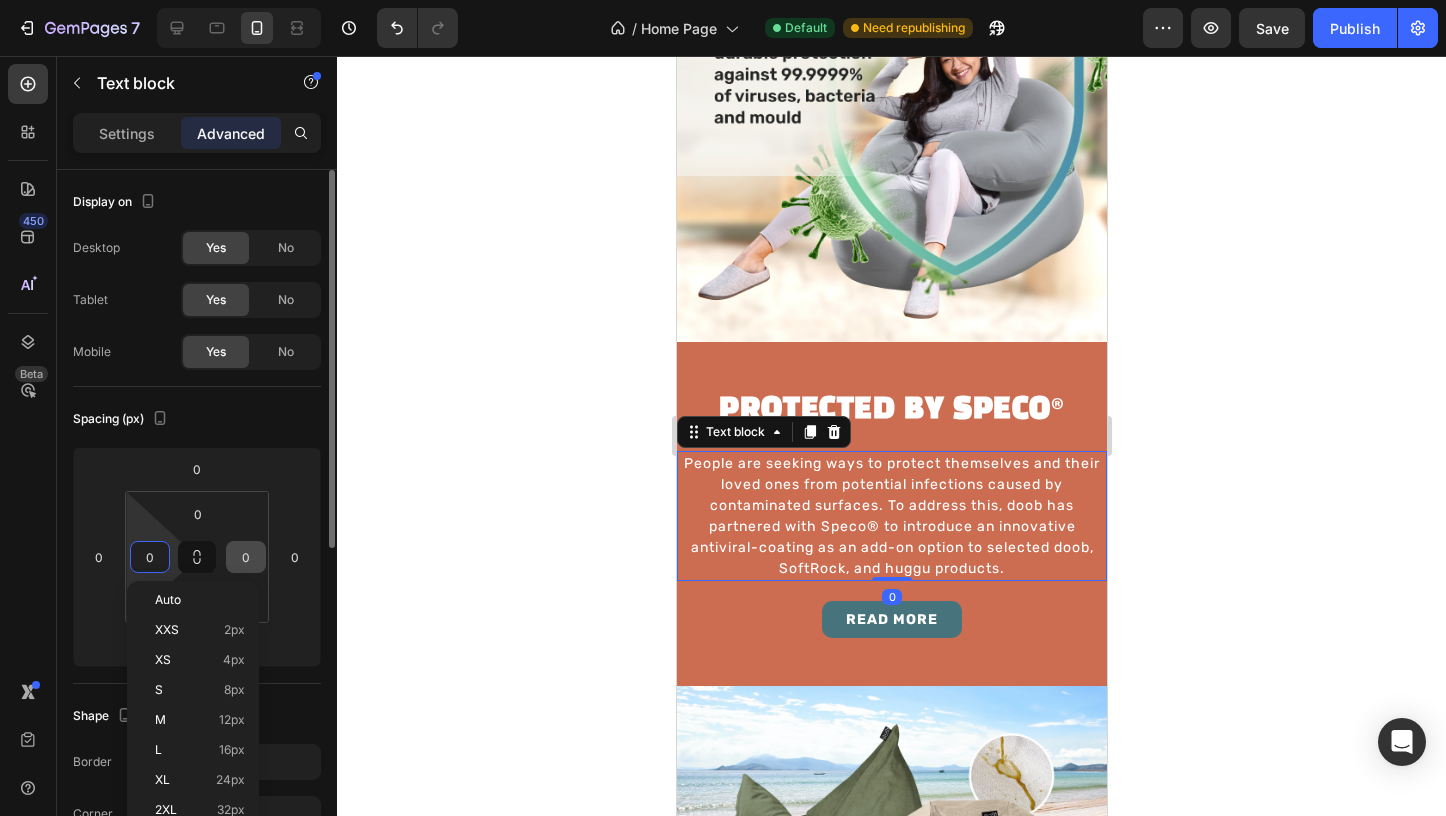 paste on "32" 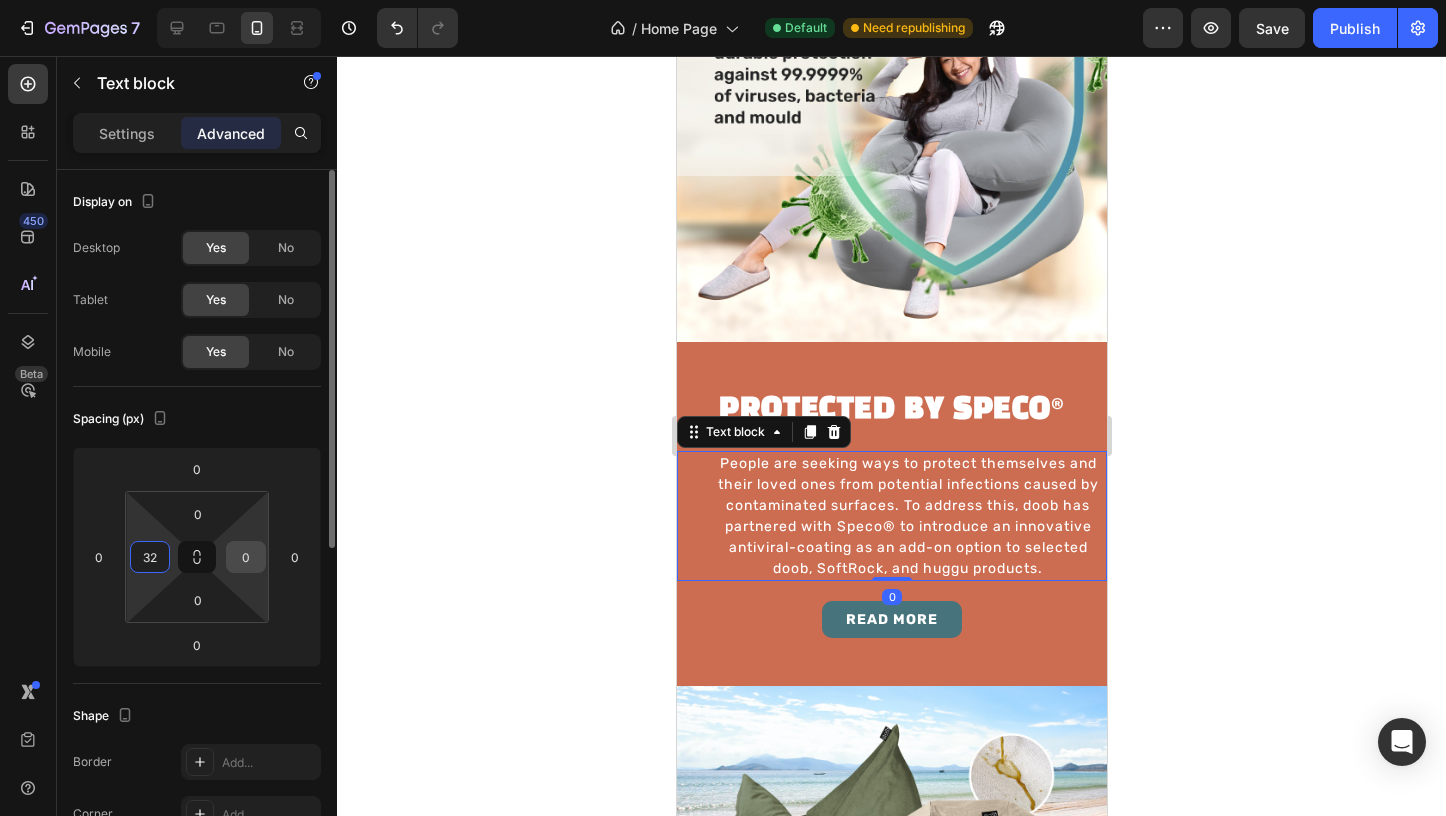 type on "32" 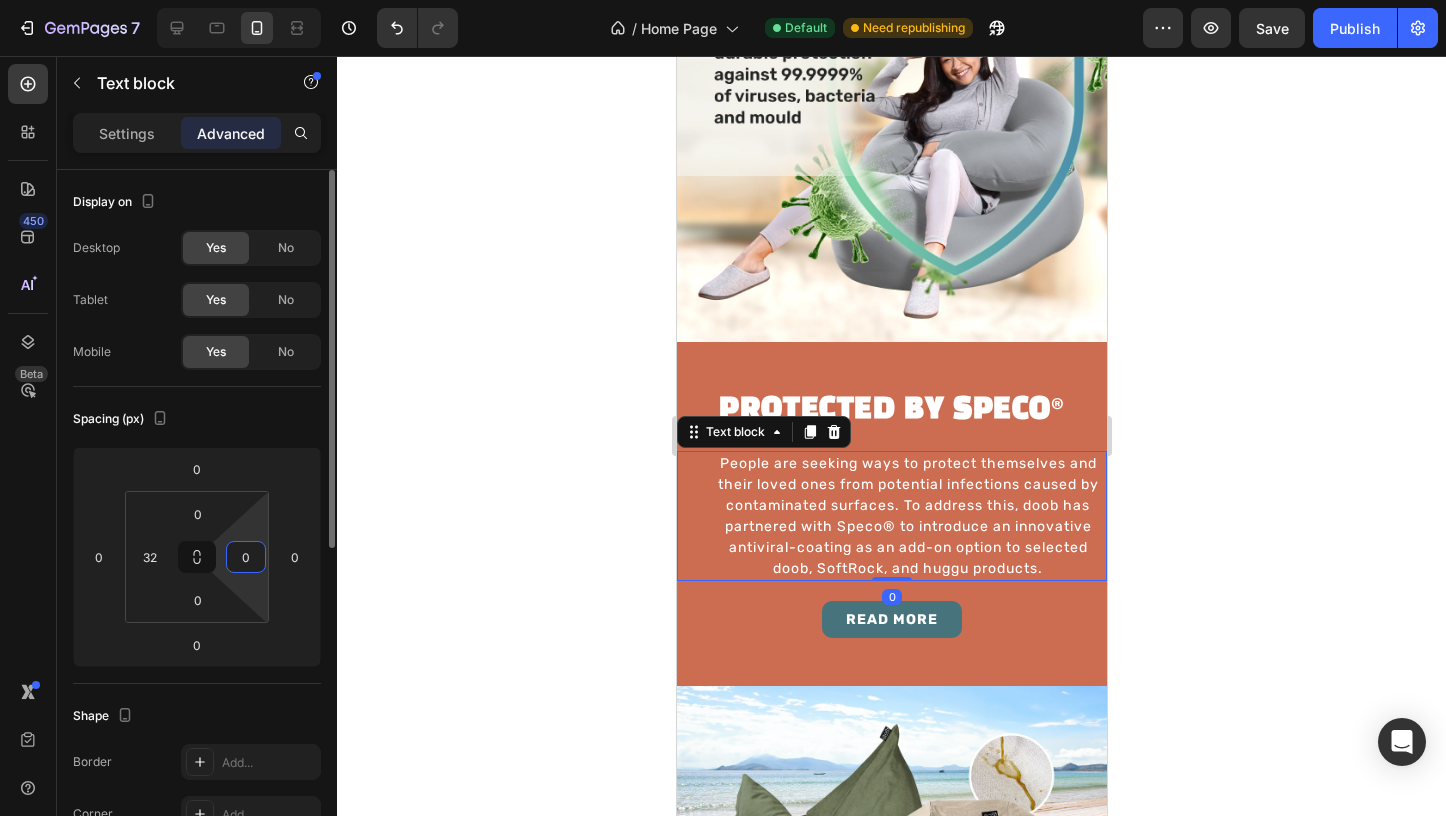 click on "0" at bounding box center [246, 557] 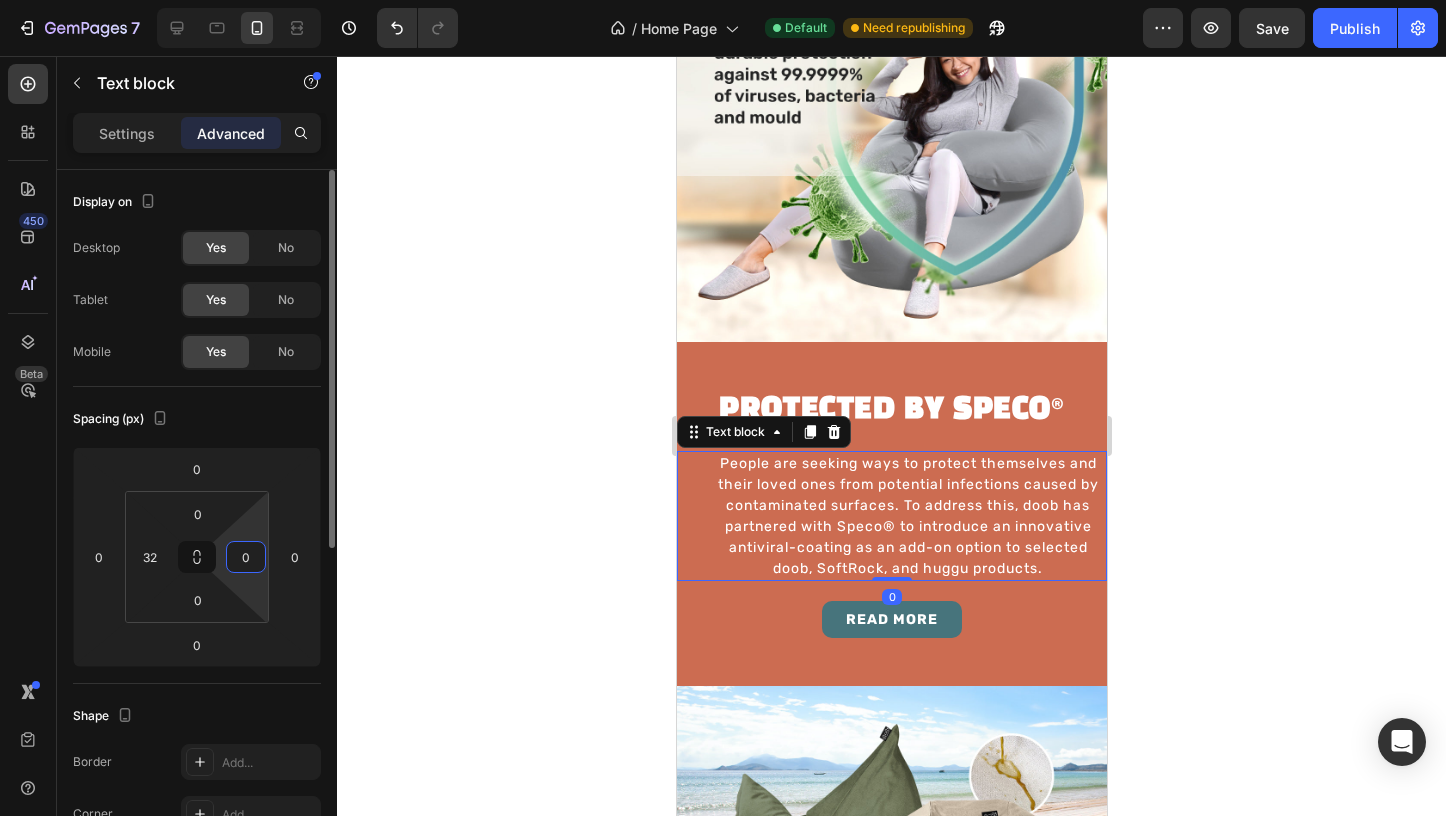 paste on "32" 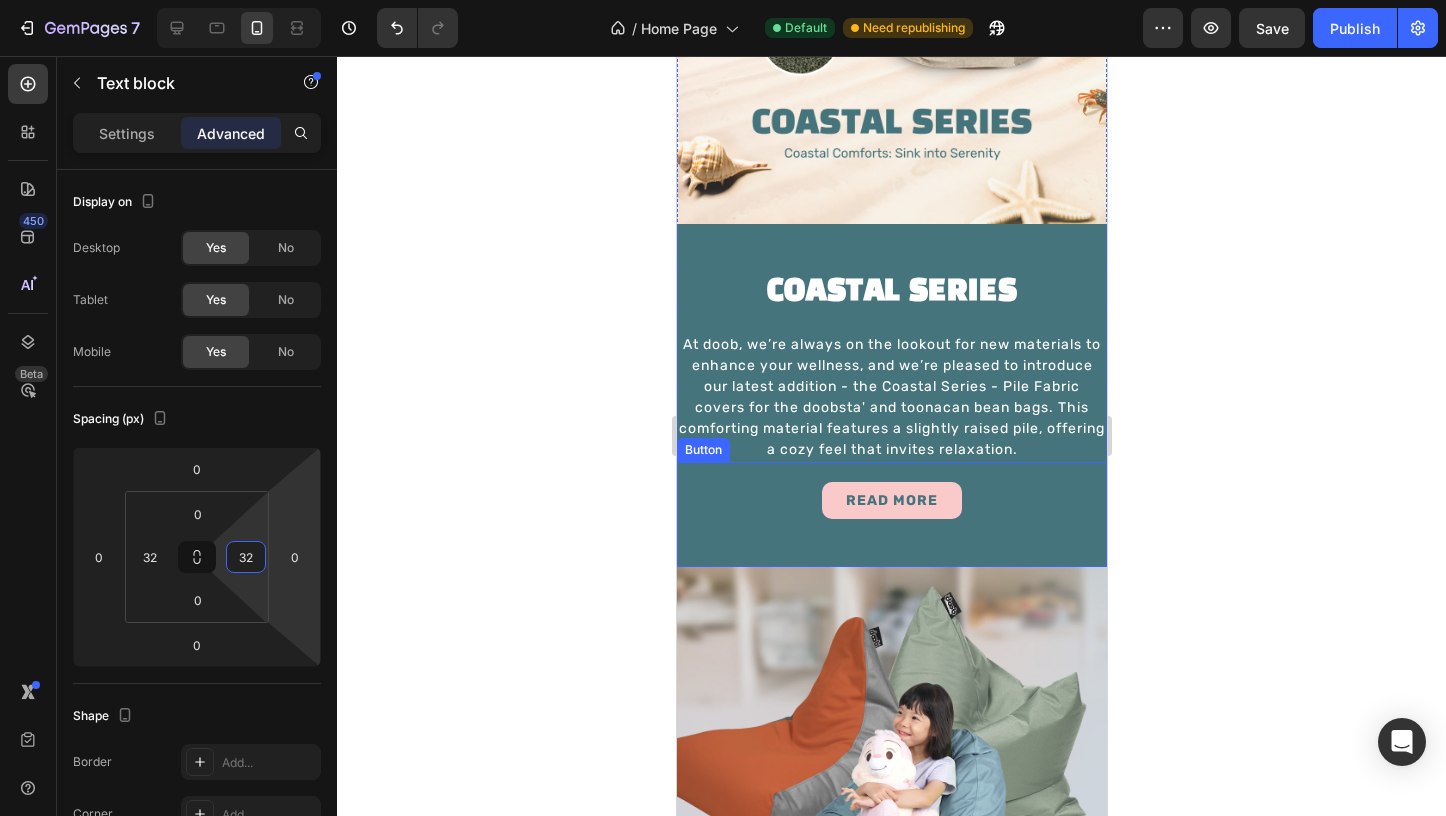 scroll, scrollTop: 3650, scrollLeft: 0, axis: vertical 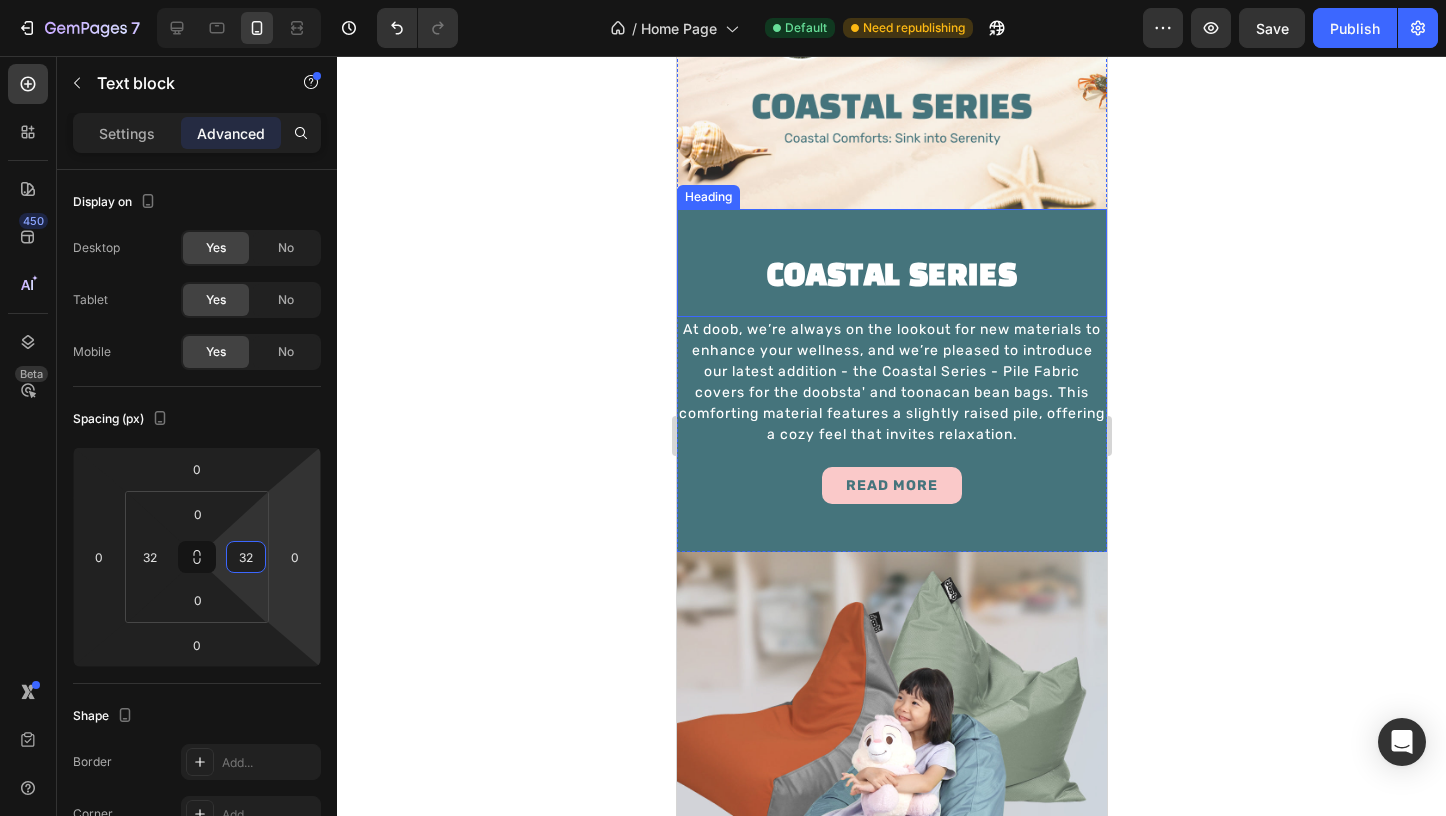 click on "COASTAL SERIES" at bounding box center (891, 277) 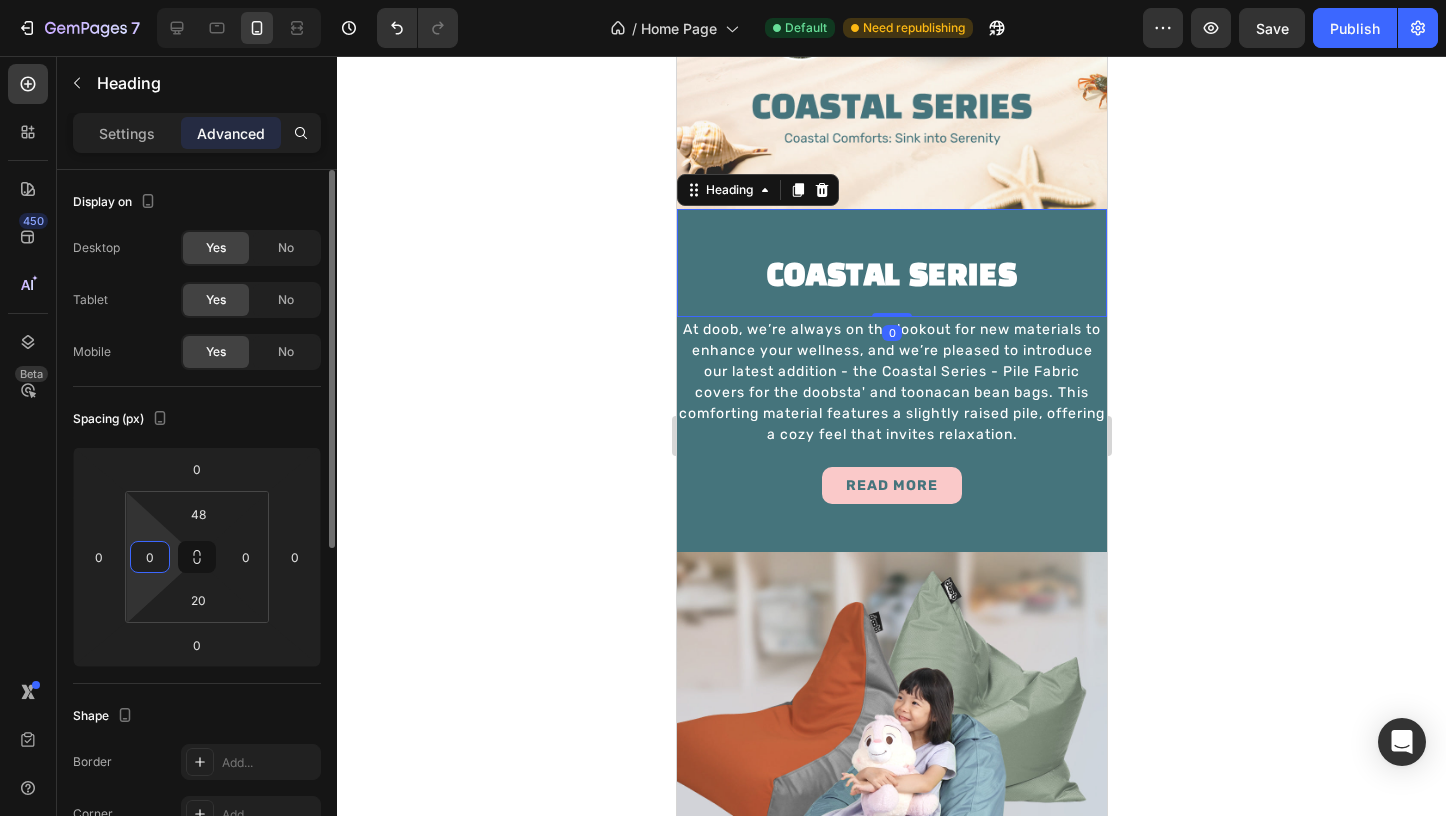 click on "0" at bounding box center (150, 557) 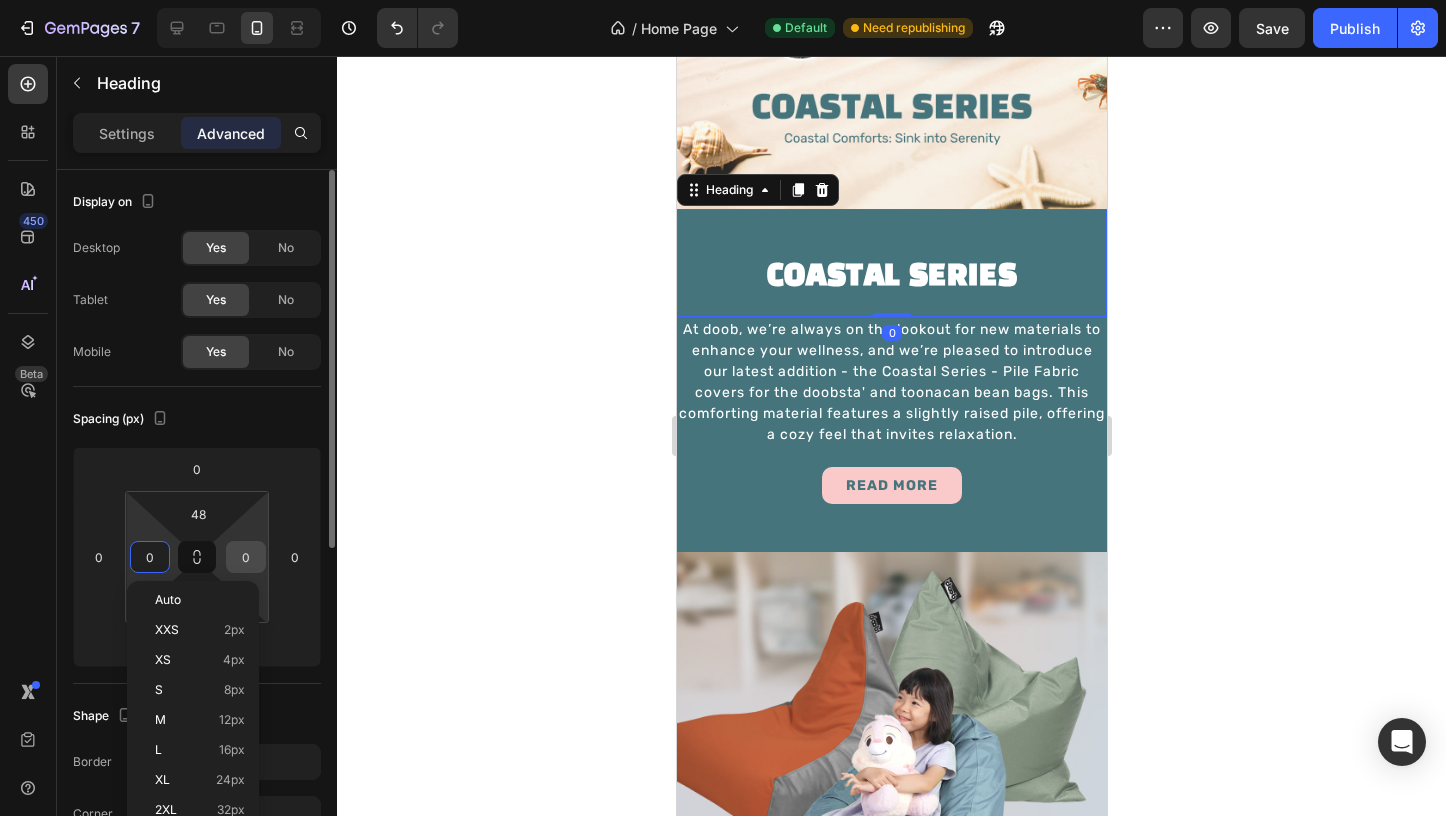 paste on "32" 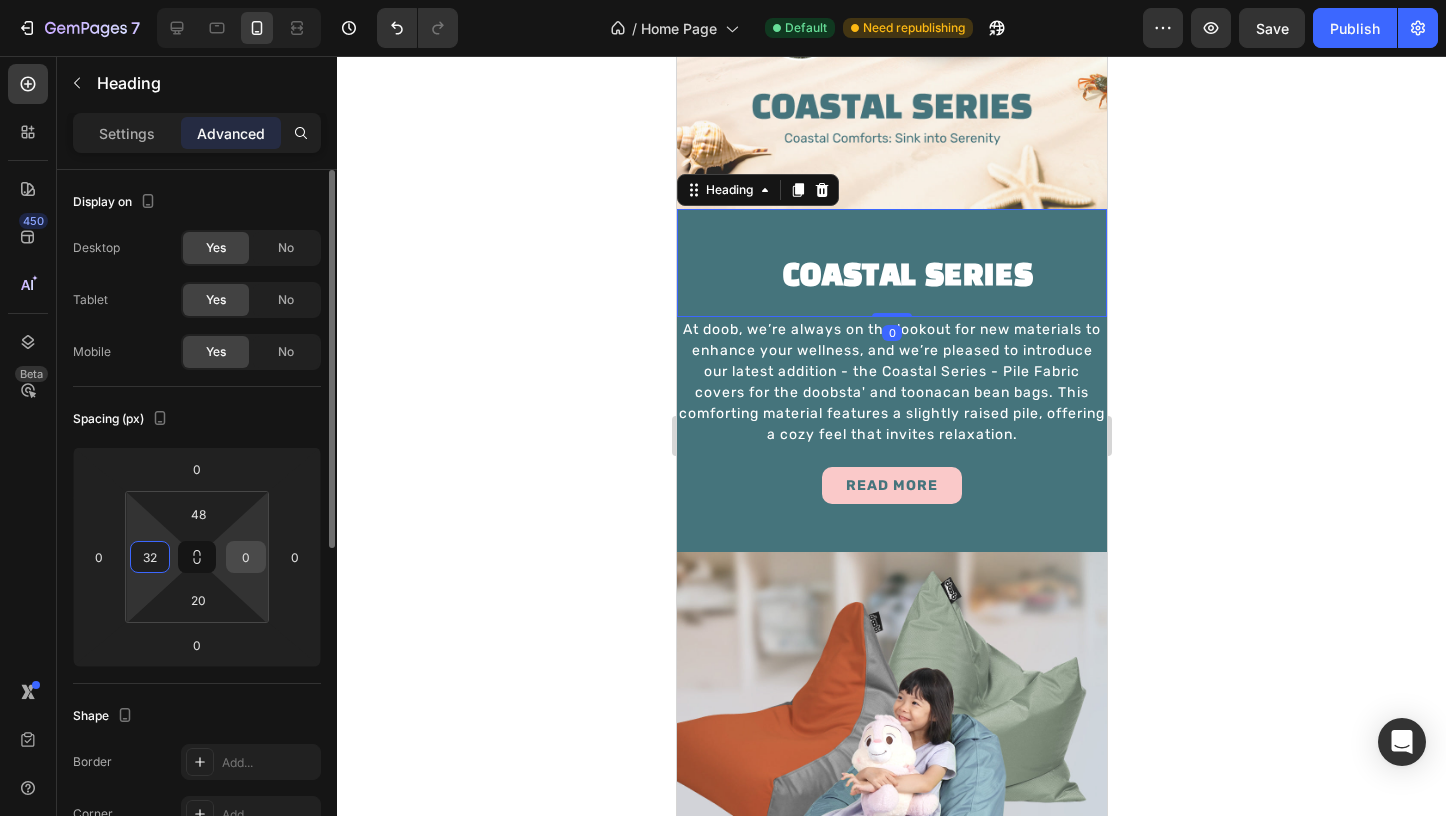type on "32" 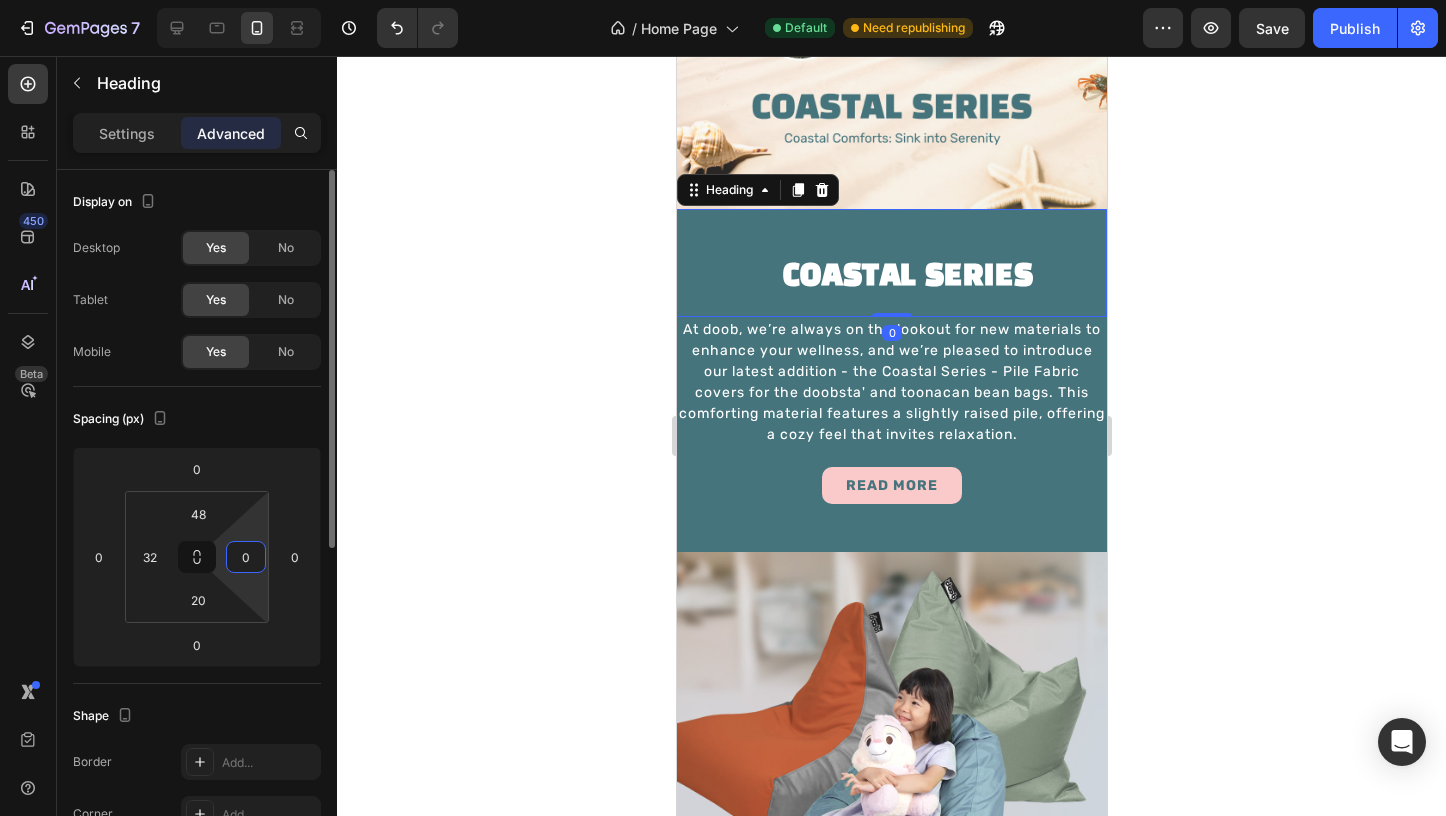 click on "0" at bounding box center [246, 557] 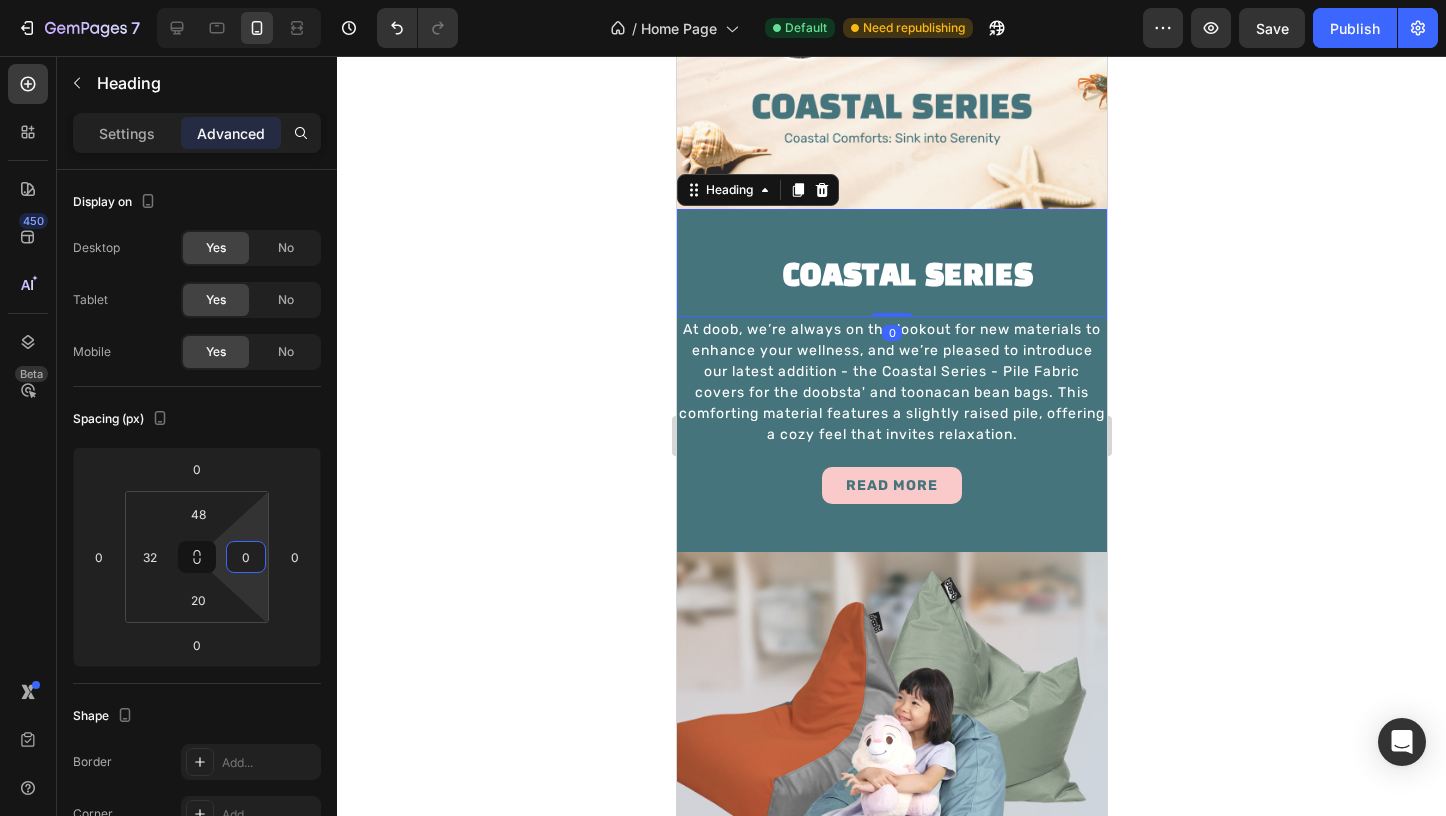 paste on "32" 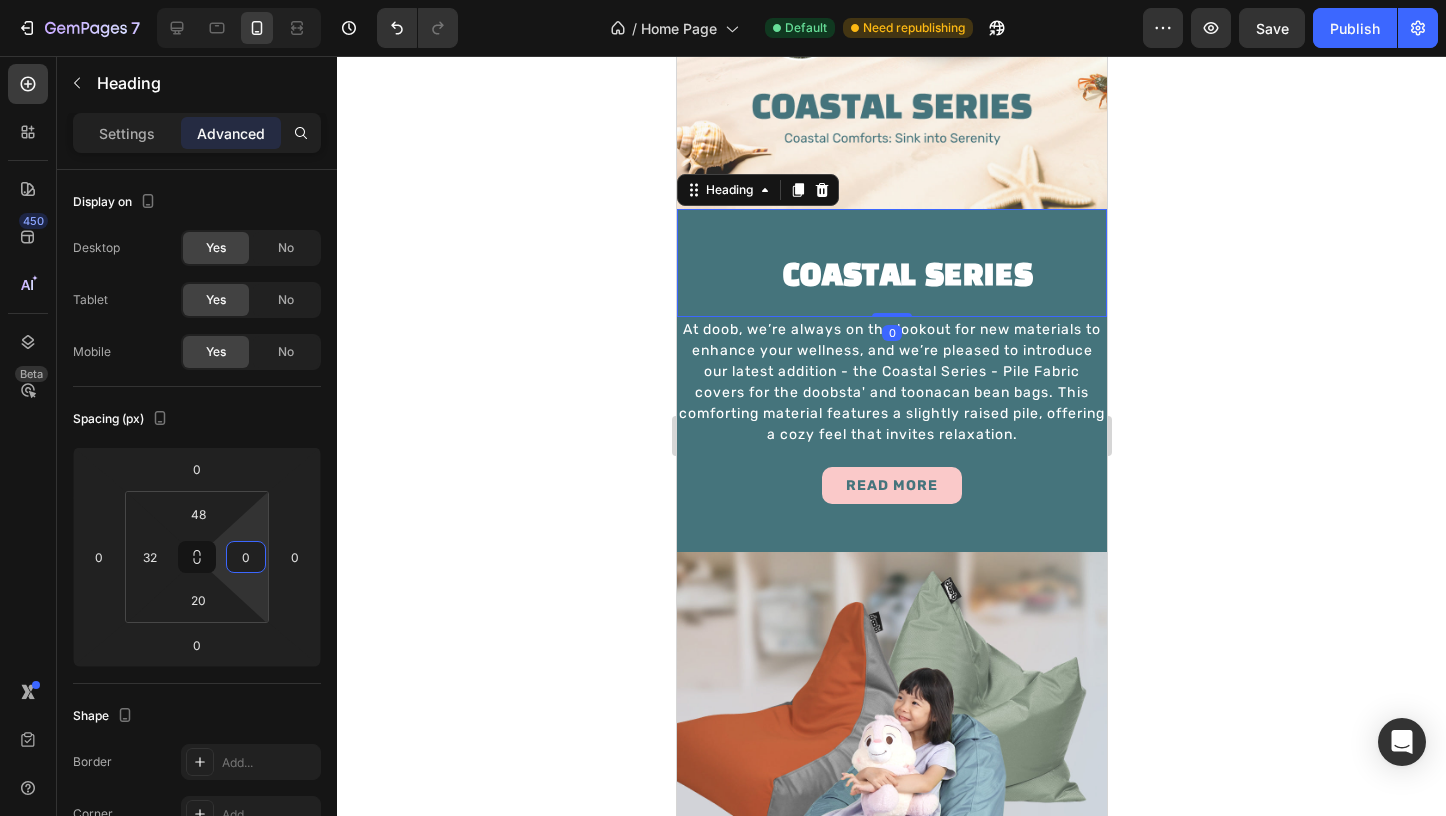 type on "32" 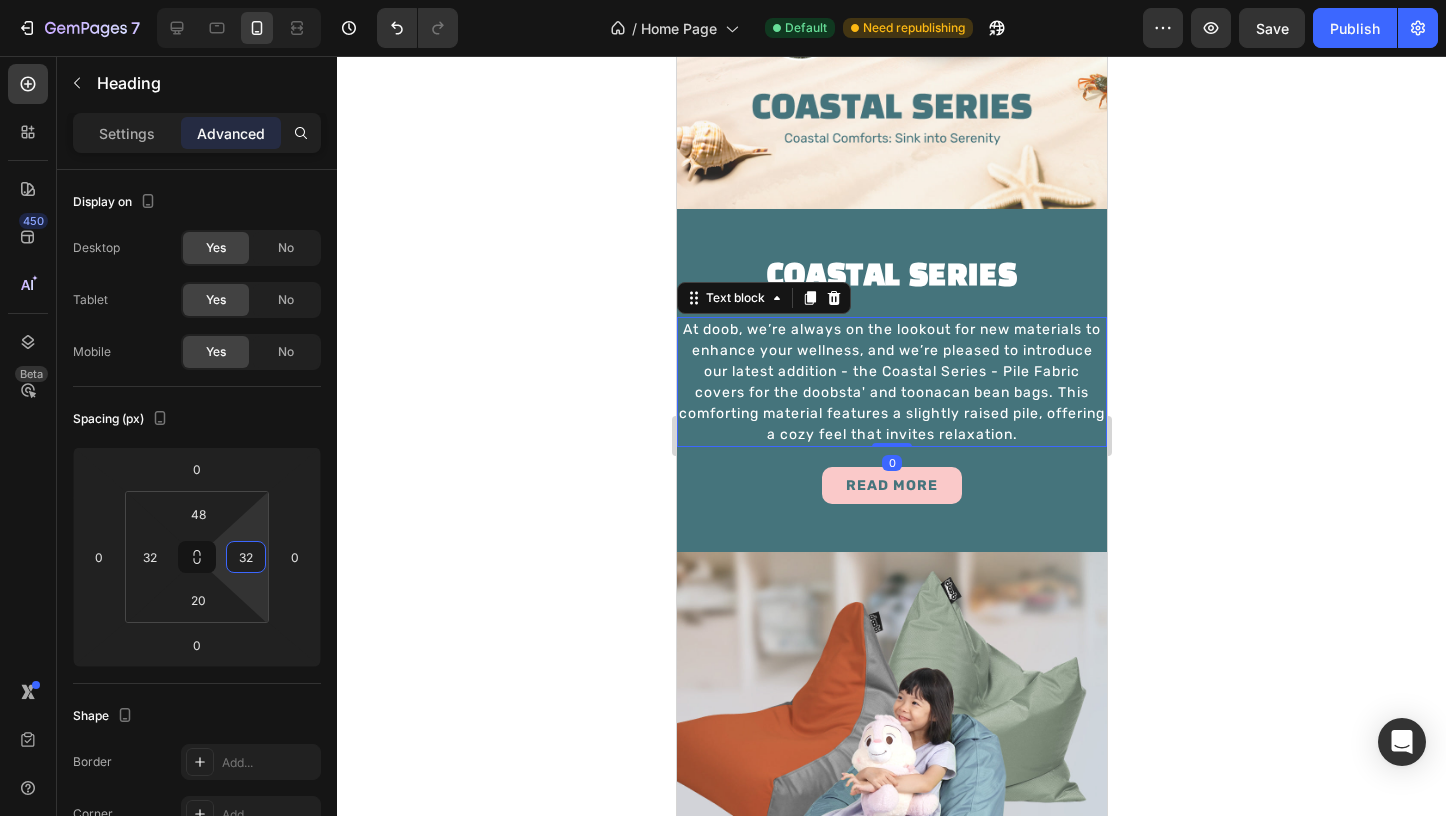 click on "At doob, we’re always on the lookout for new materials to enhance your wellness, and we’re pleased to introduce our latest addition - the Coastal Series - Pile Fabric covers for the doobsta' and toonacan bean bags. This comforting material features a slightly raised pile, offering a cozy feel that invites relaxation." at bounding box center (891, 382) 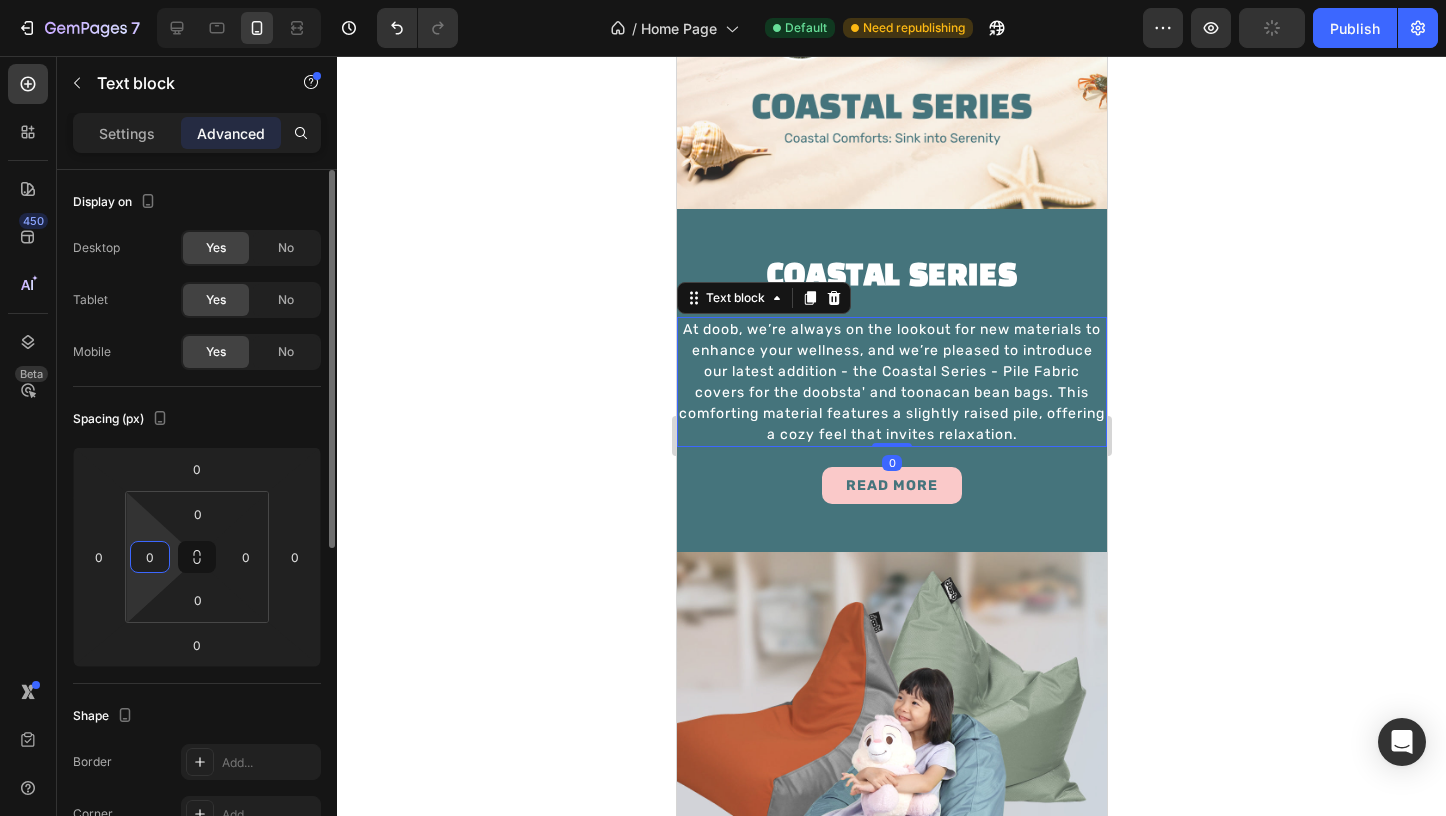 click on "0" at bounding box center (150, 557) 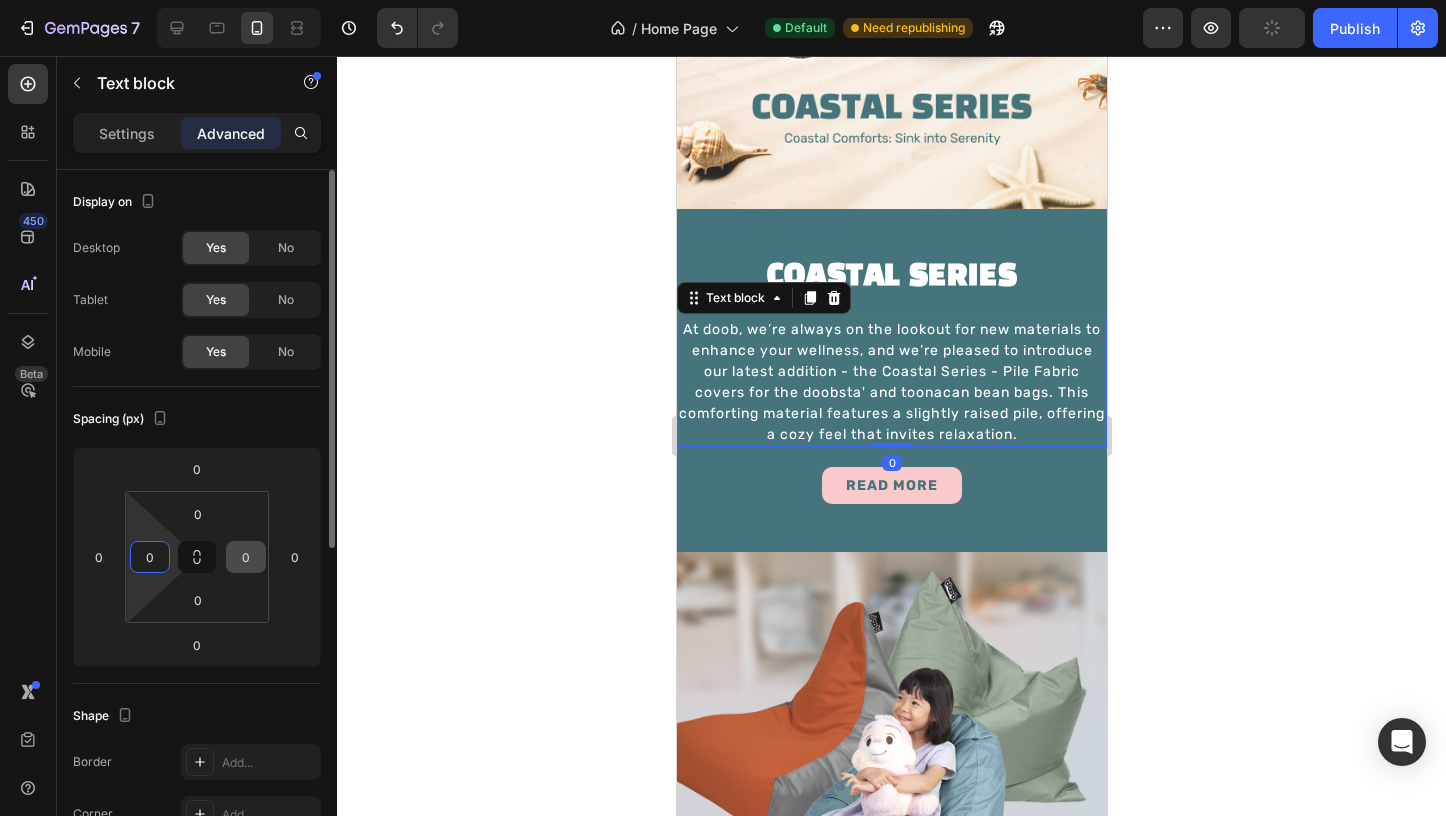 paste on "32" 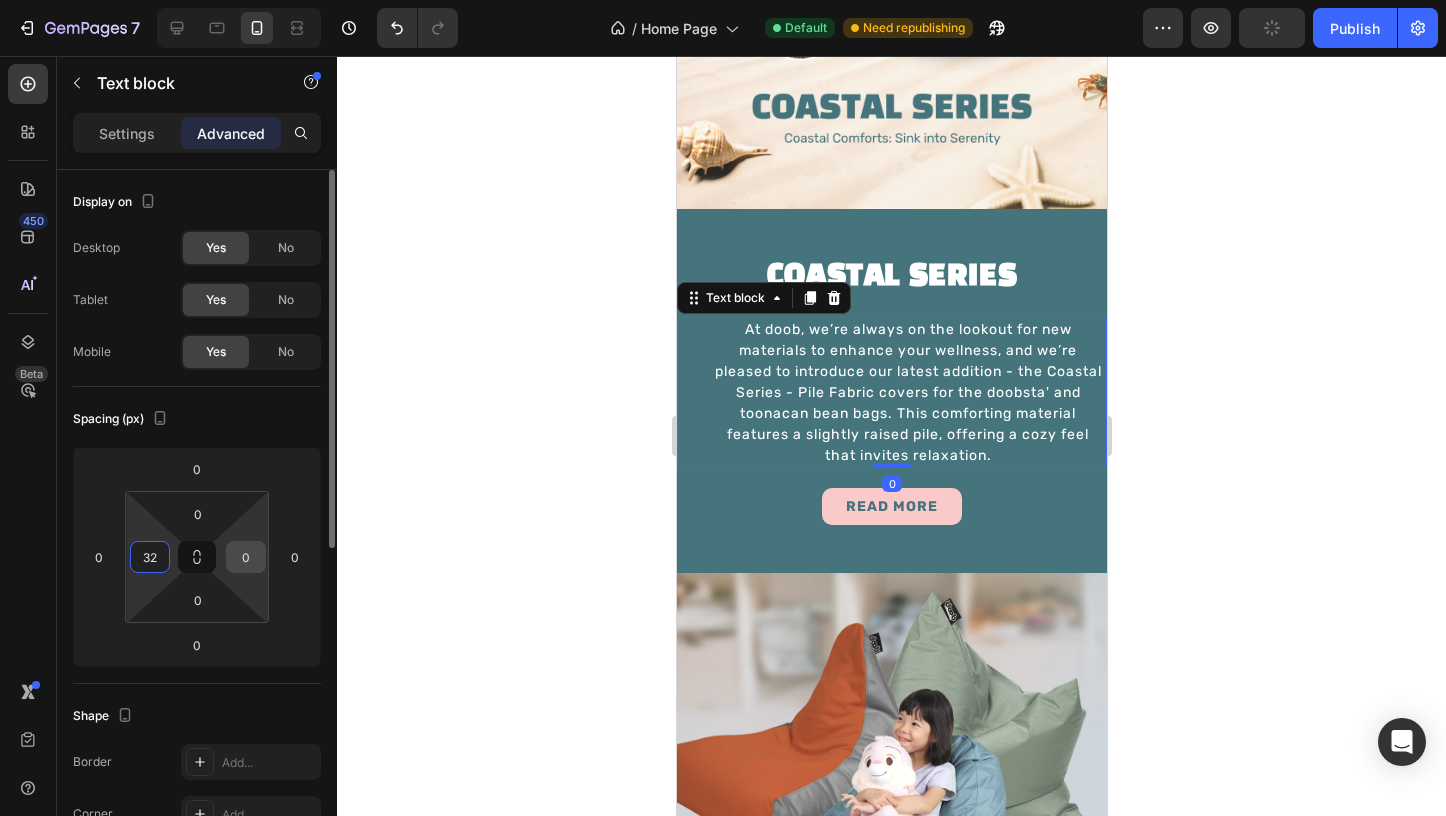 type on "32" 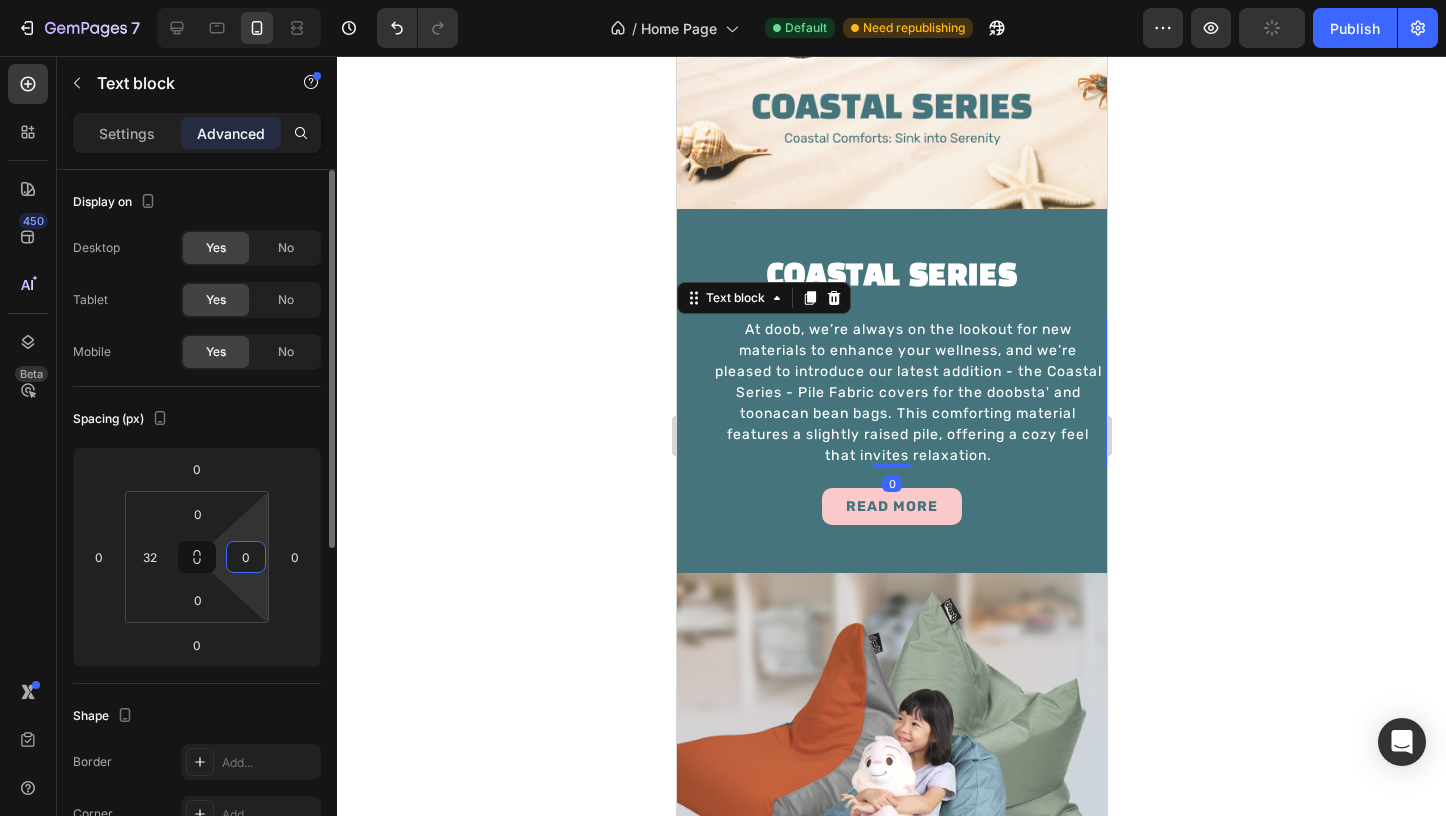 click on "0" at bounding box center (246, 557) 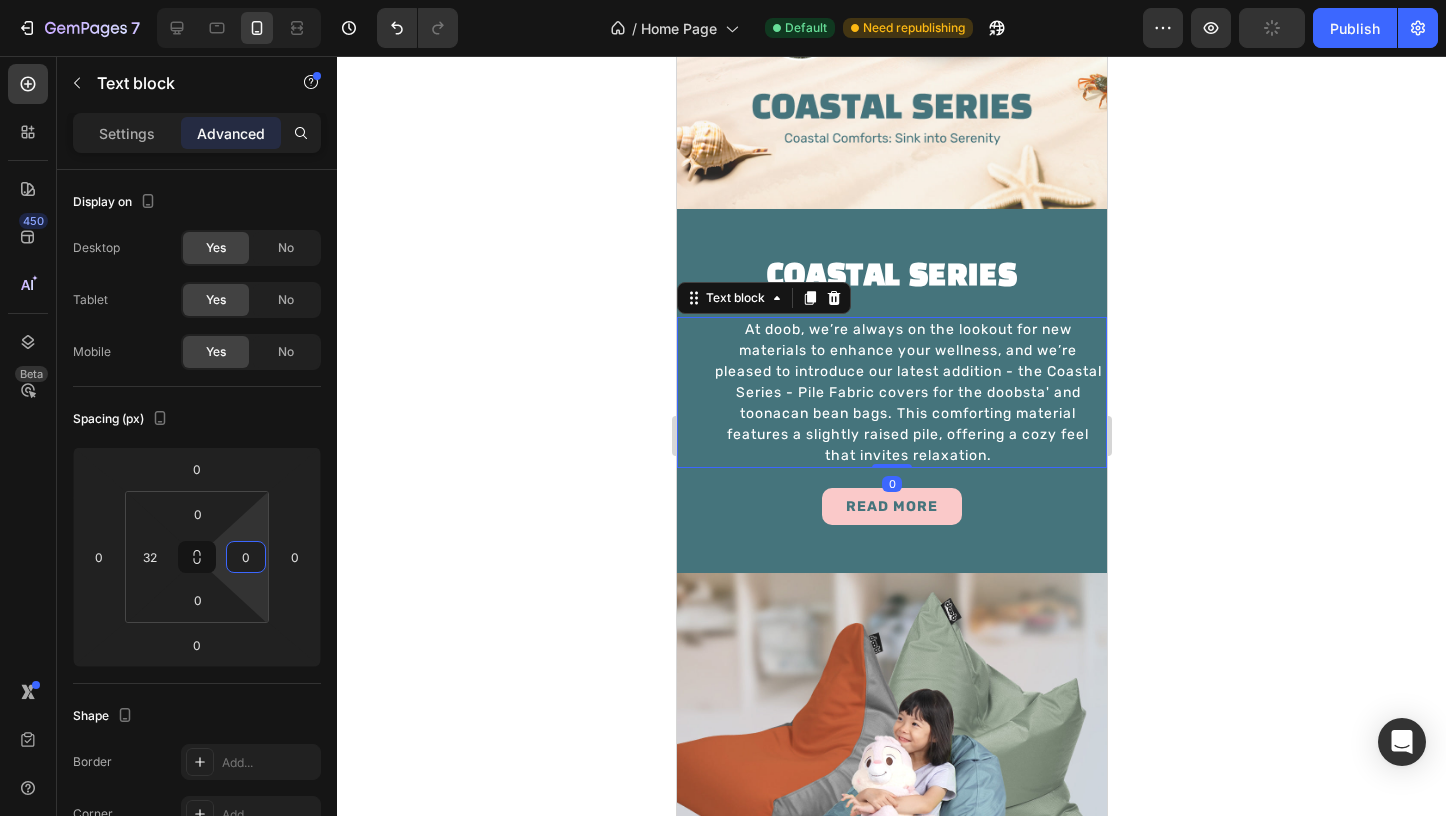 paste on "32" 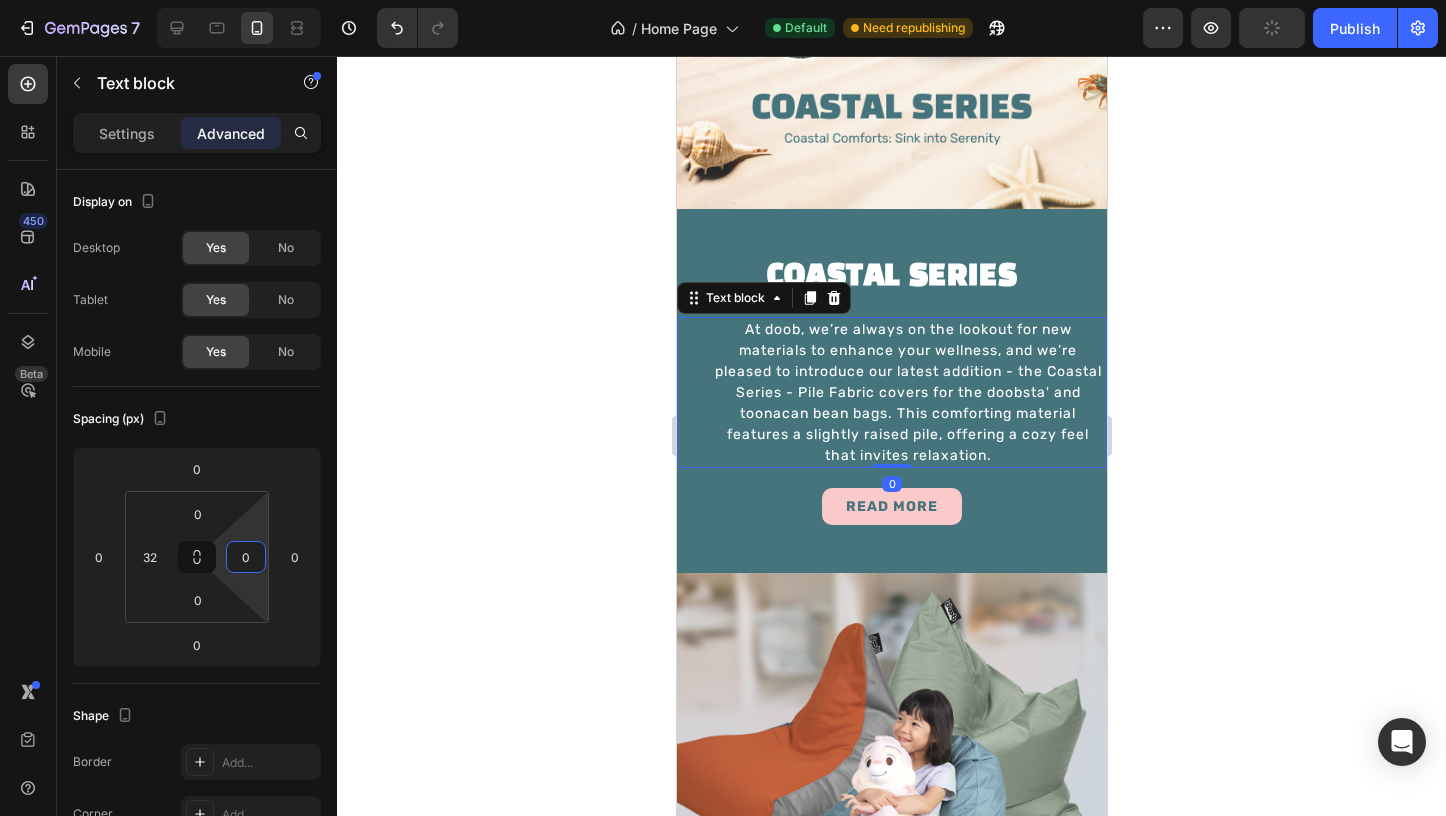 type on "32" 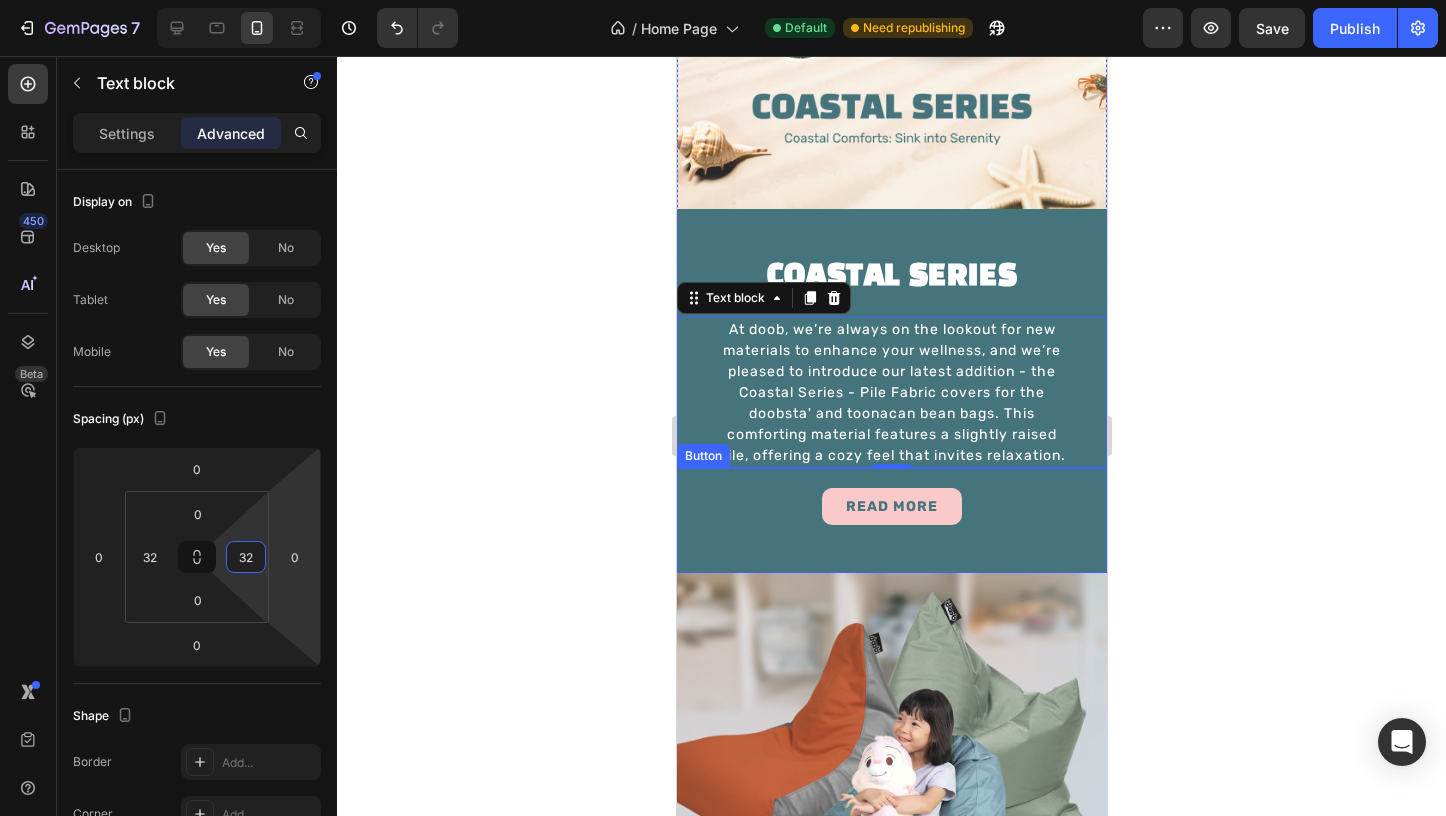 click on "READ MORE Button" at bounding box center (891, 520) 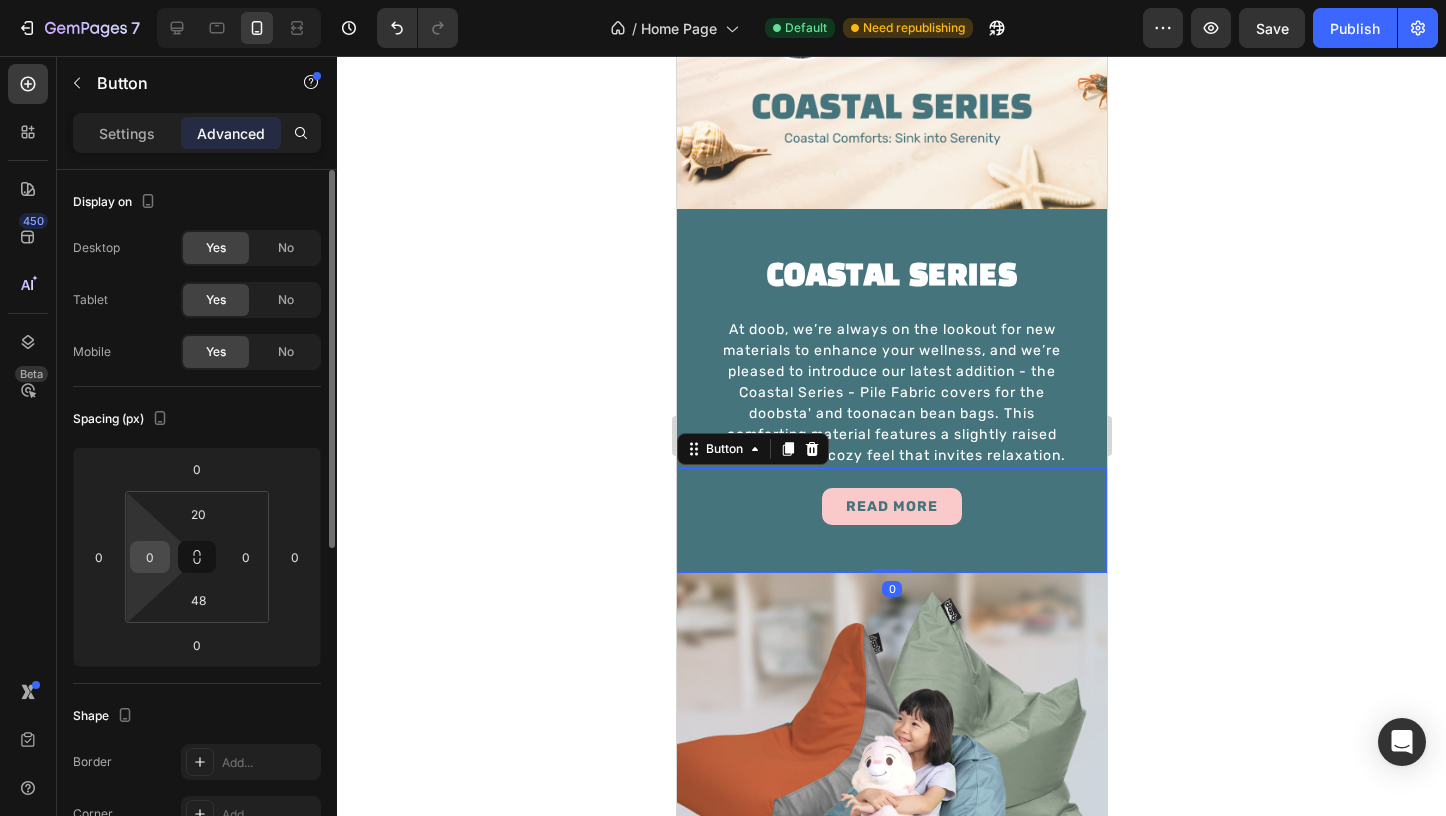 click on "0" at bounding box center [150, 557] 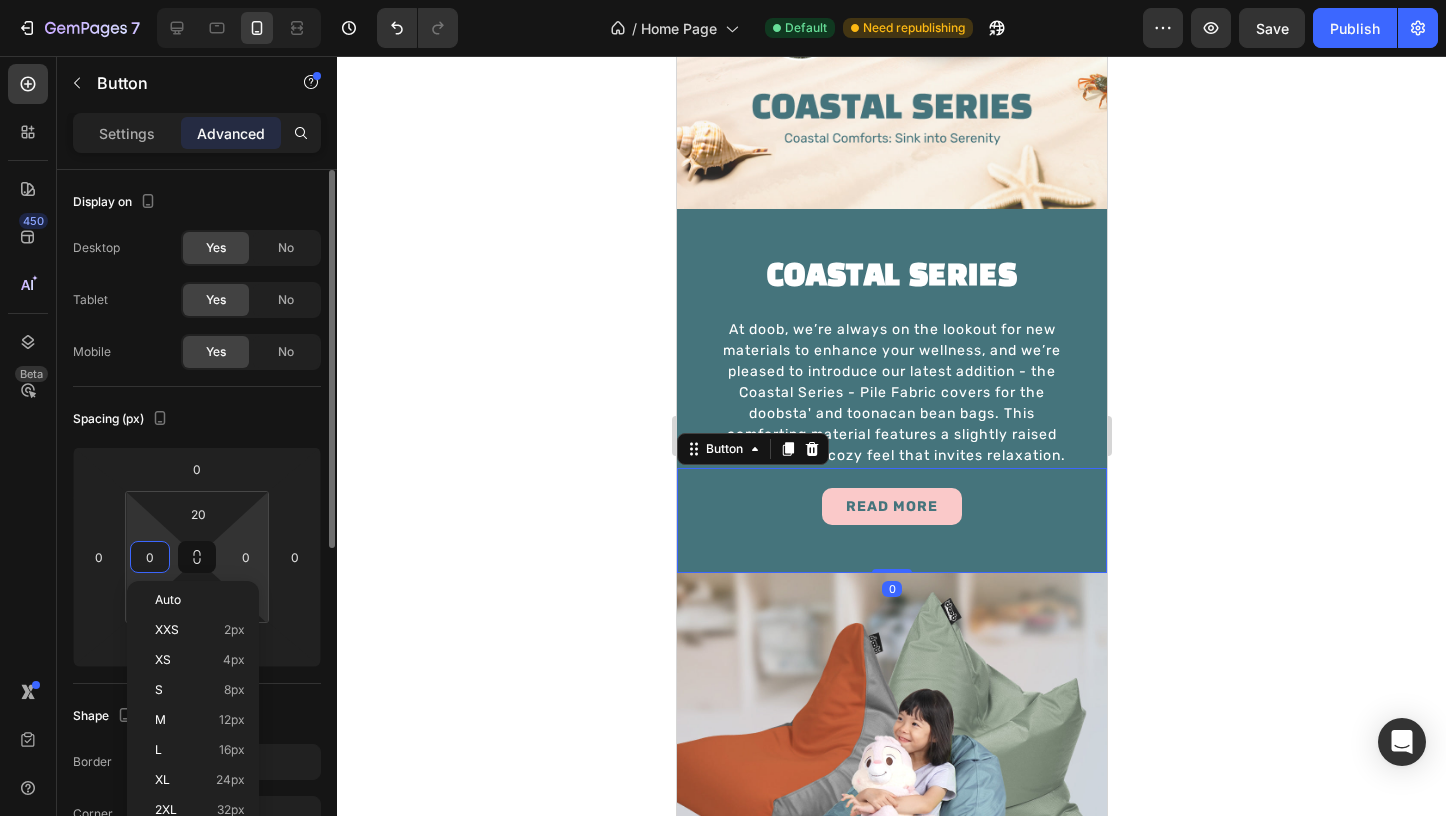 paste on "32" 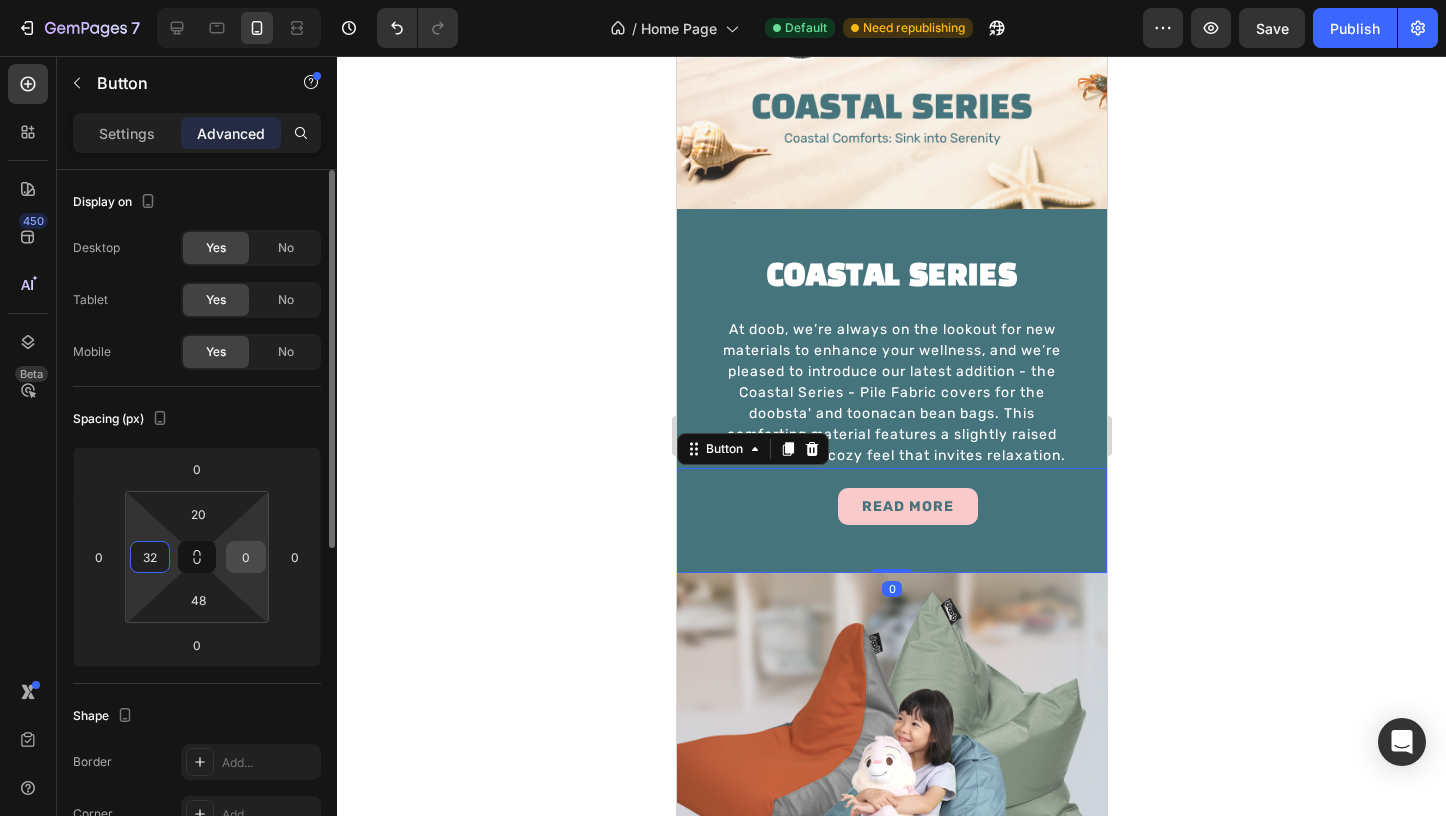type on "32" 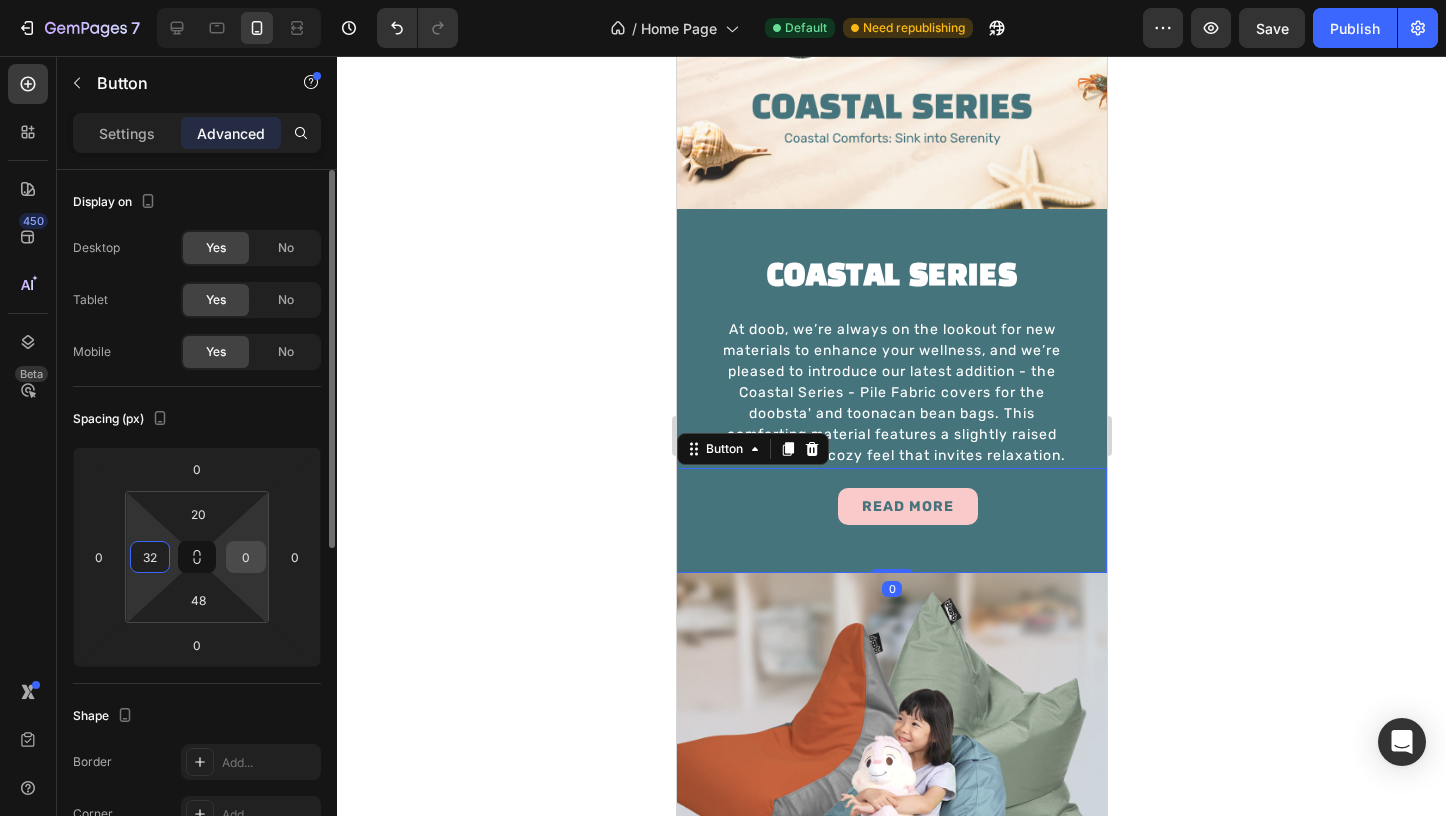 click on "0" at bounding box center [246, 557] 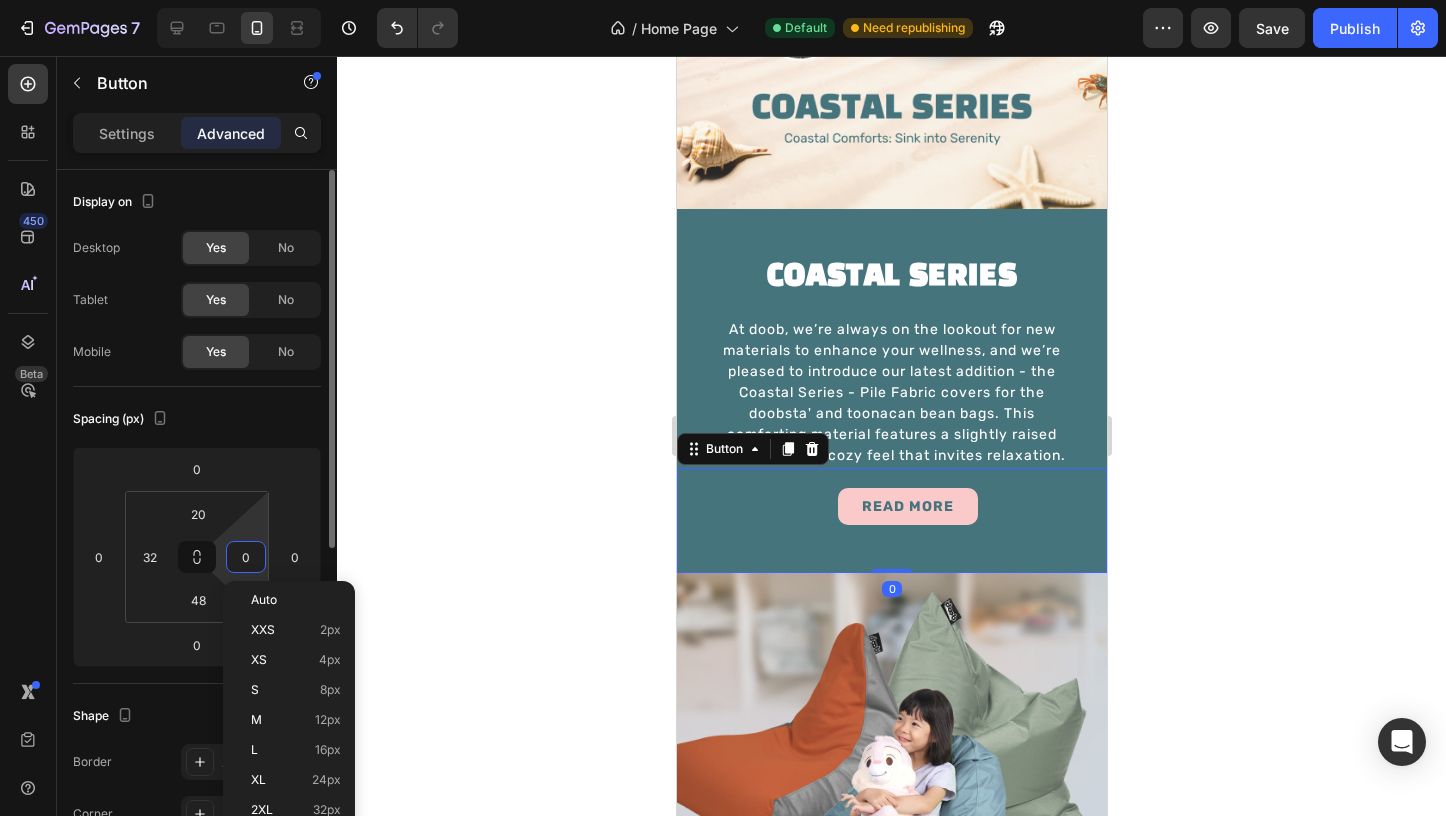 paste on "32" 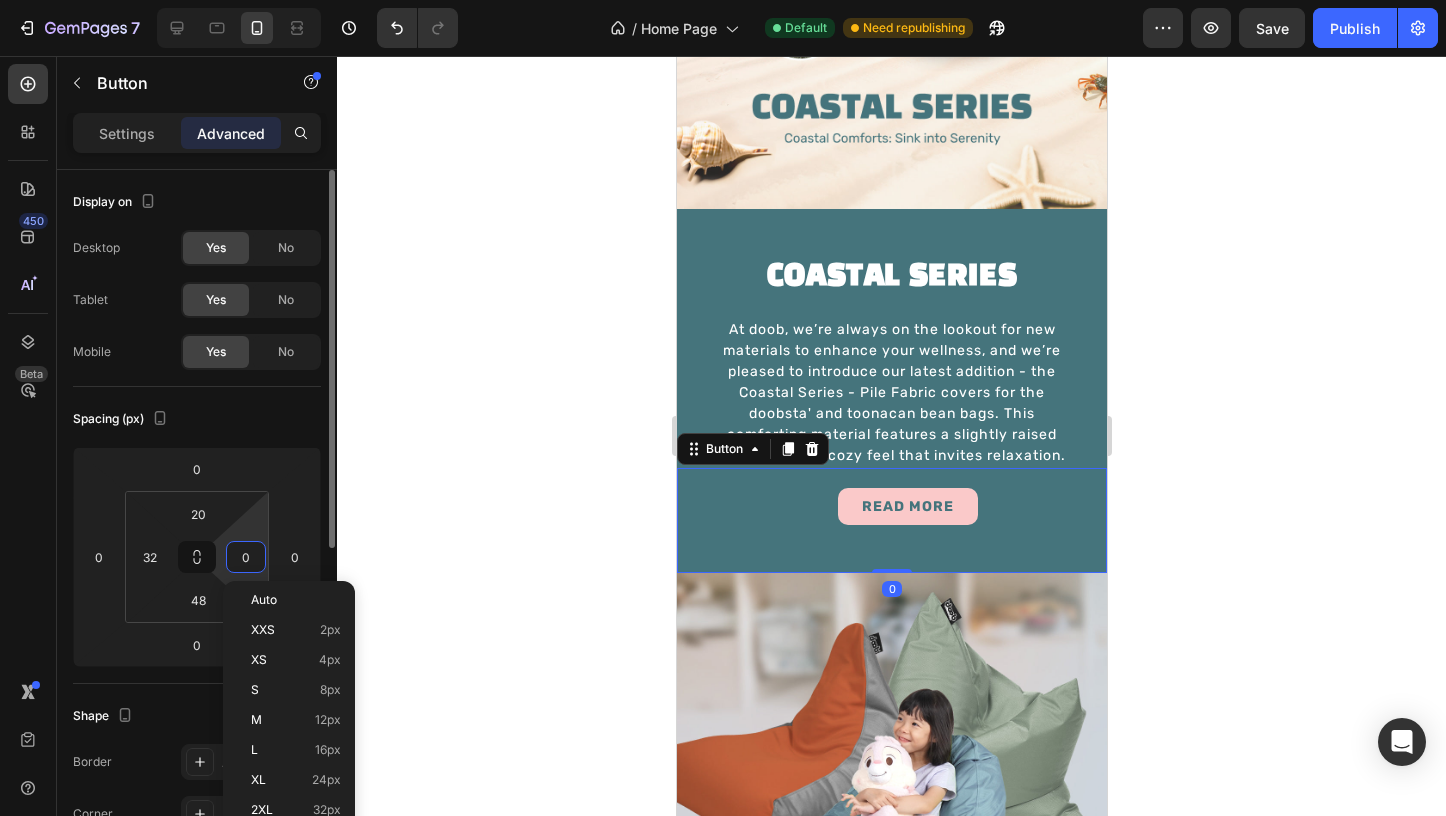 type on "32" 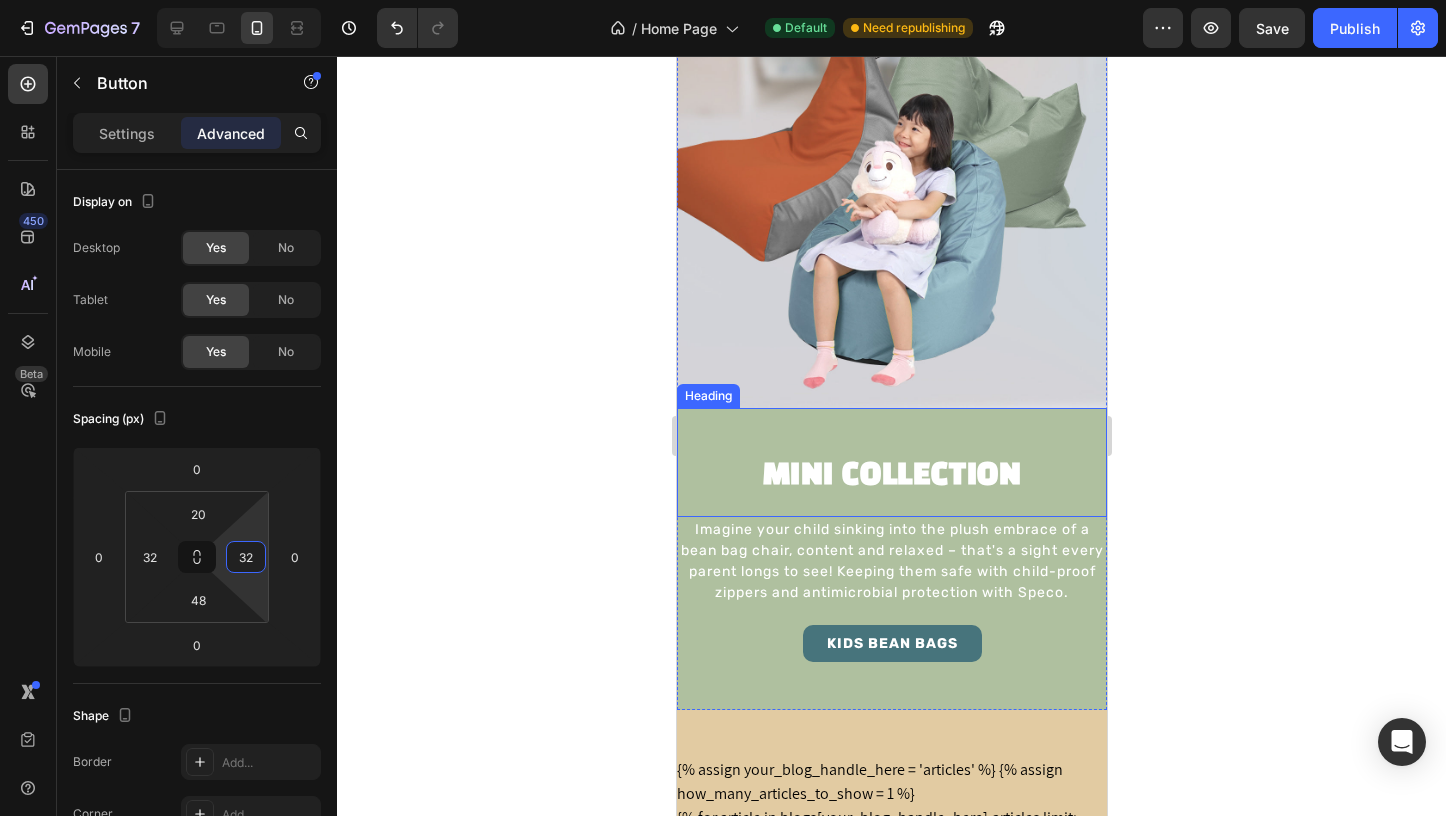 scroll, scrollTop: 4390, scrollLeft: 0, axis: vertical 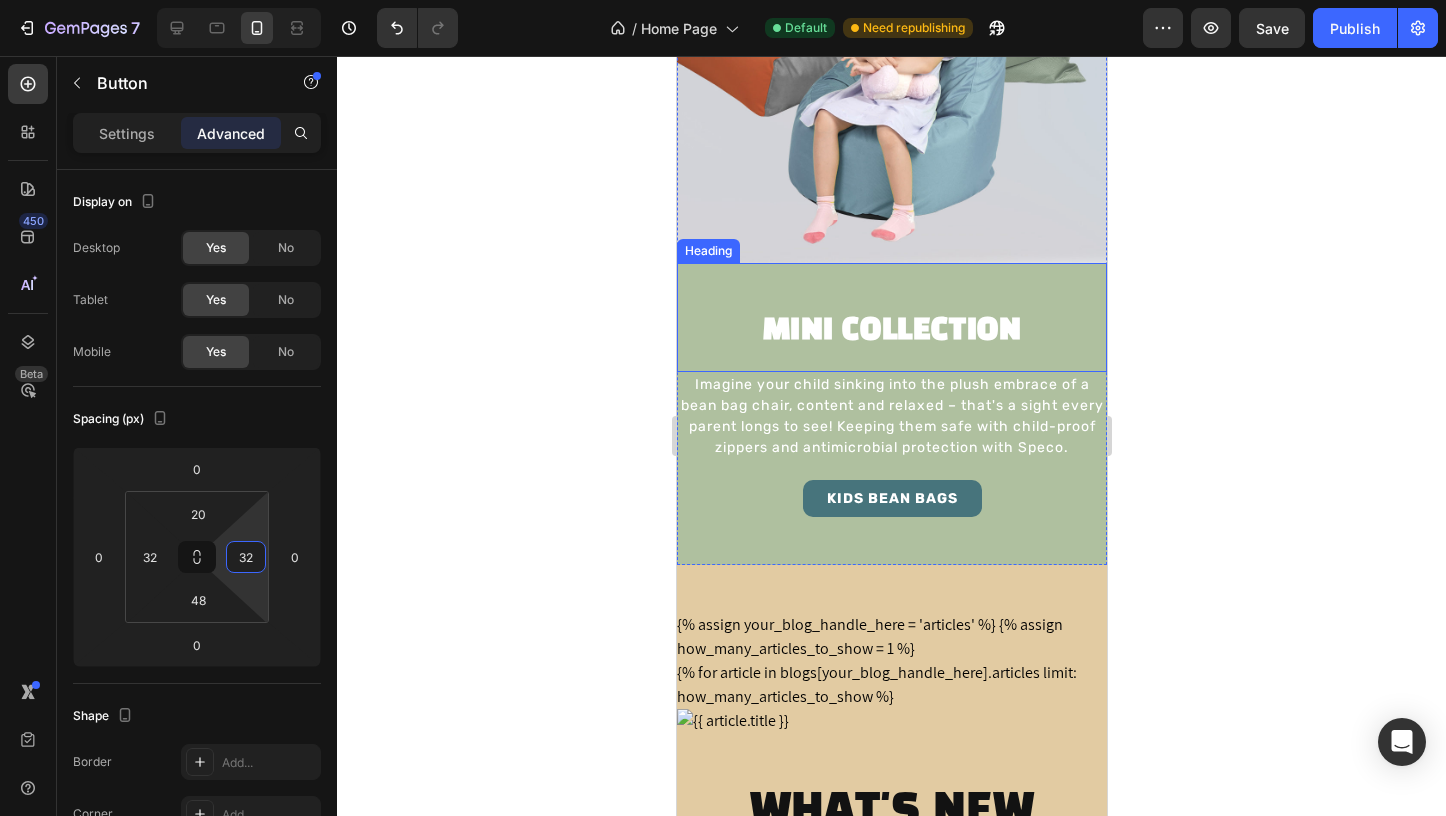 click on "MINI COLLECTION" at bounding box center (891, 331) 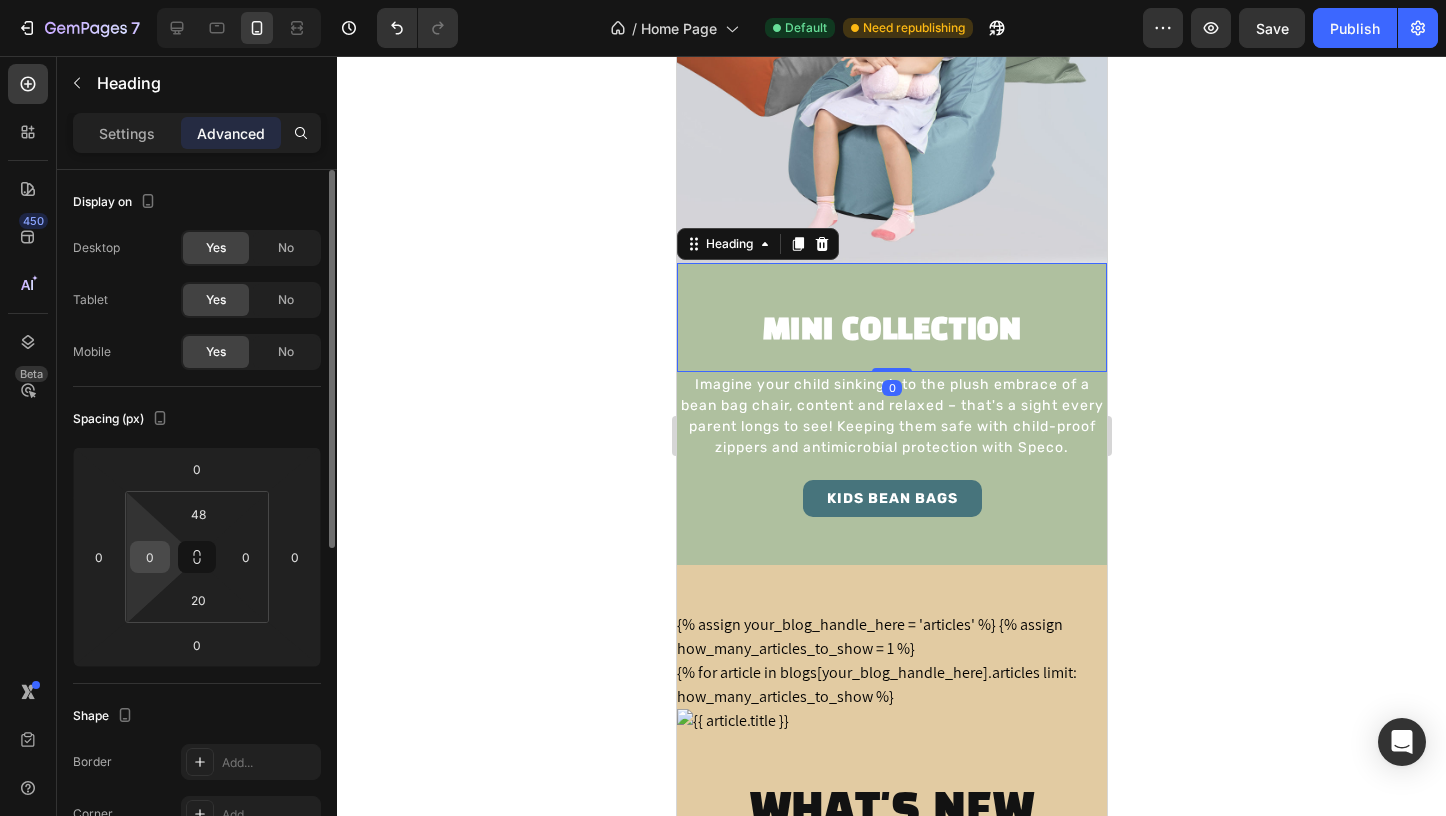 click on "0" at bounding box center (150, 557) 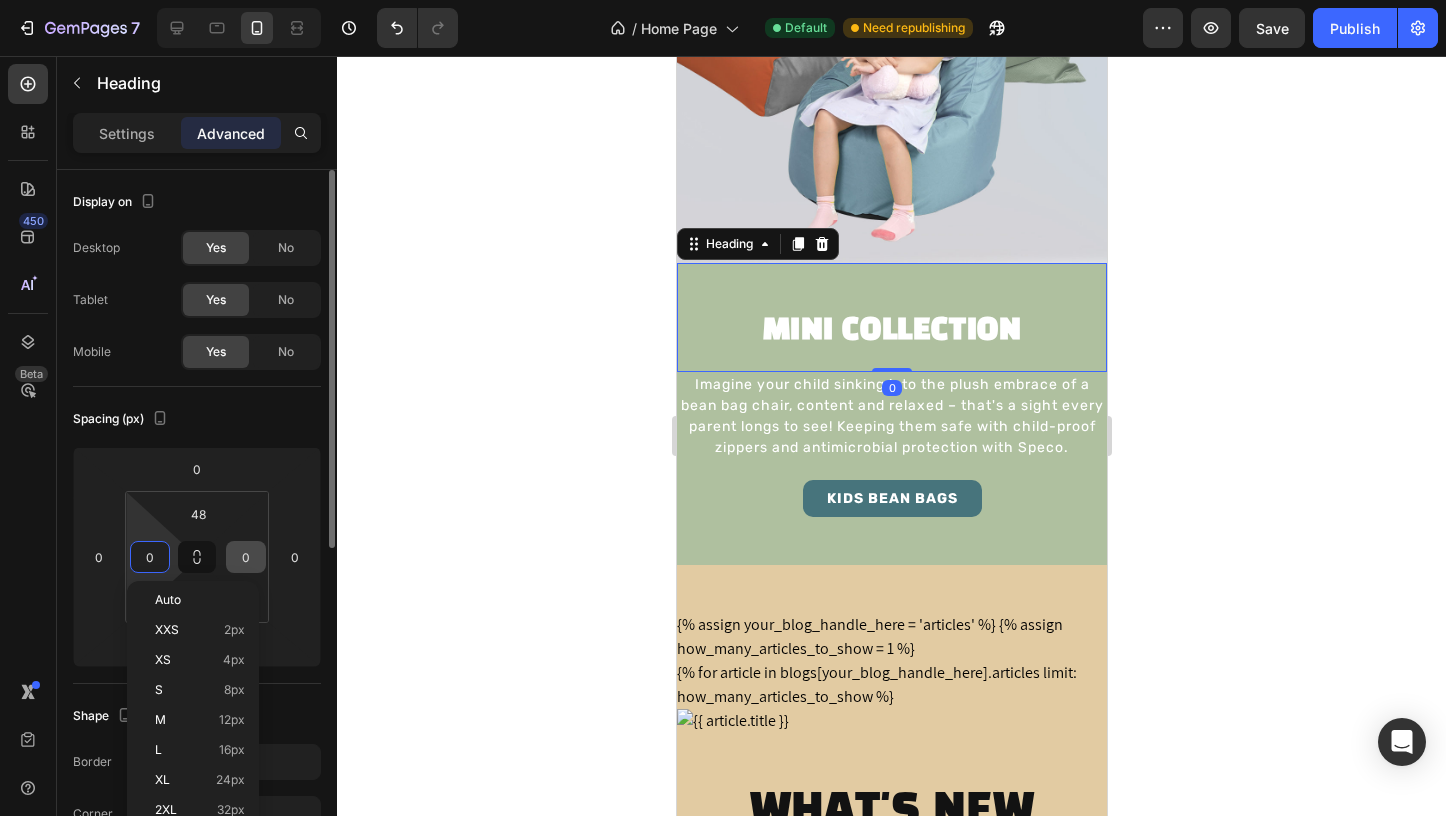 paste on "32" 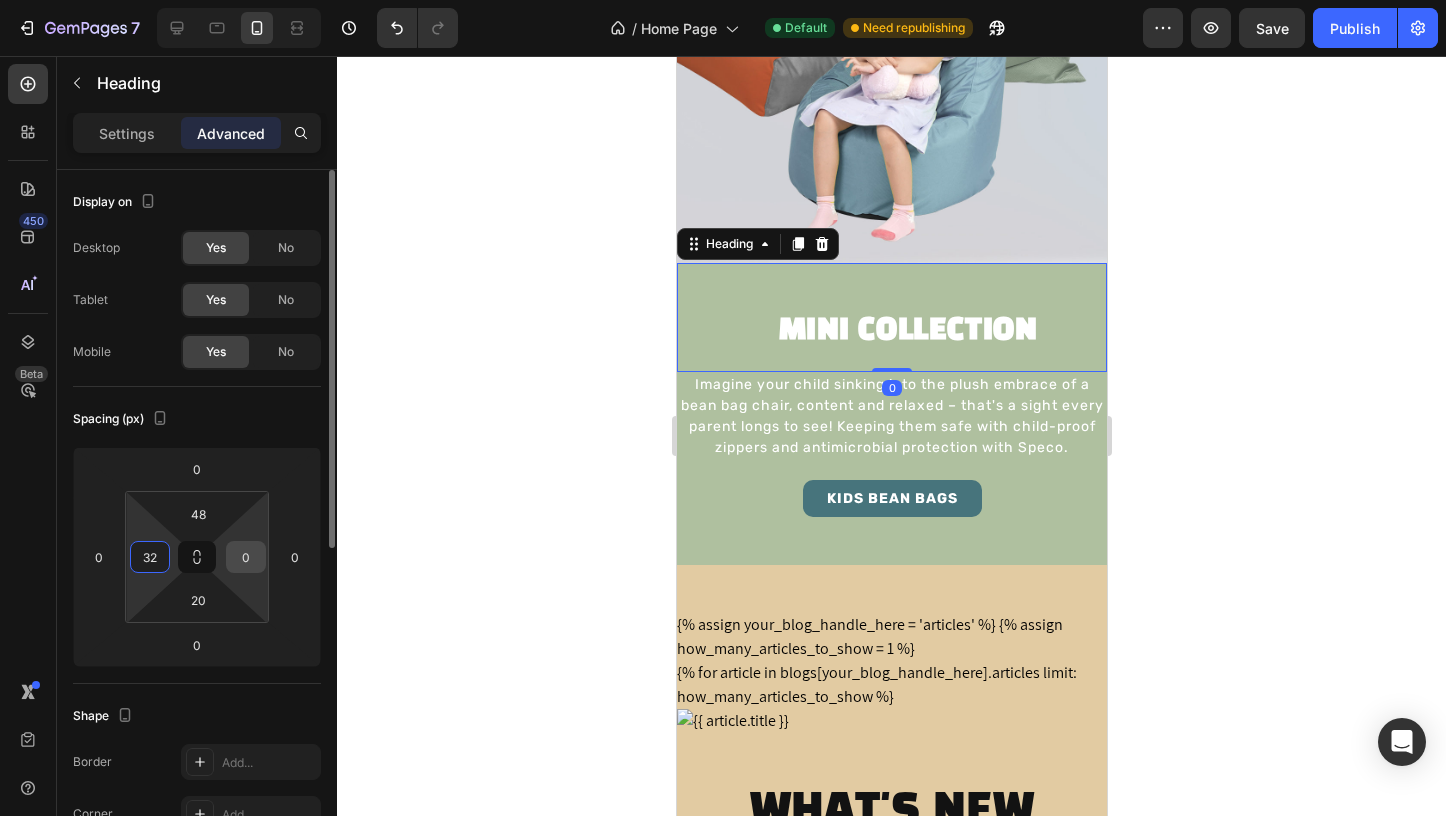 type on "32" 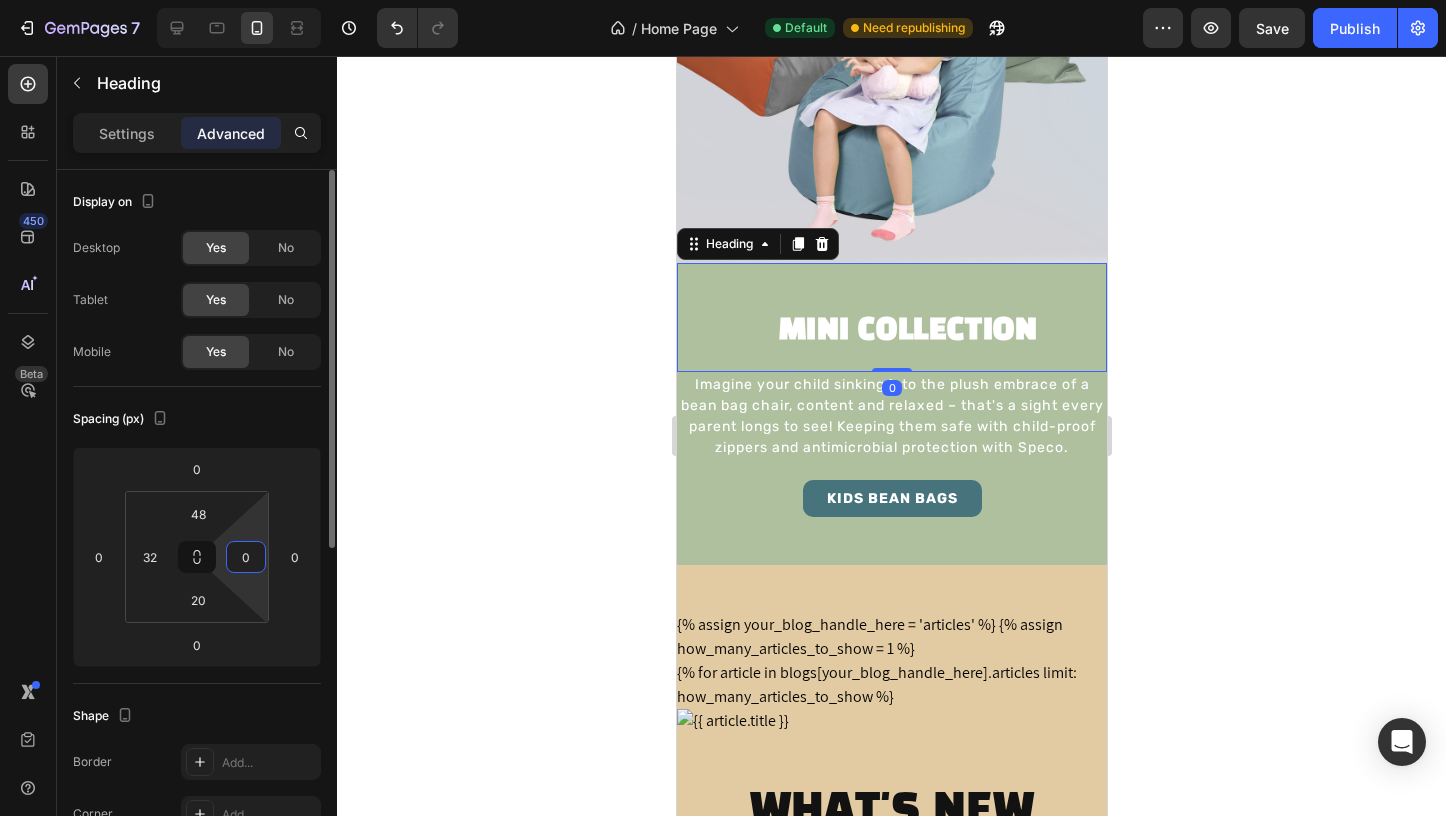 click on "0" at bounding box center (246, 557) 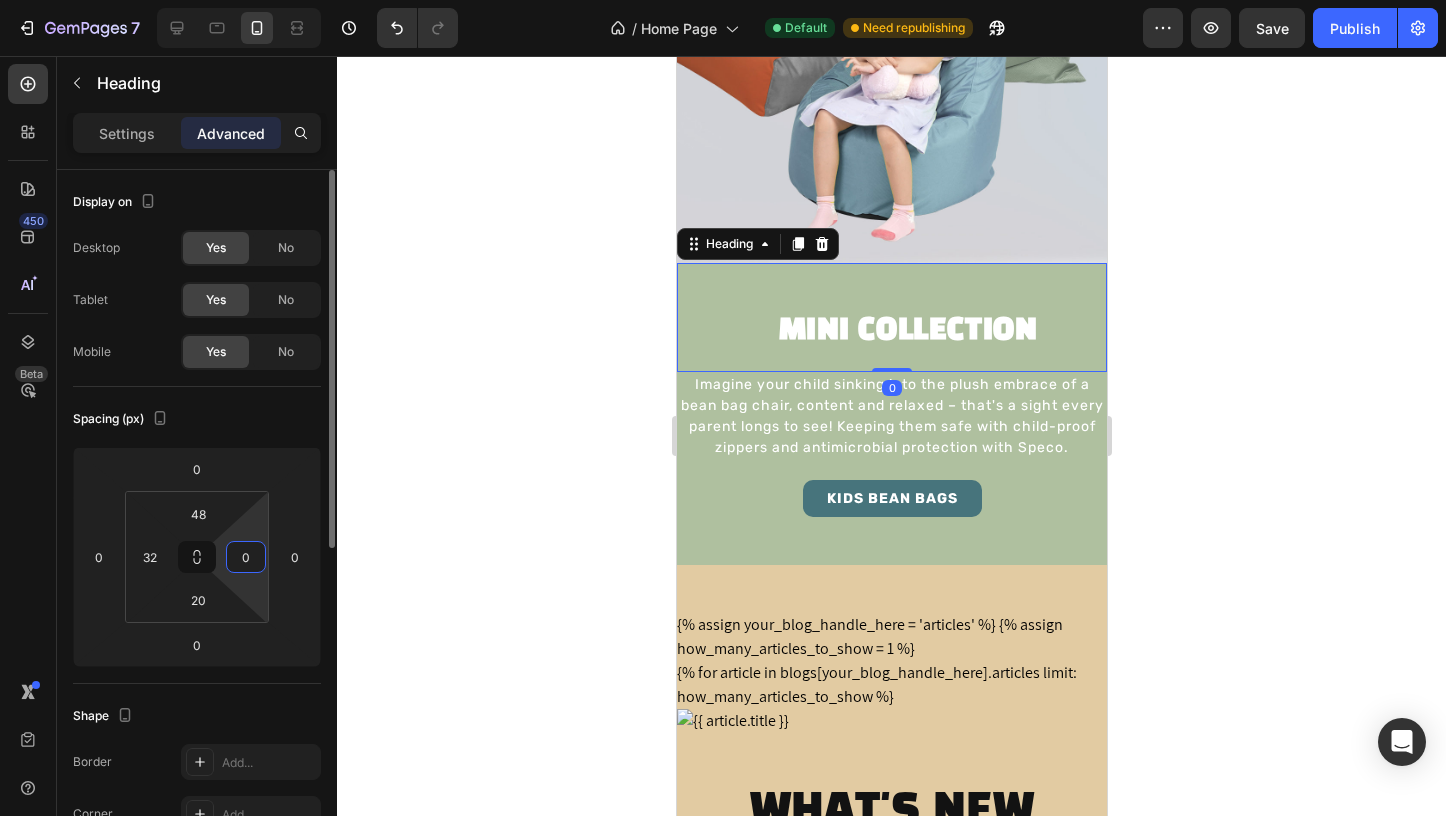 paste on "32" 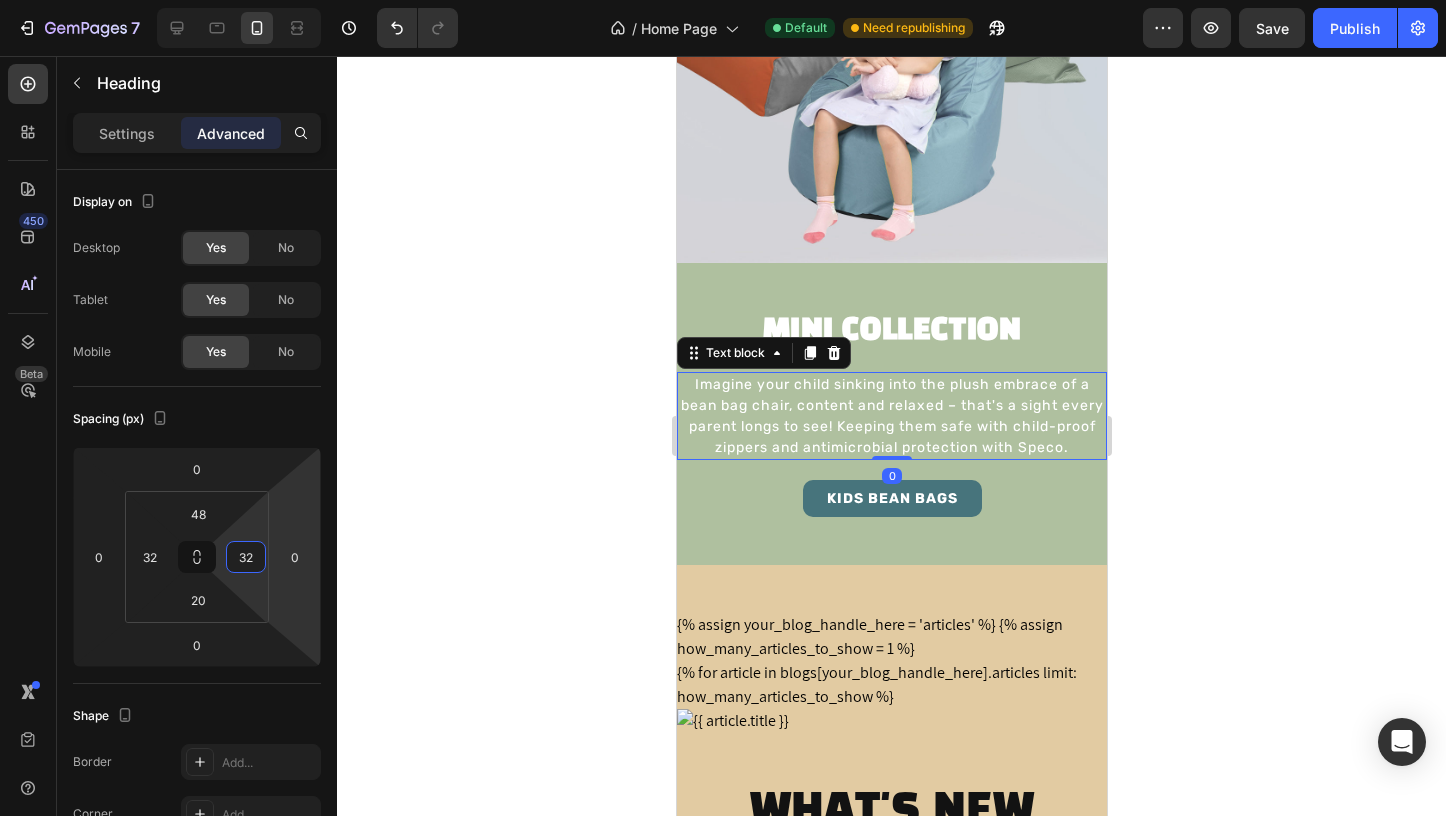 click on "Imagine your child sinking into the plush embrace of a bean bag chair, content and relaxed – that's a sight every parent longs to see! Keeping them safe with child-proof zippers and antimicrobial protection with Speco." at bounding box center (891, 416) 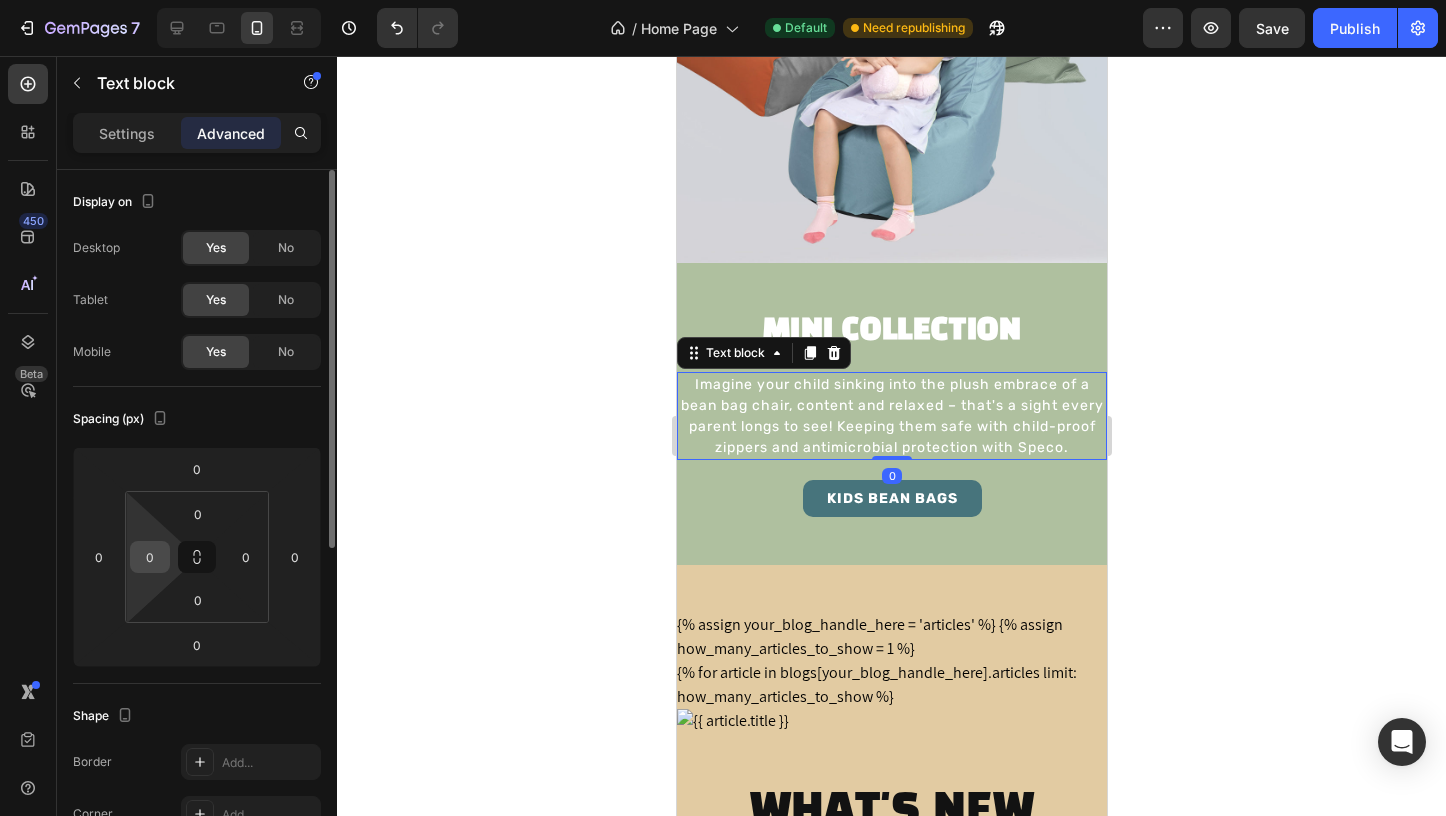click on "0" at bounding box center (150, 557) 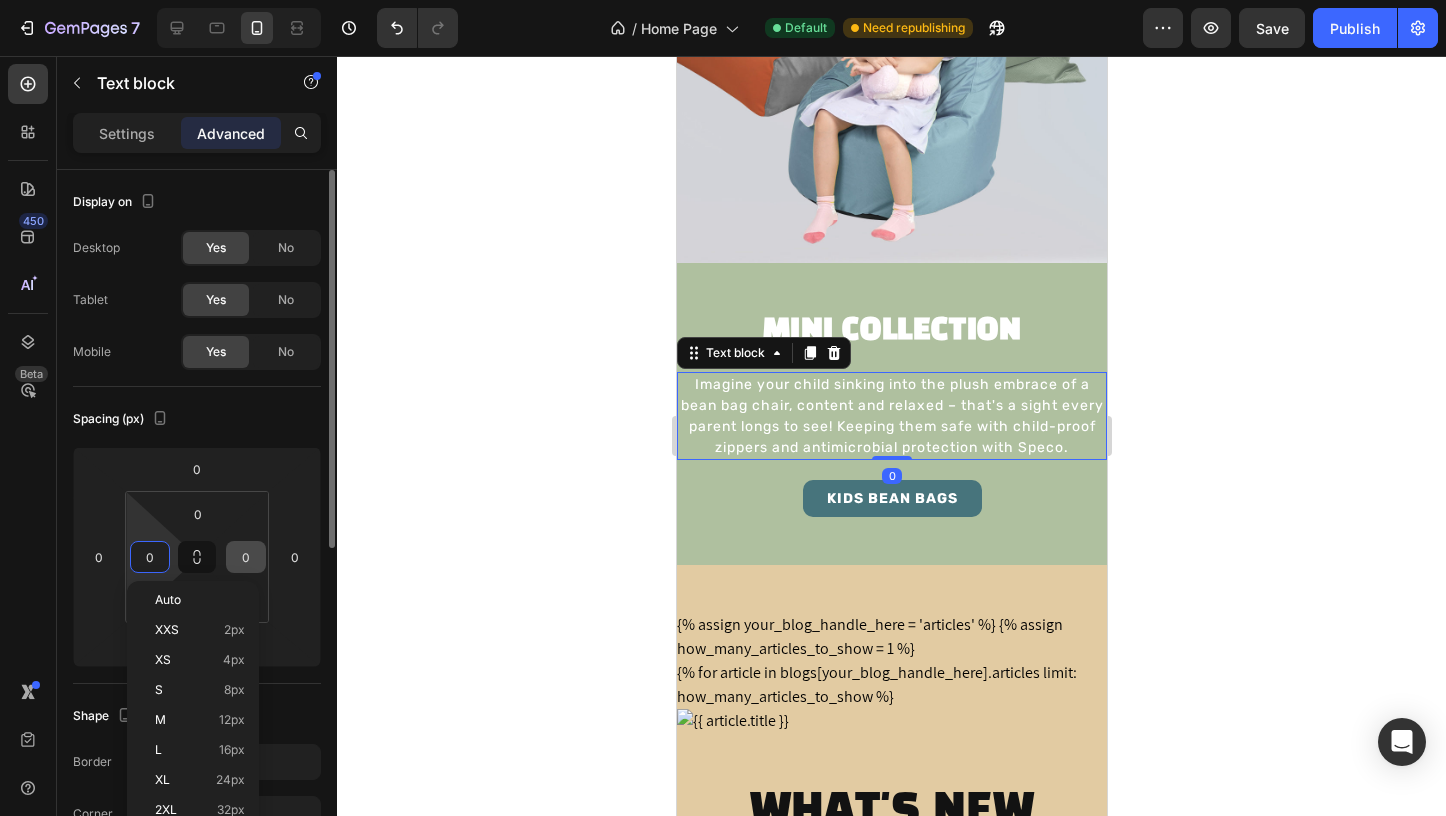 paste on "32" 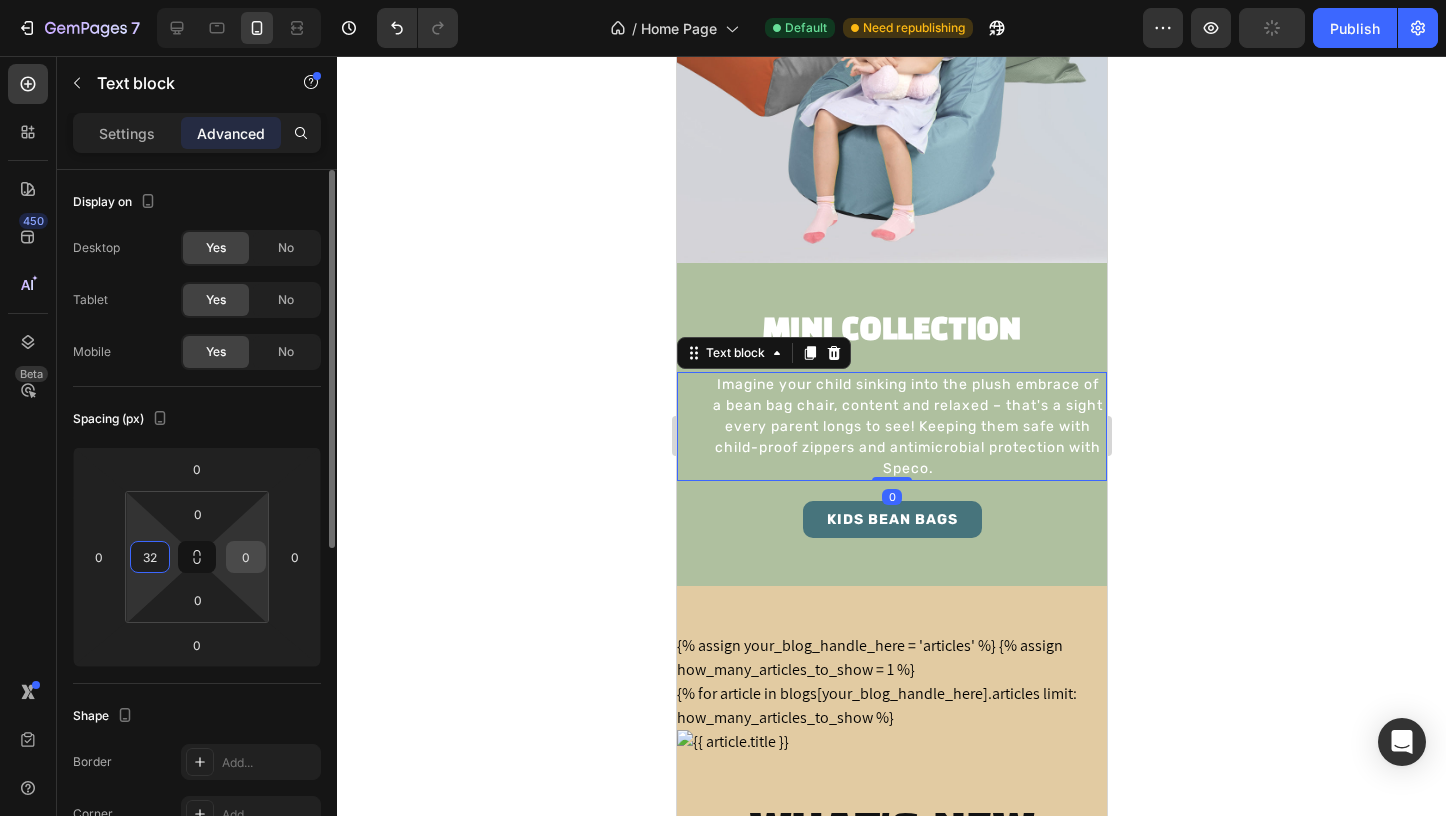 type on "32" 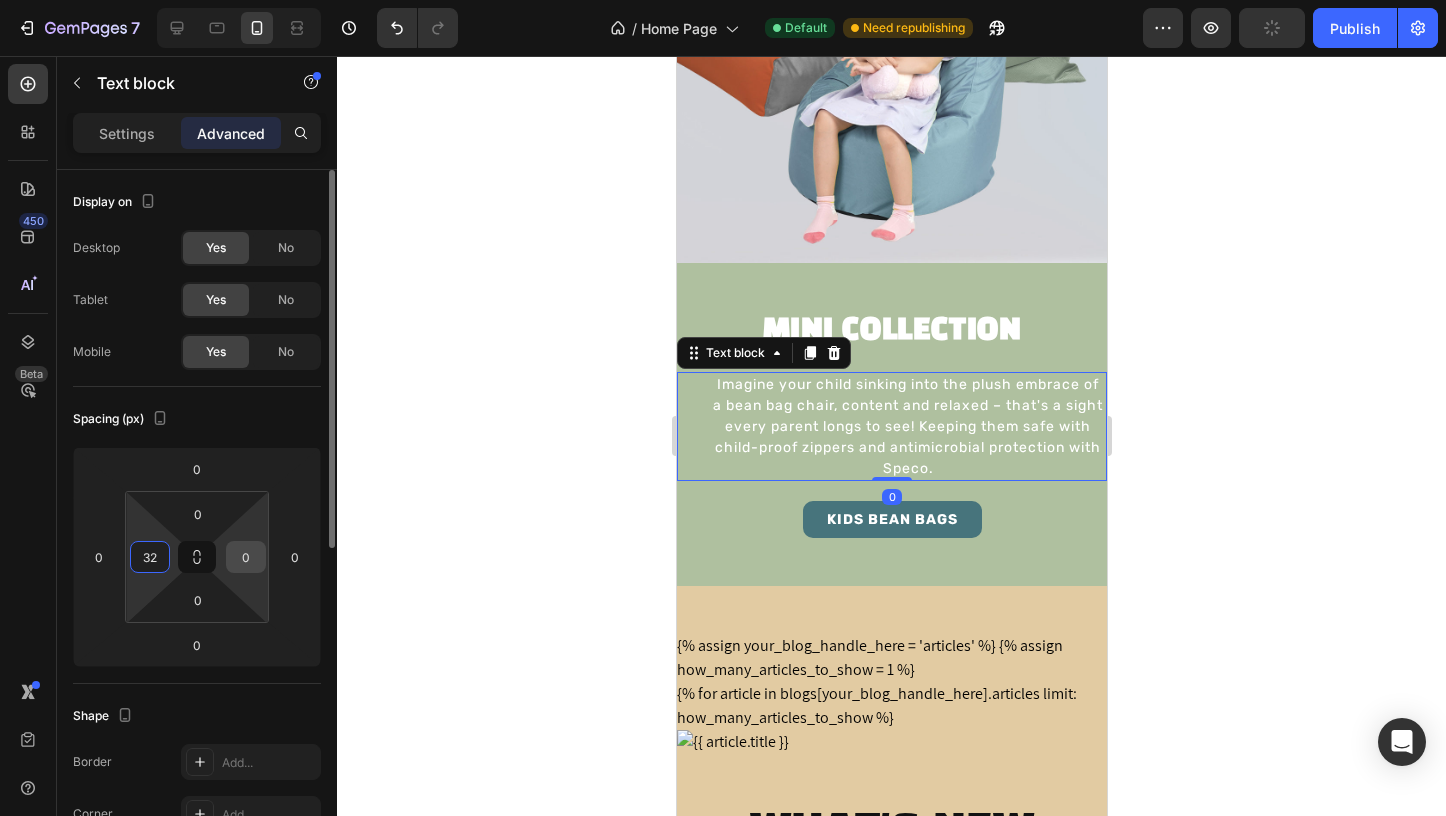 click on "0" at bounding box center [246, 557] 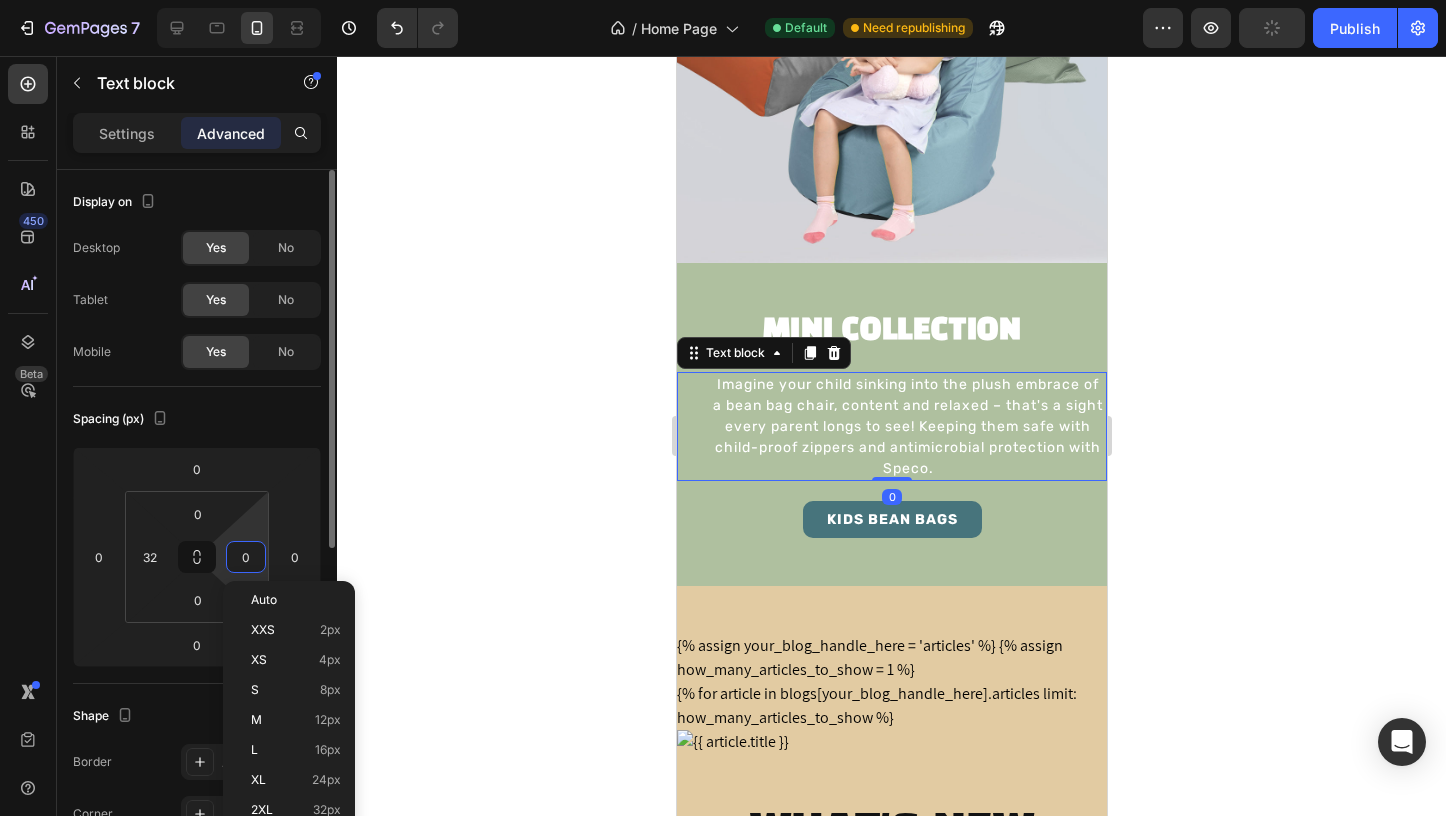 paste on "32" 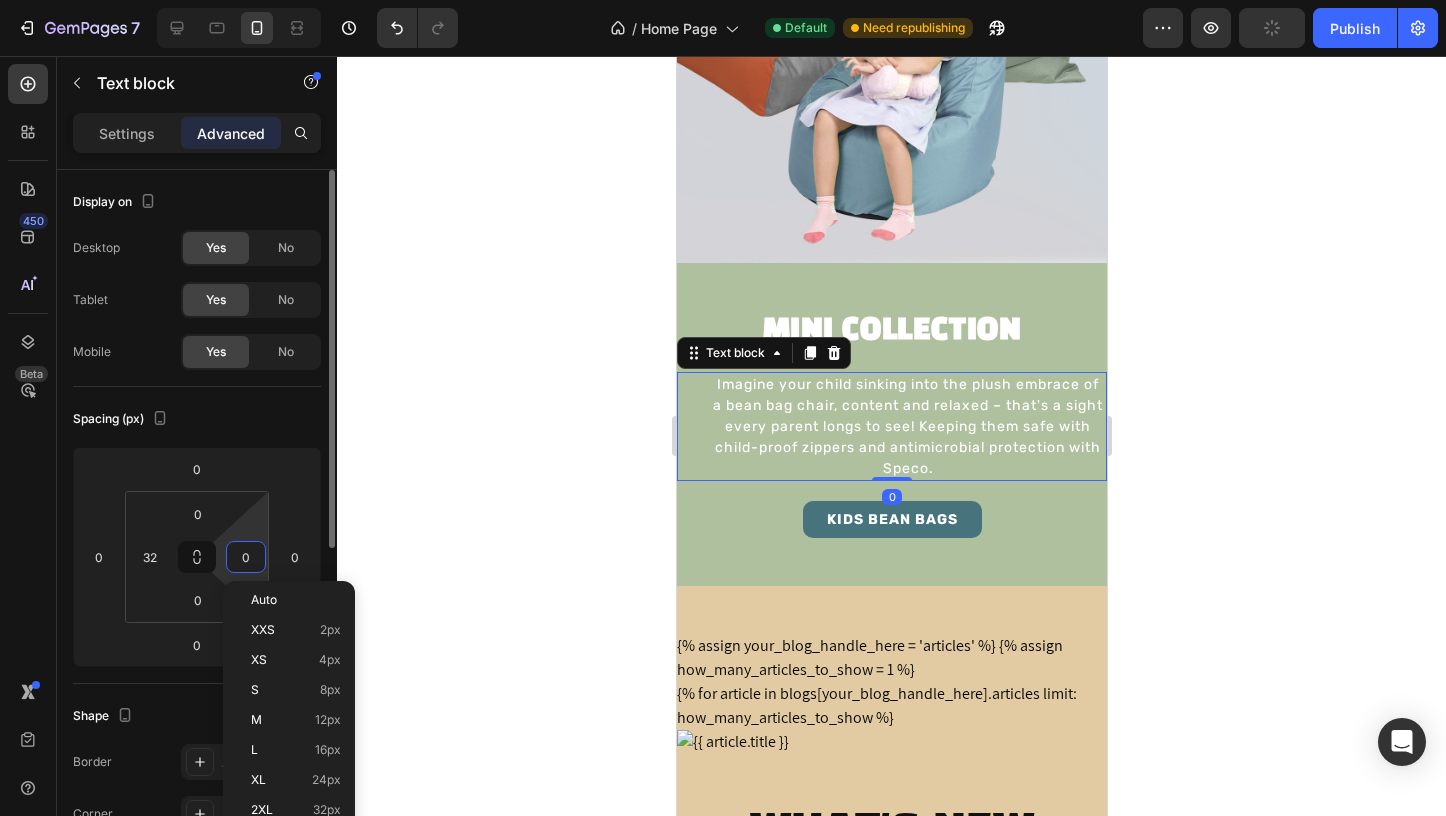 type on "32" 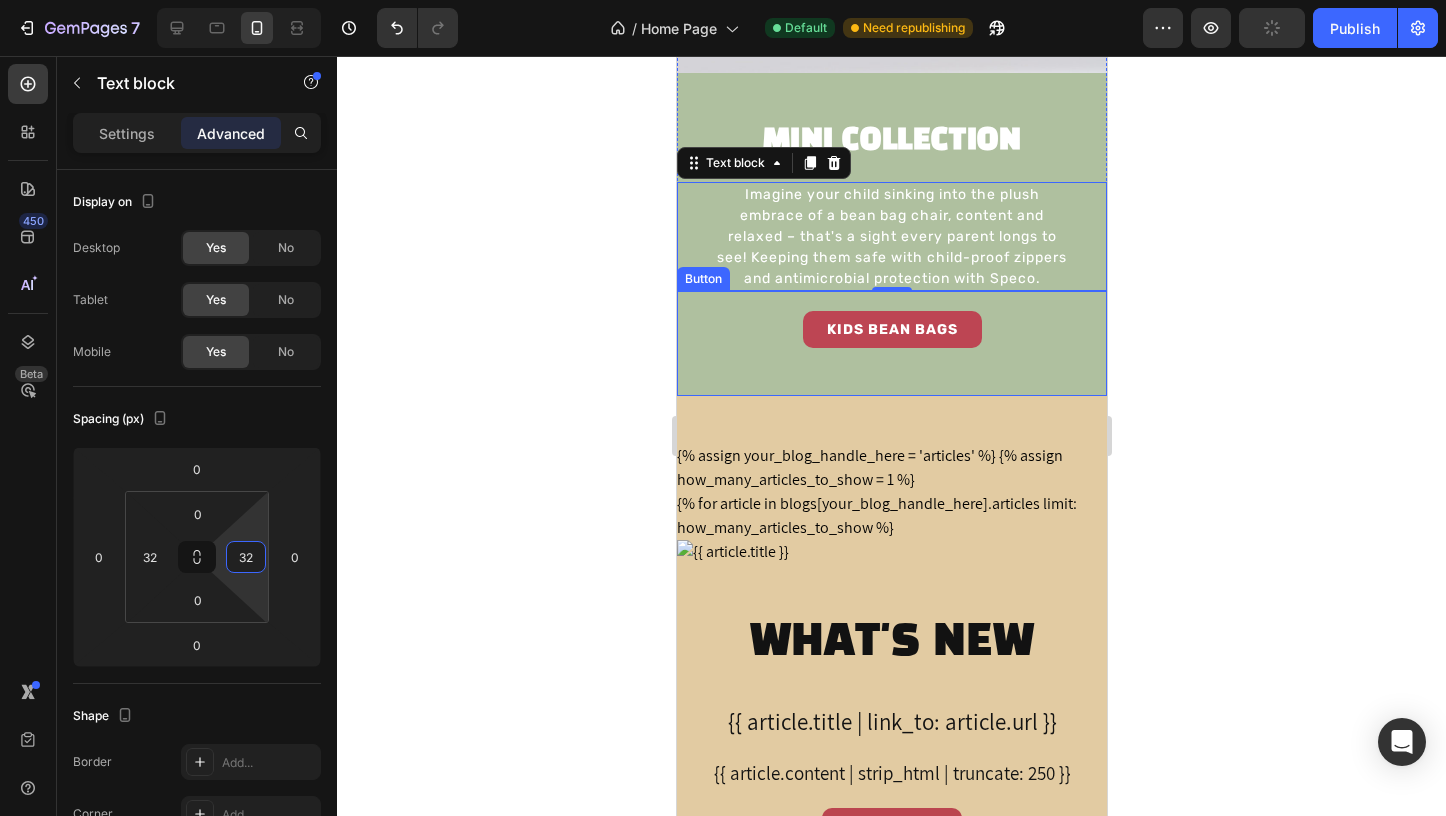 scroll, scrollTop: 4727, scrollLeft: 0, axis: vertical 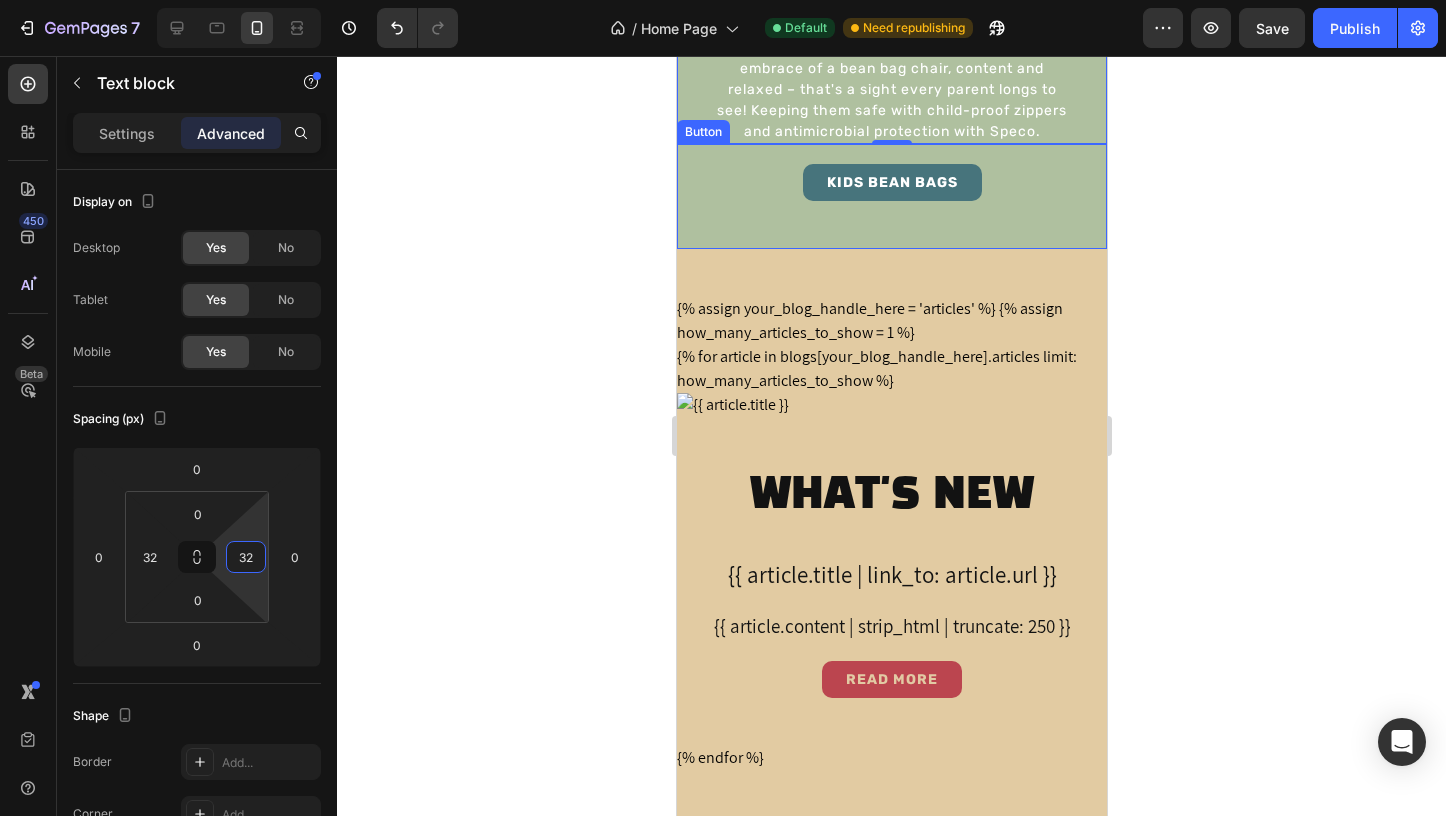 click on "KIDS BEAN BAGS Button" at bounding box center (891, 196) 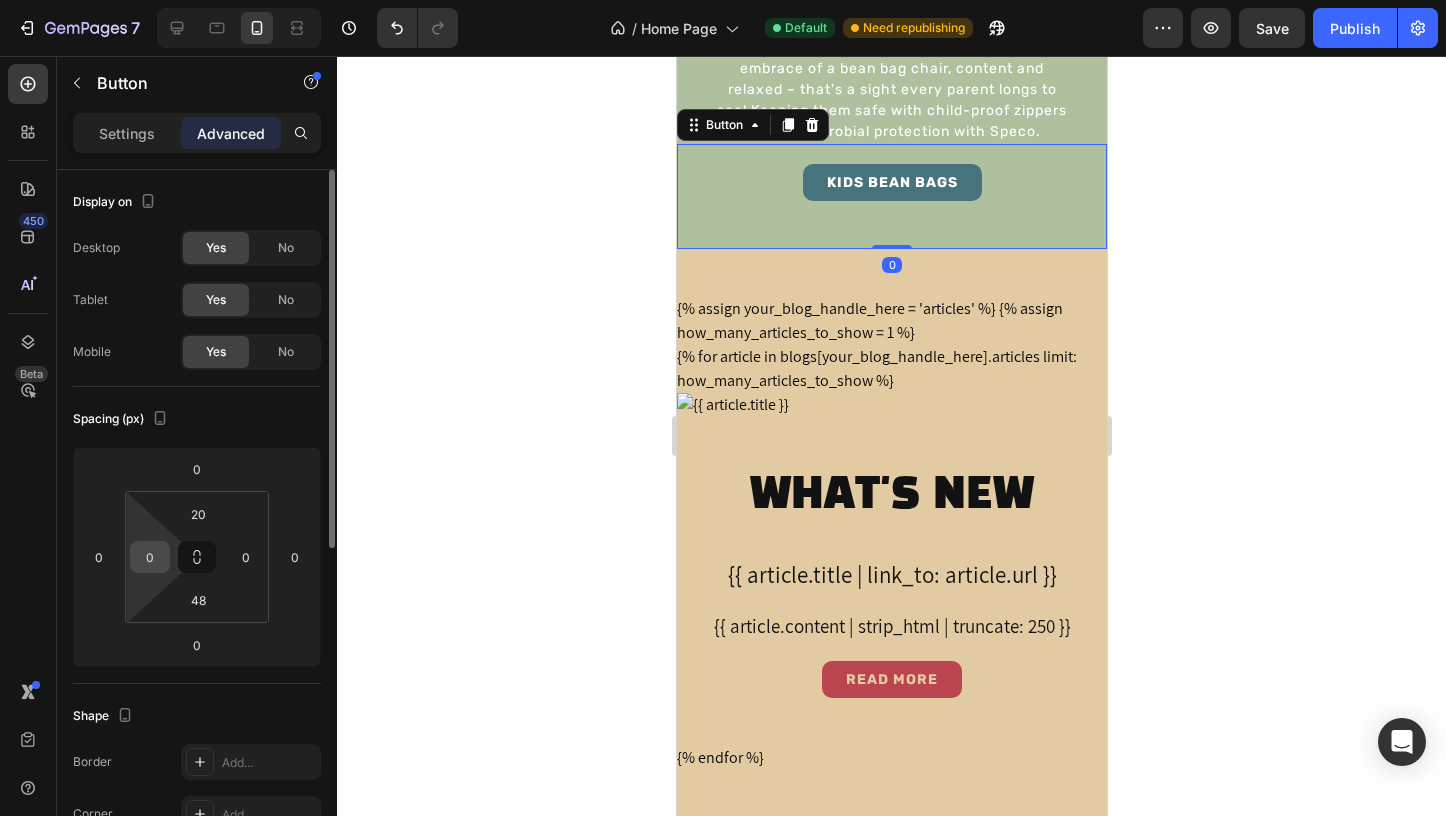 click on "0" at bounding box center (150, 557) 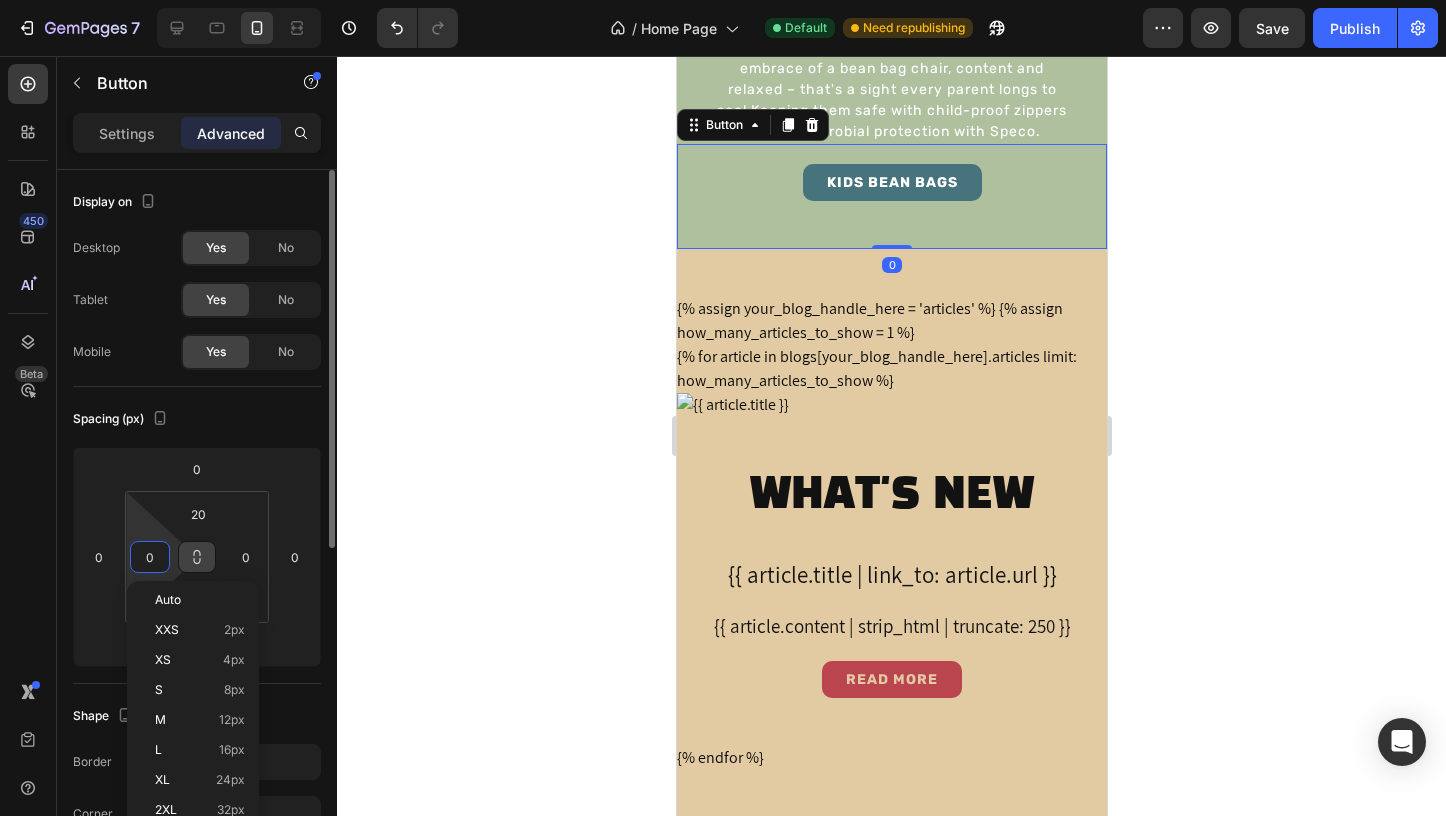 paste on "32" 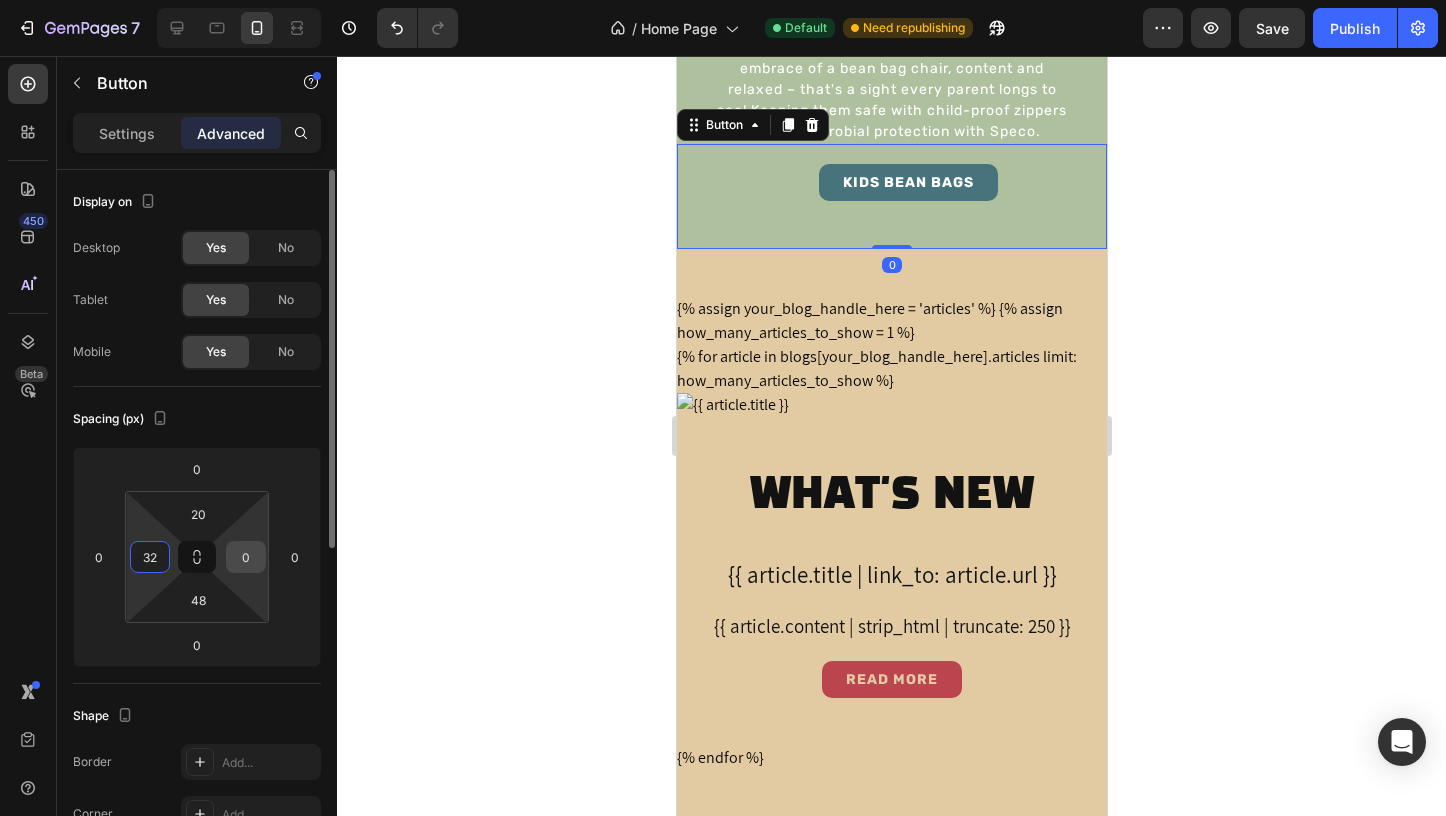 type on "32" 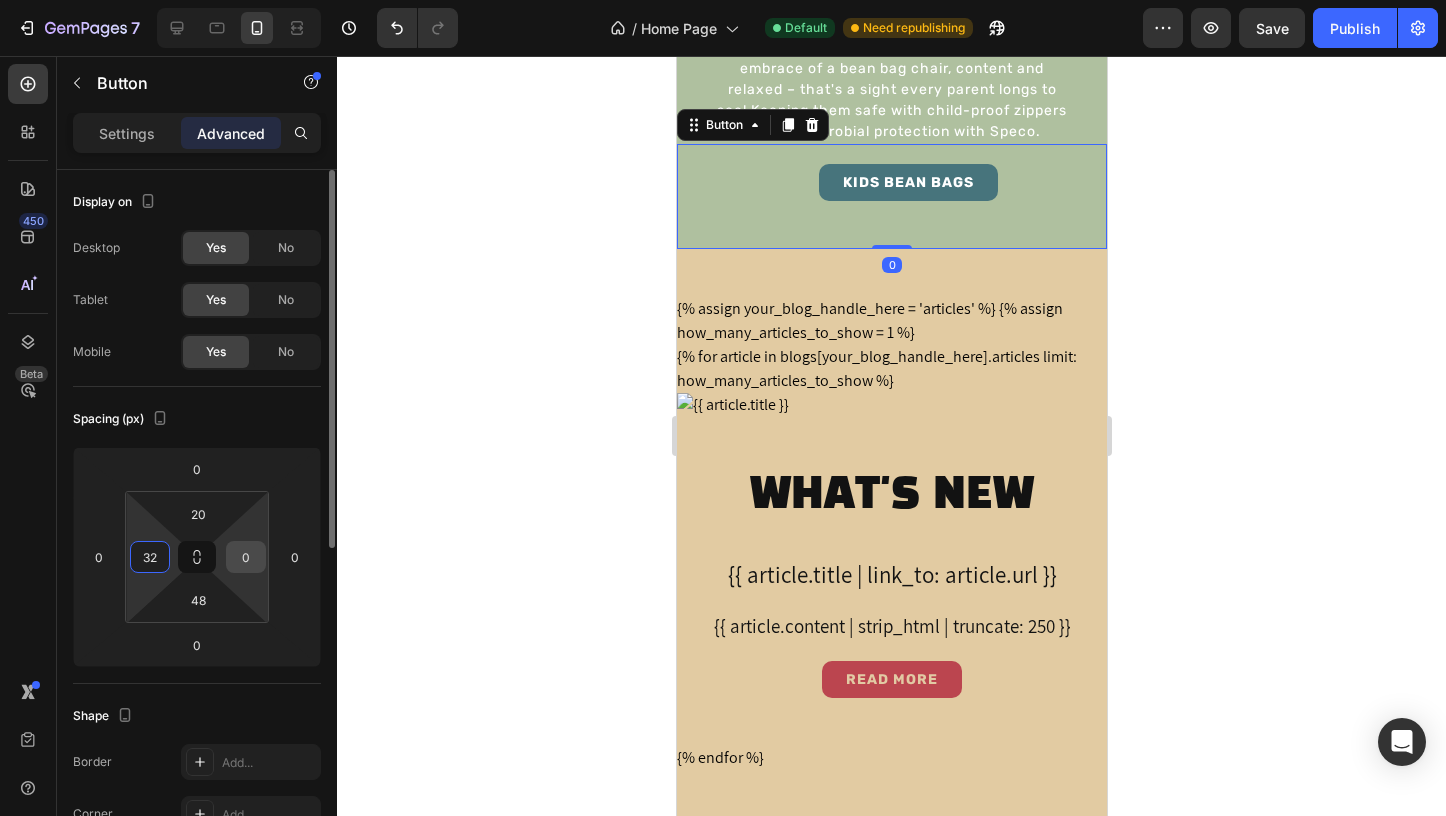 click on "0" at bounding box center [246, 557] 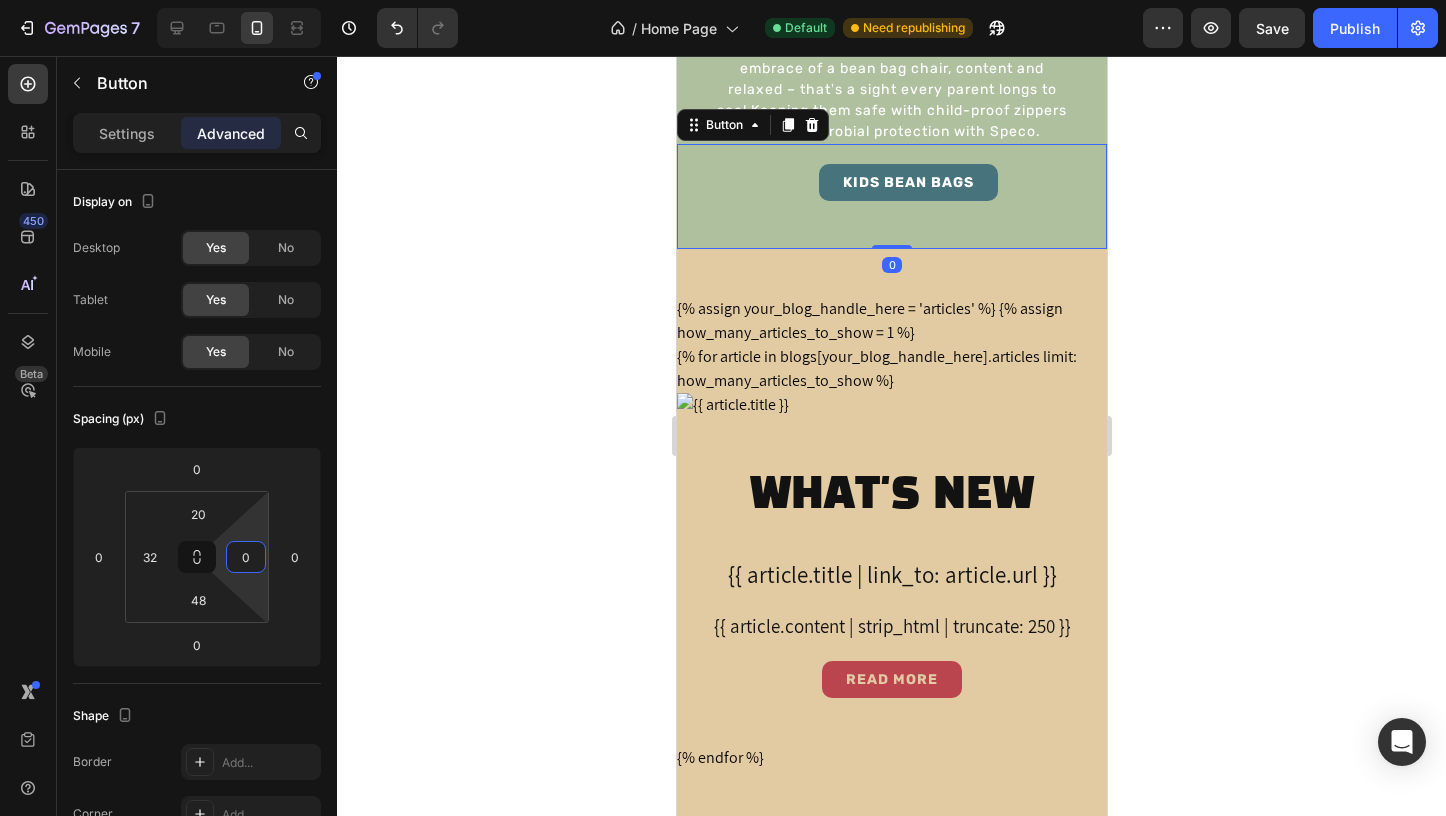 paste on "32" 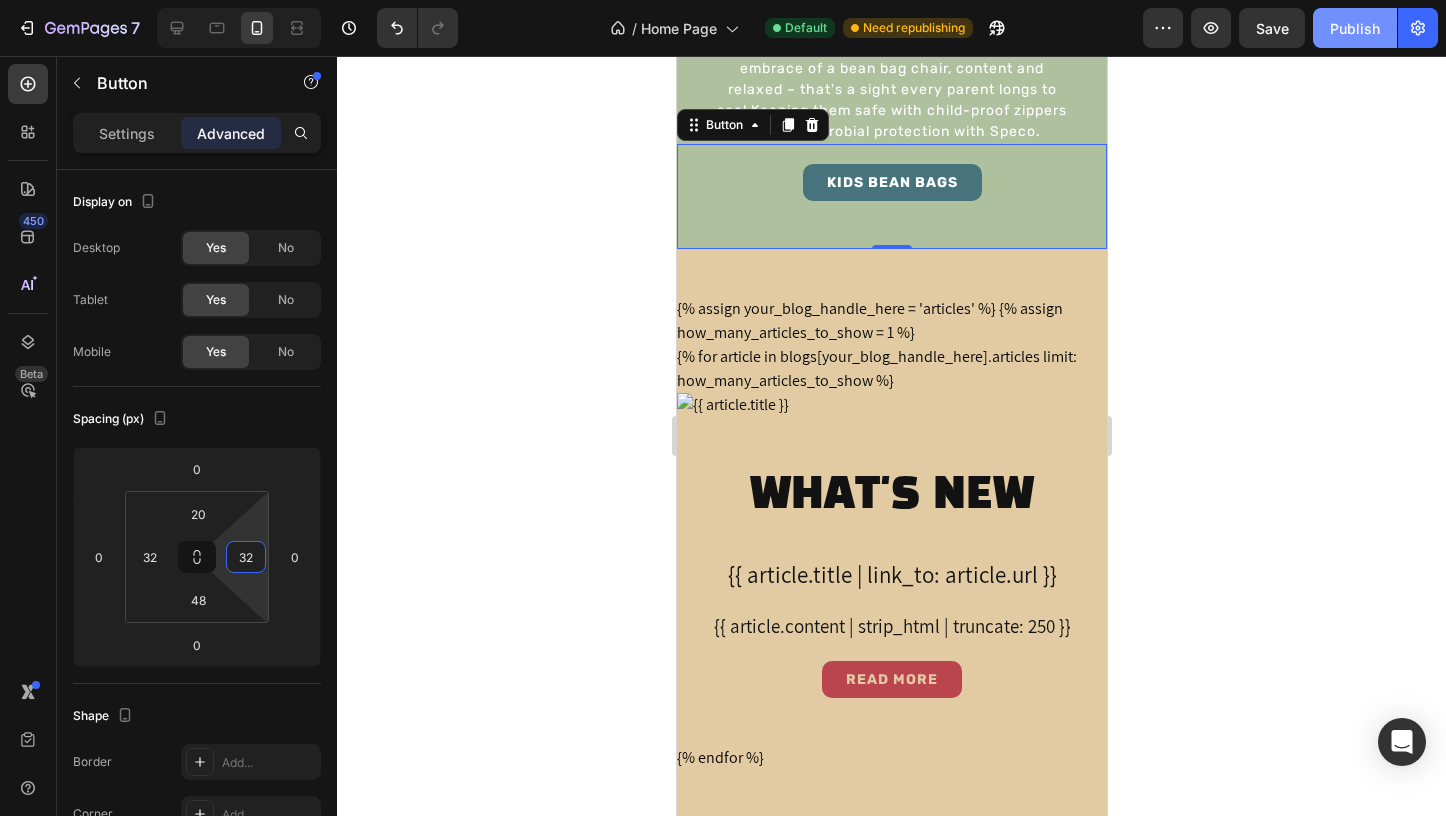 type on "32" 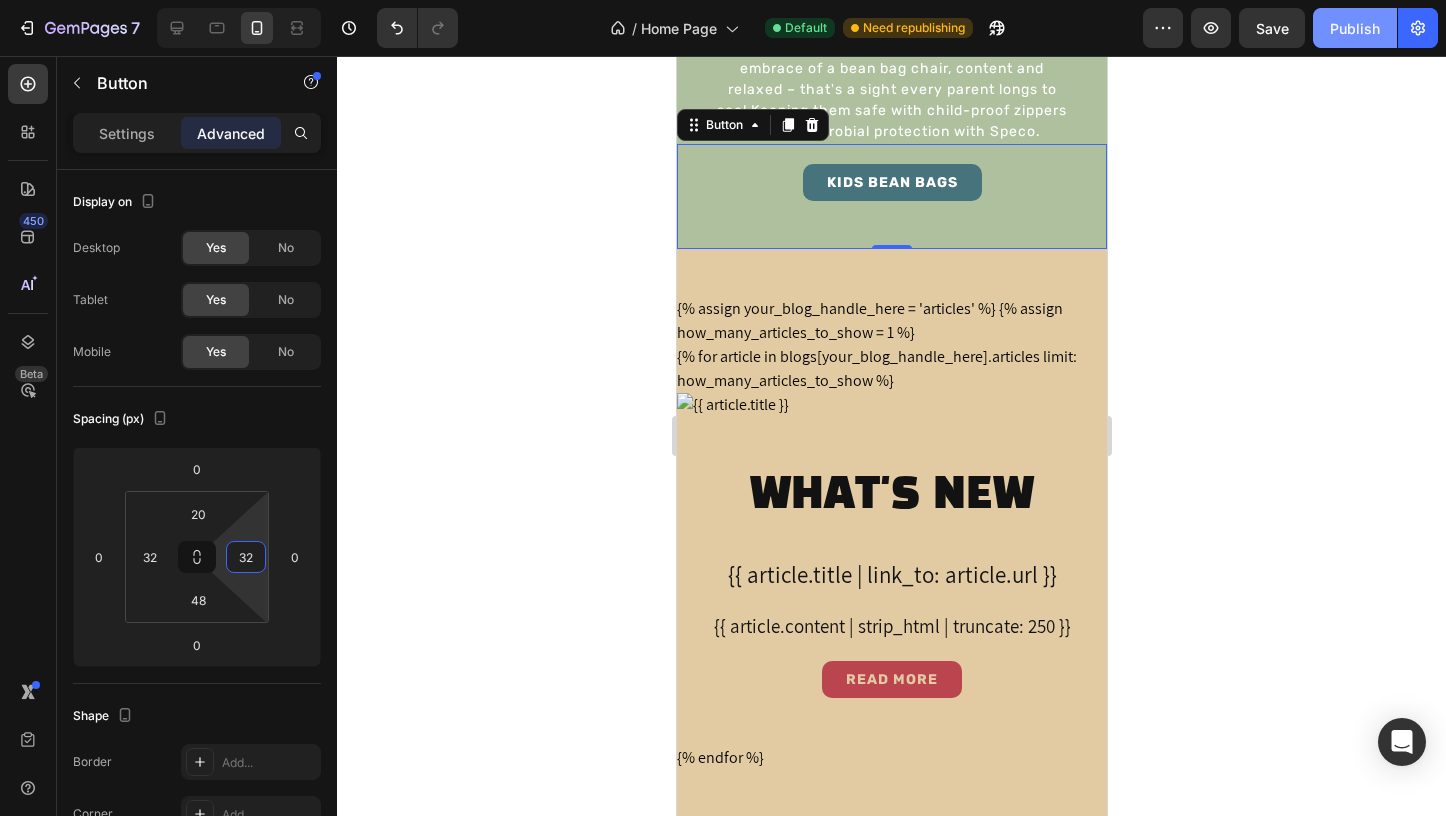 click on "Publish" at bounding box center [1355, 28] 